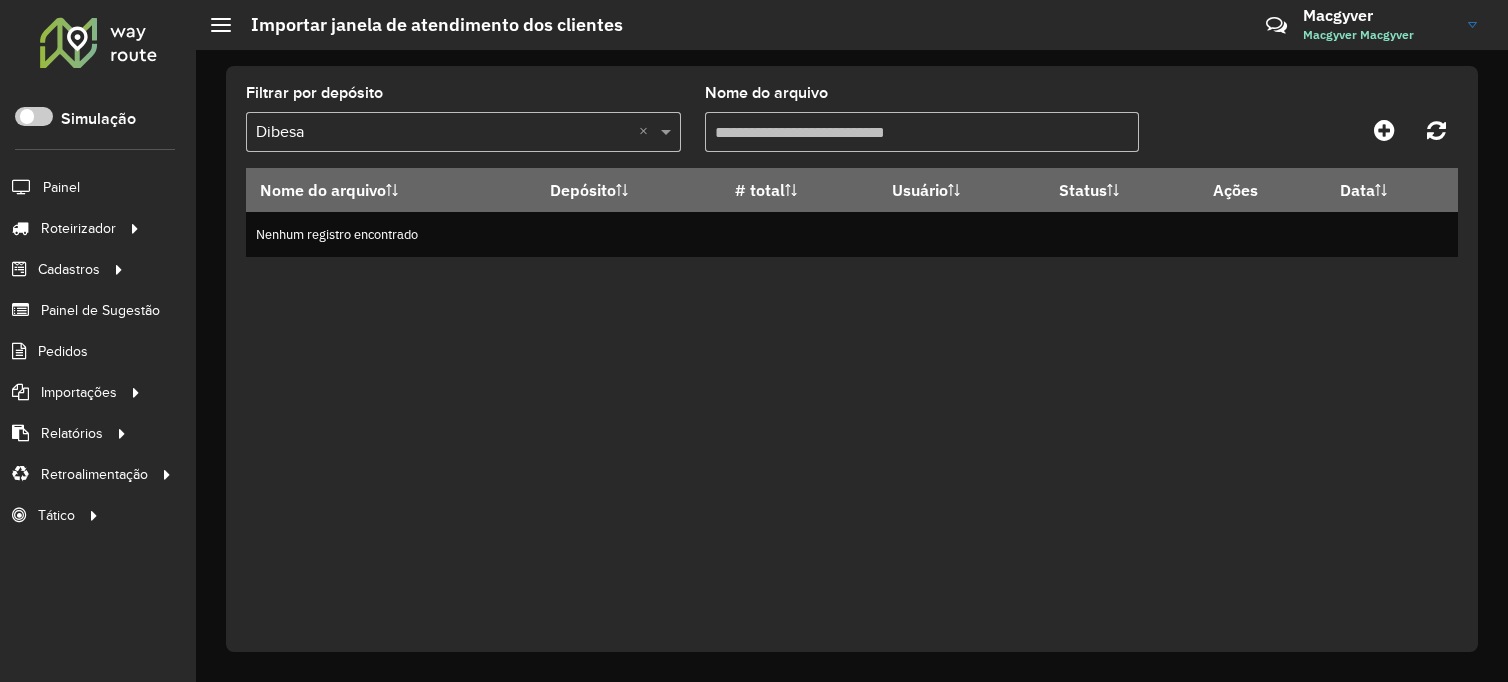 scroll, scrollTop: 0, scrollLeft: 0, axis: both 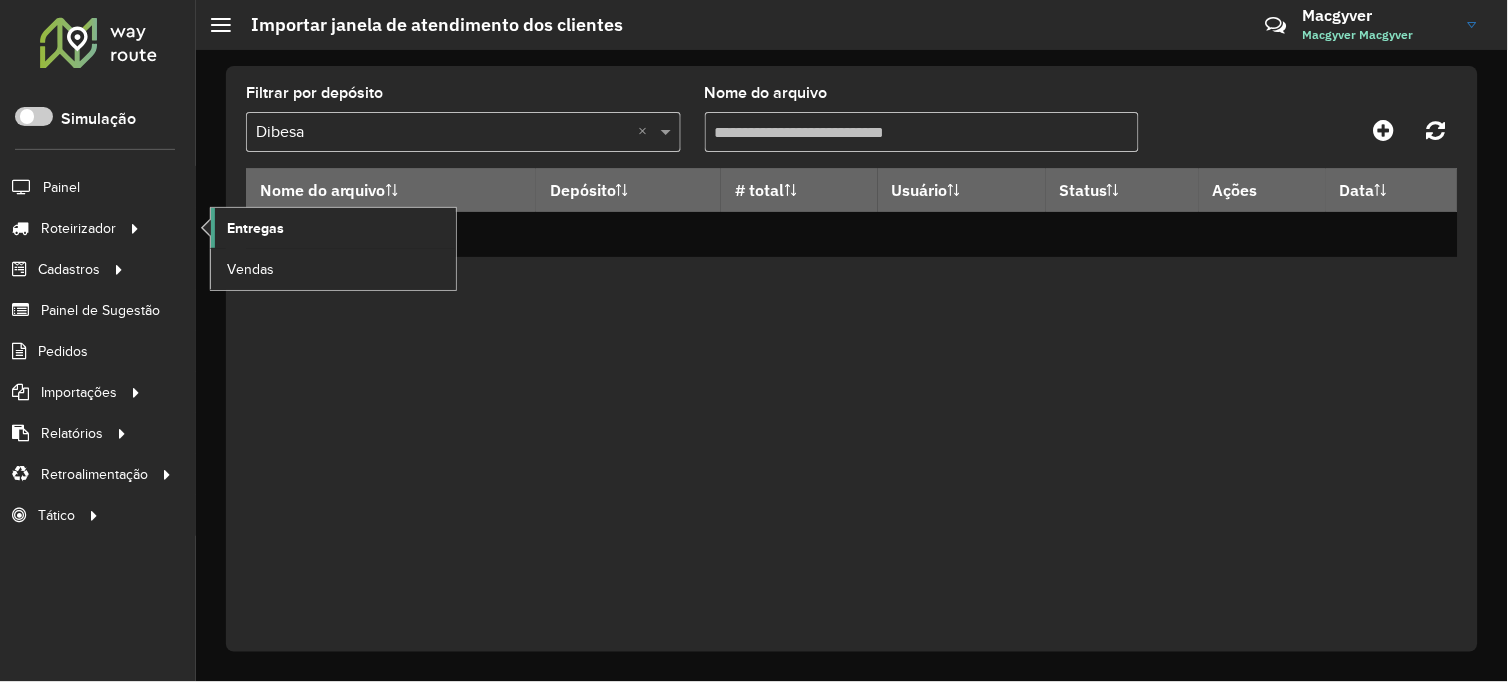 click on "Entregas" 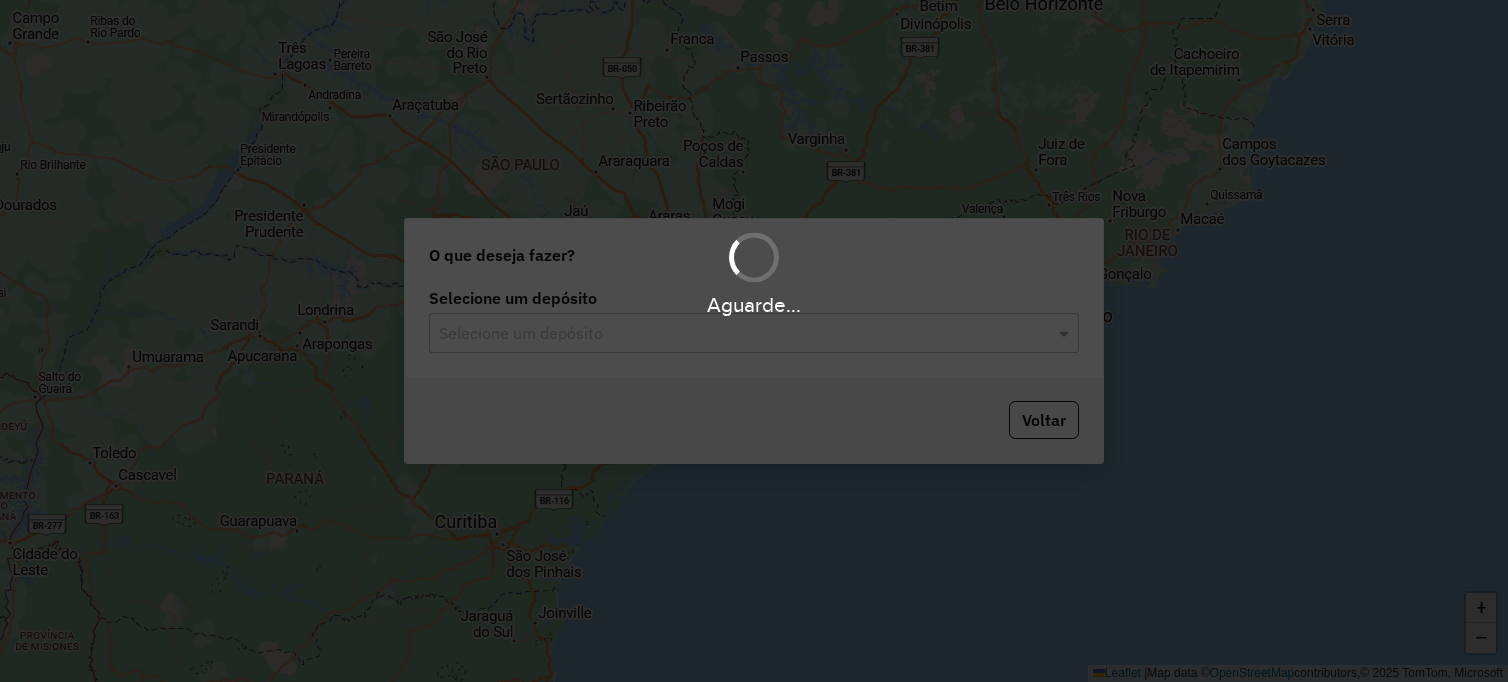 scroll, scrollTop: 0, scrollLeft: 0, axis: both 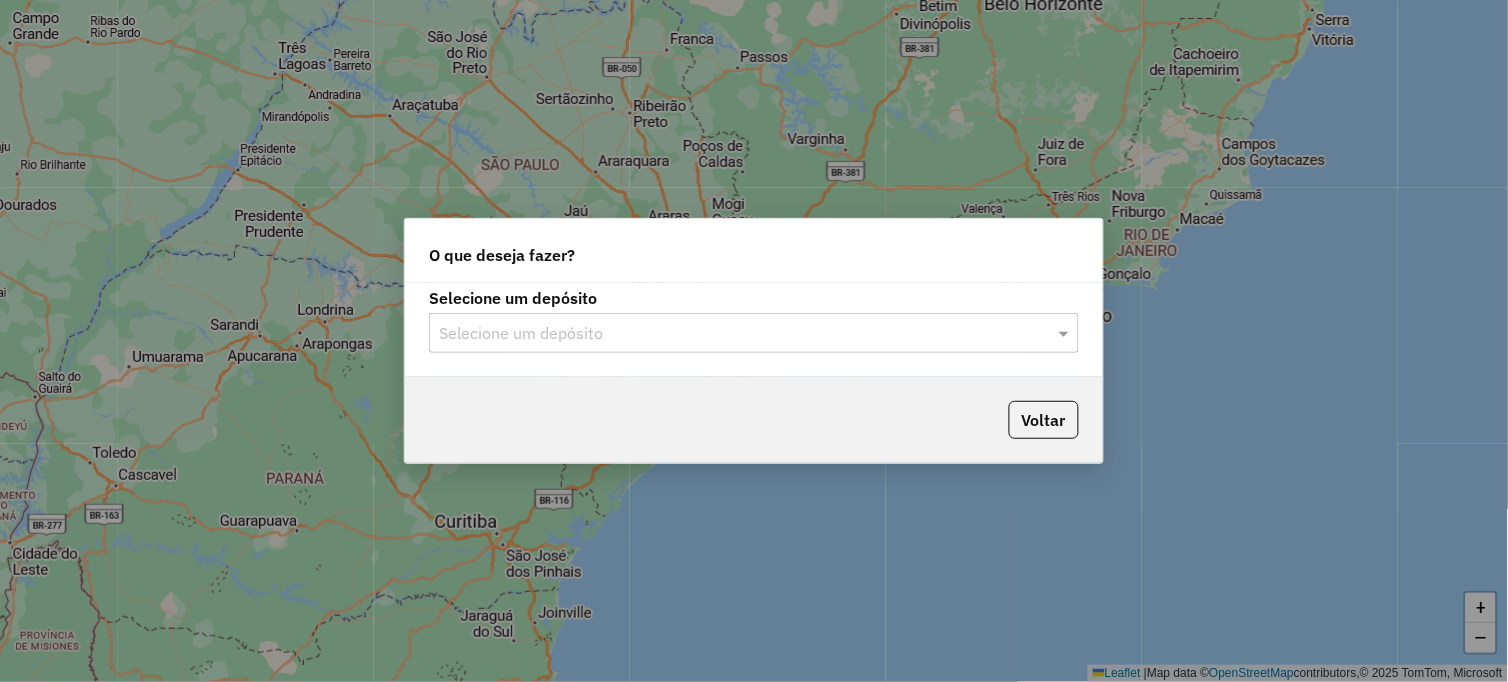 click on "Selecione um depósito" 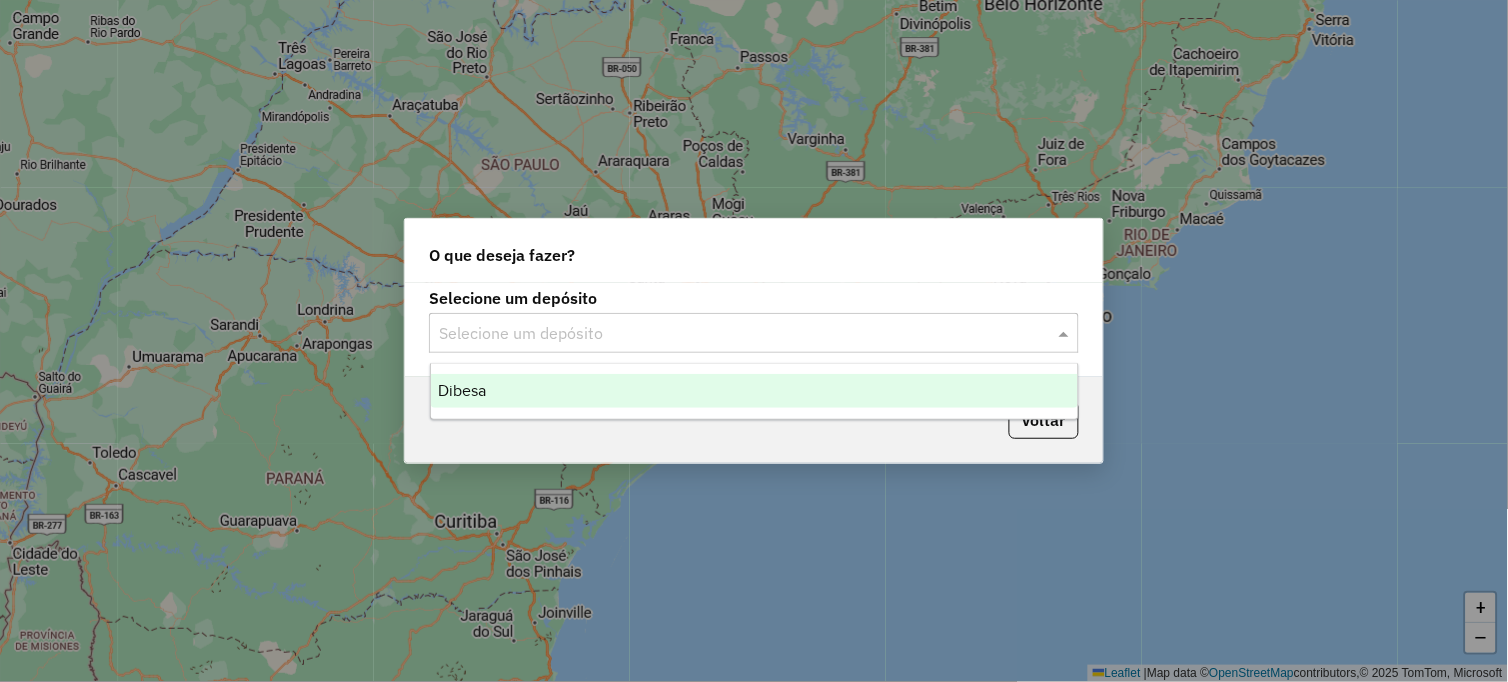 click on "Dibesa" at bounding box center (755, 391) 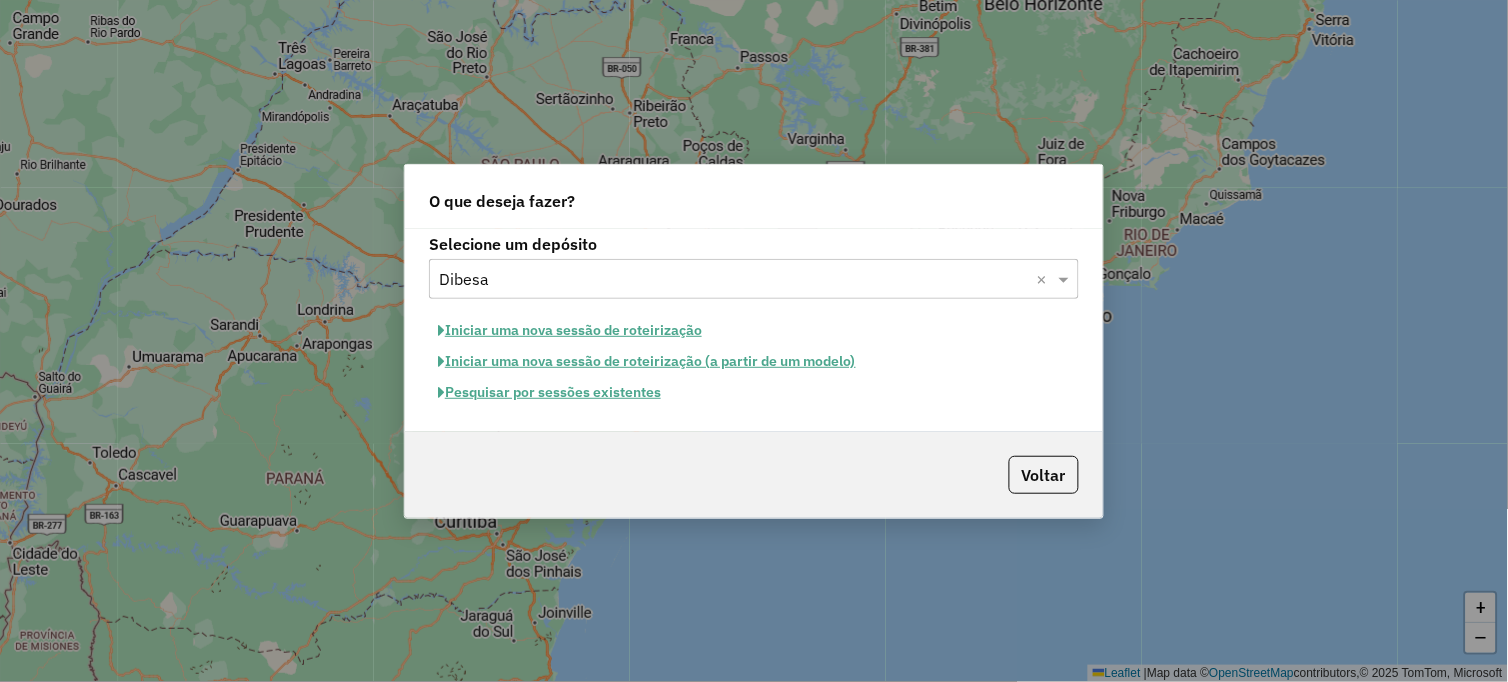 click on "Iniciar uma nova sessão de roteirização" 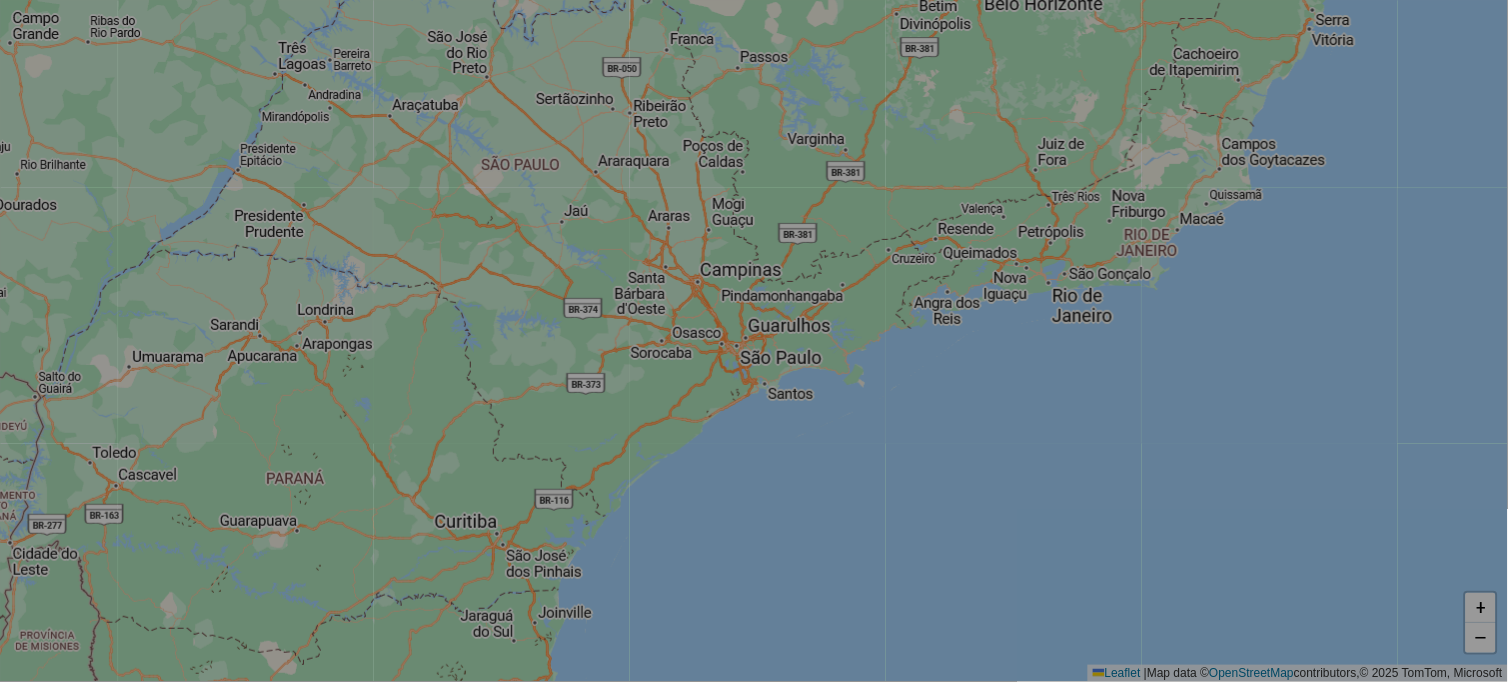 select on "*" 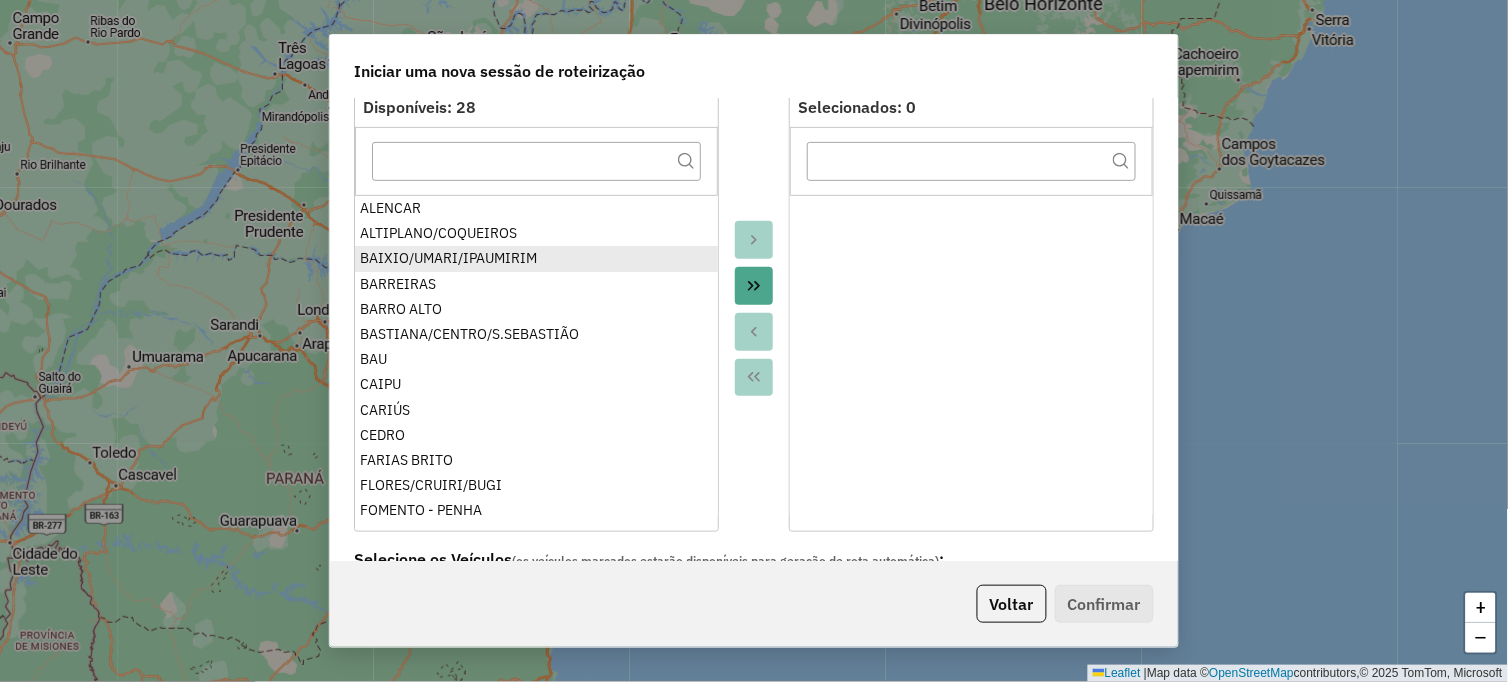 scroll, scrollTop: 222, scrollLeft: 0, axis: vertical 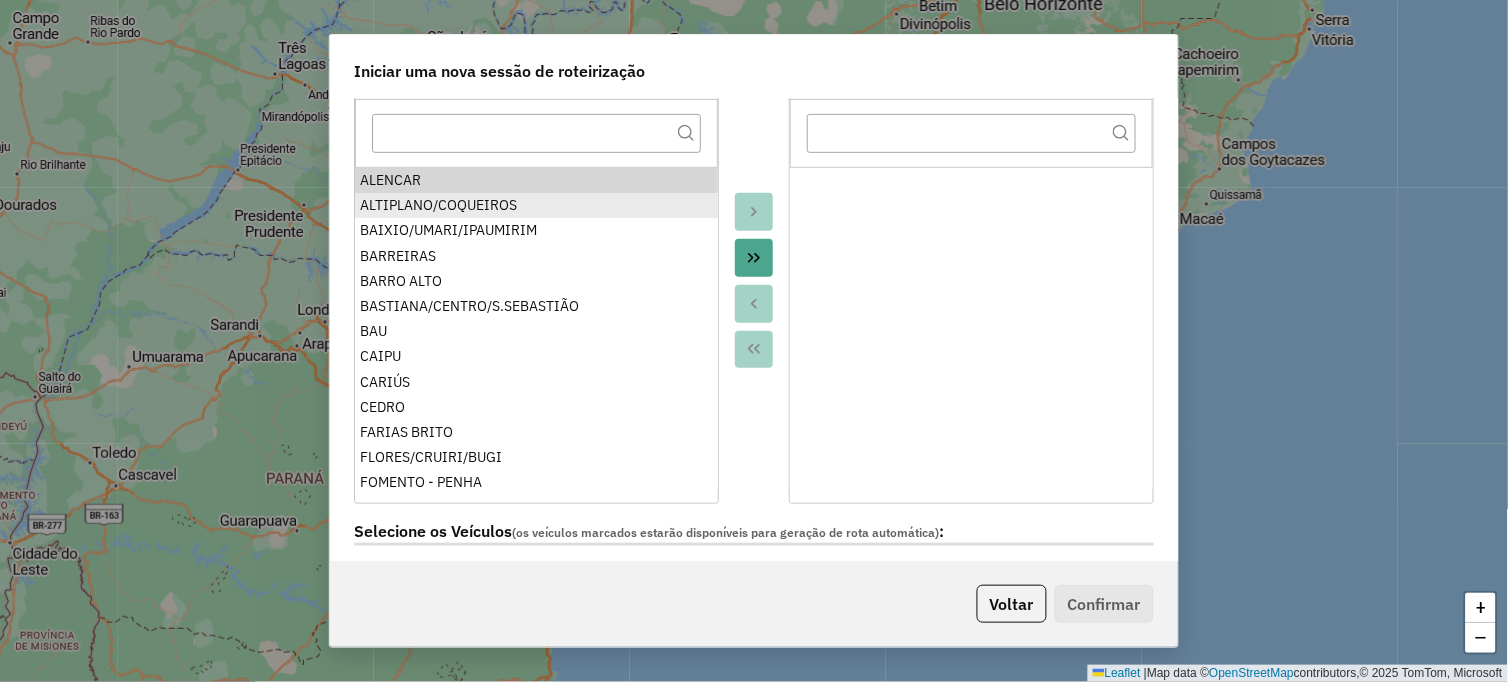 click on "ALTIPLANO/COQUEIROS" at bounding box center (536, 205) 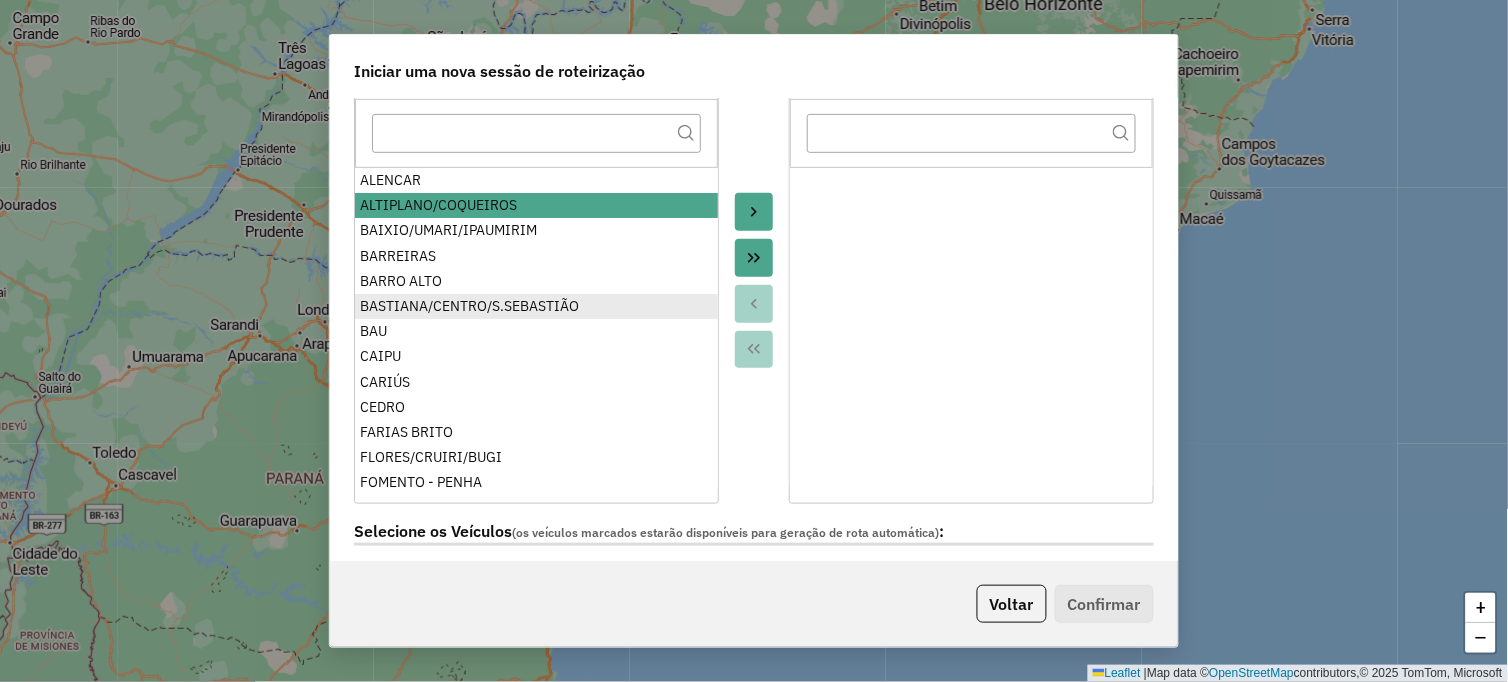 click on "BASTIANA/CENTRO/S.SEBASTIÃO" at bounding box center [536, 306] 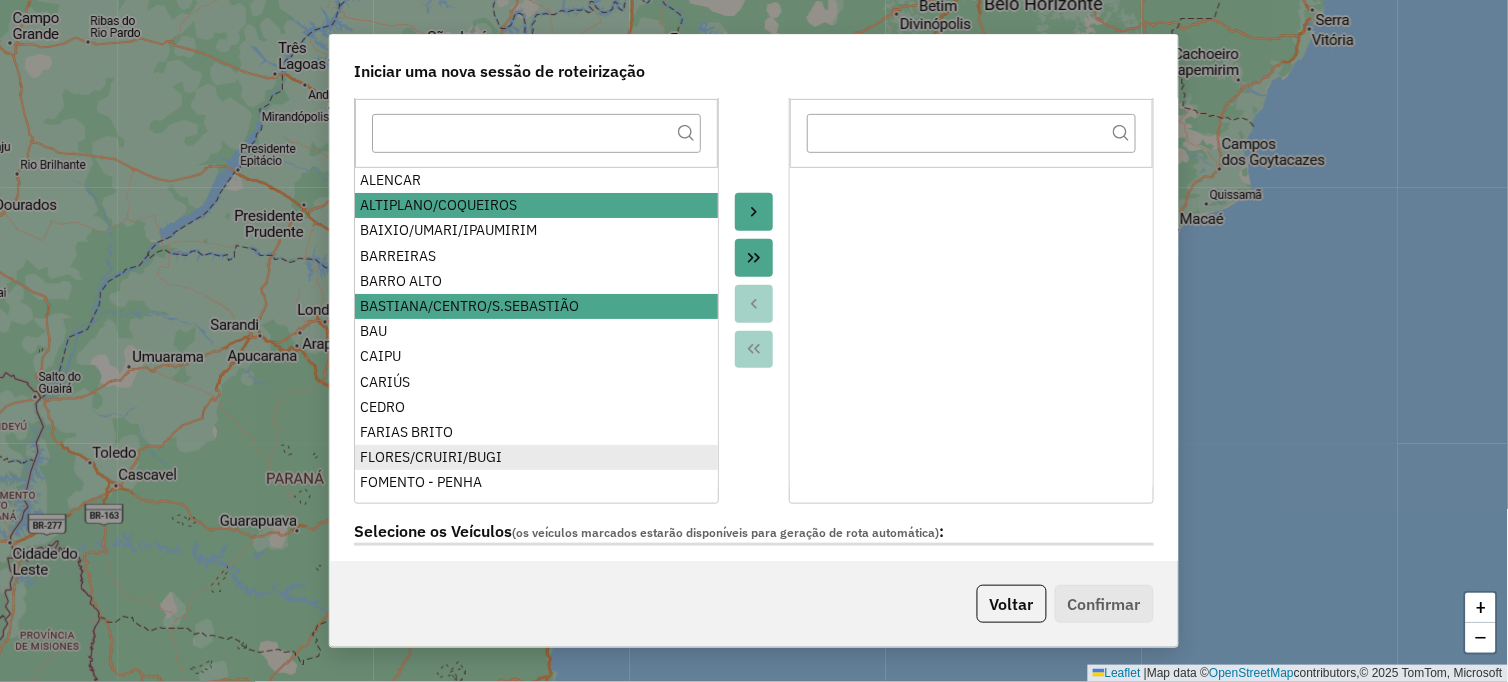 click on "FLORES/CRUIRI/BUGI" at bounding box center (536, 457) 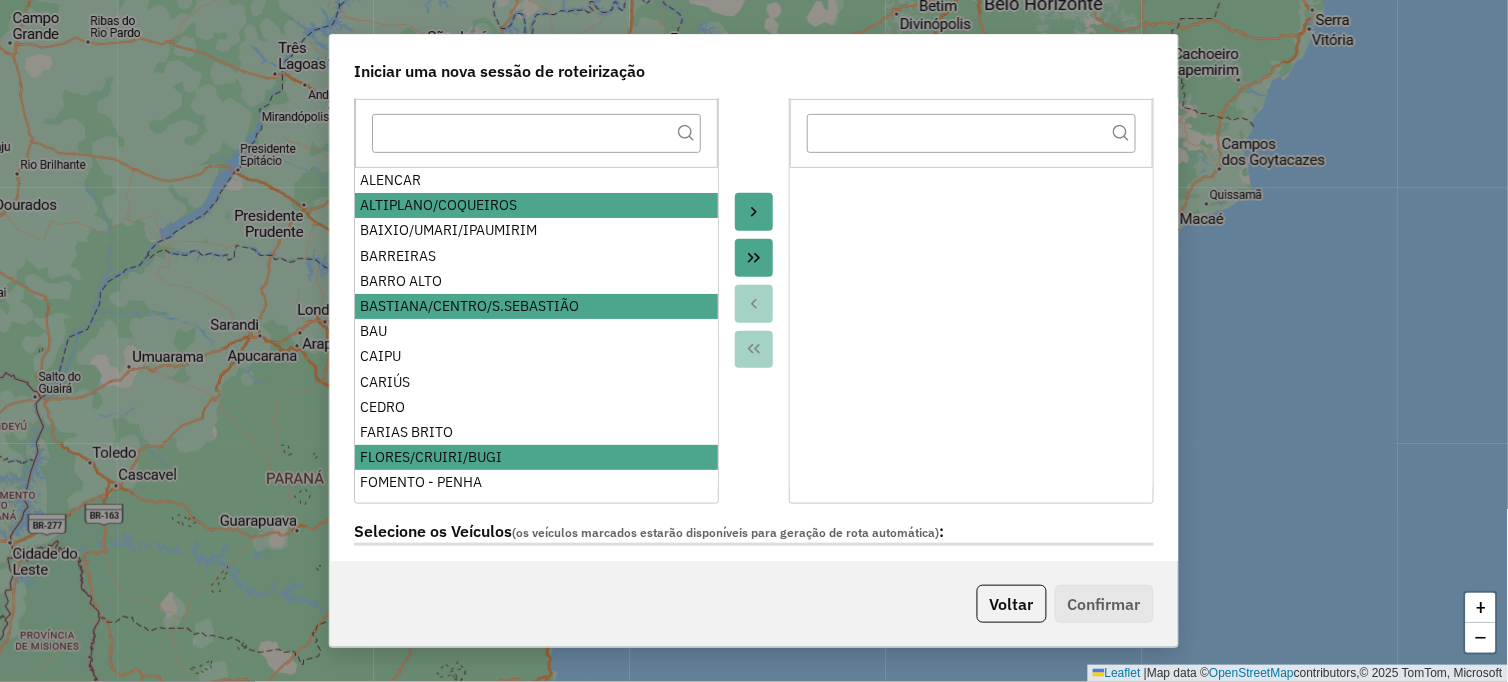 scroll, scrollTop: 111, scrollLeft: 0, axis: vertical 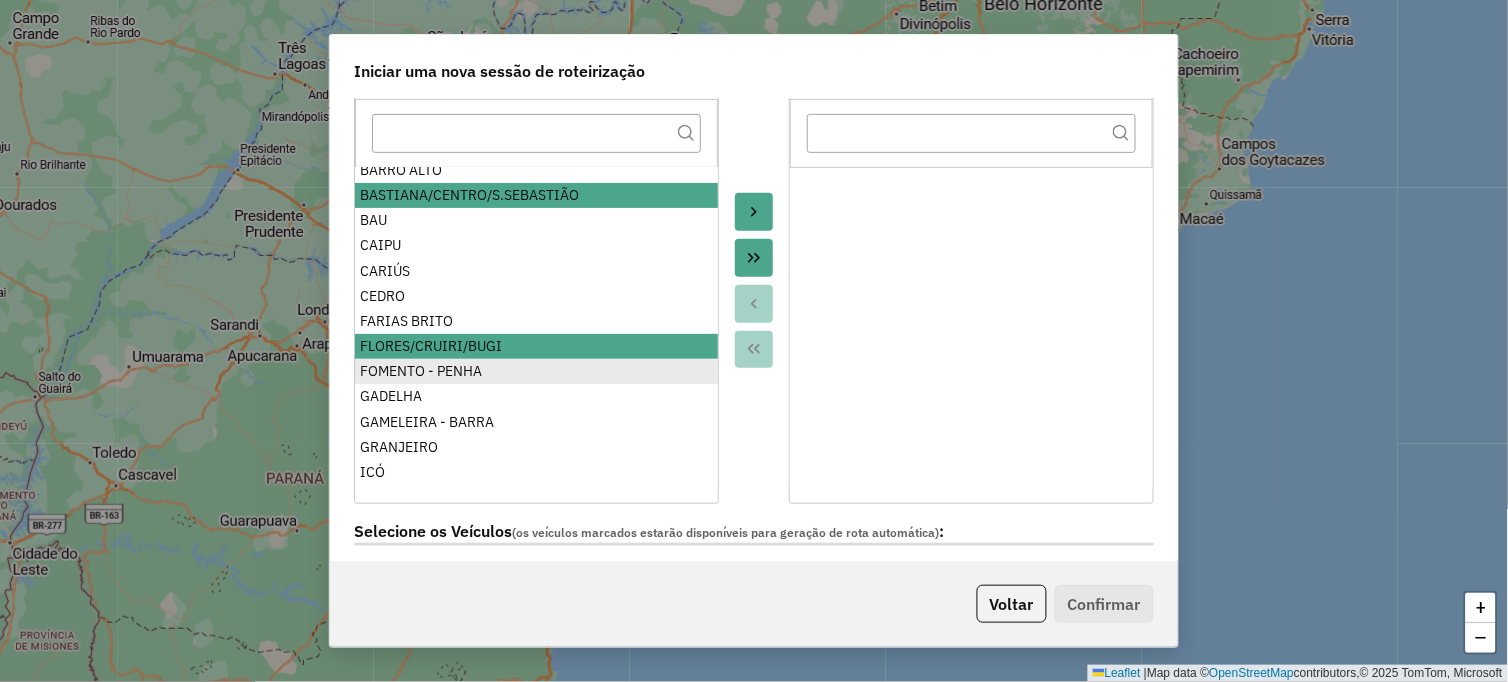 click on "FOMENTO - PENHA" at bounding box center (536, 371) 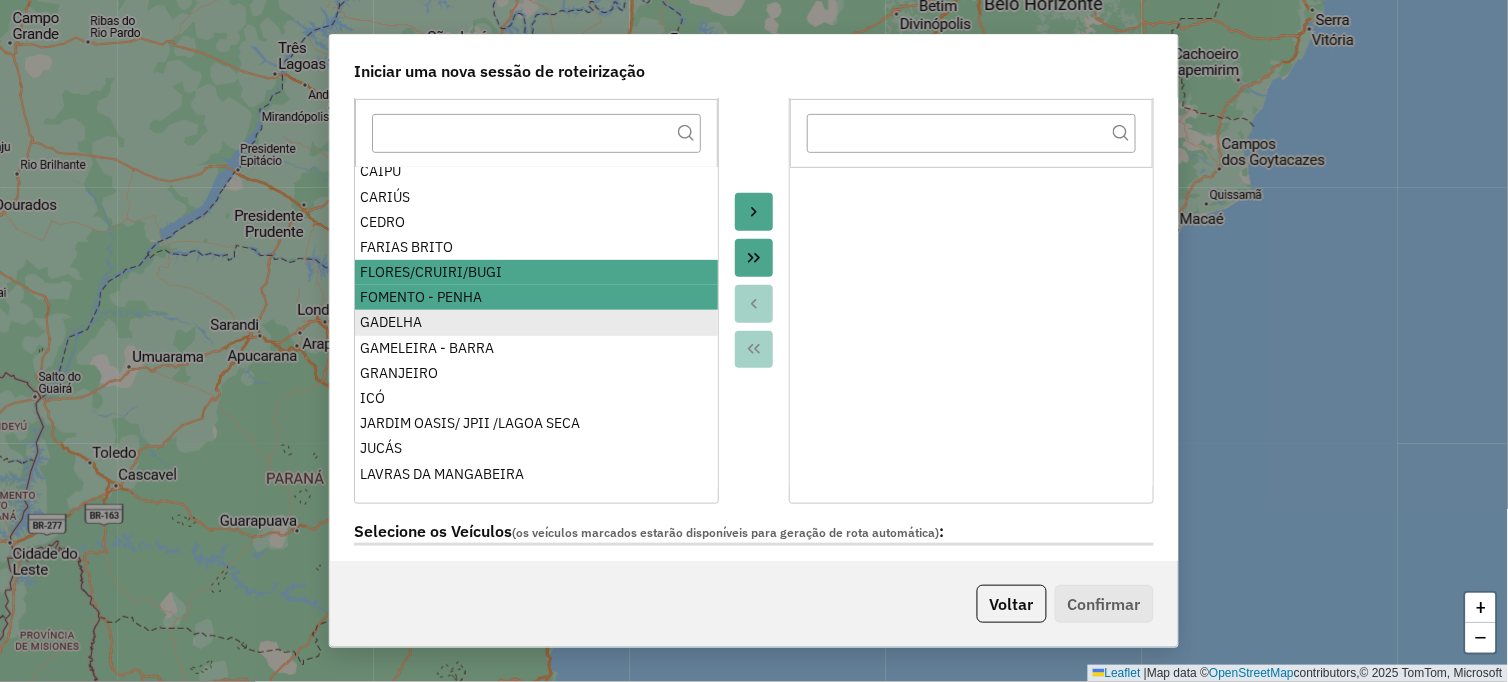 scroll, scrollTop: 222, scrollLeft: 0, axis: vertical 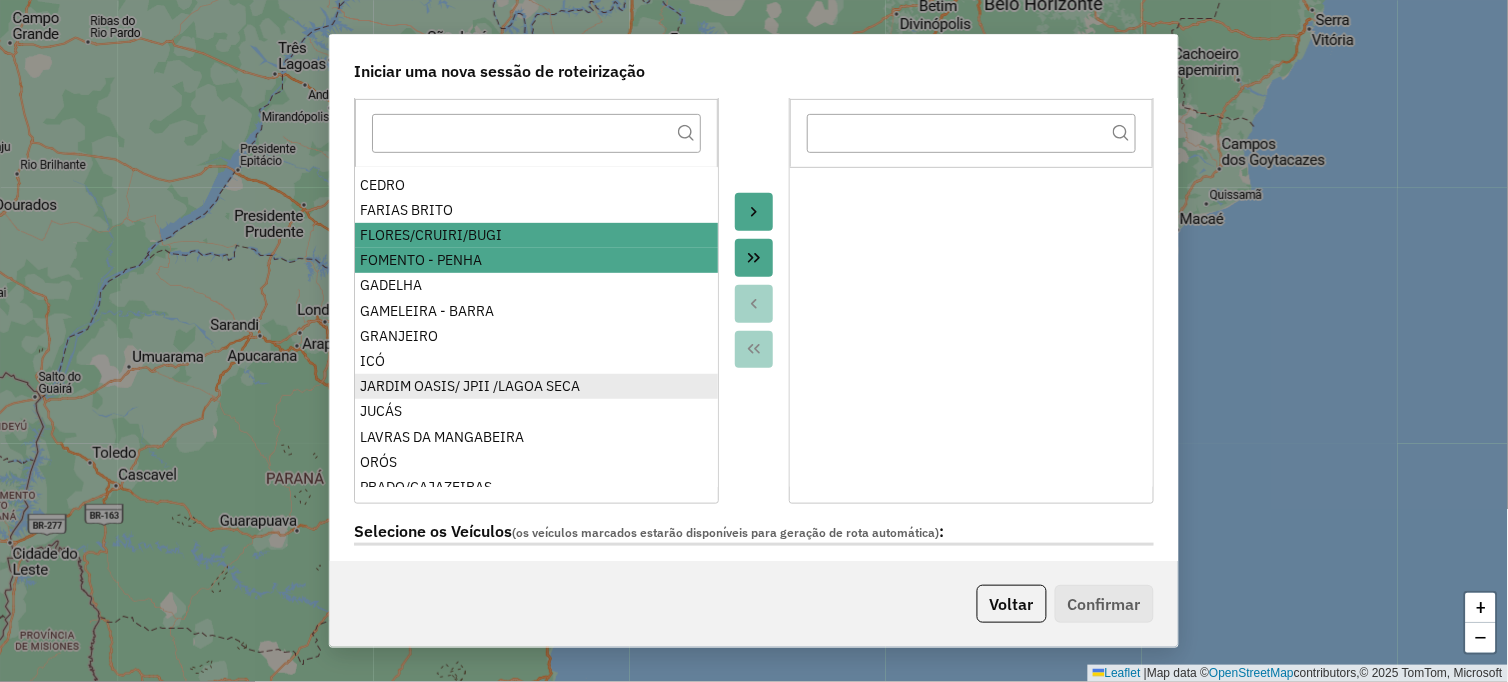 click on "JARDIM OASIS/ JPII /LAGOA SECA" at bounding box center (536, 386) 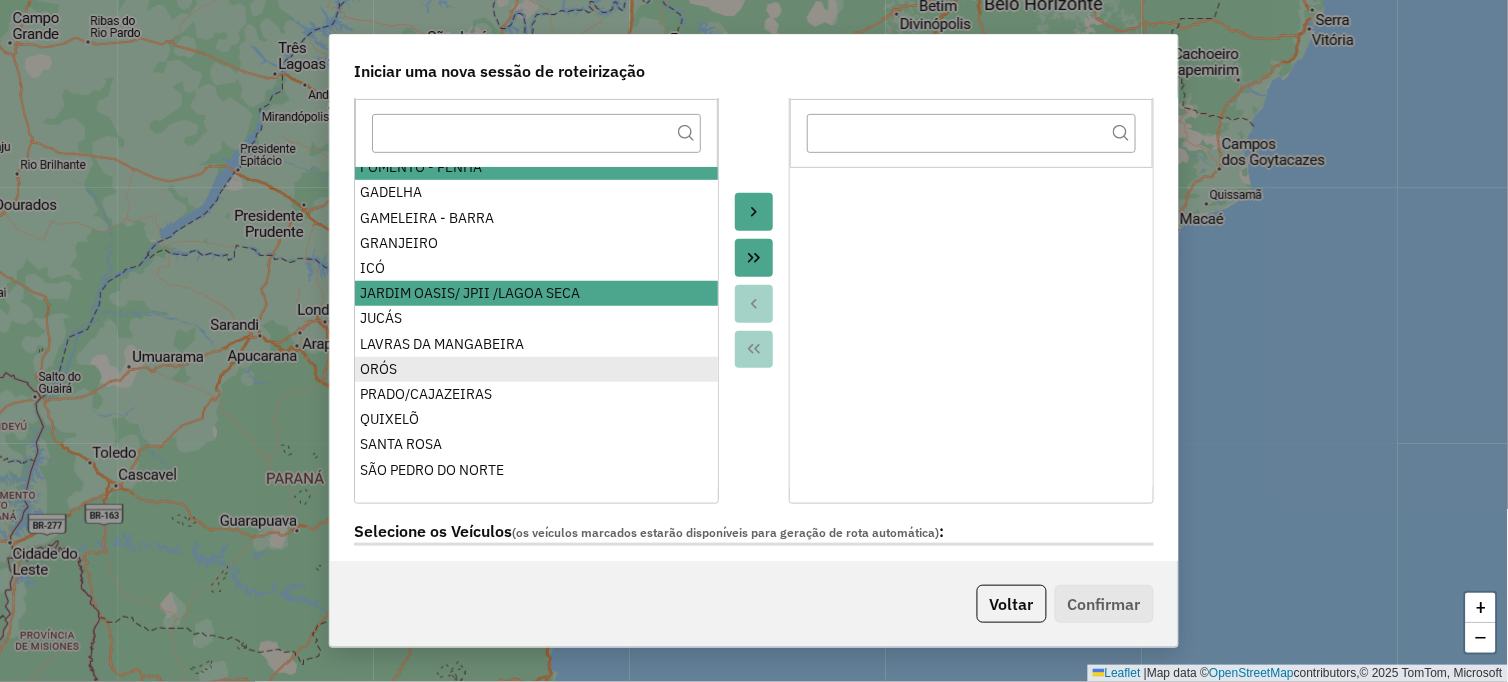 scroll, scrollTop: 333, scrollLeft: 0, axis: vertical 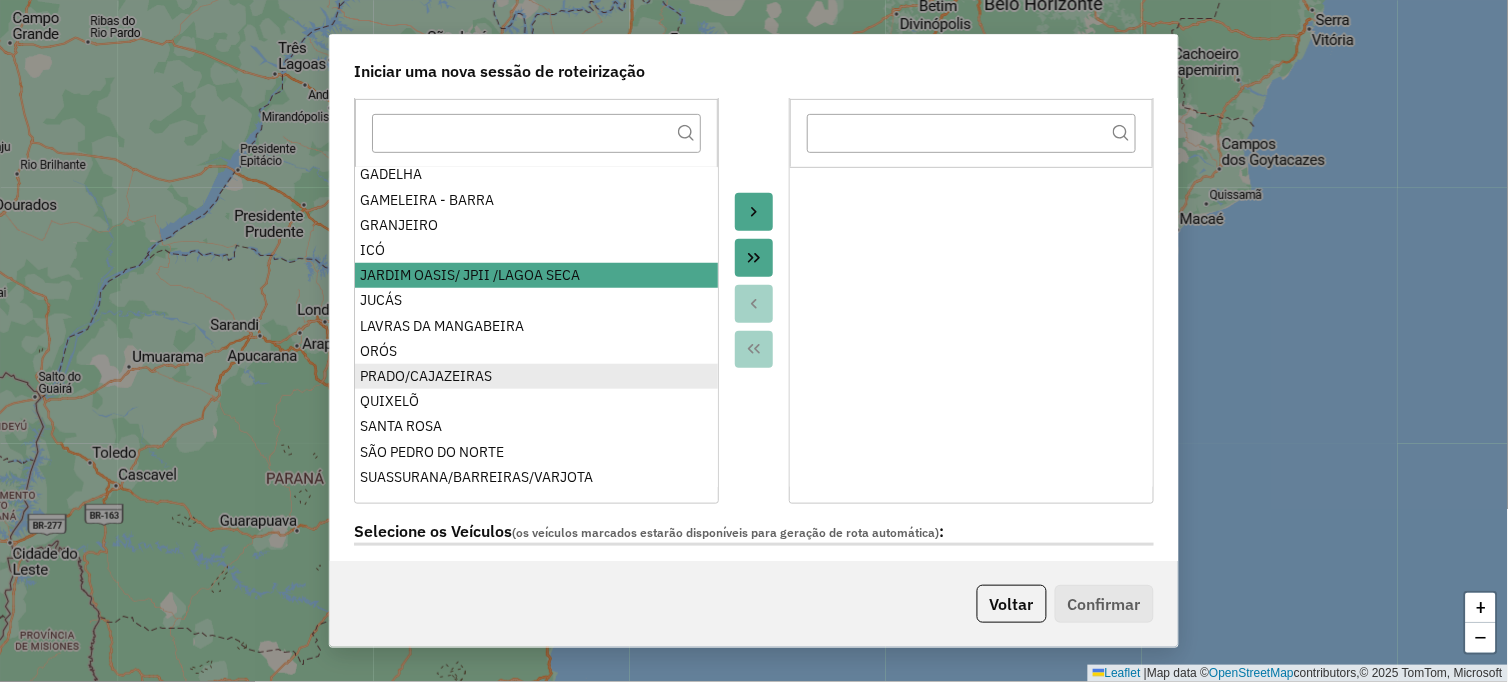 drag, startPoint x: 434, startPoint y: 376, endPoint x: 451, endPoint y: 367, distance: 19.235384 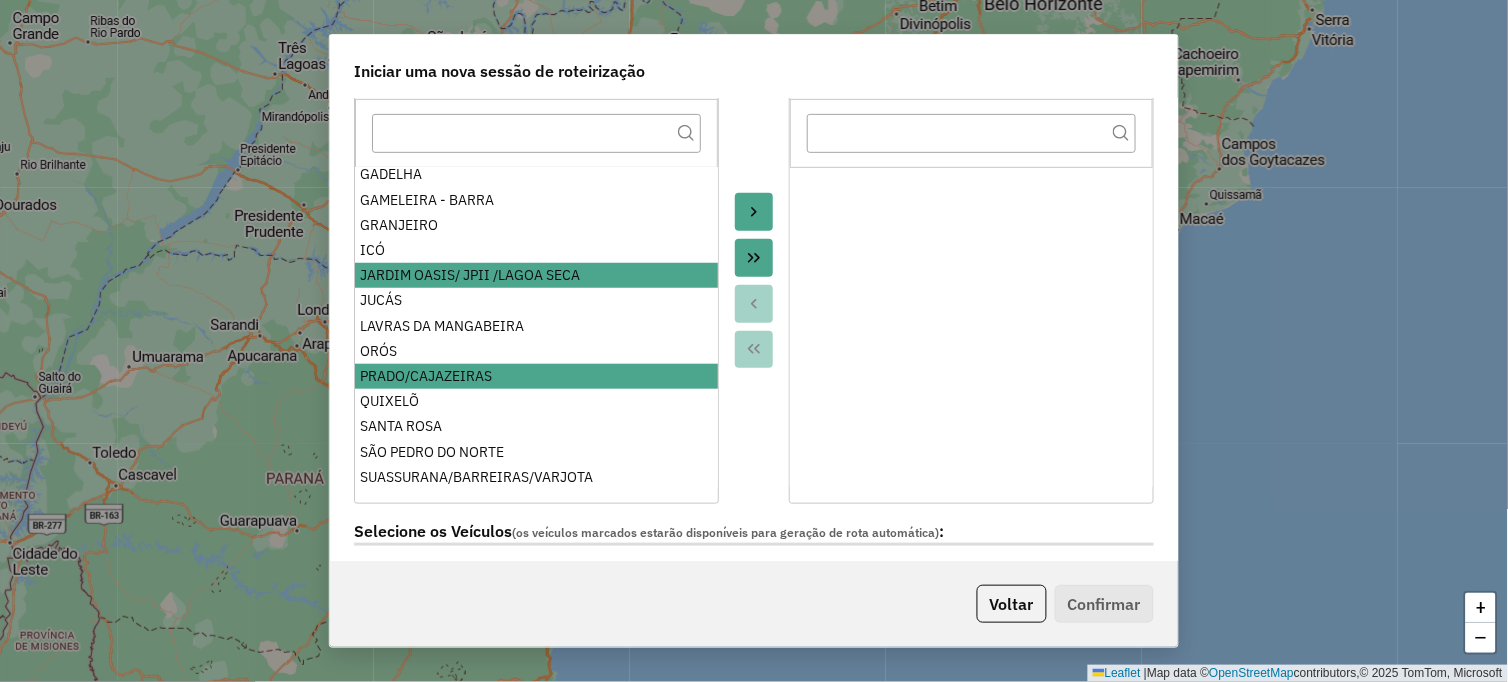click 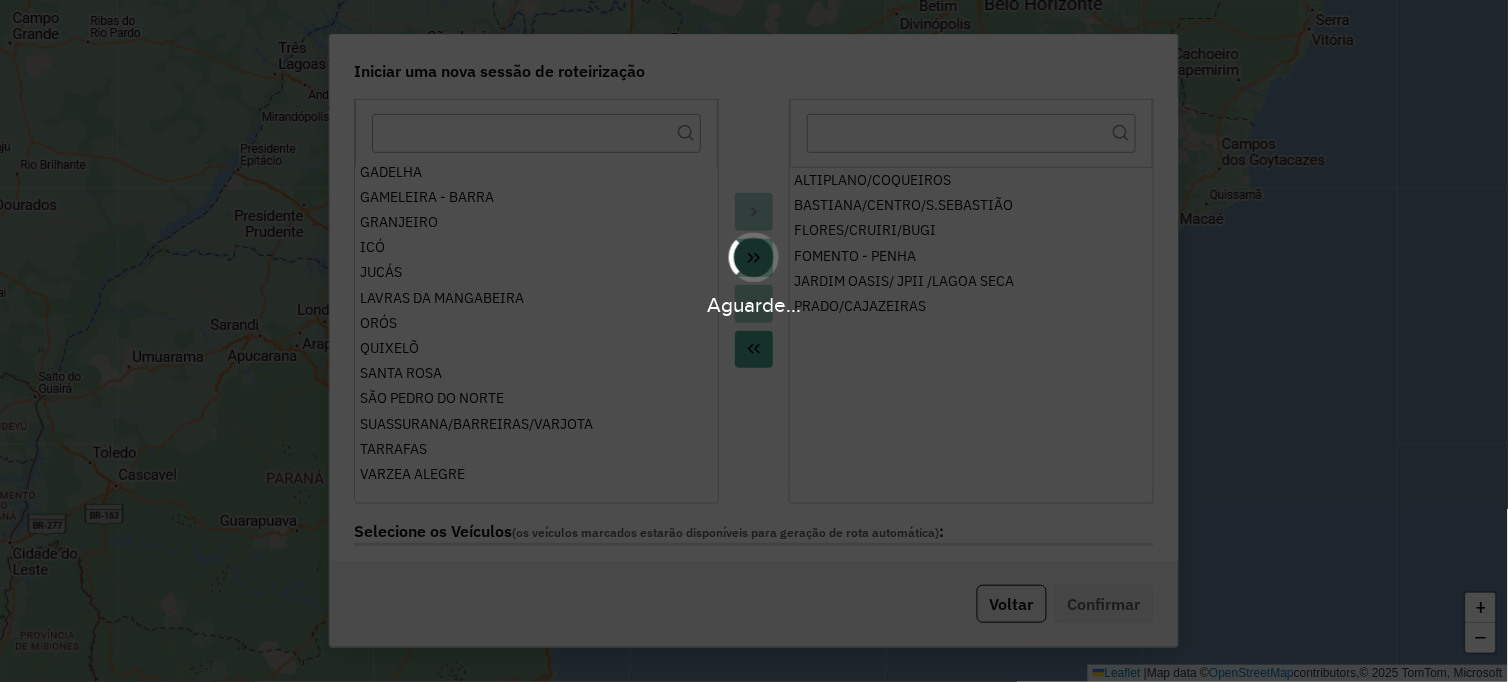 scroll, scrollTop: 233, scrollLeft: 0, axis: vertical 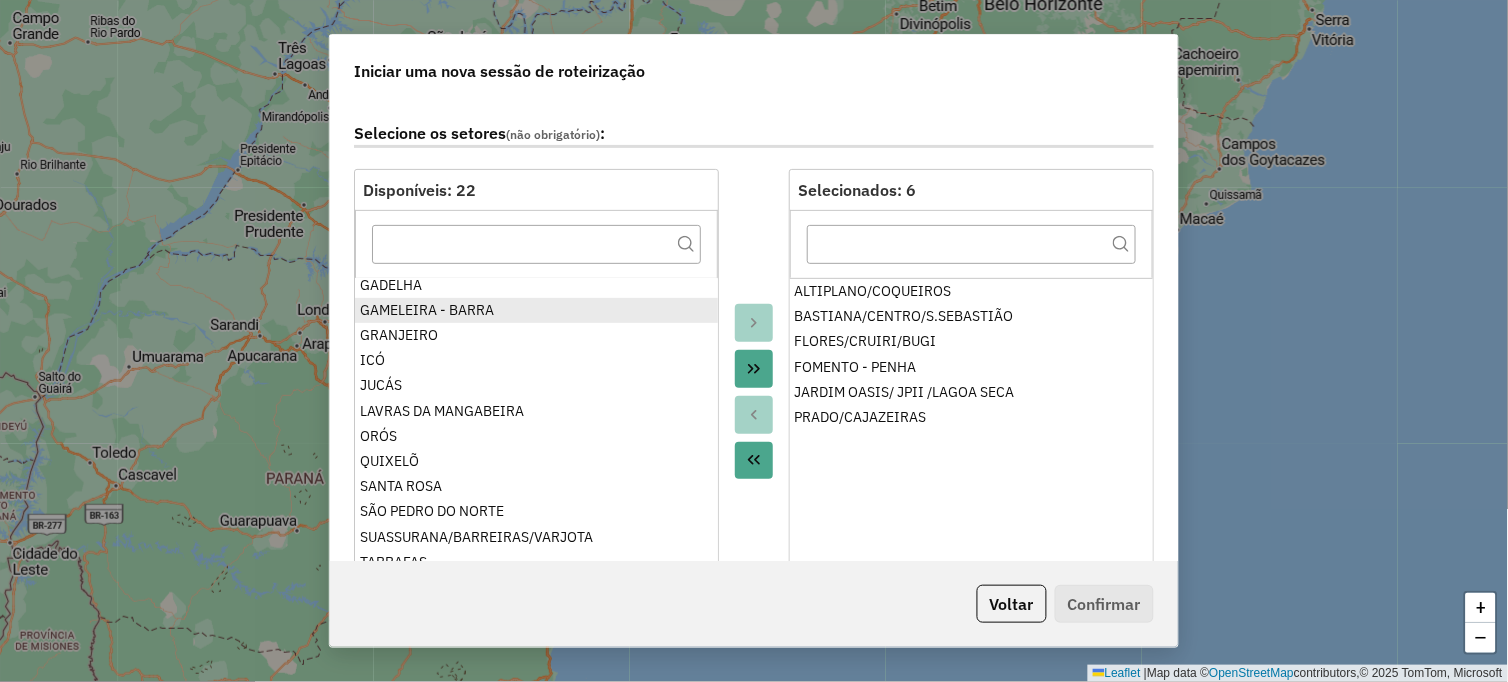 click on "ALENCAR BAIXIO/UMARI/IPAUMIRIM BARREIRAS BARRO ALTO BAU CAIPU CARIÚS CEDRO FARIAS BRITO GADELHA GAMELEIRA - BARRA GRANJEIRO ICÓ JUCÁS LAVRAS DA MANGABEIRA ORÓS QUIXELÕ SANTA ROSA SÃO PEDRO DO NORTE SUASSURANA/BARREIRAS/VARJOTA TARRAFAS VARZEA ALEGRE" at bounding box center [536, 438] 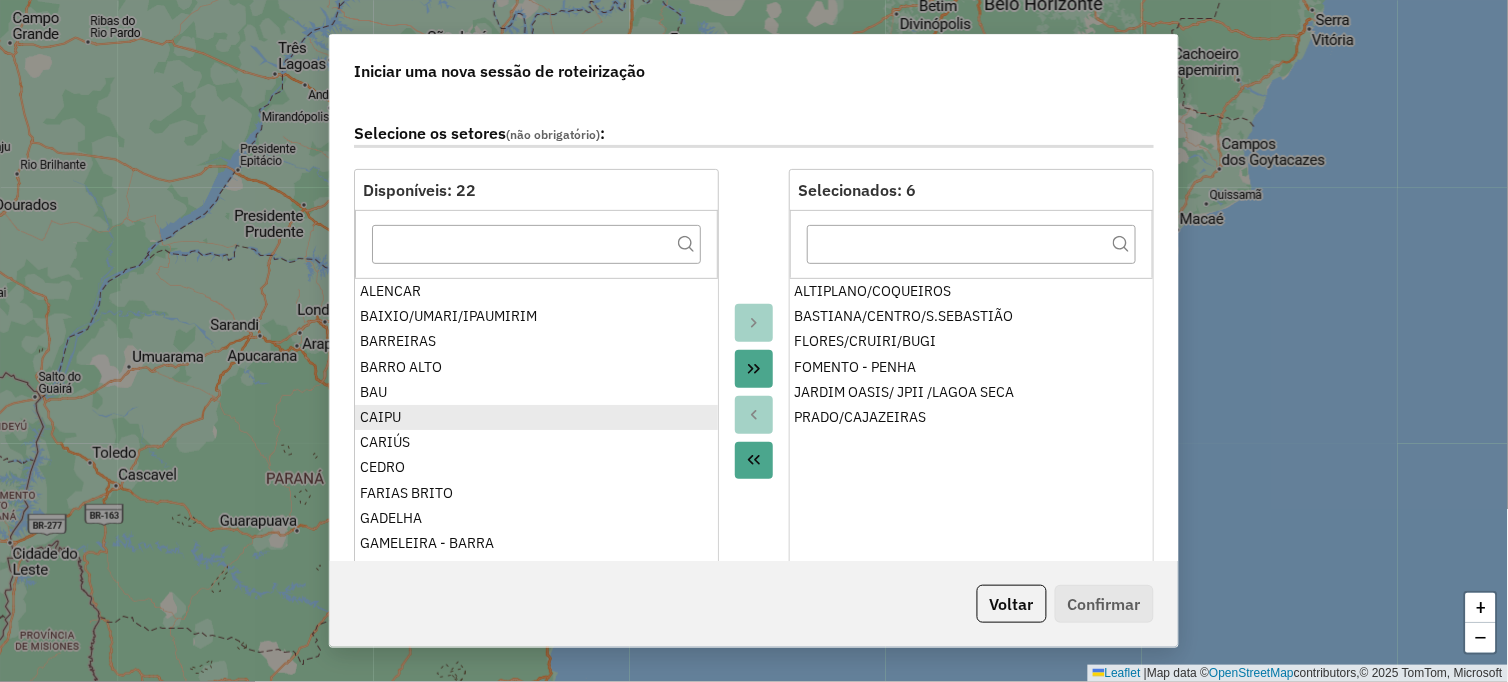 click on "CAIPU" at bounding box center (536, 417) 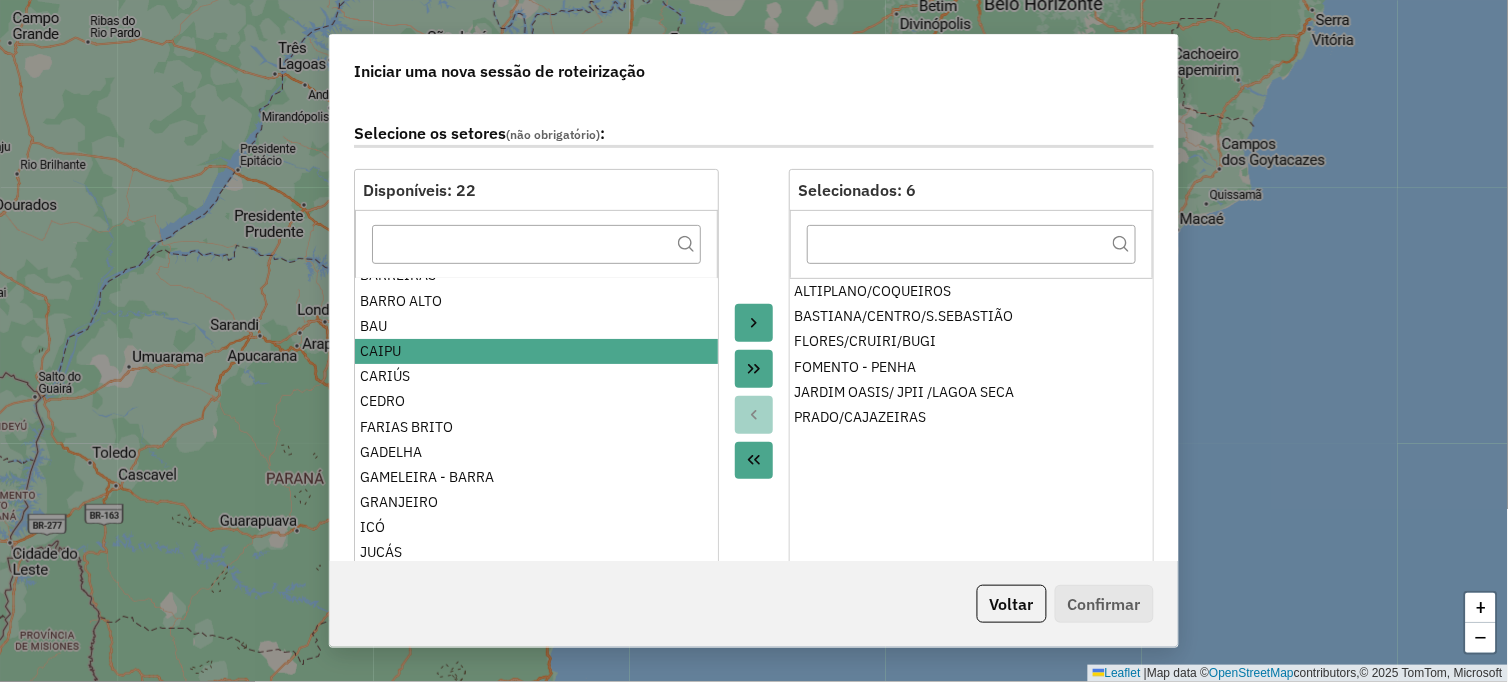 scroll, scrollTop: 111, scrollLeft: 0, axis: vertical 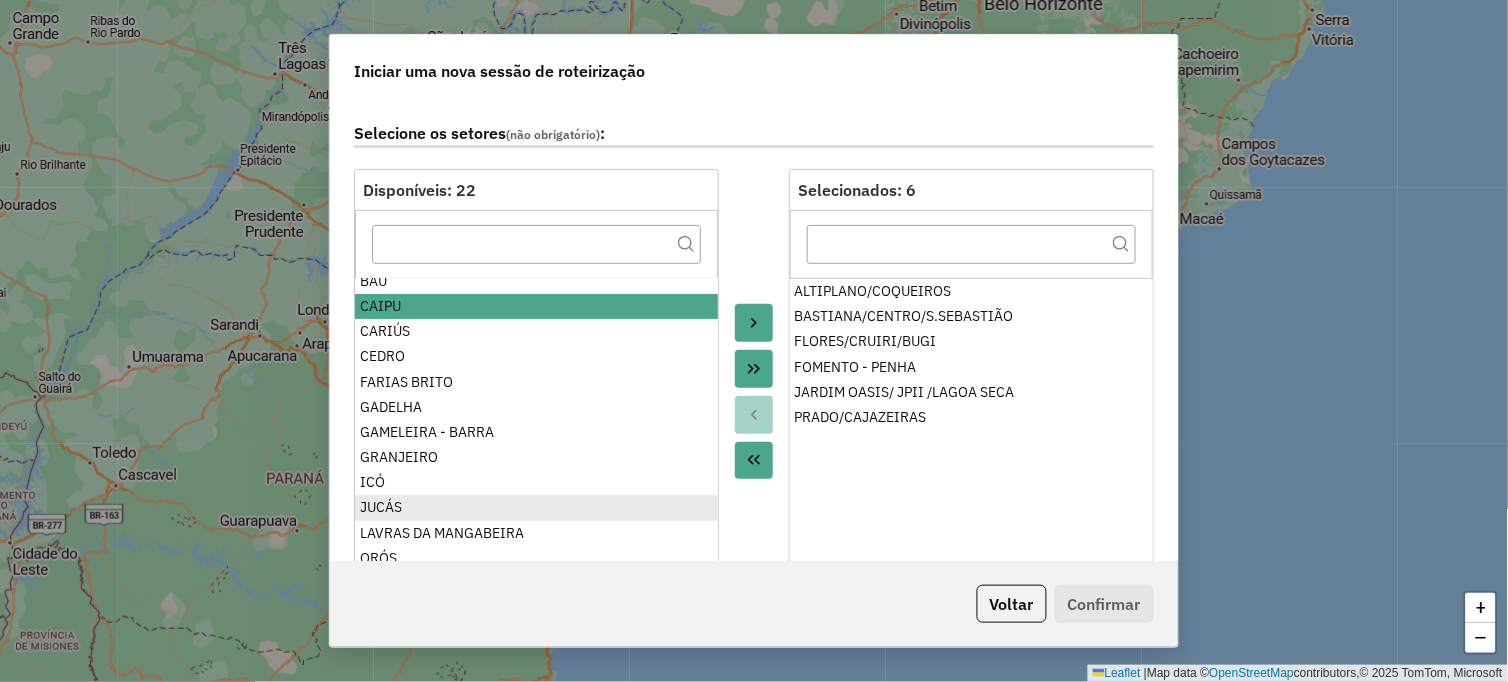 click on "JUCÁS" at bounding box center [536, 507] 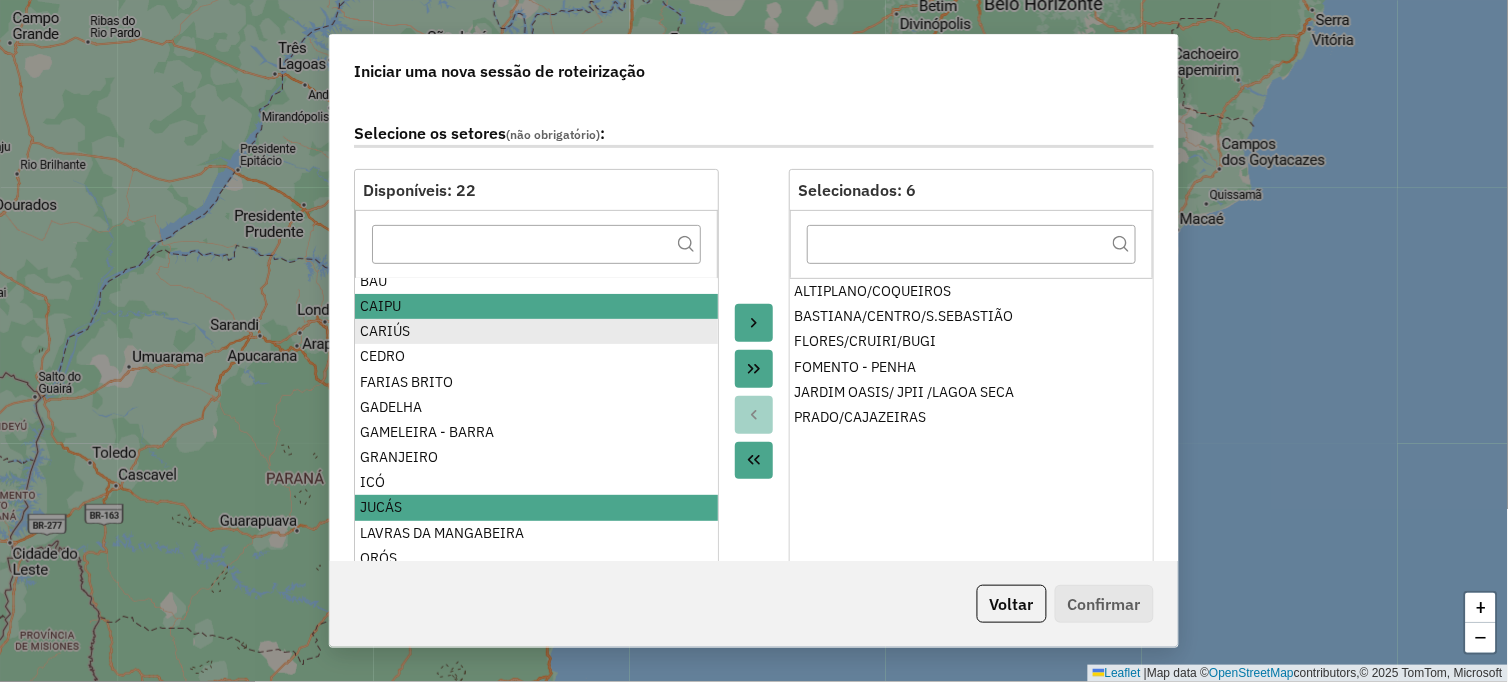 click on "CARIÚS" at bounding box center [536, 331] 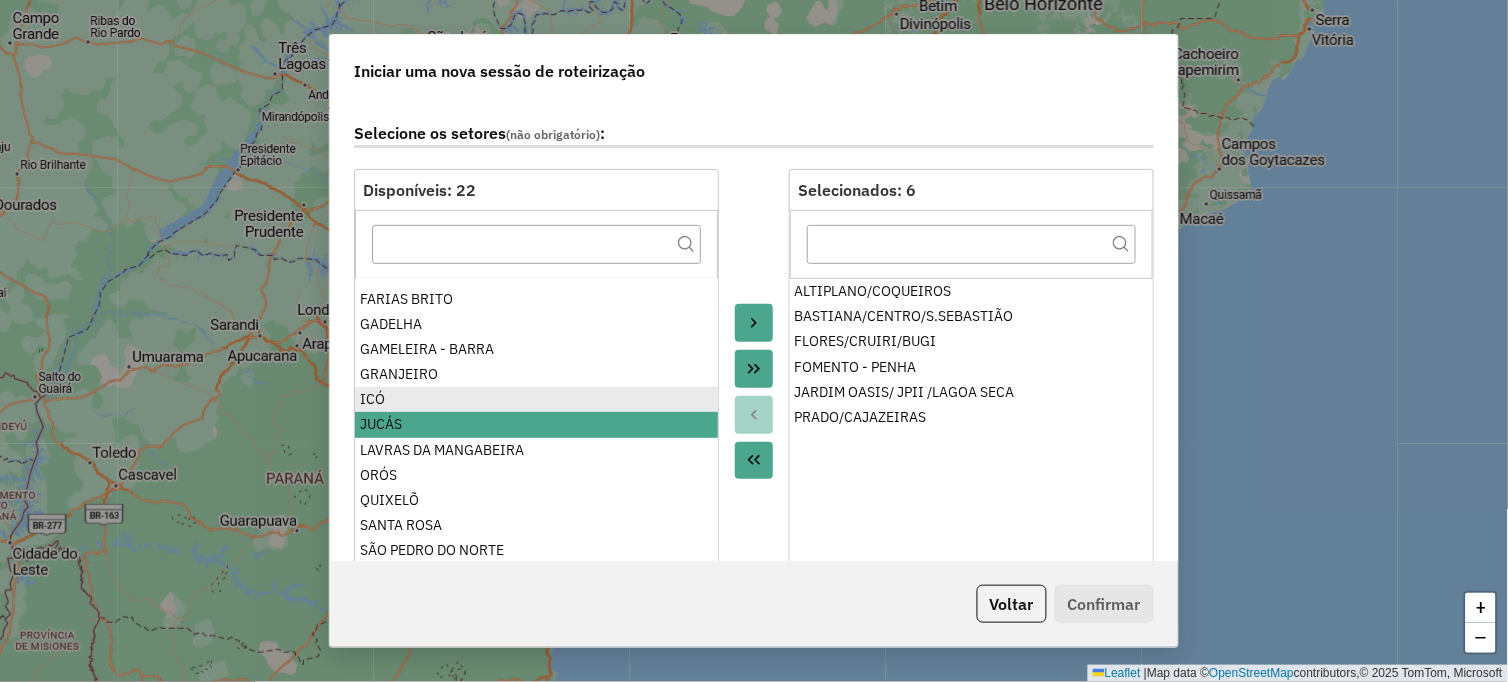 scroll, scrollTop: 234, scrollLeft: 0, axis: vertical 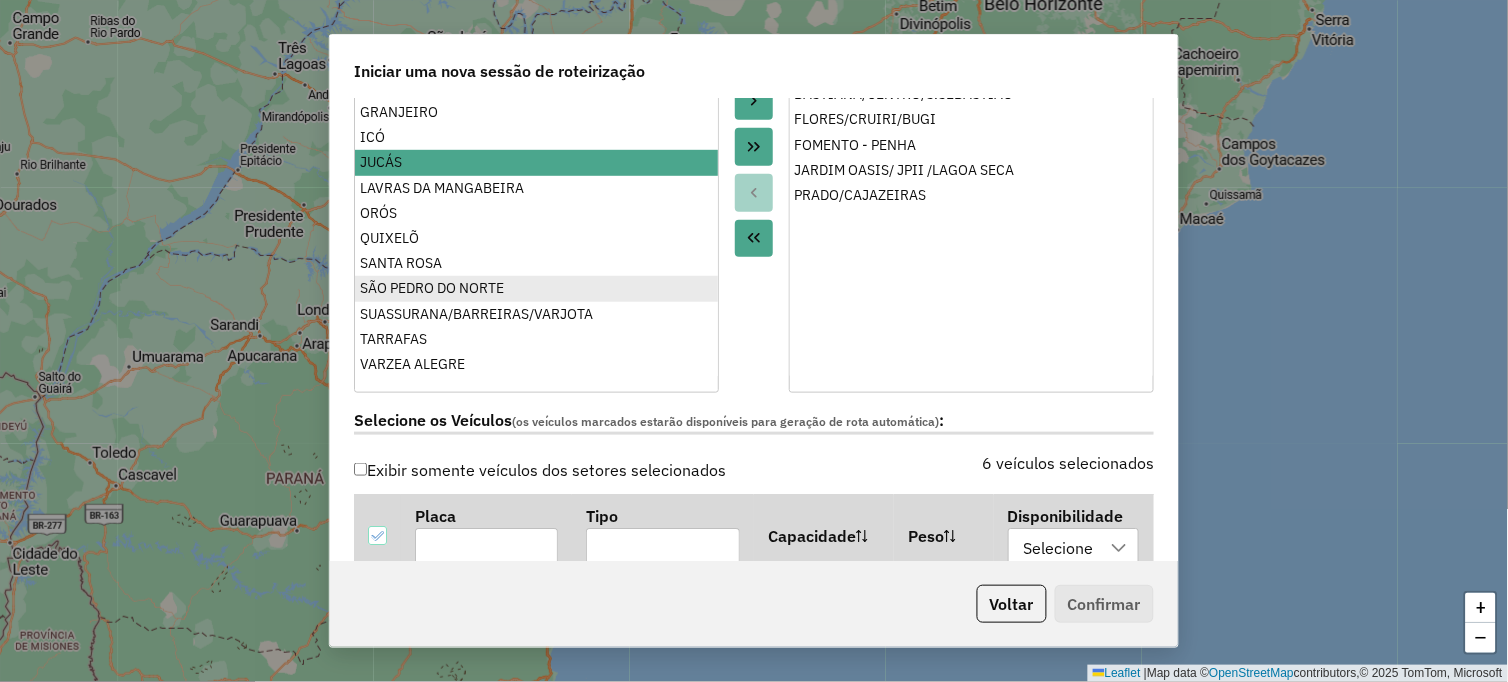 click on "SÃO PEDRO DO NORTE" at bounding box center [536, 288] 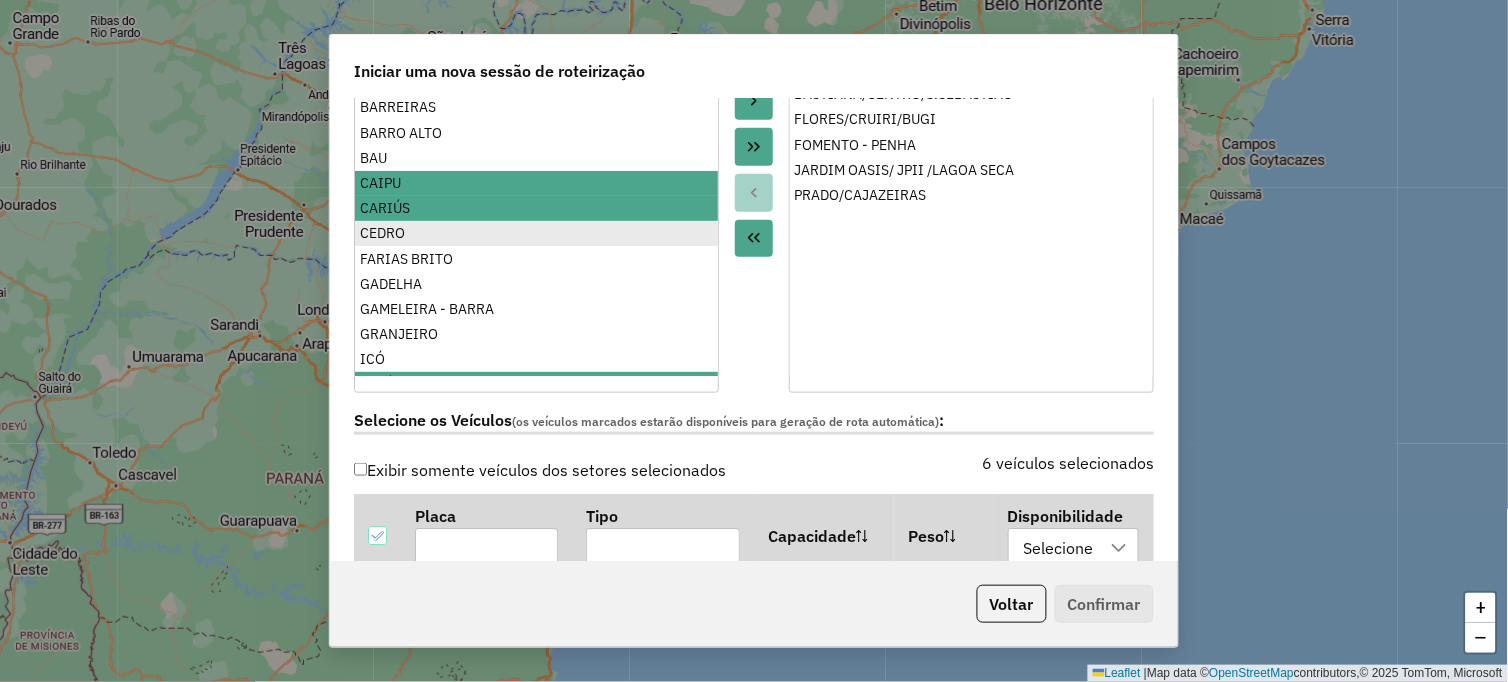 scroll, scrollTop: 0, scrollLeft: 0, axis: both 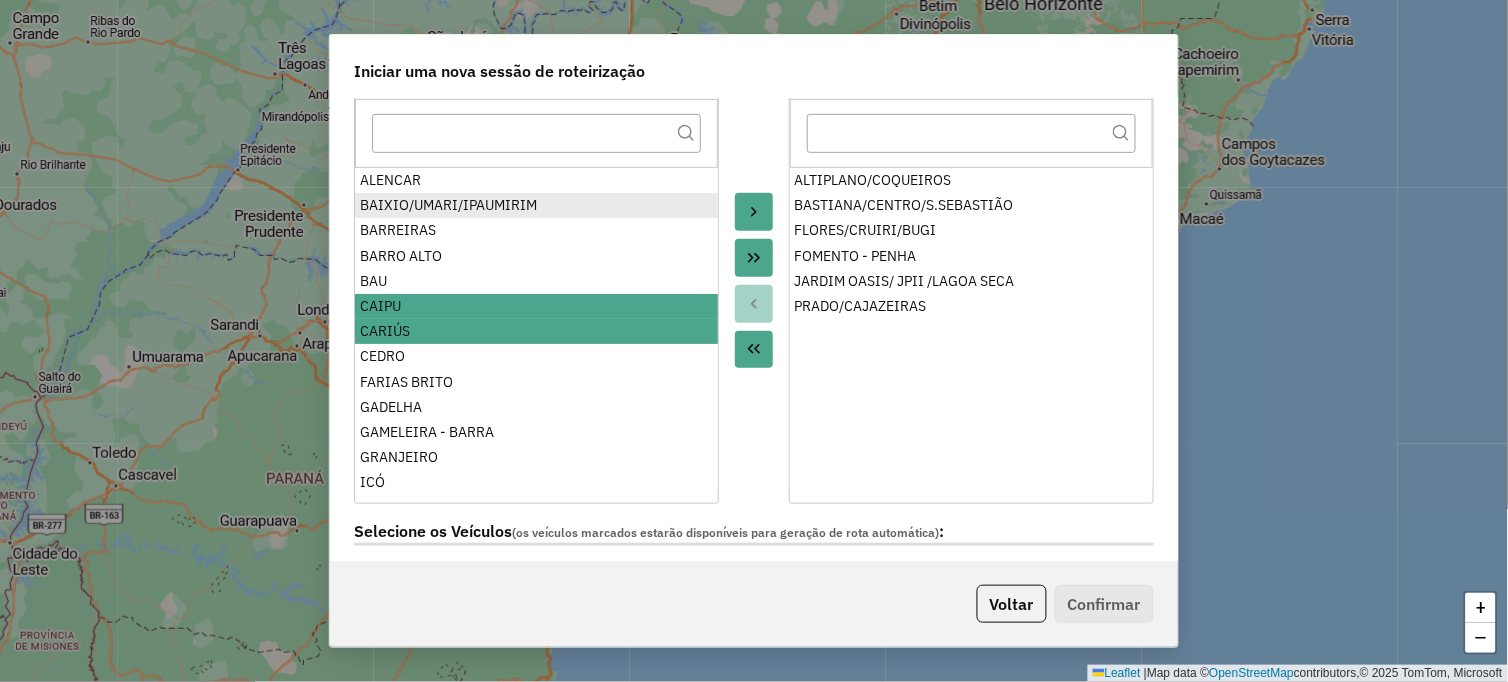 click on "BAIXIO/UMARI/IPAUMIRIM" at bounding box center [536, 205] 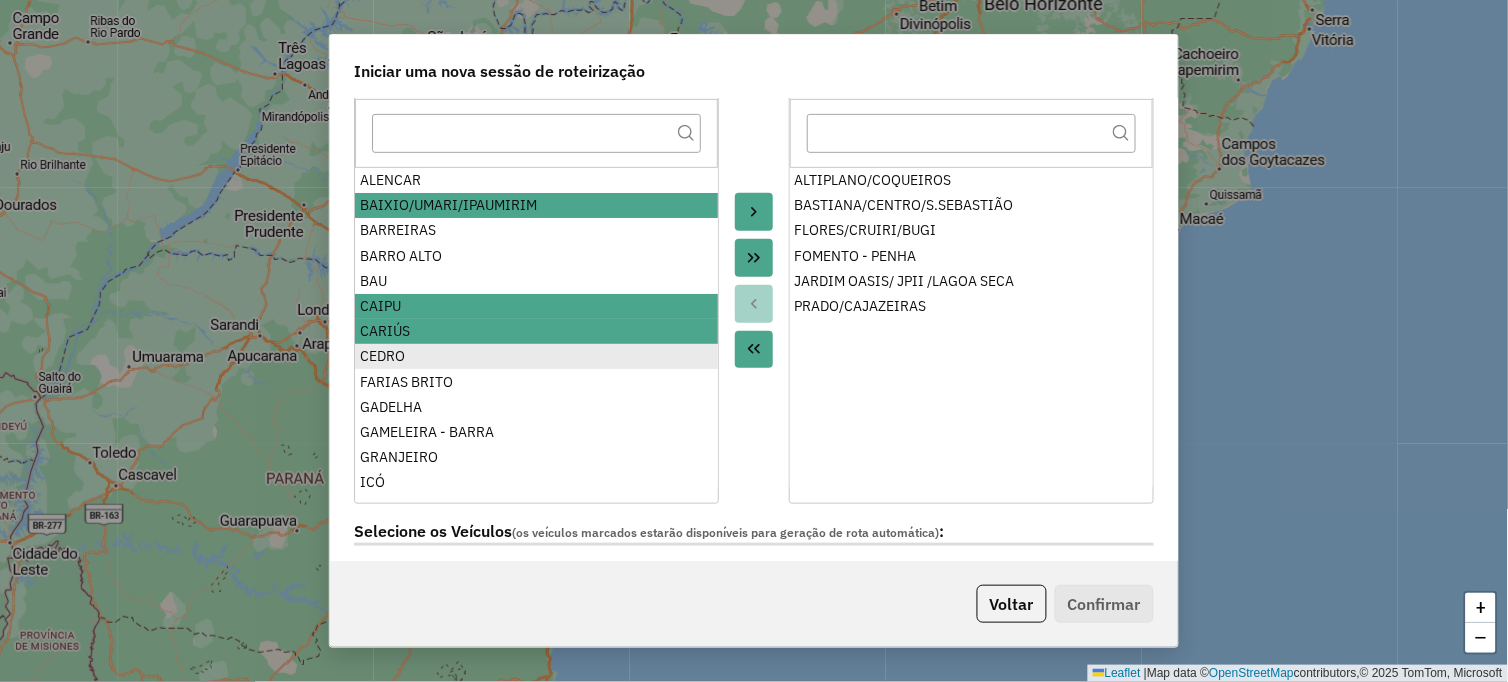 click on "CEDRO" at bounding box center [536, 356] 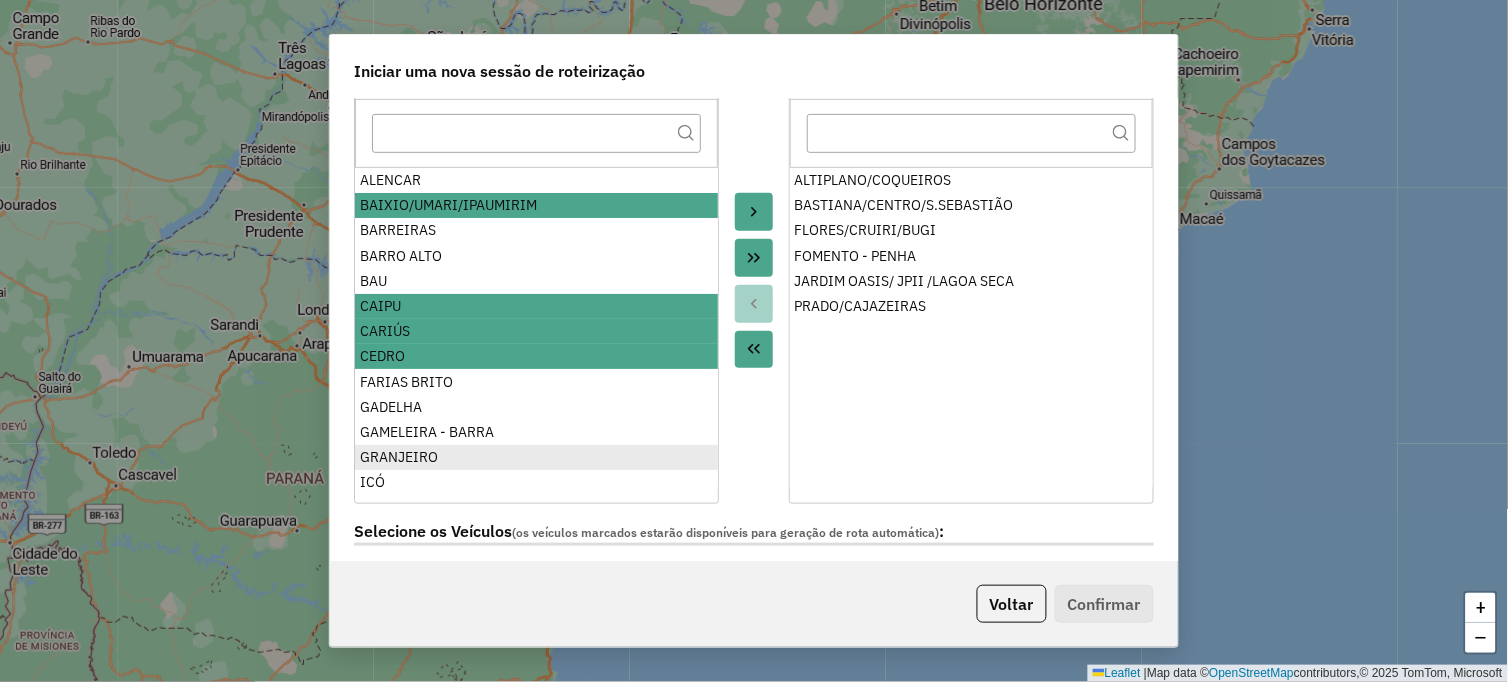 click on "GRANJEIRO" at bounding box center (536, 457) 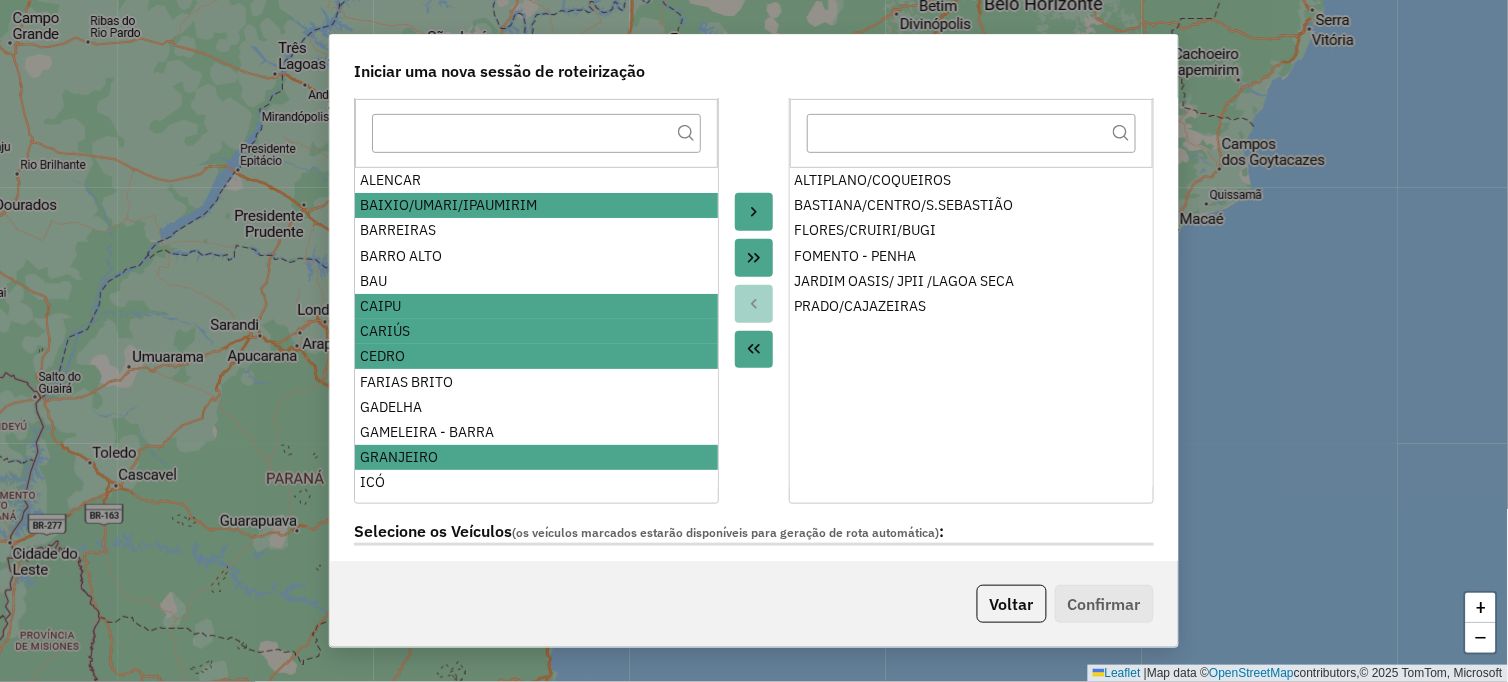 click 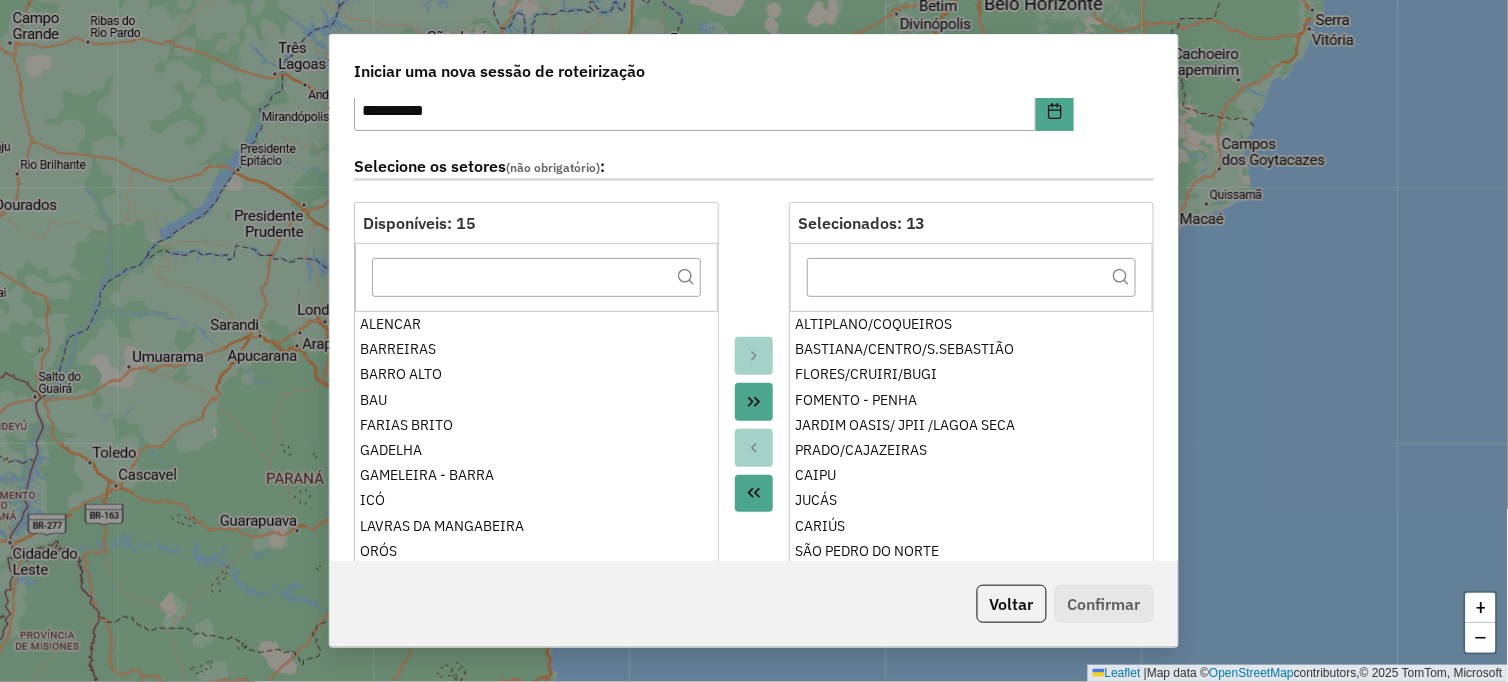 scroll, scrollTop: 111, scrollLeft: 0, axis: vertical 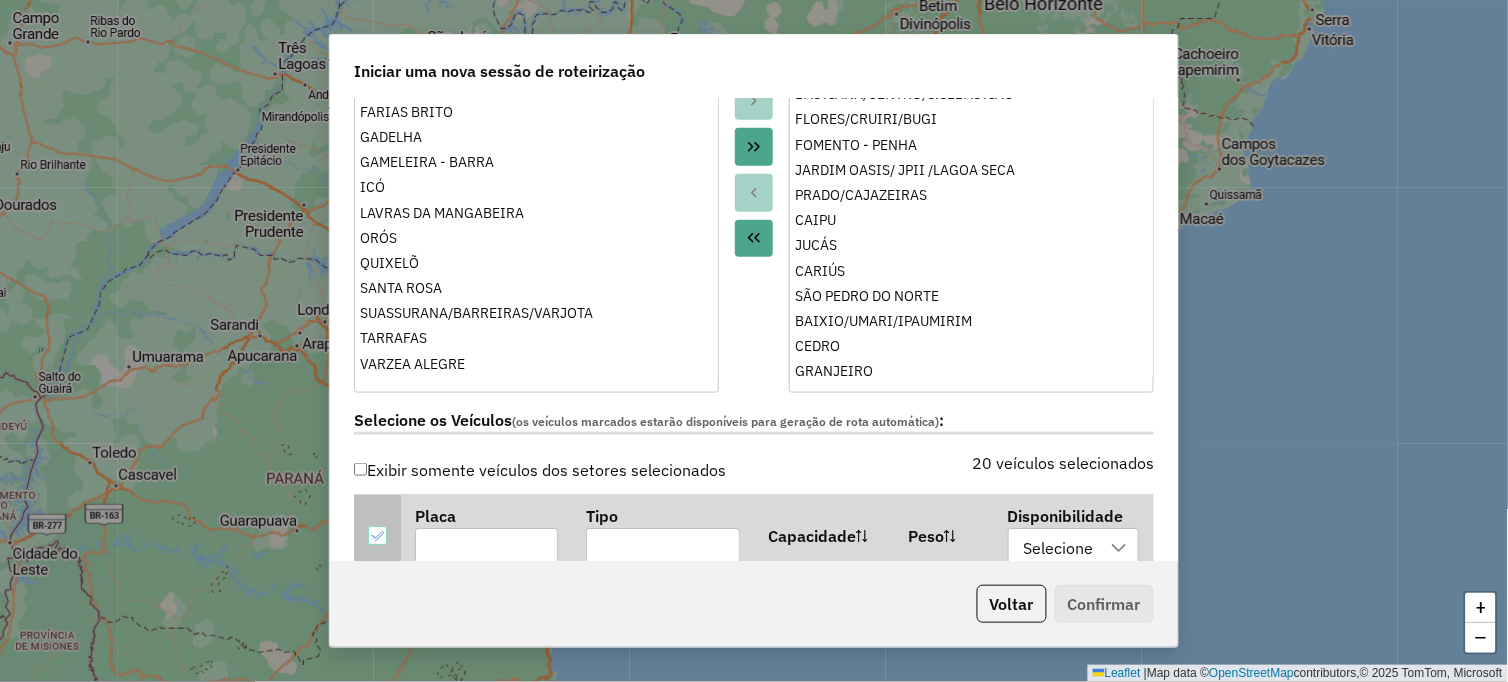 click 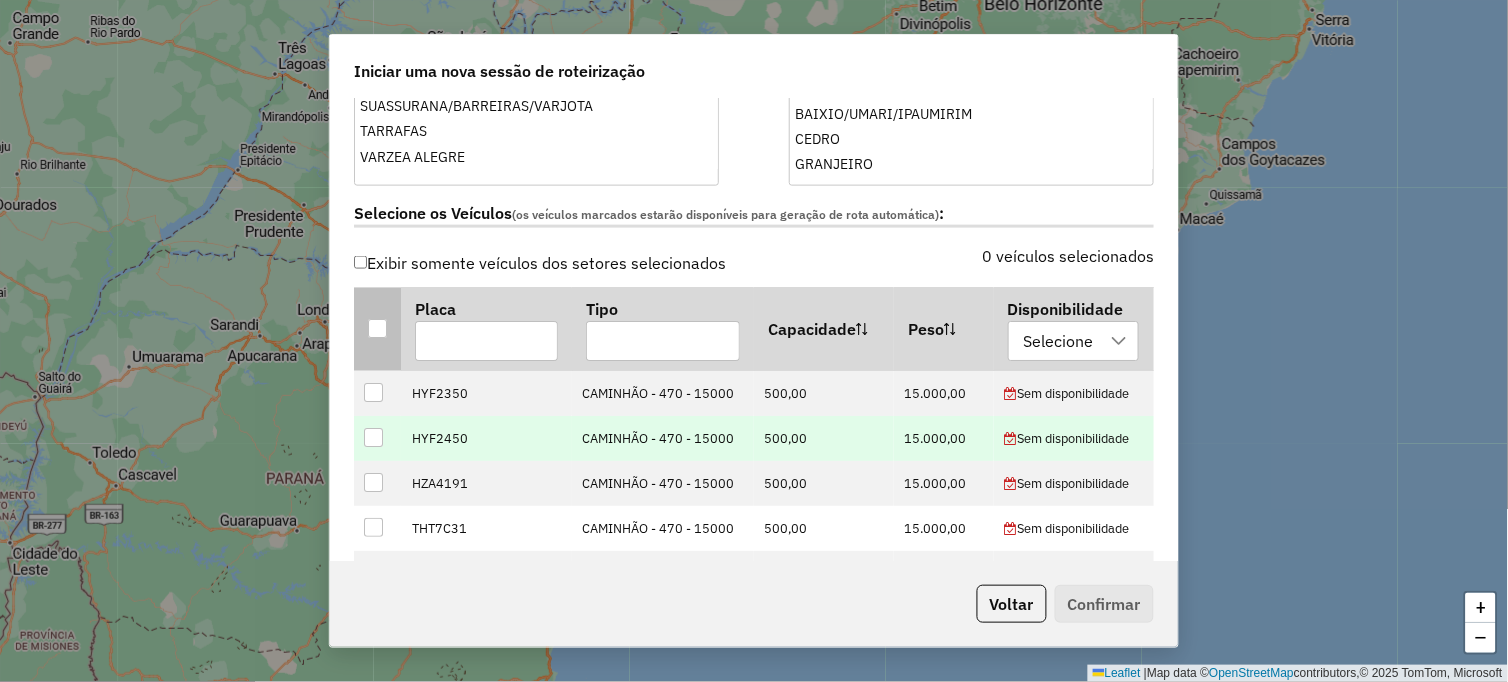 scroll, scrollTop: 555, scrollLeft: 0, axis: vertical 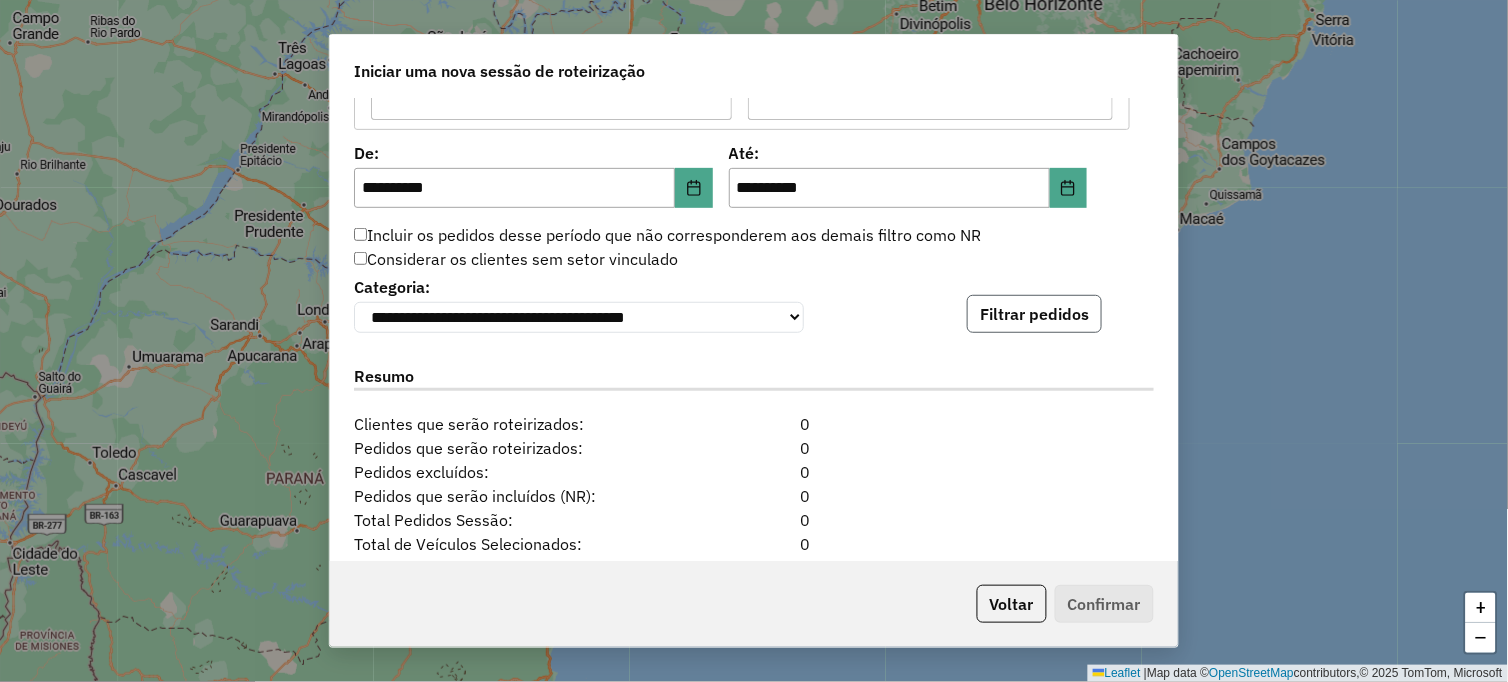 click on "Filtrar pedidos" 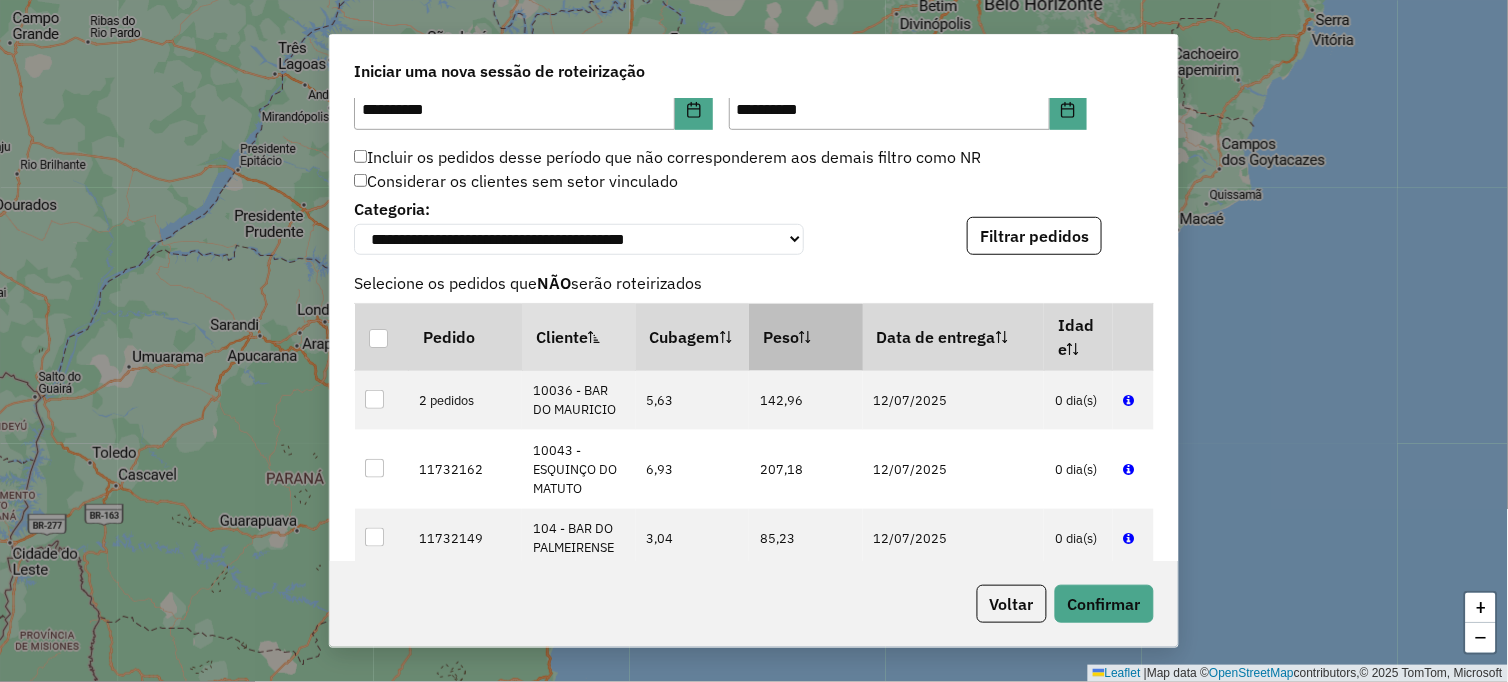 scroll, scrollTop: 2000, scrollLeft: 0, axis: vertical 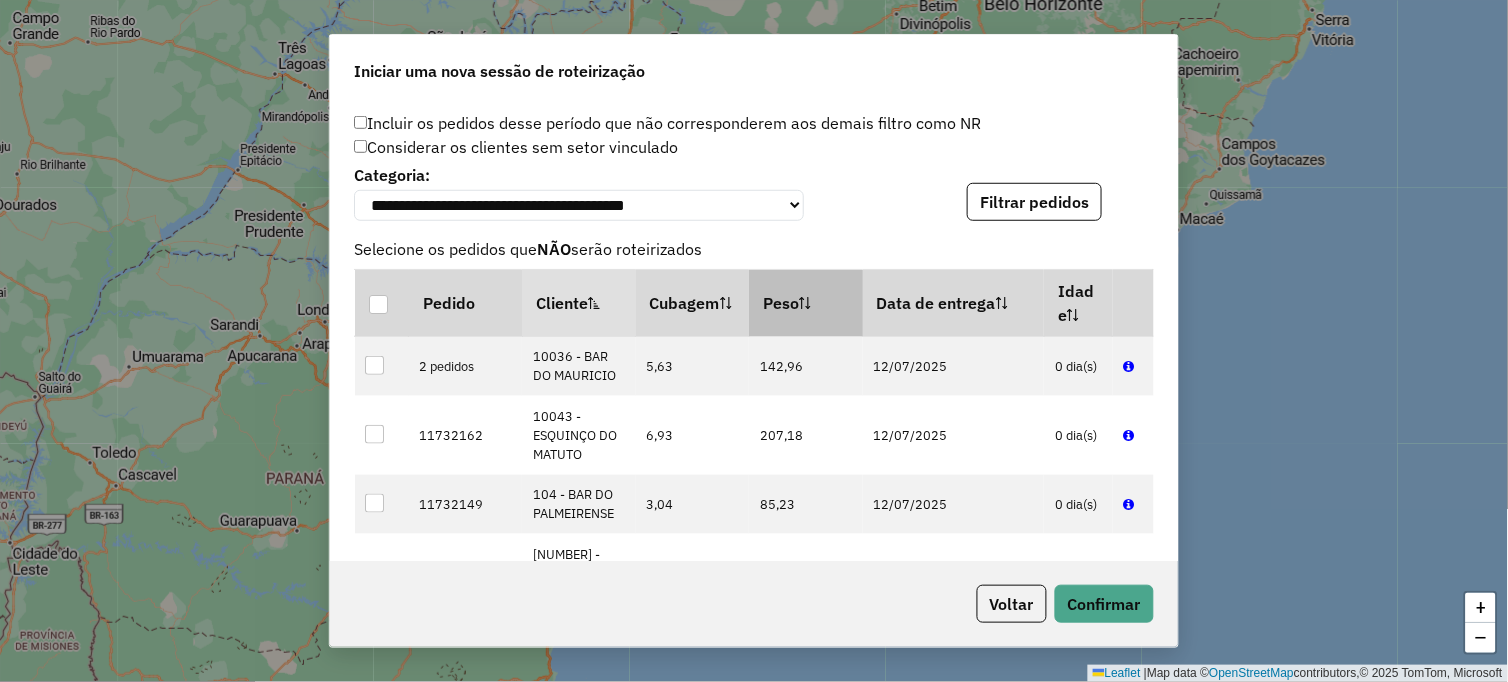click on "Peso" at bounding box center [806, 303] 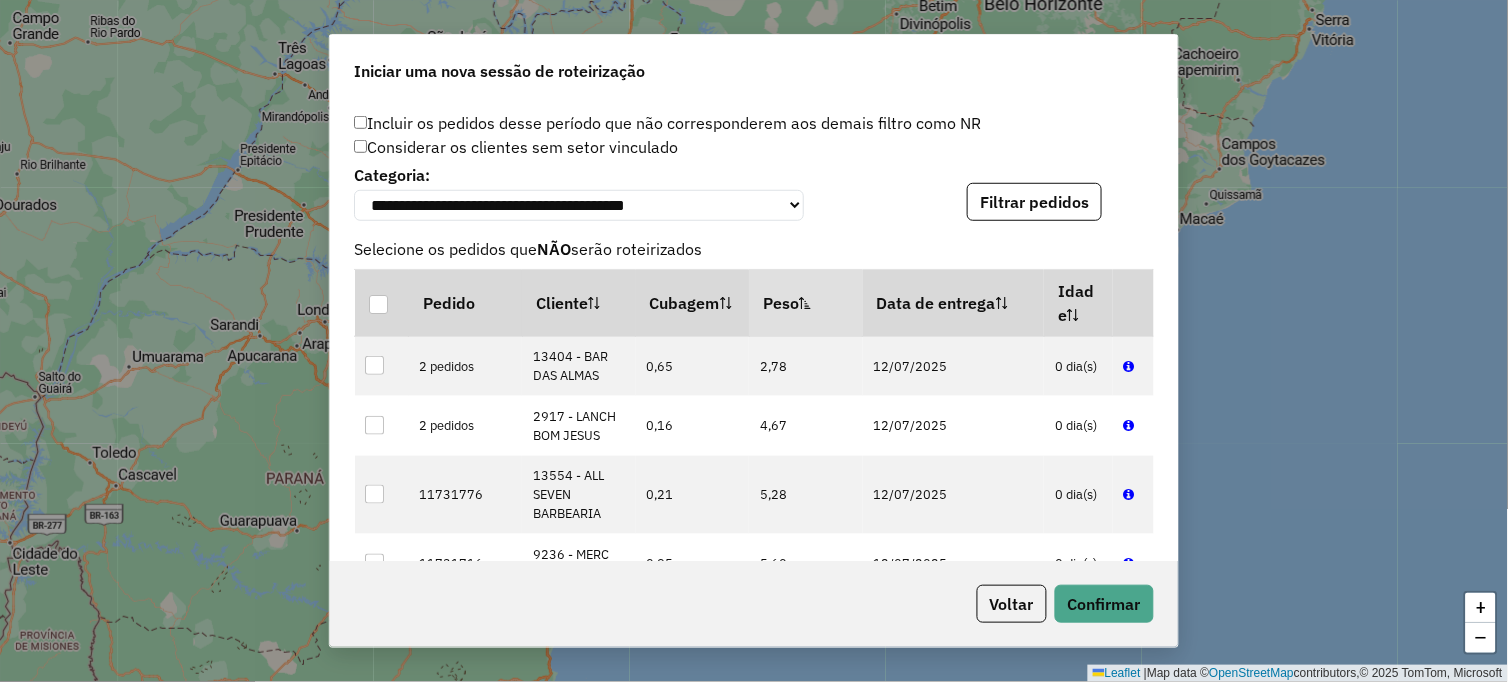click on "Peso" at bounding box center [806, 303] 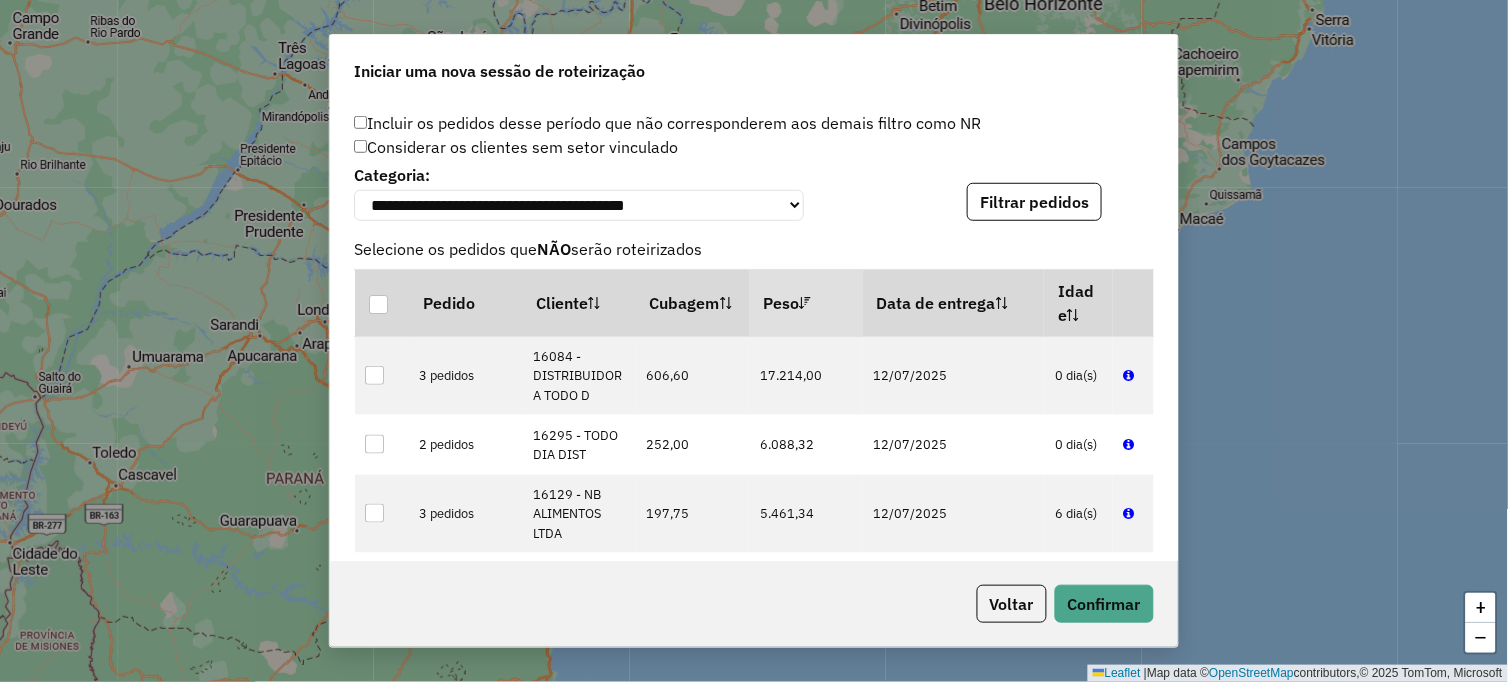 scroll, scrollTop: 2111, scrollLeft: 0, axis: vertical 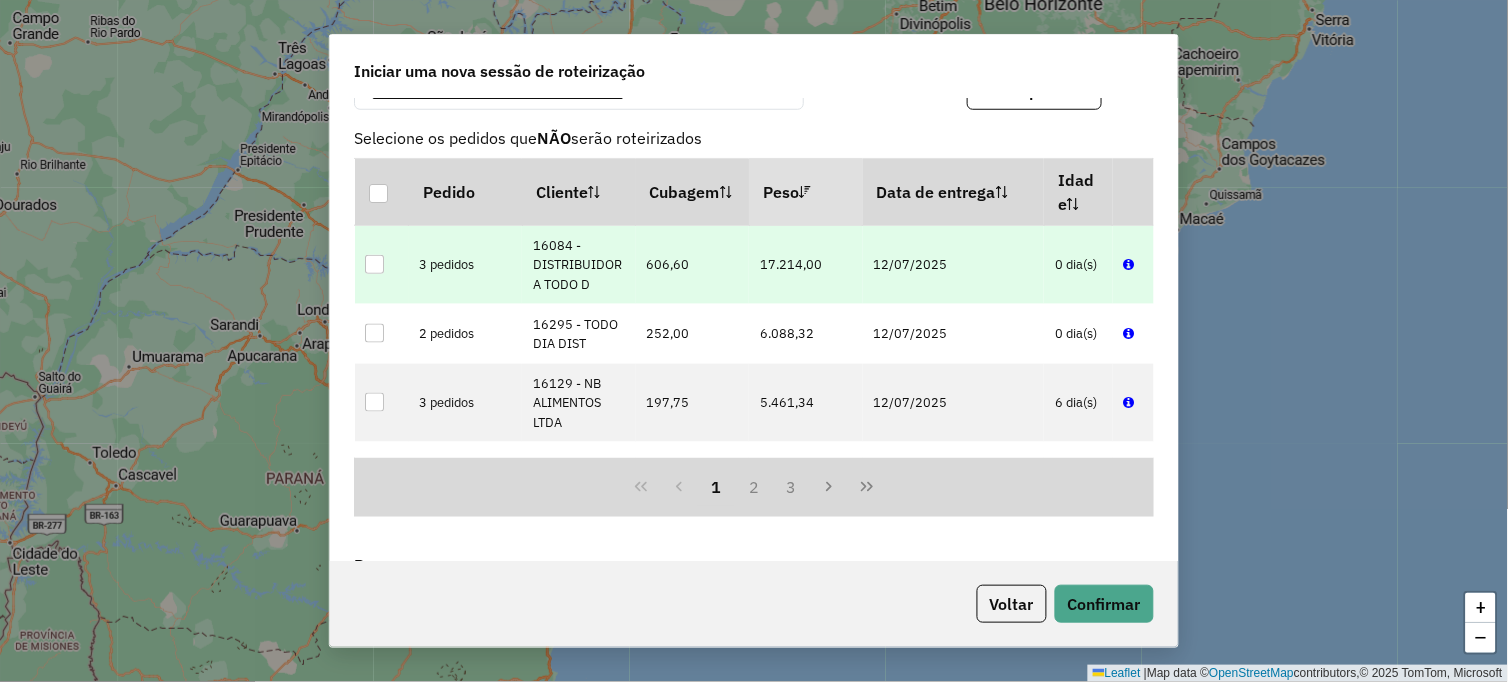 click at bounding box center (374, 264) 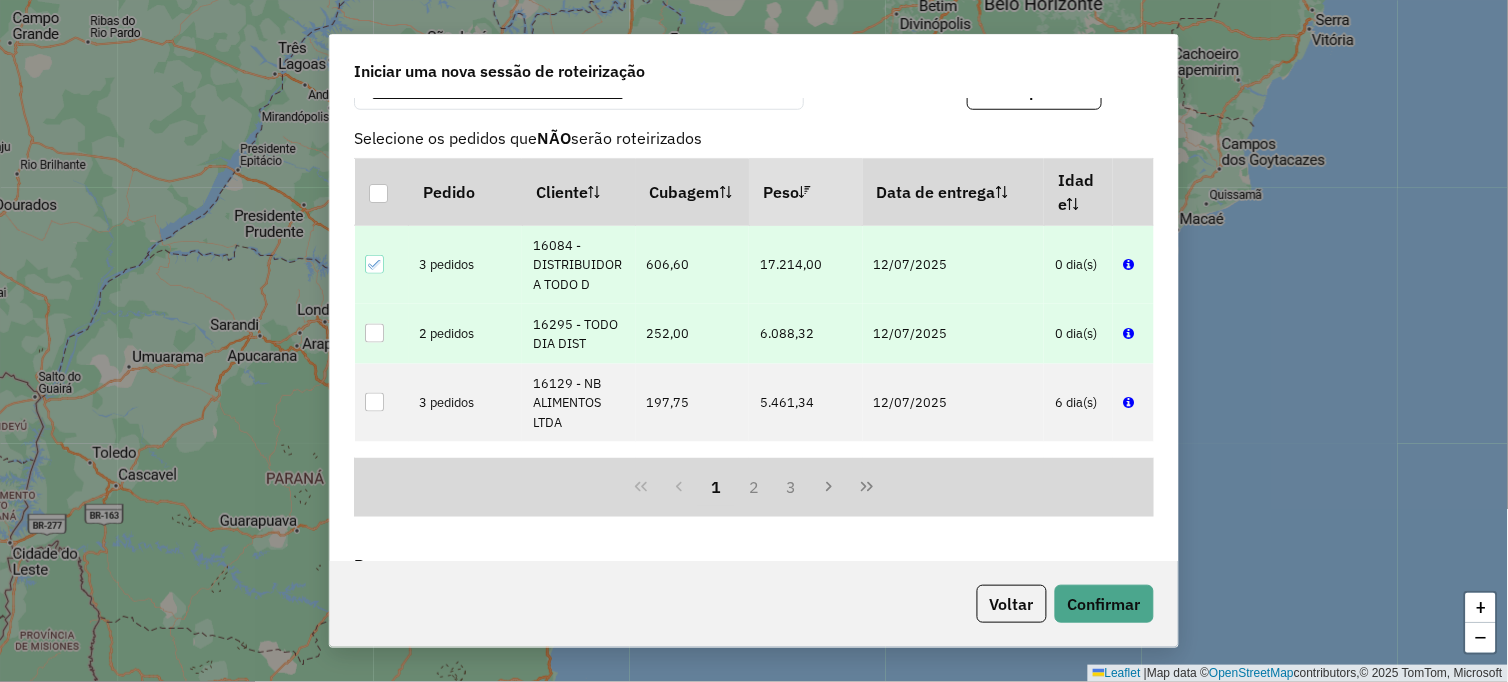 click at bounding box center [374, 333] 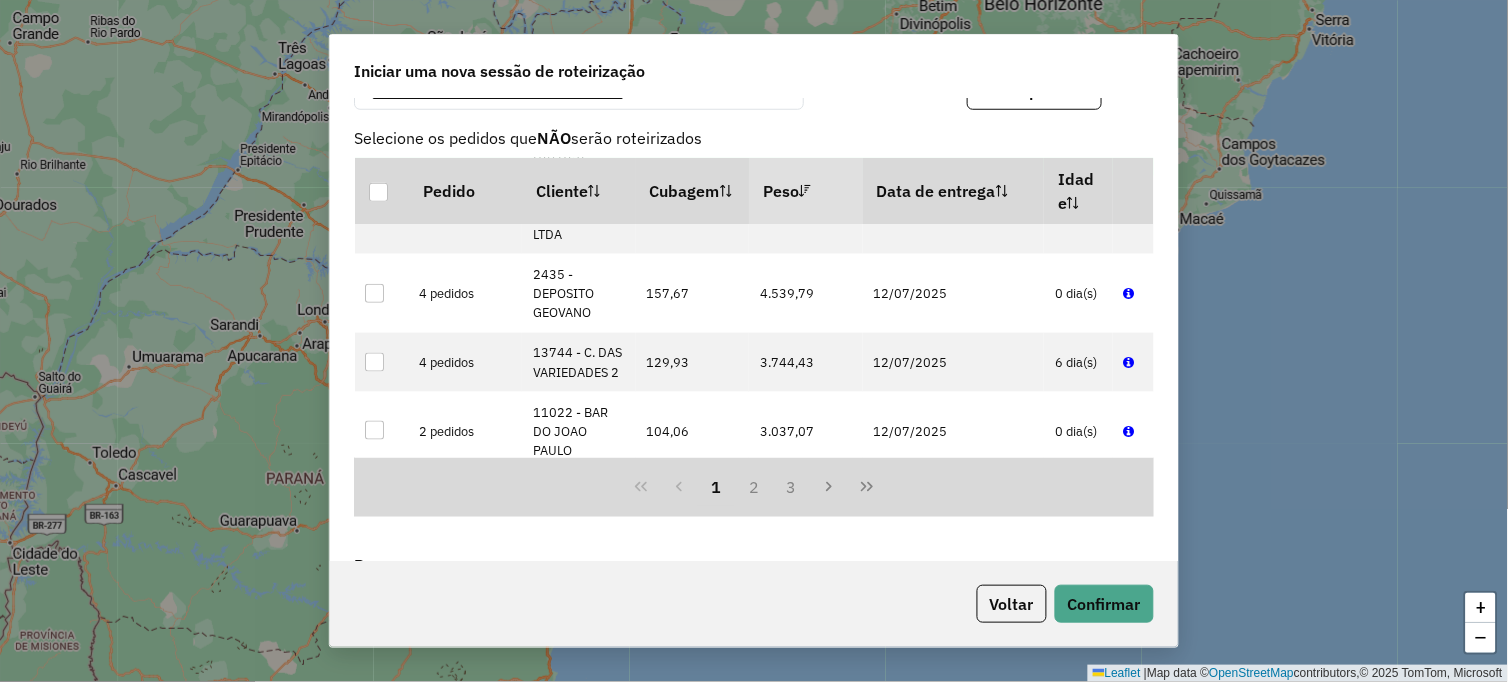 scroll, scrollTop: 222, scrollLeft: 0, axis: vertical 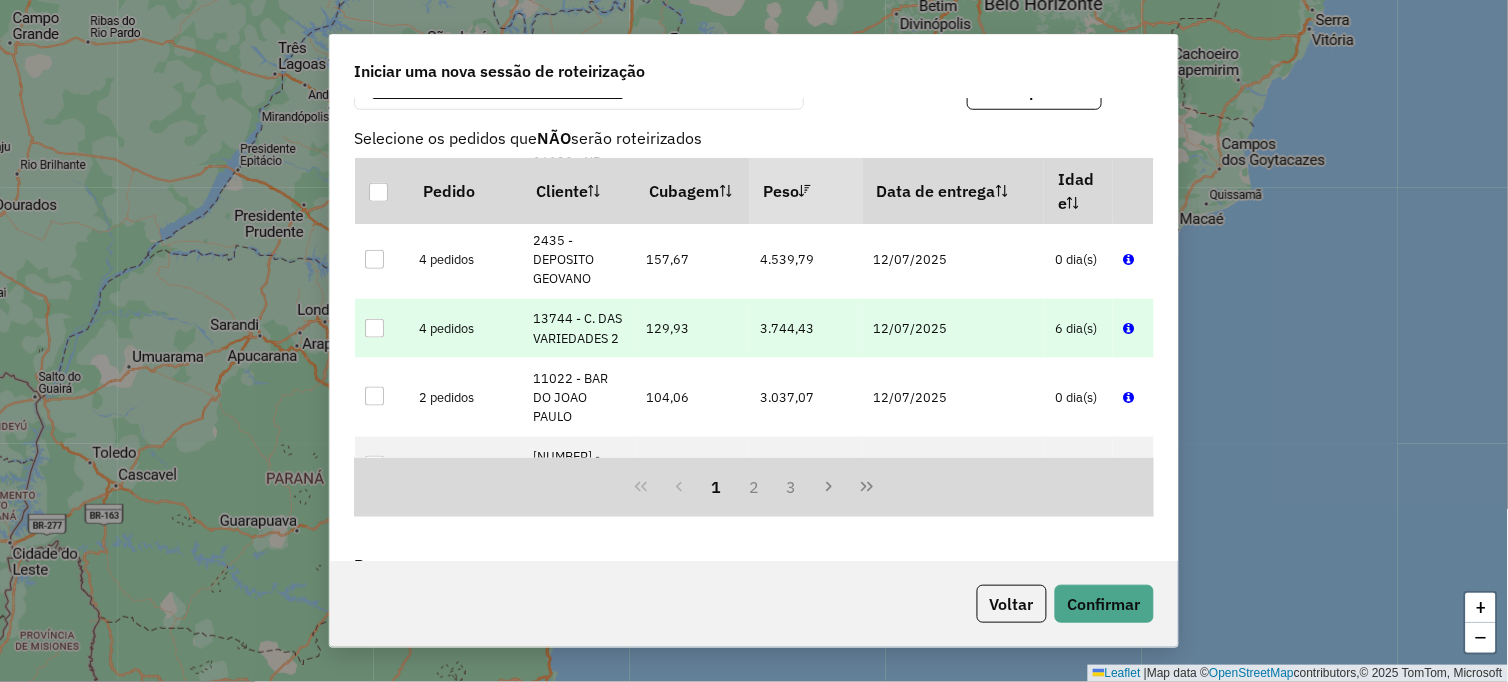 click at bounding box center [374, 328] 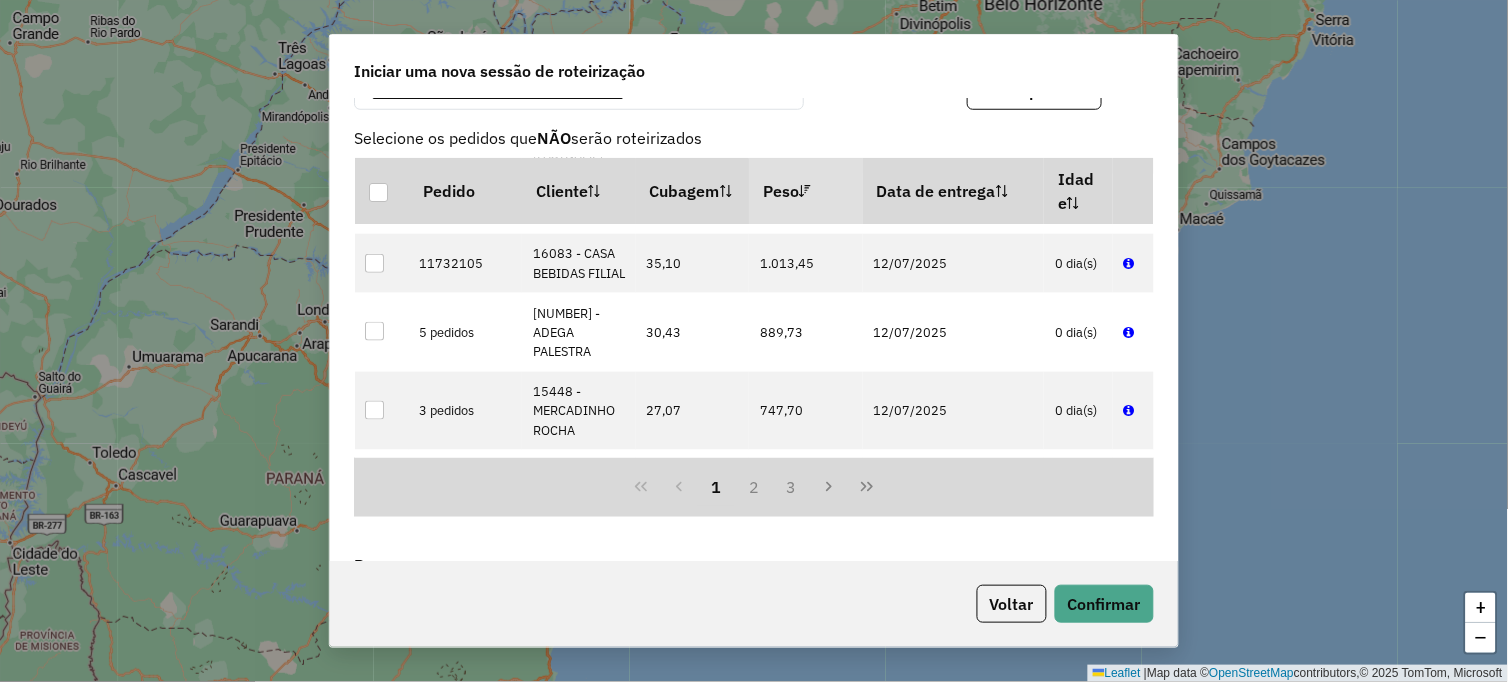 scroll, scrollTop: 1666, scrollLeft: 0, axis: vertical 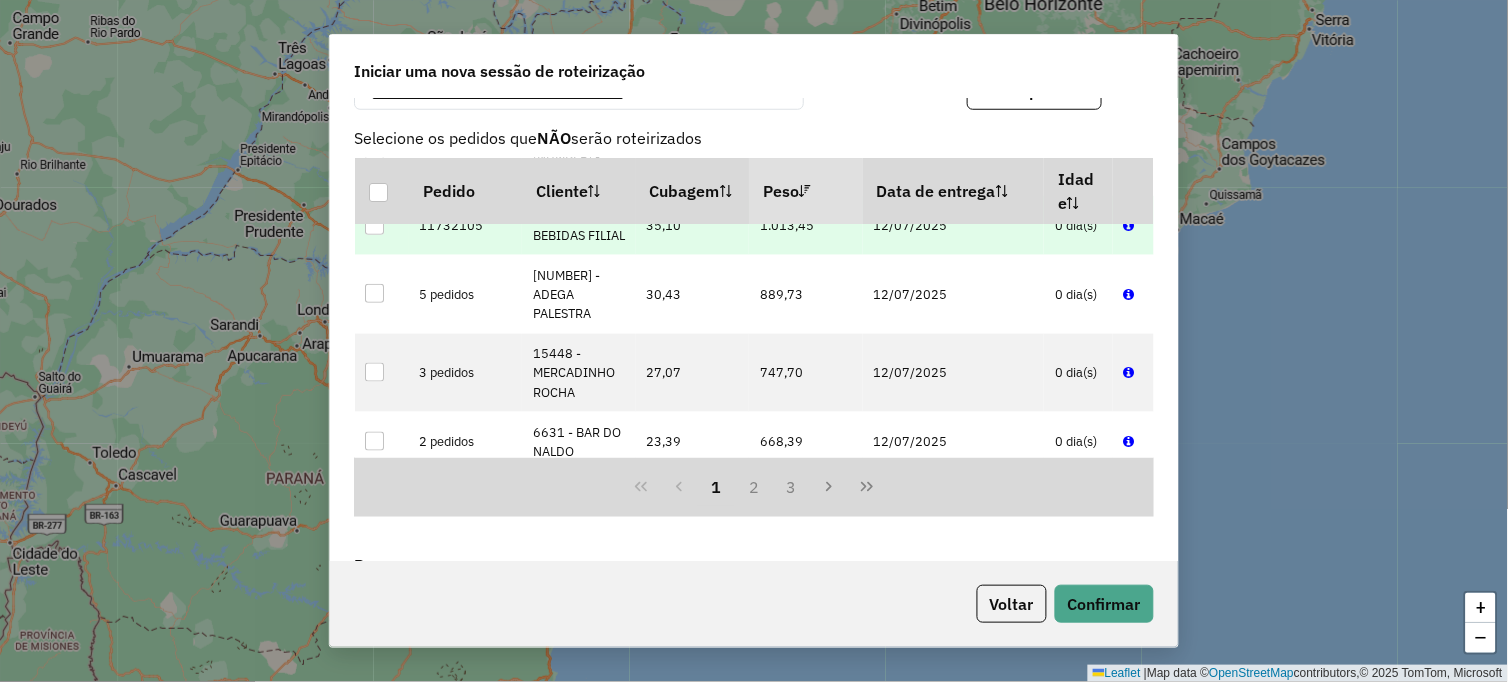 click at bounding box center [374, 225] 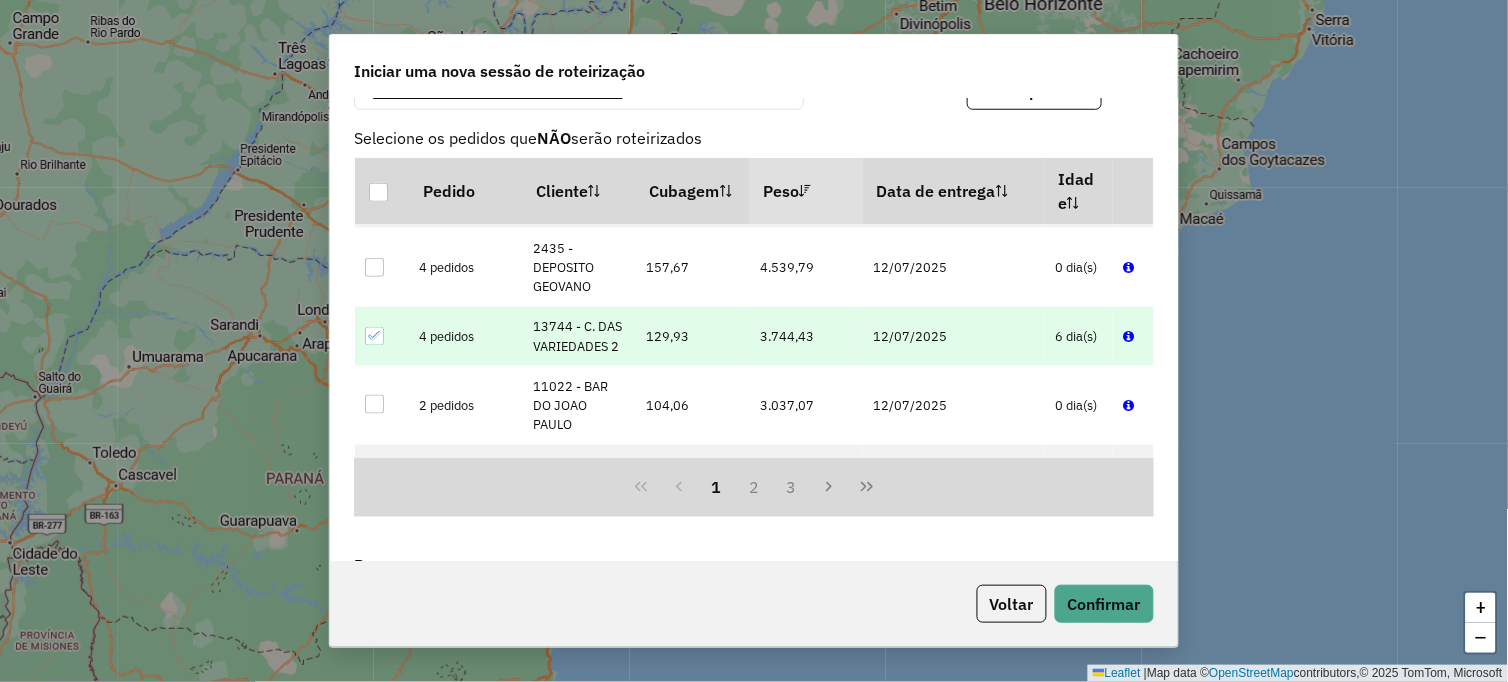 scroll, scrollTop: 222, scrollLeft: 0, axis: vertical 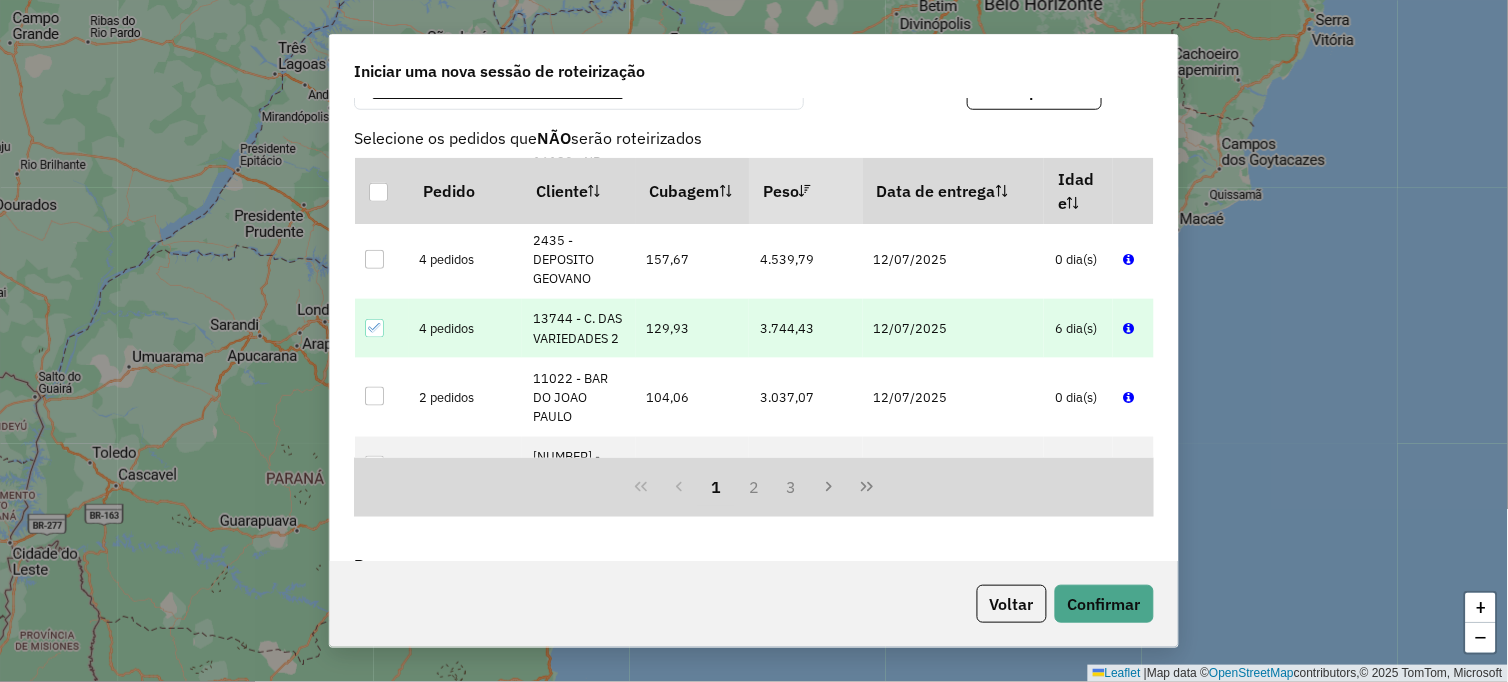 click at bounding box center [374, 328] 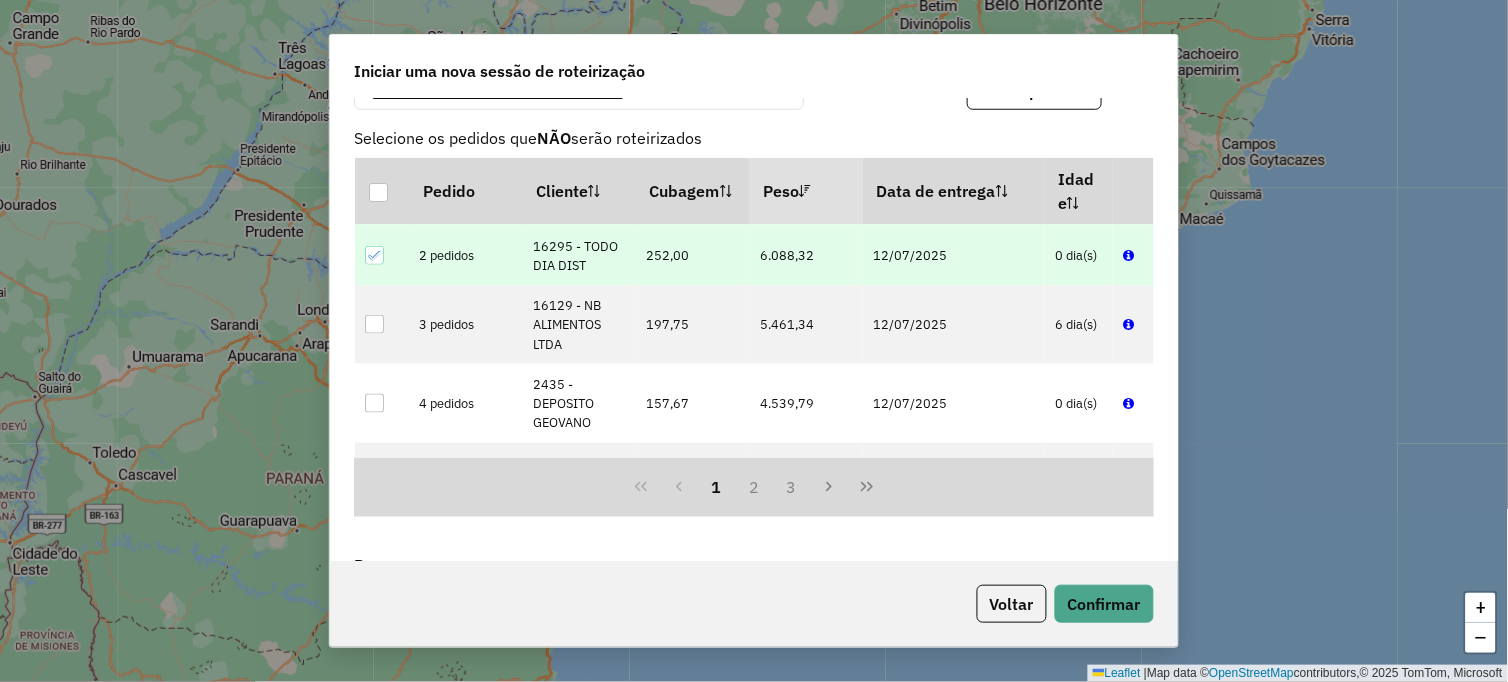 scroll, scrollTop: 190, scrollLeft: 0, axis: vertical 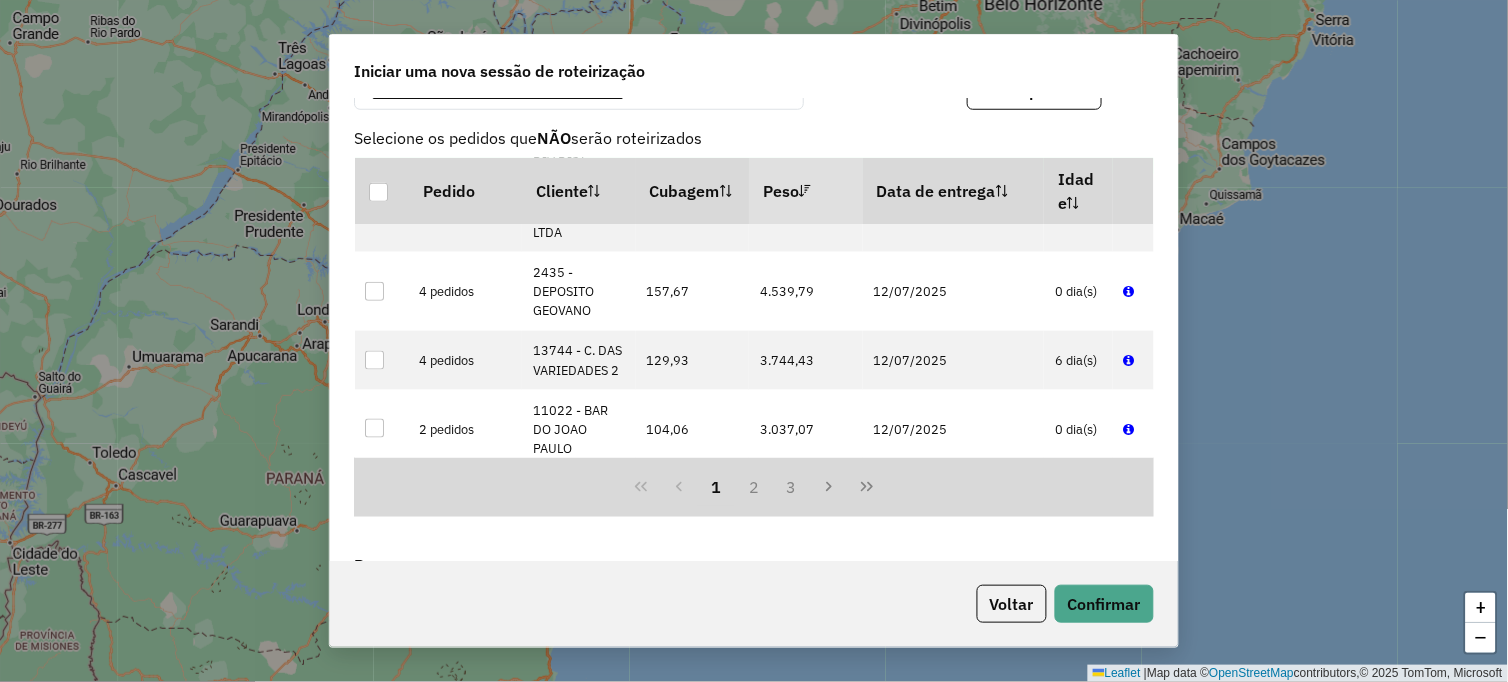 click on "**********" 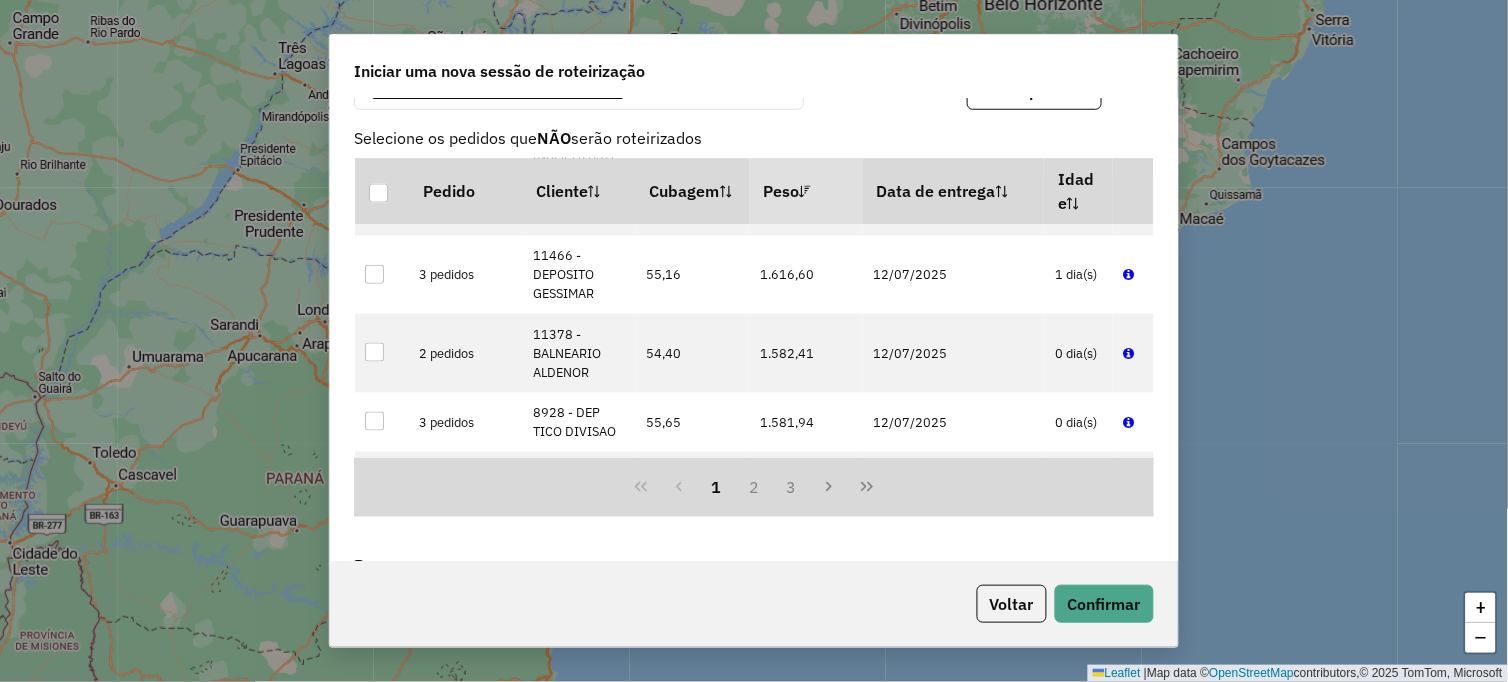 scroll, scrollTop: 1301, scrollLeft: 0, axis: vertical 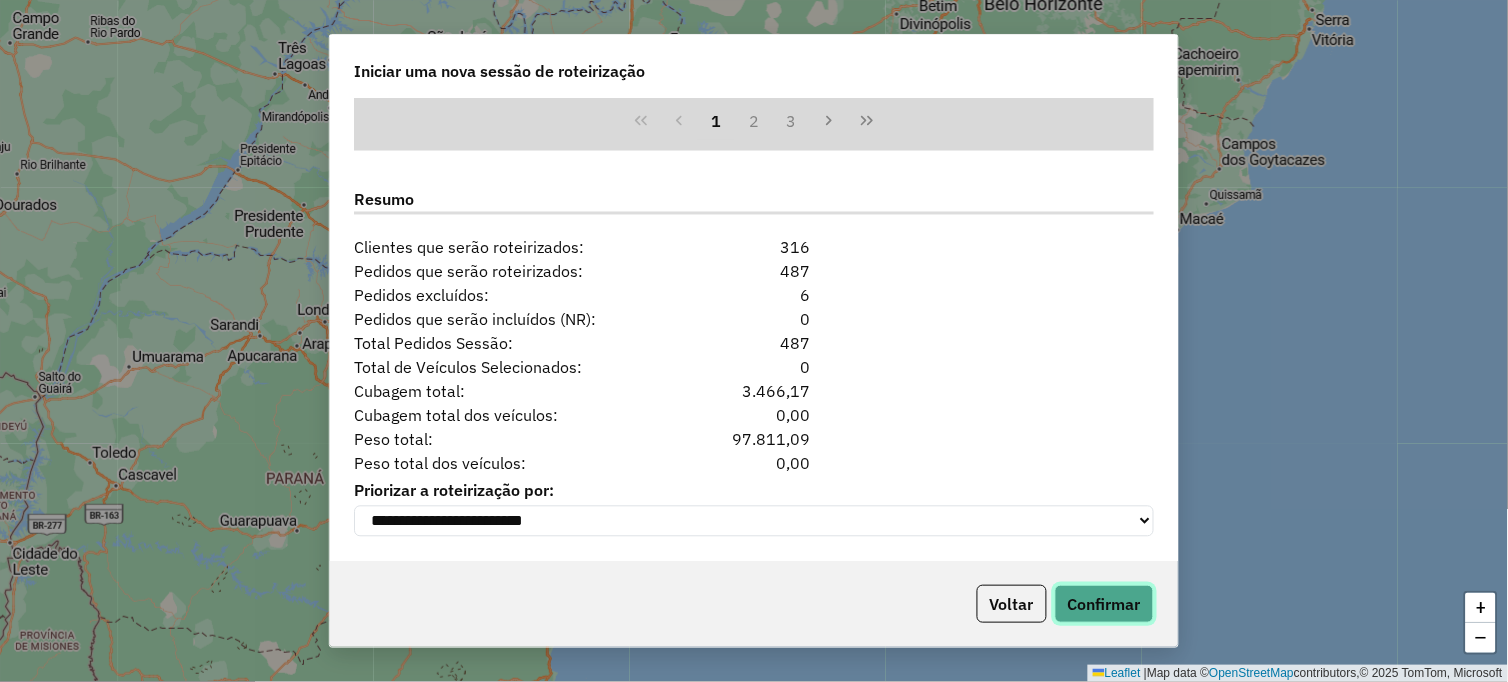 drag, startPoint x: 1086, startPoint y: 592, endPoint x: 1086, endPoint y: 581, distance: 11 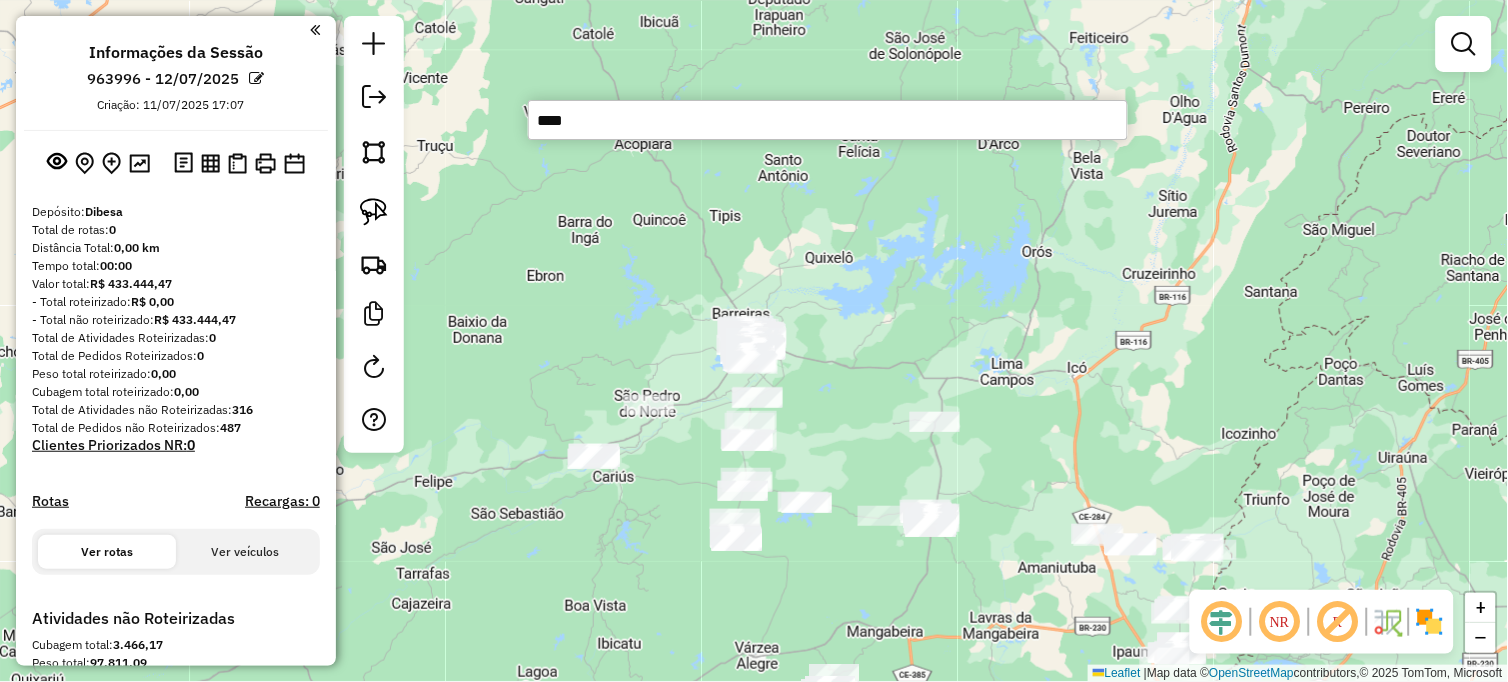 type on "****" 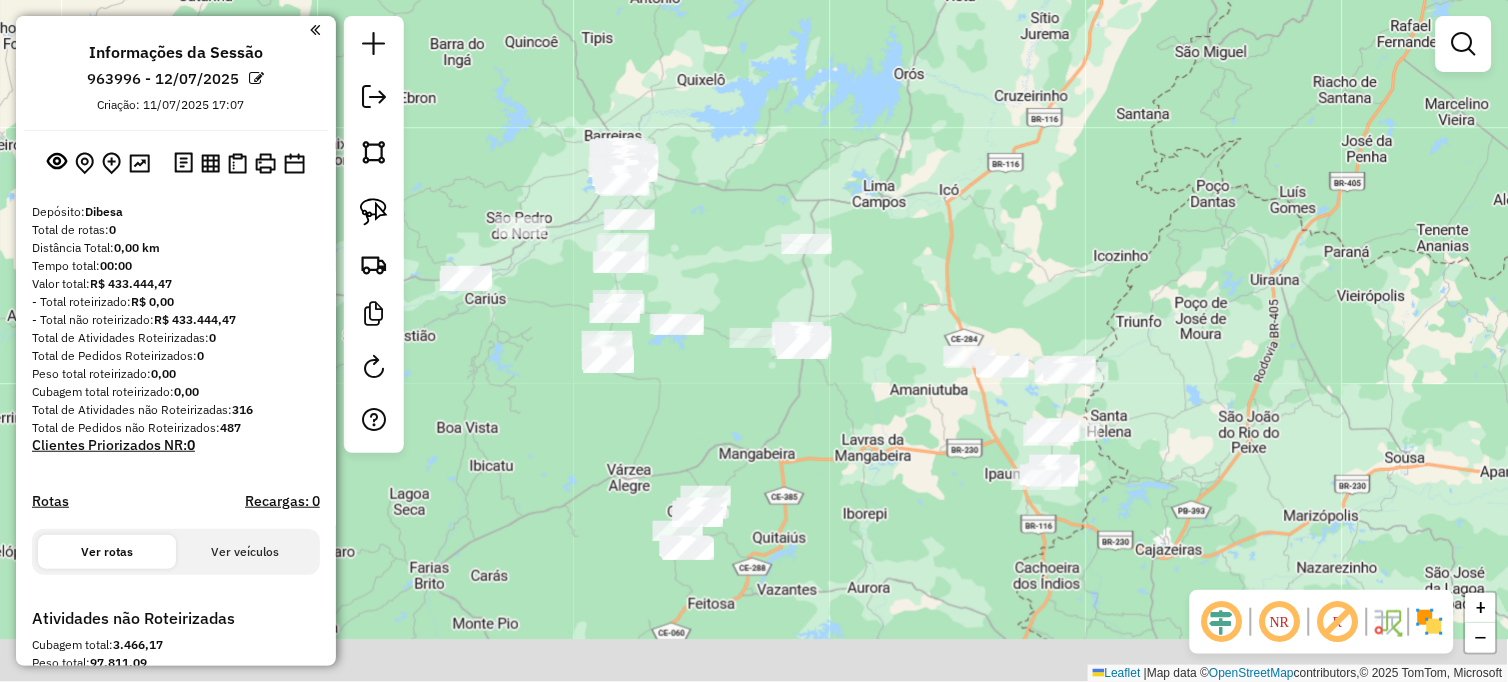 drag, startPoint x: 913, startPoint y: 293, endPoint x: 781, endPoint y: 142, distance: 200.5617 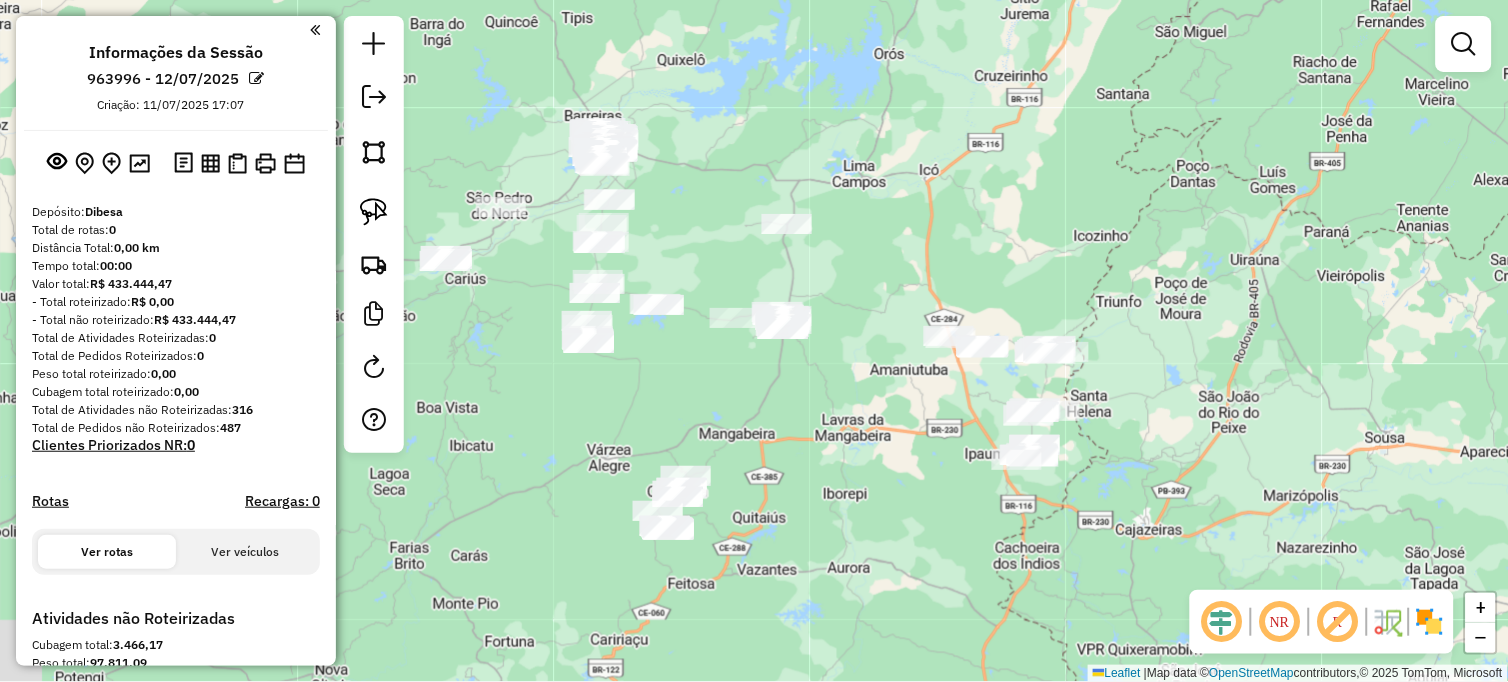 drag, startPoint x: 868, startPoint y: 505, endPoint x: 912, endPoint y: 396, distance: 117.54574 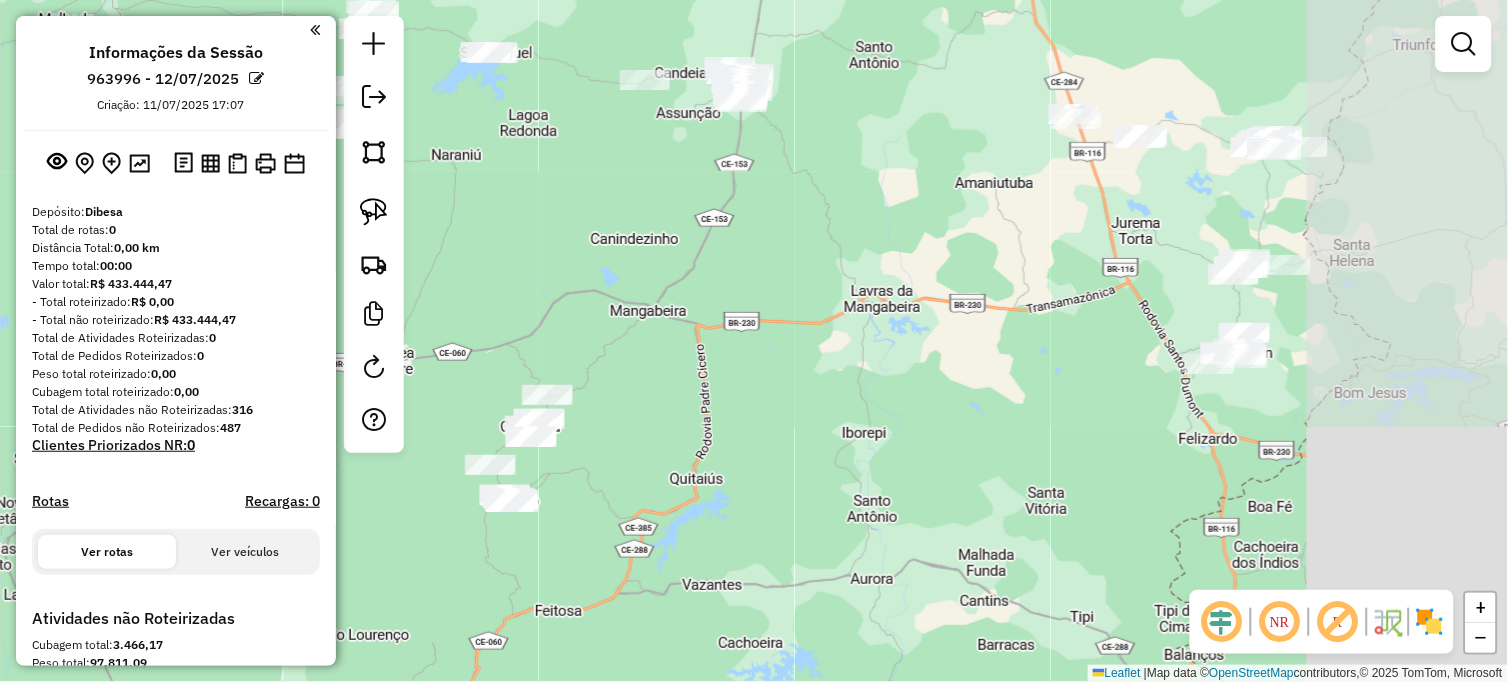 drag, startPoint x: 990, startPoint y: 253, endPoint x: 710, endPoint y: 398, distance: 315.3173 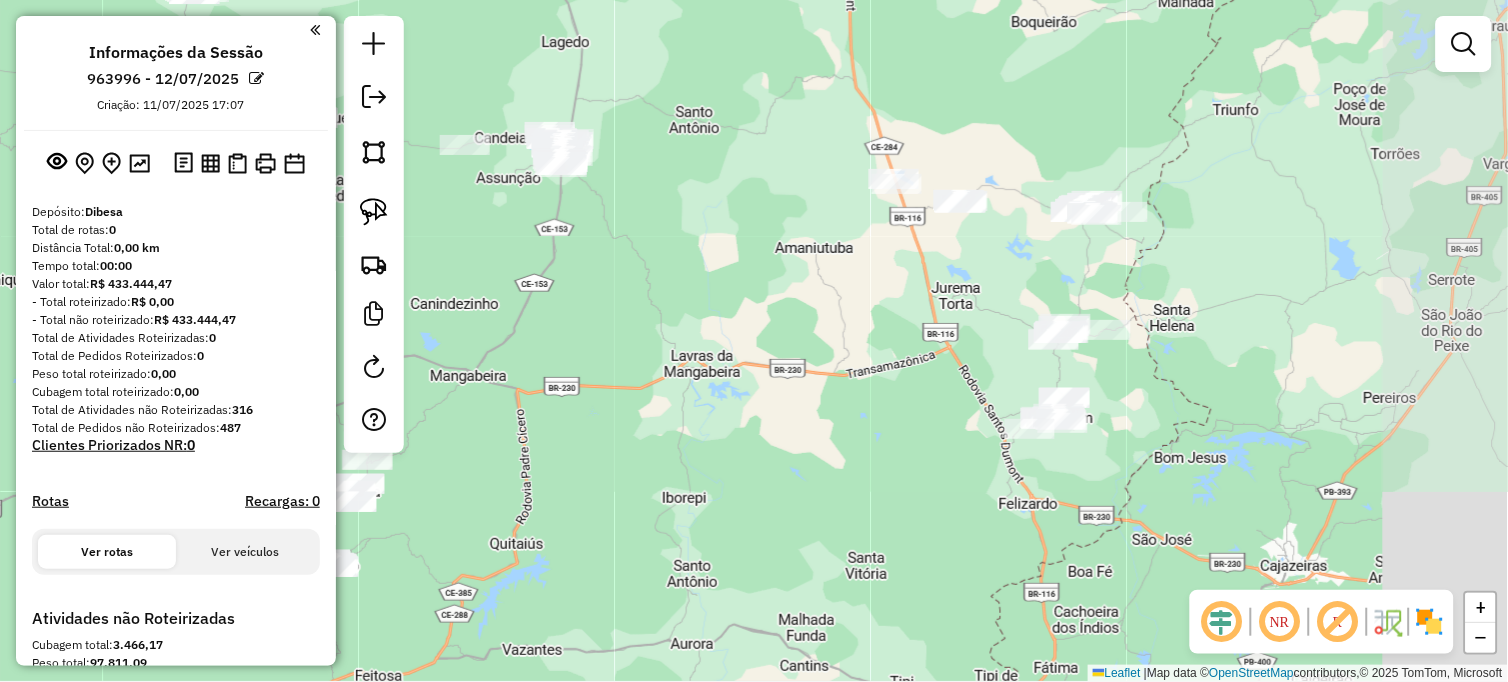 drag, startPoint x: 936, startPoint y: 298, endPoint x: 773, endPoint y: 361, distance: 174.75125 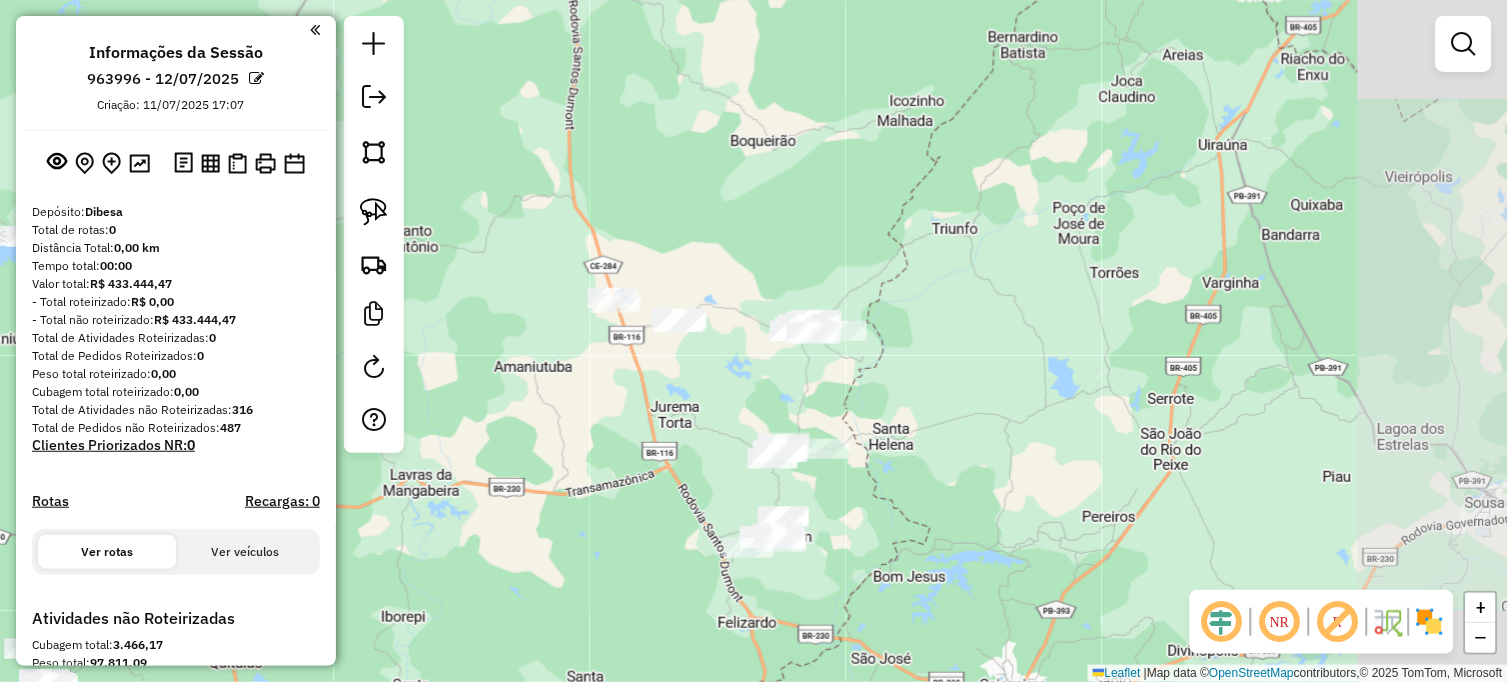 drag, startPoint x: 863, startPoint y: 311, endPoint x: 585, endPoint y: 420, distance: 298.6051 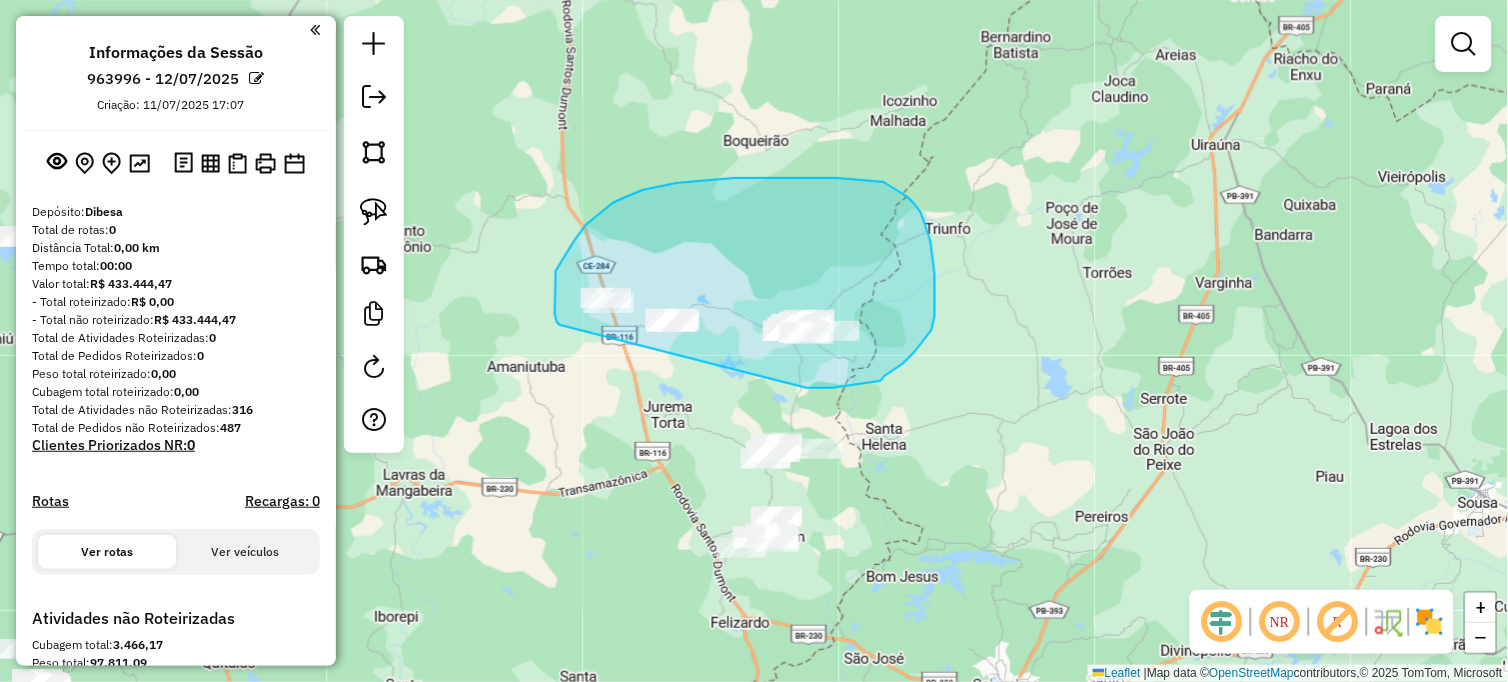 drag, startPoint x: 557, startPoint y: 322, endPoint x: 785, endPoint y: 388, distance: 237.36049 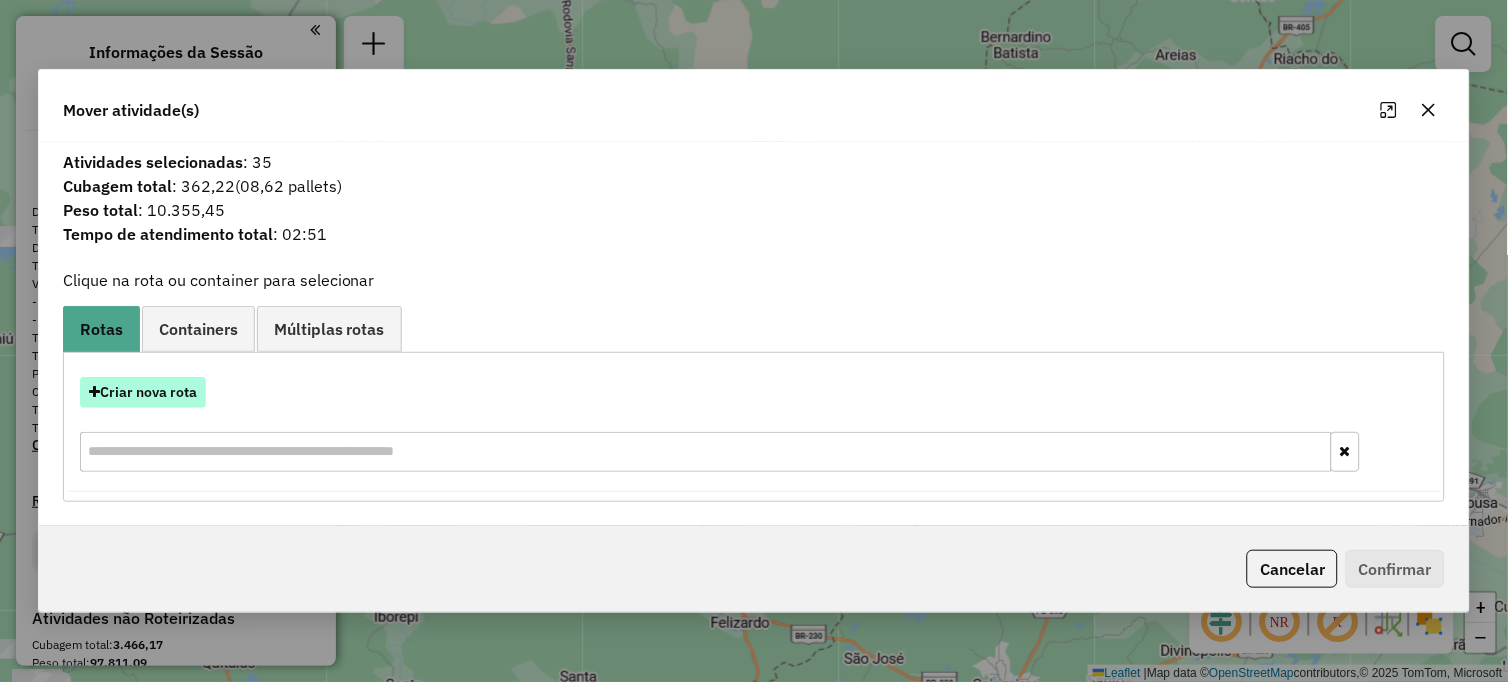 click on "Criar nova rota" at bounding box center (143, 392) 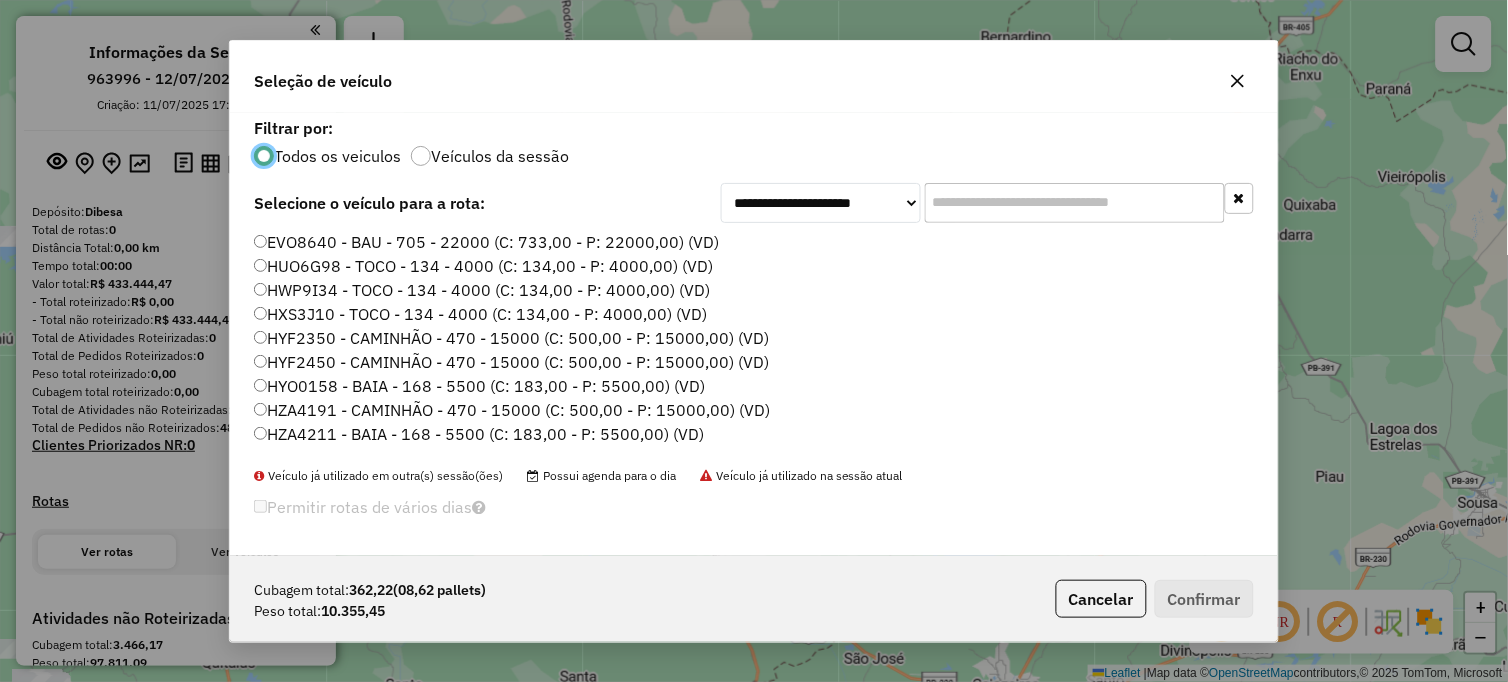 scroll, scrollTop: 11, scrollLeft: 5, axis: both 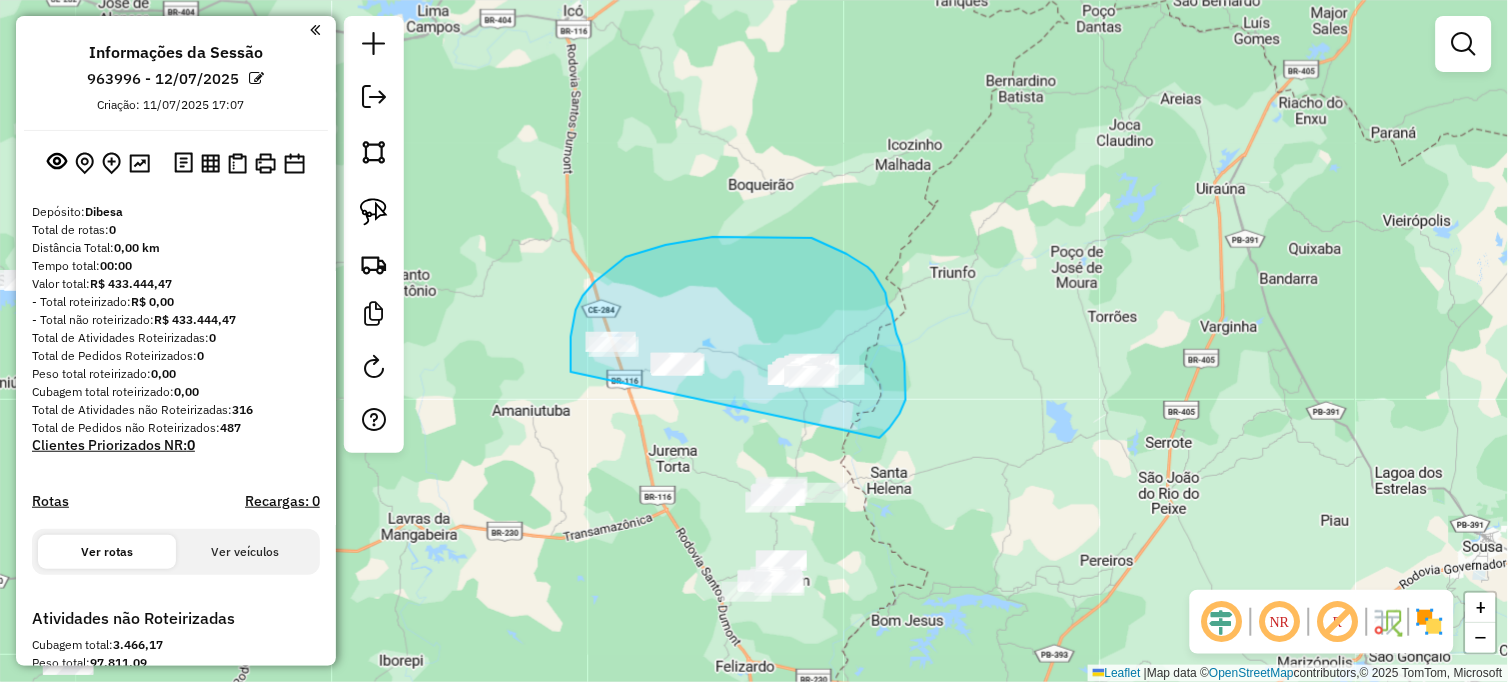 drag, startPoint x: 571, startPoint y: 367, endPoint x: 880, endPoint y: 438, distance: 317.05203 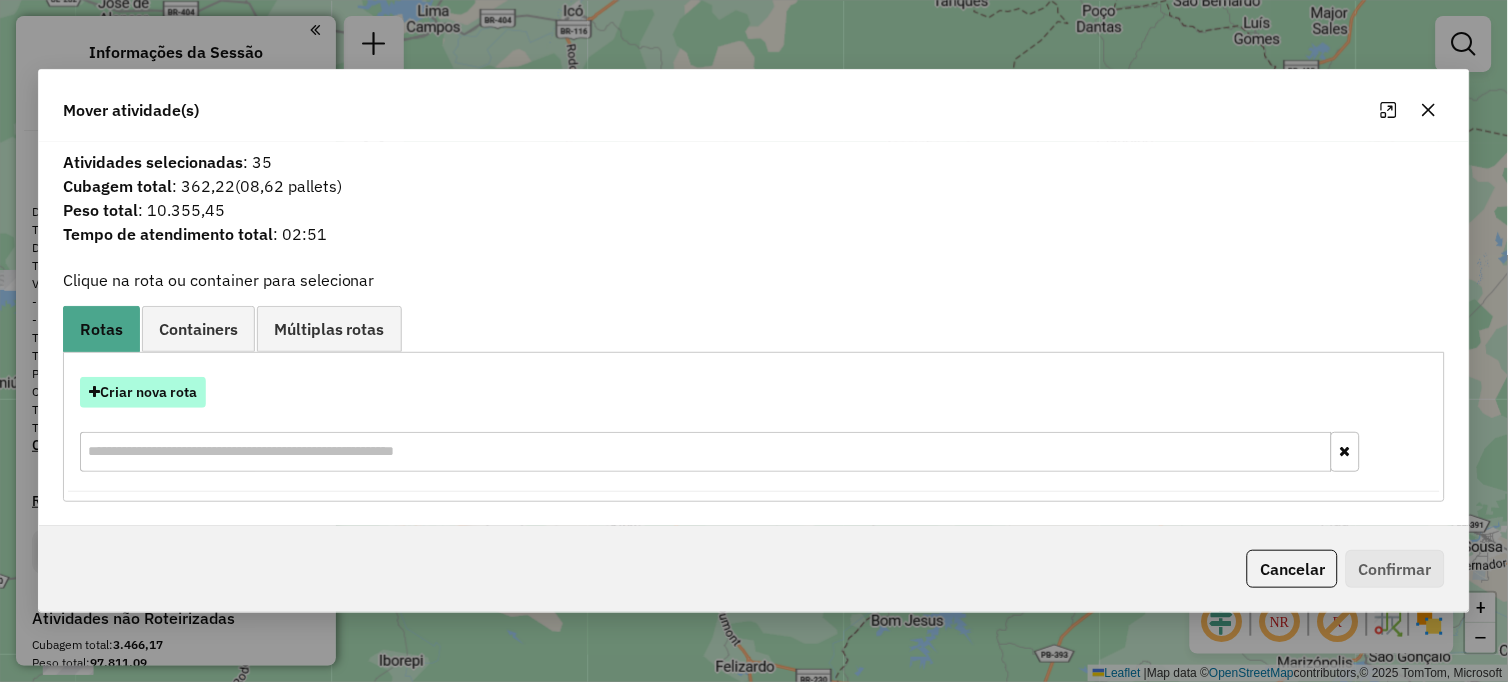 click on "Criar nova rota" at bounding box center [143, 392] 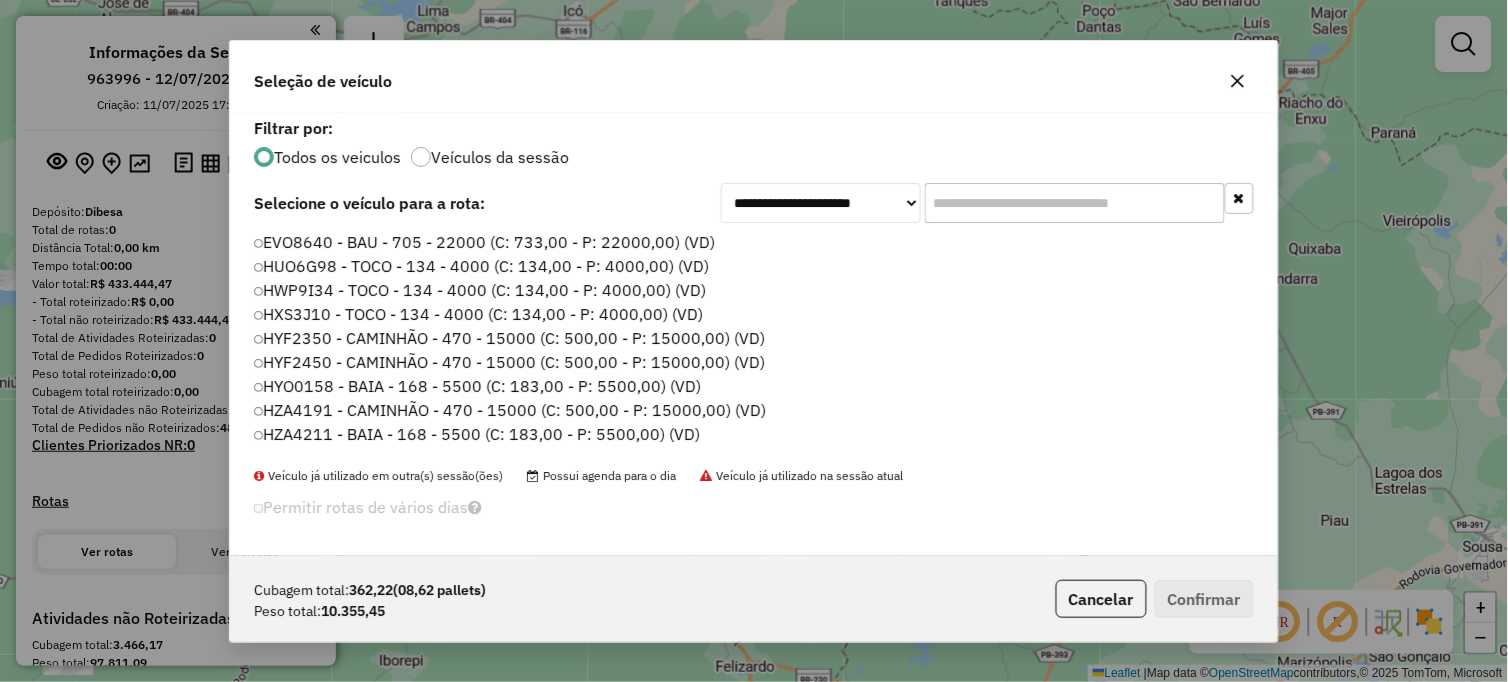 scroll, scrollTop: 11, scrollLeft: 5, axis: both 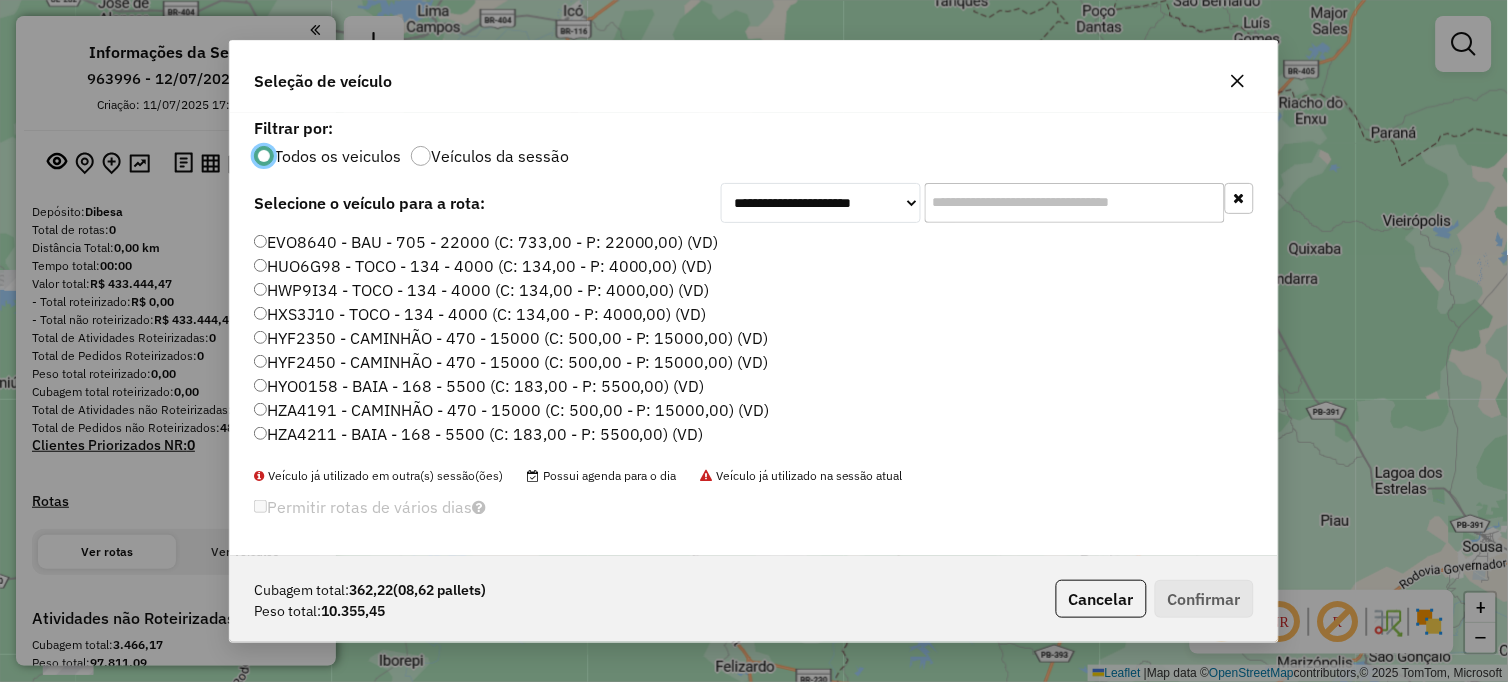 click 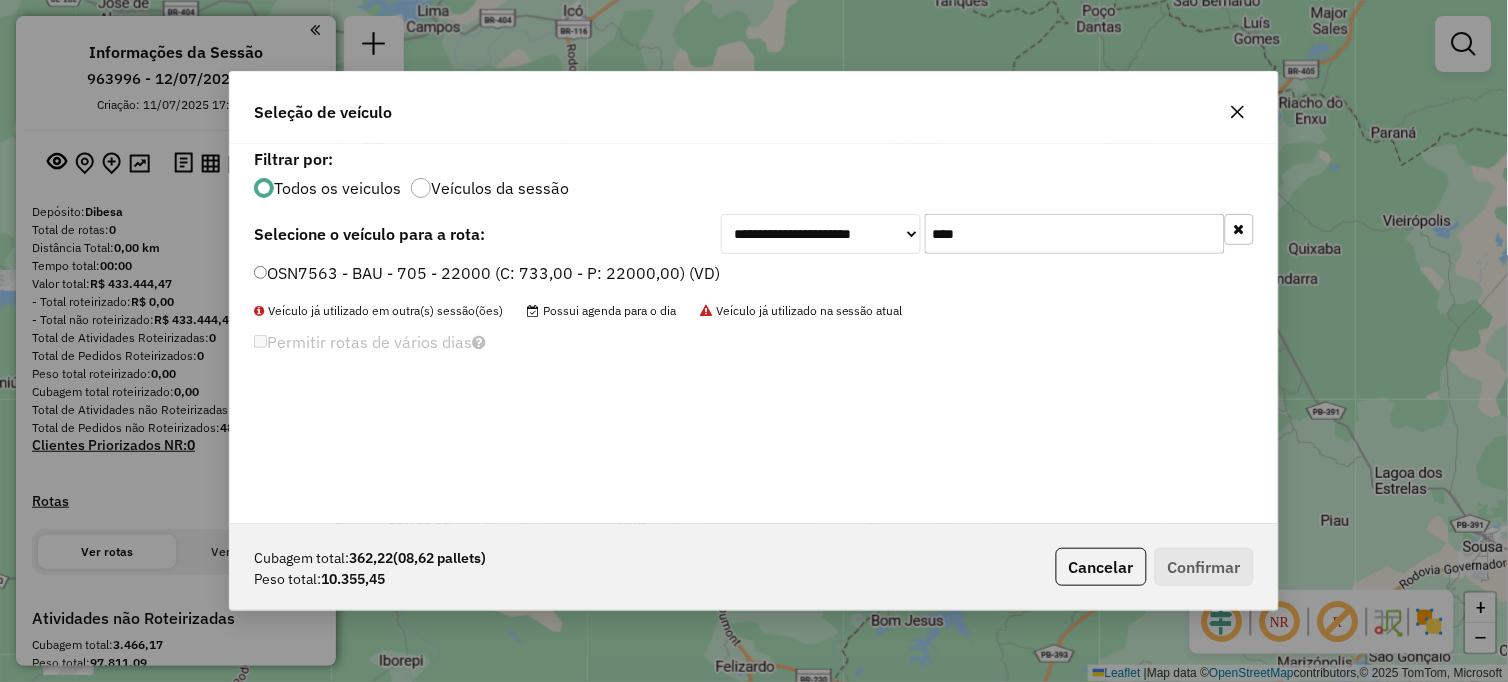 type on "****" 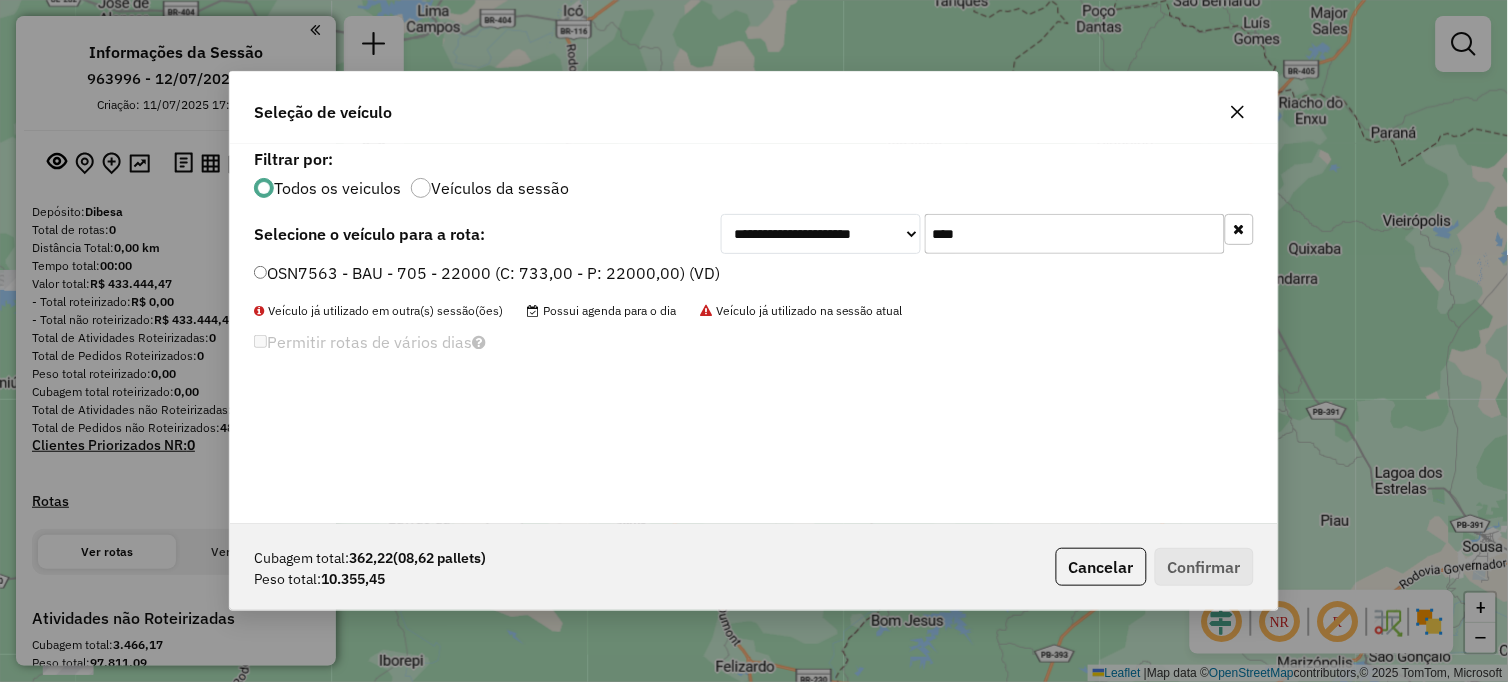 click on "OSN7563 - BAU - 705 - 22000 (C: 733,00 - P: 22000,00) (VD)" 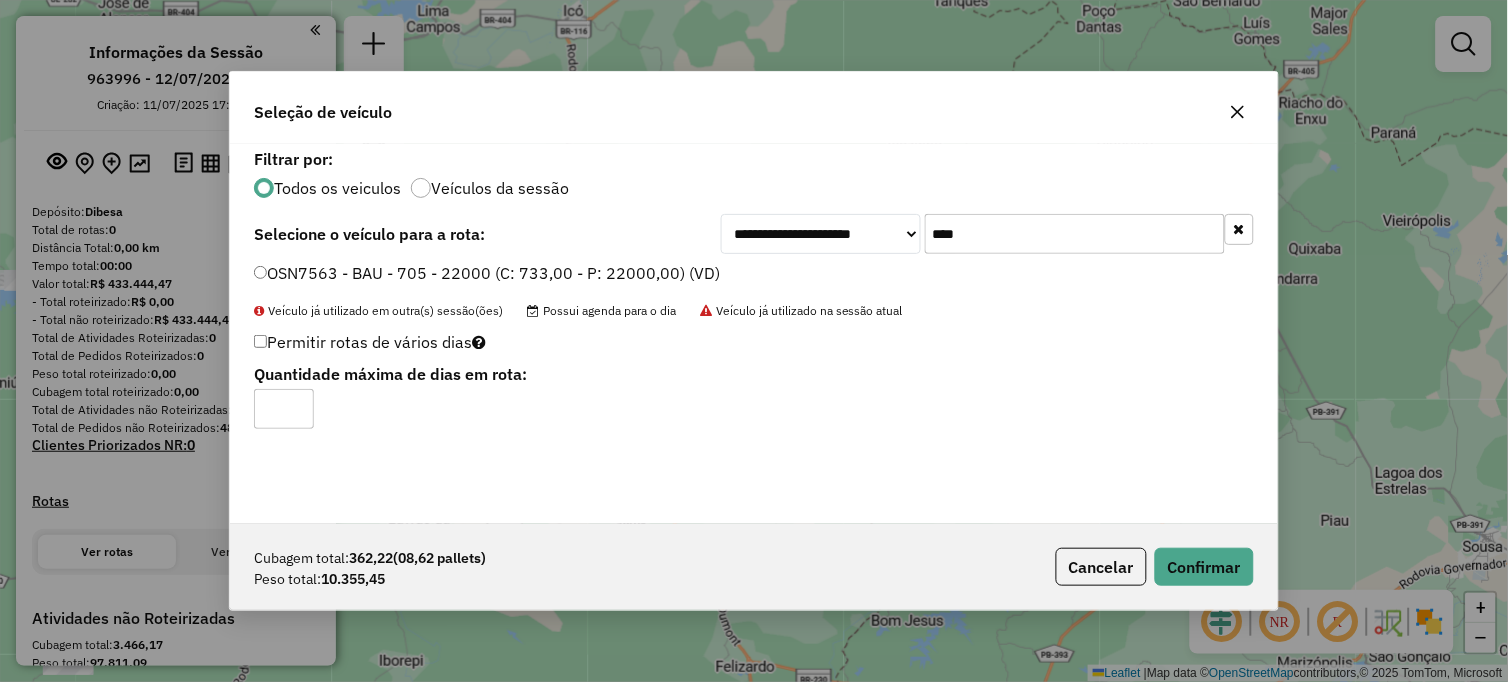 type on "*" 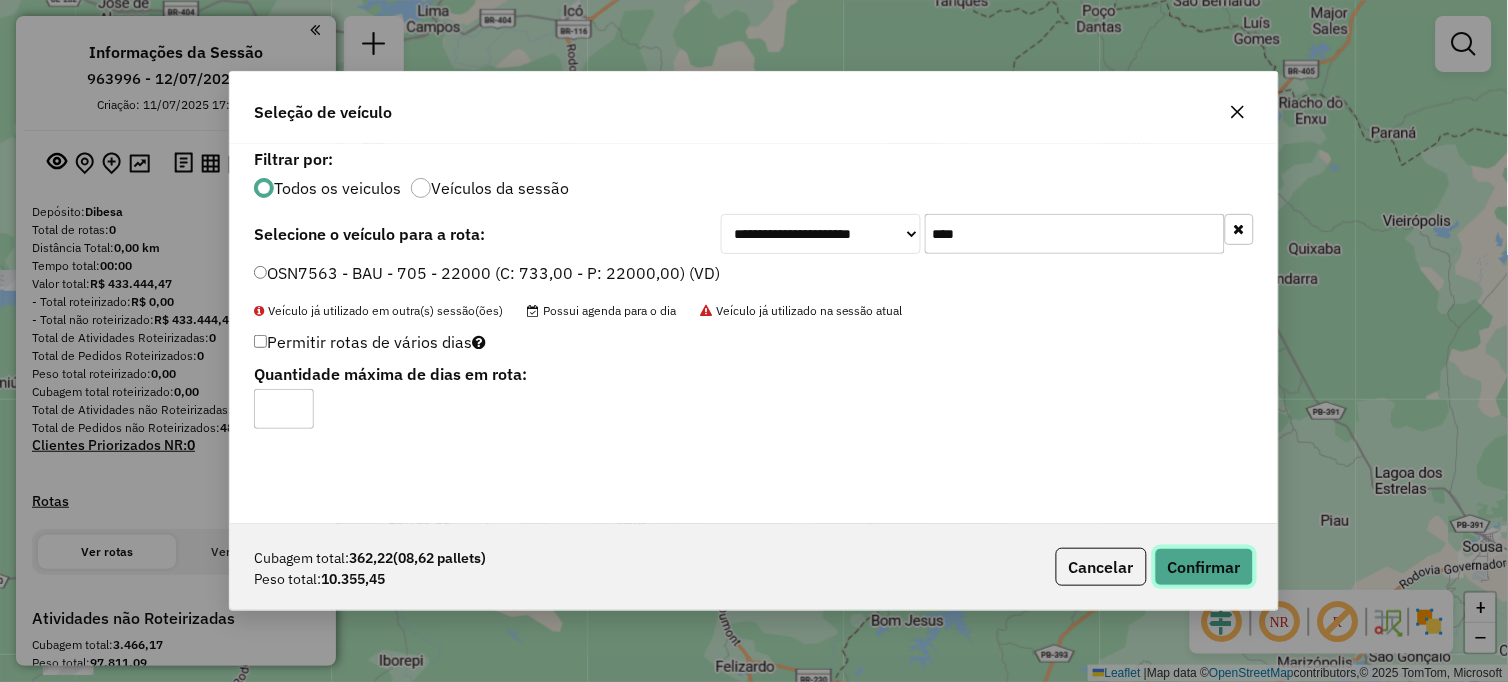 drag, startPoint x: 1231, startPoint y: 558, endPoint x: 1220, endPoint y: 562, distance: 11.7046995 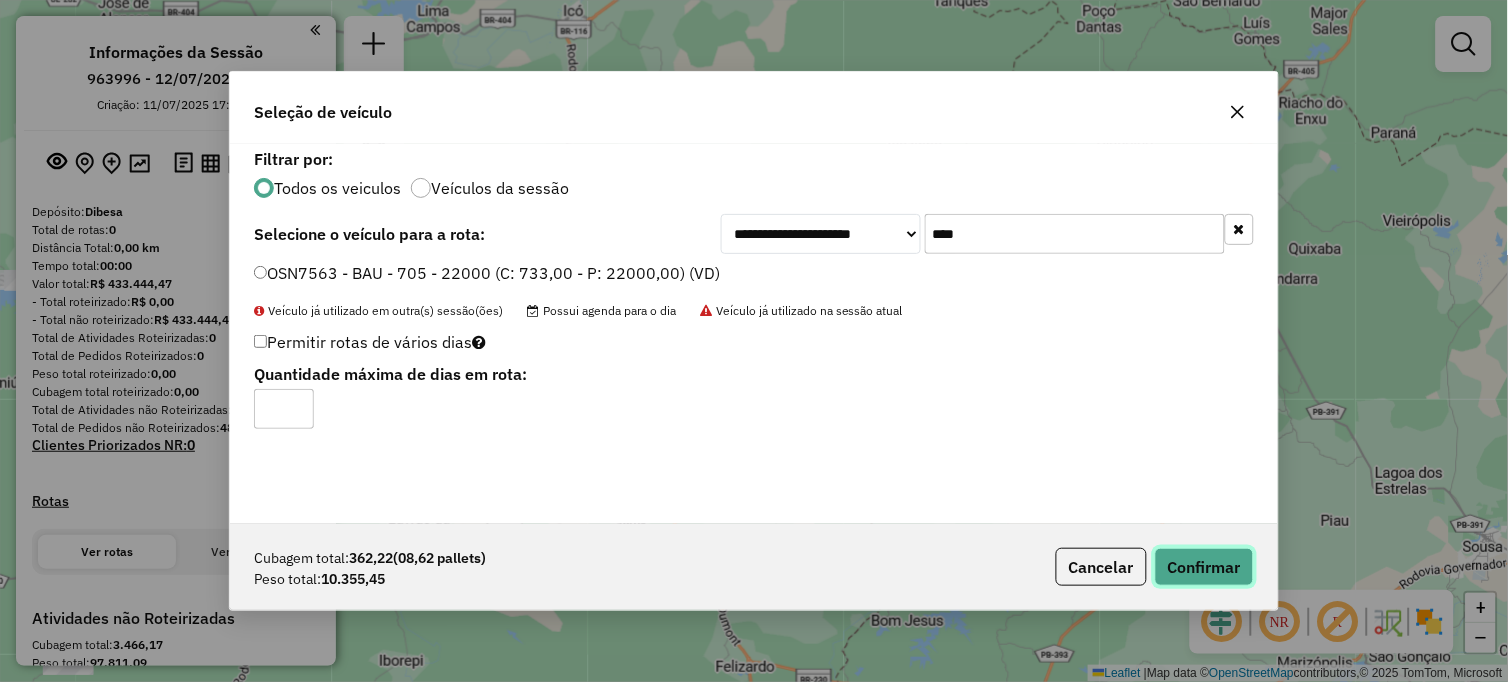 click on "Confirmar" 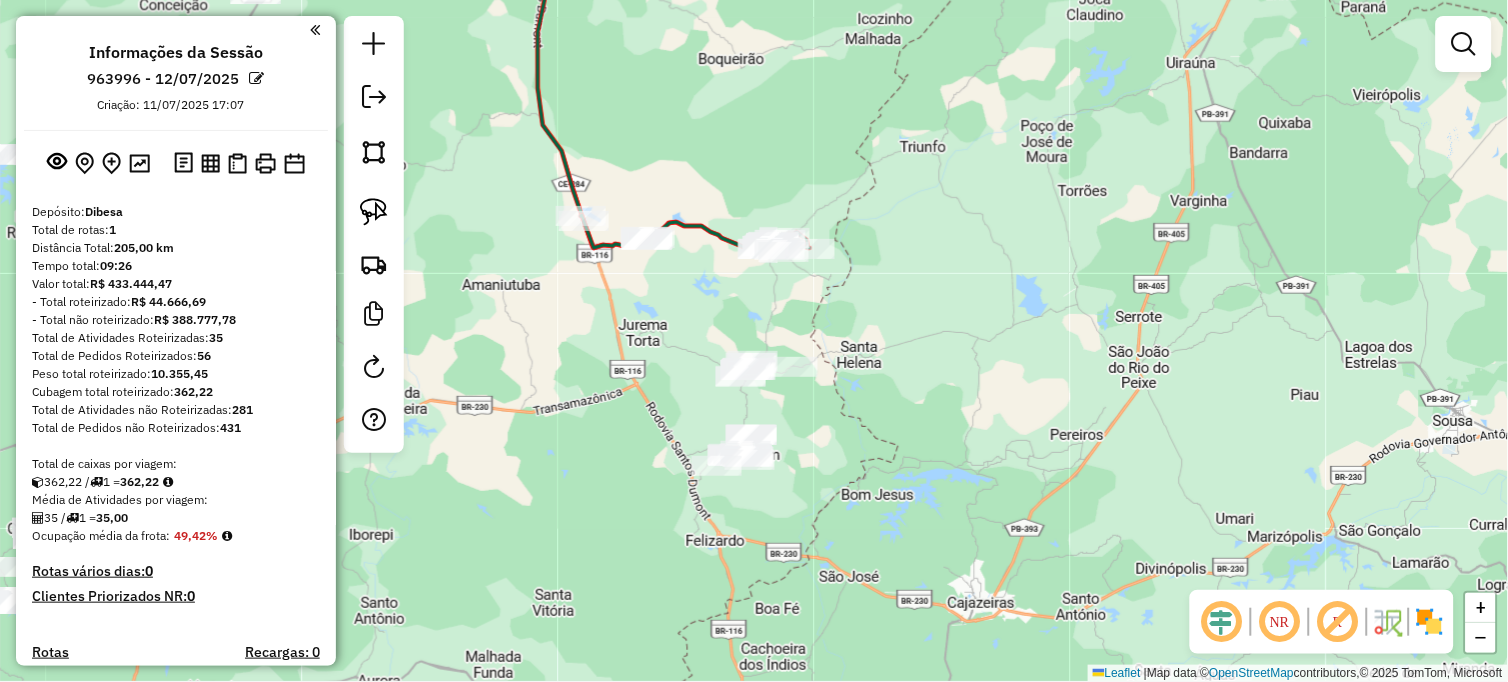 drag, startPoint x: 702, startPoint y: 428, endPoint x: 672, endPoint y: 302, distance: 129.5222 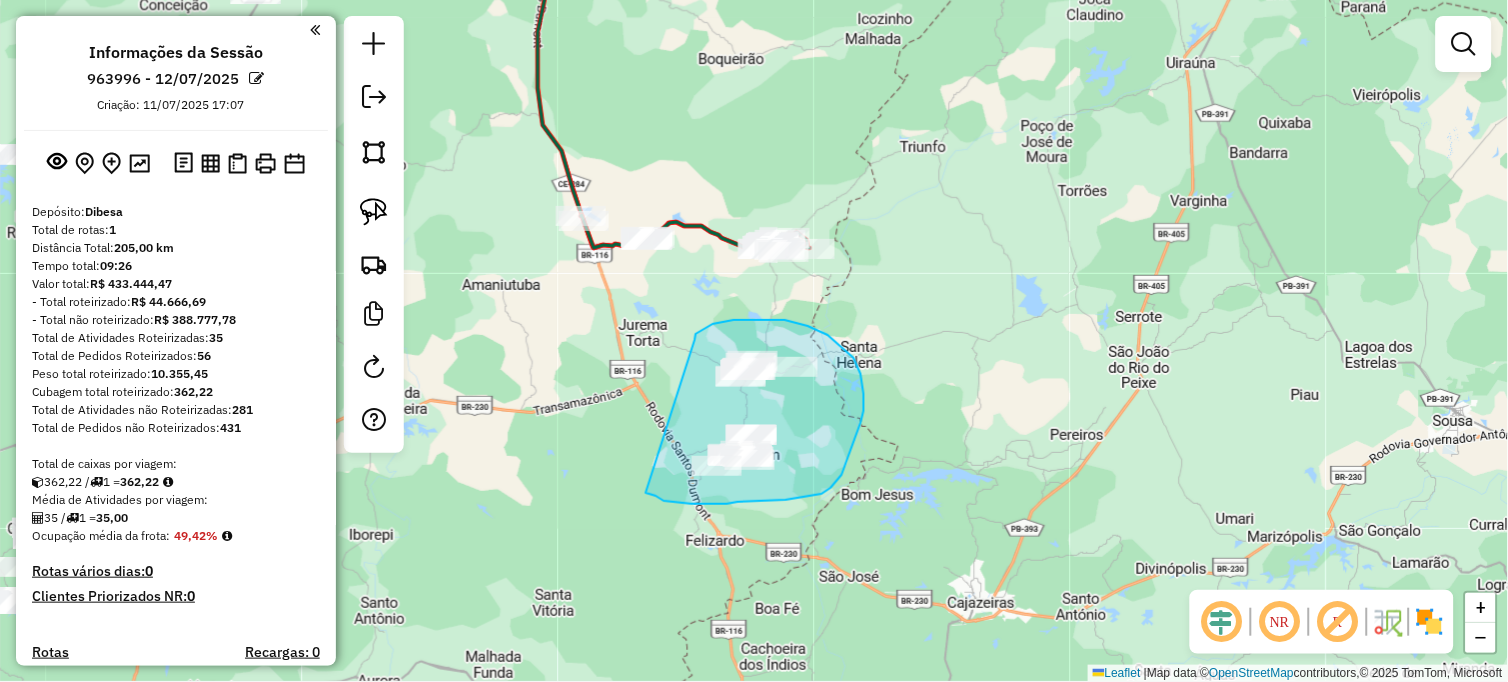 drag, startPoint x: 696, startPoint y: 334, endPoint x: 641, endPoint y: 487, distance: 162.58536 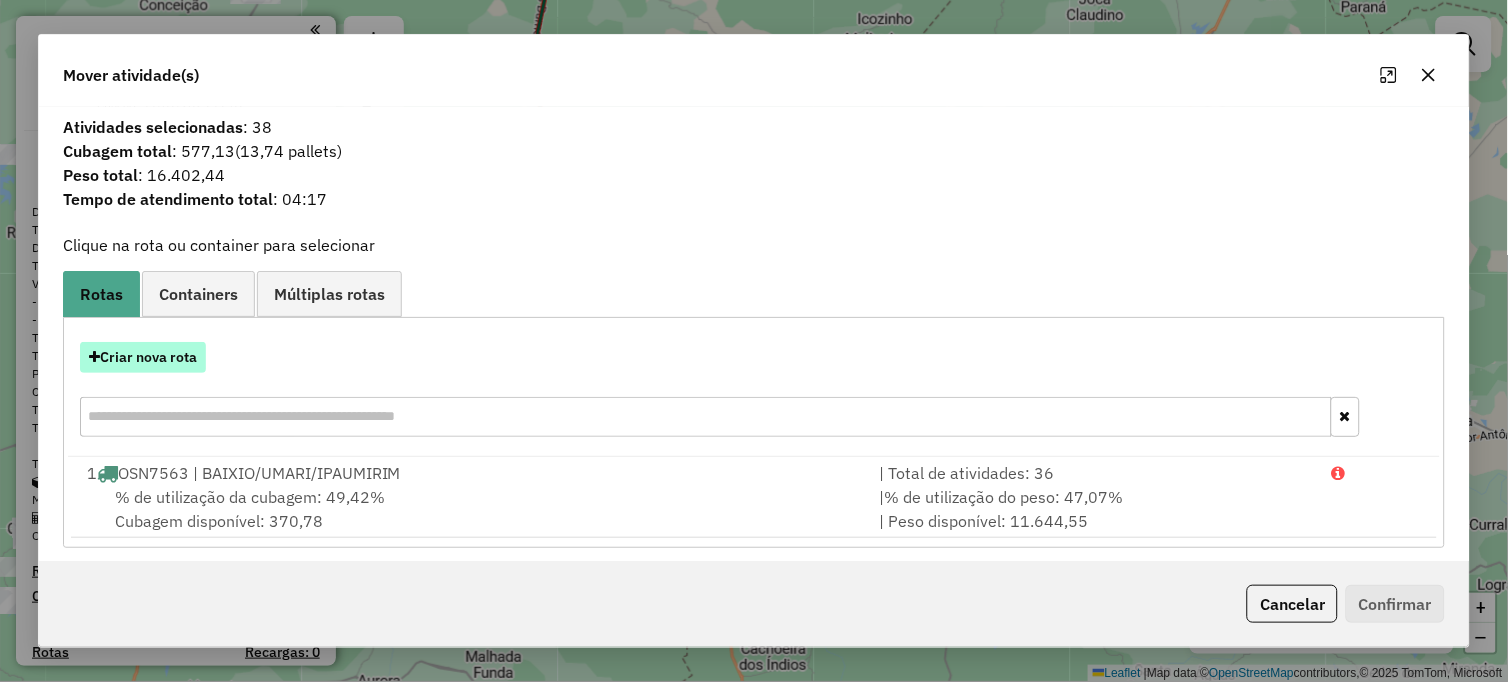 click on "Criar nova rota" at bounding box center [143, 357] 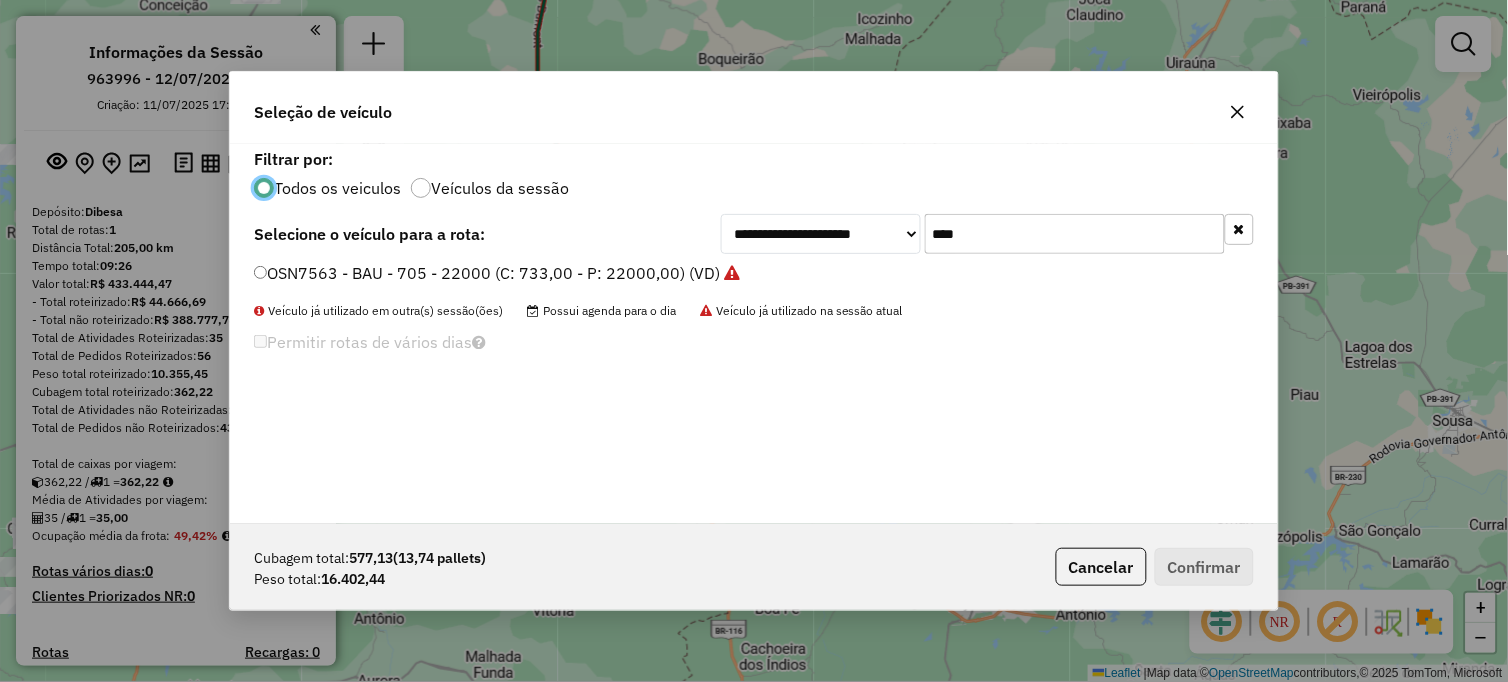 scroll, scrollTop: 11, scrollLeft: 5, axis: both 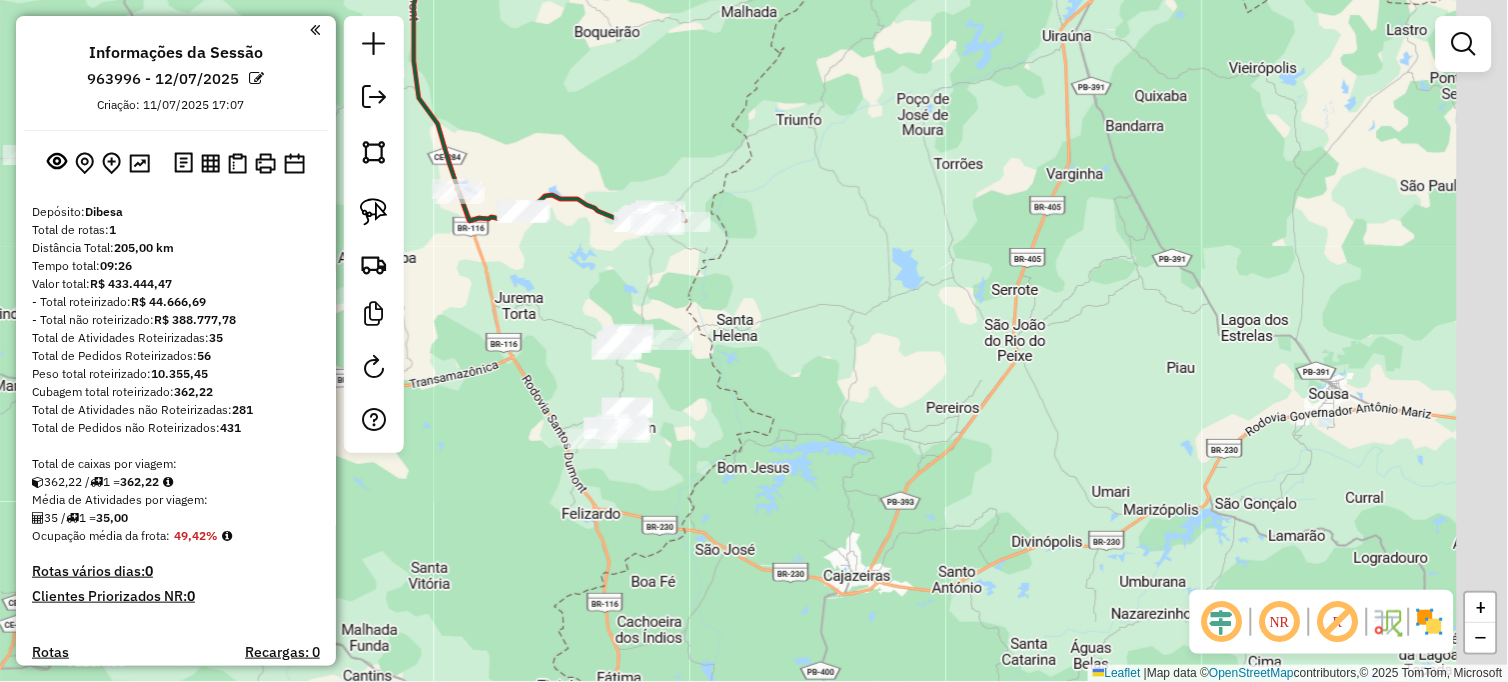 drag, startPoint x: 1063, startPoint y: 321, endPoint x: 971, endPoint y: 287, distance: 98.0816 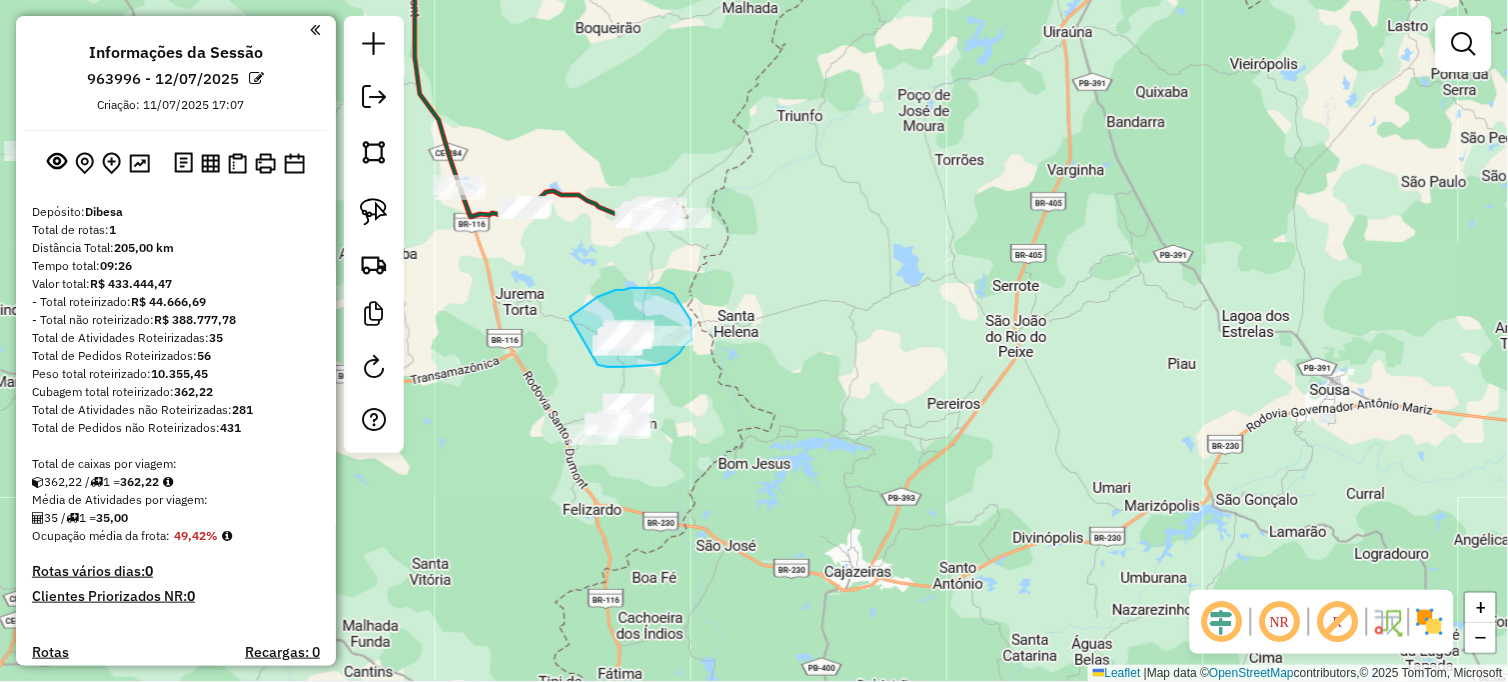 drag, startPoint x: 576, startPoint y: 313, endPoint x: 596, endPoint y: 363, distance: 53.851646 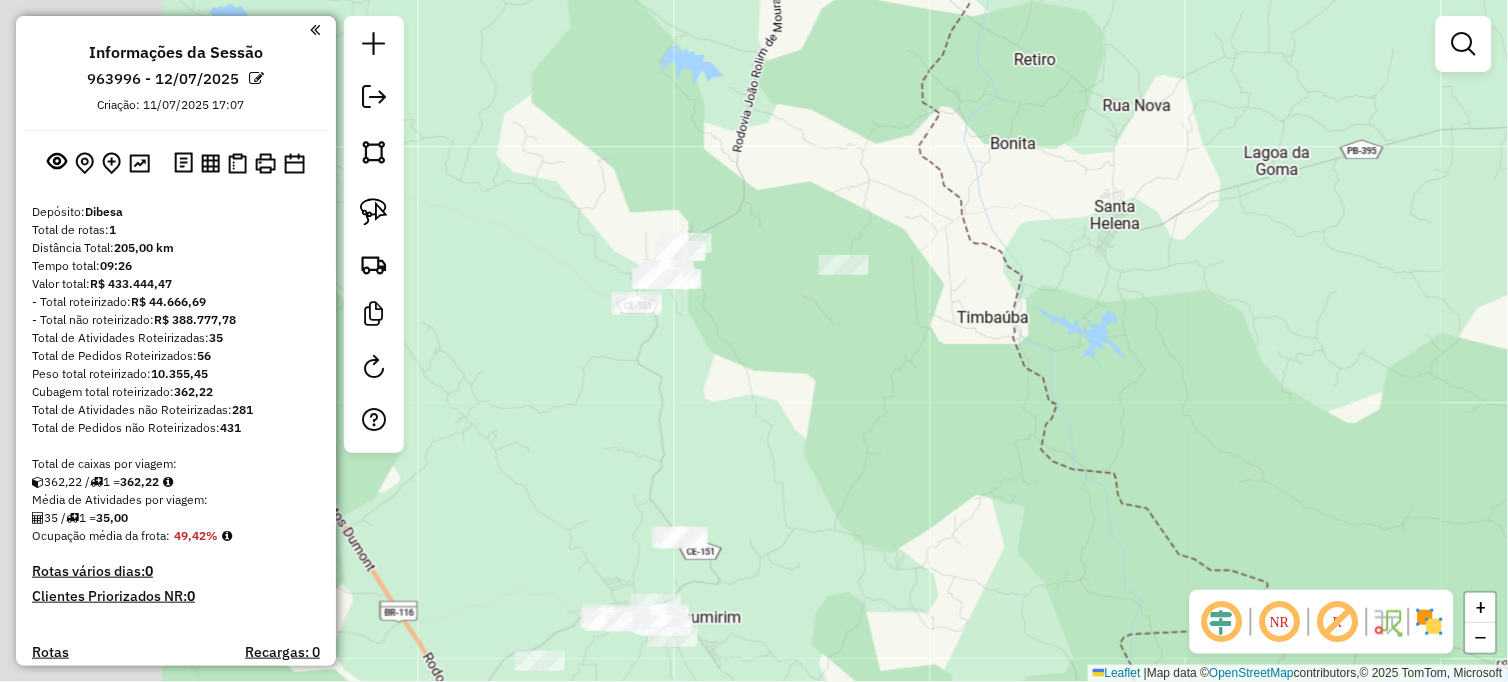 drag, startPoint x: 552, startPoint y: 352, endPoint x: 700, endPoint y: 358, distance: 148.12157 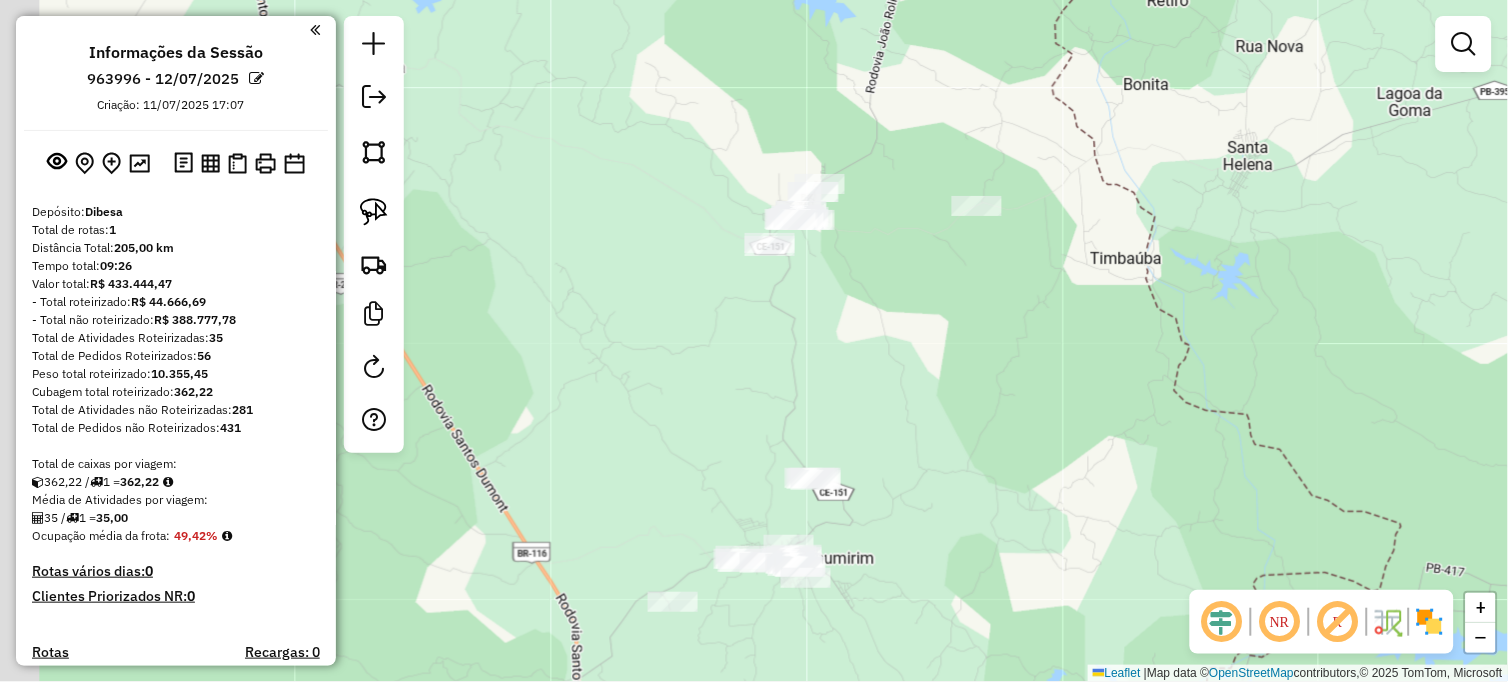 drag, startPoint x: 828, startPoint y: 376, endPoint x: 890, endPoint y: 302, distance: 96.540146 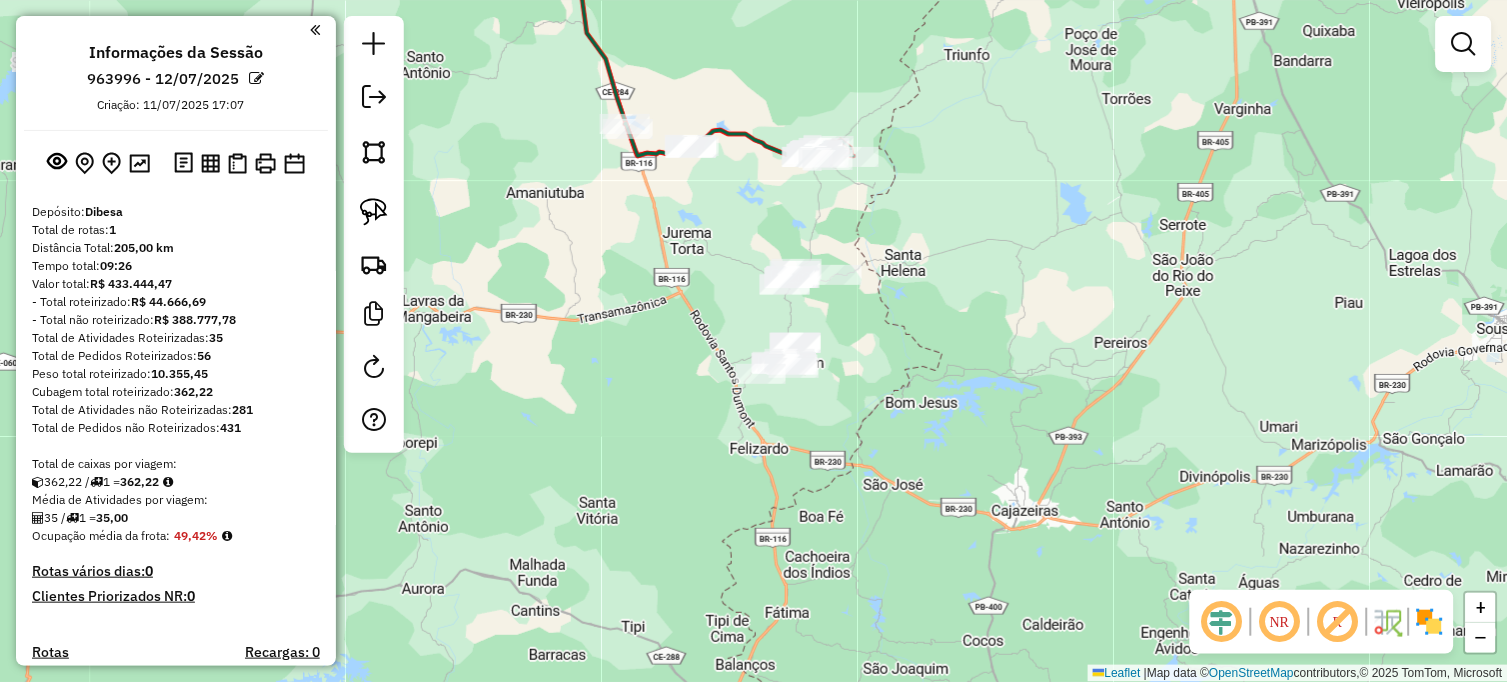 drag, startPoint x: 627, startPoint y: 447, endPoint x: 822, endPoint y: 240, distance: 284.38354 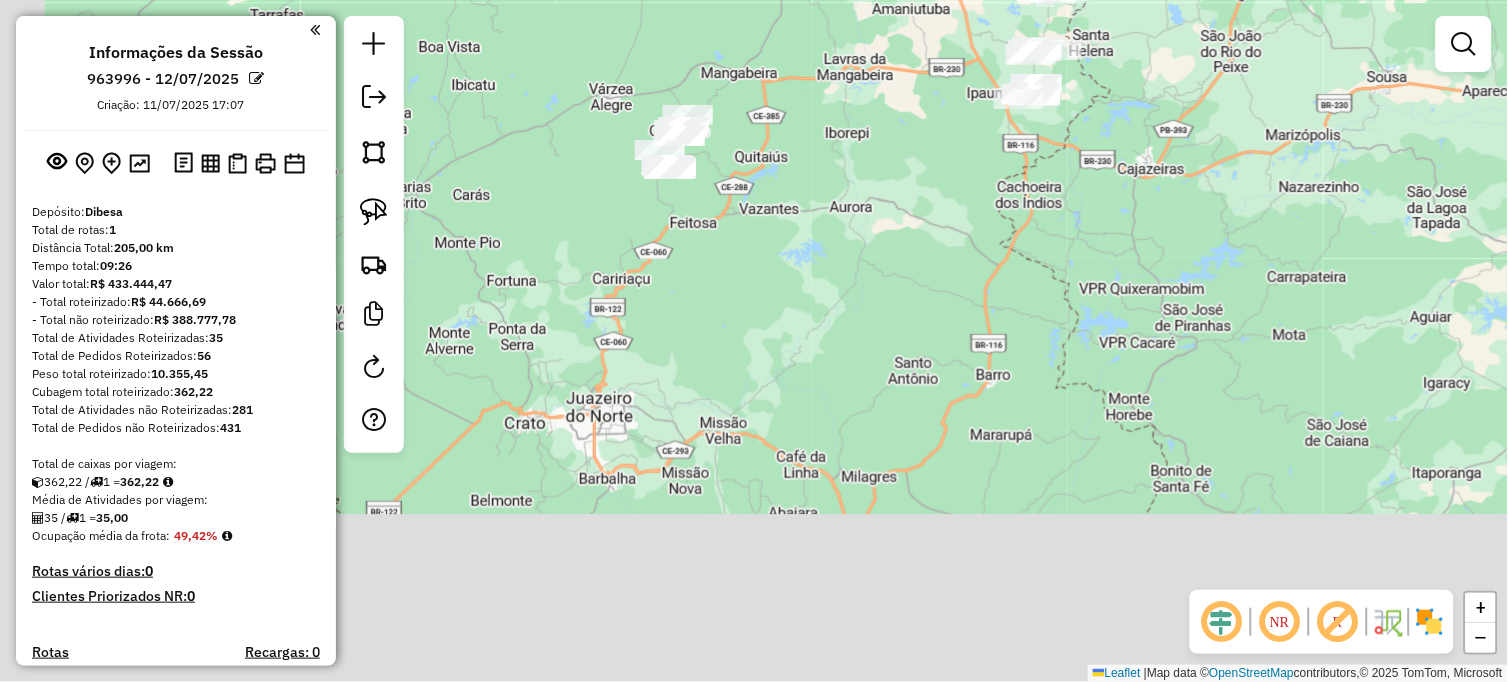 click on "Janela de atendimento Grade de atendimento Capacidade Transportadoras Veículos Cliente Pedidos  Rotas Selecione os dias de semana para filtrar as janelas de atendimento  Seg   Ter   Qua   Qui   Sex   Sáb   Dom  Informe o período da janela de atendimento: De: Até:  Filtrar exatamente a janela do cliente  Considerar janela de atendimento padrão  Selecione os dias de semana para filtrar as grades de atendimento  Seg   Ter   Qua   Qui   Sex   Sáb   Dom   Considerar clientes sem dia de atendimento cadastrado  Clientes fora do dia de atendimento selecionado Filtrar as atividades entre os valores definidos abaixo:  Peso mínimo:   Peso máximo:   Cubagem mínima:   Cubagem máxima:   De:   Até:  Filtrar as atividades entre o tempo de atendimento definido abaixo:  De:   Até:   Considerar capacidade total dos clientes não roteirizados Transportadora: Selecione um ou mais itens Tipo de veículo: Selecione um ou mais itens Veículo: Selecione um ou mais itens Motorista: Selecione um ou mais itens Nome: Rótulo:" 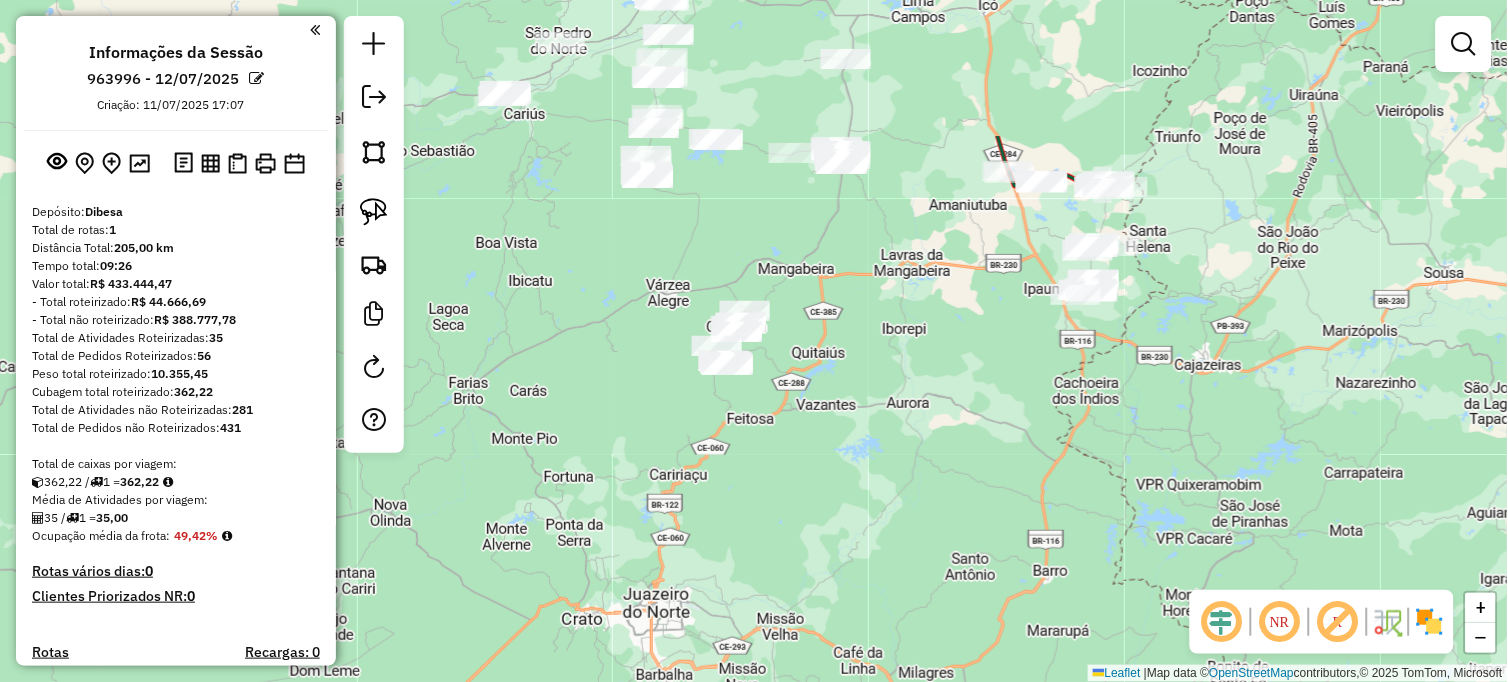 drag, startPoint x: 742, startPoint y: 262, endPoint x: 792, endPoint y: 406, distance: 152.4336 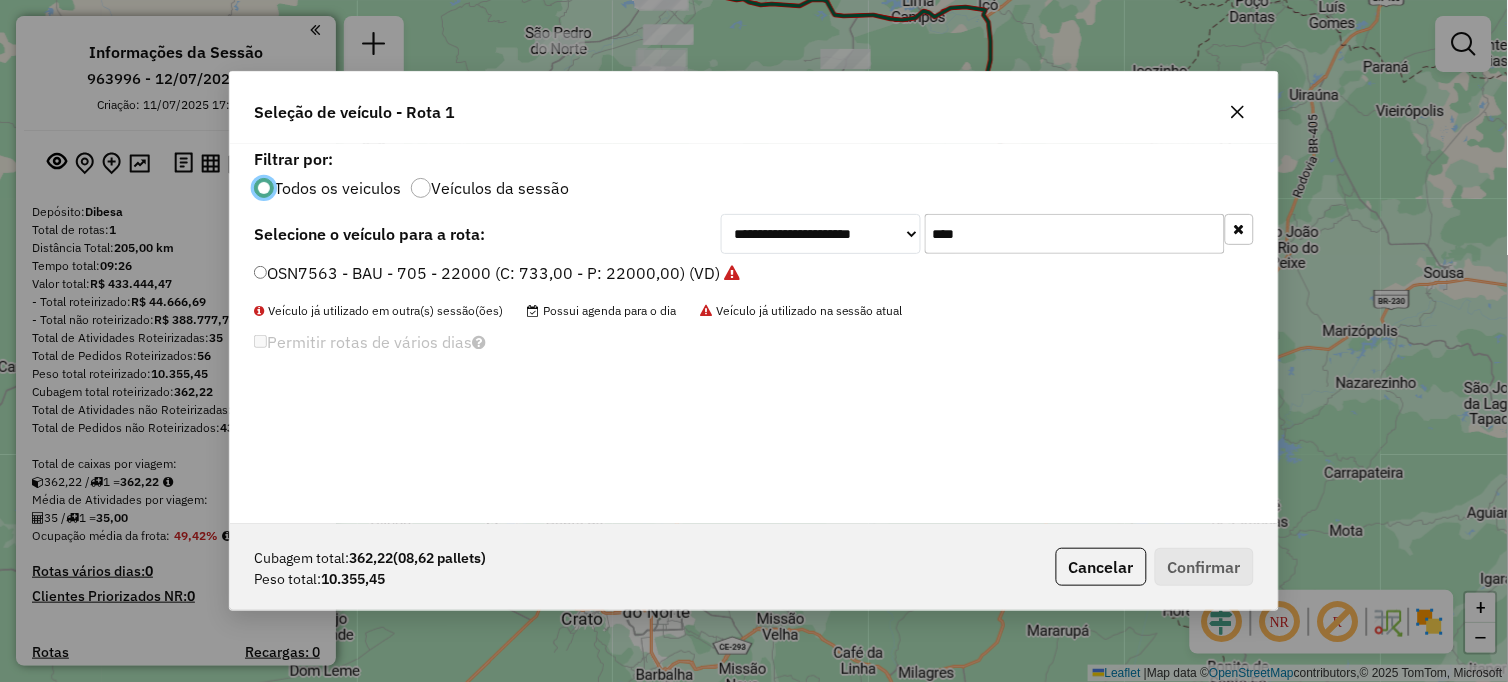 scroll, scrollTop: 11, scrollLeft: 5, axis: both 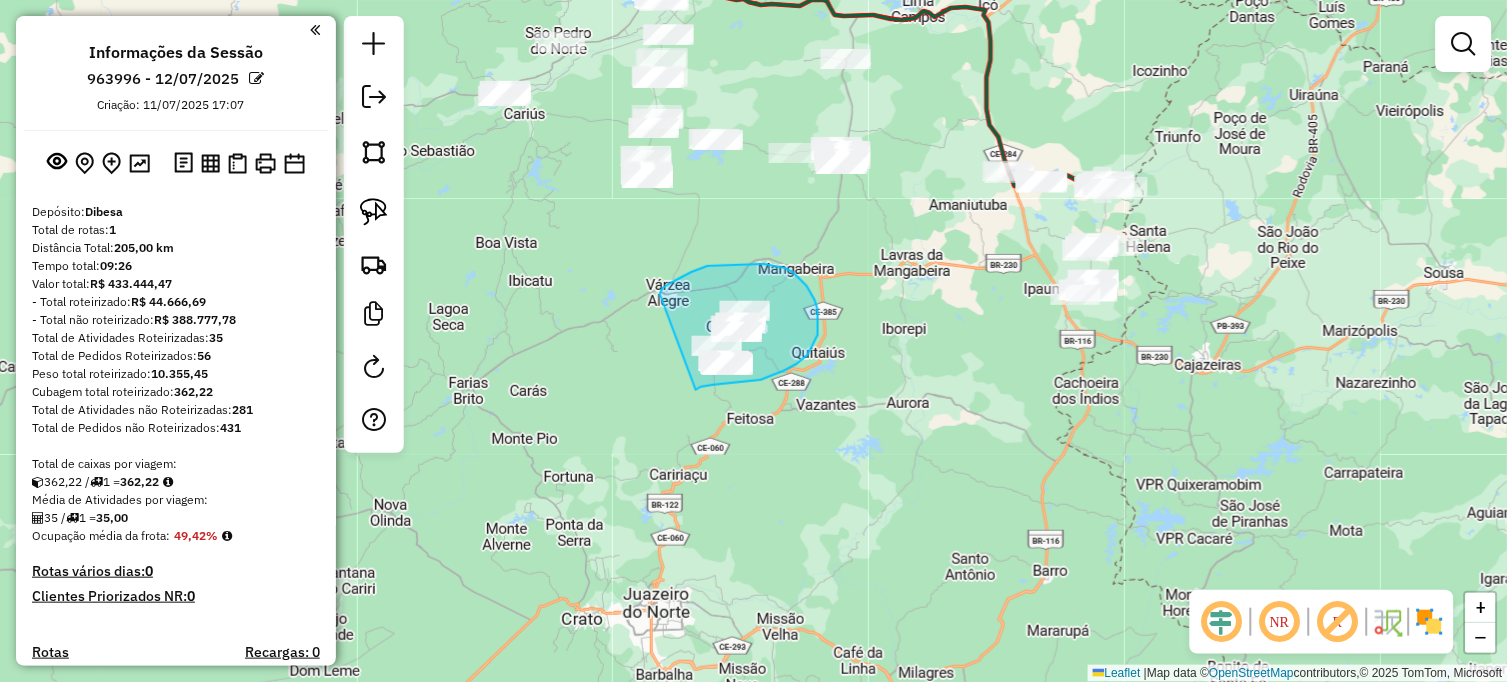 drag, startPoint x: 660, startPoint y: 294, endPoint x: 694, endPoint y: 391, distance: 102.78619 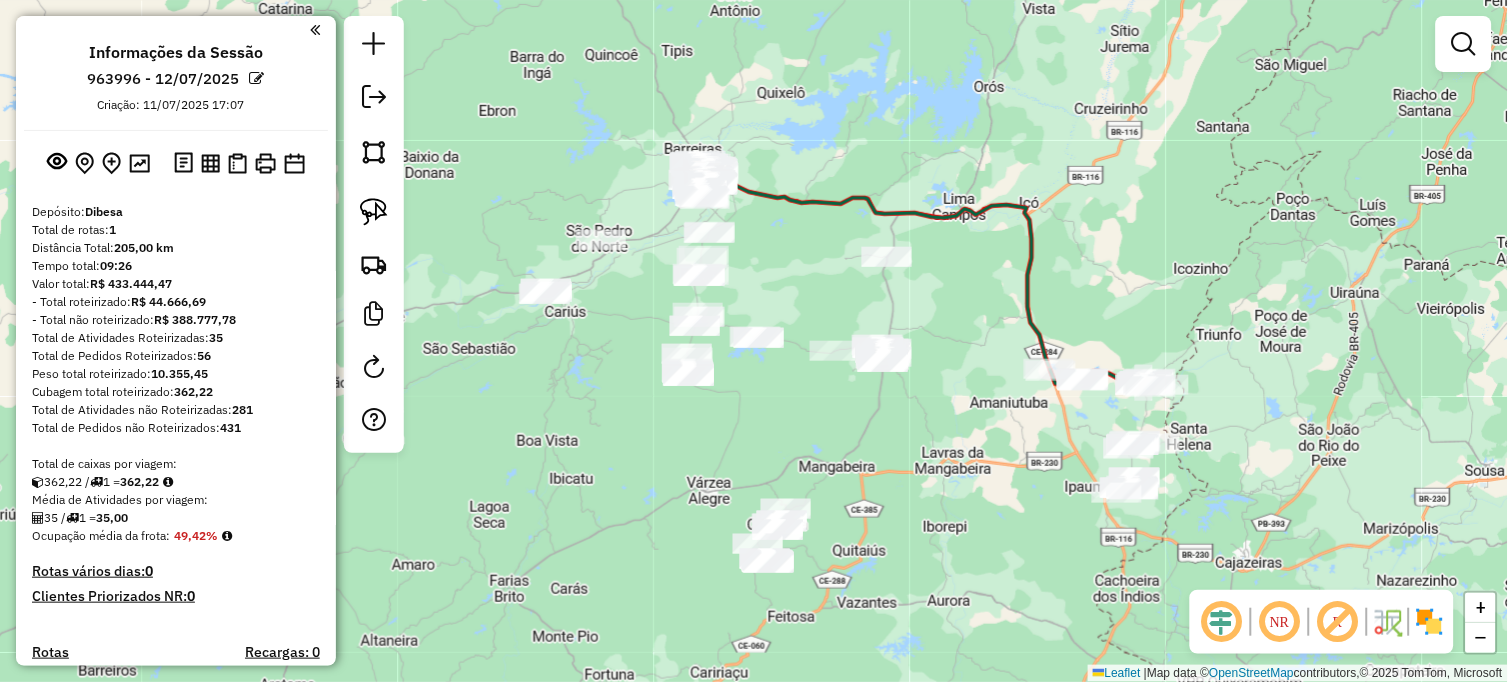 drag, startPoint x: 835, startPoint y: 311, endPoint x: 826, endPoint y: 444, distance: 133.30417 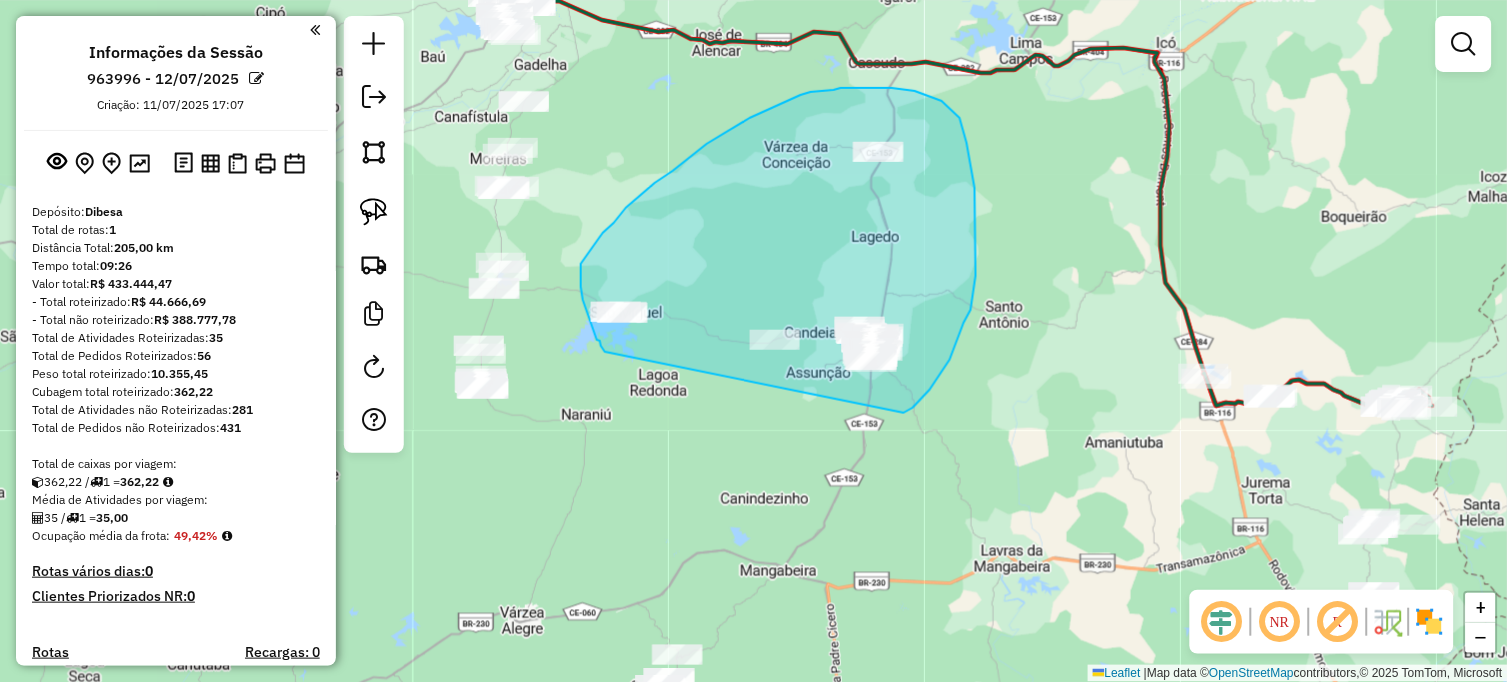 drag, startPoint x: 602, startPoint y: 348, endPoint x: 880, endPoint y: 408, distance: 284.40112 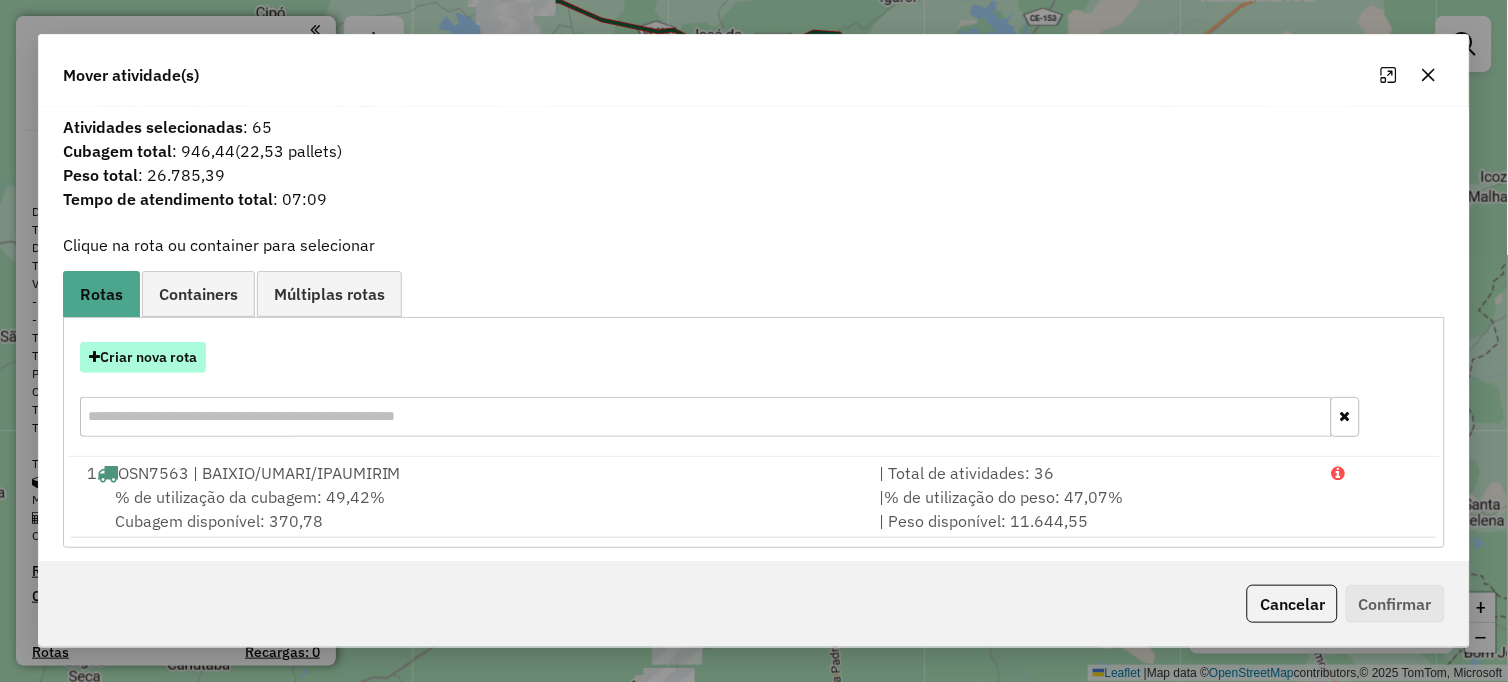 click on "Criar nova rota" at bounding box center (143, 357) 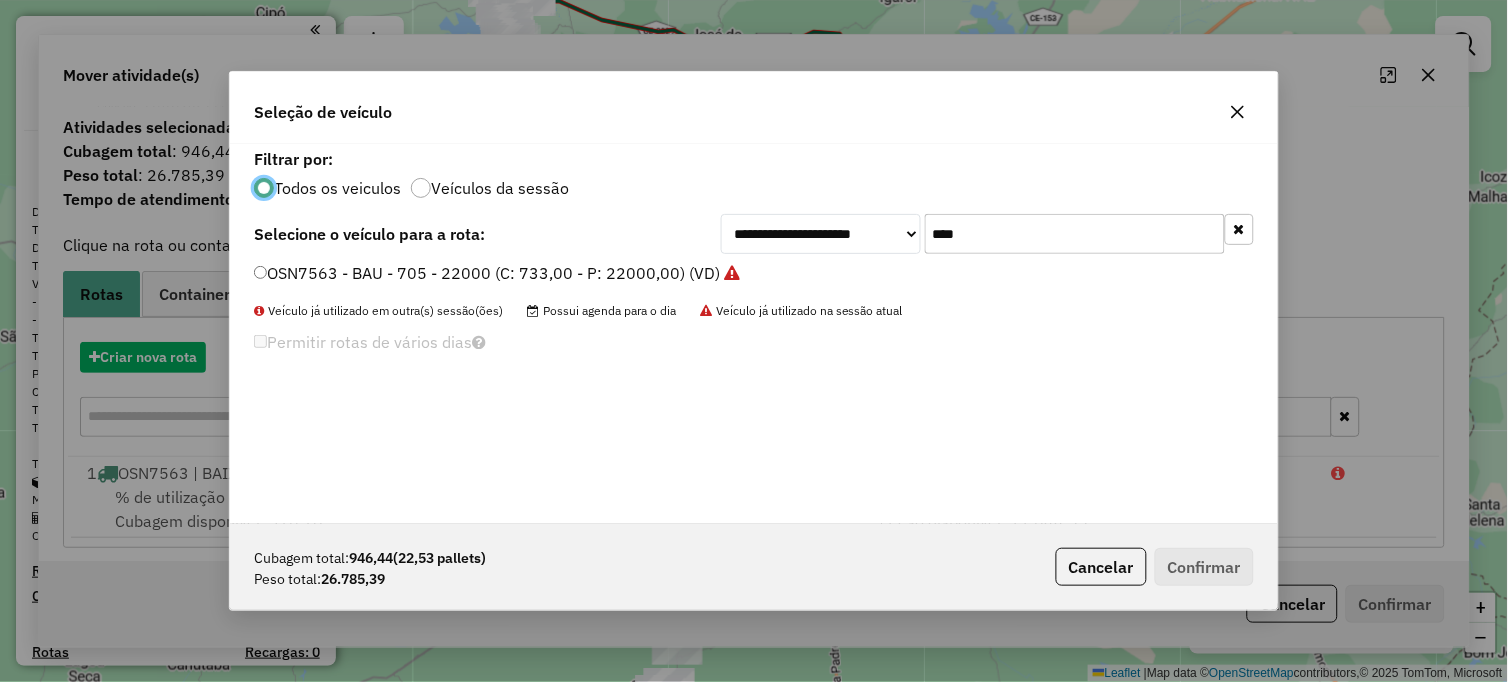 scroll, scrollTop: 11, scrollLeft: 5, axis: both 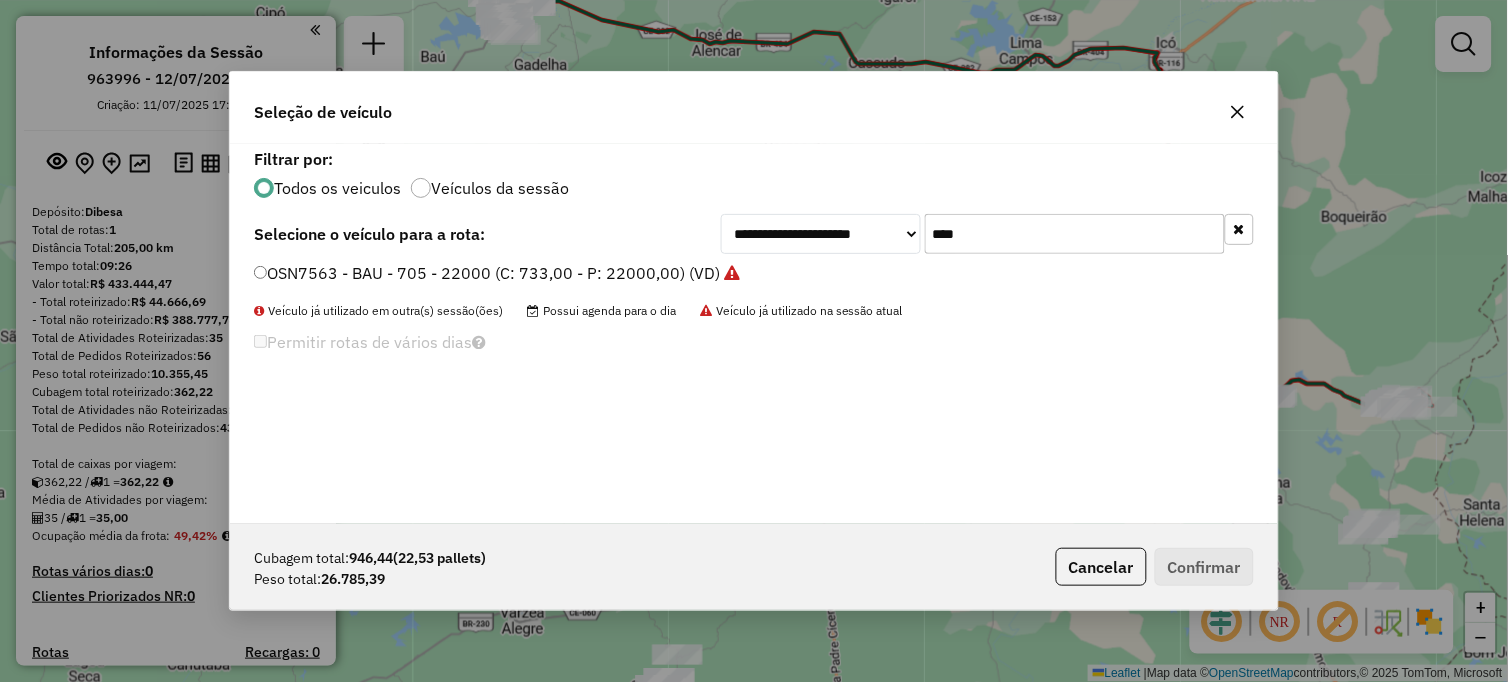 drag, startPoint x: 974, startPoint y: 234, endPoint x: 533, endPoint y: 201, distance: 442.23297 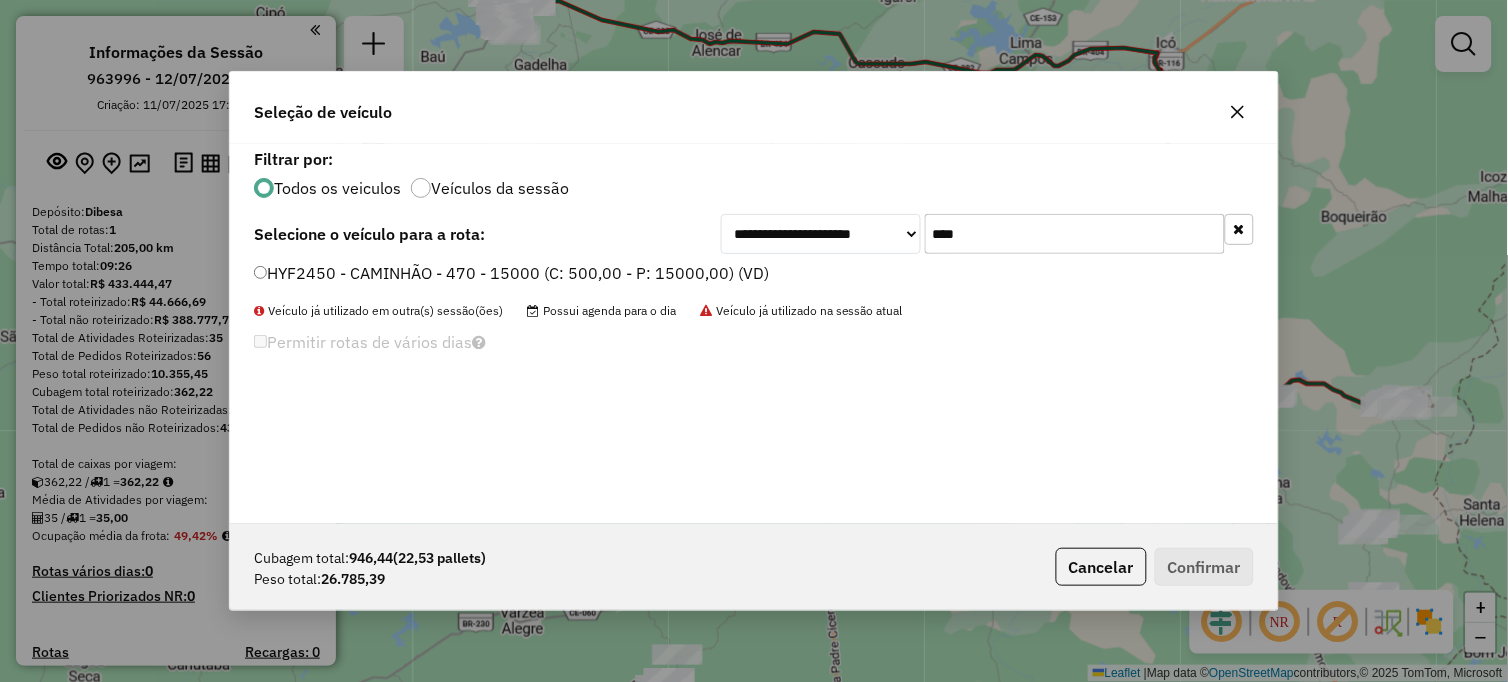 type on "****" 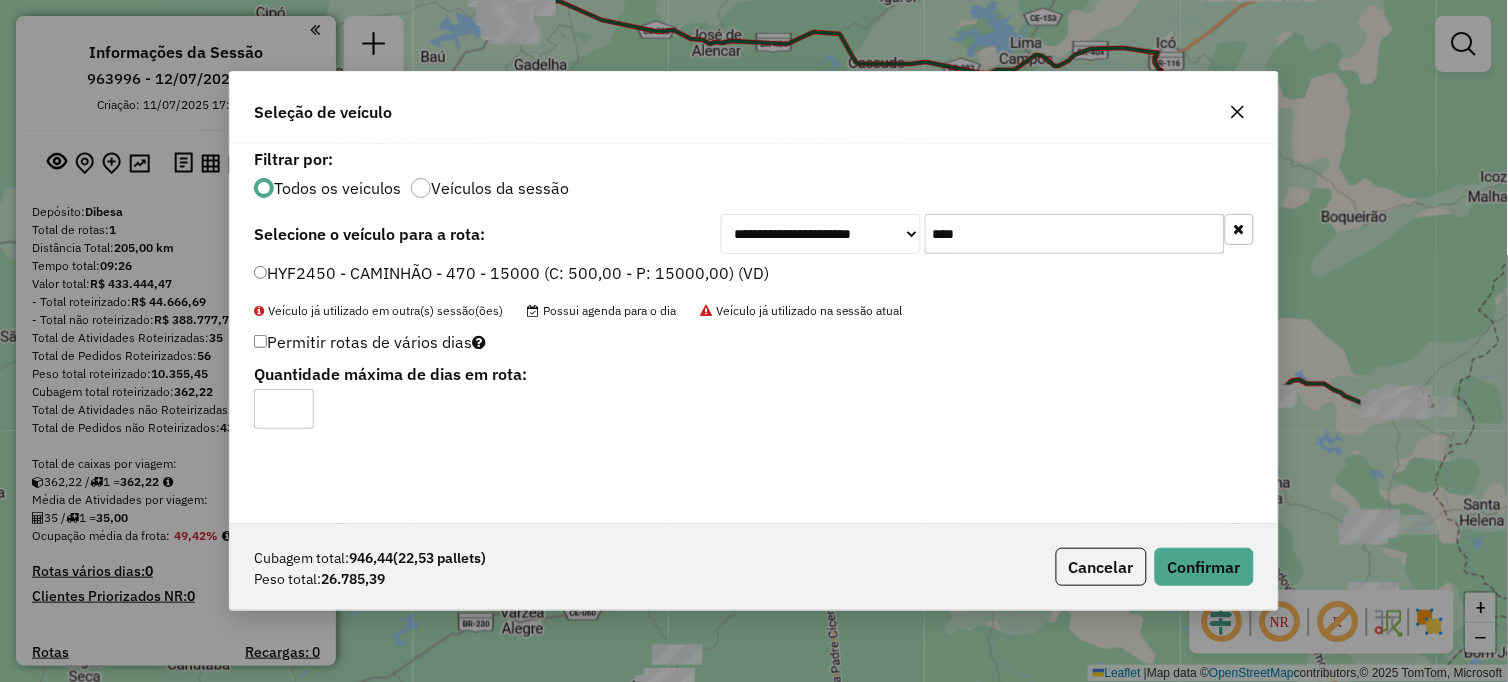 type on "*" 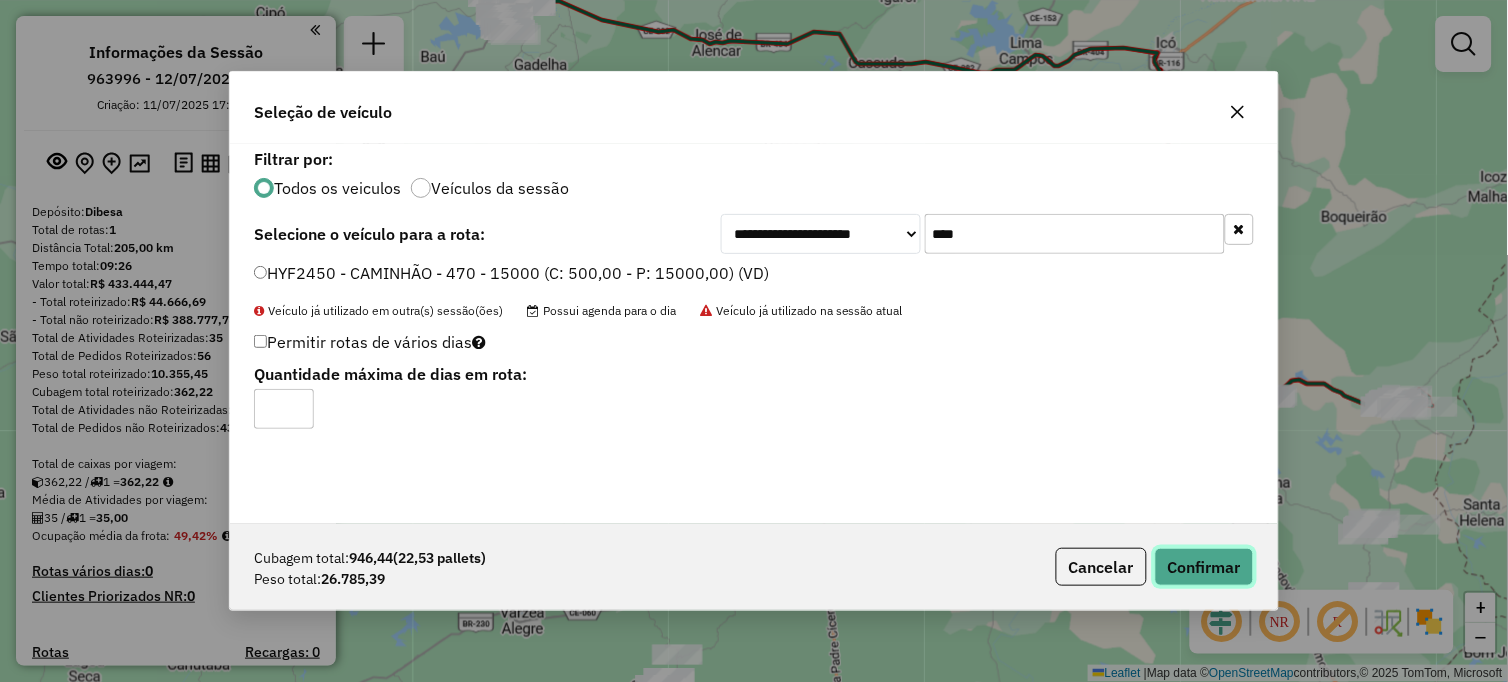 click on "Confirmar" 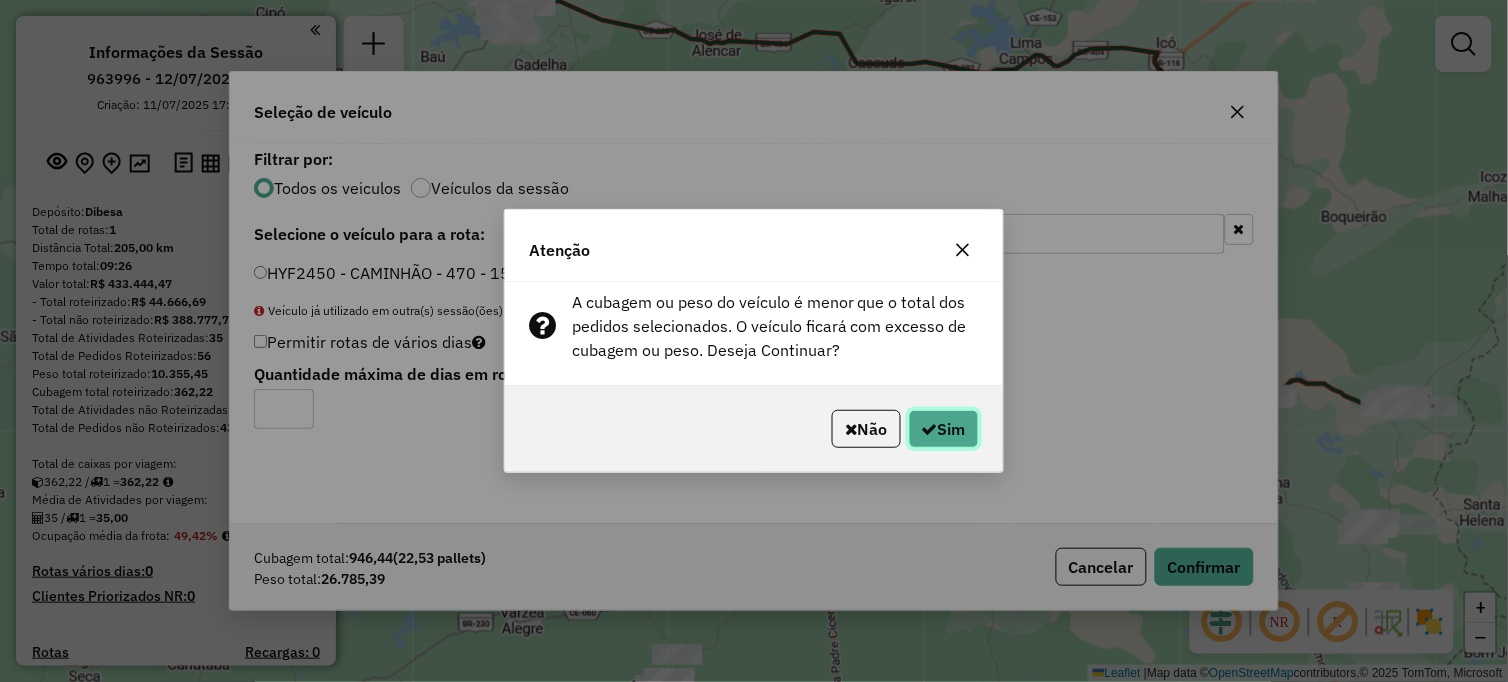click on "Sim" 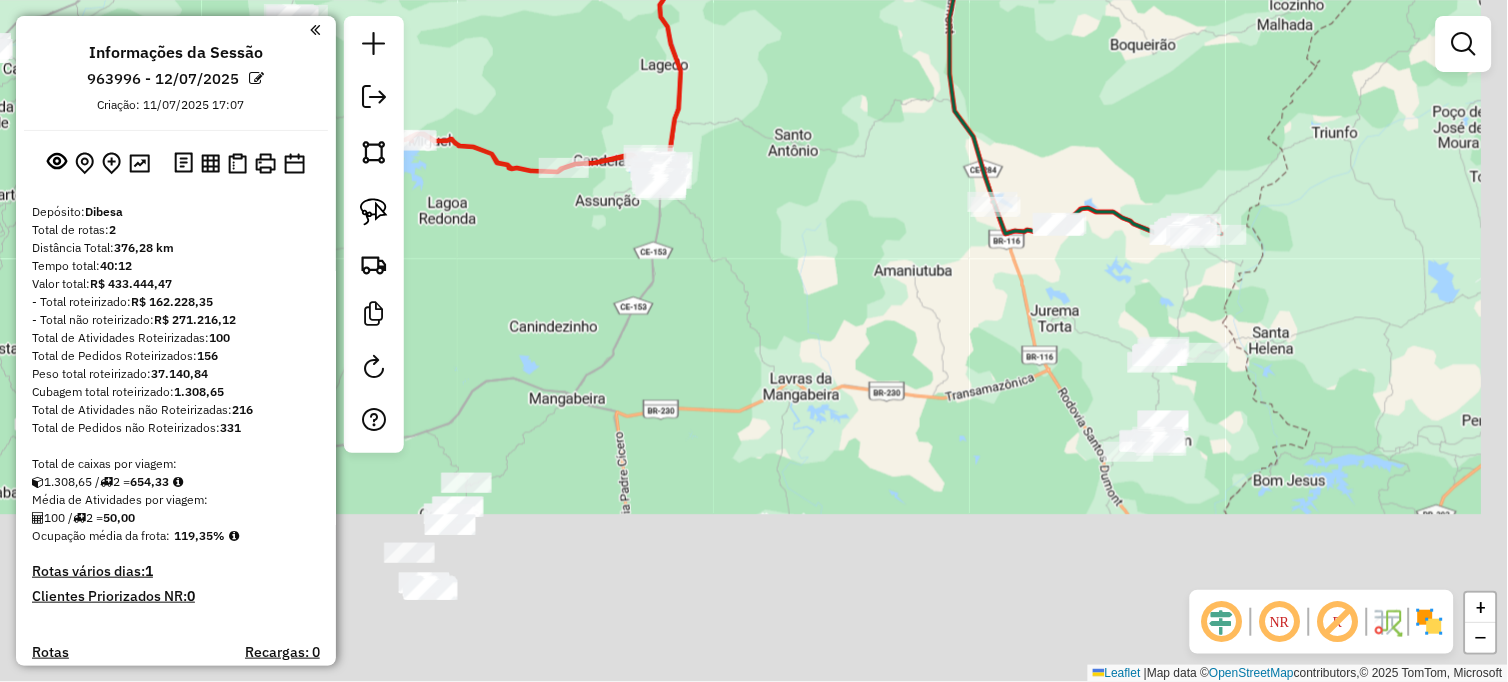 drag, startPoint x: 958, startPoint y: 460, endPoint x: 652, endPoint y: 262, distance: 364.47223 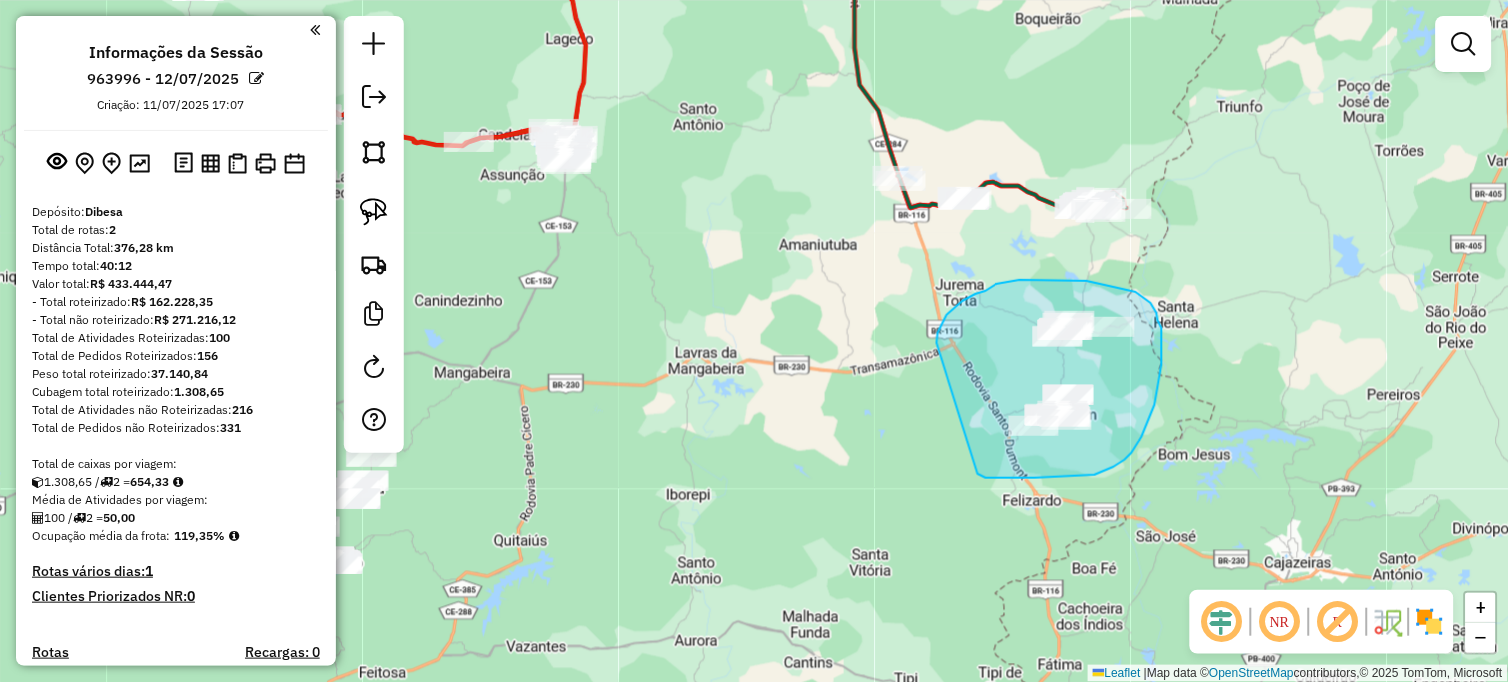 drag, startPoint x: 937, startPoint y: 341, endPoint x: 978, endPoint y: 474, distance: 139.17615 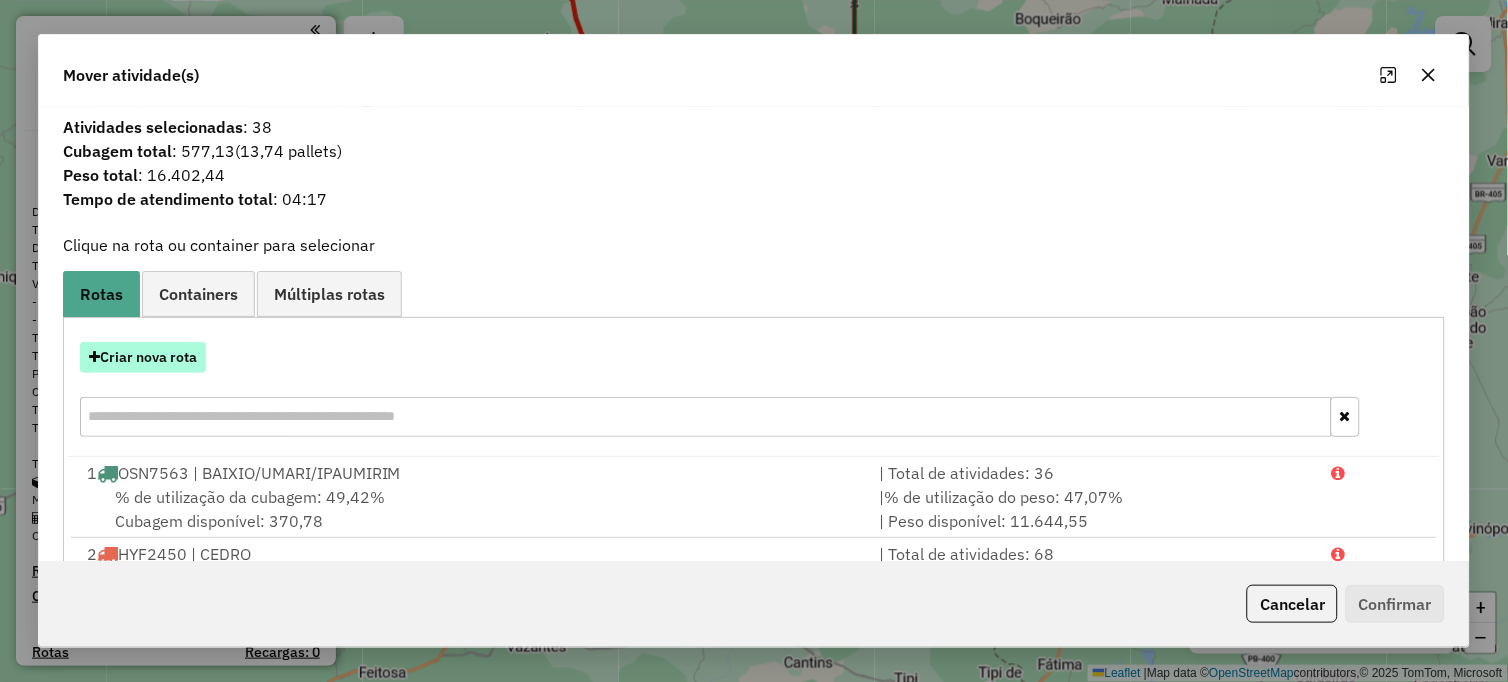 click on "Criar nova rota" at bounding box center [143, 357] 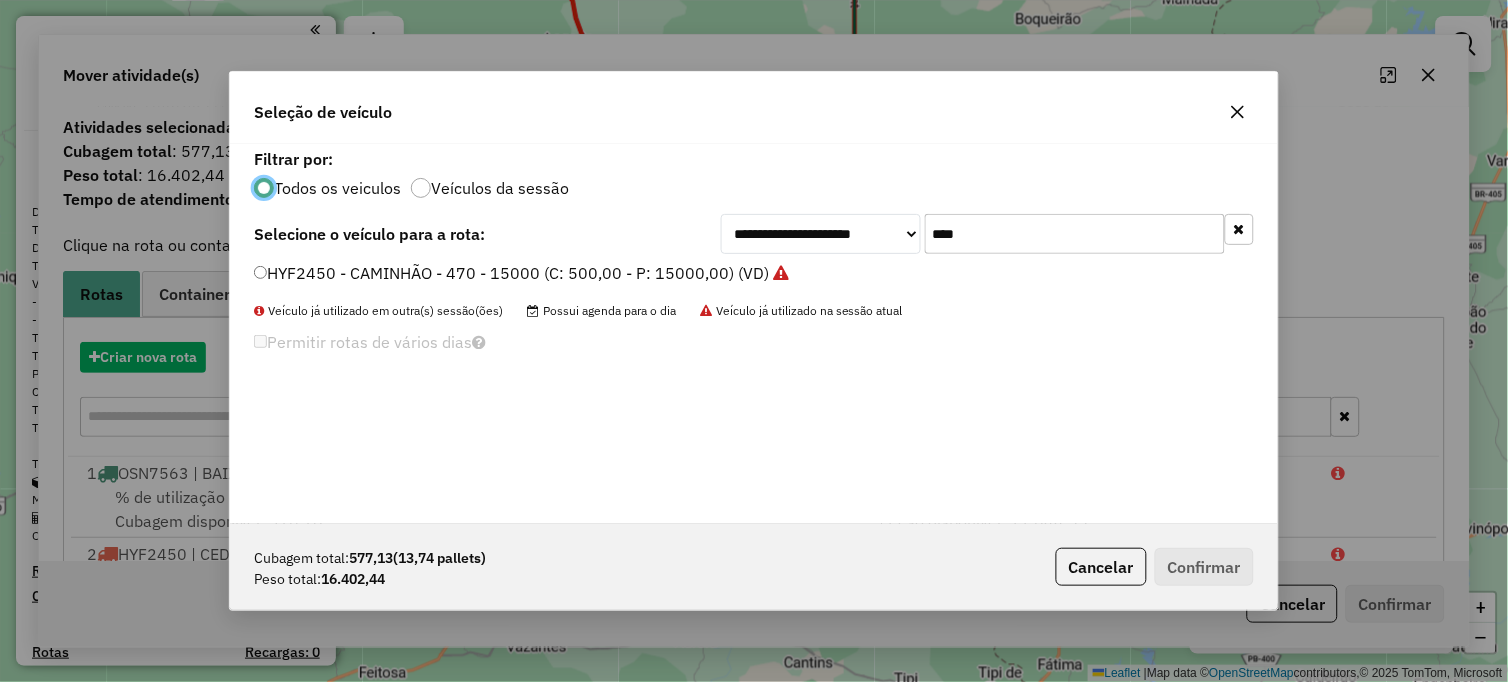 scroll, scrollTop: 11, scrollLeft: 5, axis: both 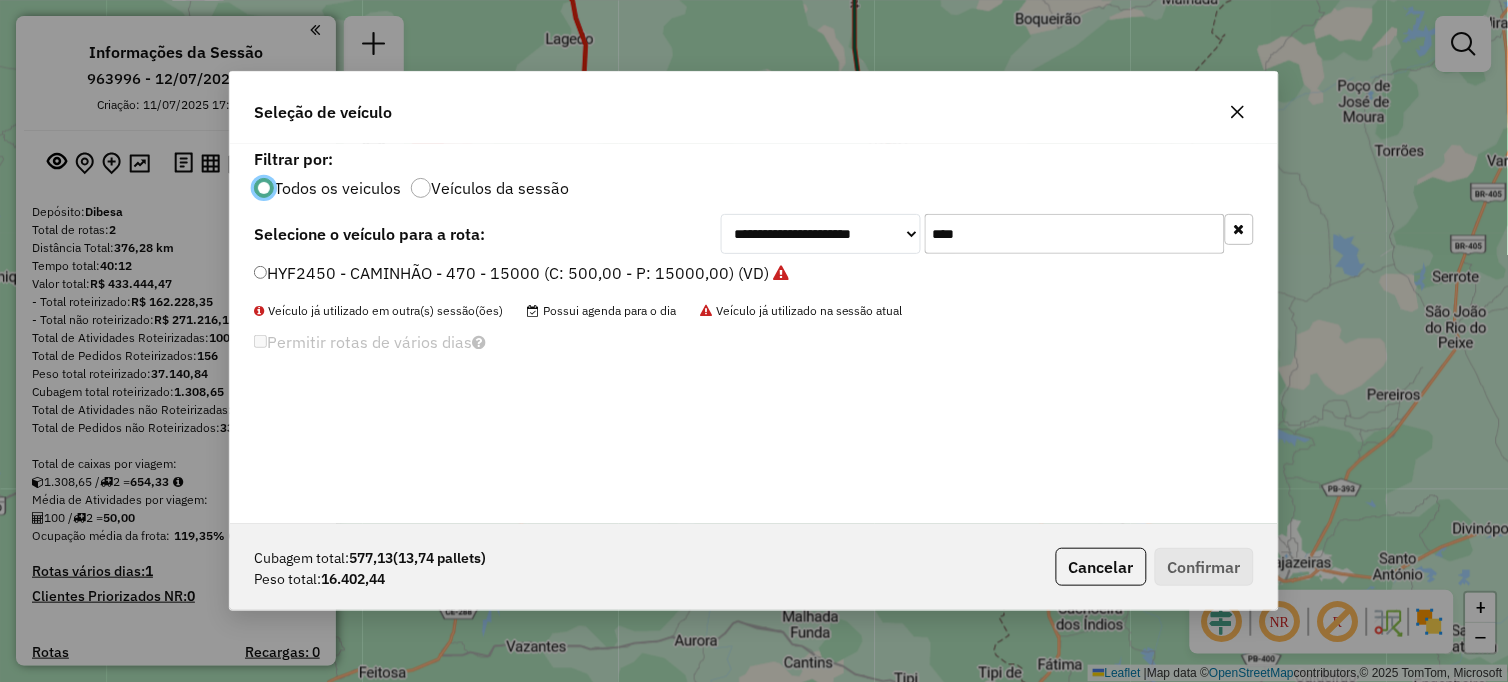 drag, startPoint x: 1014, startPoint y: 233, endPoint x: 656, endPoint y: 238, distance: 358.0349 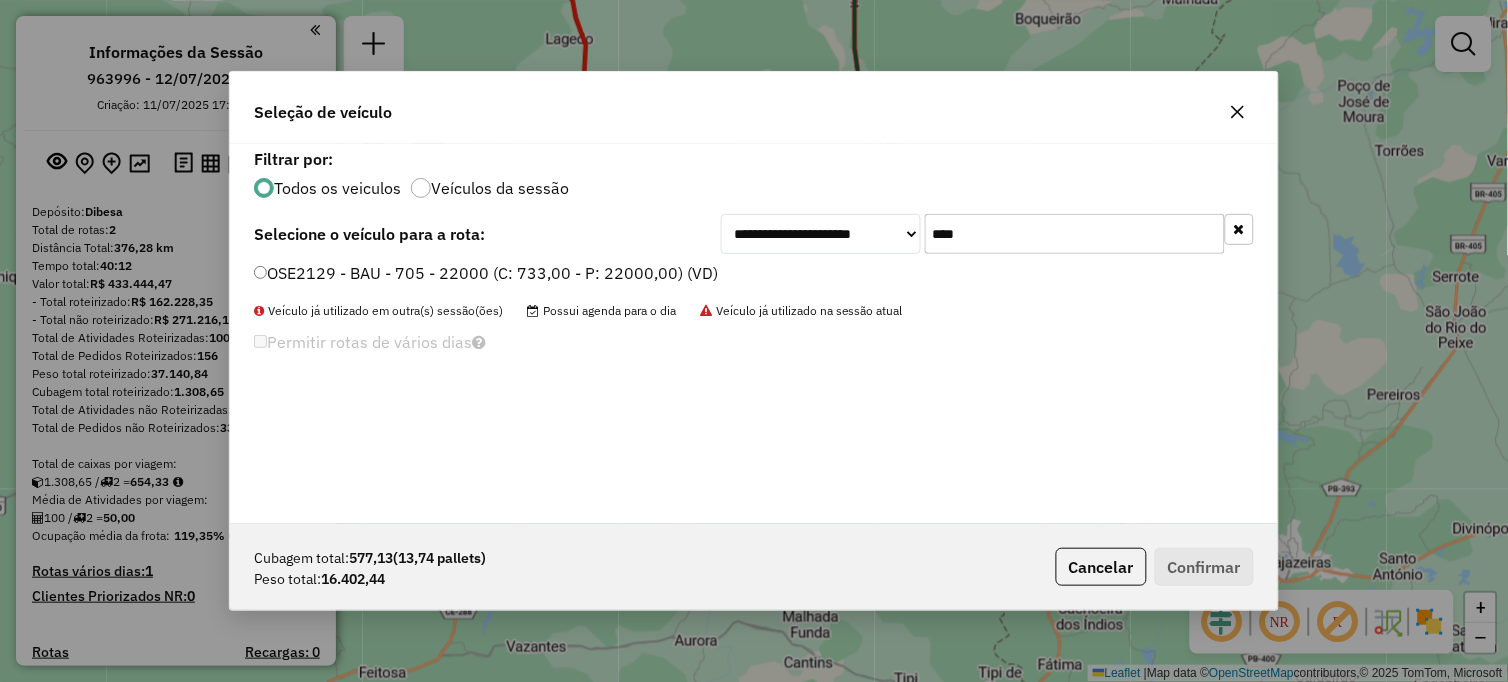 type on "****" 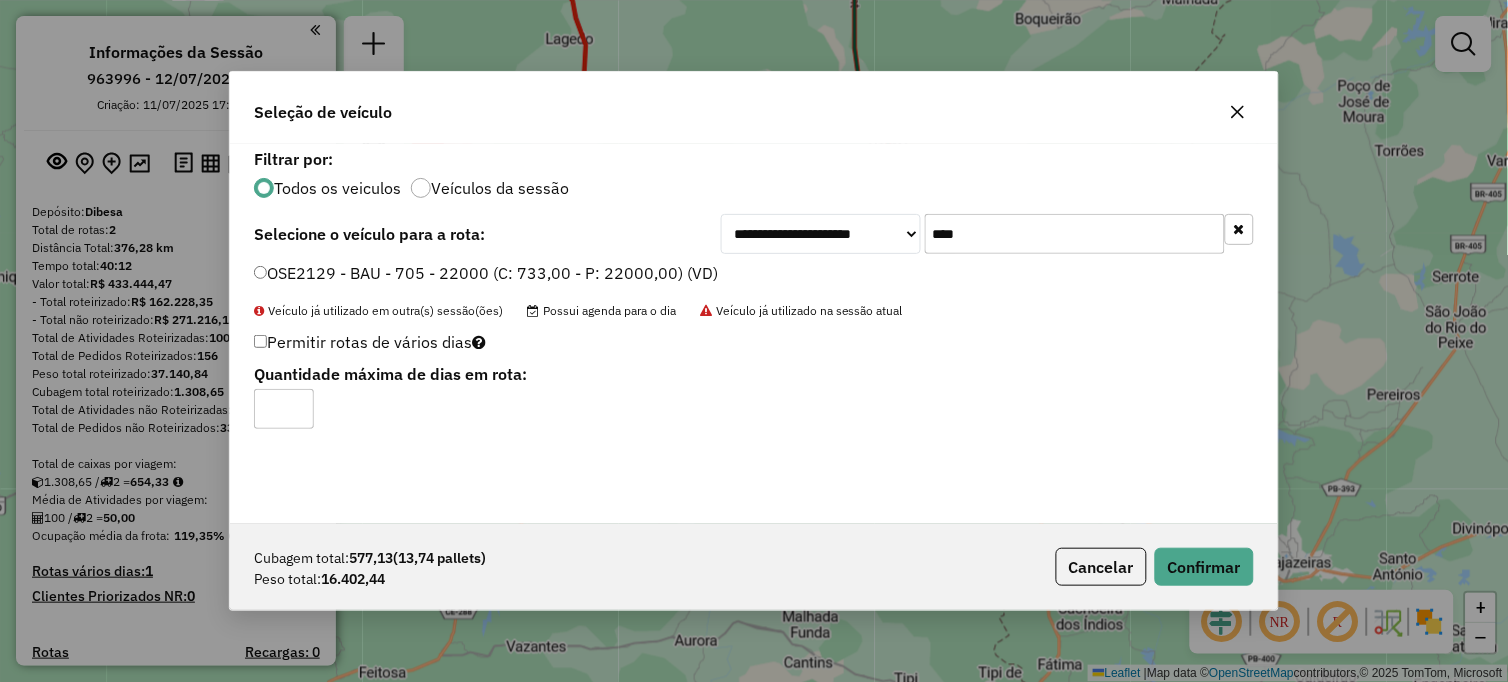 click on "Permitir rotas de vários dias" 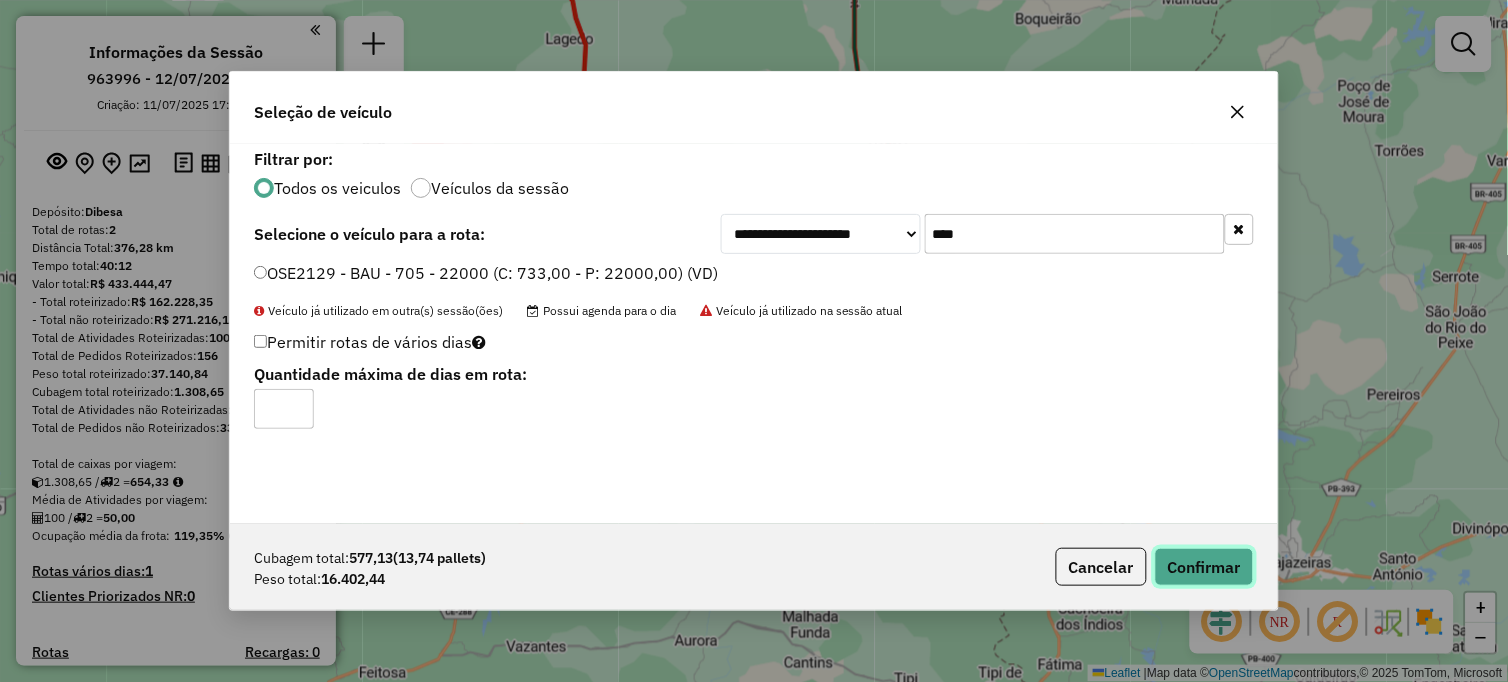 click on "Confirmar" 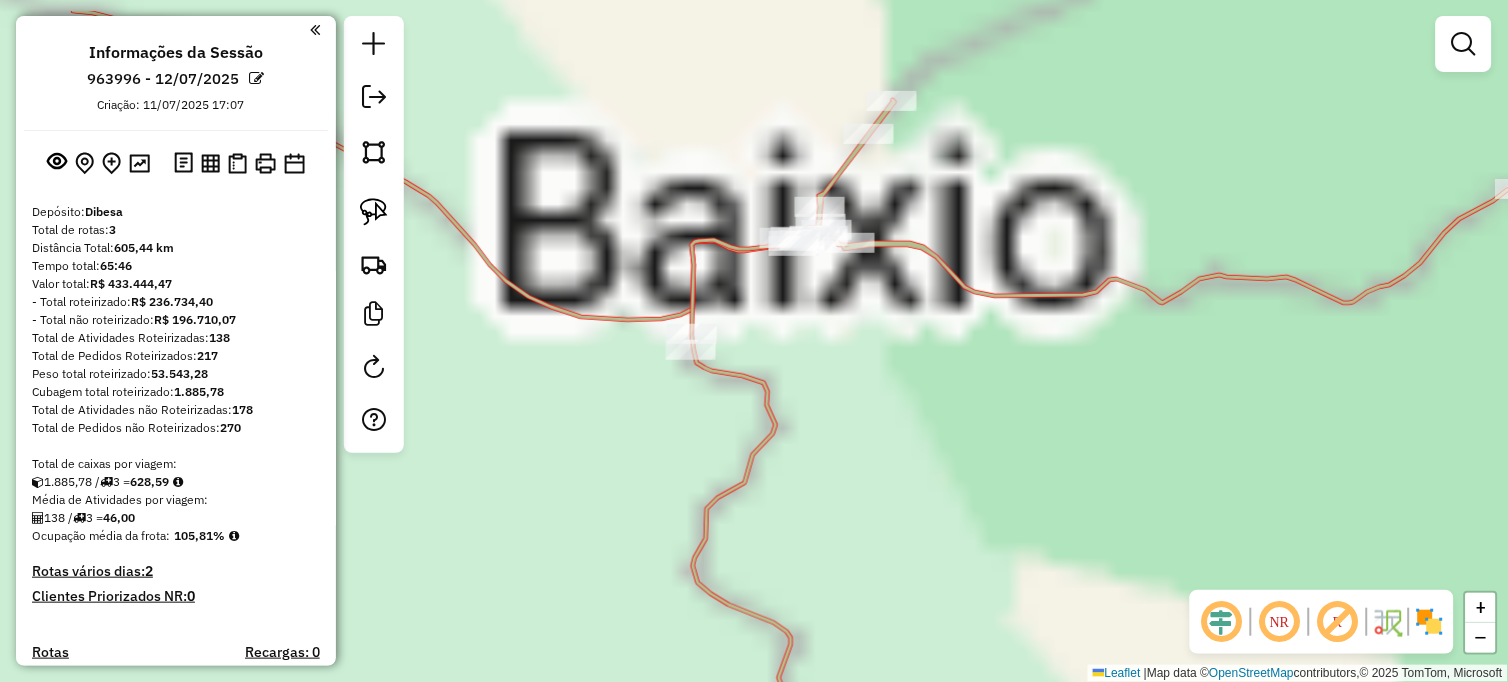 drag, startPoint x: 977, startPoint y: 385, endPoint x: 880, endPoint y: 465, distance: 125.73385 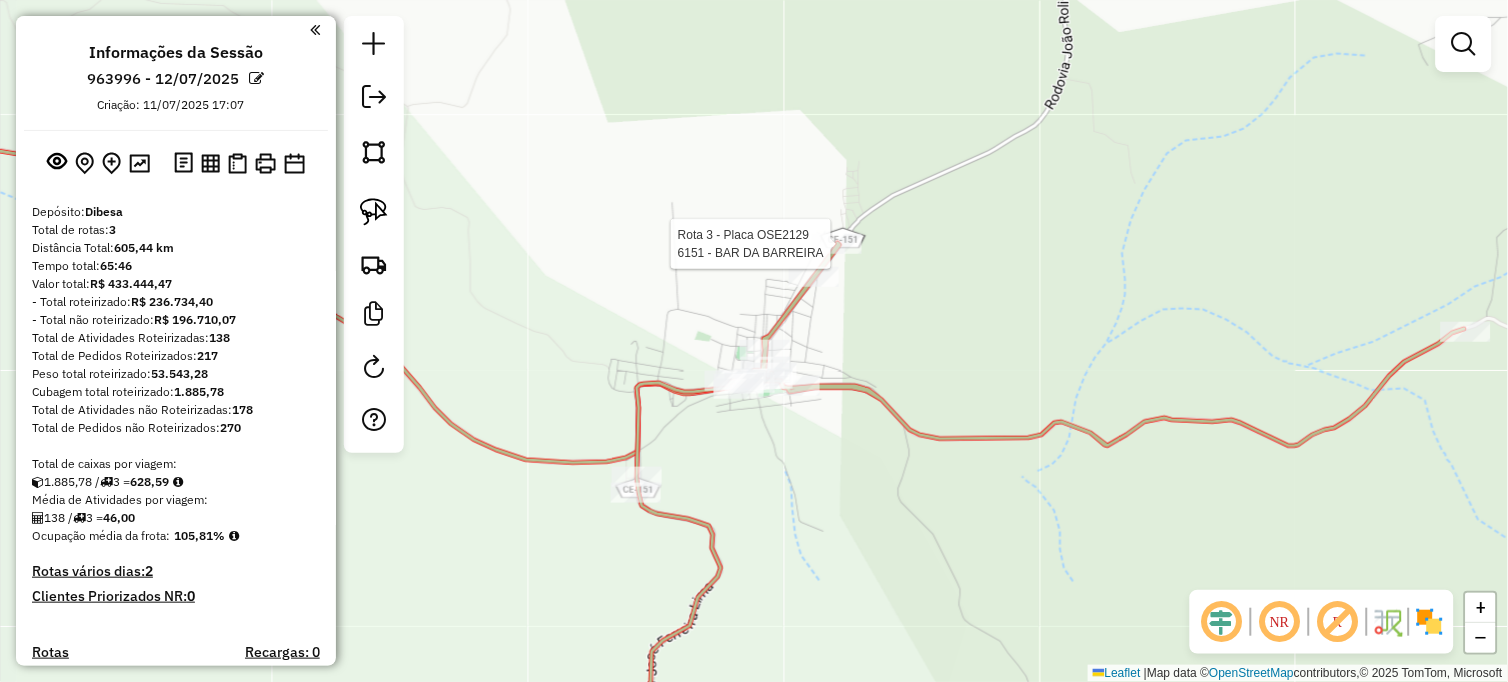 select on "**********" 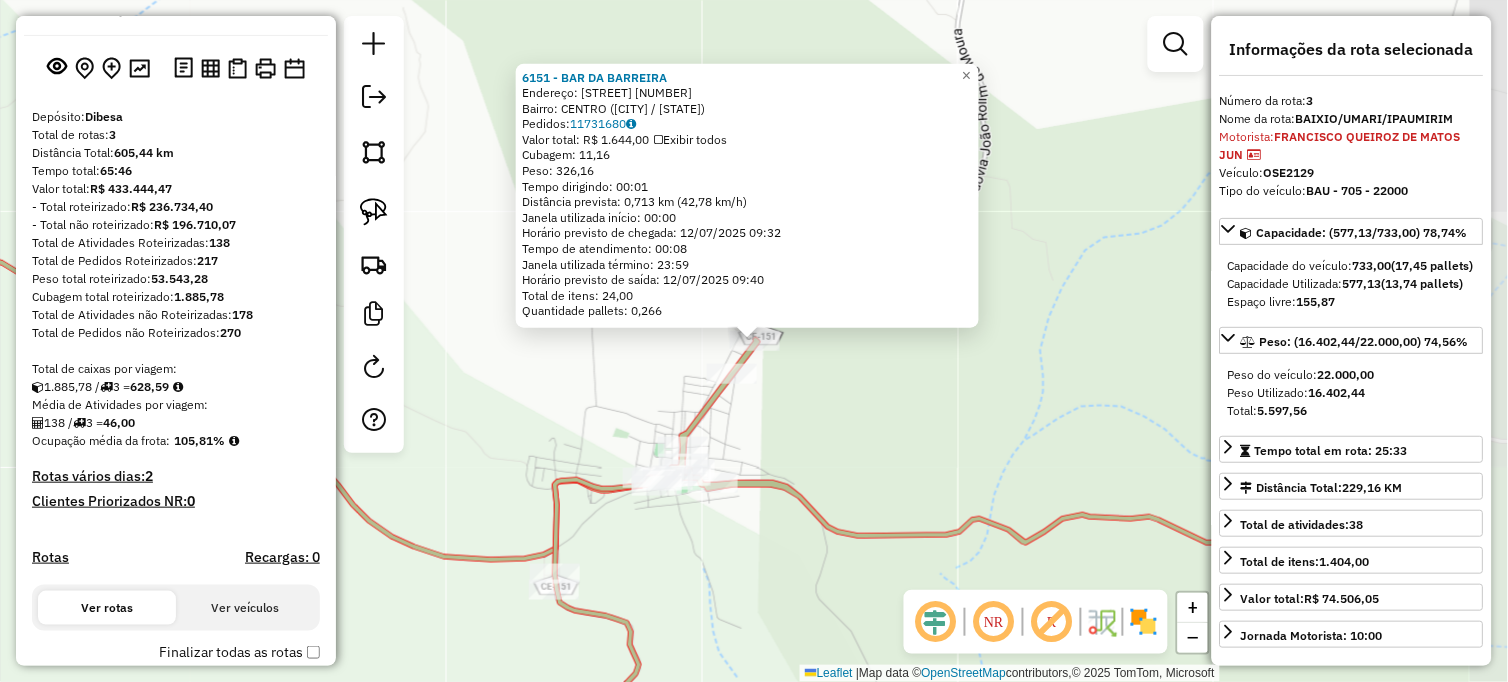 scroll, scrollTop: 818, scrollLeft: 0, axis: vertical 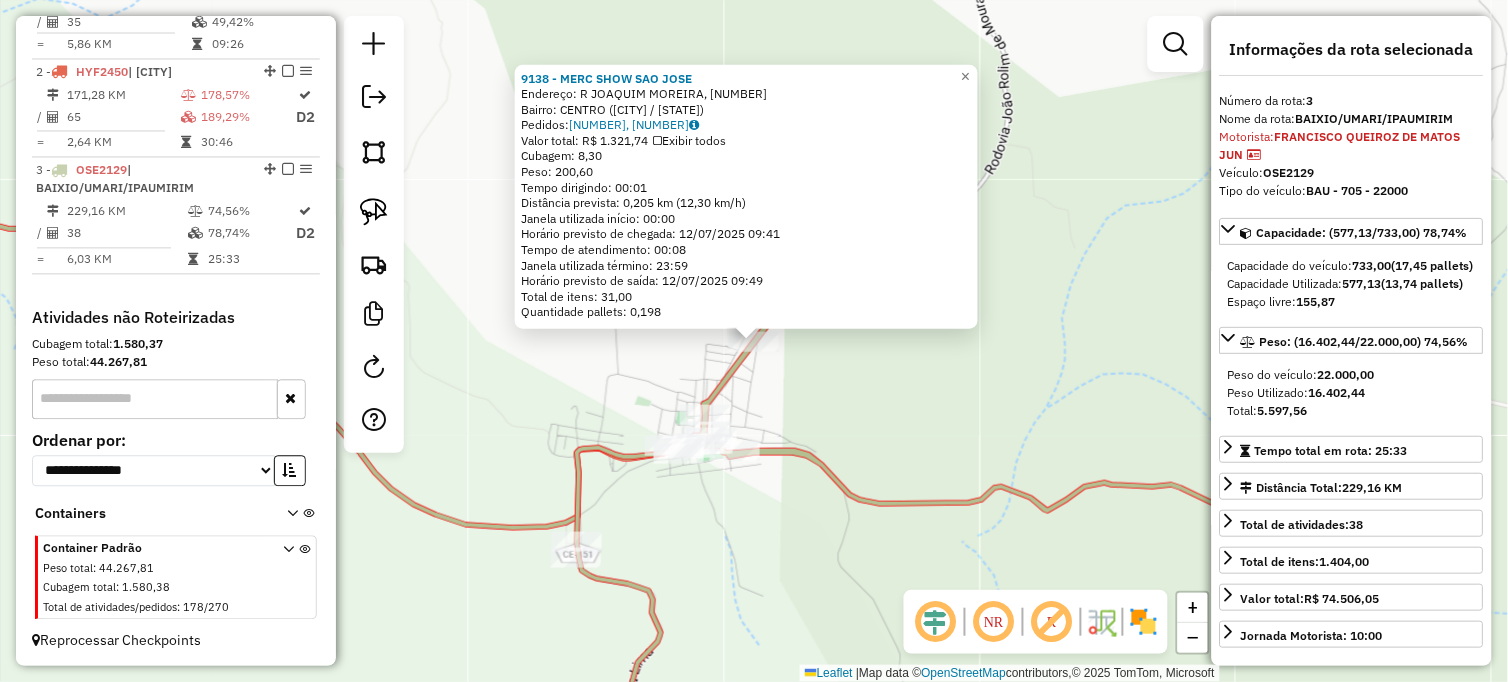 click on "9138 - MERC SHOW SAO JOSE  Endereço: R   JOAQUIM MOREIRA, 34   Bairro: CENTRO (BAIXIO / CE)   Pedidos:  11731705, 11732198   Valor total: R$ 1.321,74   Exibir todos   Cubagem: 8,30  Peso: 200,60  Tempo dirigindo: 00:01   Distância prevista: 0,205 km (12,30 km/h)   Janela utilizada início: 00:00   Horário previsto de chegada: 12/07/2025 09:41   Tempo de atendimento: 00:08   Janela utilizada término: 23:59   Horário previsto de saída: 12/07/2025 09:49   Total de itens: 31,00   Quantidade pallets: 0,198  × Janela de atendimento Grade de atendimento Capacidade Transportadoras Veículos Cliente Pedidos  Rotas Selecione os dias de semana para filtrar as janelas de atendimento  Seg   Ter   Qua   Qui   Sex   Sáb   Dom  Informe o período da janela de atendimento: De: Até:  Filtrar exatamente a janela do cliente  Considerar janela de atendimento padrão  Selecione os dias de semana para filtrar as grades de atendimento  Seg   Ter   Qua   Qui   Sex   Sáb   Dom   Peso mínimo:   Peso máximo:   De:   Até:  +" 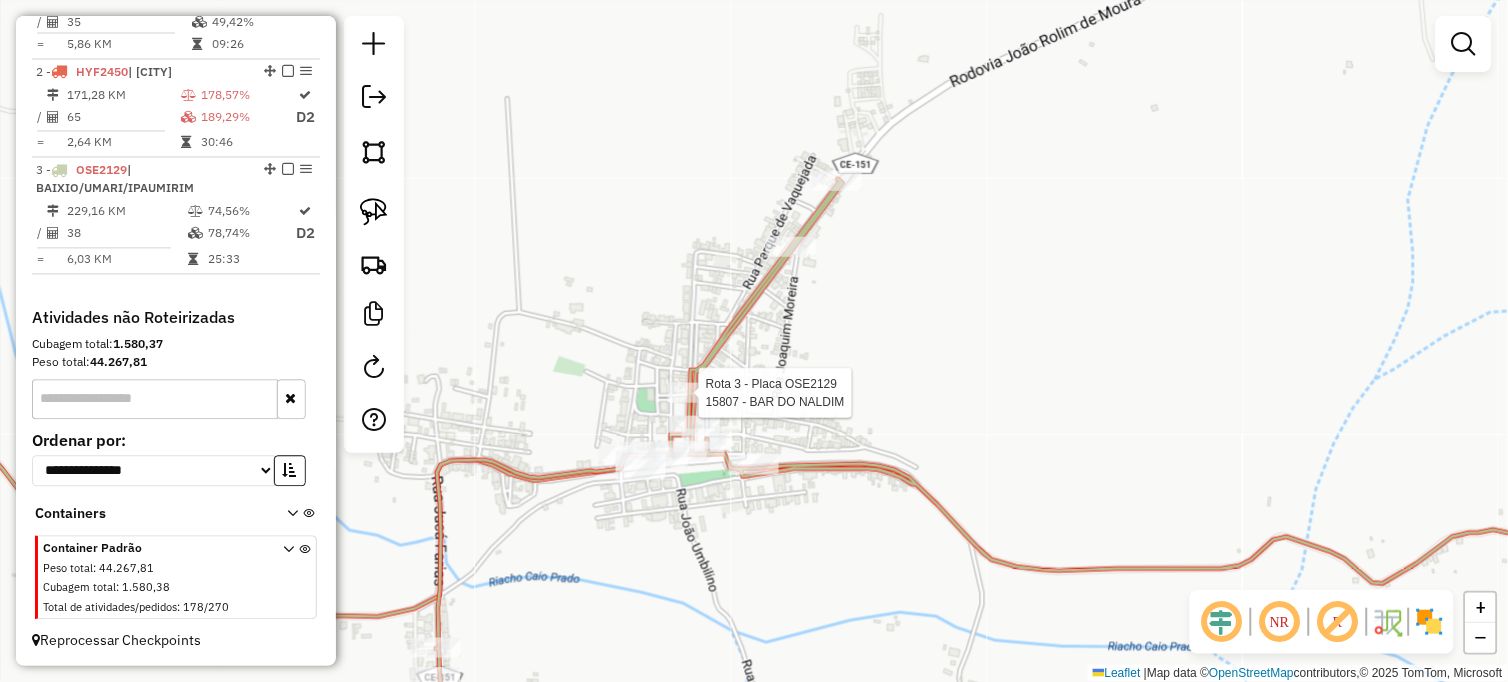 select on "**********" 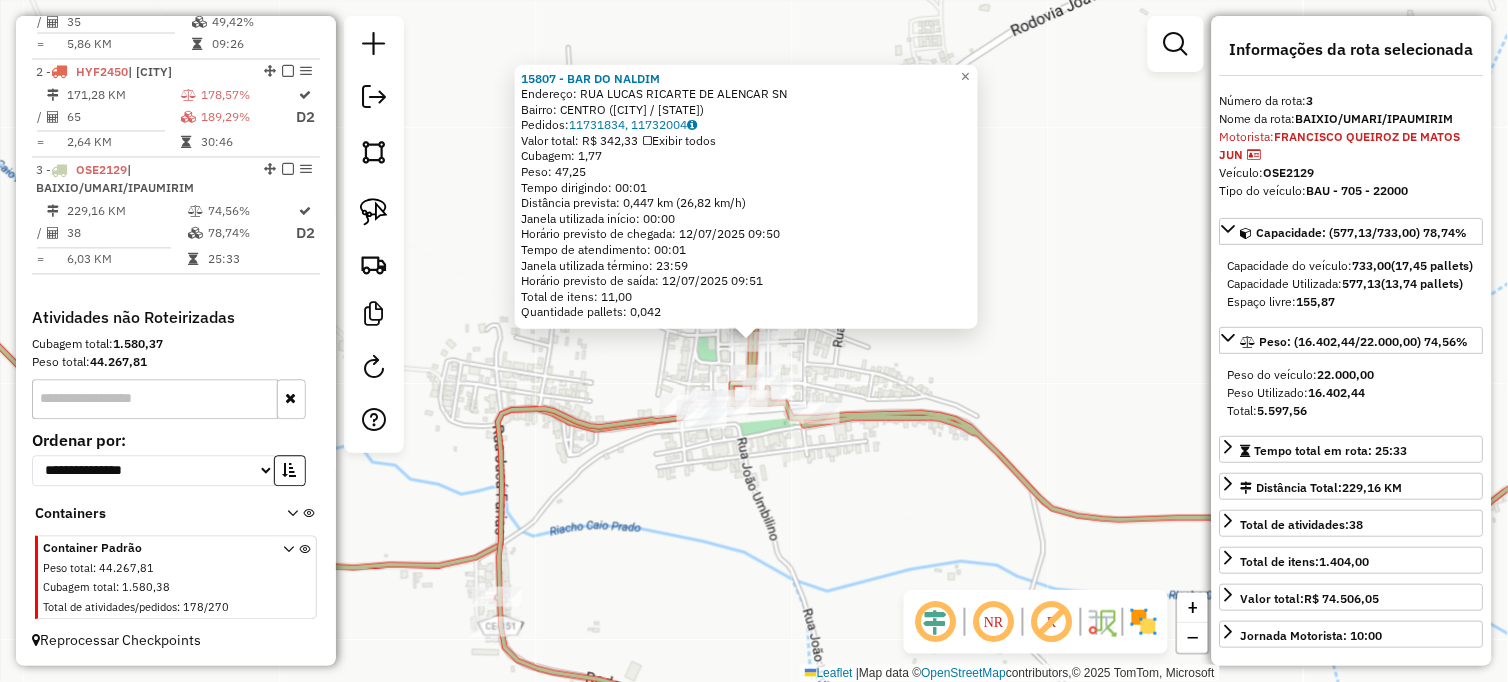 click on "15807 - BAR DO NALDIM  Endereço:  RUA LUCAS RICARTE DE ALENCAR SN   Bairro: CENTRO (BAIXIO / CE)   Pedidos:  11731834, 11732004   Valor total: R$ 342,33   Exibir todos   Cubagem: 1,77  Peso: 47,25  Tempo dirigindo: 00:01   Distância prevista: 0,447 km (26,82 km/h)   Janela utilizada início: 00:00   Horário previsto de chegada: 12/07/2025 09:50   Tempo de atendimento: 00:01   Janela utilizada término: 23:59   Horário previsto de saída: 12/07/2025 09:51   Total de itens: 11,00   Quantidade pallets: 0,042  × Janela de atendimento Grade de atendimento Capacidade Transportadoras Veículos Cliente Pedidos  Rotas Selecione os dias de semana para filtrar as janelas de atendimento  Seg   Ter   Qua   Qui   Sex   Sáb   Dom  Informe o período da janela de atendimento: De: Até:  Filtrar exatamente a janela do cliente  Considerar janela de atendimento padrão  Selecione os dias de semana para filtrar as grades de atendimento  Seg   Ter   Qua   Qui   Sex   Sáb   Dom   Peso mínimo:   Peso máximo:   De:   Até:" 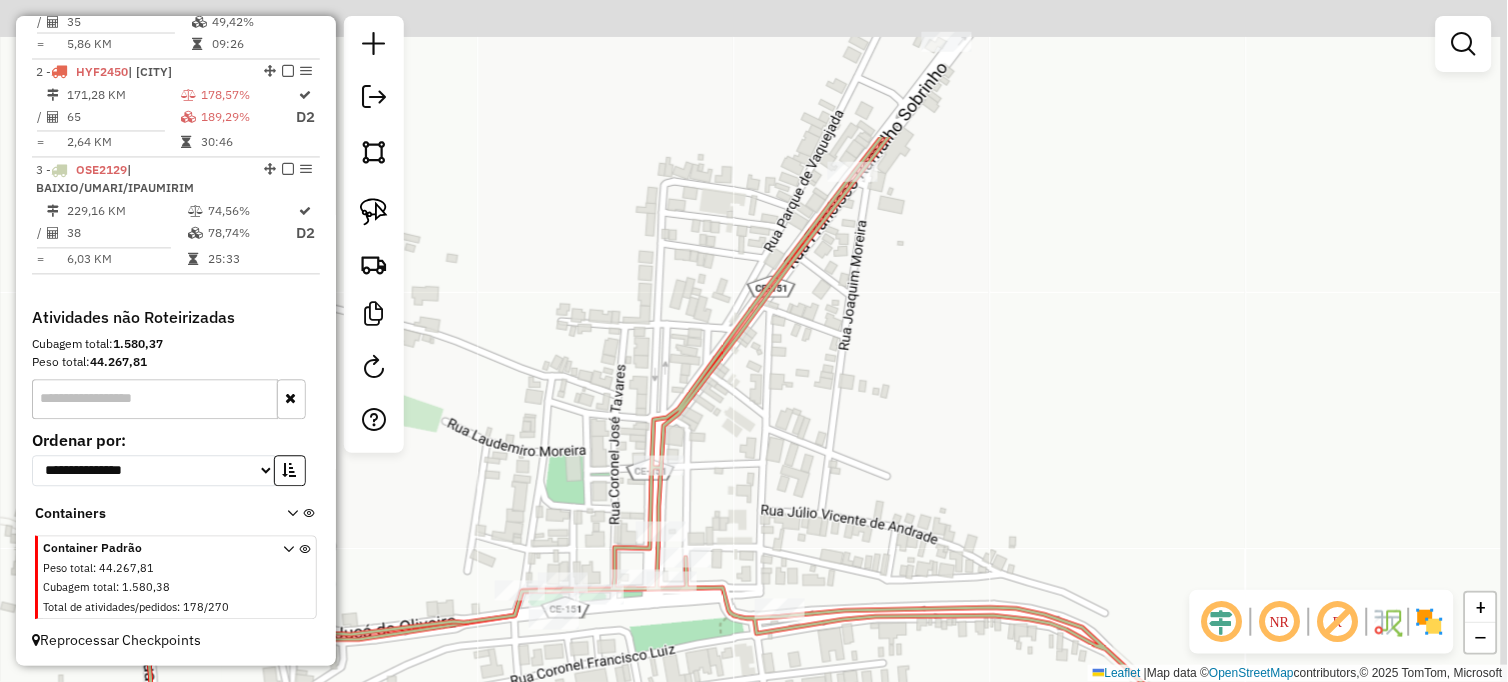 drag, startPoint x: 623, startPoint y: 310, endPoint x: 515, endPoint y: 485, distance: 205.6429 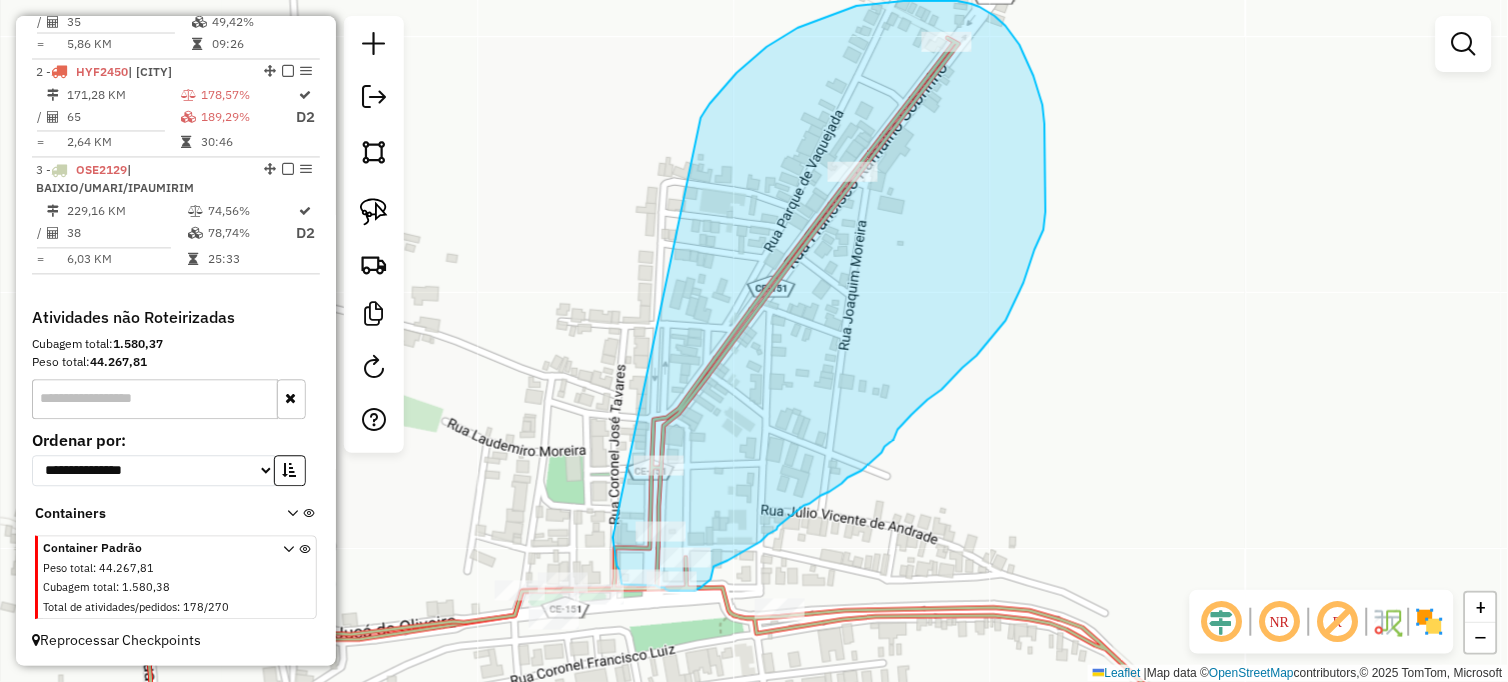 drag, startPoint x: 723, startPoint y: 88, endPoint x: 606, endPoint y: 527, distance: 454.32367 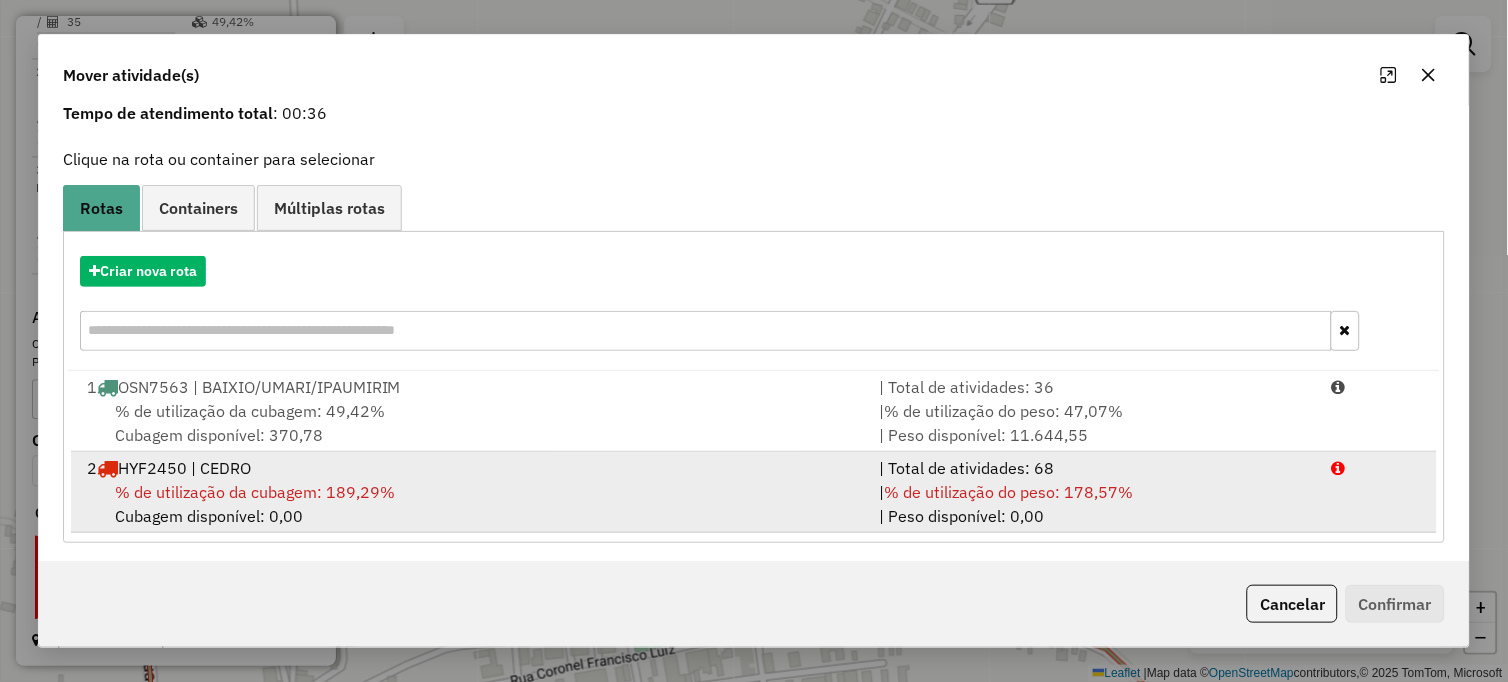scroll, scrollTop: 92, scrollLeft: 0, axis: vertical 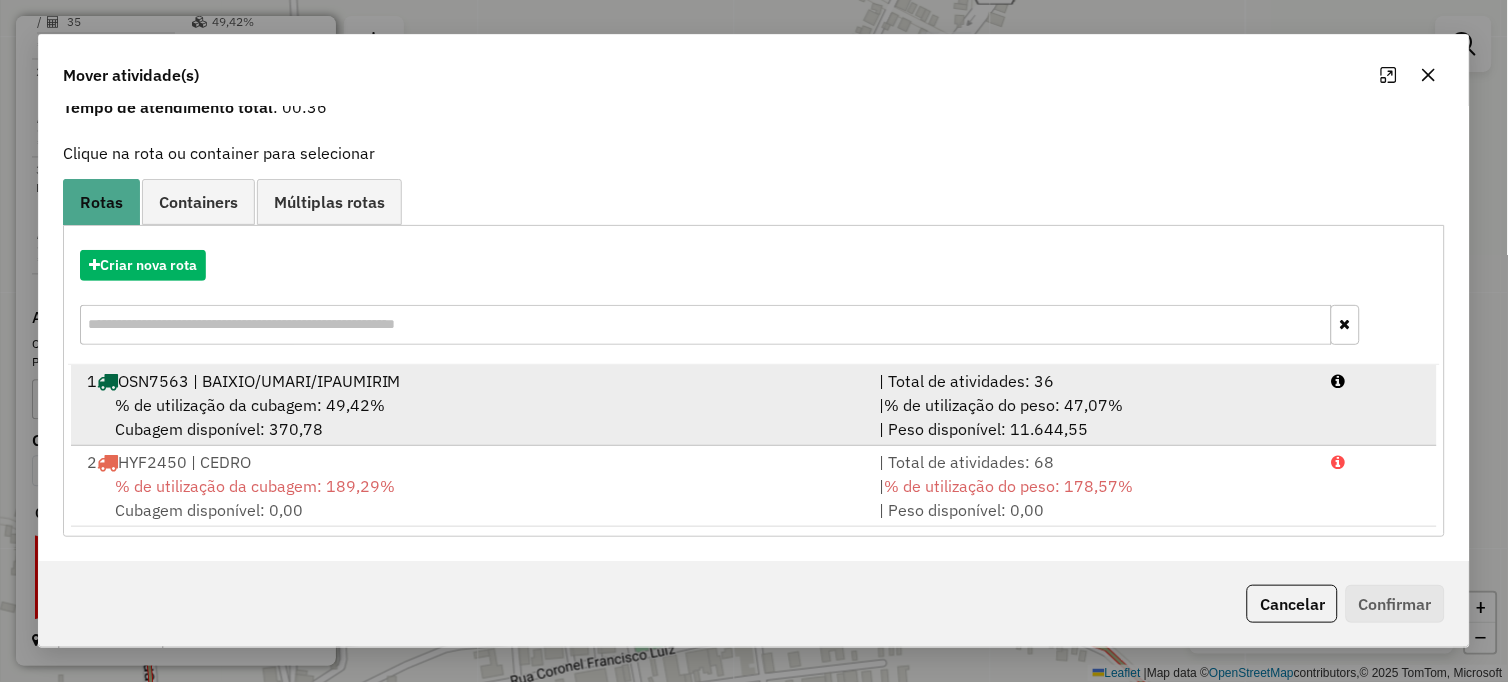 click on "1  OSN7563 | BAIXIO/UMARI/IPAUMIRIM" at bounding box center (471, 381) 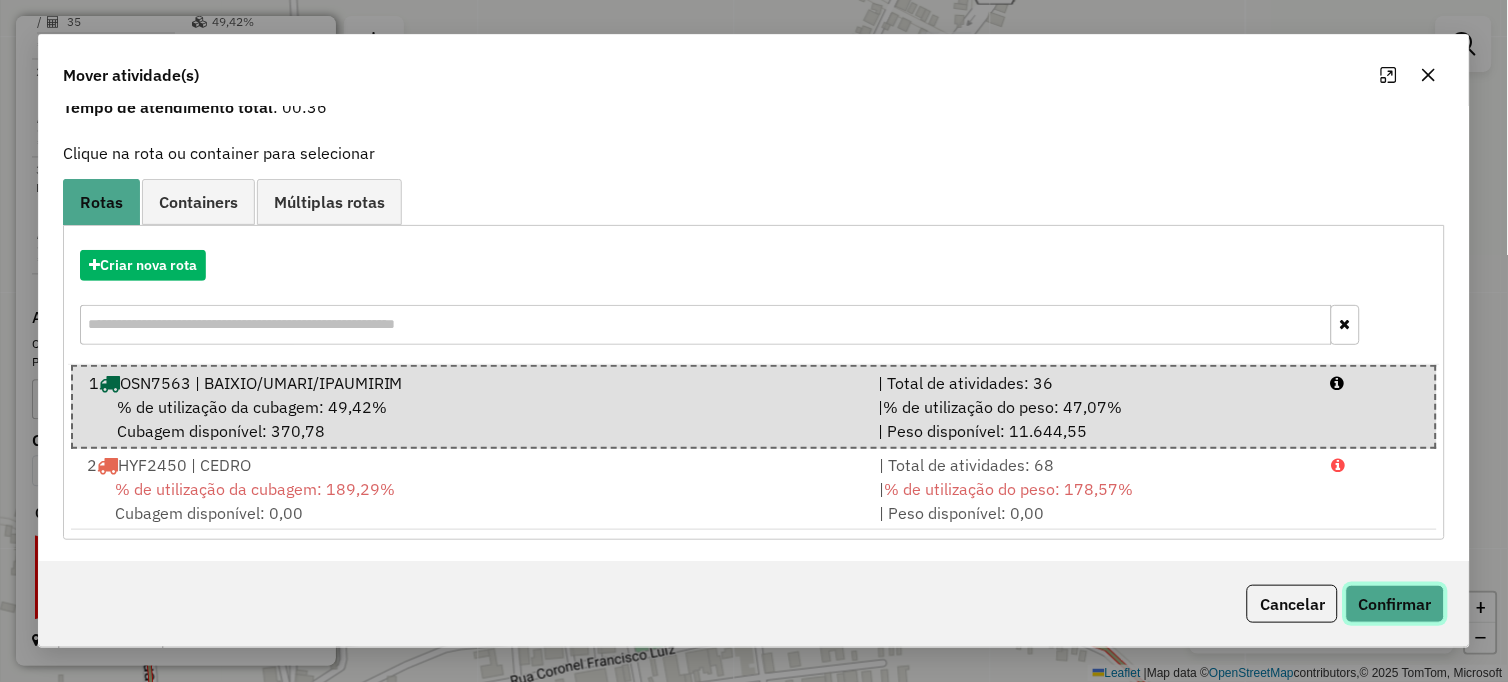 click on "Confirmar" 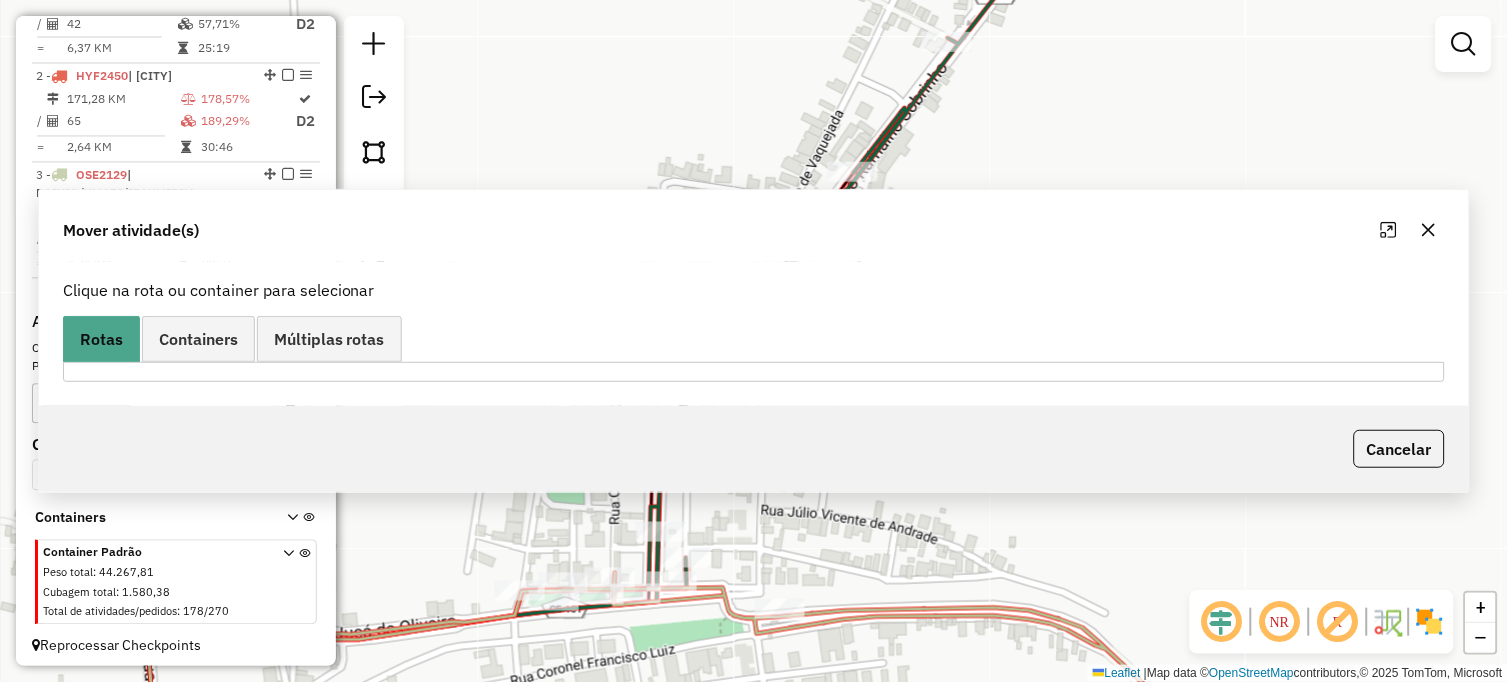 scroll, scrollTop: 0, scrollLeft: 0, axis: both 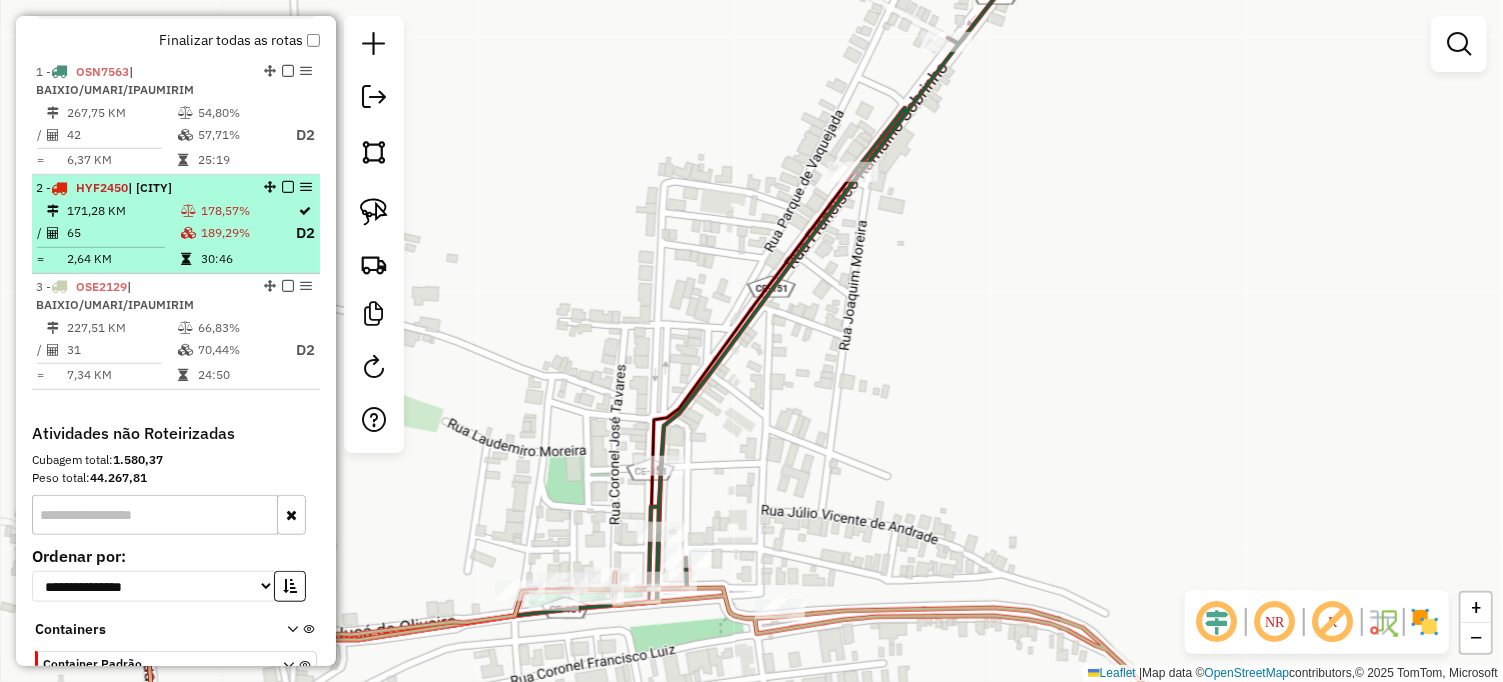 drag, startPoint x: 263, startPoint y: 285, endPoint x: 263, endPoint y: 223, distance: 62 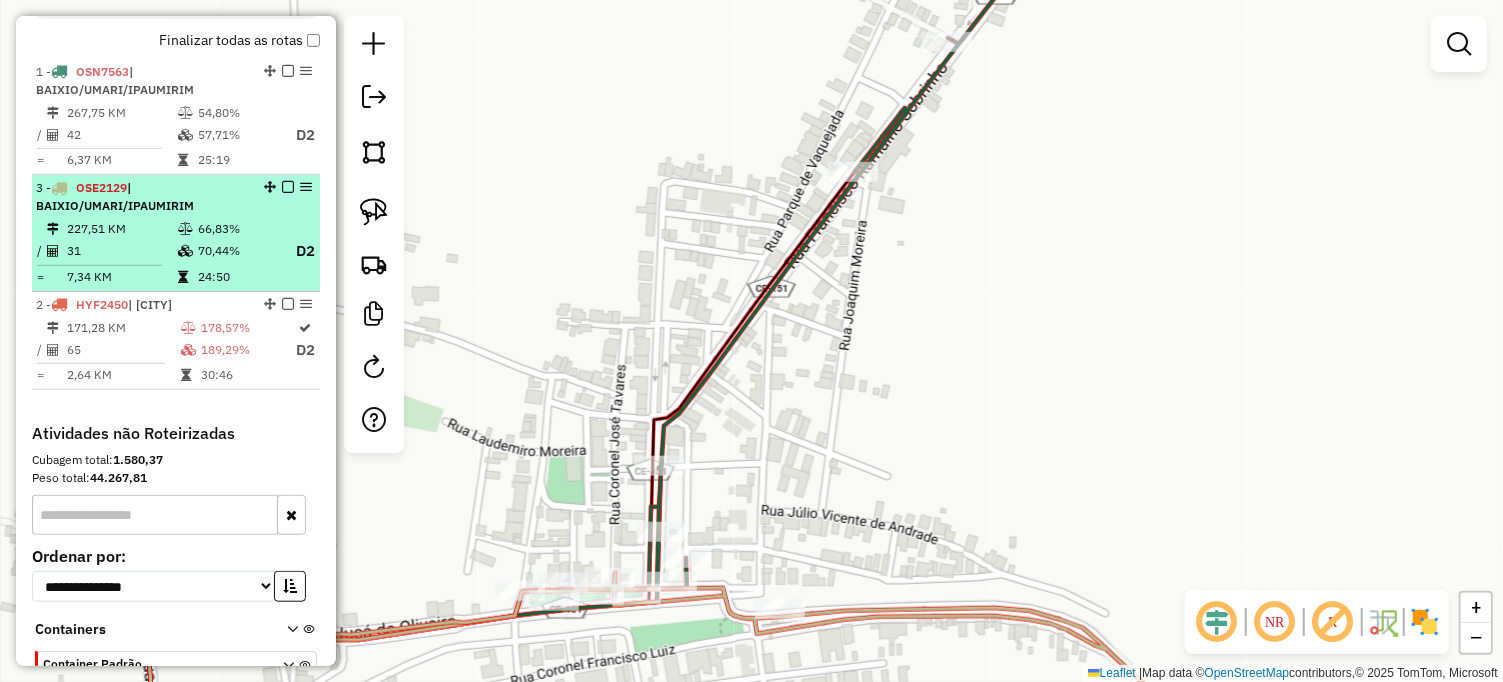 drag, startPoint x: 263, startPoint y: 277, endPoint x: 263, endPoint y: 202, distance: 75 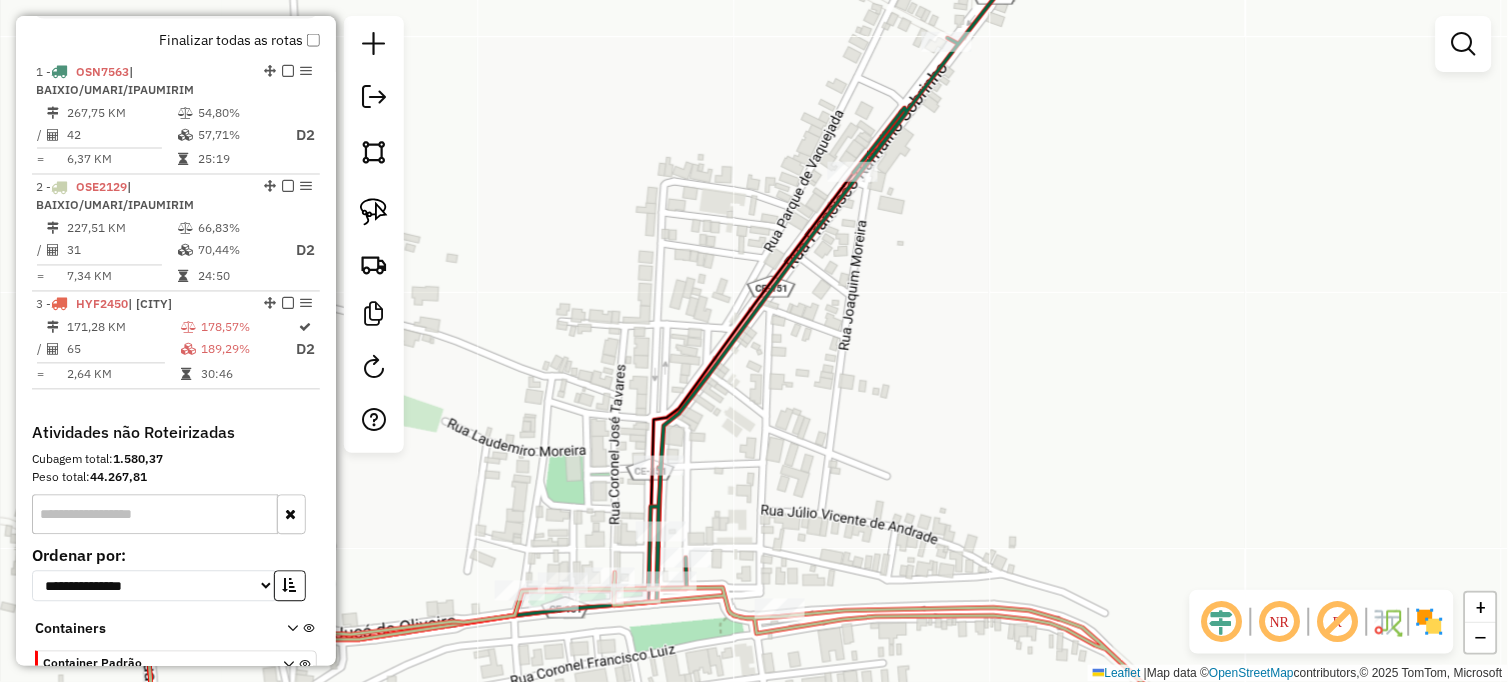 click on "66,83%" at bounding box center [237, 229] 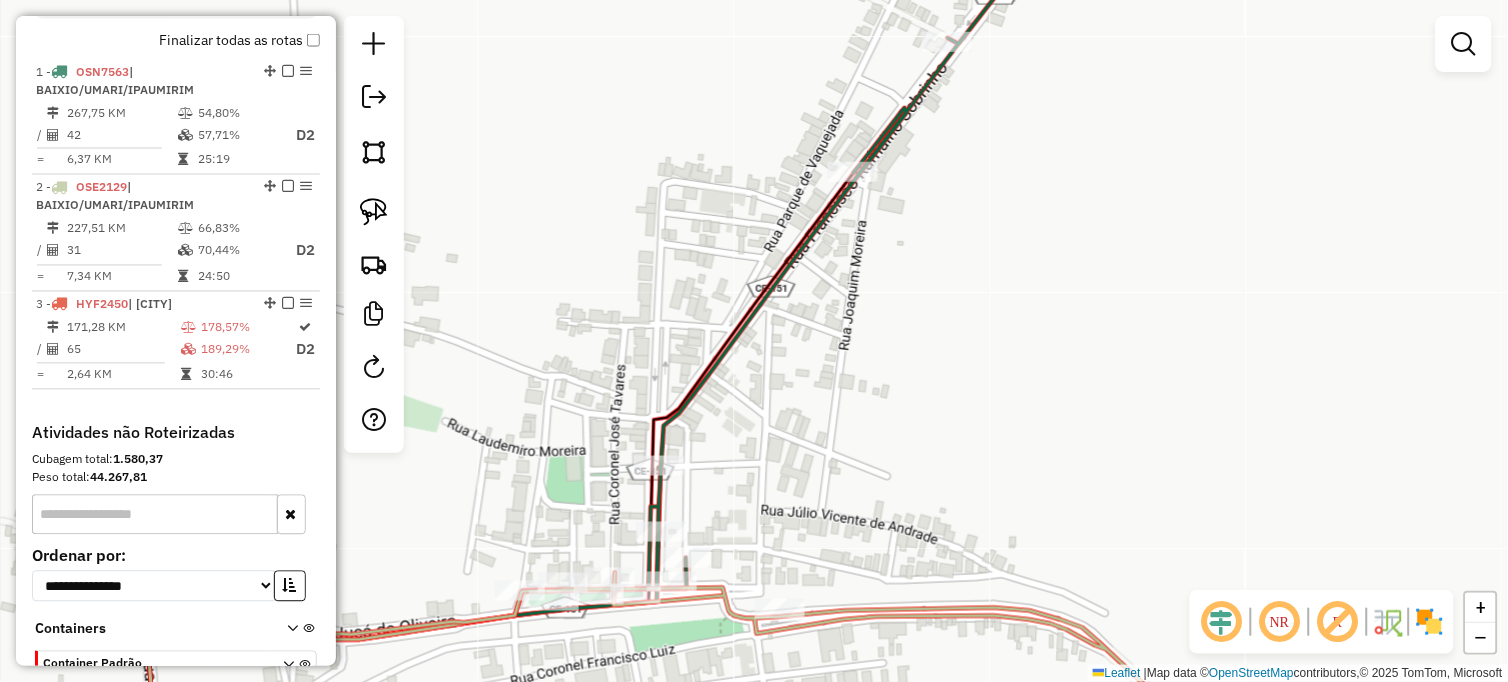 select on "**********" 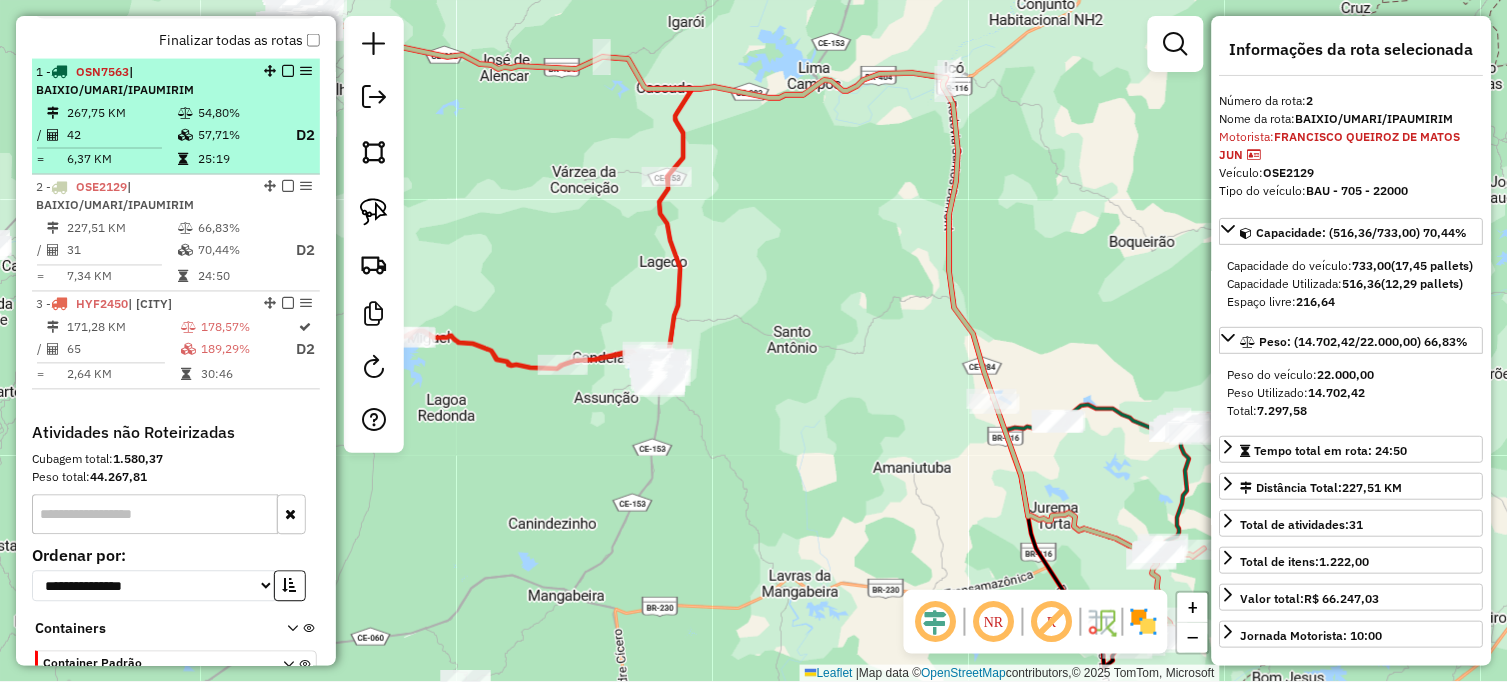 click on "267,75 KM" at bounding box center (121, 113) 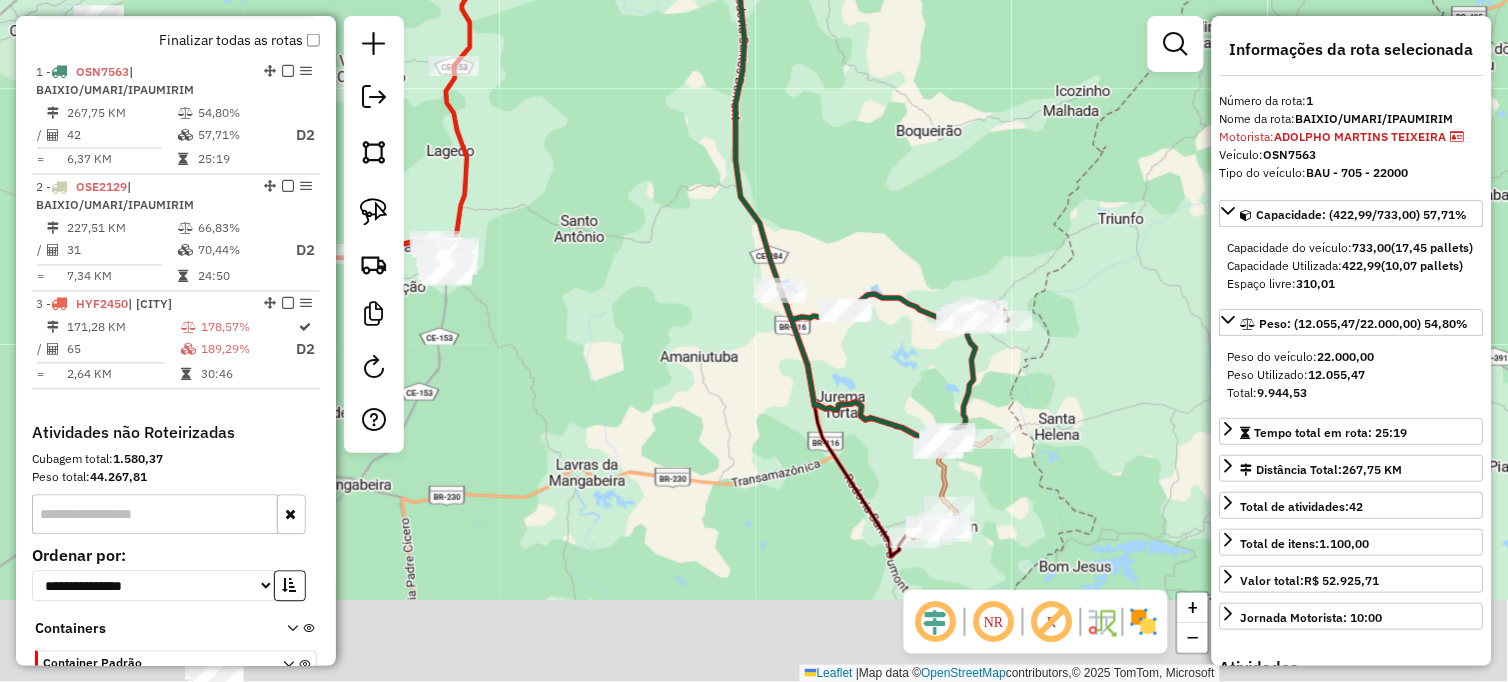 drag, startPoint x: 775, startPoint y: 460, endPoint x: 552, endPoint y: 281, distance: 285.95453 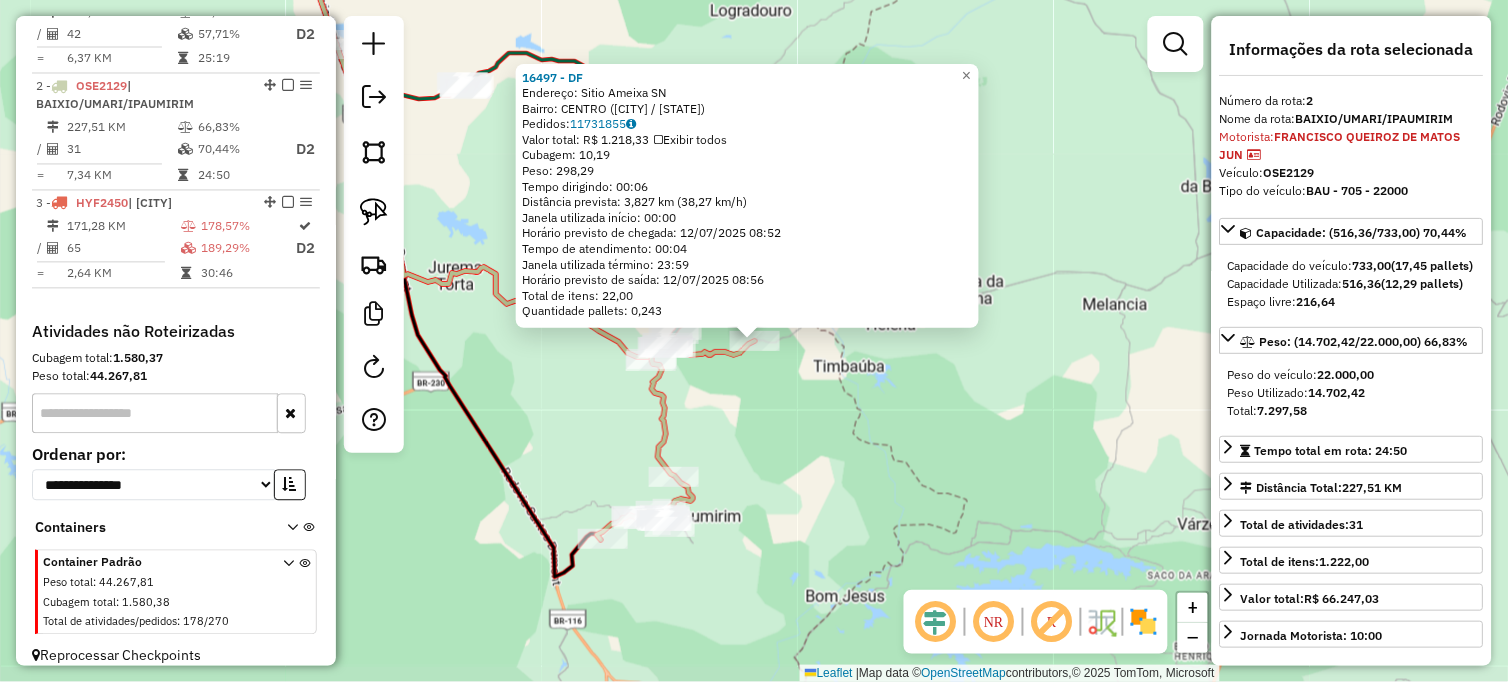 scroll, scrollTop: 823, scrollLeft: 0, axis: vertical 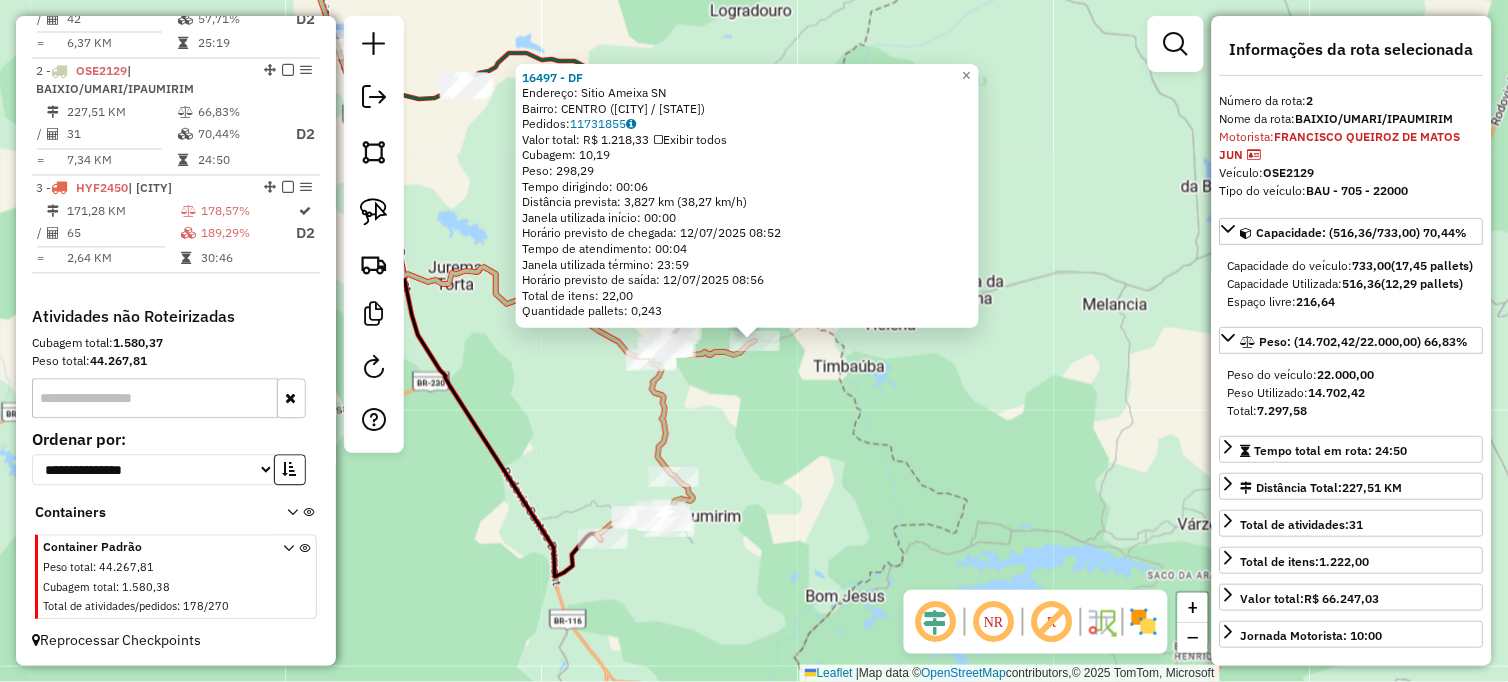 click on "16497 - DF  Endereço:  Sitio Ameixa SN   Bairro: CENTRO (BAIXIO / CE)   Pedidos:  11731855   Valor total: R$ 1.218,33   Exibir todos   Cubagem: 10,19  Peso: 298,29  Tempo dirigindo: 00:06   Distância prevista: 3,827 km (38,27 km/h)   Janela utilizada início: 00:00   Horário previsto de chegada: 12/07/2025 08:52   Tempo de atendimento: 00:04   Janela utilizada término: 23:59   Horário previsto de saída: 12/07/2025 08:56   Total de itens: 22,00   Quantidade pallets: 0,243  × Janela de atendimento Grade de atendimento Capacidade Transportadoras Veículos Cliente Pedidos  Rotas Selecione os dias de semana para filtrar as janelas de atendimento  Seg   Ter   Qua   Qui   Sex   Sáb   Dom  Informe o período da janela de atendimento: De: Até:  Filtrar exatamente a janela do cliente  Considerar janela de atendimento padrão  Selecione os dias de semana para filtrar as grades de atendimento  Seg   Ter   Qua   Qui   Sex   Sáb   Dom   Considerar clientes sem dia de atendimento cadastrado  Peso mínimo:   De:  +" 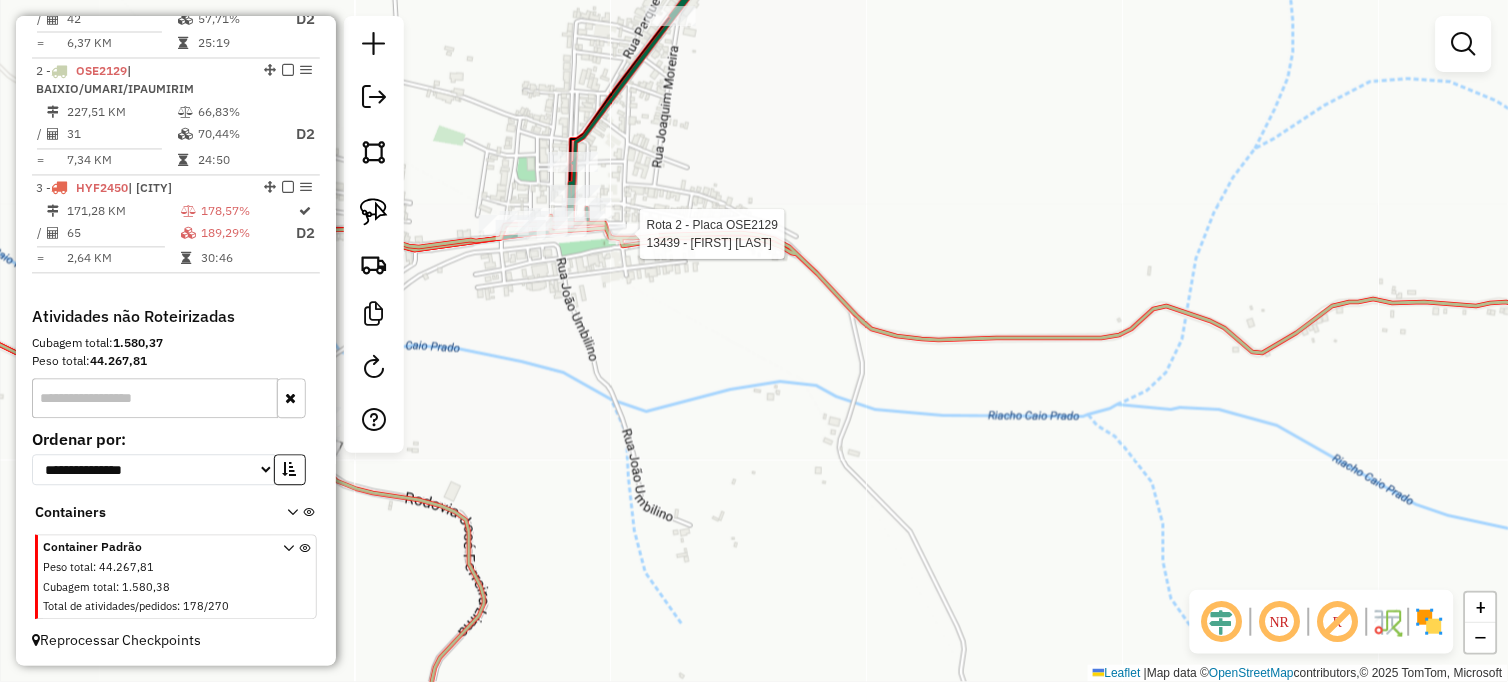 select on "**********" 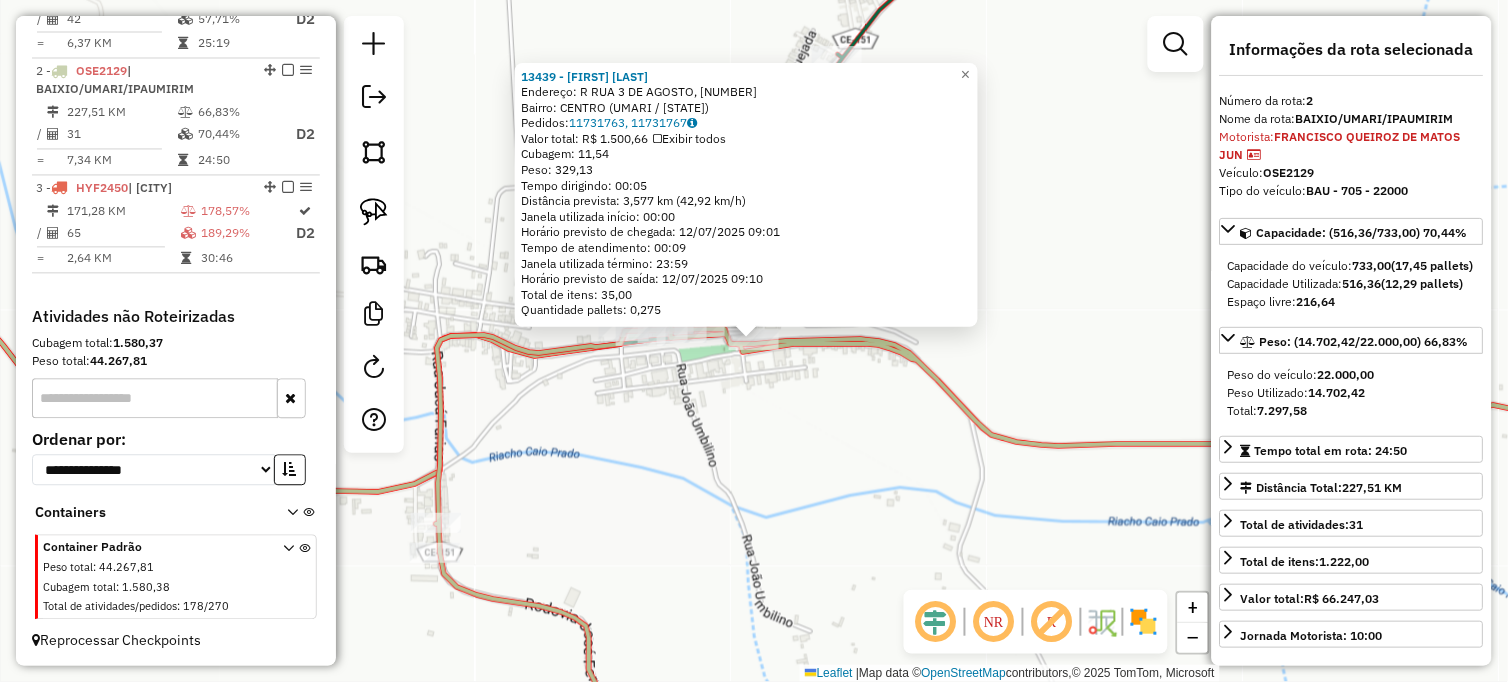 click on "13439 - QUIOSQUE BAR  Endereço: R   RUA 3 DE AGOSTO, 62   Bairro: CENTRO (UMARI / CE)   Pedidos:  11731763, 11731767   Valor total: R$ 1.500,66   Exibir todos   Cubagem: 11,54  Peso: 329,13  Tempo dirigindo: 00:05   Distância prevista: 3,577 km (42,92 km/h)   Janela utilizada início: 00:00   Horário previsto de chegada: 12/07/2025 09:01   Tempo de atendimento: 00:09   Janela utilizada término: 23:59   Horário previsto de saída: 12/07/2025 09:10   Total de itens: 35,00   Quantidade pallets: 0,275  × Janela de atendimento Grade de atendimento Capacidade Transportadoras Veículos Cliente Pedidos  Rotas Selecione os dias de semana para filtrar as janelas de atendimento  Seg   Ter   Qua   Qui   Sex   Sáb   Dom  Informe o período da janela de atendimento: De: Até:  Filtrar exatamente a janela do cliente  Considerar janela de atendimento padrão  Selecione os dias de semana para filtrar as grades de atendimento  Seg   Ter   Qua   Qui   Sex   Sáb   Dom   Clientes fora do dia de atendimento selecionado De:" 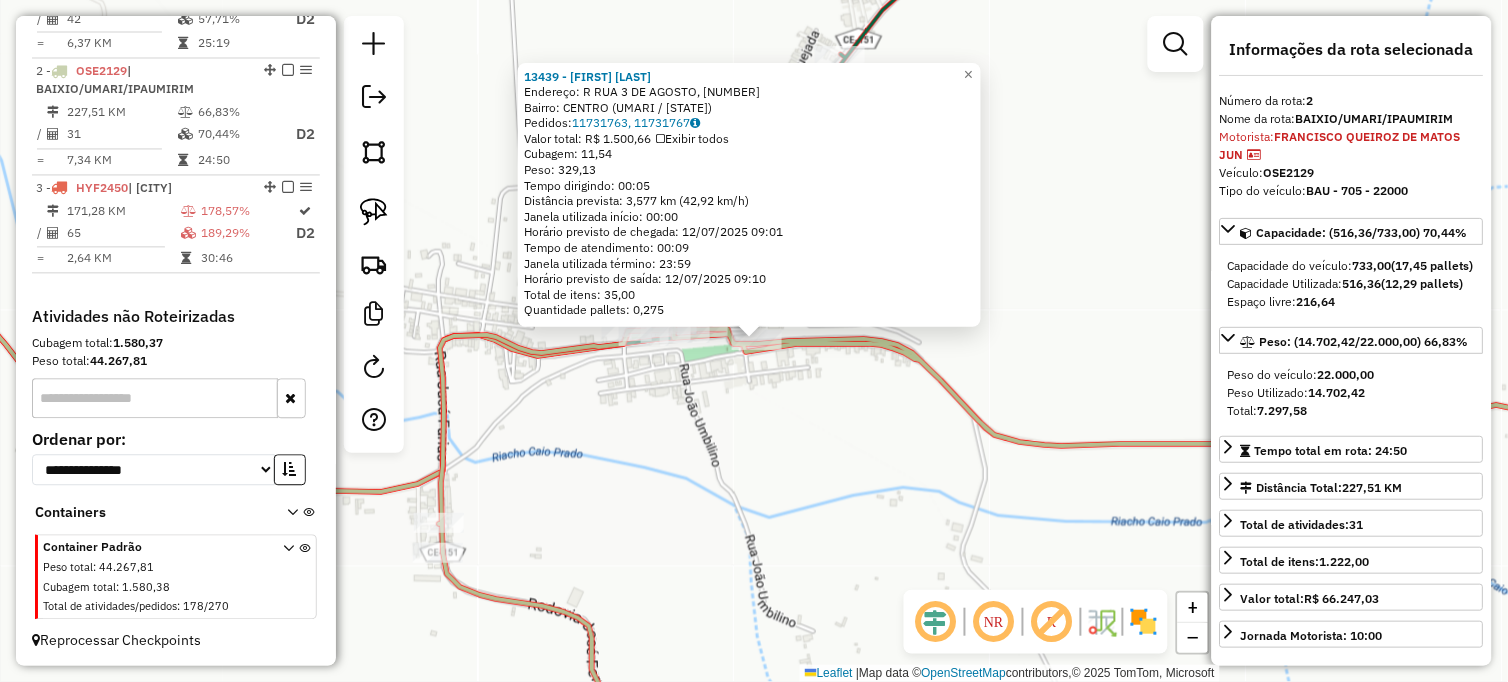 click on "13439 - QUIOSQUE BAR  Endereço: R   RUA 3 DE AGOSTO, 62   Bairro: CENTRO (UMARI / CE)   Pedidos:  11731763, 11731767   Valor total: R$ 1.500,66   Exibir todos   Cubagem: 11,54  Peso: 329,13  Tempo dirigindo: 00:05   Distância prevista: 3,577 km (42,92 km/h)   Janela utilizada início: 00:00   Horário previsto de chegada: 12/07/2025 09:01   Tempo de atendimento: 00:09   Janela utilizada término: 23:59   Horário previsto de saída: 12/07/2025 09:10   Total de itens: 35,00   Quantidade pallets: 0,275  × Janela de atendimento Grade de atendimento Capacidade Transportadoras Veículos Cliente Pedidos  Rotas Selecione os dias de semana para filtrar as janelas de atendimento  Seg   Ter   Qua   Qui   Sex   Sáb   Dom  Informe o período da janela de atendimento: De: Até:  Filtrar exatamente a janela do cliente  Considerar janela de atendimento padrão  Selecione os dias de semana para filtrar as grades de atendimento  Seg   Ter   Qua   Qui   Sex   Sáb   Dom   Clientes fora do dia de atendimento selecionado De:" 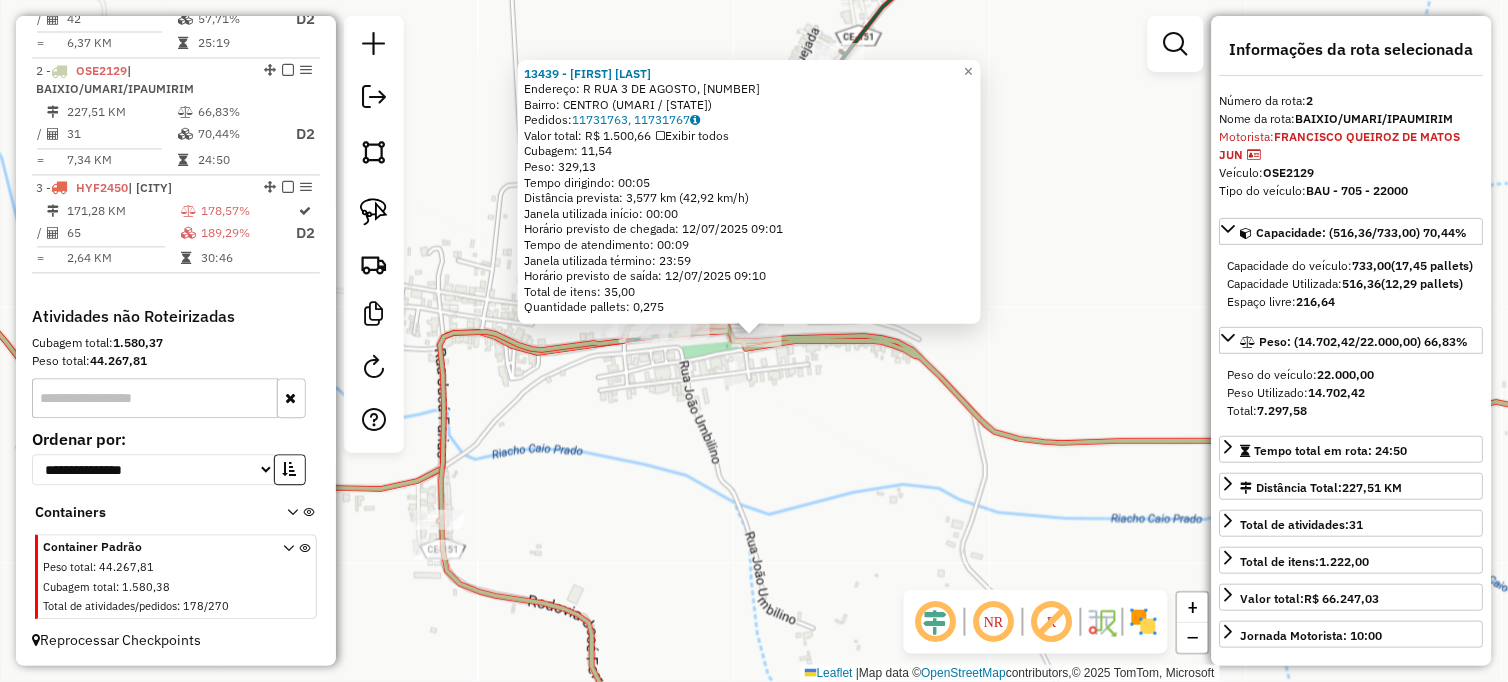 click on "13439 - QUIOSQUE BAR  Endereço: R   RUA 3 DE AGOSTO, 62   Bairro: CENTRO (UMARI / CE)   Pedidos:  11731763, 11731767   Valor total: R$ 1.500,66   Exibir todos   Cubagem: 11,54  Peso: 329,13  Tempo dirigindo: 00:05   Distância prevista: 3,577 km (42,92 km/h)   Janela utilizada início: 00:00   Horário previsto de chegada: 12/07/2025 09:01   Tempo de atendimento: 00:09   Janela utilizada término: 23:59   Horário previsto de saída: 12/07/2025 09:10   Total de itens: 35,00   Quantidade pallets: 0,275  × Janela de atendimento Grade de atendimento Capacidade Transportadoras Veículos Cliente Pedidos  Rotas Selecione os dias de semana para filtrar as janelas de atendimento  Seg   Ter   Qua   Qui   Sex   Sáb   Dom  Informe o período da janela de atendimento: De: Até:  Filtrar exatamente a janela do cliente  Considerar janela de atendimento padrão  Selecione os dias de semana para filtrar as grades de atendimento  Seg   Ter   Qua   Qui   Sex   Sáb   Dom   Clientes fora do dia de atendimento selecionado De:" 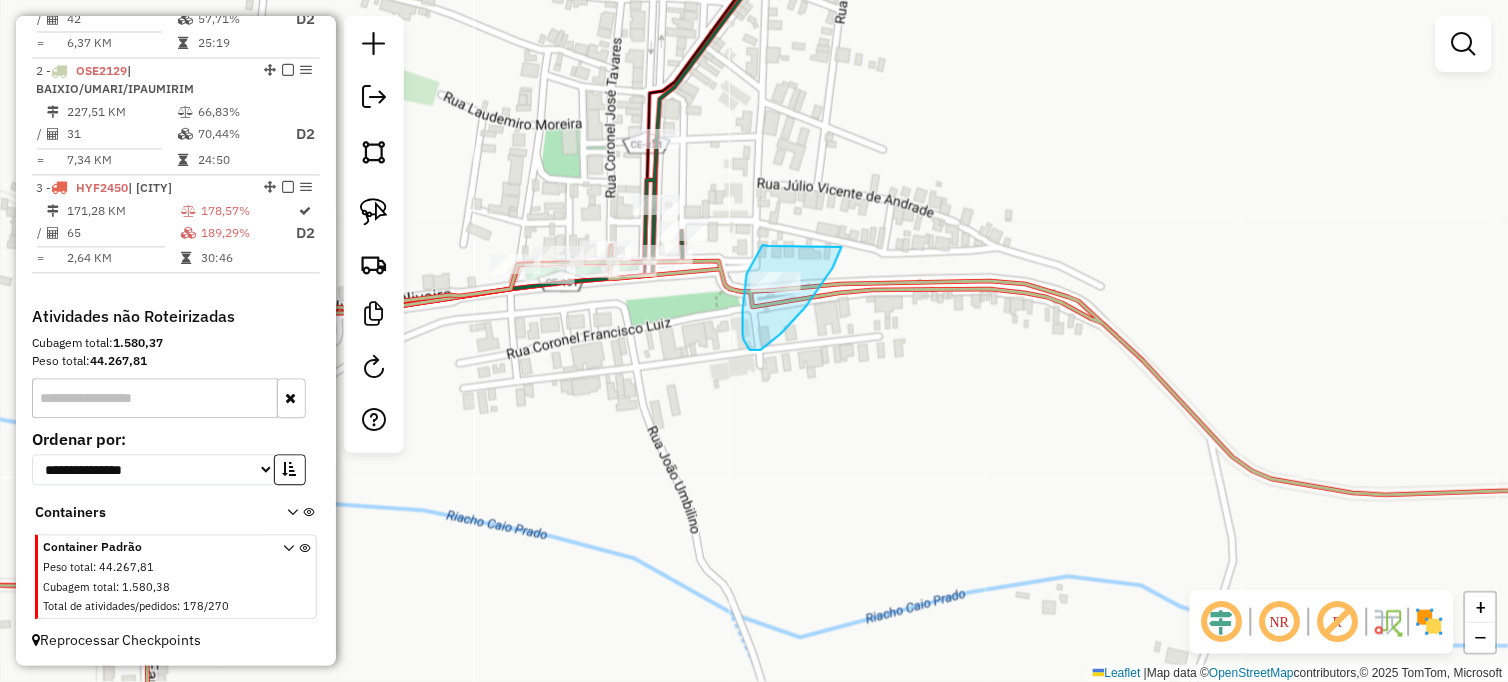 drag, startPoint x: 768, startPoint y: 246, endPoint x: 843, endPoint y: 245, distance: 75.00667 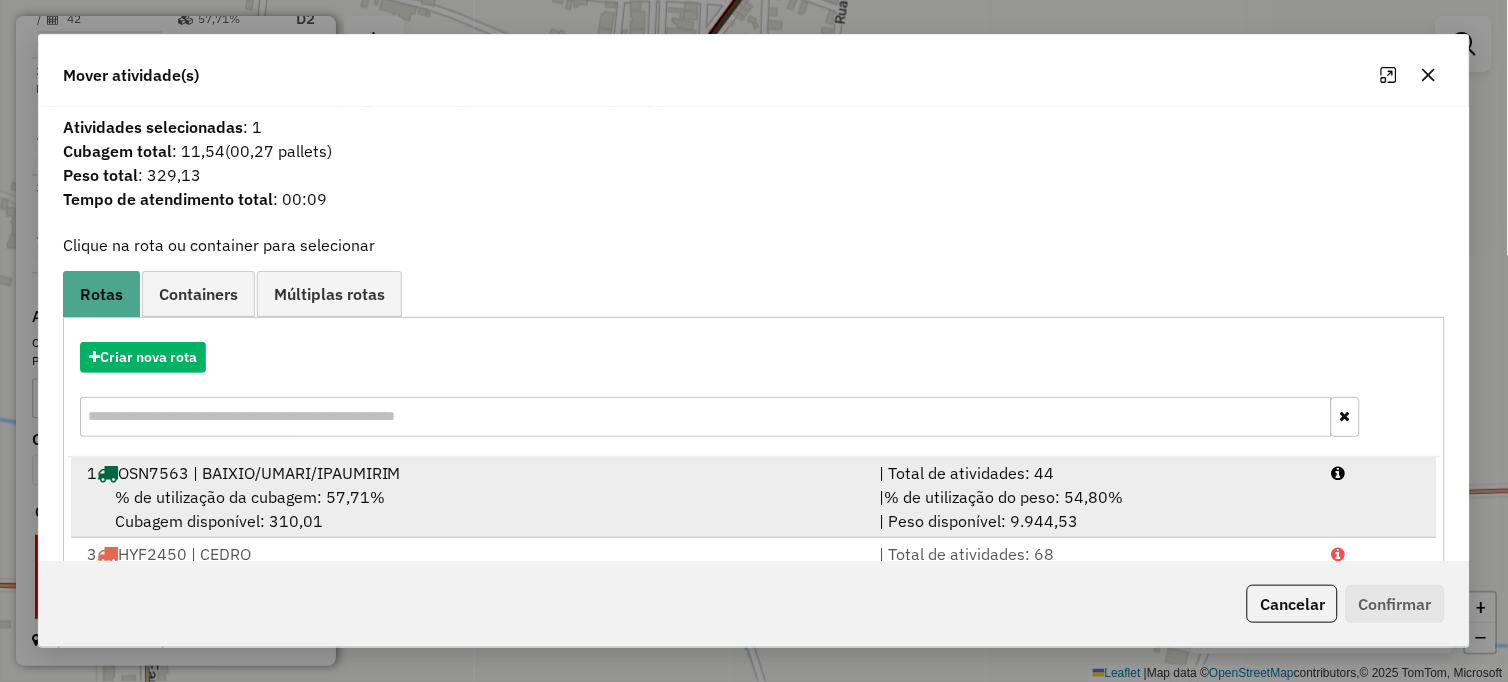 drag, startPoint x: 894, startPoint y: 501, endPoint x: 924, endPoint y: 507, distance: 30.594116 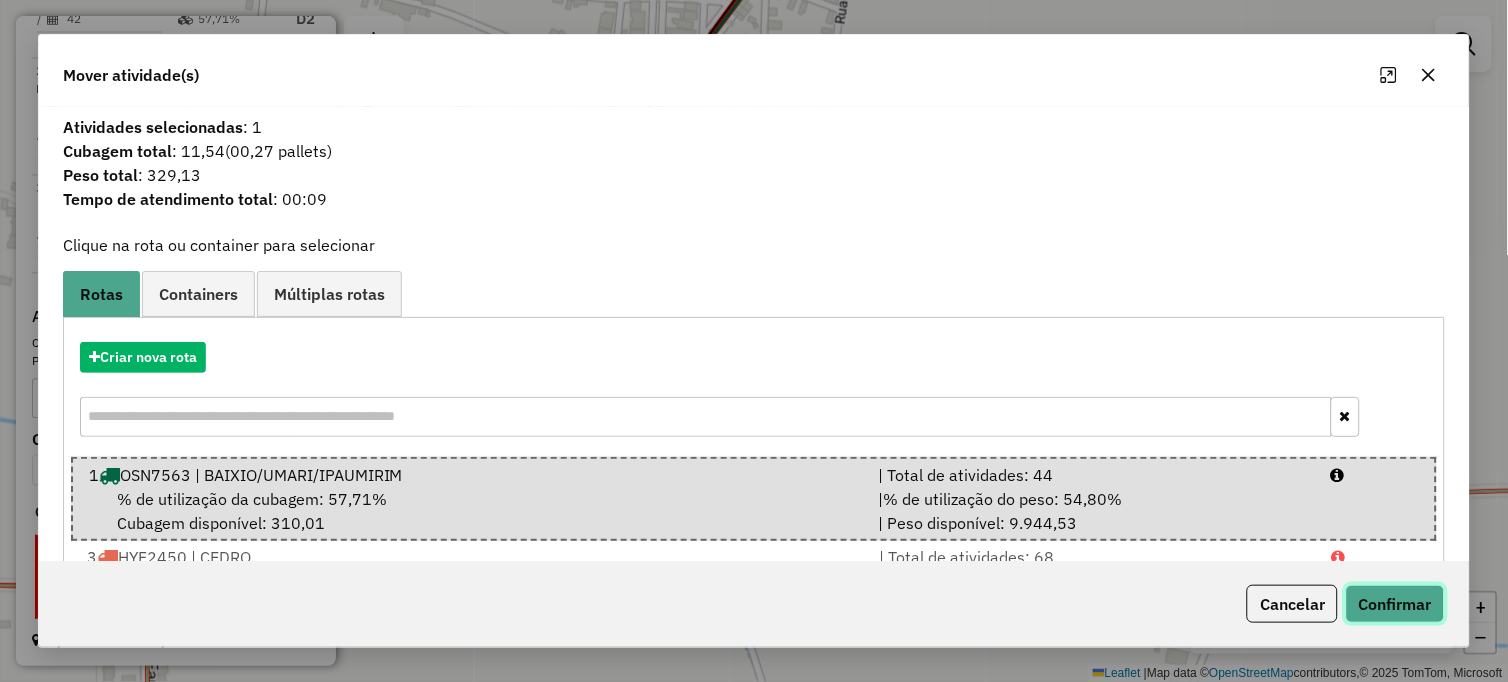 click on "Confirmar" 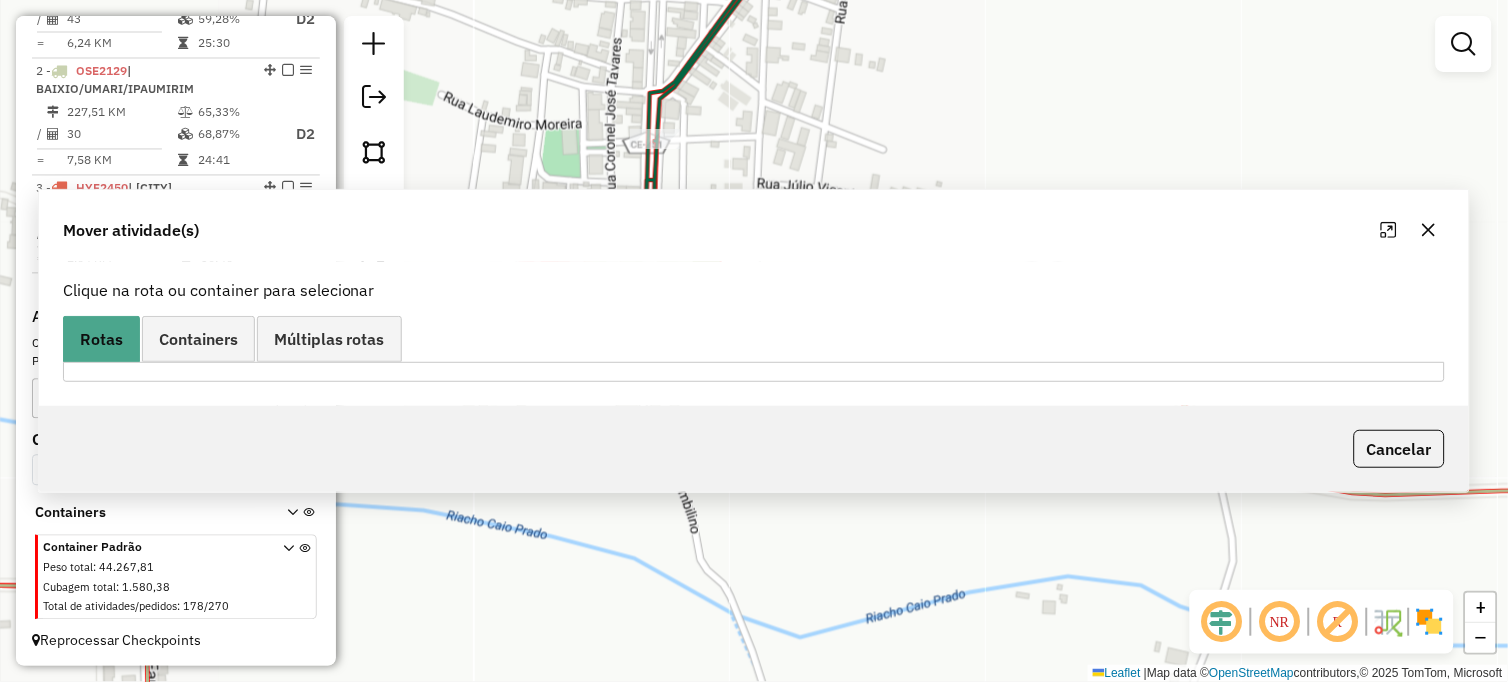 scroll, scrollTop: 492, scrollLeft: 0, axis: vertical 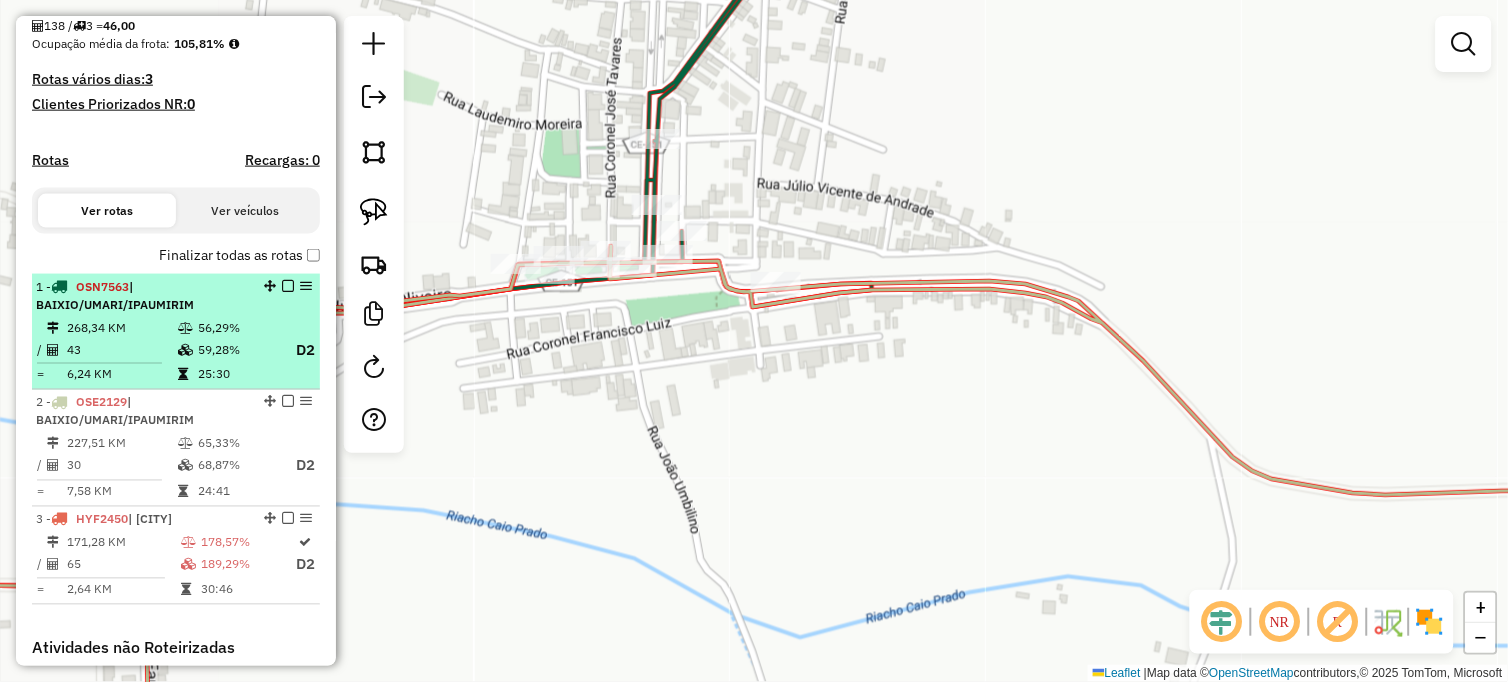 click on "43" at bounding box center (121, 350) 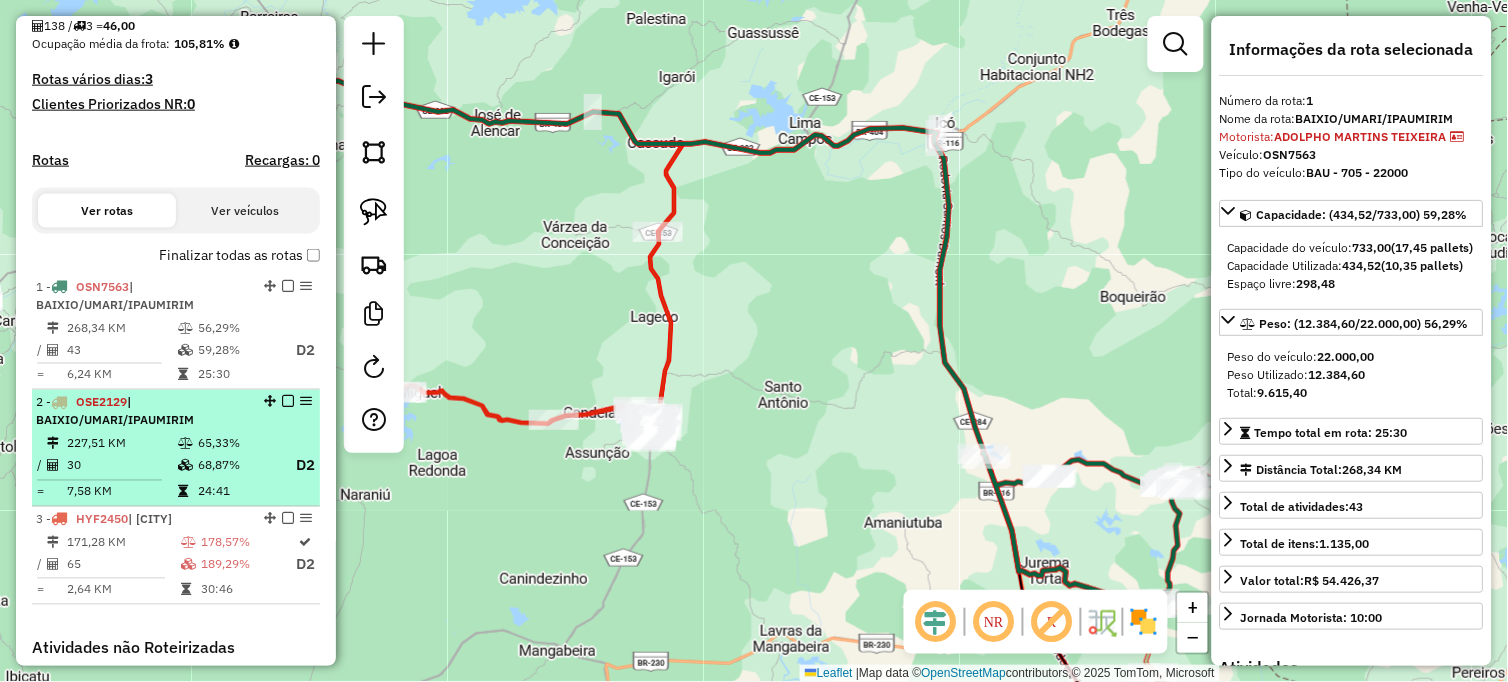 click on "227,51 KM" at bounding box center (121, 444) 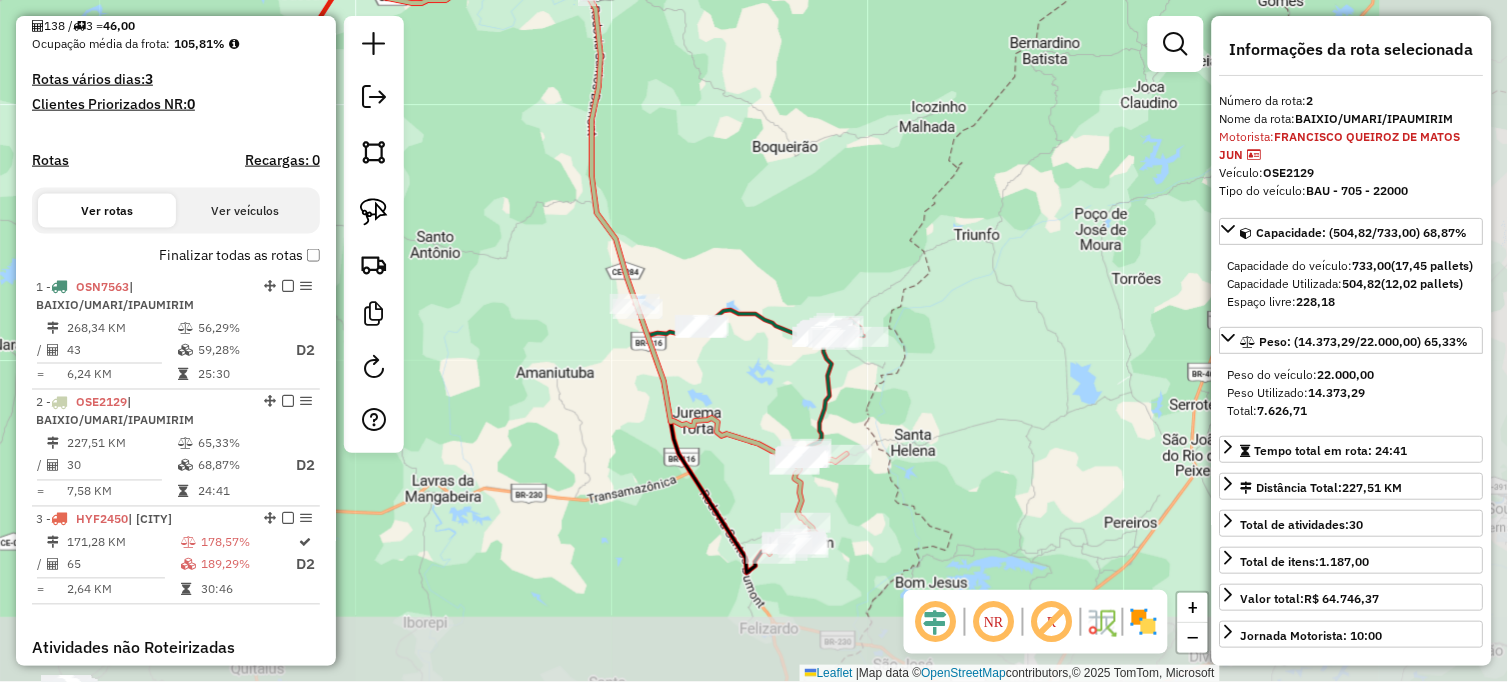 drag, startPoint x: 971, startPoint y: 475, endPoint x: 713, endPoint y: 400, distance: 268.6801 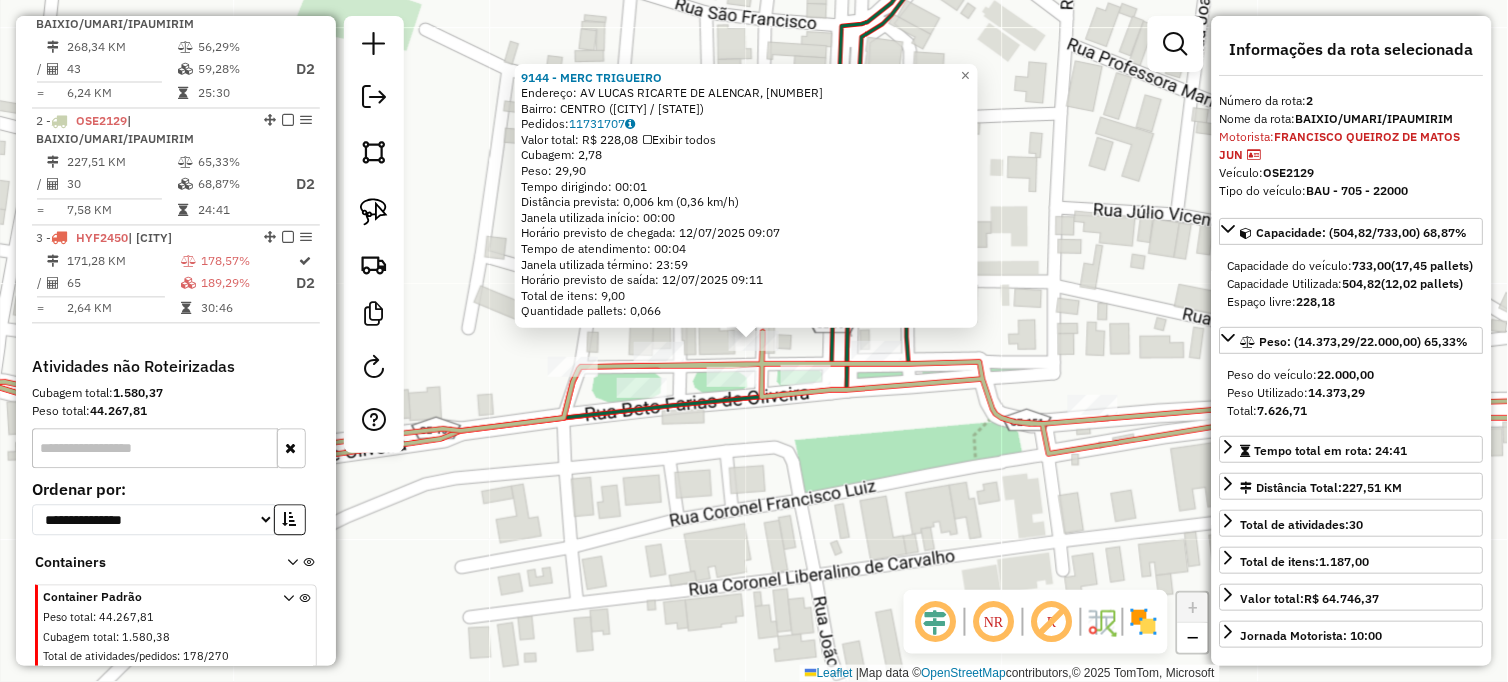 scroll, scrollTop: 823, scrollLeft: 0, axis: vertical 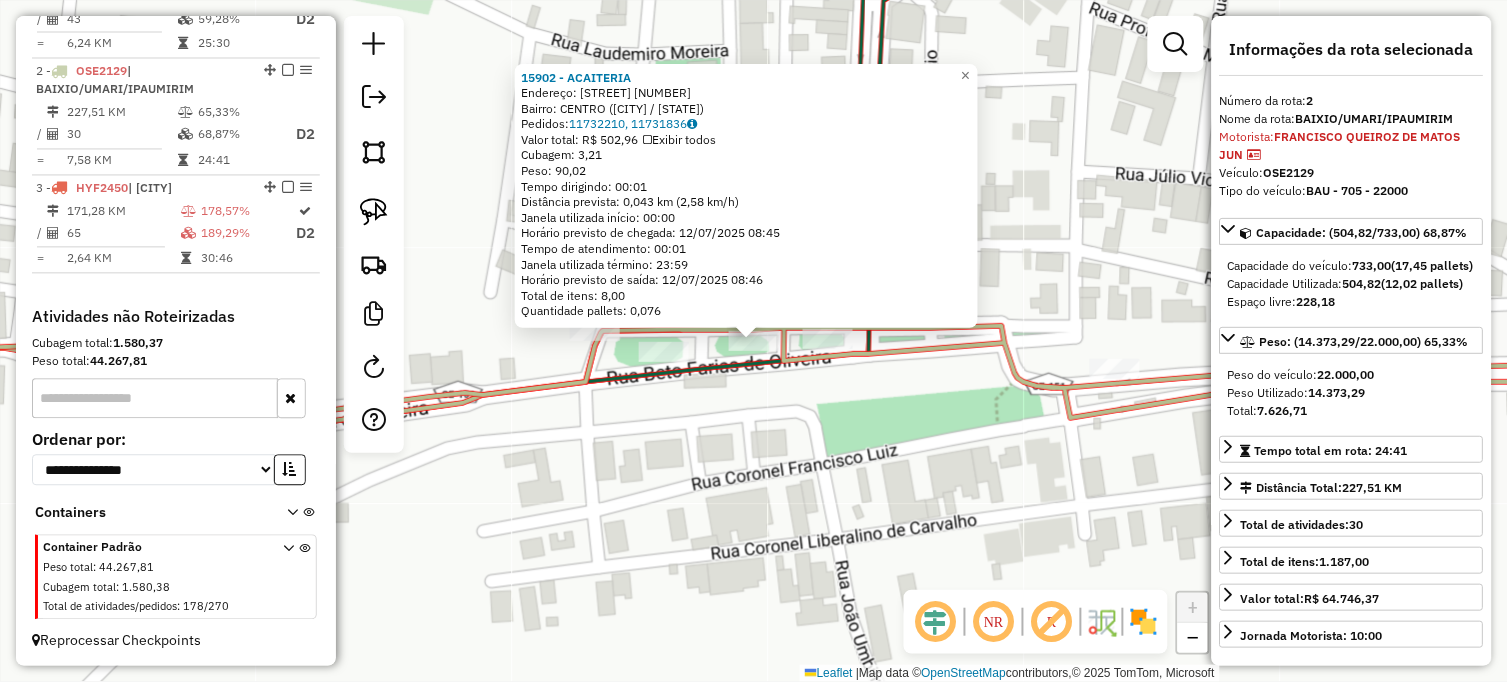 click on "15902 - ACAITERIA  Endereço:  RUA BETO FARIAS 83   Bairro: CENTRO (BAIXIO / CE)   Pedidos:  11732210, 11731836   Valor total: R$ 502,96   Exibir todos   Cubagem: 3,21  Peso: 90,02  Tempo dirigindo: 00:01   Distância prevista: 0,043 km (2,58 km/h)   Janela utilizada início: 00:00   Horário previsto de chegada: 12/07/2025 08:45   Tempo de atendimento: 00:01   Janela utilizada término: 23:59   Horário previsto de saída: 12/07/2025 08:46   Total de itens: 8,00   Quantidade pallets: 0,076  × Janela de atendimento Grade de atendimento Capacidade Transportadoras Veículos Cliente Pedidos  Rotas Selecione os dias de semana para filtrar as janelas de atendimento  Seg   Ter   Qua   Qui   Sex   Sáb   Dom  Informe o período da janela de atendimento: De: Até:  Filtrar exatamente a janela do cliente  Considerar janela de atendimento padrão  Selecione os dias de semana para filtrar as grades de atendimento  Seg   Ter   Qua   Qui   Sex   Sáb   Dom   Considerar clientes sem dia de atendimento cadastrado  De:  De:" 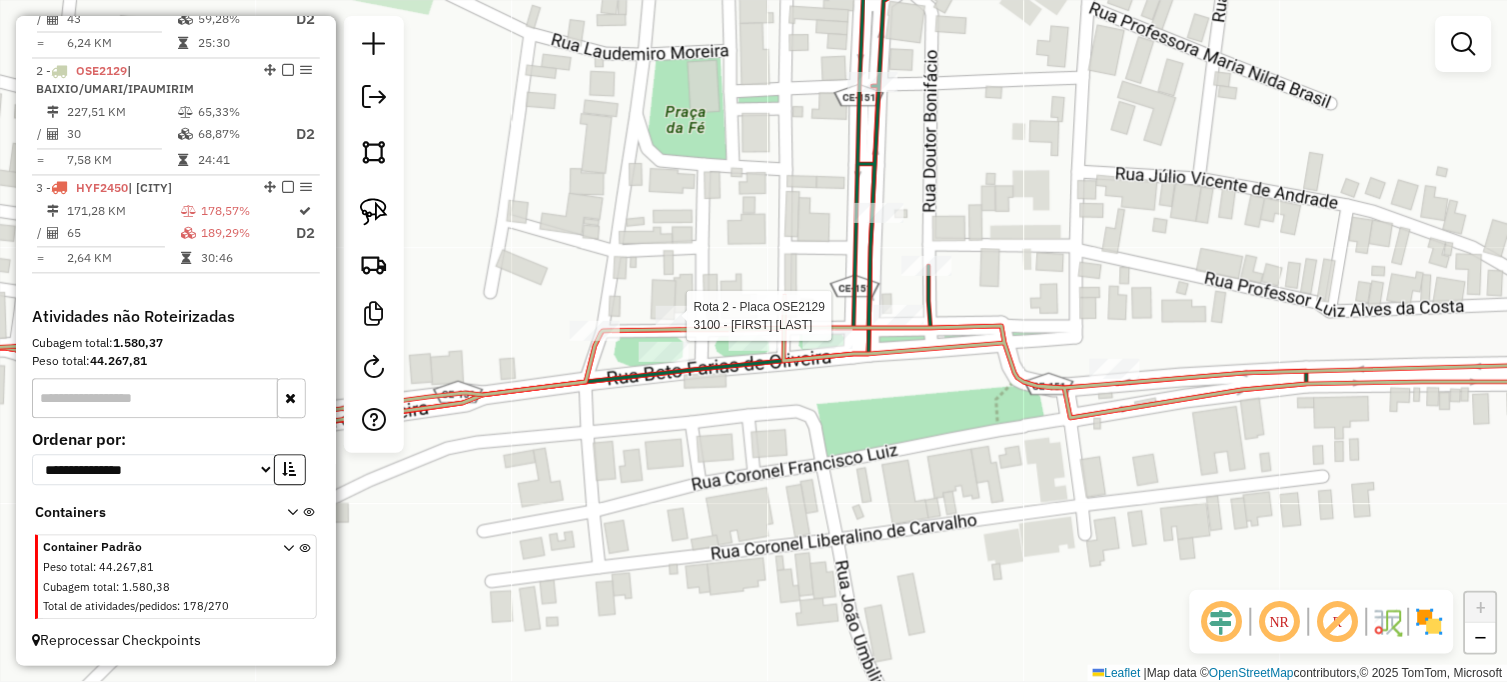 select on "**********" 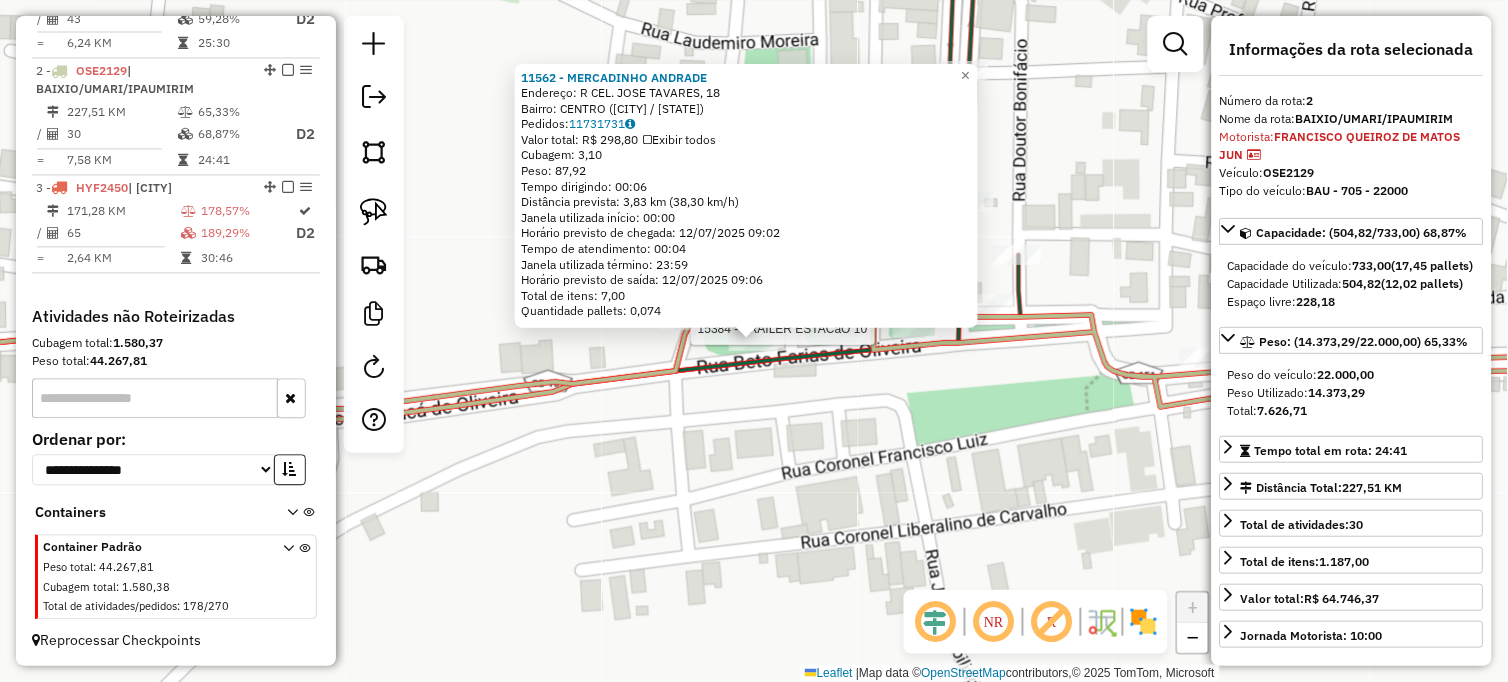 click 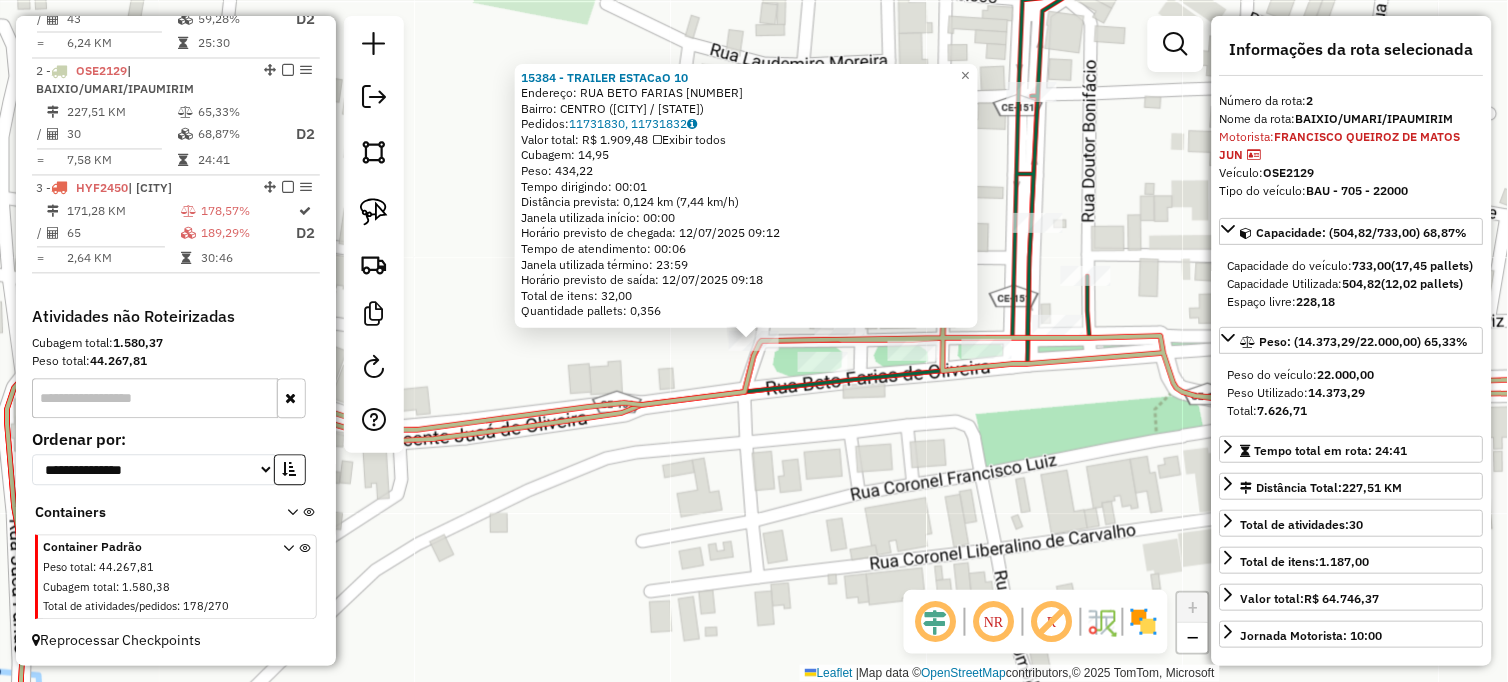 click on "15384 - TRAILER ESTACaO 10  Endereço:  RUA BETO FARIAS 58   Bairro: CENTRO (BAIXIO / CE)   Pedidos:  11731830, 11731832   Valor total: R$ 1.909,48   Exibir todos   Cubagem: 14,95  Peso: 434,22  Tempo dirigindo: 00:01   Distância prevista: 0,124 km (7,44 km/h)   Janela utilizada início: 00:00   Horário previsto de chegada: 12/07/2025 09:12   Tempo de atendimento: 00:06   Janela utilizada término: 23:59   Horário previsto de saída: 12/07/2025 09:18   Total de itens: 32,00   Quantidade pallets: 0,356  × Janela de atendimento Grade de atendimento Capacidade Transportadoras Veículos Cliente Pedidos  Rotas Selecione os dias de semana para filtrar as janelas de atendimento  Seg   Ter   Qua   Qui   Sex   Sáb   Dom  Informe o período da janela de atendimento: De: Até:  Filtrar exatamente a janela do cliente  Considerar janela de atendimento padrão  Selecione os dias de semana para filtrar as grades de atendimento  Seg   Ter   Qua   Qui   Sex   Sáb   Dom   Clientes fora do dia de atendimento selecionado +" 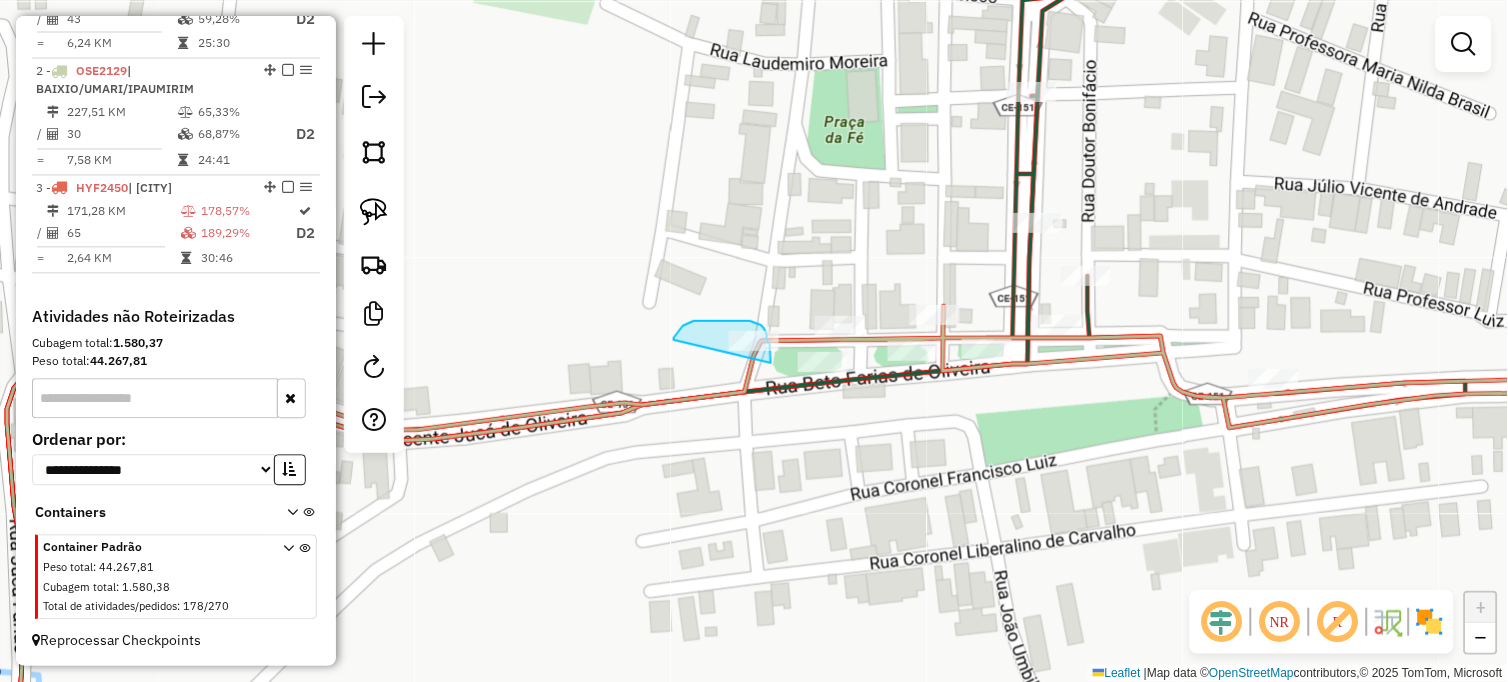 drag, startPoint x: 678, startPoint y: 333, endPoint x: 771, endPoint y: 363, distance: 97.71899 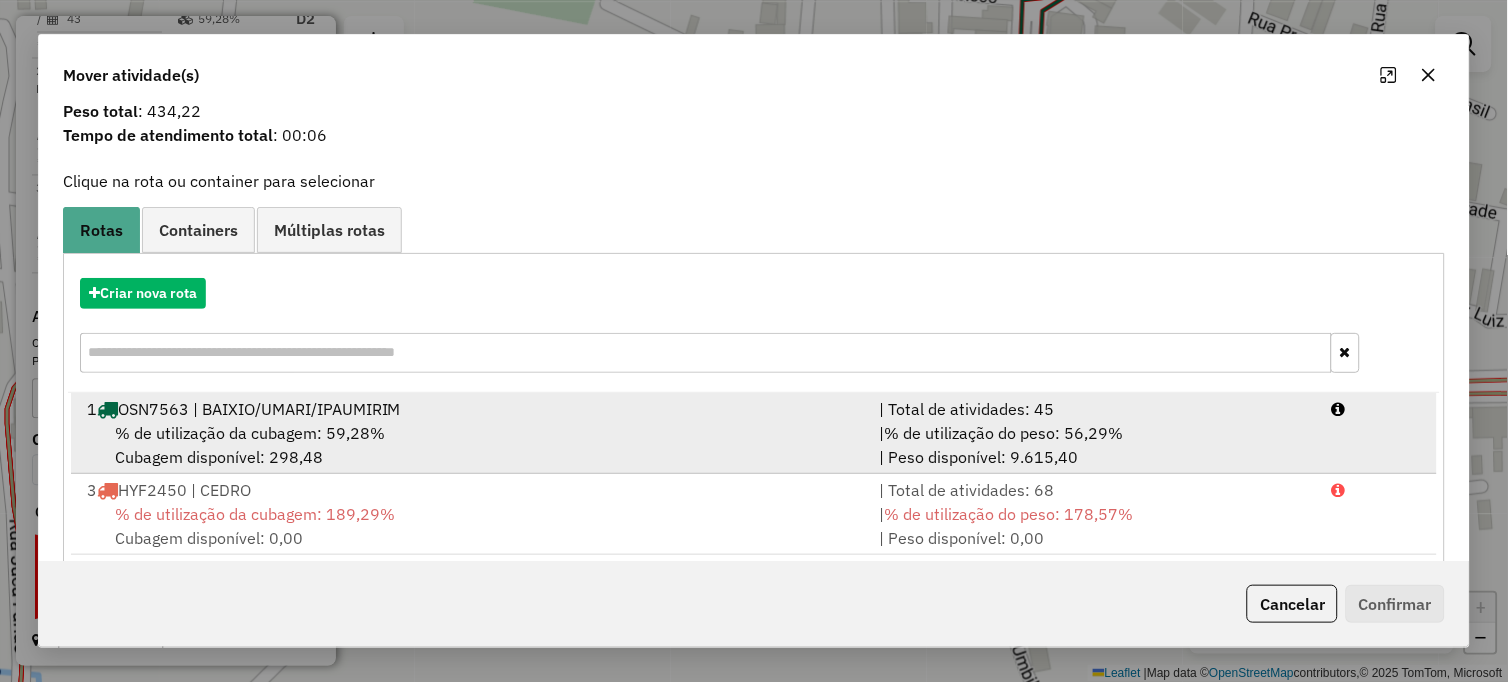 scroll, scrollTop: 92, scrollLeft: 0, axis: vertical 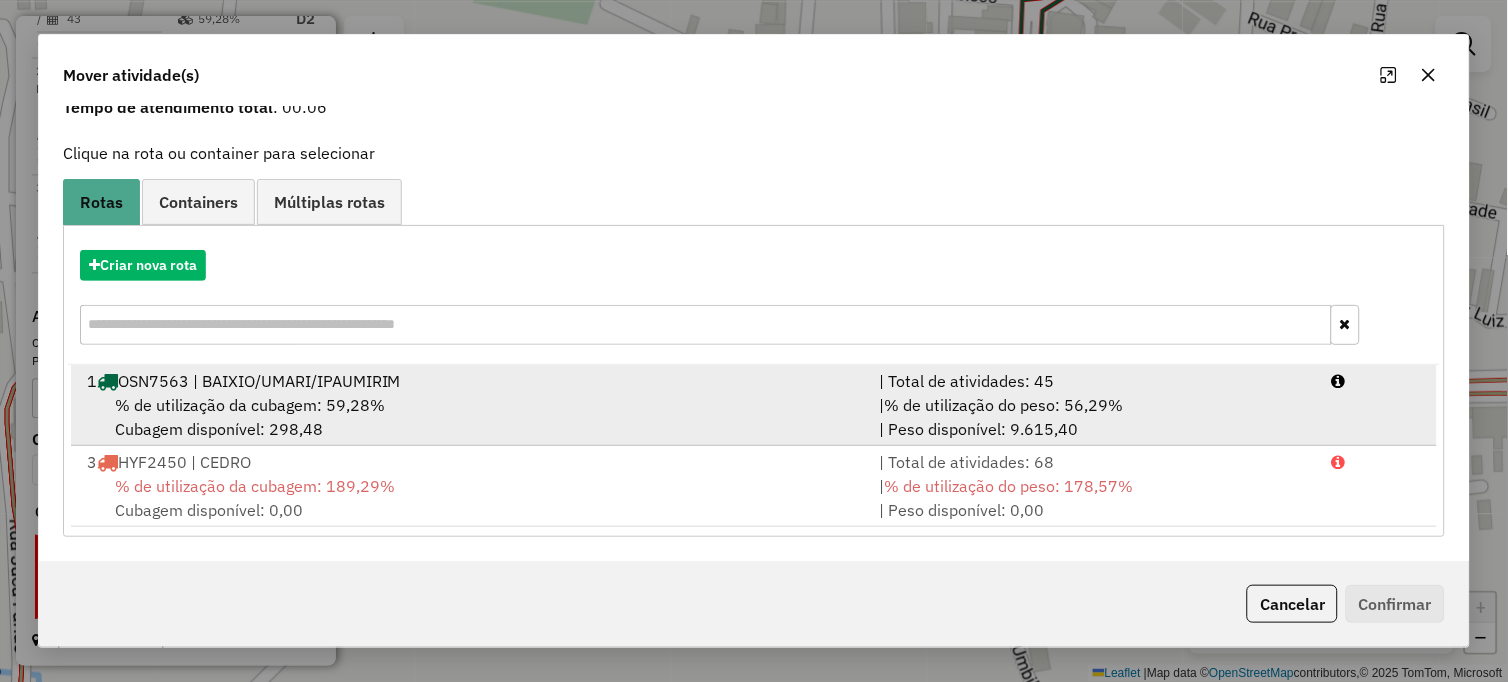 click on "1  OSN7563 | BAIXIO/UMARI/IPAUMIRIM" at bounding box center [471, 381] 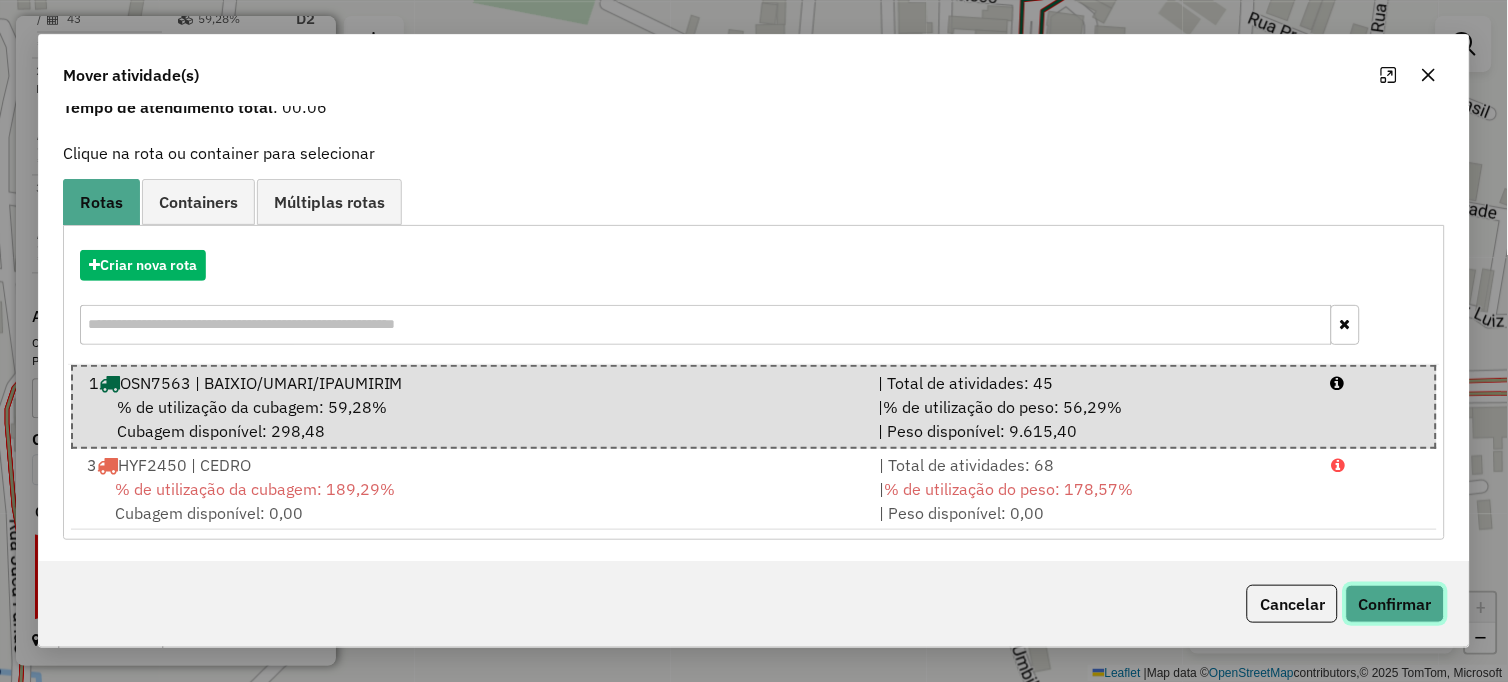 click on "Confirmar" 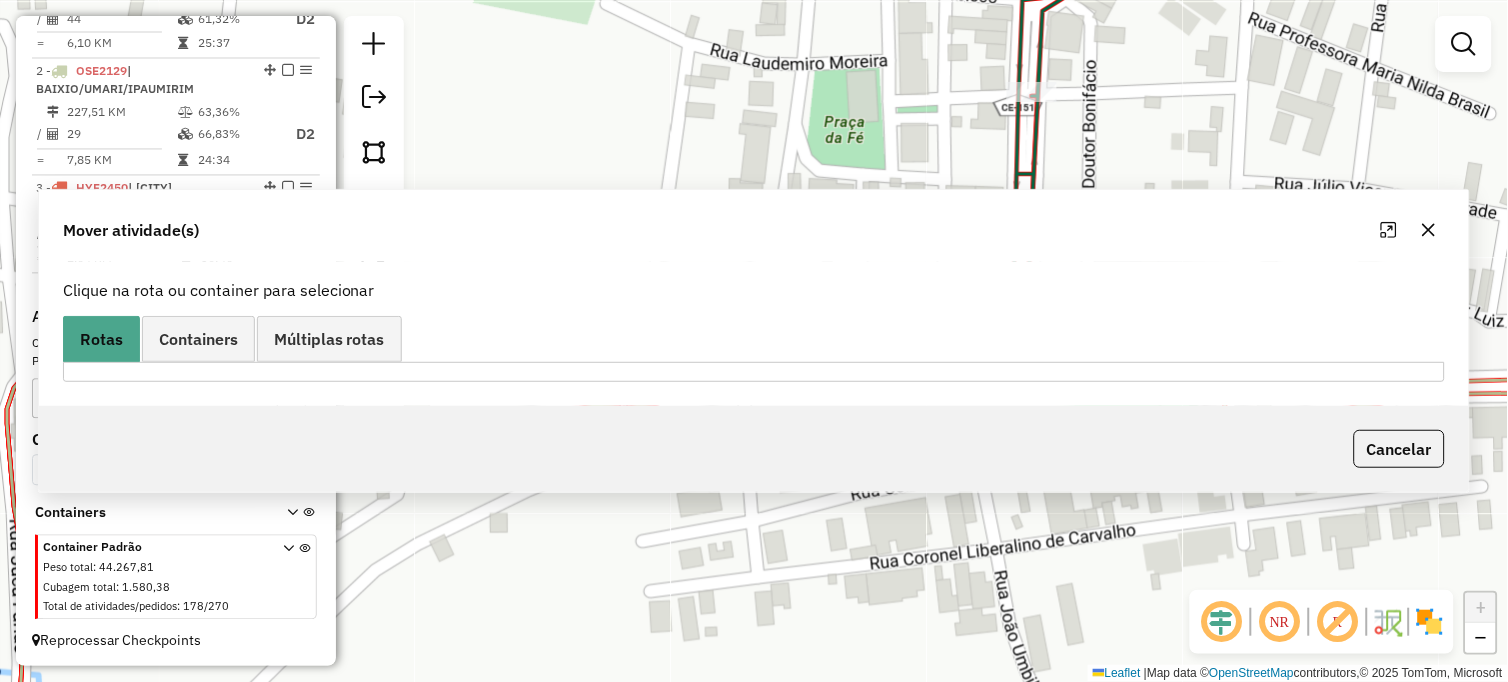 scroll, scrollTop: 0, scrollLeft: 0, axis: both 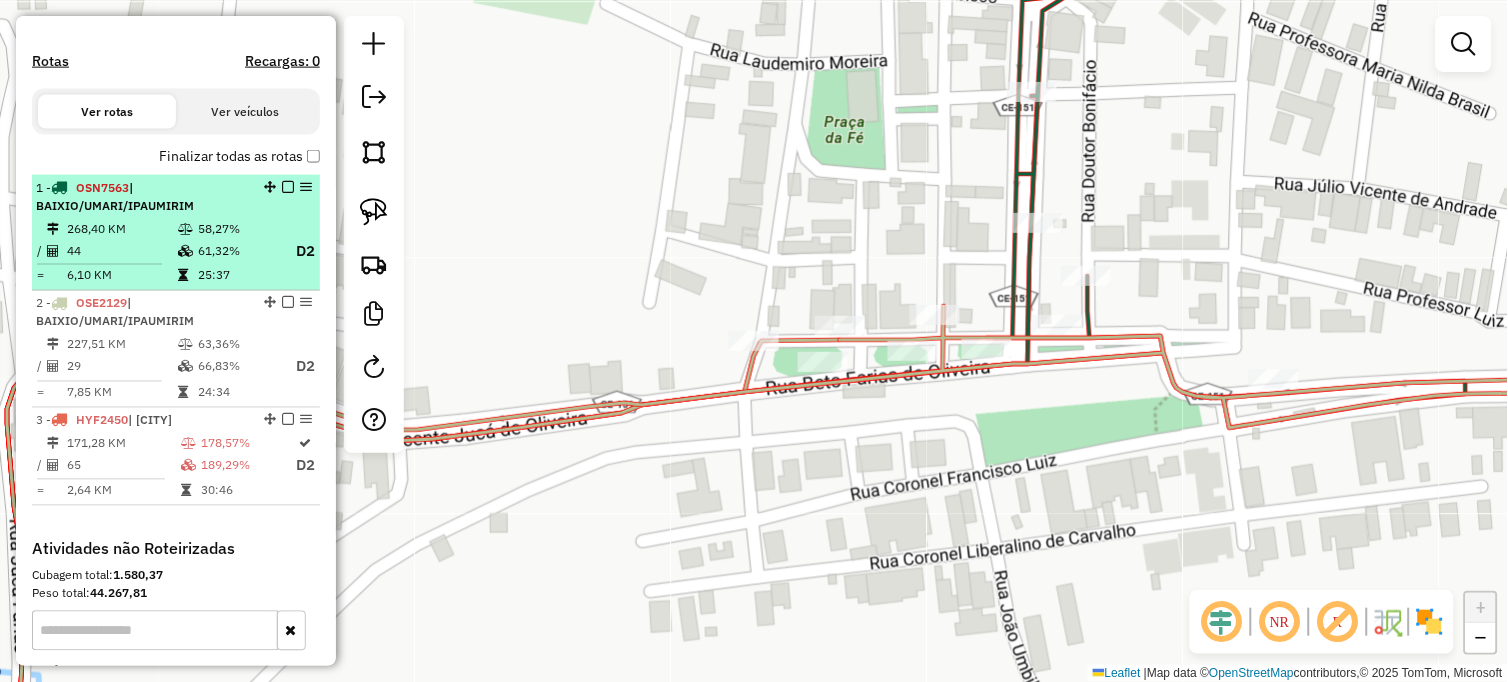 click on "268,40 KM" at bounding box center (121, 229) 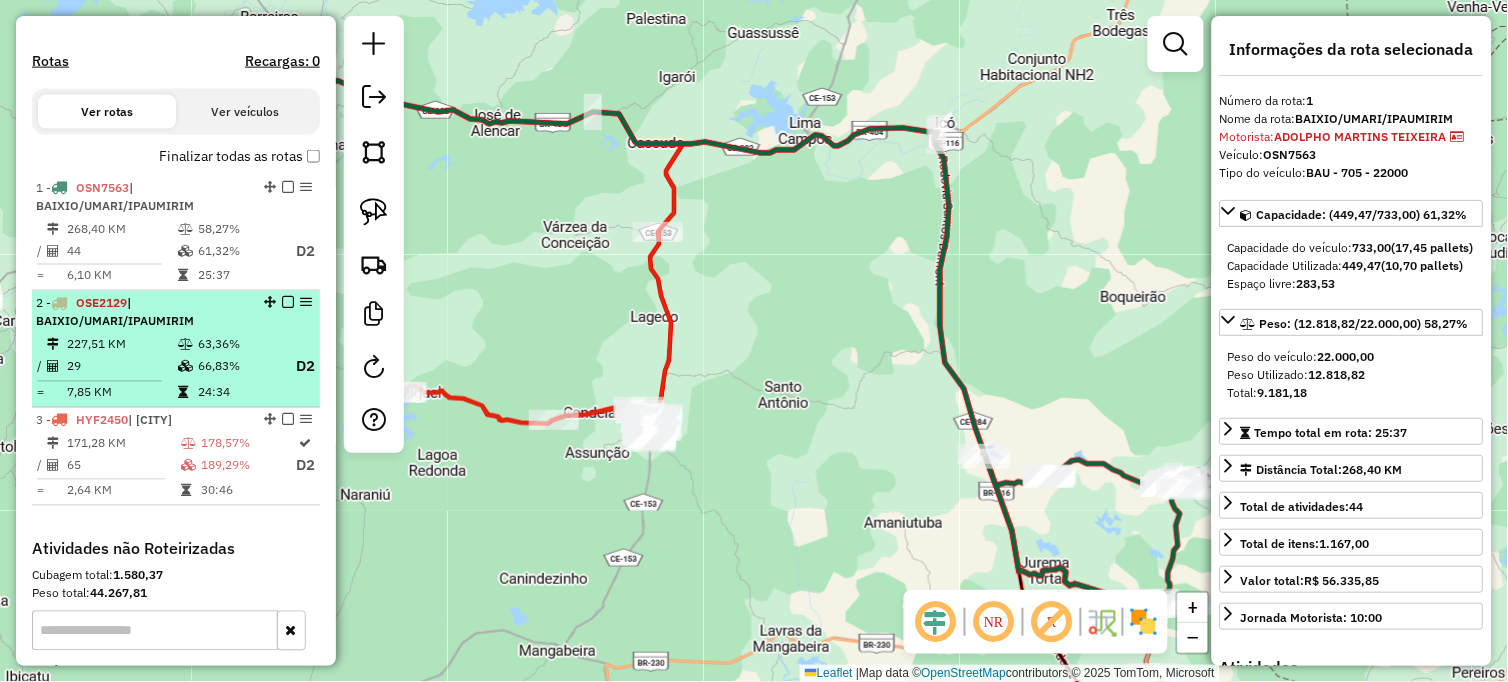click on "2 -       OSE2129   | BAIXIO/UMARI/IPAUMIRIM" at bounding box center (142, 313) 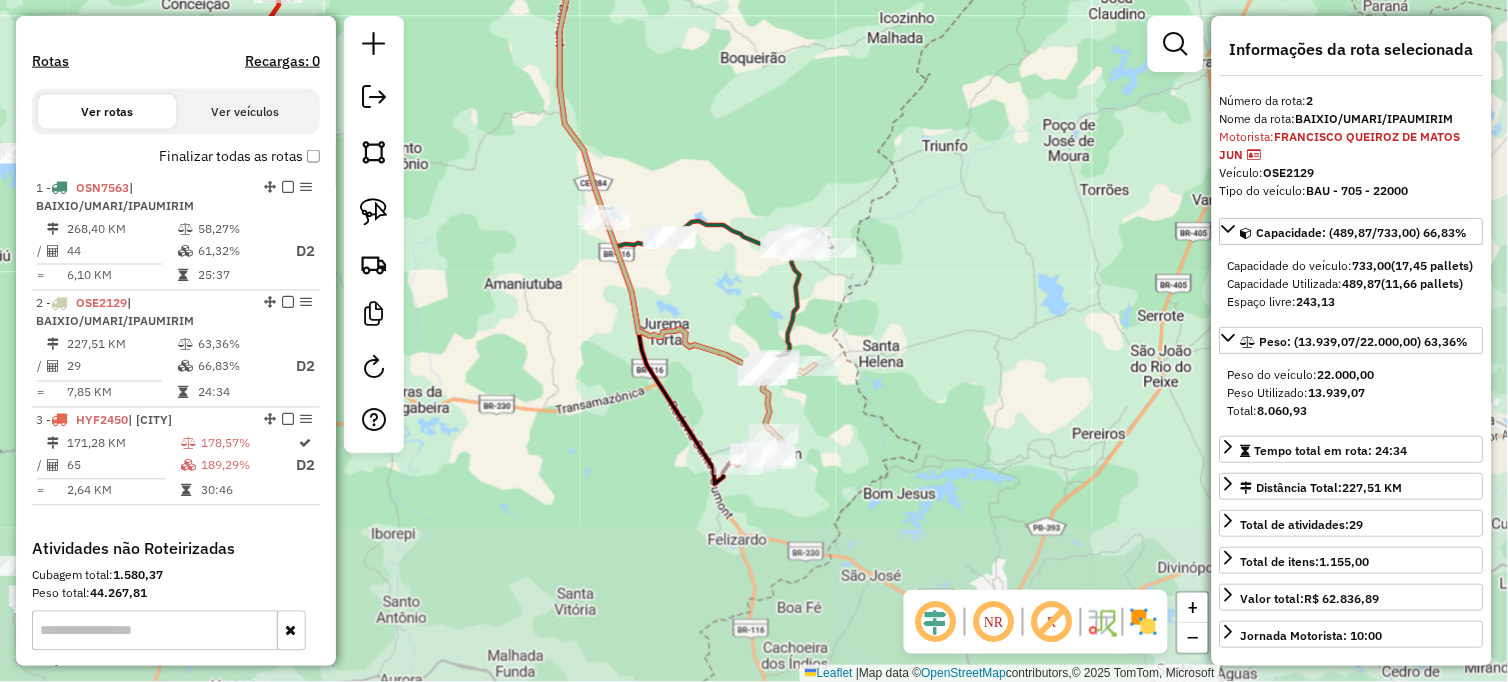 drag, startPoint x: 808, startPoint y: 534, endPoint x: 560, endPoint y: 372, distance: 296.2229 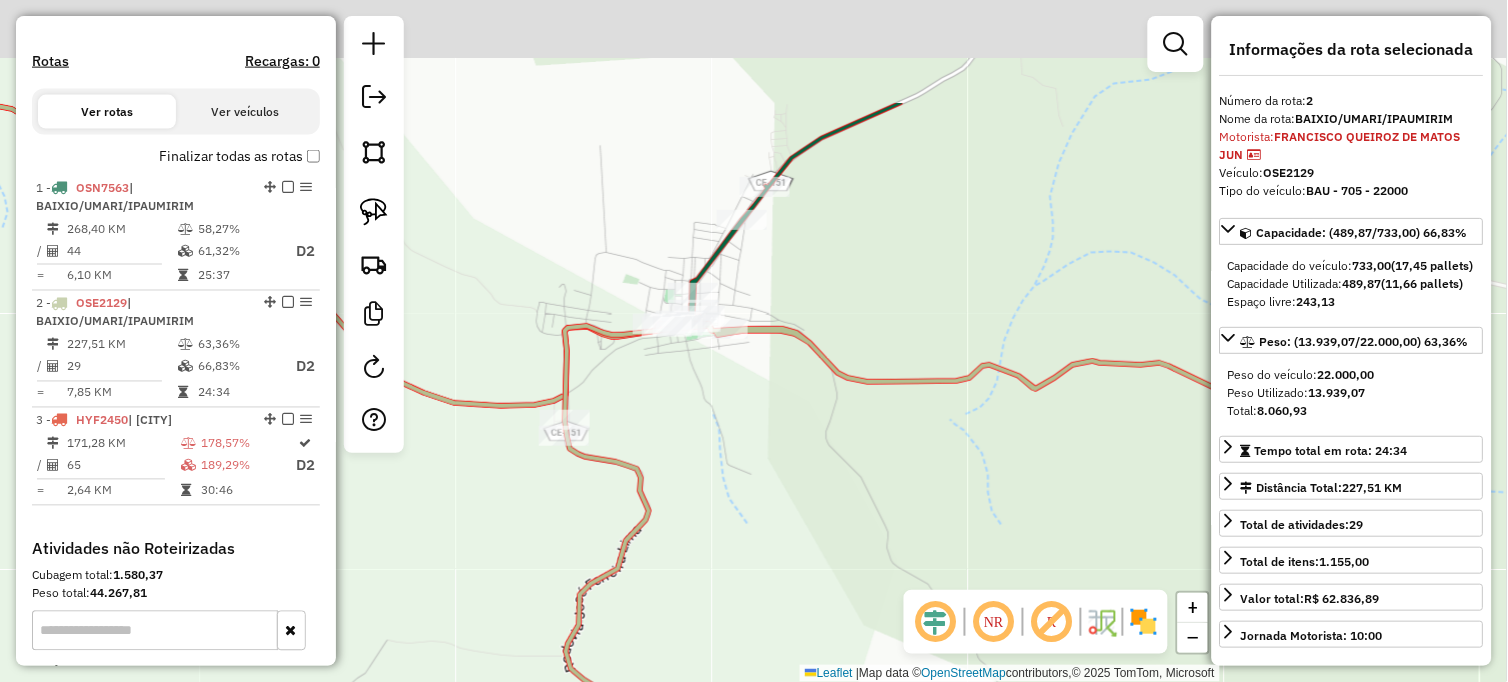drag, startPoint x: 741, startPoint y: 291, endPoint x: 796, endPoint y: 466, distance: 183.43936 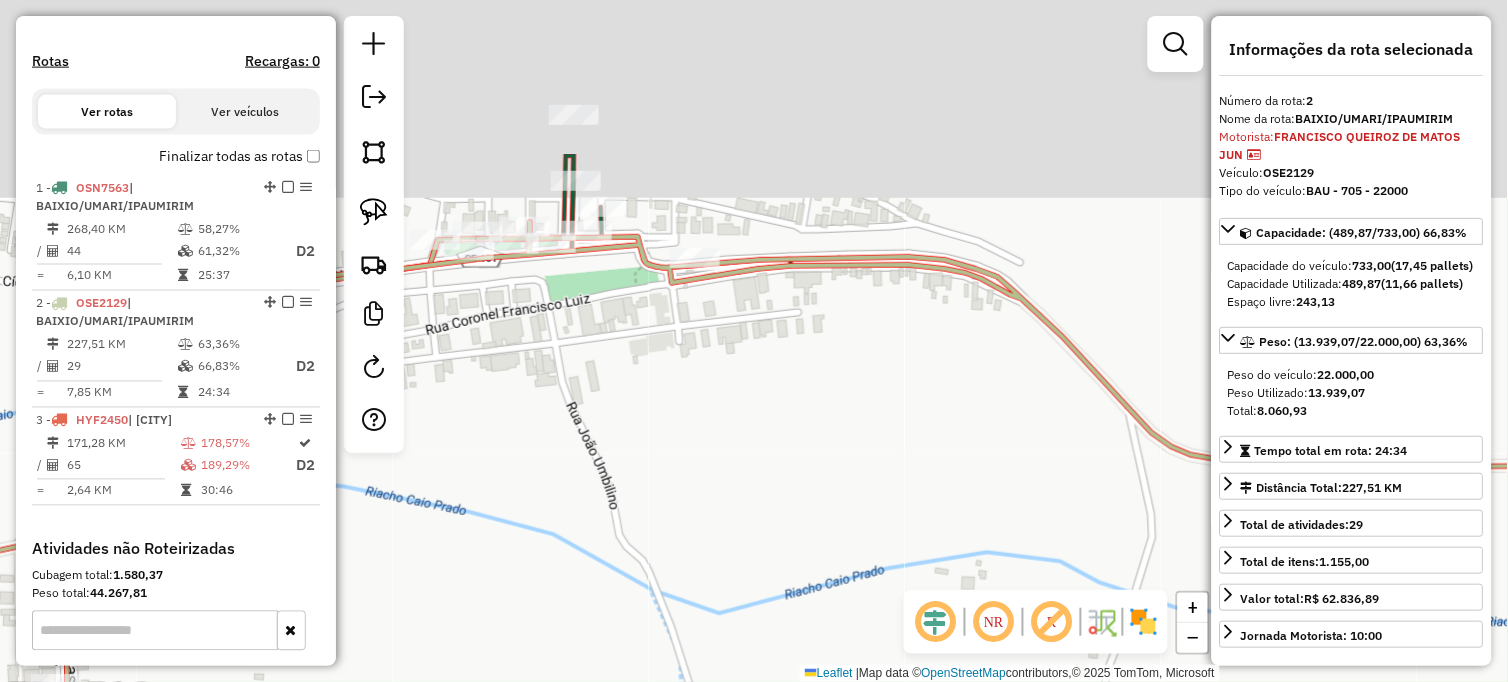 drag, startPoint x: 645, startPoint y: 251, endPoint x: 868, endPoint y: 602, distance: 415.84854 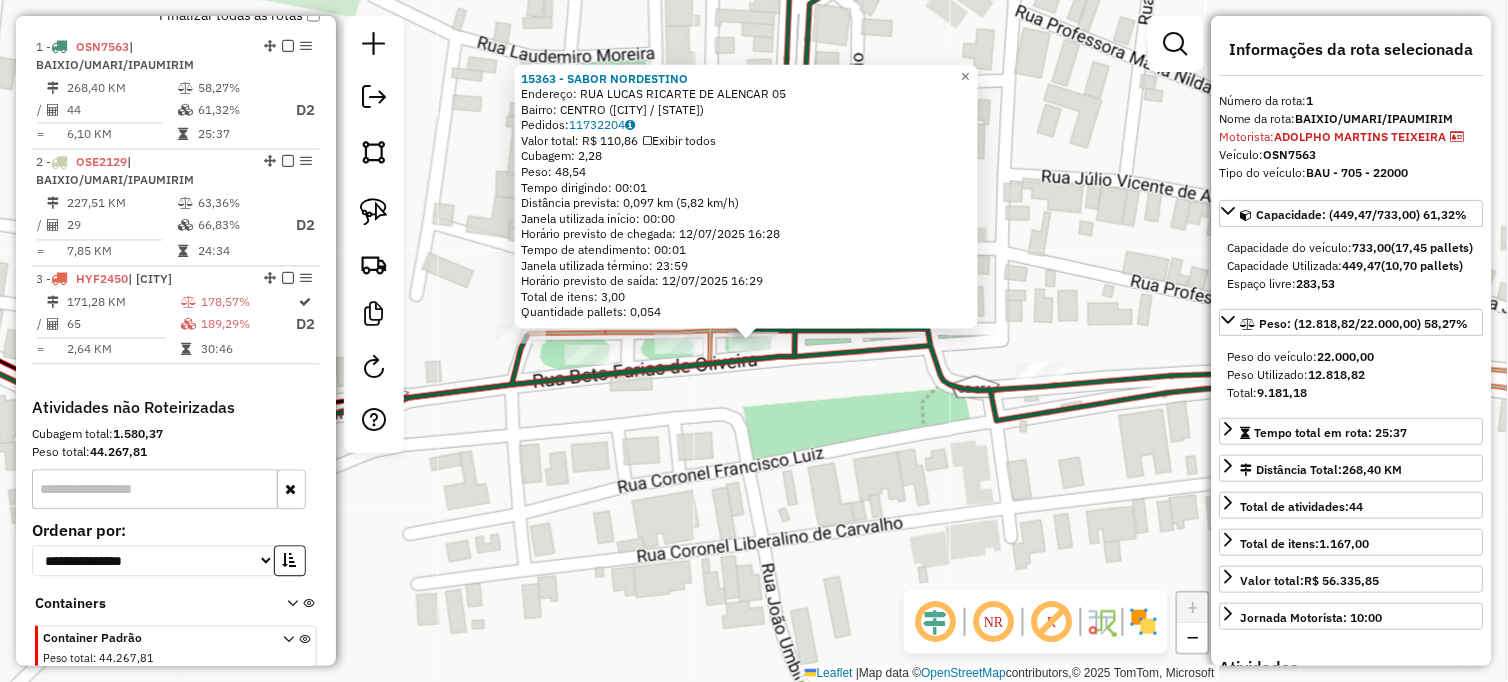 scroll, scrollTop: 748, scrollLeft: 0, axis: vertical 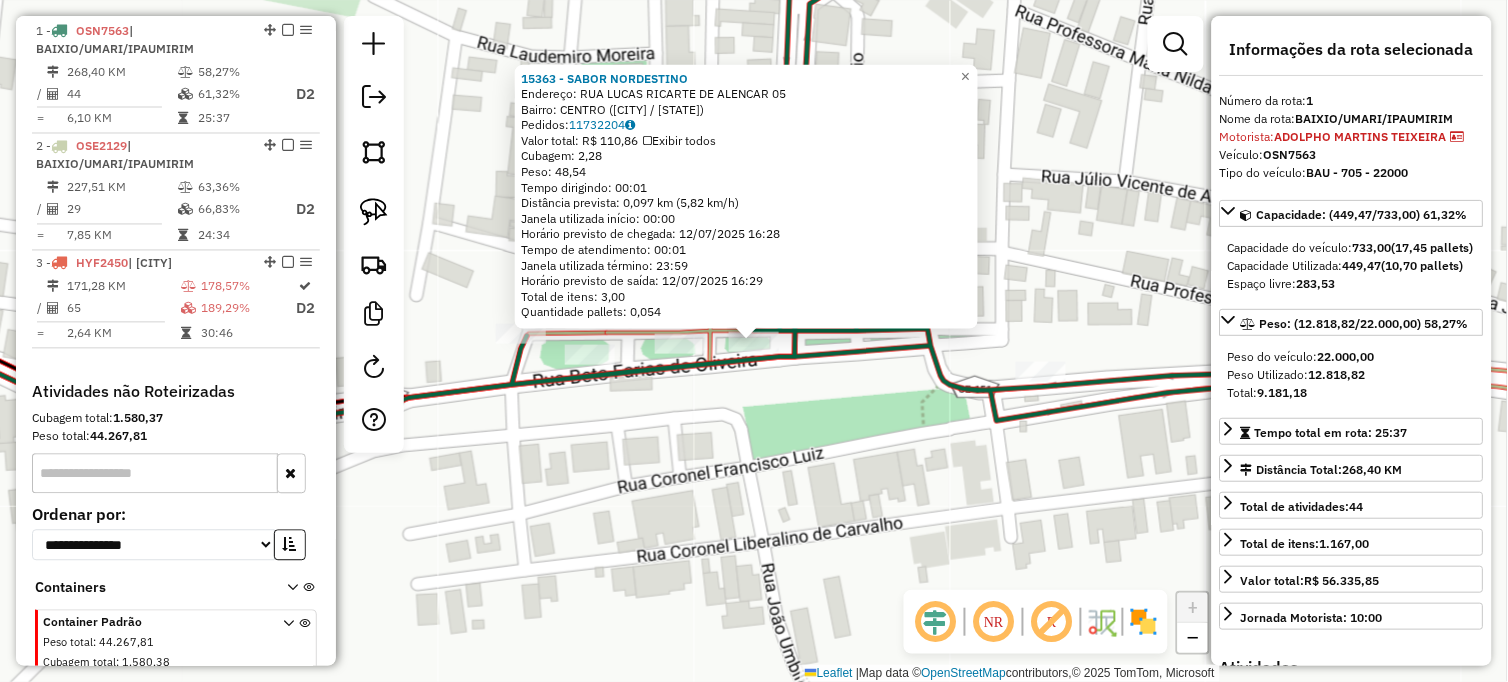click on "15363 - SABOR NORDESTINO  Endereço:  RUA LUCAS RICARTE DE ALENCAR 05   Bairro: CENTRO (BAIXIO / CE)   Pedidos:  11732204   Valor total: R$ 110,86   Exibir todos   Cubagem: 2,28  Peso: 48,54  Tempo dirigindo: 00:01   Distância prevista: 0,097 km (5,82 km/h)   Janela utilizada início: 00:00   Horário previsto de chegada: 12/07/2025 16:28   Tempo de atendimento: 00:01   Janela utilizada término: 23:59   Horário previsto de saída: 12/07/2025 16:29   Total de itens: 3,00   Quantidade pallets: 0,054  × Janela de atendimento Grade de atendimento Capacidade Transportadoras Veículos Cliente Pedidos  Rotas Selecione os dias de semana para filtrar as janelas de atendimento  Seg   Ter   Qua   Qui   Sex   Sáb   Dom  Informe o período da janela de atendimento: De: Até:  Filtrar exatamente a janela do cliente  Considerar janela de atendimento padrão  Selecione os dias de semana para filtrar as grades de atendimento  Seg   Ter   Qua   Qui   Sex   Sáb   Dom   Considerar clientes sem dia de atendimento cadastrado" 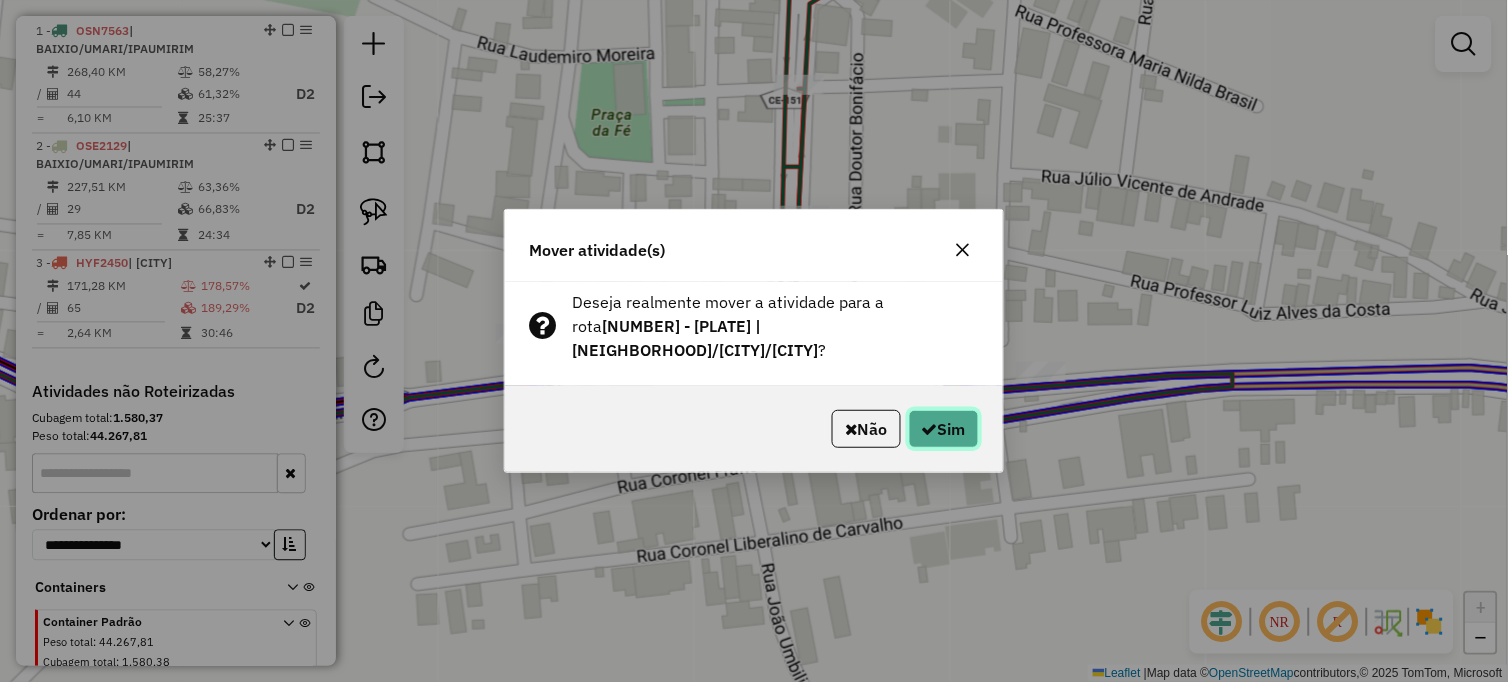 click on "Sim" 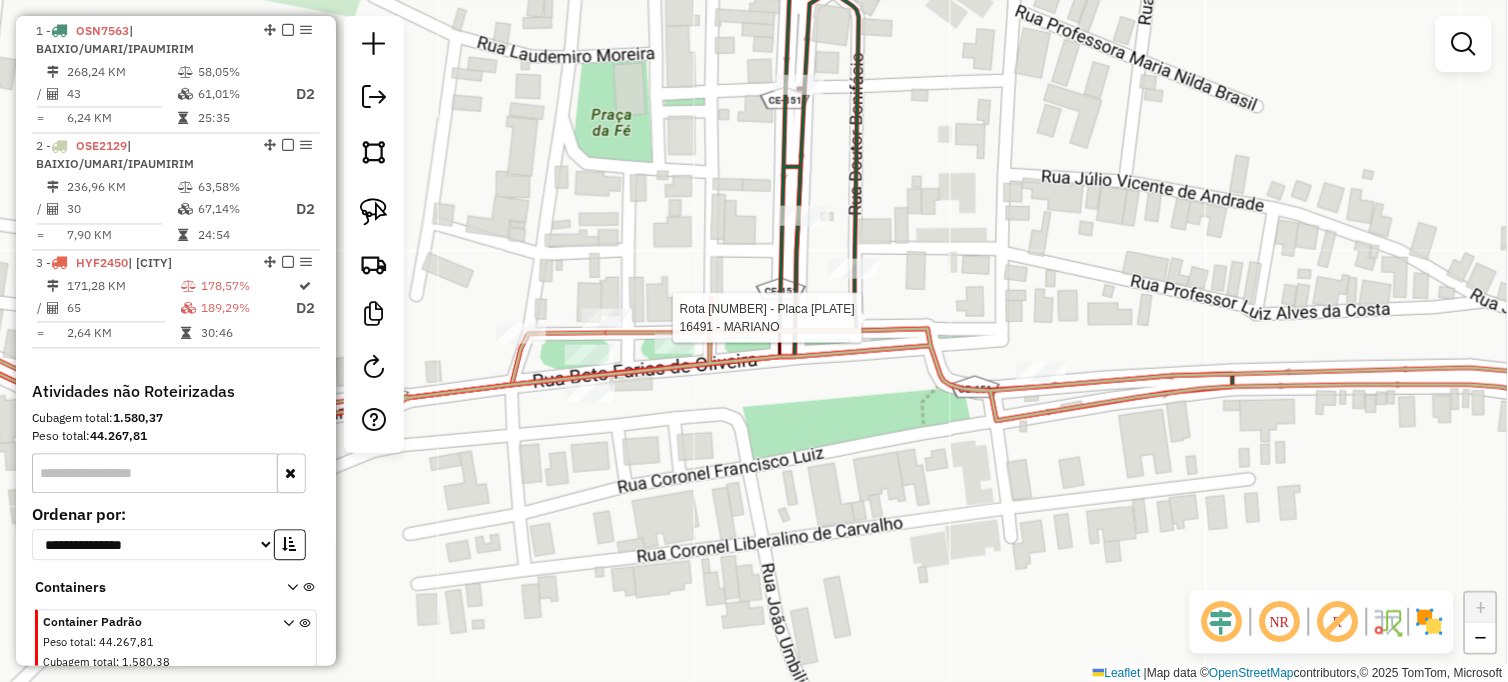 select on "**********" 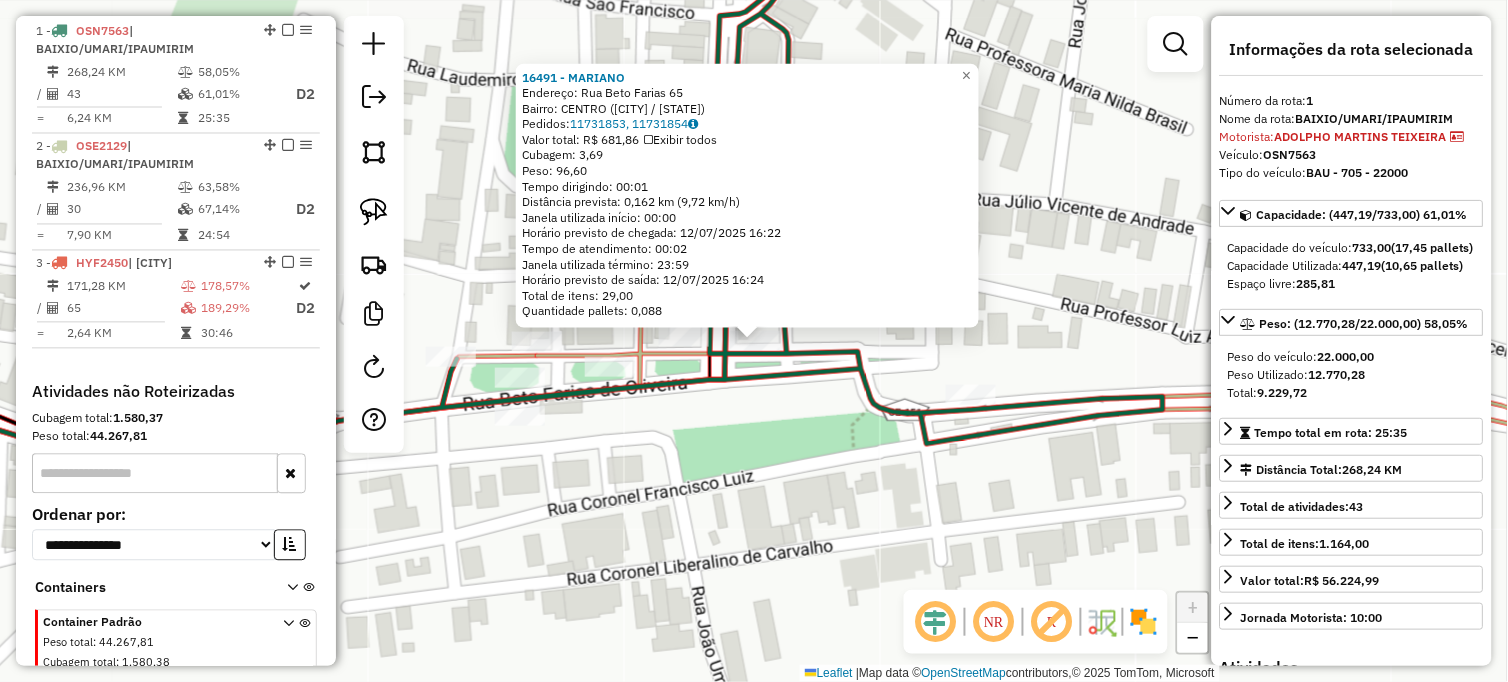 drag, startPoint x: 831, startPoint y: 462, endPoint x: 970, endPoint y: 394, distance: 154.74171 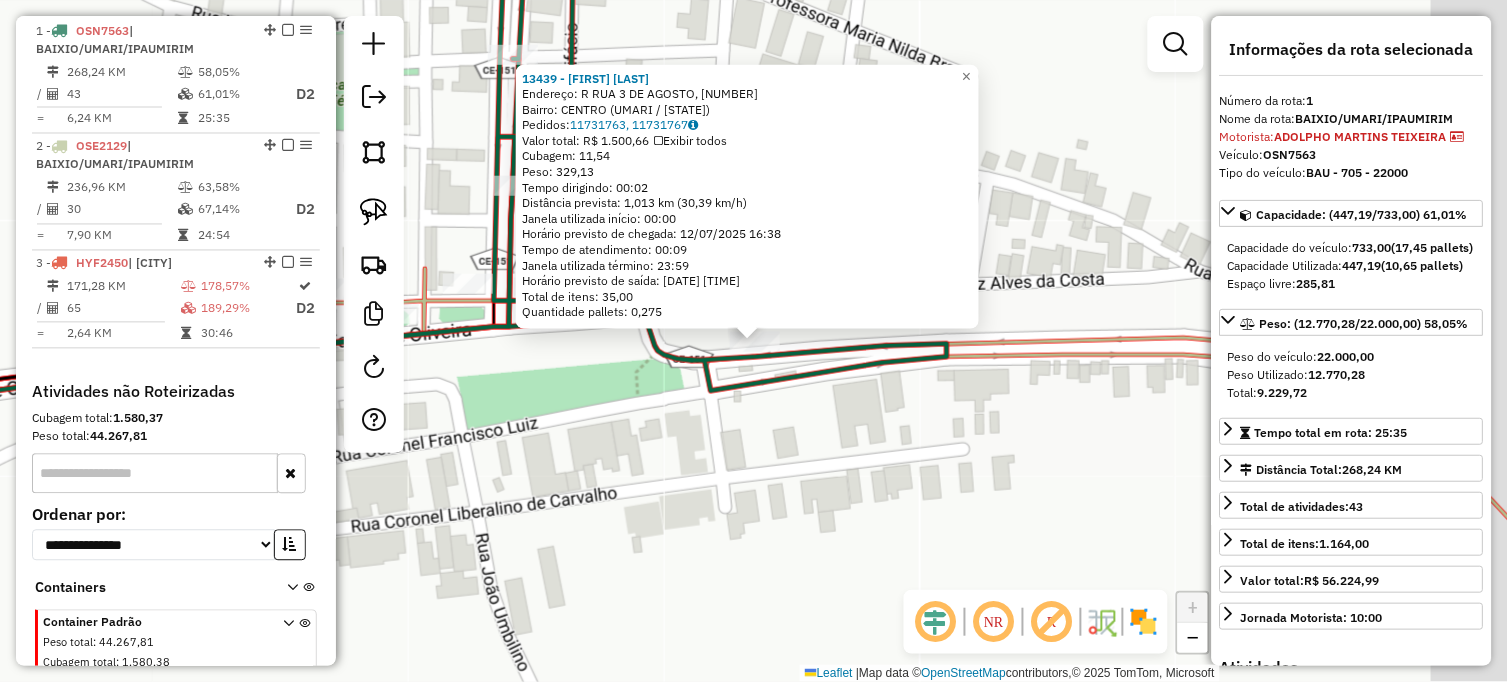 click on "Rota 1 - Placa OSN7563  13439 - QUIOSQUE BAR 13439 - QUIOSQUE BAR  Endereço: R   RUA 3 DE AGOSTO, 62   Bairro: CENTRO (UMARI / CE)   Pedidos:  11731763, 11731767   Valor total: R$ 1.500,66   Exibir todos   Cubagem: 11,54  Peso: 329,13  Tempo dirigindo: 00:02   Distância prevista: 1,013 km (30,39 km/h)   Janela utilizada início: 00:00   Horário previsto de chegada: 12/07/2025 16:38   Tempo de atendimento: 00:09   Janela utilizada término: 23:59   Horário previsto de saída: 12/07/2025 16:47   Total de itens: 35,00   Quantidade pallets: 0,275  × Janela de atendimento Grade de atendimento Capacidade Transportadoras Veículos Cliente Pedidos  Rotas Selecione os dias de semana para filtrar as janelas de atendimento  Seg   Ter   Qua   Qui   Sex   Sáb   Dom  Informe o período da janela de atendimento: De: Até:  Filtrar exatamente a janela do cliente  Considerar janela de atendimento padrão  Selecione os dias de semana para filtrar as grades de atendimento  Seg   Ter   Qua   Qui   Sex   Sáb   Dom   De:  +" 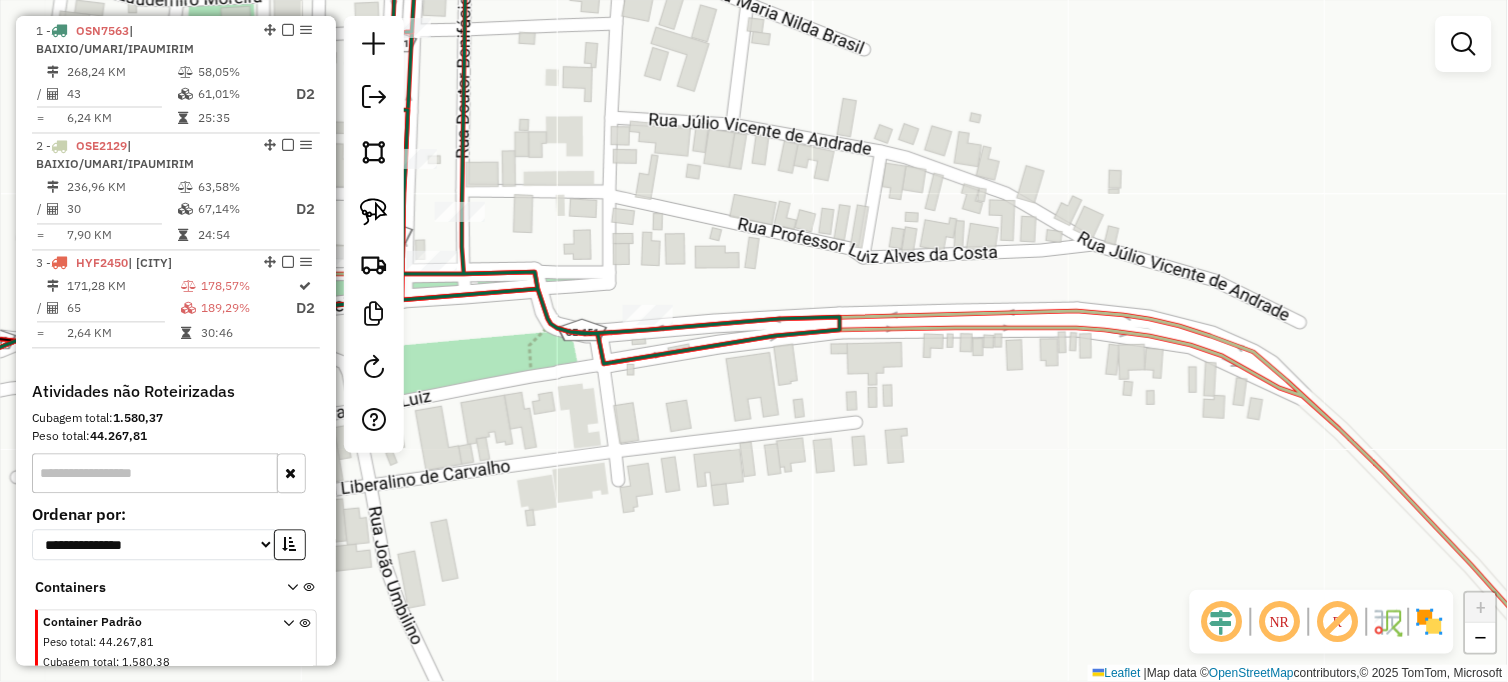 click on "Janela de atendimento Grade de atendimento Capacidade Transportadoras Veículos Cliente Pedidos  Rotas Selecione os dias de semana para filtrar as janelas de atendimento  Seg   Ter   Qua   Qui   Sex   Sáb   Dom  Informe o período da janela de atendimento: De: Até:  Filtrar exatamente a janela do cliente  Considerar janela de atendimento padrão  Selecione os dias de semana para filtrar as grades de atendimento  Seg   Ter   Qua   Qui   Sex   Sáb   Dom   Considerar clientes sem dia de atendimento cadastrado  Clientes fora do dia de atendimento selecionado Filtrar as atividades entre os valores definidos abaixo:  Peso mínimo:   Peso máximo:   Cubagem mínima:   Cubagem máxima:   De:   Até:  Filtrar as atividades entre o tempo de atendimento definido abaixo:  De:   Até:   Considerar capacidade total dos clientes não roteirizados Transportadora: Selecione um ou mais itens Tipo de veículo: Selecione um ou mais itens Veículo: Selecione um ou mais itens Motorista: Selecione um ou mais itens Nome: Rótulo:" 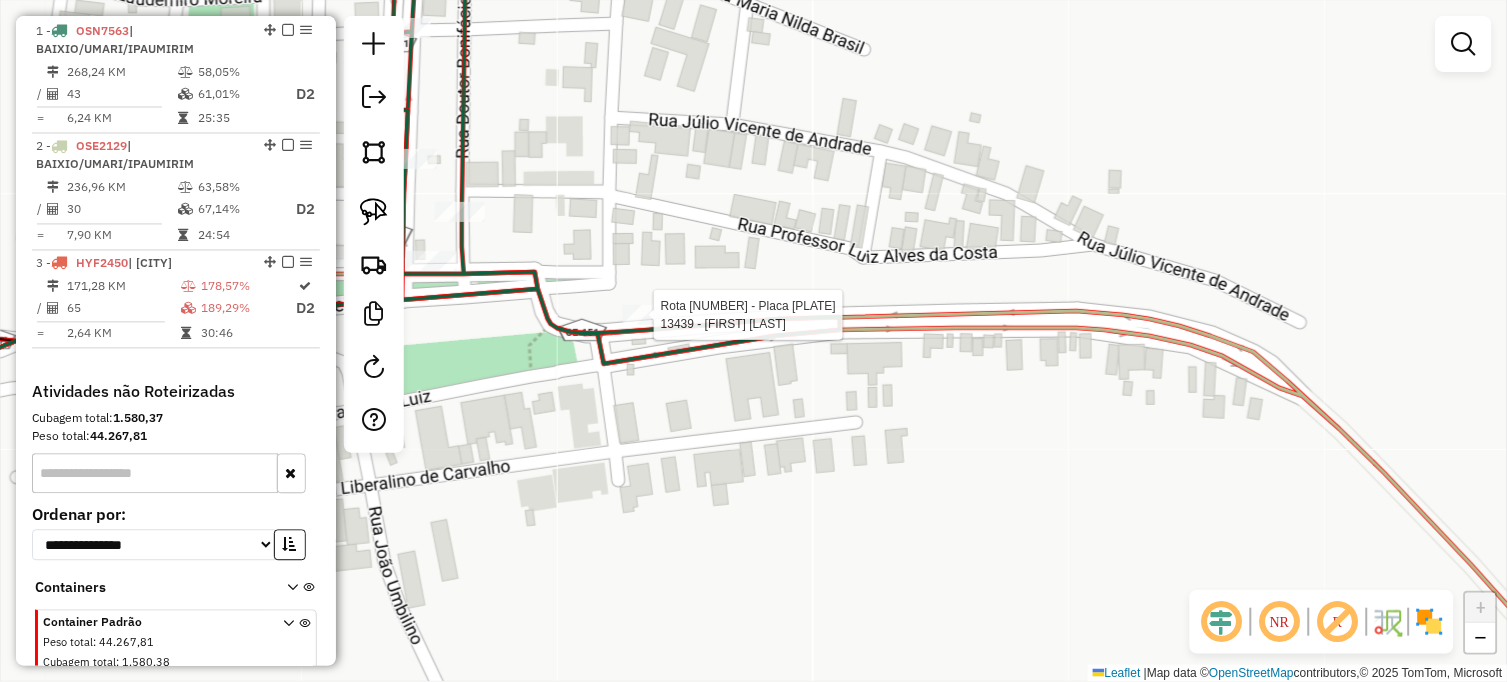 select on "**********" 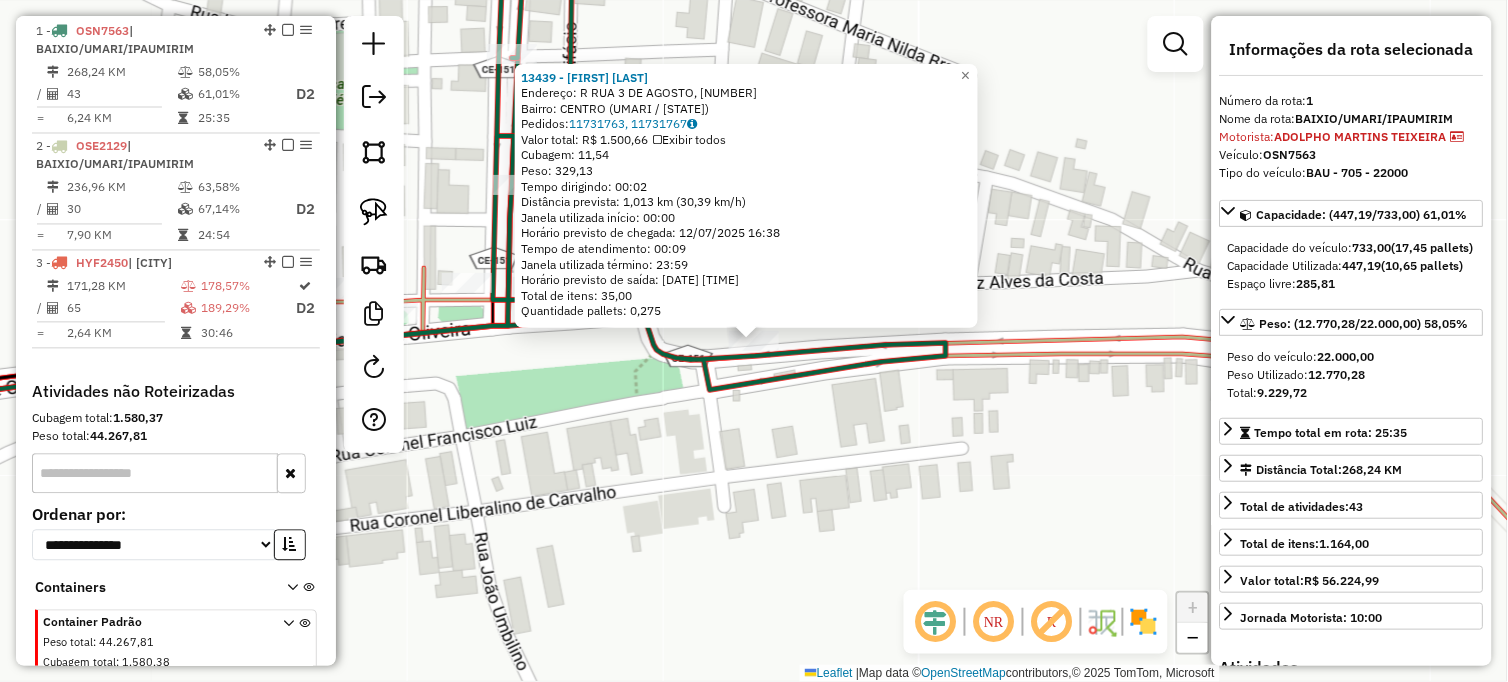 click on "13439 - QUIOSQUE BAR  Endereço: R   RUA 3 DE AGOSTO, 62   Bairro: CENTRO (UMARI / CE)   Pedidos:  11731763, 11731767   Valor total: R$ 1.500,66   Exibir todos   Cubagem: 11,54  Peso: 329,13  Tempo dirigindo: 00:02   Distância prevista: 1,013 km (30,39 km/h)   Janela utilizada início: 00:00   Horário previsto de chegada: 12/07/2025 16:38   Tempo de atendimento: 00:09   Janela utilizada término: 23:59   Horário previsto de saída: 12/07/2025 16:47   Total de itens: 35,00   Quantidade pallets: 0,275  × Janela de atendimento Grade de atendimento Capacidade Transportadoras Veículos Cliente Pedidos  Rotas Selecione os dias de semana para filtrar as janelas de atendimento  Seg   Ter   Qua   Qui   Sex   Sáb   Dom  Informe o período da janela de atendimento: De: Até:  Filtrar exatamente a janela do cliente  Considerar janela de atendimento padrão  Selecione os dias de semana para filtrar as grades de atendimento  Seg   Ter   Qua   Qui   Sex   Sáb   Dom   Clientes fora do dia de atendimento selecionado De:" 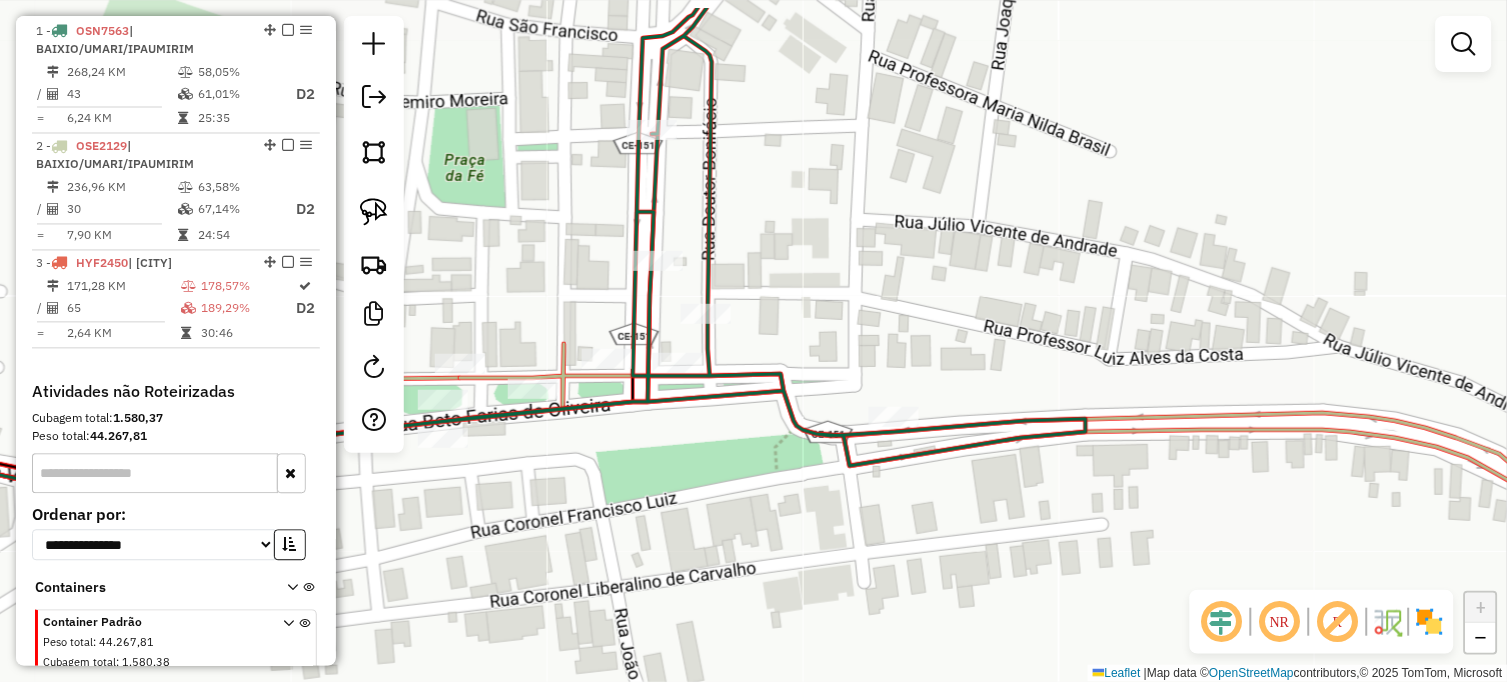 drag, startPoint x: 538, startPoint y: 374, endPoint x: 688, endPoint y: 432, distance: 160.82289 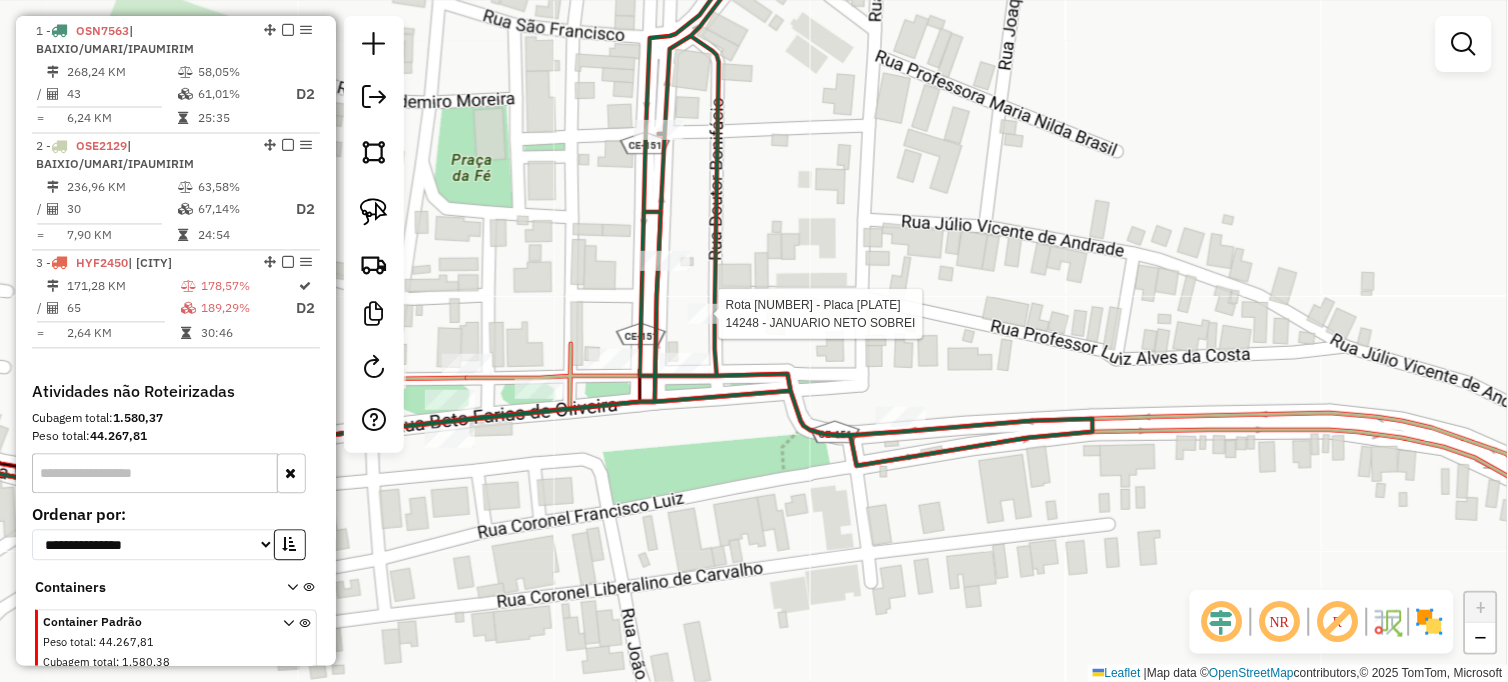 select on "**********" 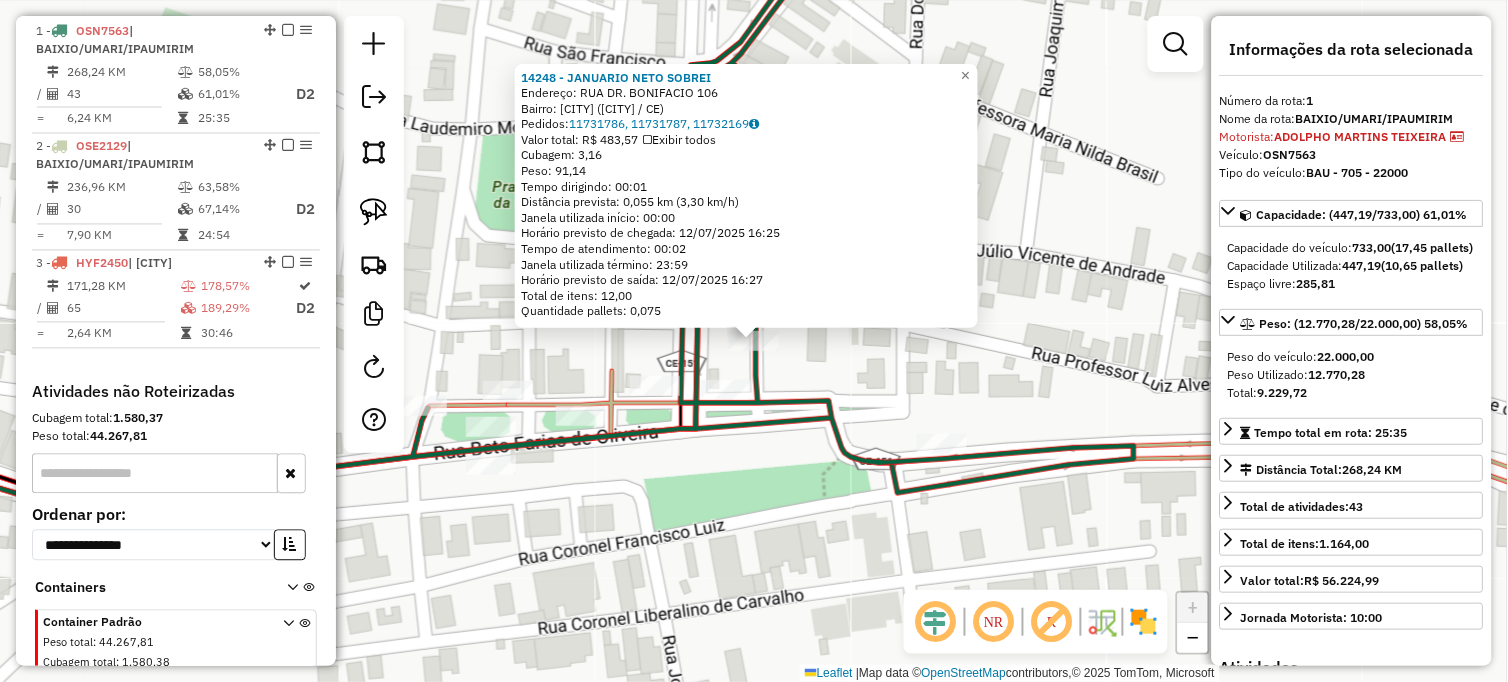 click on "14248 - JANUARIO NETO SOBREI  Endereço:  RUA DR. BONIFACIO 106   Bairro: BAIXIO (BAIXIO / CE)   Pedidos:  11731786, 11731787, 11732169   Valor total: R$ 483,57   Exibir todos   Cubagem: 3,16  Peso: 91,14  Tempo dirigindo: 00:01   Distância prevista: 0,055 km (3,30 km/h)   Janela utilizada início: 00:00   Horário previsto de chegada: 12/07/2025 16:25   Tempo de atendimento: 00:02   Janela utilizada término: 23:59   Horário previsto de saída: 12/07/2025 16:27   Total de itens: 12,00   Quantidade pallets: 0,075  × Janela de atendimento Grade de atendimento Capacidade Transportadoras Veículos Cliente Pedidos  Rotas Selecione os dias de semana para filtrar as janelas de atendimento  Seg   Ter   Qua   Qui   Sex   Sáb   Dom  Informe o período da janela de atendimento: De: Até:  Filtrar exatamente a janela do cliente  Considerar janela de atendimento padrão  Selecione os dias de semana para filtrar as grades de atendimento  Seg   Ter   Qua   Qui   Sex   Sáb   Dom   Peso mínimo:   Peso máximo:   De:  +" 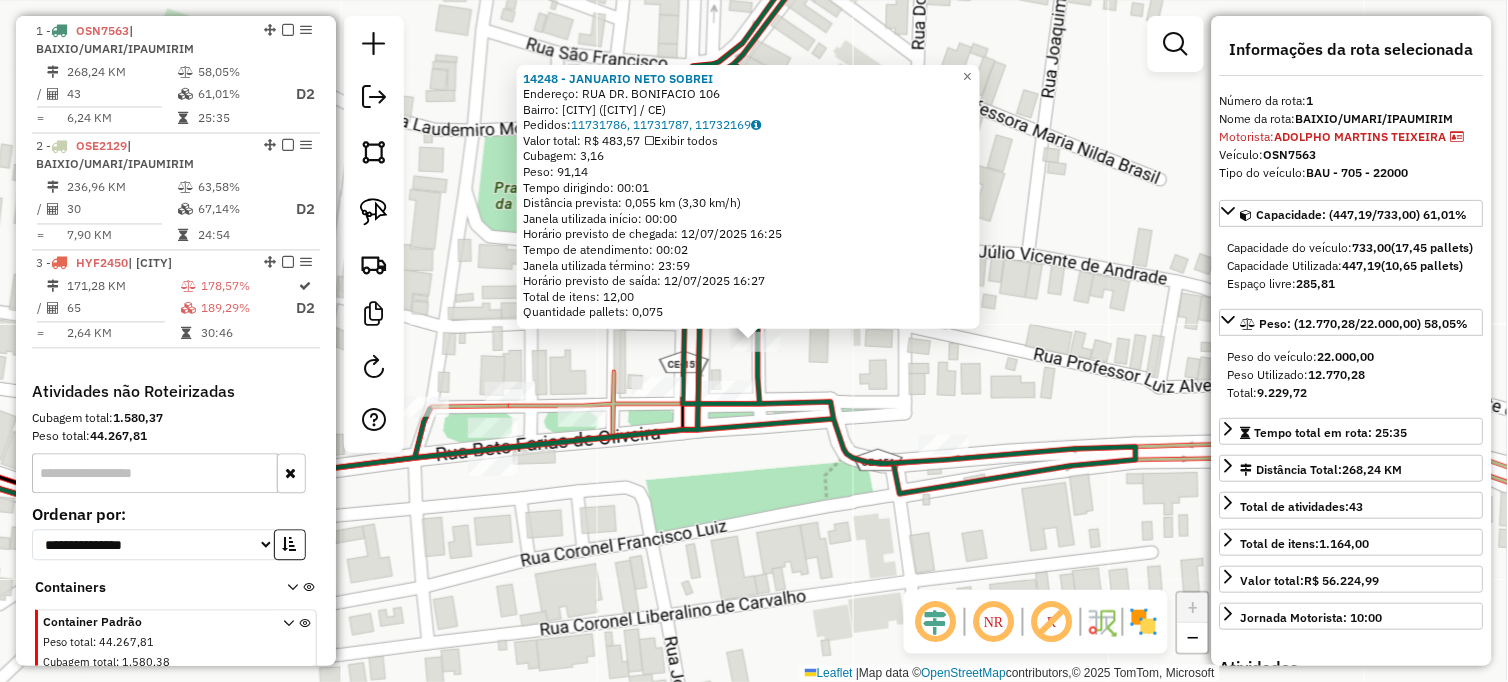 click on "14248 - JANUARIO NETO SOBREI  Endereço:  RUA DR. BONIFACIO 106   Bairro: BAIXIO (BAIXIO / CE)   Pedidos:  11731786, 11731787, 11732169   Valor total: R$ 483,57   Exibir todos   Cubagem: 3,16  Peso: 91,14  Tempo dirigindo: 00:01   Distância prevista: 0,055 km (3,30 km/h)   Janela utilizada início: 00:00   Horário previsto de chegada: 12/07/2025 16:25   Tempo de atendimento: 00:02   Janela utilizada término: 23:59   Horário previsto de saída: 12/07/2025 16:27   Total de itens: 12,00   Quantidade pallets: 0,075  × Janela de atendimento Grade de atendimento Capacidade Transportadoras Veículos Cliente Pedidos  Rotas Selecione os dias de semana para filtrar as janelas de atendimento  Seg   Ter   Qua   Qui   Sex   Sáb   Dom  Informe o período da janela de atendimento: De: Até:  Filtrar exatamente a janela do cliente  Considerar janela de atendimento padrão  Selecione os dias de semana para filtrar as grades de atendimento  Seg   Ter   Qua   Qui   Sex   Sáb   Dom   Peso mínimo:   Peso máximo:   De:  +" 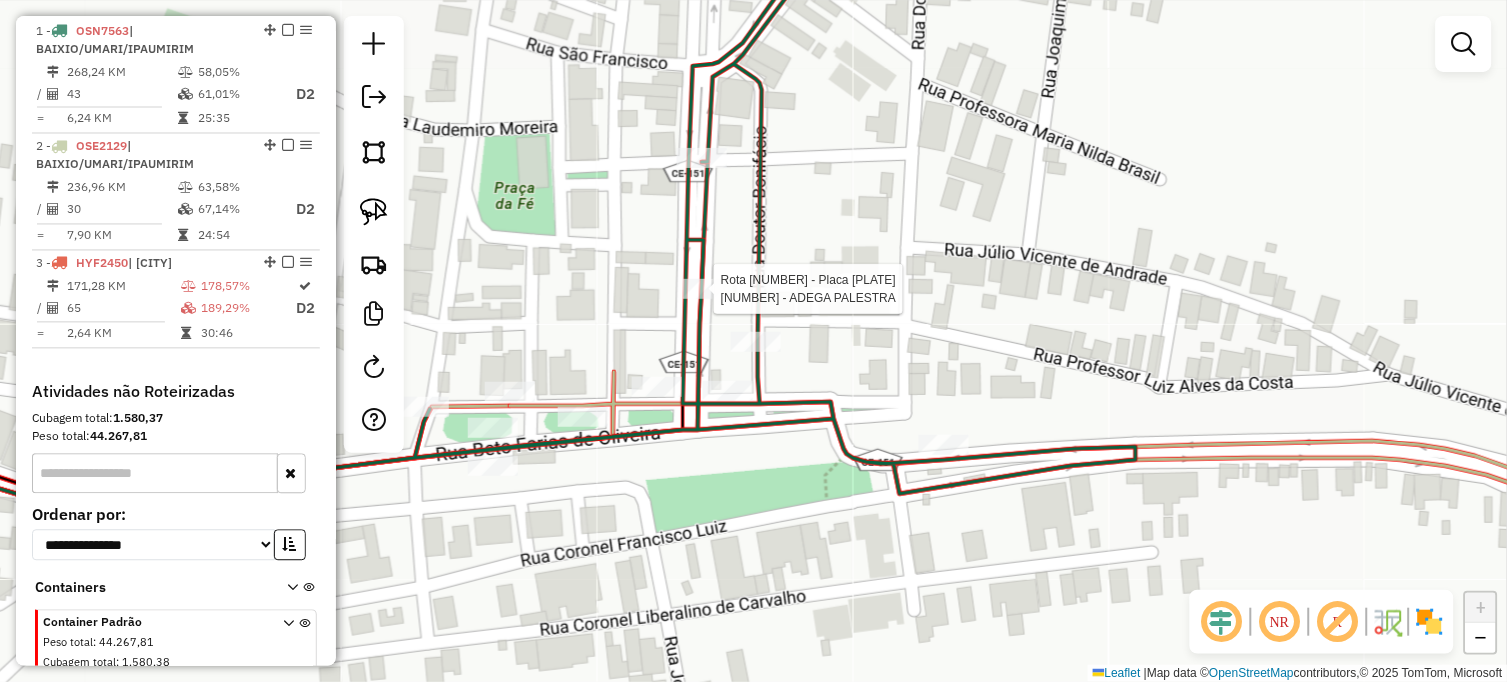 select on "**********" 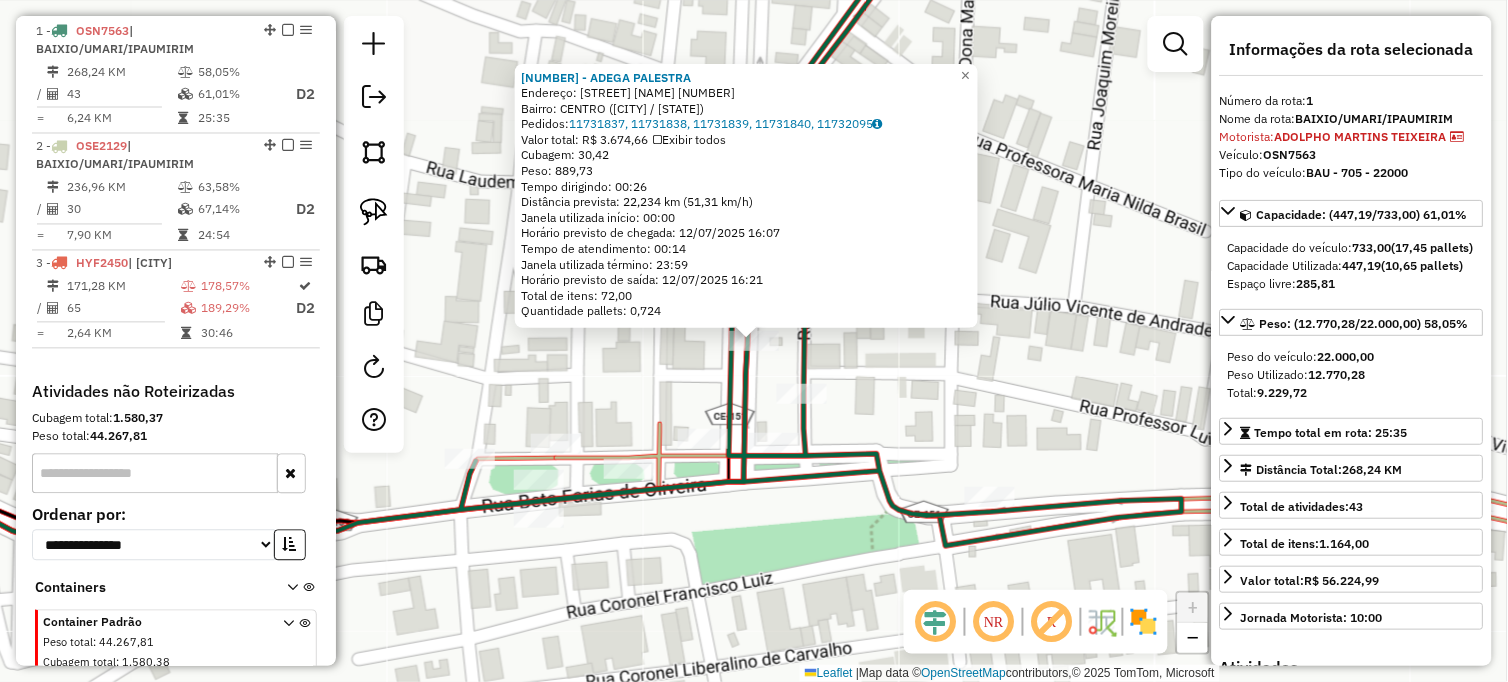 click on "16037 - ADEGA PALESTRA  Endereço:  AVENIDA LUCAS RICARTI DE ALECR 64   Bairro: CENTRO (BAIXIO / CE)   Pedidos:  11731837, 11731838, 11731839, 11731840, 11732095   Valor total: R$ 3.674,66   Exibir todos   Cubagem: 30,42  Peso: 889,73  Tempo dirigindo: 00:26   Distância prevista: 22,234 km (51,31 km/h)   Janela utilizada início: 00:00   Horário previsto de chegada: 12/07/2025 16:07   Tempo de atendimento: 00:14   Janela utilizada término: 23:59   Horário previsto de saída: 12/07/2025 16:21   Total de itens: 72,00   Quantidade pallets: 0,724  × Janela de atendimento Grade de atendimento Capacidade Transportadoras Veículos Cliente Pedidos  Rotas Selecione os dias de semana para filtrar as janelas de atendimento  Seg   Ter   Qua   Qui   Sex   Sáb   Dom  Informe o período da janela de atendimento: De: Até:  Filtrar exatamente a janela do cliente  Considerar janela de atendimento padrão  Selecione os dias de semana para filtrar as grades de atendimento  Seg   Ter   Qua   Qui   Sex   Sáb   Dom   De:  +" 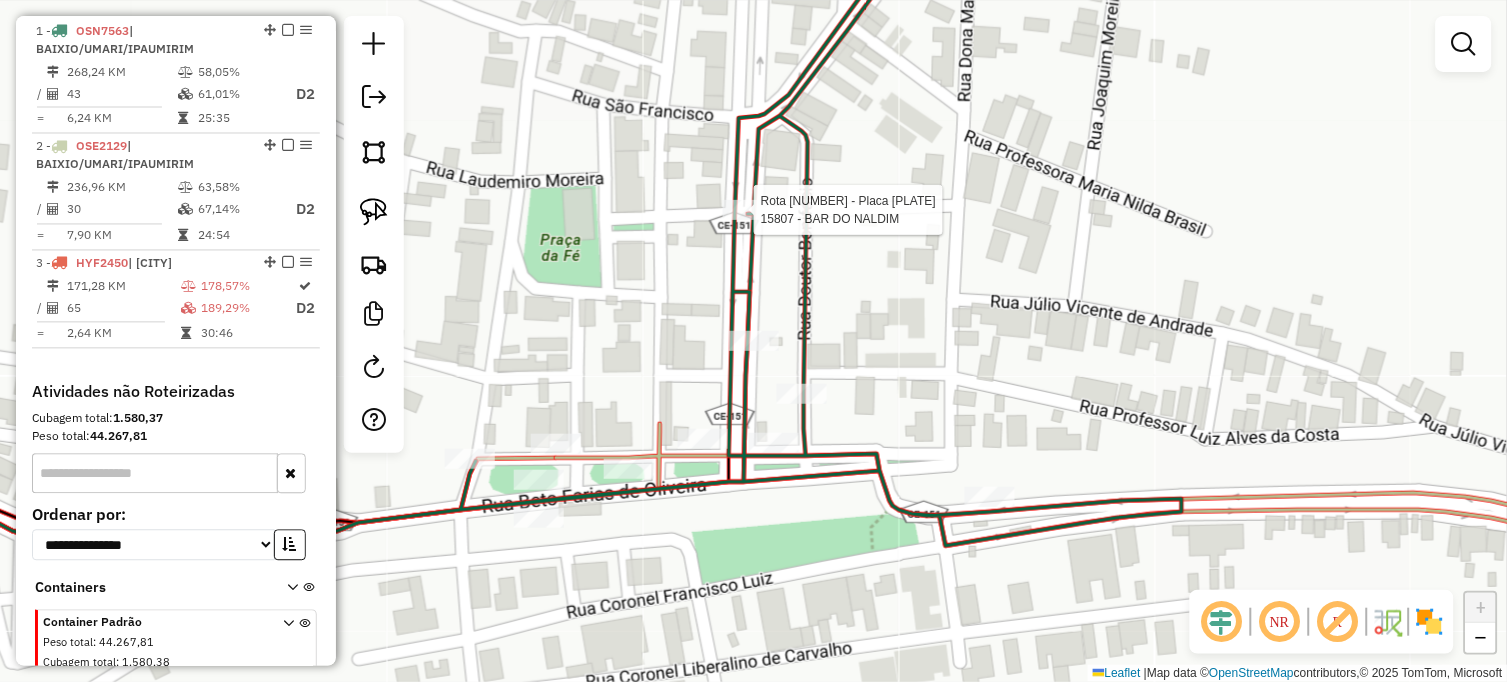 select on "**********" 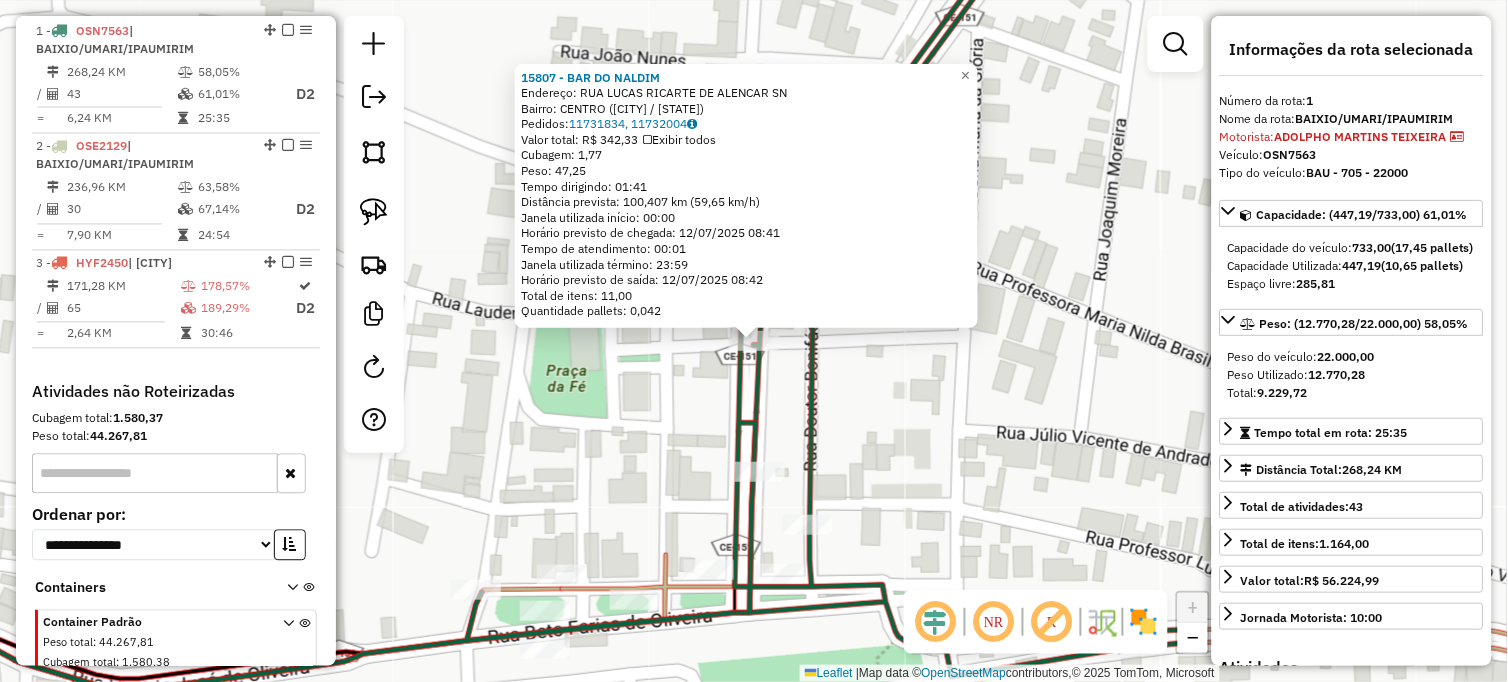 click on "15807 - BAR DO NALDIM  Endereço:  RUA LUCAS RICARTE DE ALENCAR SN   Bairro: CENTRO (BAIXIO / CE)   Pedidos:  11731834, 11732004   Valor total: R$ 342,33   Exibir todos   Cubagem: 1,77  Peso: 47,25  Tempo dirigindo: 01:41   Distância prevista: 100,407 km (59,65 km/h)   Janela utilizada início: 00:00   Horário previsto de chegada: 12/07/2025 08:41   Tempo de atendimento: 00:01   Janela utilizada término: 23:59   Horário previsto de saída: 12/07/2025 08:42   Total de itens: 11,00   Quantidade pallets: 0,042  × Janela de atendimento Grade de atendimento Capacidade Transportadoras Veículos Cliente Pedidos  Rotas Selecione os dias de semana para filtrar as janelas de atendimento  Seg   Ter   Qua   Qui   Sex   Sáb   Dom  Informe o período da janela de atendimento: De: Até:  Filtrar exatamente a janela do cliente  Considerar janela de atendimento padrão  Selecione os dias de semana para filtrar as grades de atendimento  Seg   Ter   Qua   Qui   Sex   Sáb   Dom   Peso mínimo:   Peso máximo:   De:   De:" 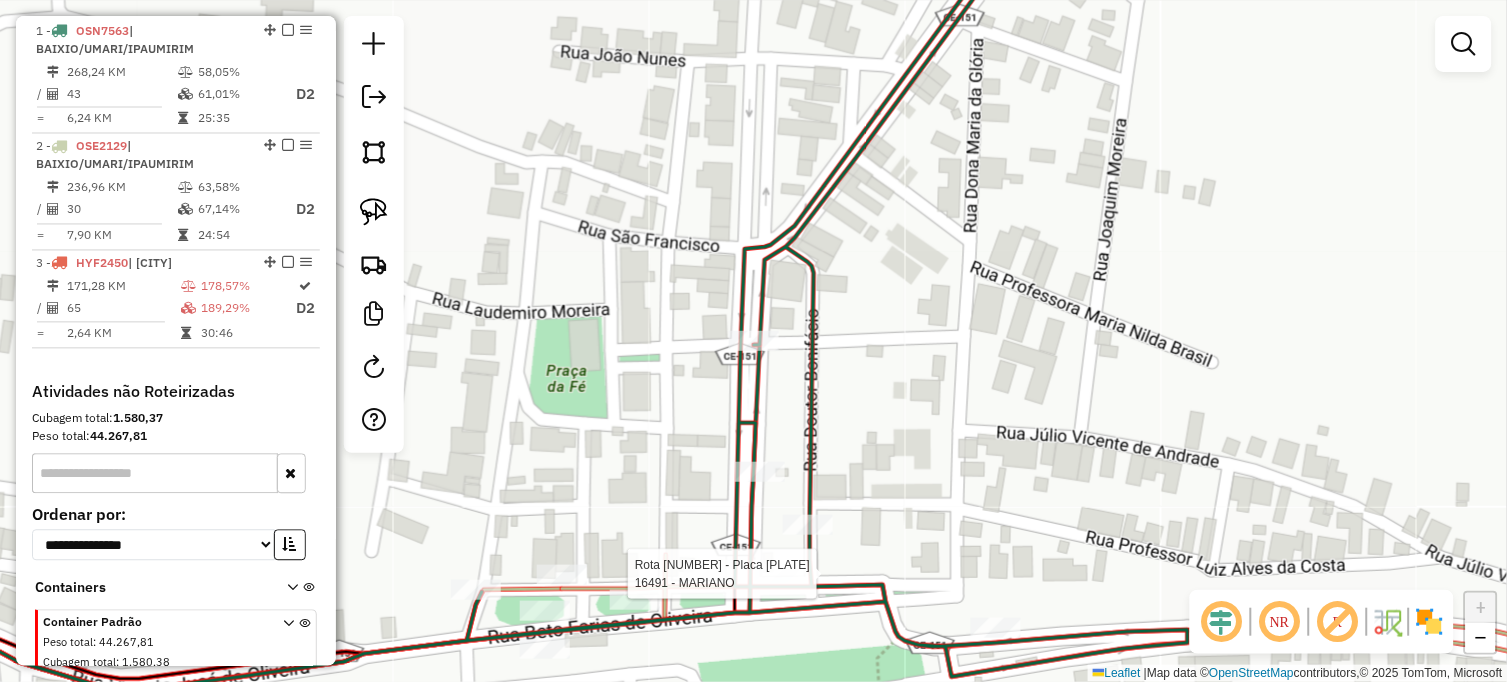 select on "**********" 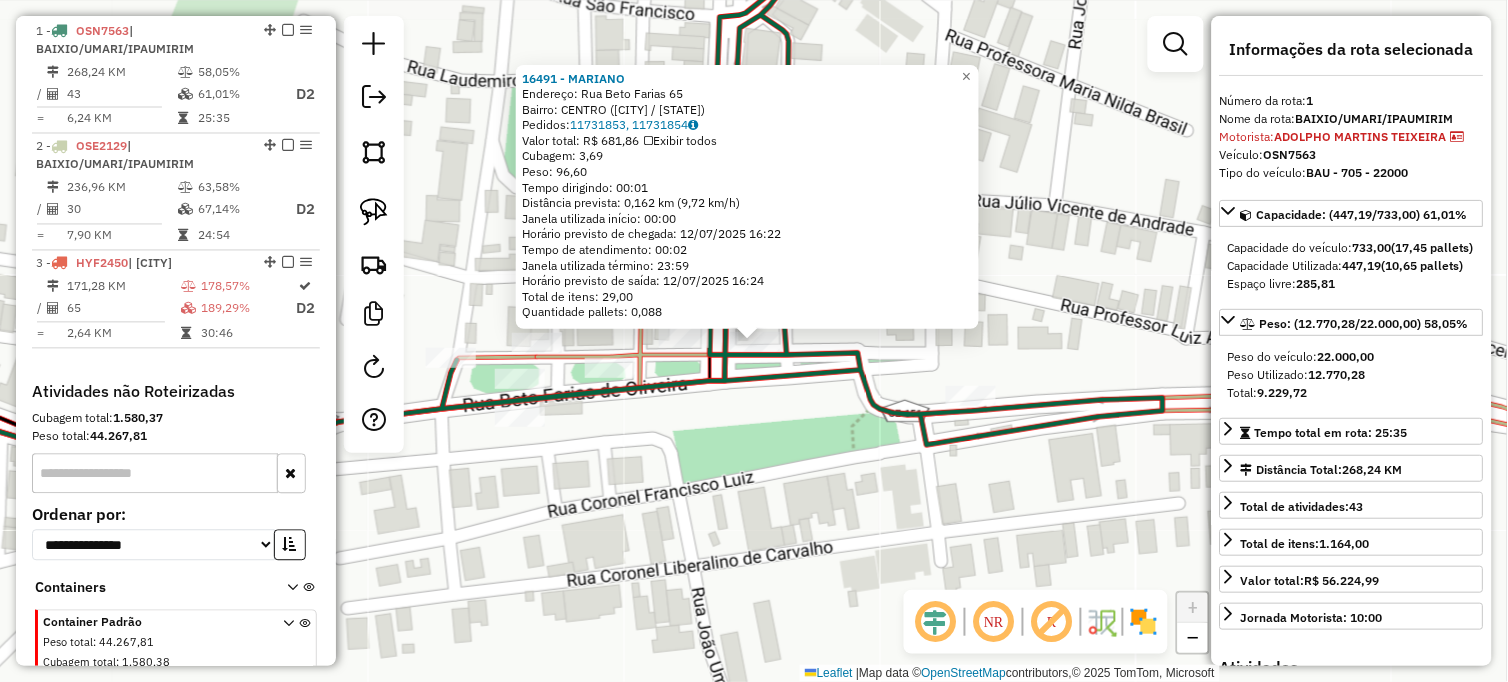 click on "16491 - MARIANO  Endereço:  Rua Beto Farias 65   Bairro: CENTRO (BAIXIO / CE)   Pedidos:  11731853, 11731854   Valor total: R$ 681,86   Exibir todos   Cubagem: 3,69  Peso: 96,60  Tempo dirigindo: 00:01   Distância prevista: 0,162 km (9,72 km/h)   Janela utilizada início: 00:00   Horário previsto de chegada: 12/07/2025 16:22   Tempo de atendimento: 00:02   Janela utilizada término: 23:59   Horário previsto de saída: 12/07/2025 16:24   Total de itens: 29,00   Quantidade pallets: 0,088  × Janela de atendimento Grade de atendimento Capacidade Transportadoras Veículos Cliente Pedidos  Rotas Selecione os dias de semana para filtrar as janelas de atendimento  Seg   Ter   Qua   Qui   Sex   Sáb   Dom  Informe o período da janela de atendimento: De: Até:  Filtrar exatamente a janela do cliente  Considerar janela de atendimento padrão  Selecione os dias de semana para filtrar as grades de atendimento  Seg   Ter   Qua   Qui   Sex   Sáb   Dom   Considerar clientes sem dia de atendimento cadastrado  De:  De:" 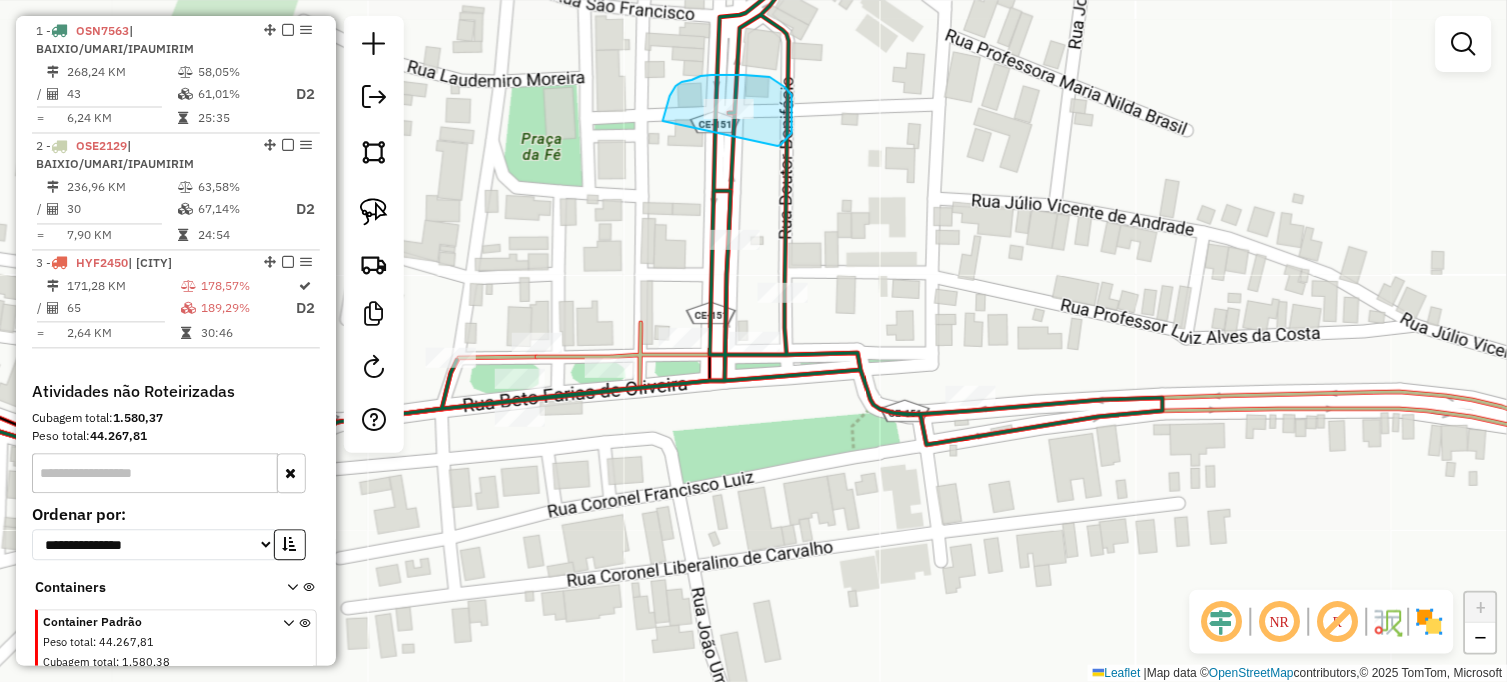 drag, startPoint x: 670, startPoint y: 96, endPoint x: 778, endPoint y: 146, distance: 119.0126 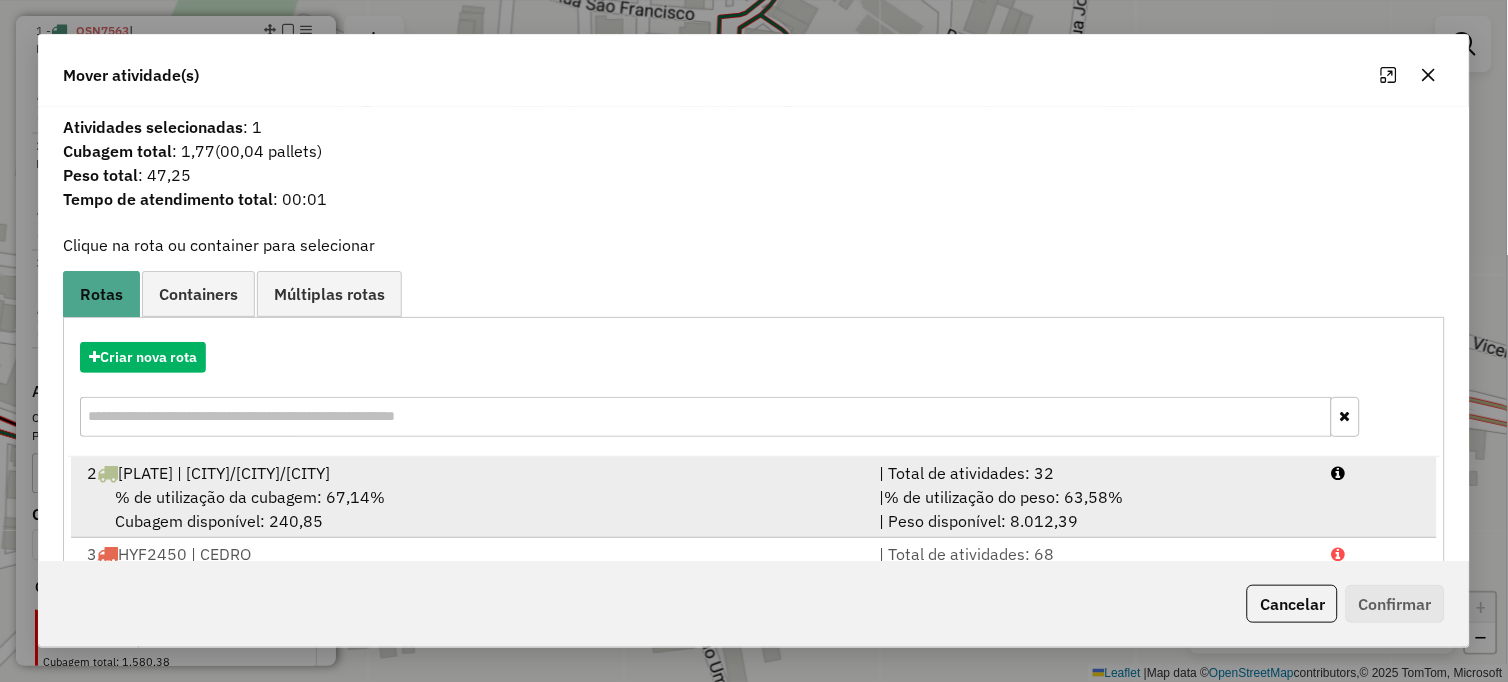 click on "% de utilização da cubagem: 67,14%  Cubagem disponível: 240,85" at bounding box center (471, 509) 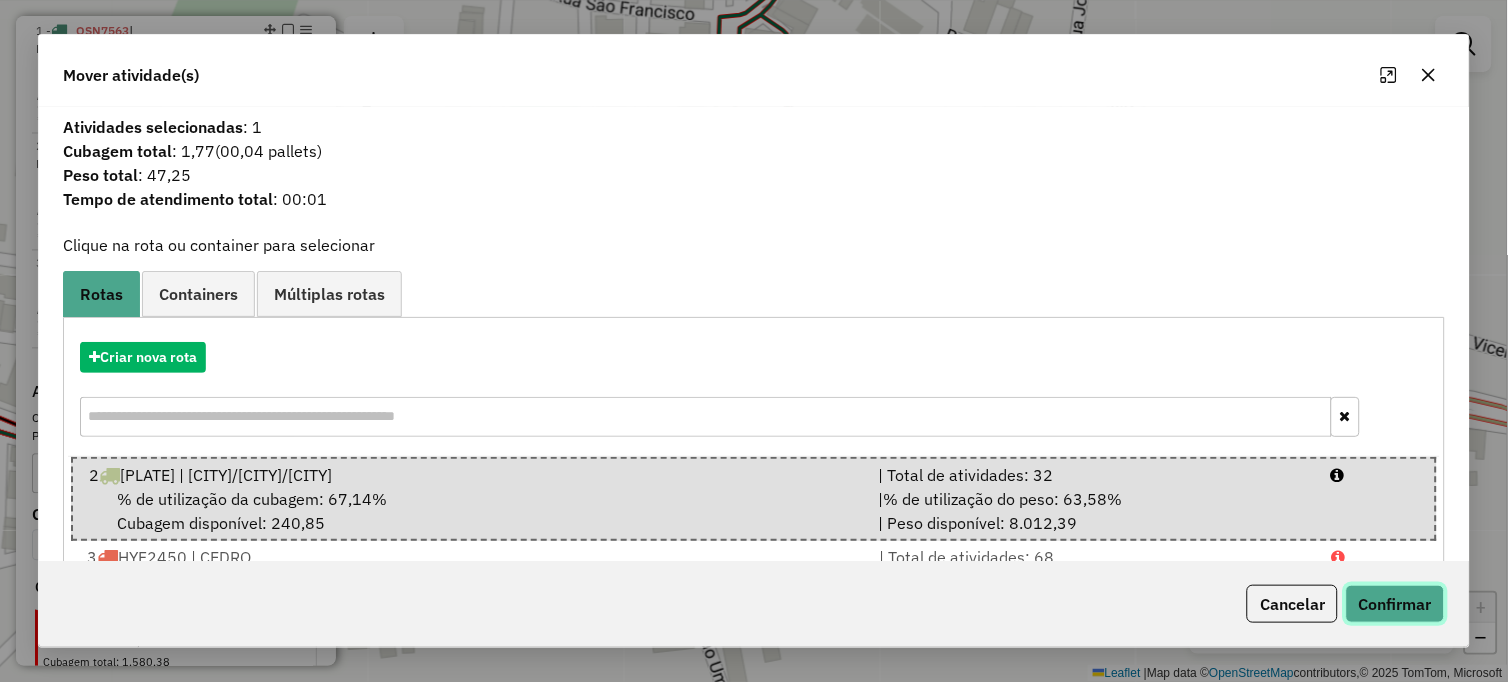 click on "Confirmar" 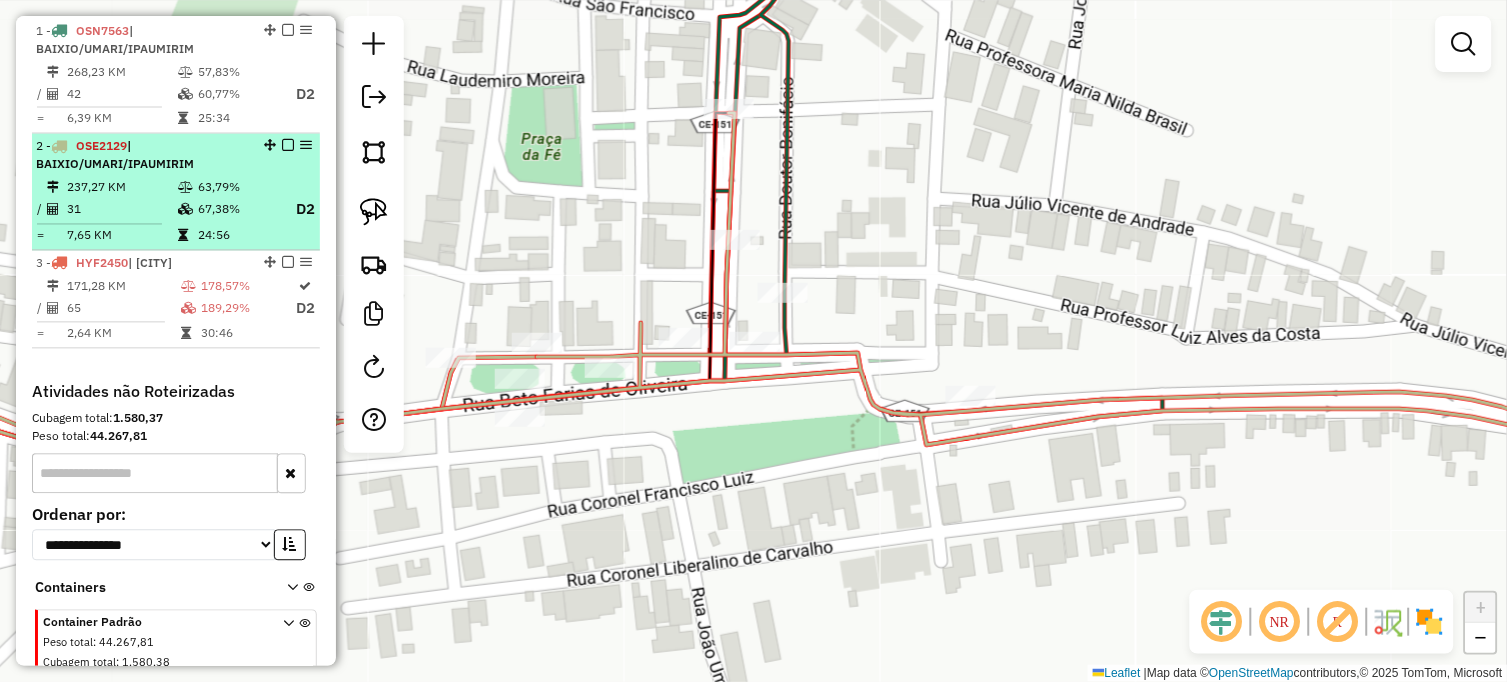 click on "237,27 KM" at bounding box center [121, 188] 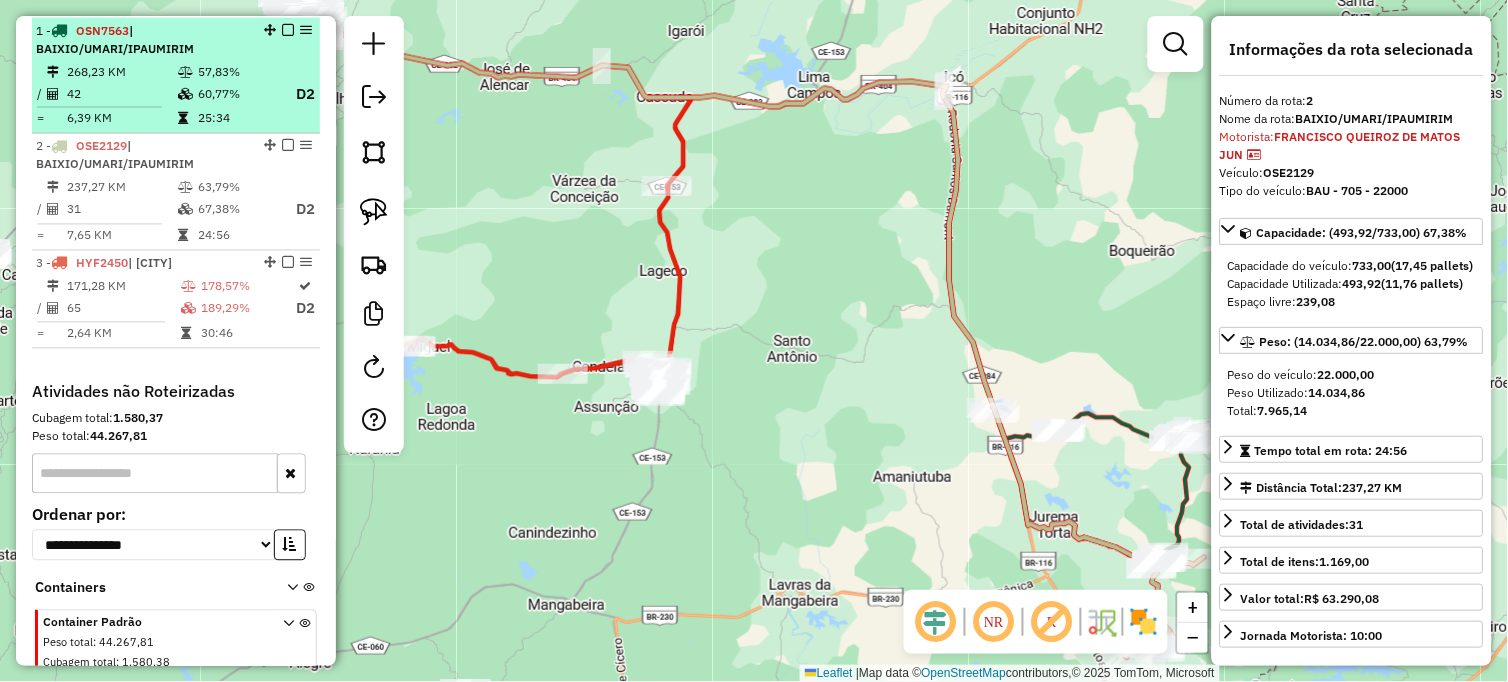 click on "268,23 KM" at bounding box center [121, 72] 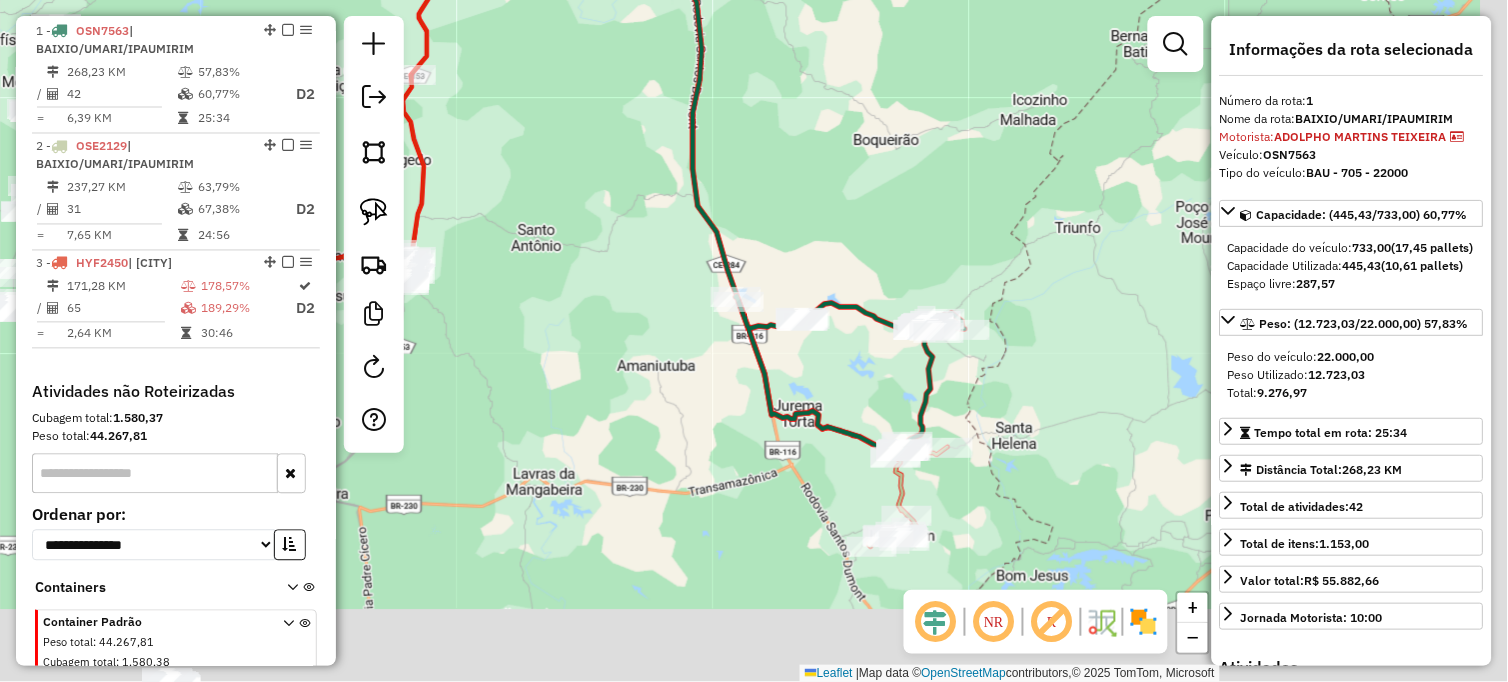 drag, startPoint x: 903, startPoint y: 553, endPoint x: 667, endPoint y: 384, distance: 290.27057 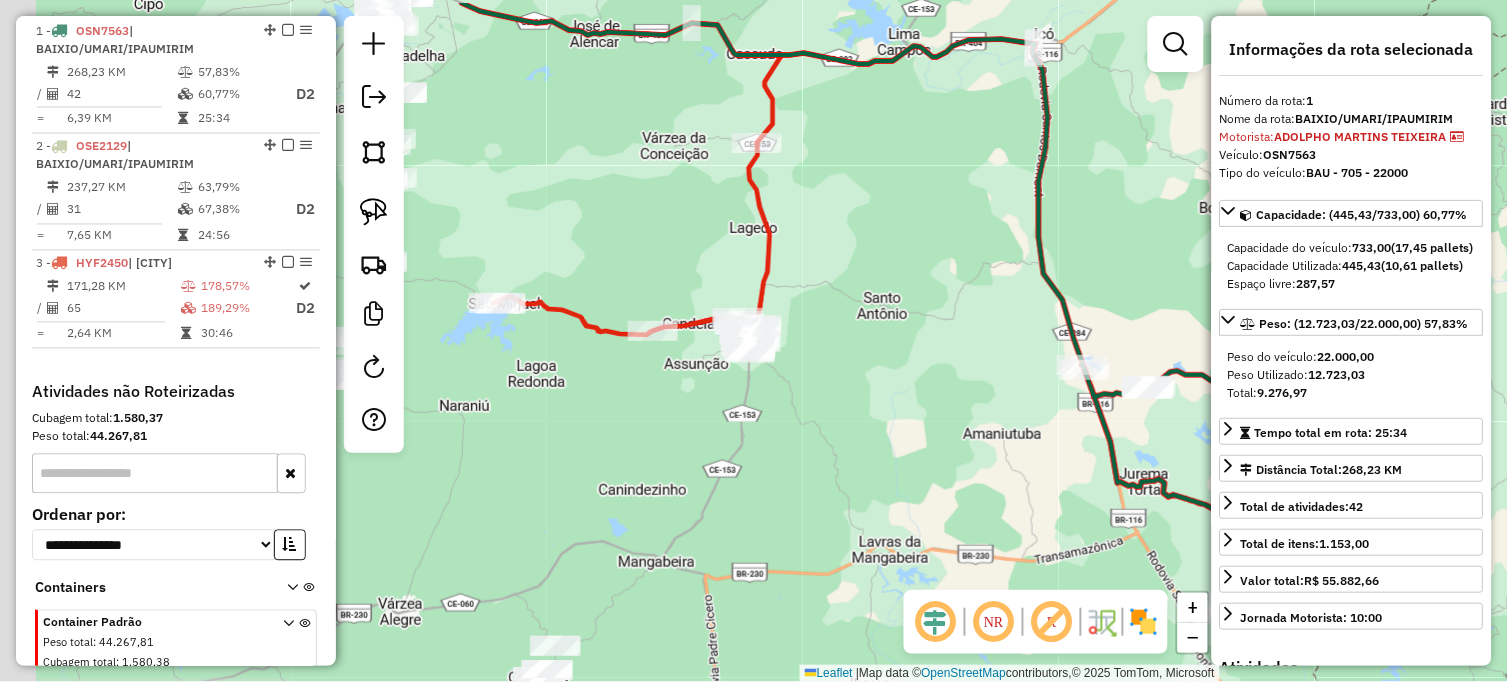 drag, startPoint x: 594, startPoint y: 361, endPoint x: 961, endPoint y: 466, distance: 381.72504 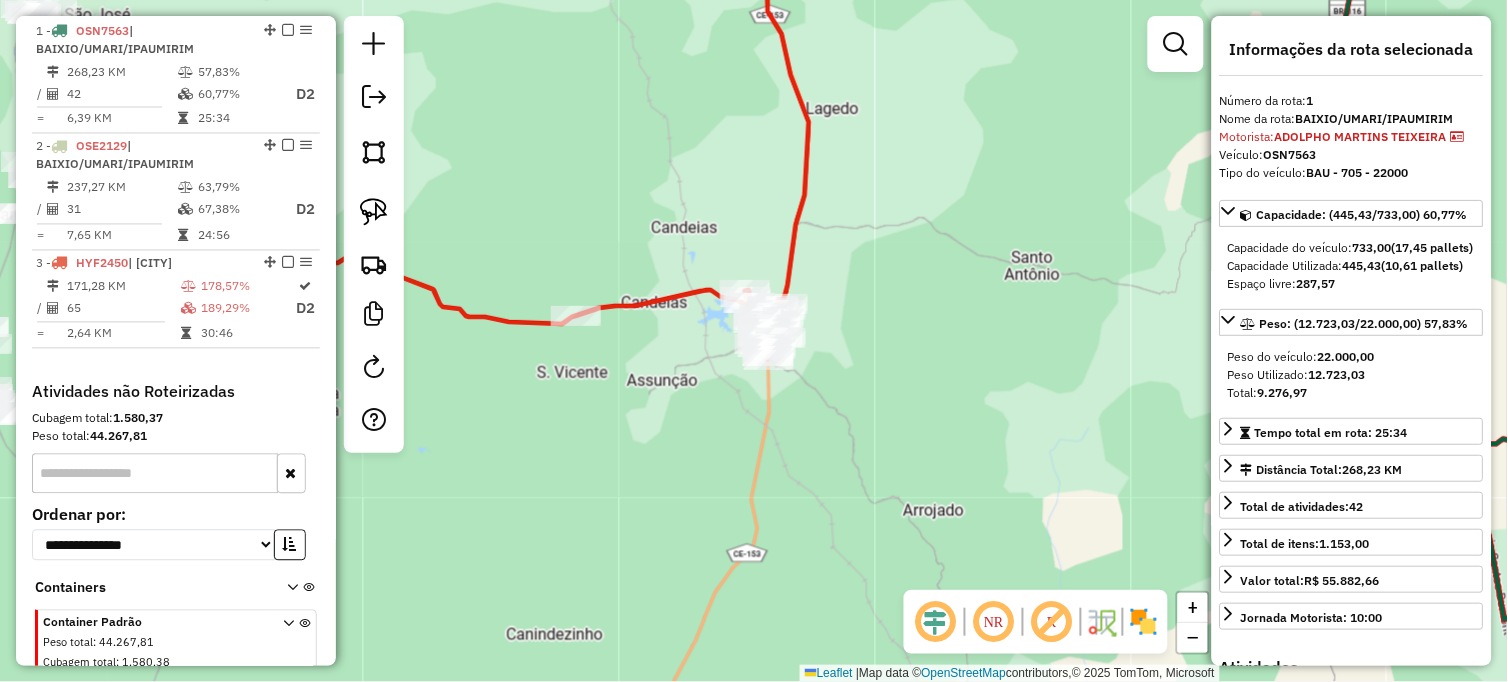 click on "Janela de atendimento Grade de atendimento Capacidade Transportadoras Veículos Cliente Pedidos  Rotas Selecione os dias de semana para filtrar as janelas de atendimento  Seg   Ter   Qua   Qui   Sex   Sáb   Dom  Informe o período da janela de atendimento: De: Até:  Filtrar exatamente a janela do cliente  Considerar janela de atendimento padrão  Selecione os dias de semana para filtrar as grades de atendimento  Seg   Ter   Qua   Qui   Sex   Sáb   Dom   Considerar clientes sem dia de atendimento cadastrado  Clientes fora do dia de atendimento selecionado Filtrar as atividades entre os valores definidos abaixo:  Peso mínimo:   Peso máximo:   Cubagem mínima:   Cubagem máxima:   De:   Até:  Filtrar as atividades entre o tempo de atendimento definido abaixo:  De:   Até:   Considerar capacidade total dos clientes não roteirizados Transportadora: Selecione um ou mais itens Tipo de veículo: Selecione um ou mais itens Veículo: Selecione um ou mais itens Motorista: Selecione um ou mais itens Nome: Rótulo:" 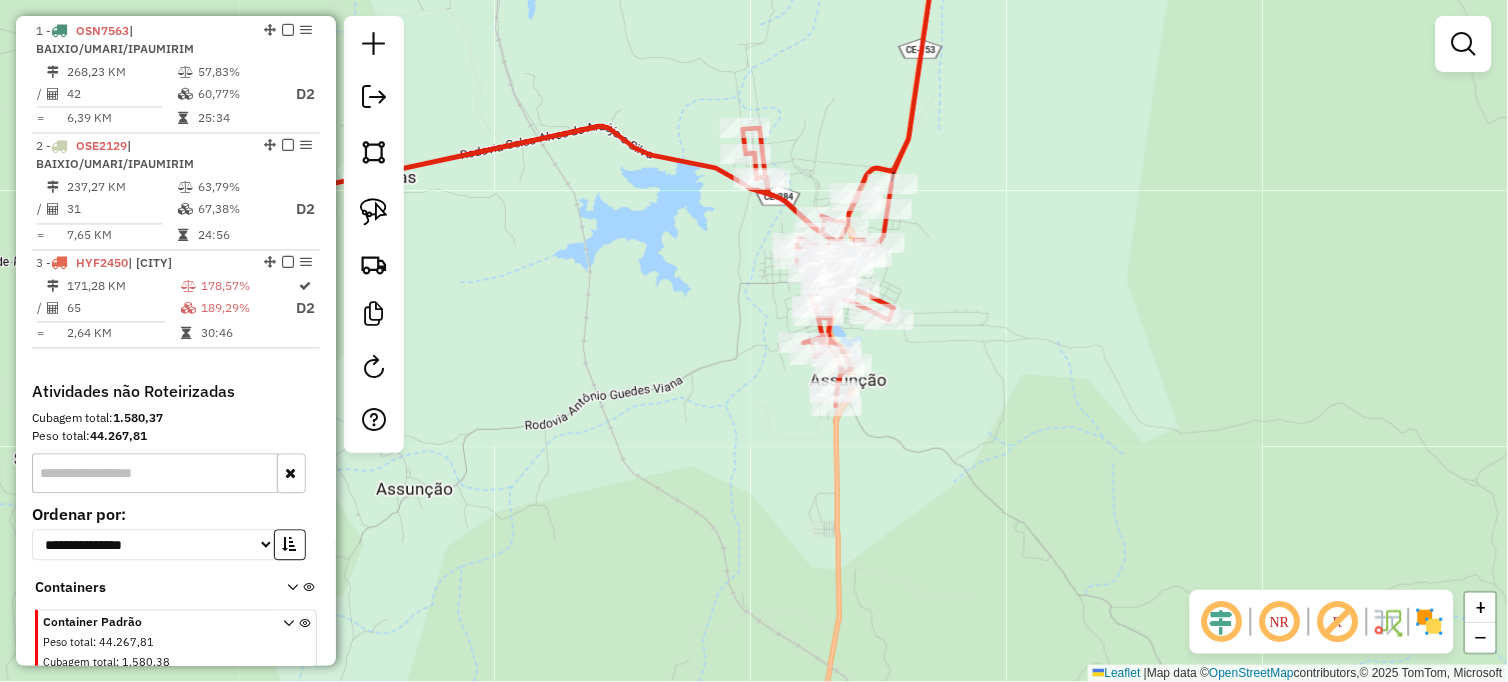 drag, startPoint x: 572, startPoint y: 307, endPoint x: 797, endPoint y: 304, distance: 225.02 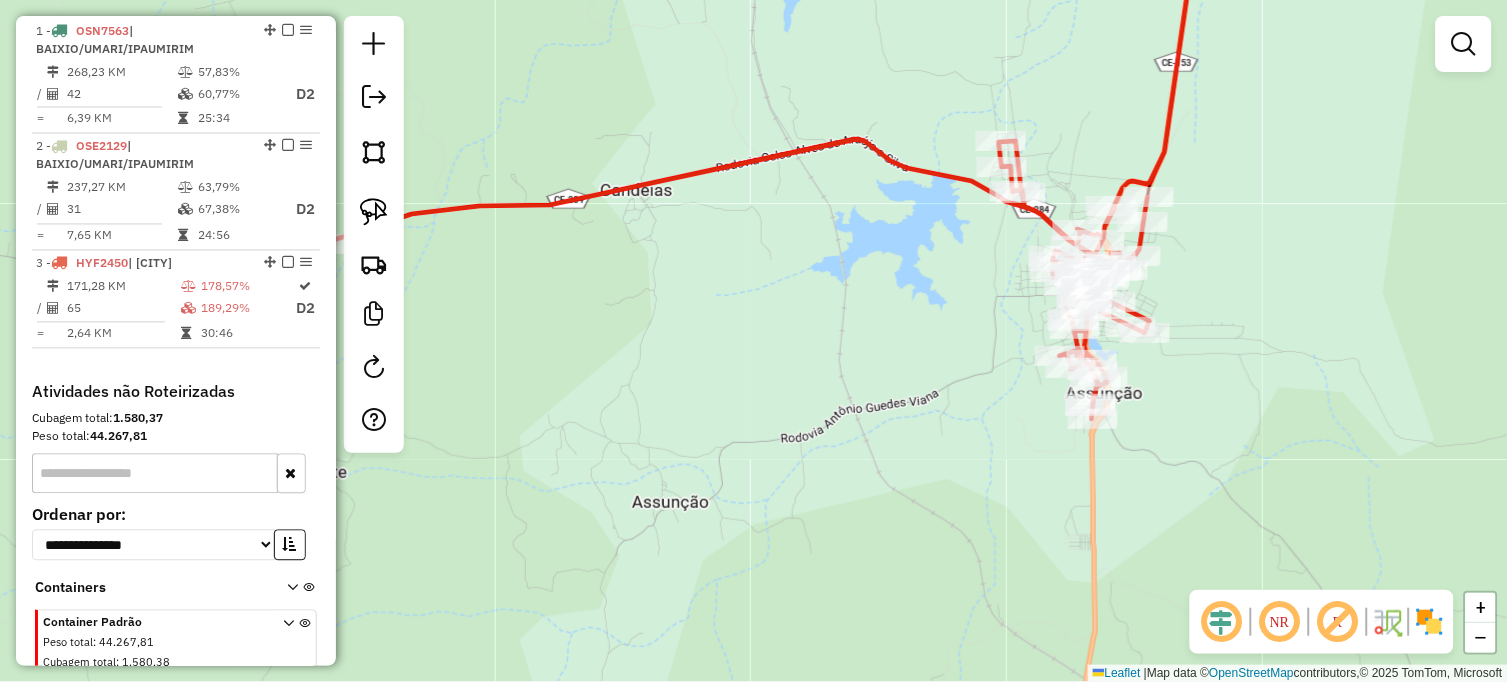 drag, startPoint x: 617, startPoint y: 305, endPoint x: 911, endPoint y: 320, distance: 294.38242 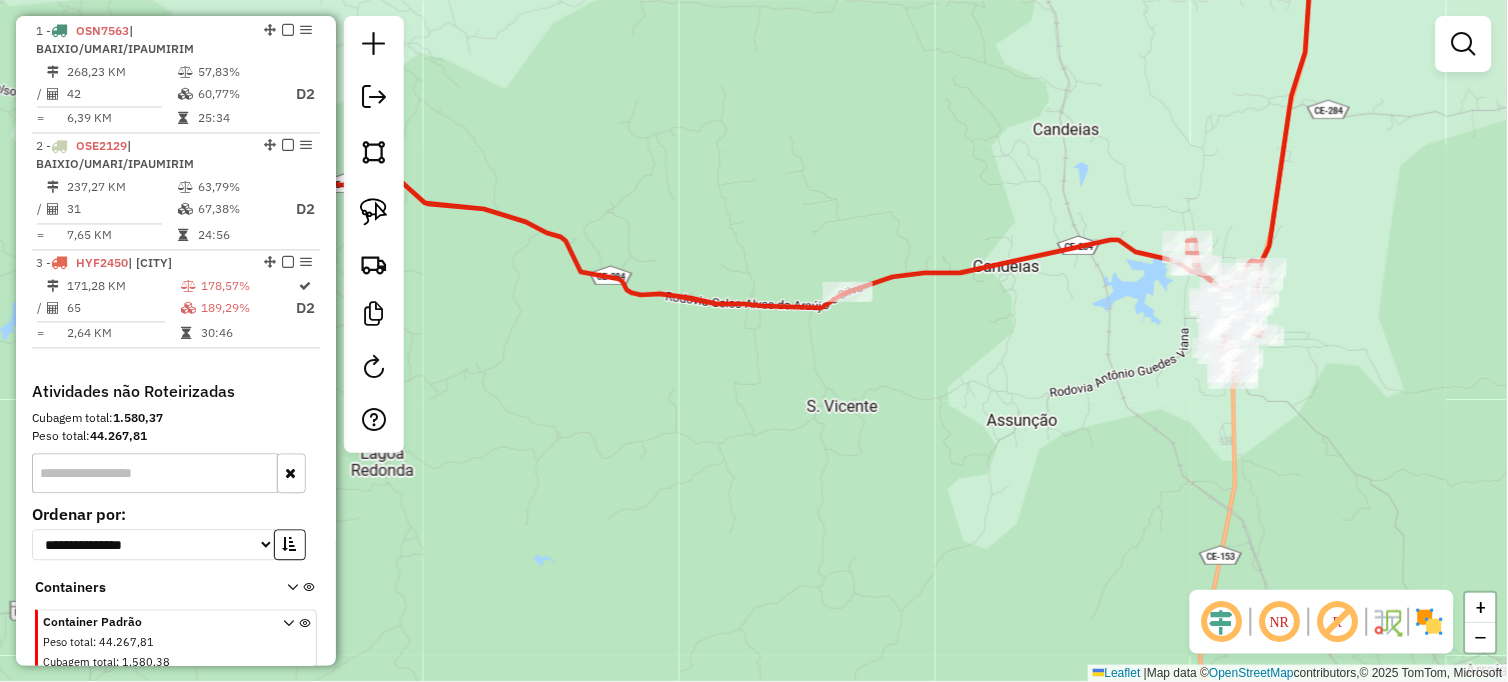 drag, startPoint x: 881, startPoint y: 340, endPoint x: 1036, endPoint y: 340, distance: 155 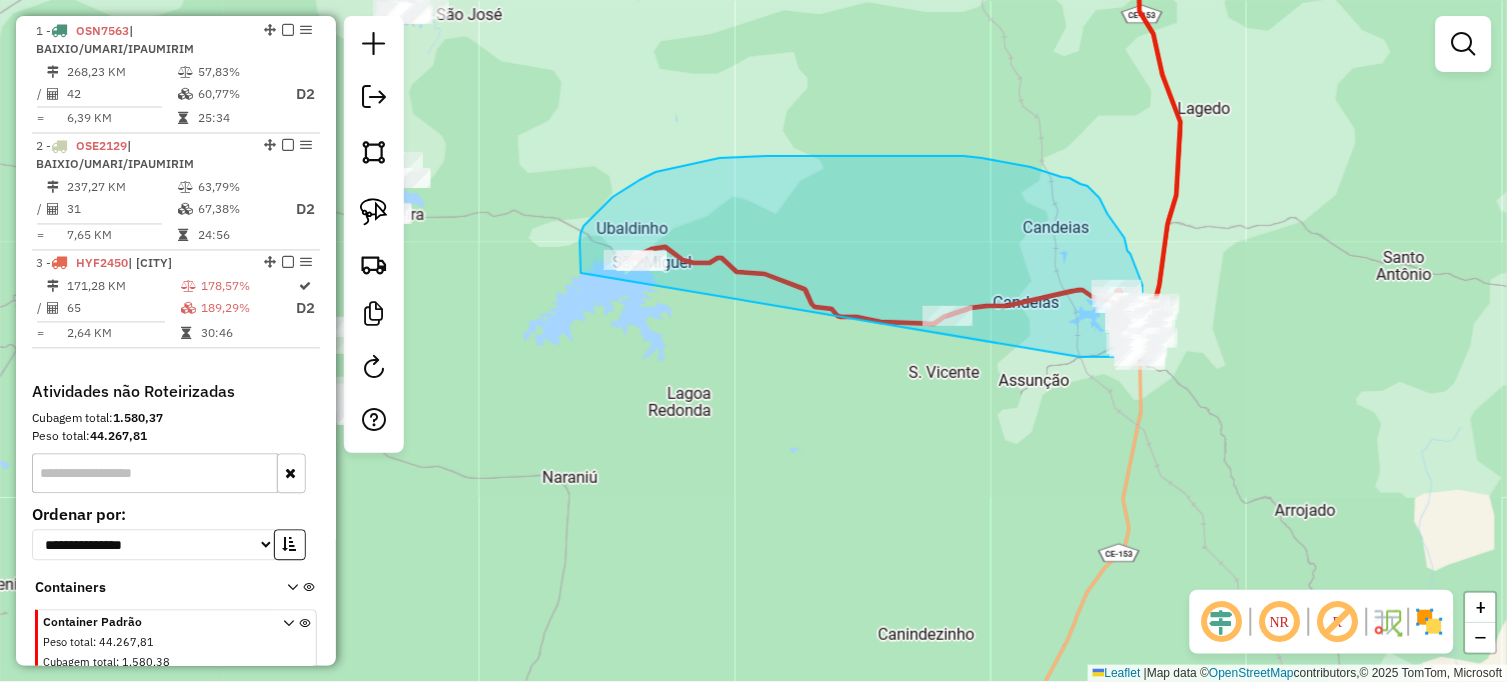 drag, startPoint x: 580, startPoint y: 271, endPoint x: 1076, endPoint y: 358, distance: 503.57224 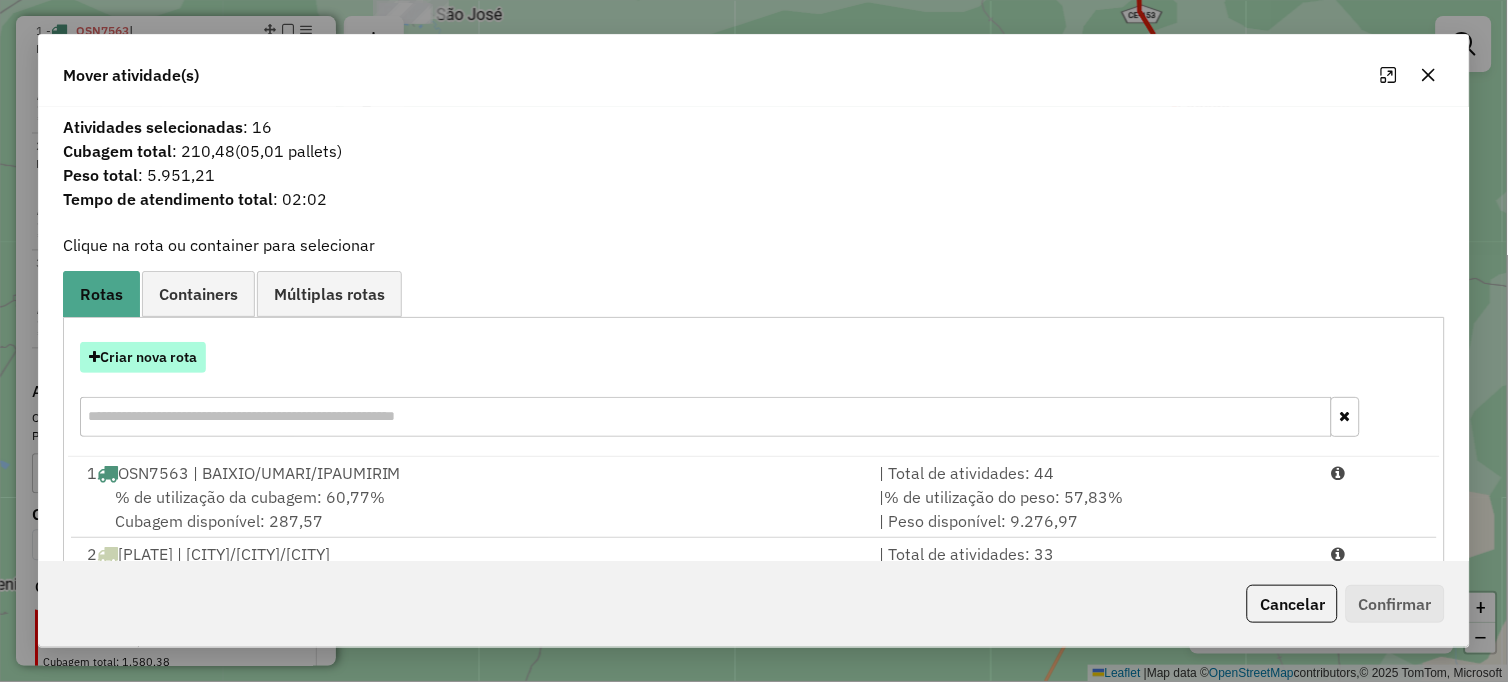 click on "Criar nova rota" at bounding box center [143, 357] 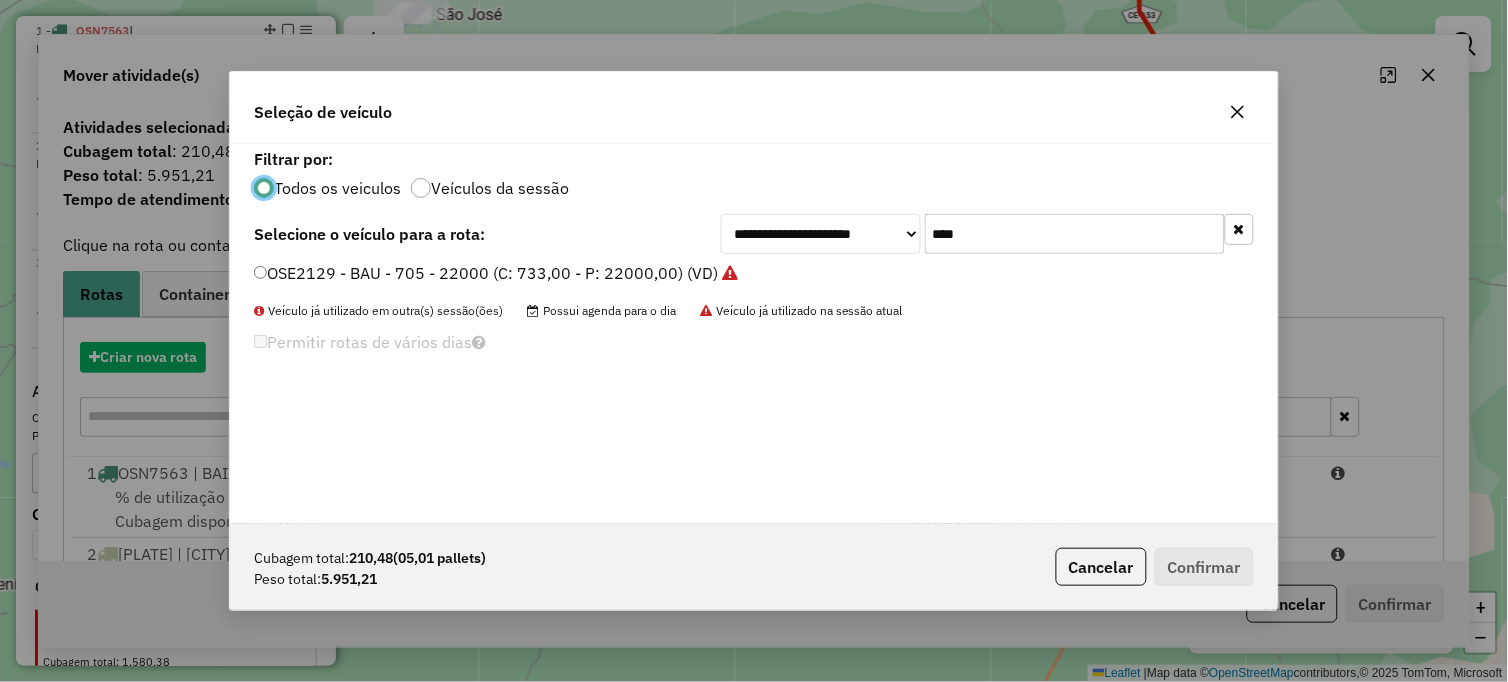 scroll, scrollTop: 11, scrollLeft: 5, axis: both 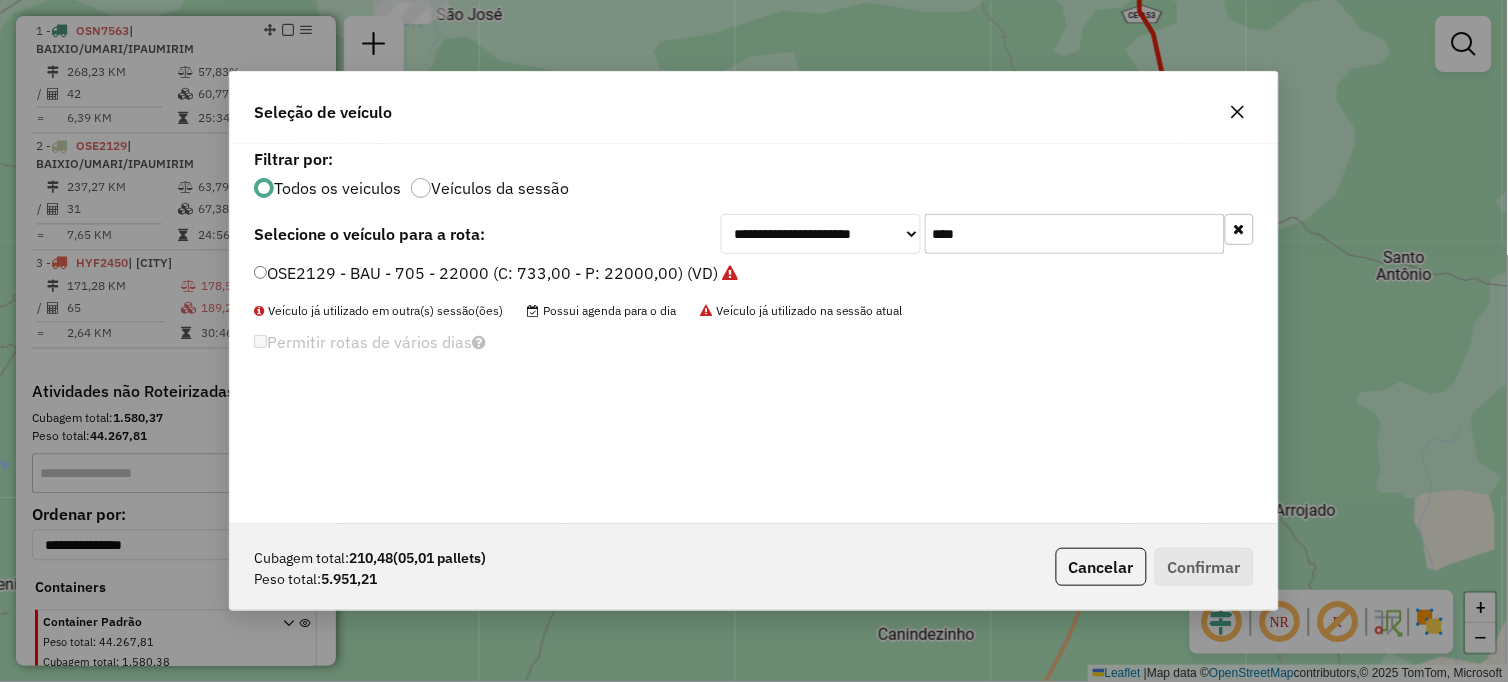 drag, startPoint x: 1016, startPoint y: 228, endPoint x: 767, endPoint y: 244, distance: 249.51352 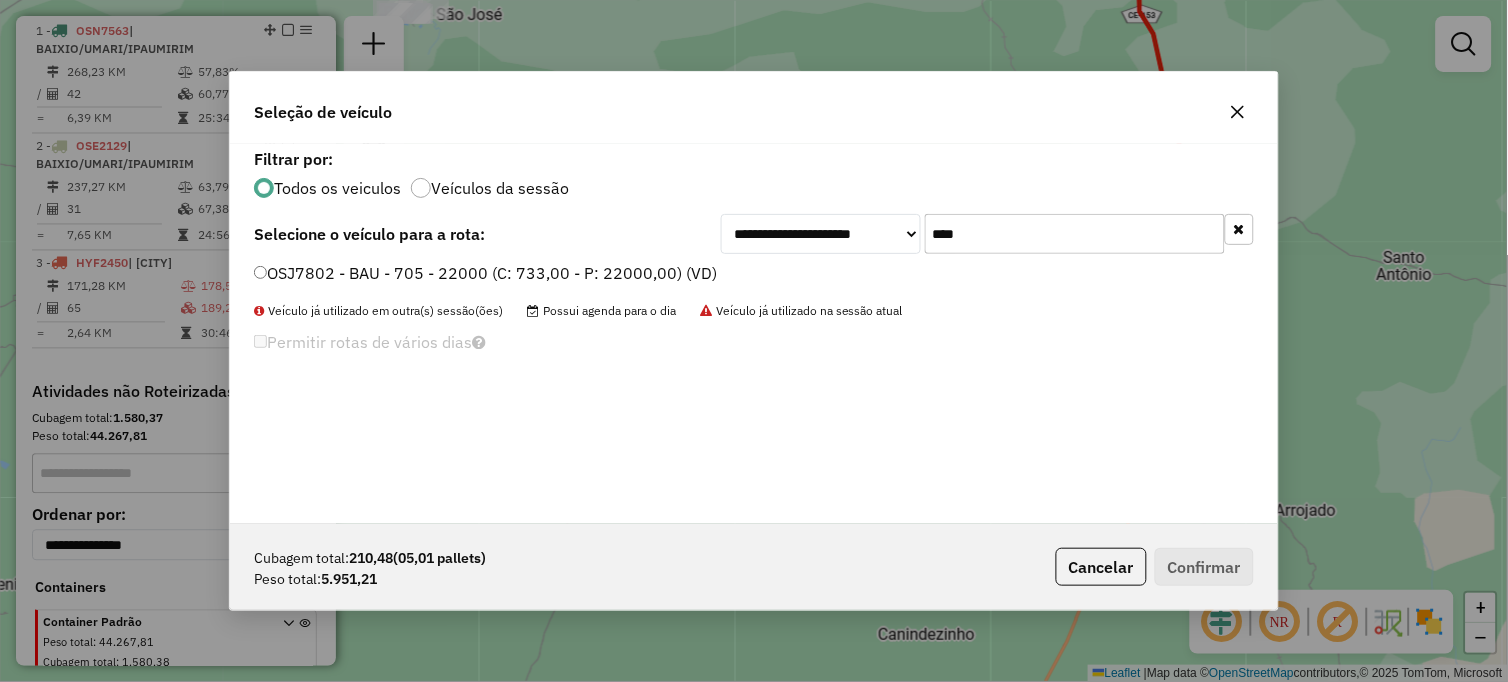 type on "****" 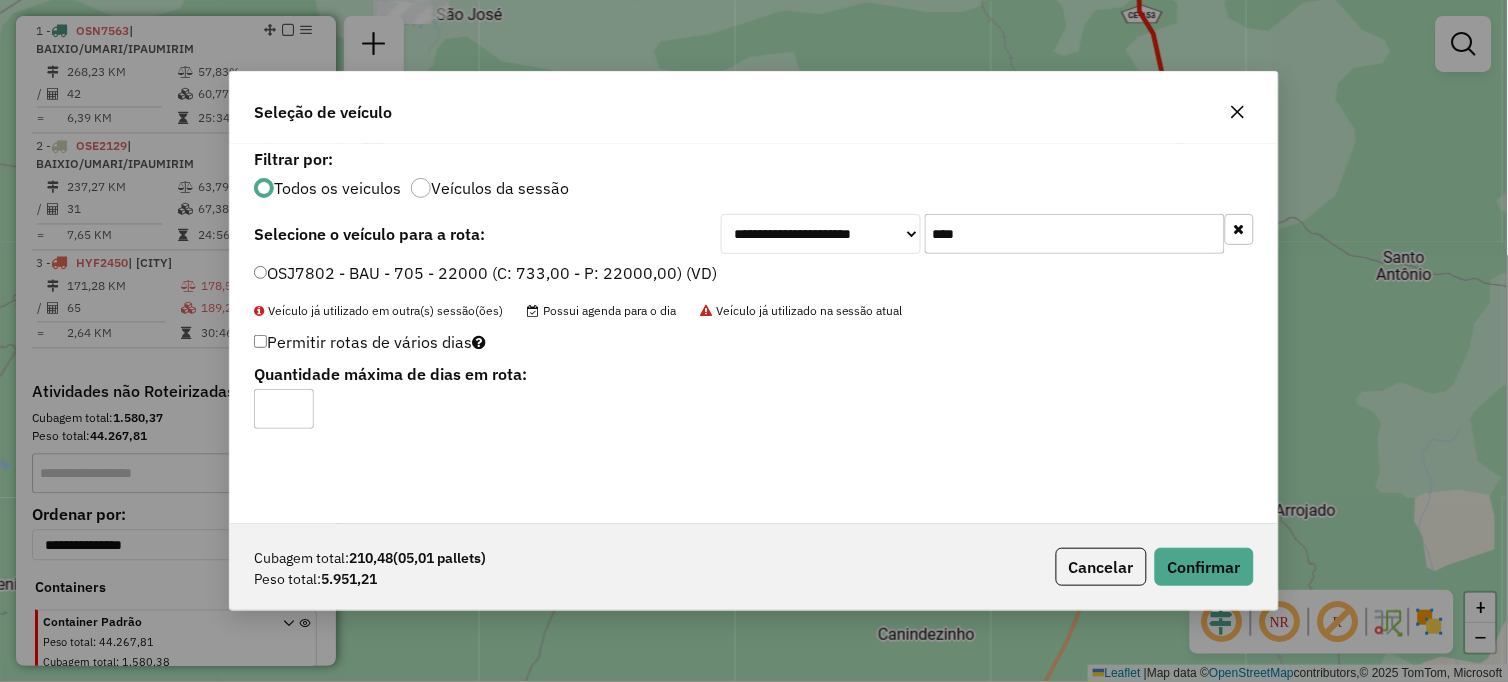 type on "*" 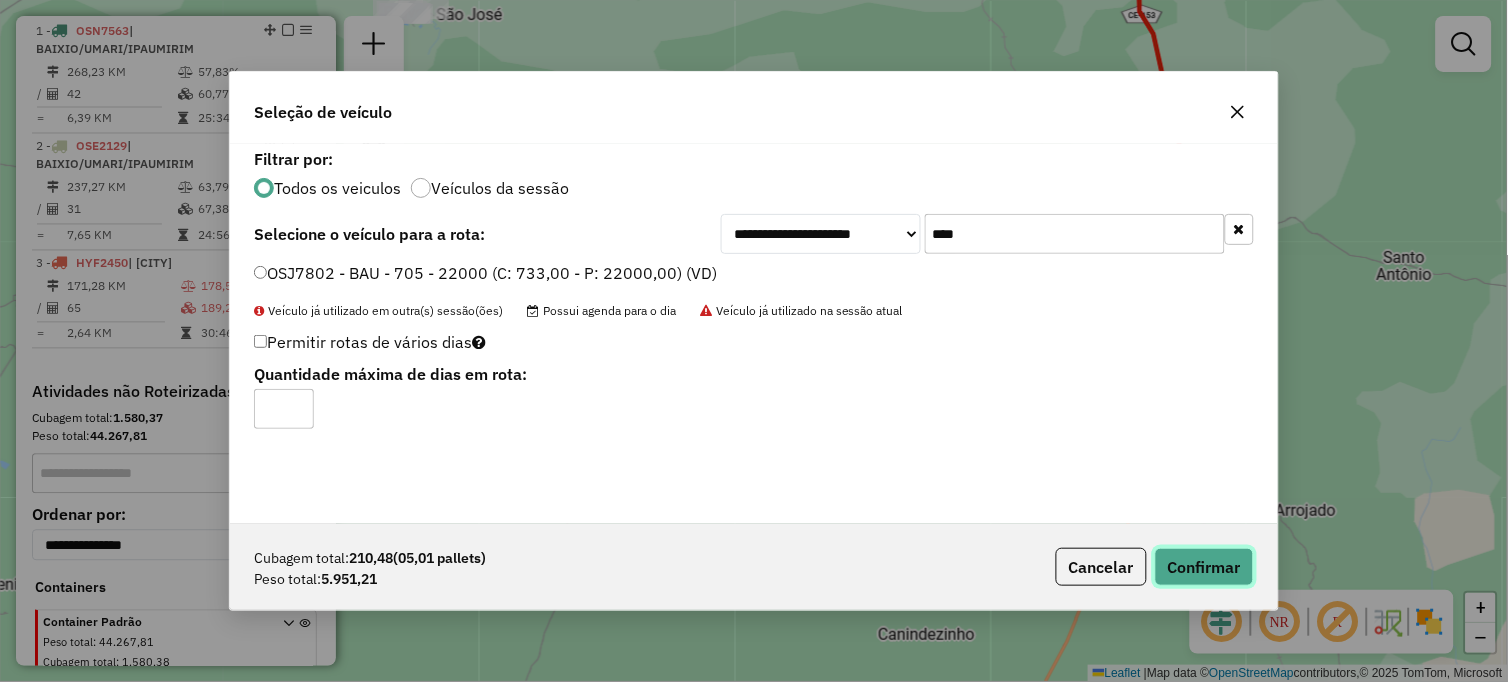 click on "Confirmar" 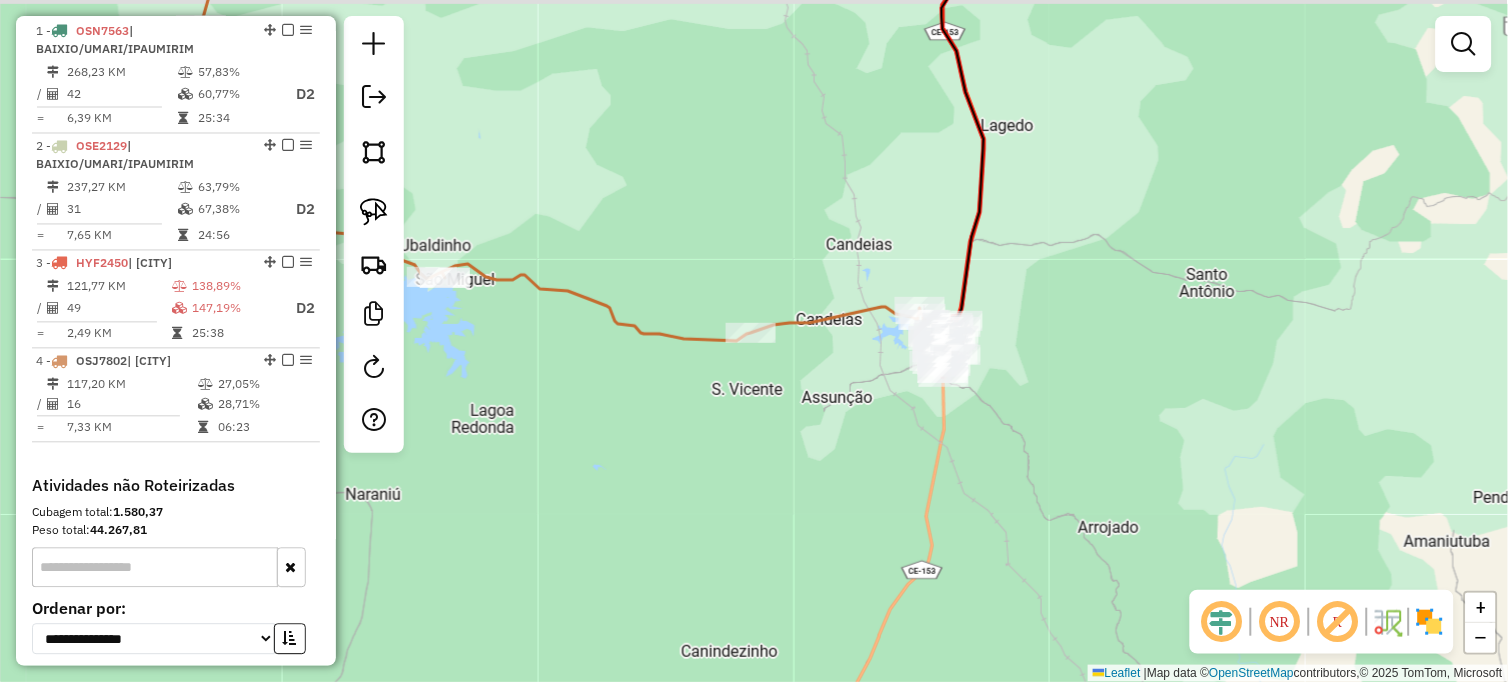 drag, startPoint x: 1017, startPoint y: 403, endPoint x: 883, endPoint y: 392, distance: 134.45073 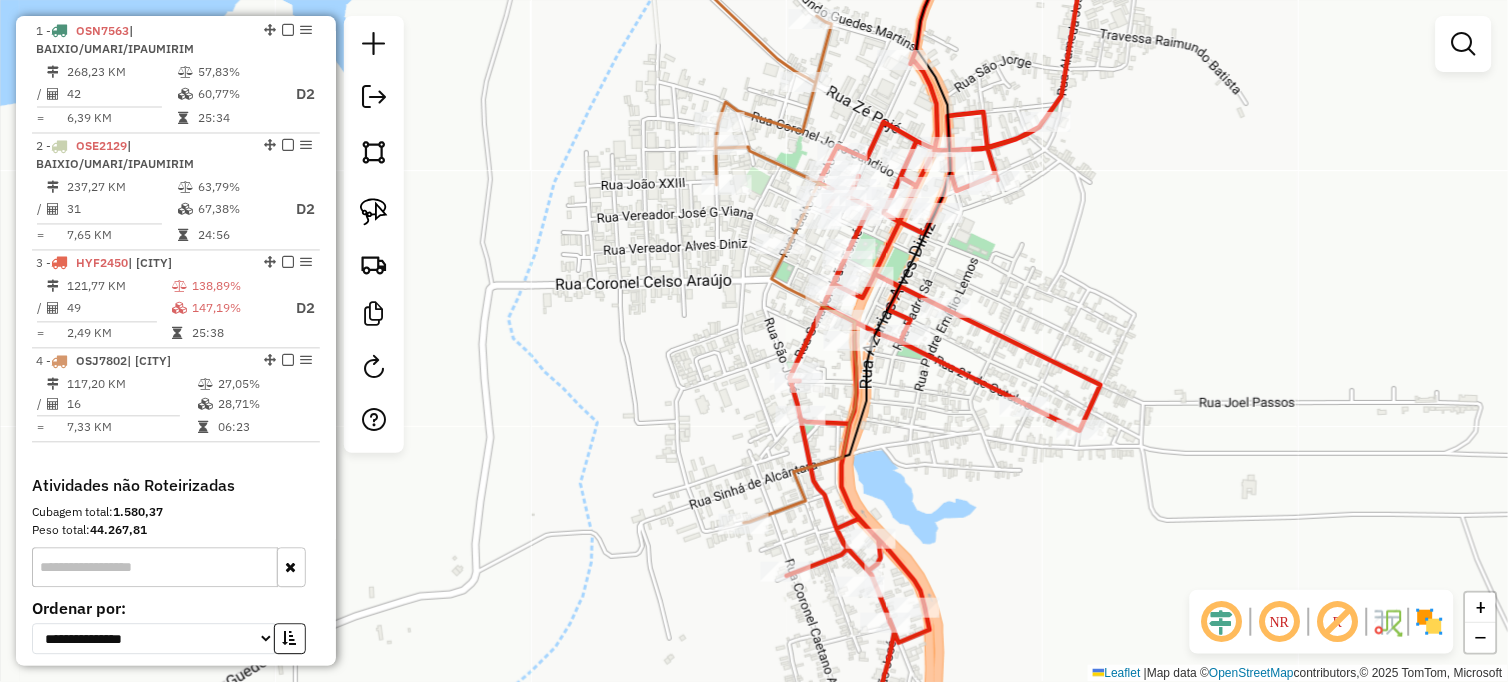 drag, startPoint x: 710, startPoint y: 344, endPoint x: 638, endPoint y: 335, distance: 72.56032 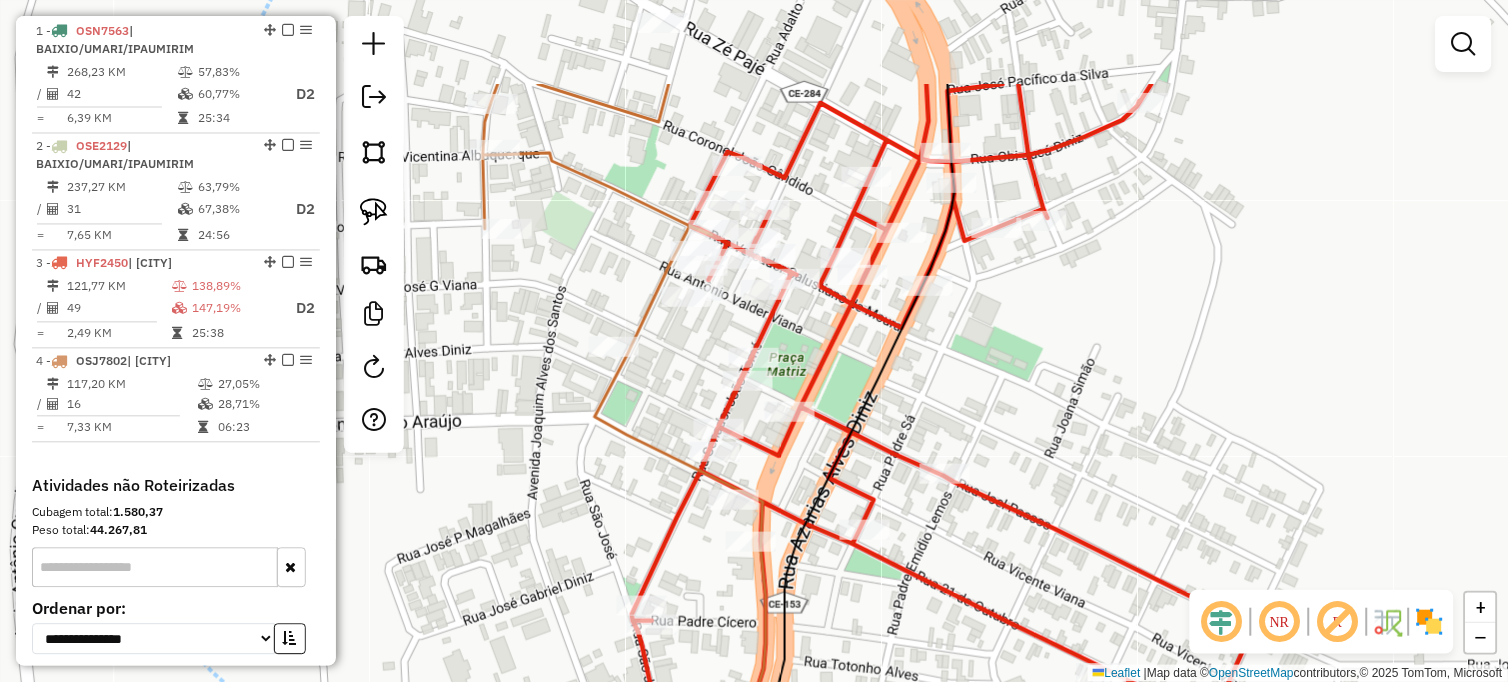 drag, startPoint x: 783, startPoint y: 200, endPoint x: 684, endPoint y: 368, distance: 195 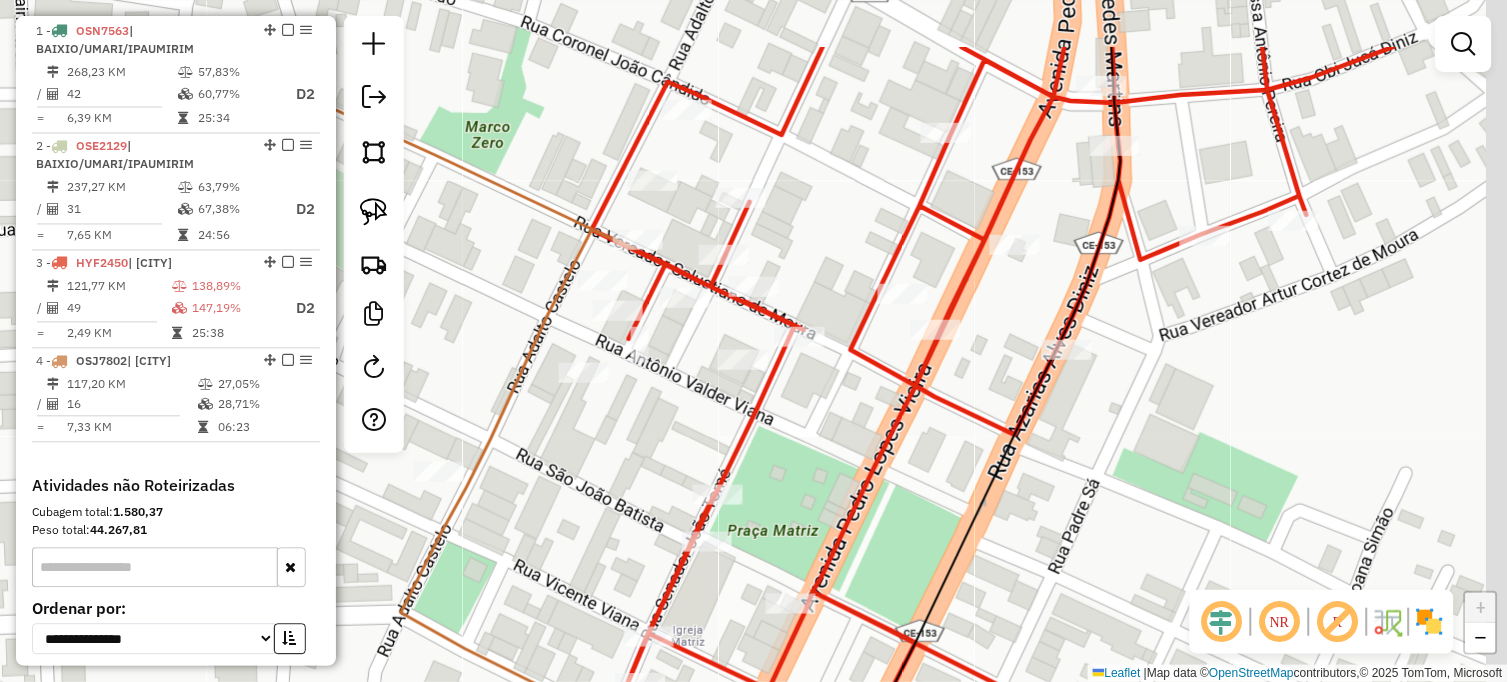 drag, startPoint x: 671, startPoint y: 356, endPoint x: 576, endPoint y: 478, distance: 154.62535 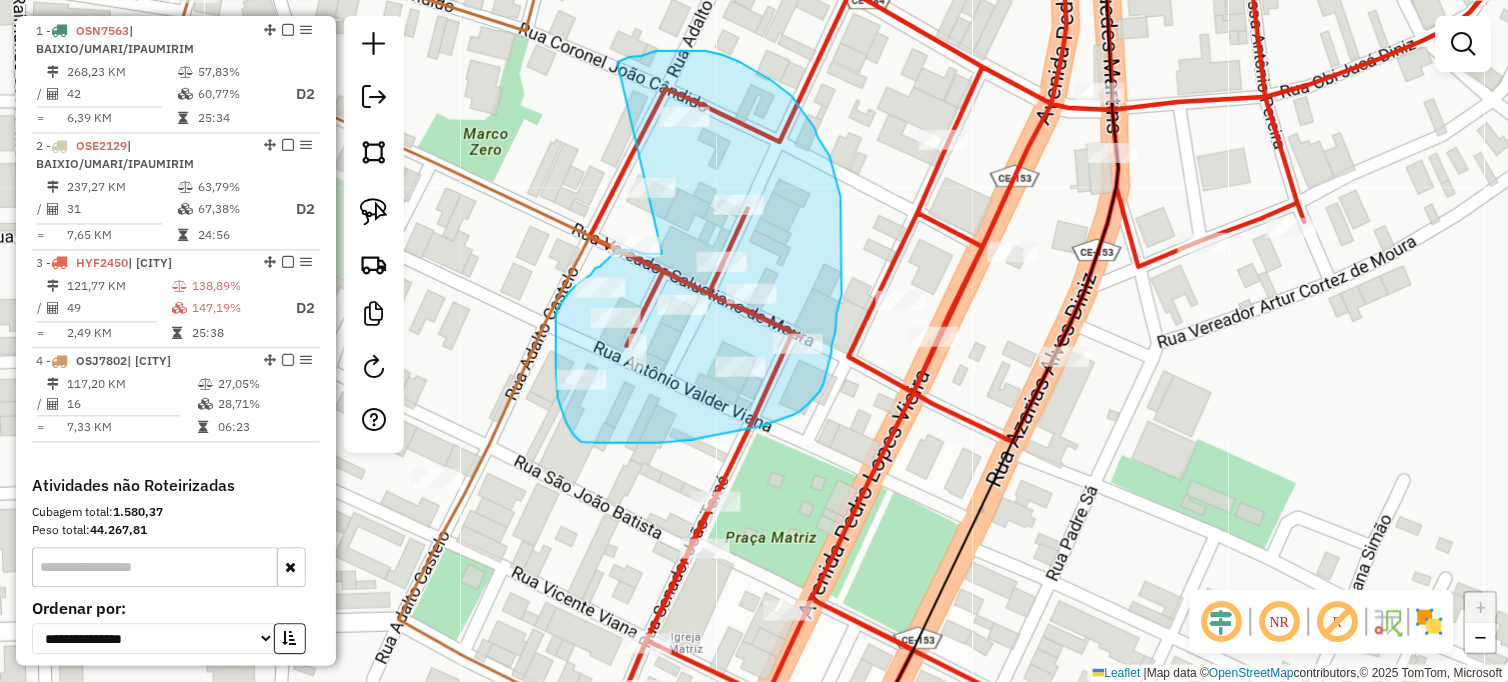 drag, startPoint x: 618, startPoint y: 64, endPoint x: 662, endPoint y: 252, distance: 193.08029 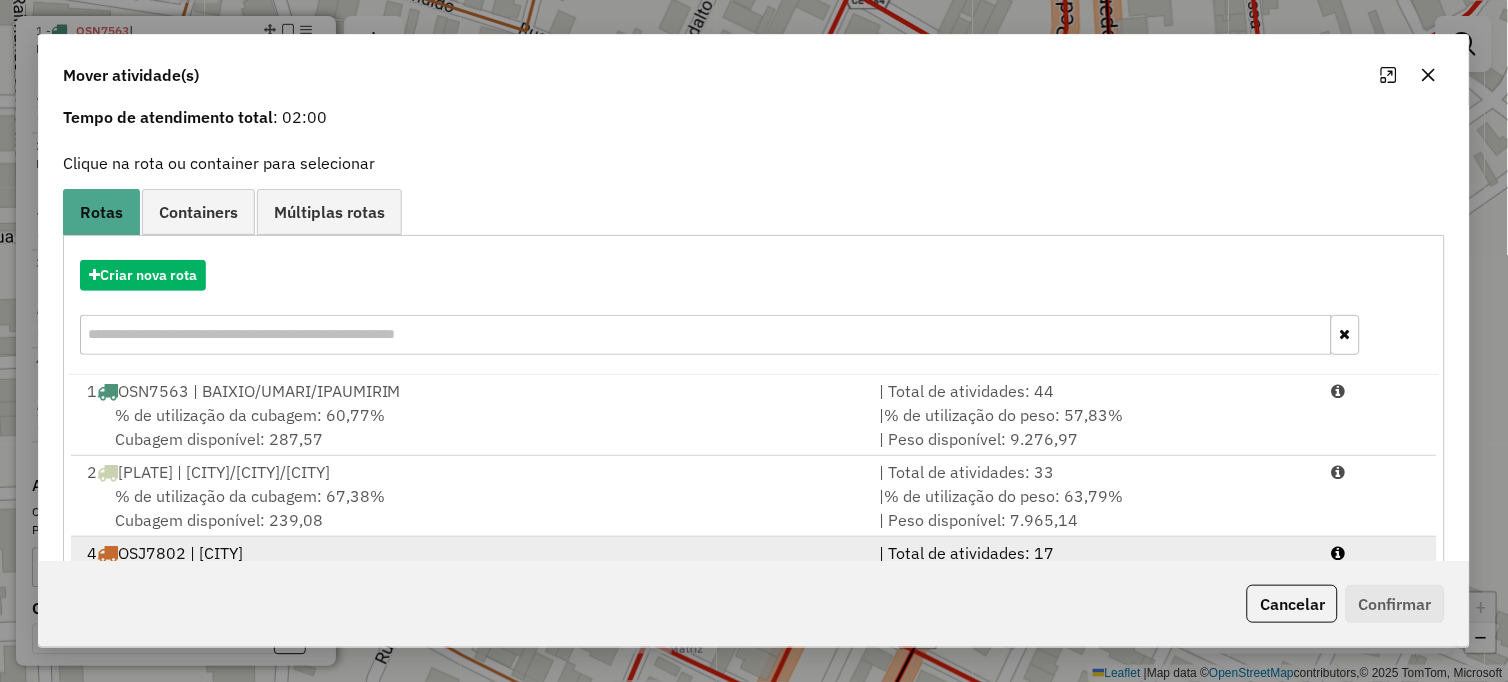 scroll, scrollTop: 173, scrollLeft: 0, axis: vertical 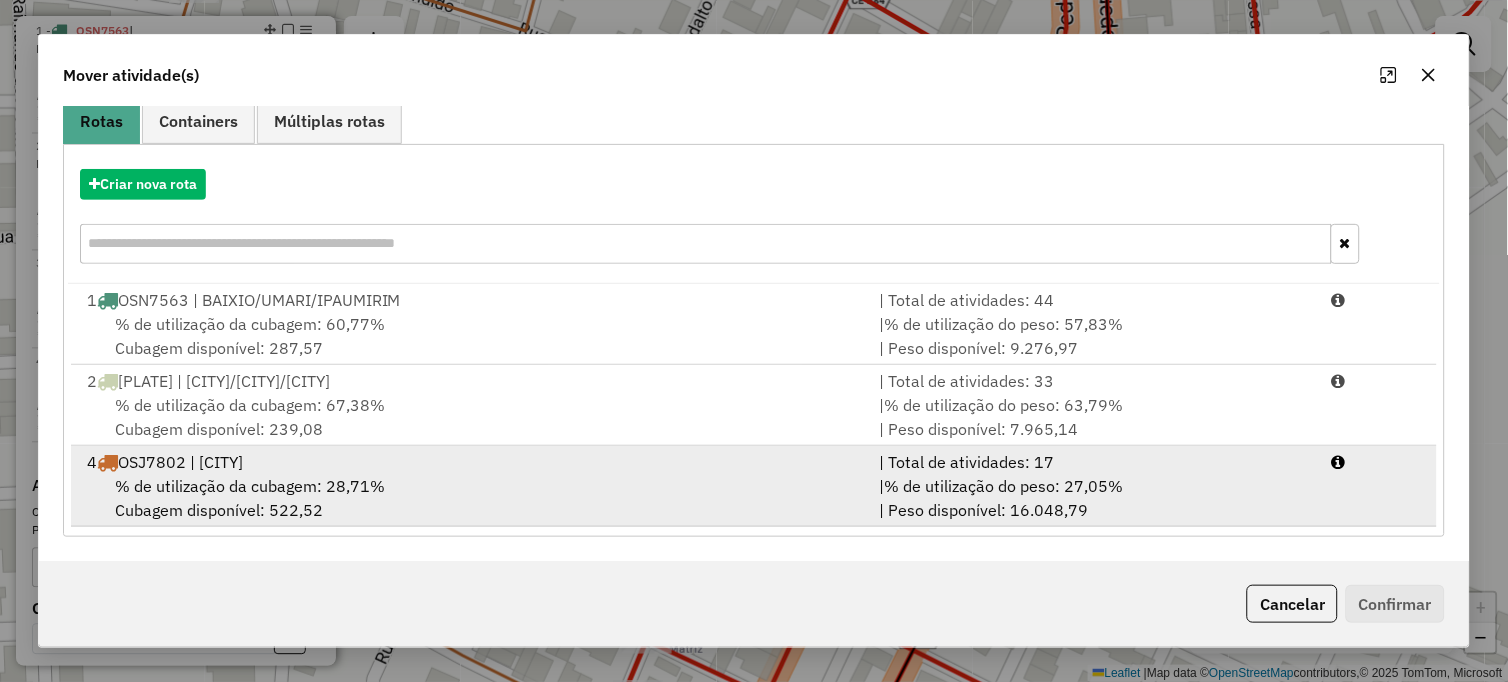click on "% de utilização do peso: 27,05%" at bounding box center (1003, 486) 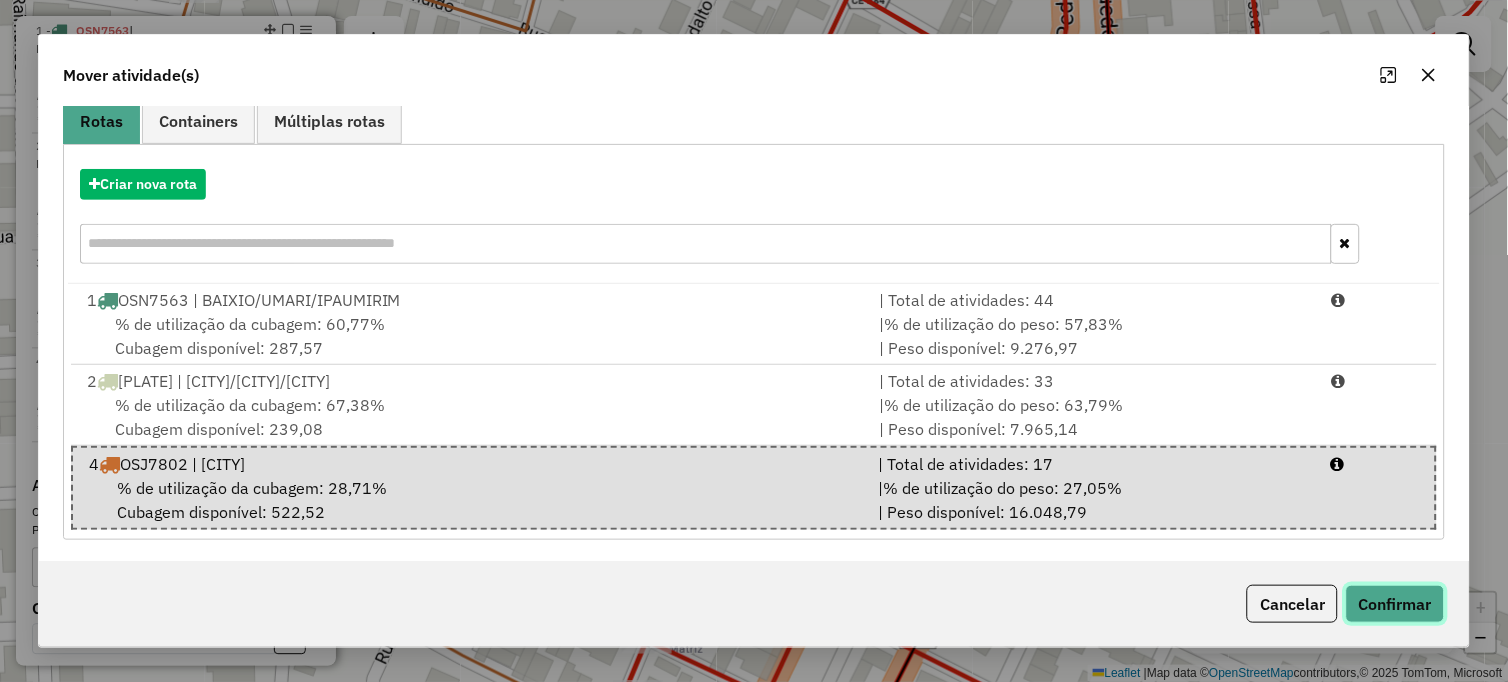click on "Confirmar" 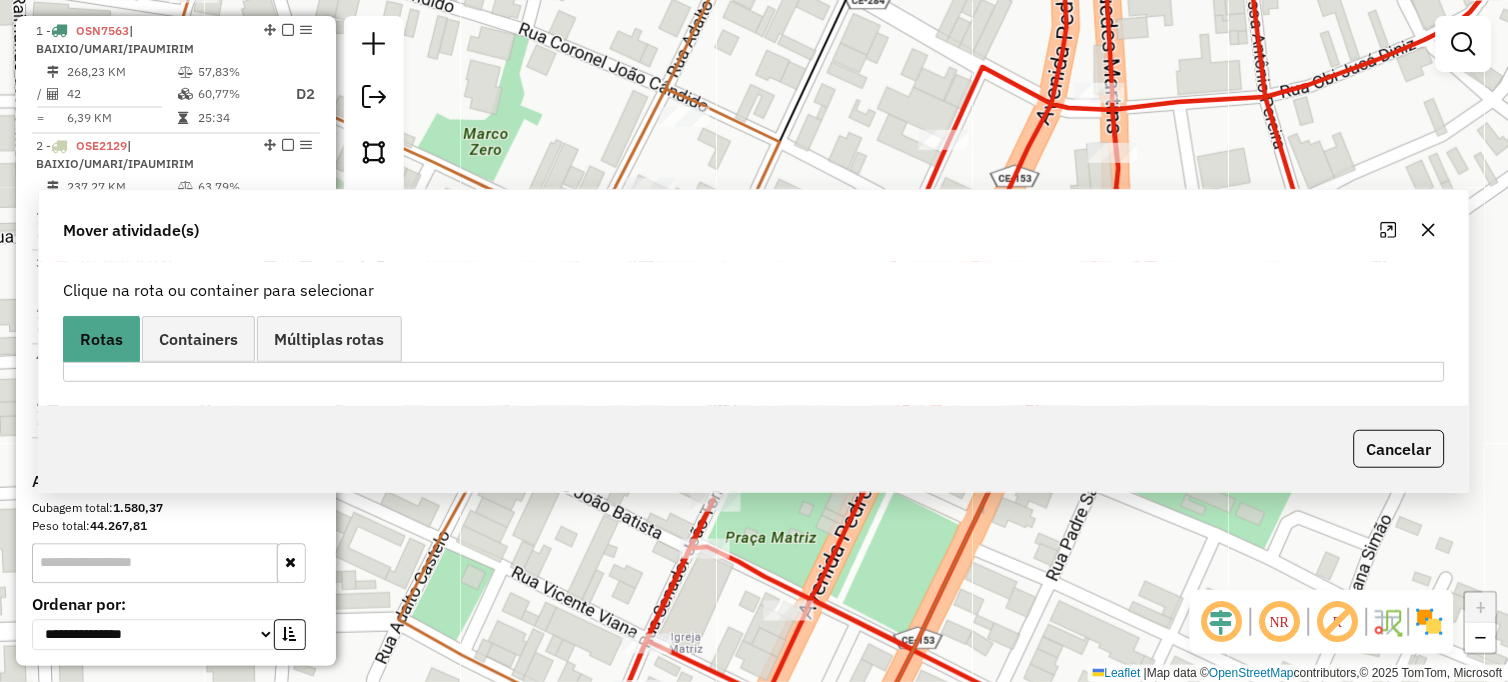 scroll, scrollTop: 0, scrollLeft: 0, axis: both 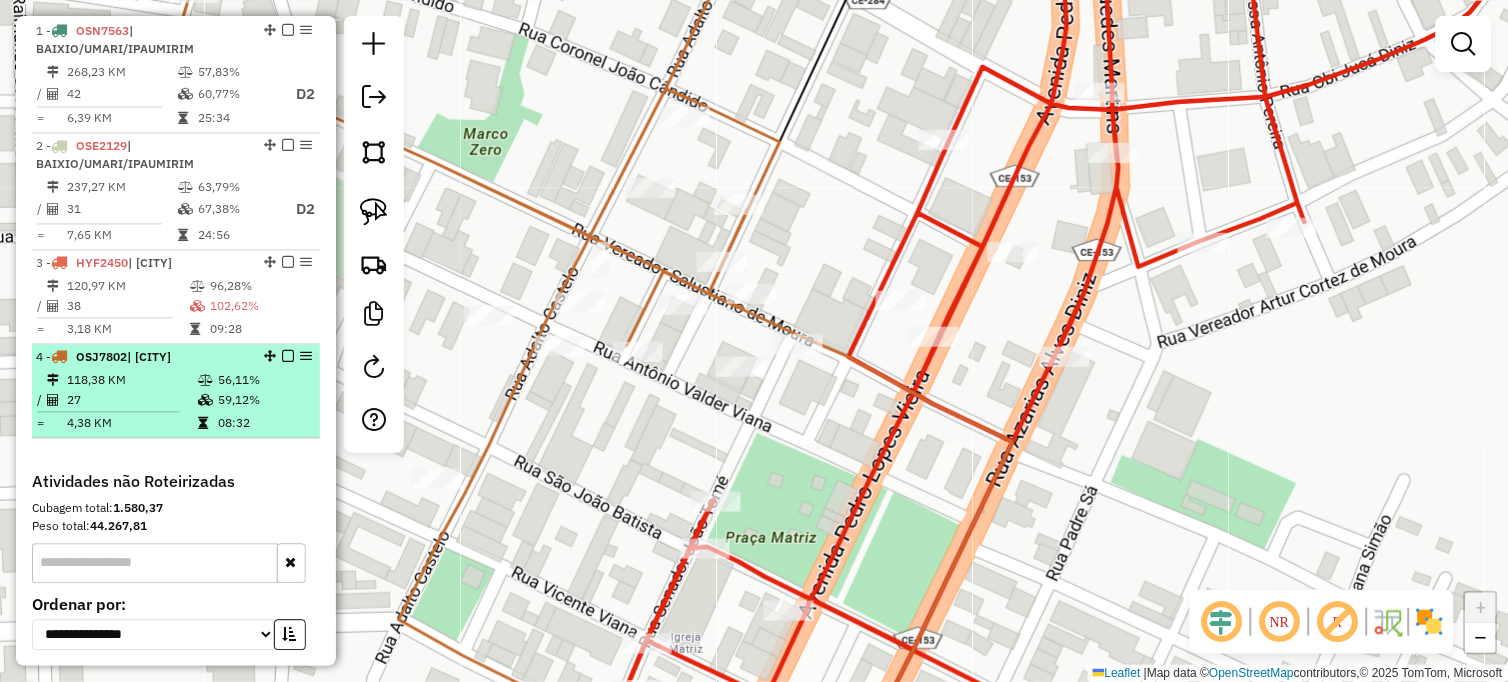 click on "4 -       OSJ7802   | CEDRO  118,38 KM   56,11%  /  27   59,12%     =  4,38 KM   08:32" at bounding box center [176, 392] 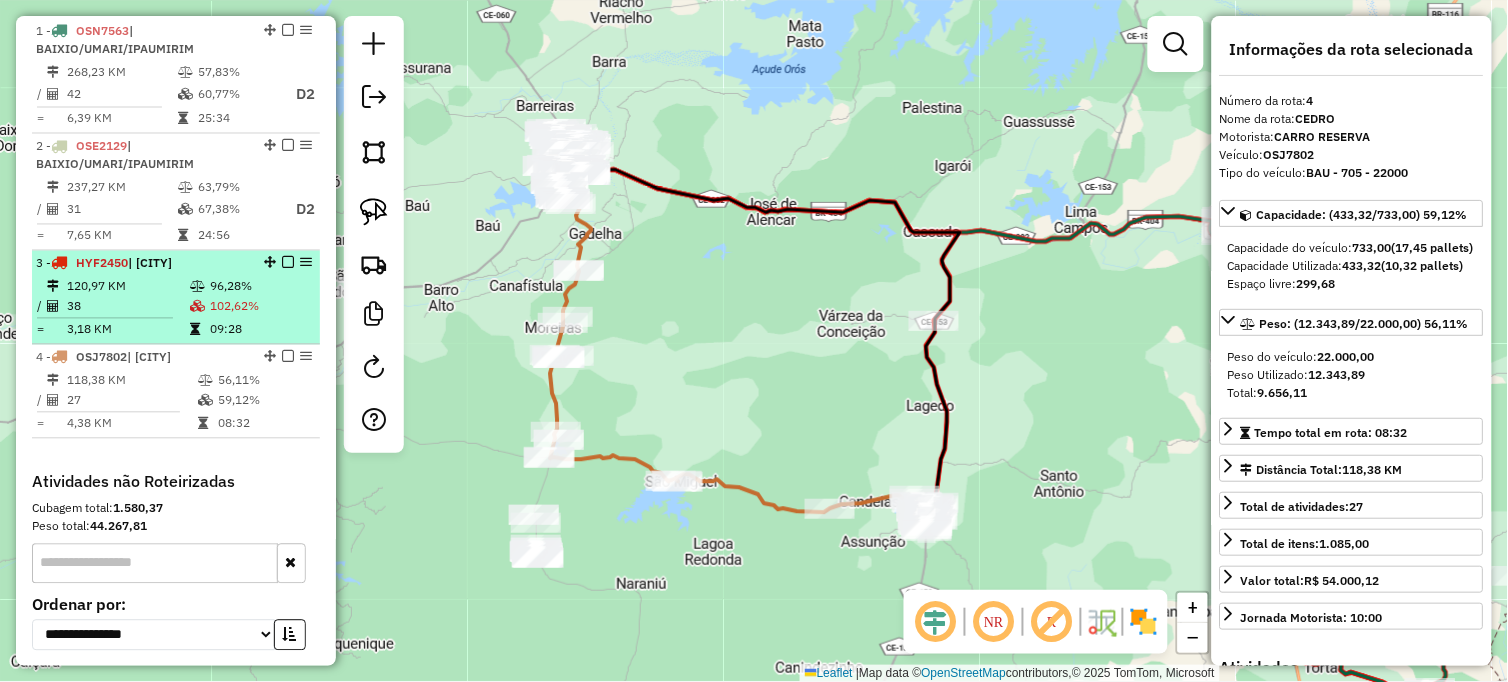 click on "38" at bounding box center (127, 307) 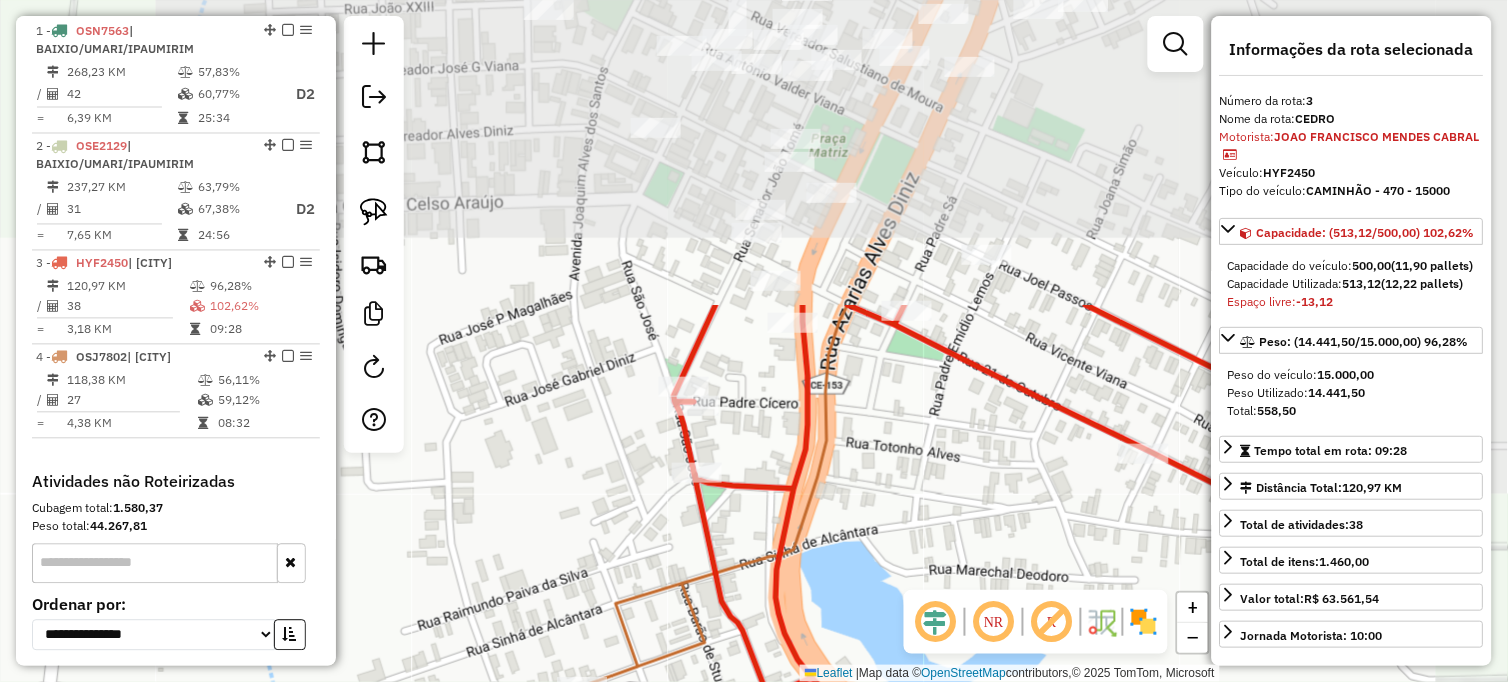 drag, startPoint x: 647, startPoint y: 367, endPoint x: 462, endPoint y: 644, distance: 333.0976 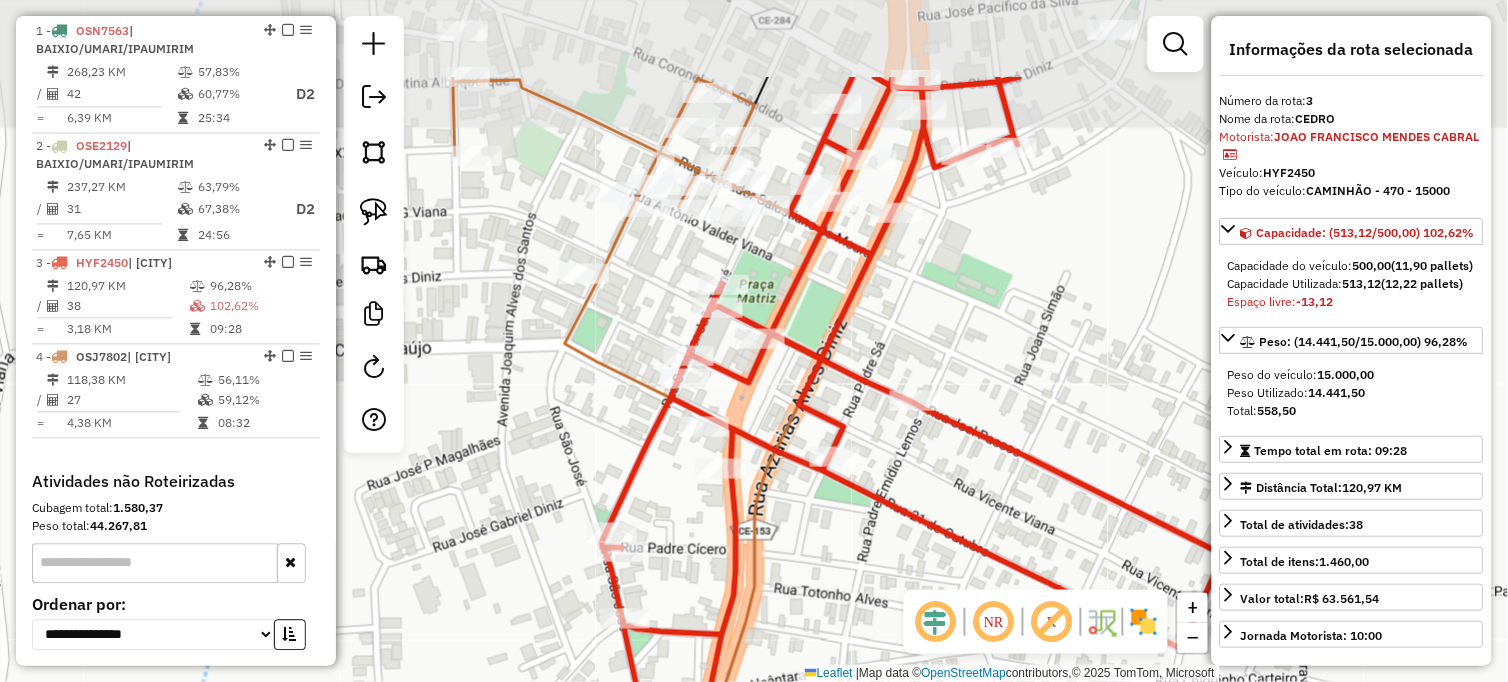 drag, startPoint x: 613, startPoint y: 411, endPoint x: 571, endPoint y: 491, distance: 90.35486 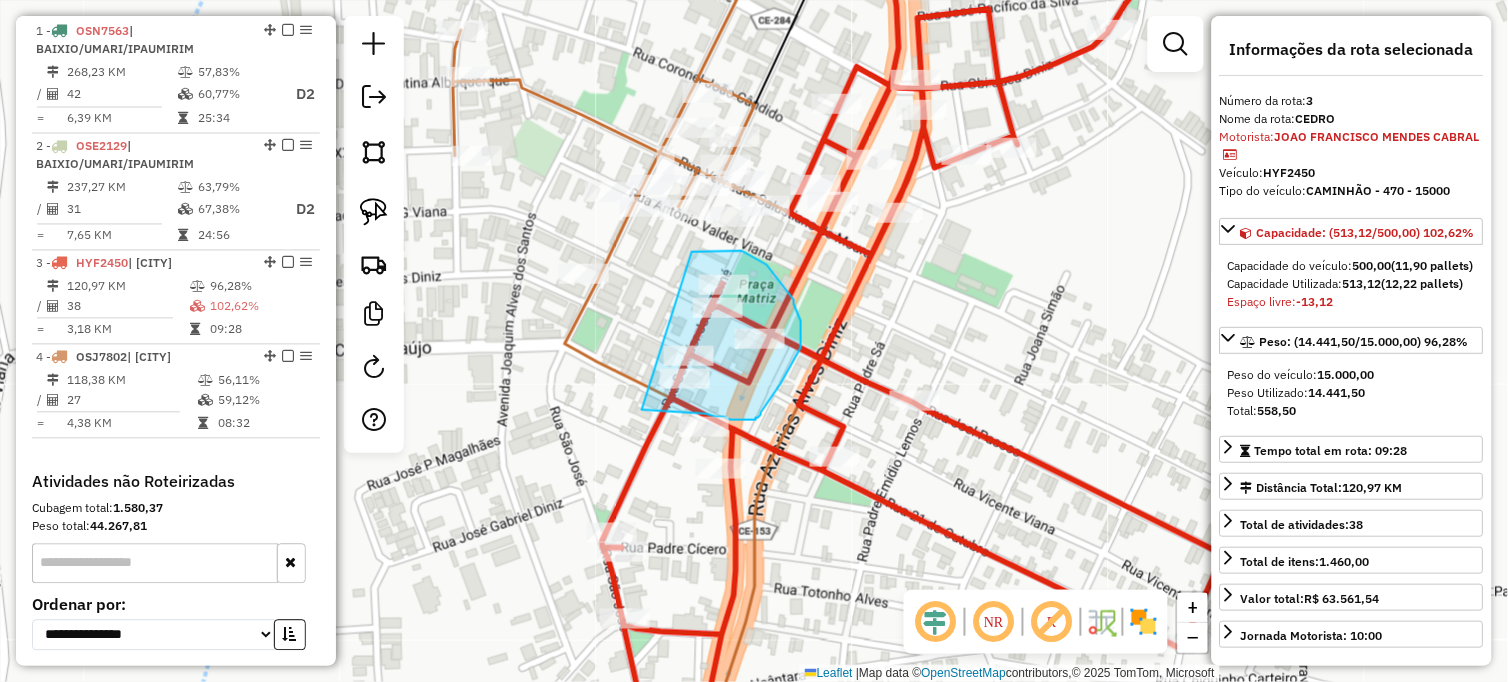 drag, startPoint x: 717, startPoint y: 251, endPoint x: 642, endPoint y: 410, distance: 175.80103 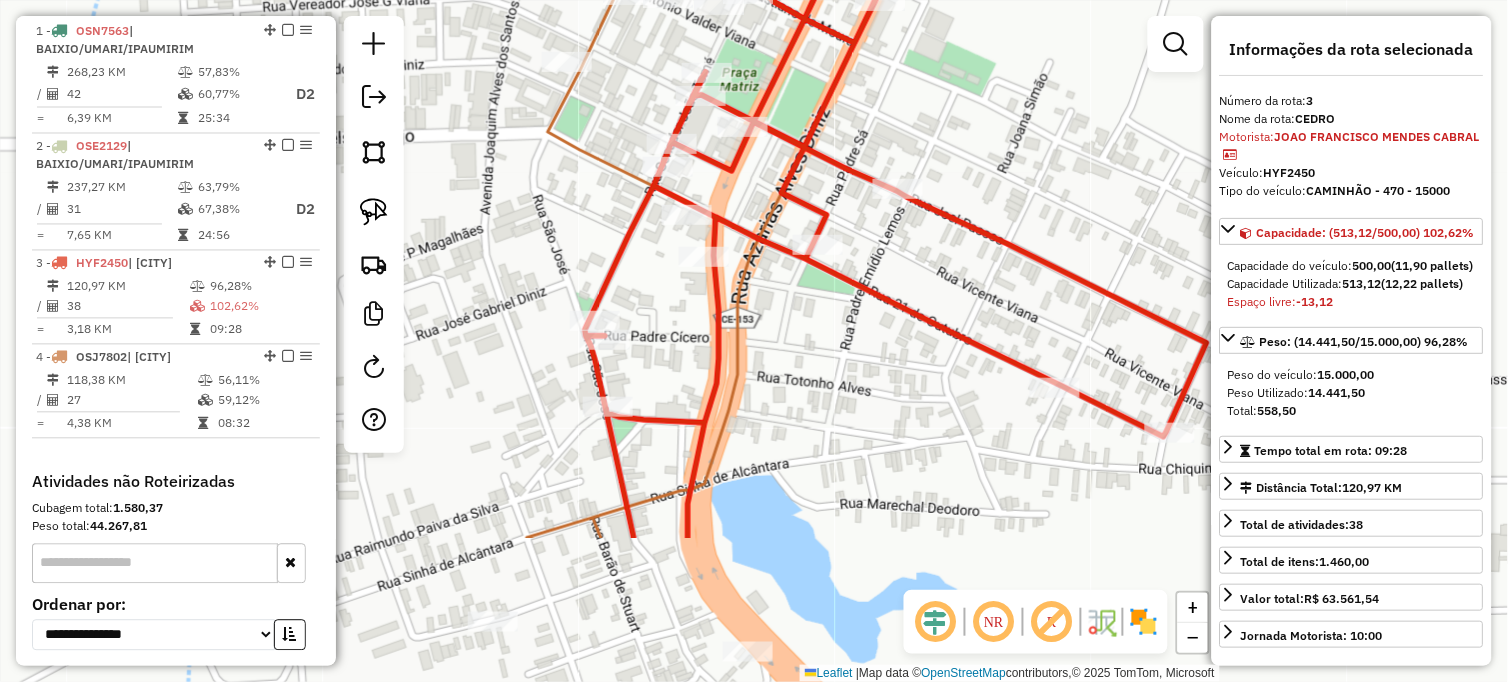 drag, startPoint x: 605, startPoint y: 397, endPoint x: 623, endPoint y: 220, distance: 177.9129 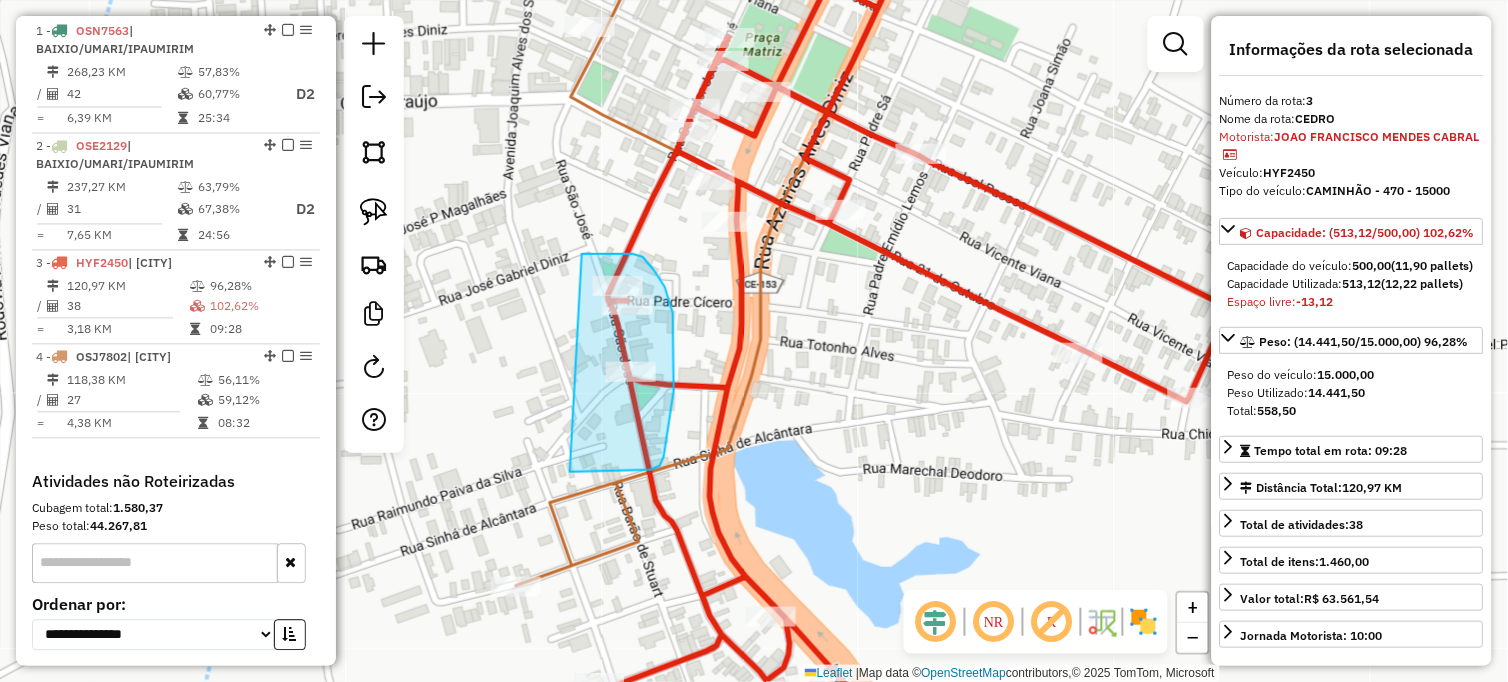 drag, startPoint x: 611, startPoint y: 253, endPoint x: 530, endPoint y: 471, distance: 232.56181 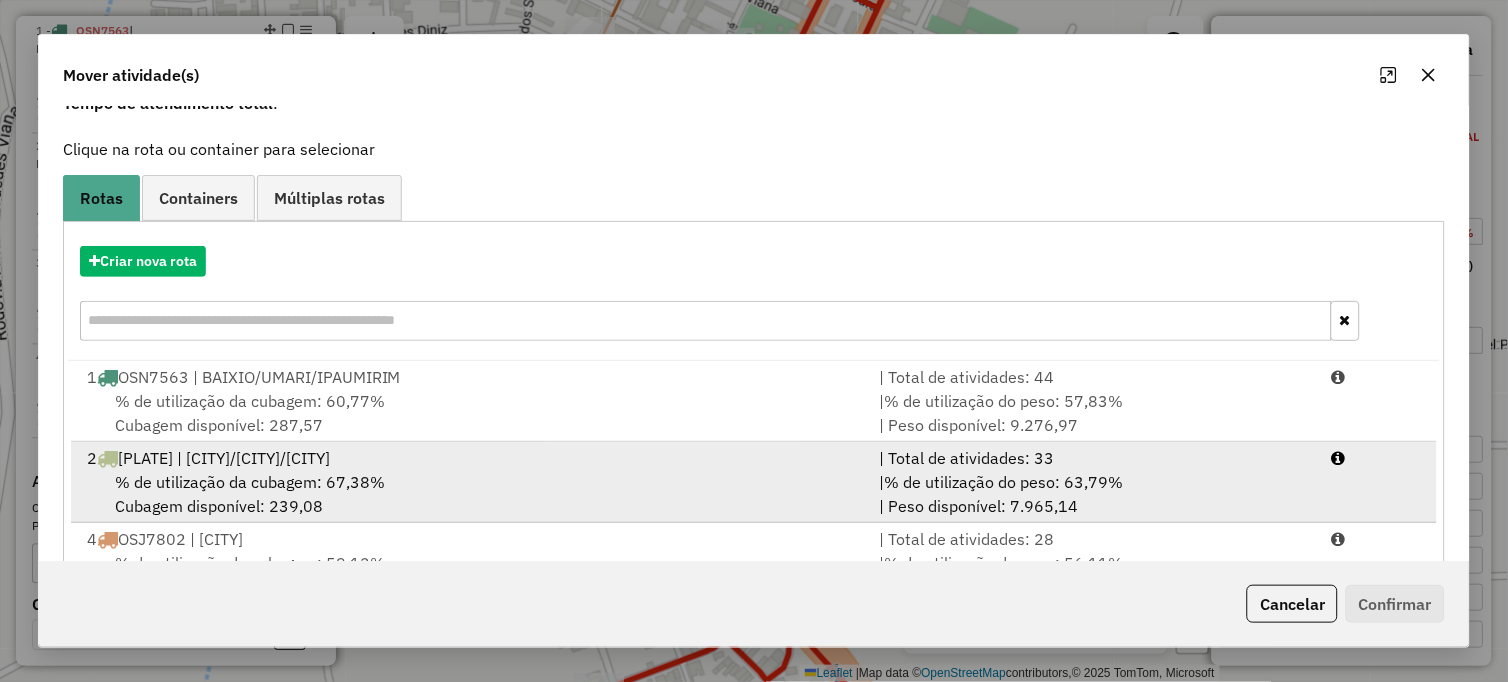 scroll, scrollTop: 173, scrollLeft: 0, axis: vertical 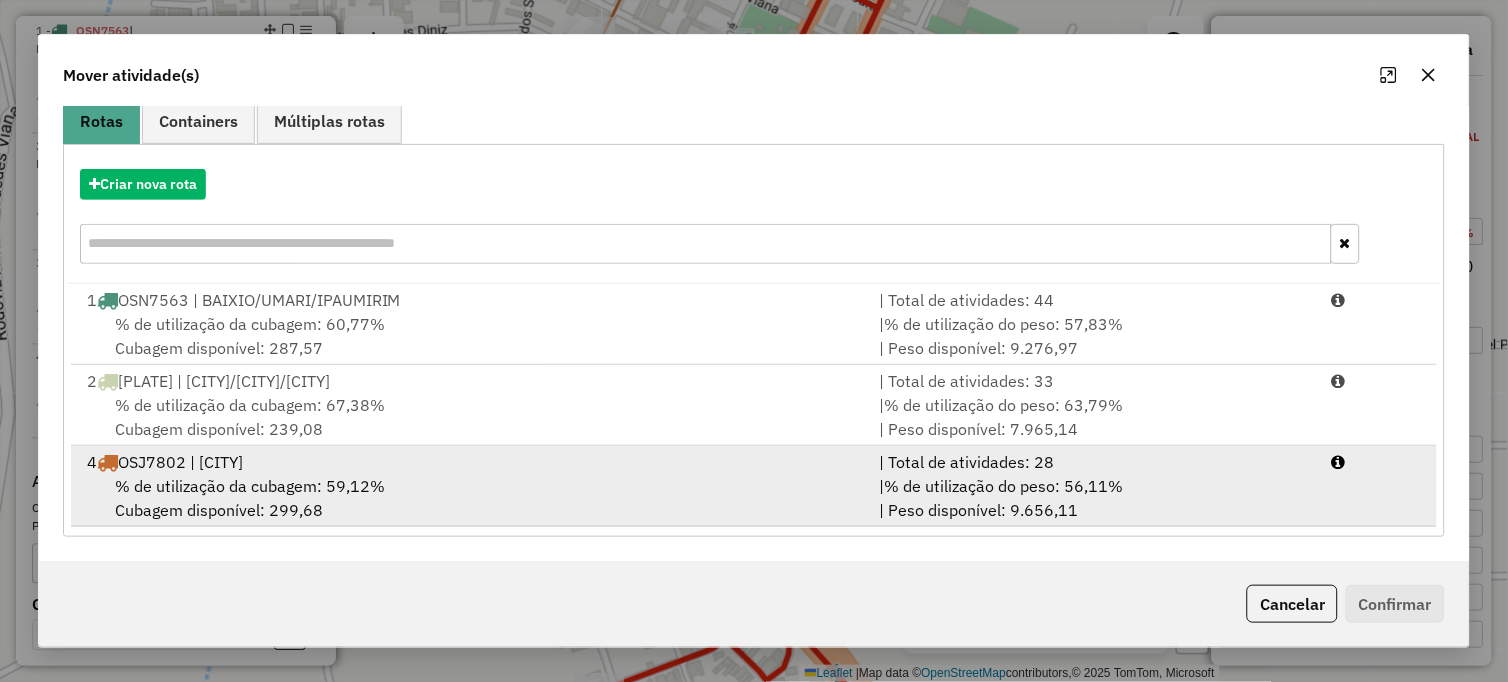 drag, startPoint x: 622, startPoint y: 478, endPoint x: 687, endPoint y: 477, distance: 65.00769 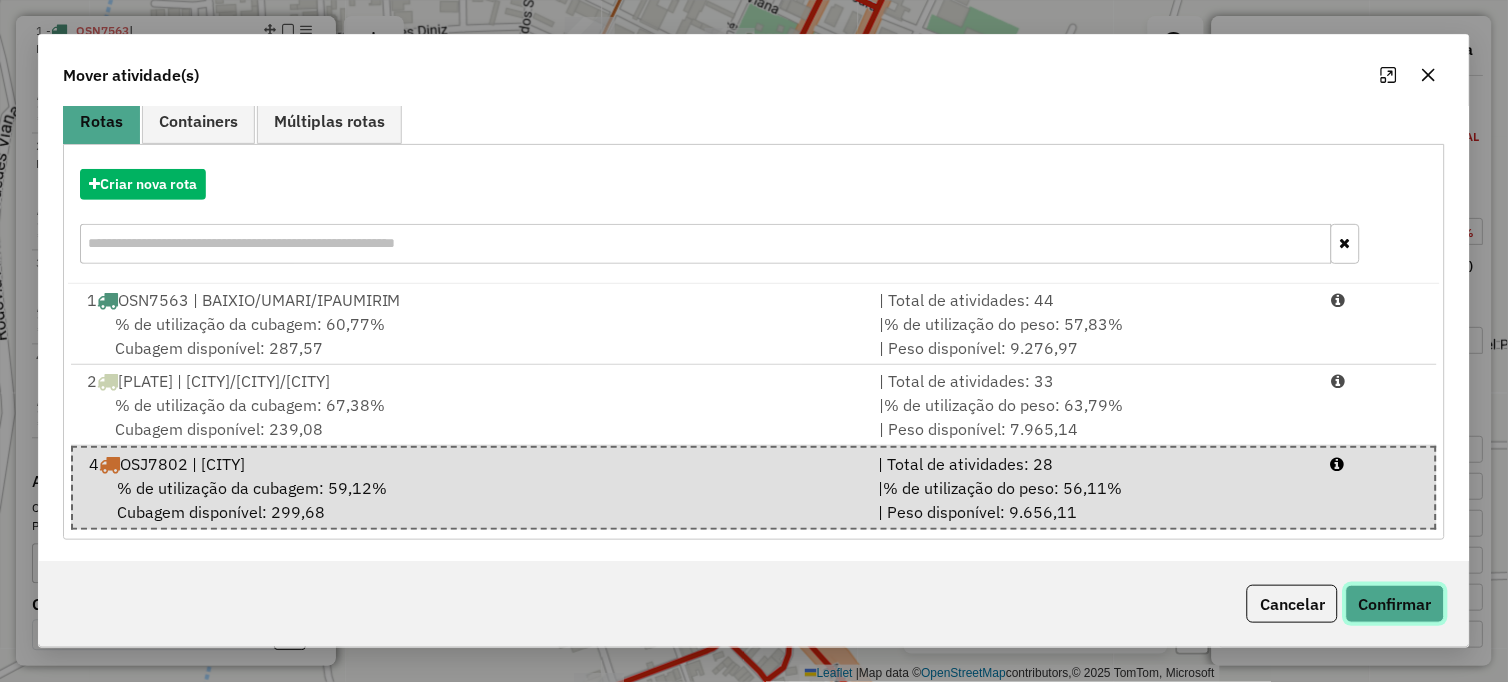 drag, startPoint x: 1403, startPoint y: 600, endPoint x: 1390, endPoint y: 601, distance: 13.038404 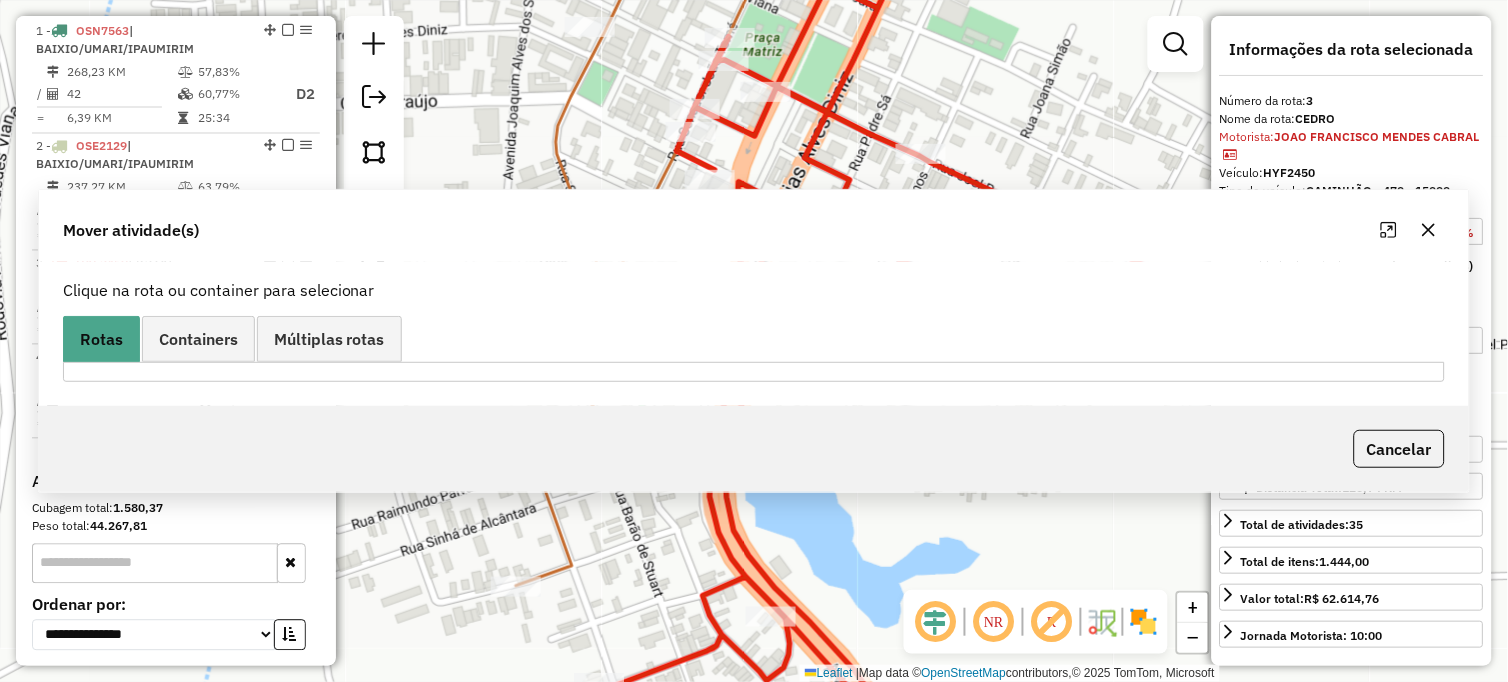 scroll, scrollTop: 0, scrollLeft: 0, axis: both 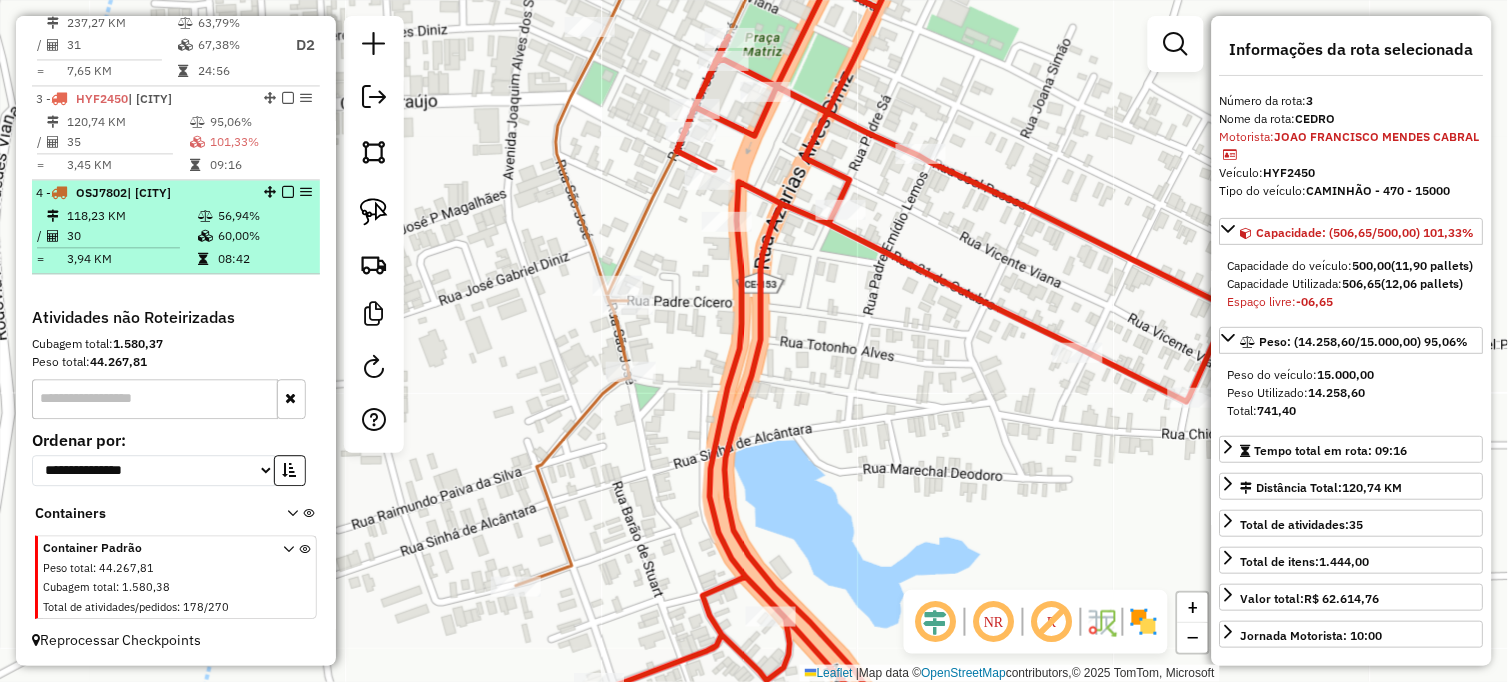click on "60,00%" at bounding box center [264, 236] 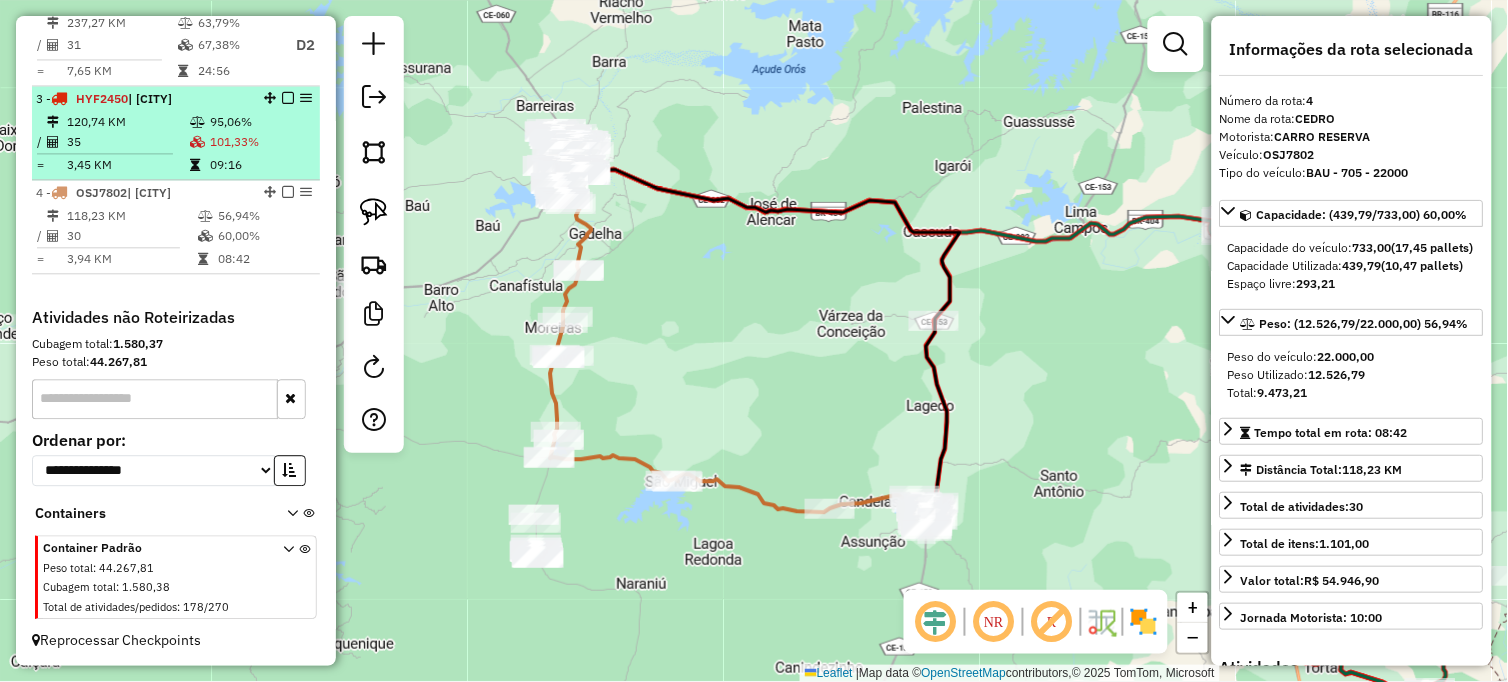 click at bounding box center [197, 142] 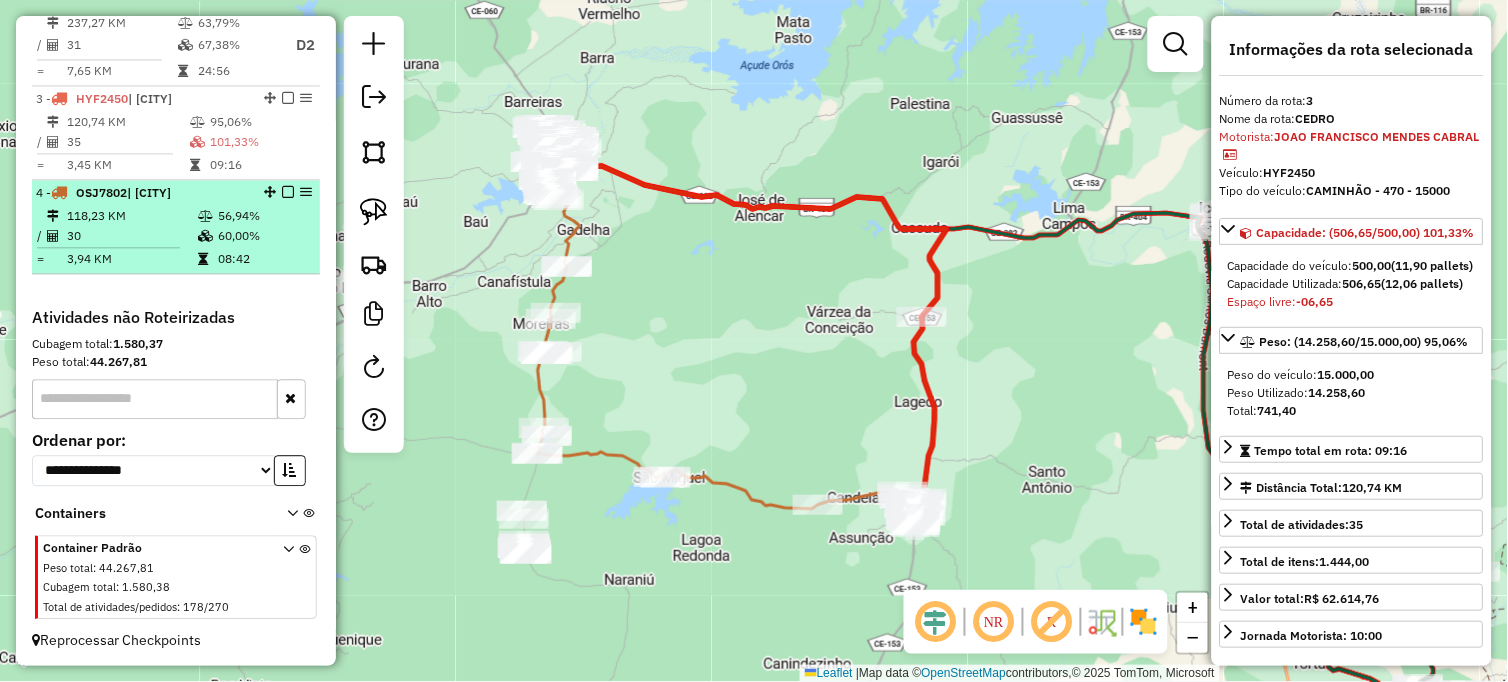 click on "118,23 KM" at bounding box center [131, 216] 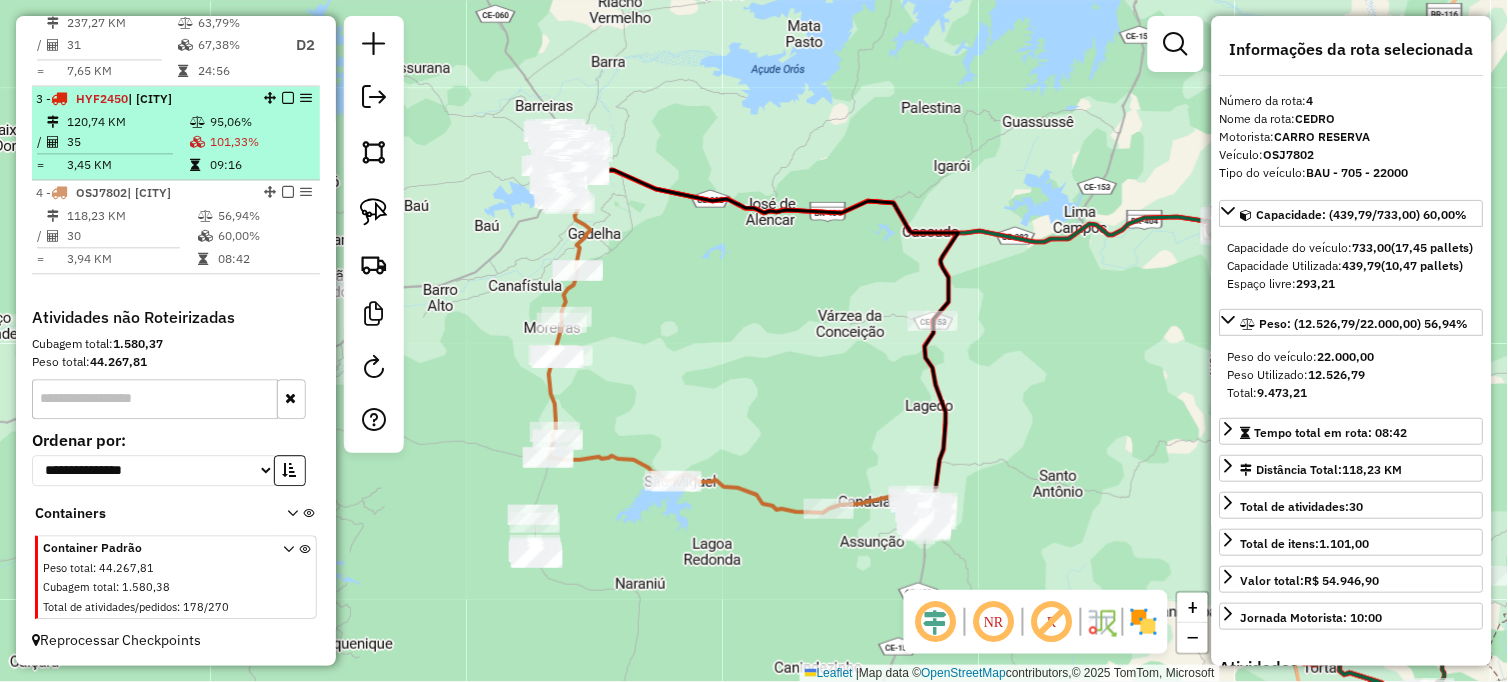click at bounding box center (197, 142) 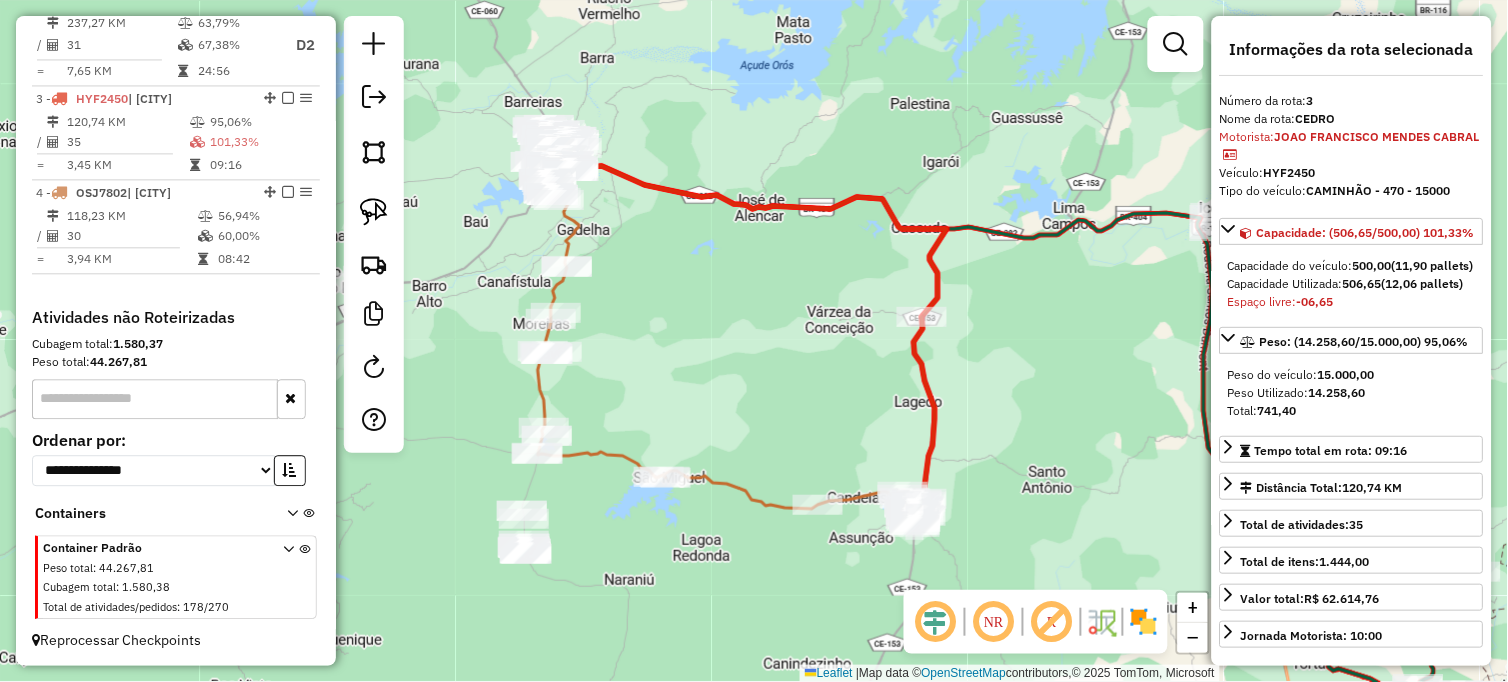 drag, startPoint x: 188, startPoint y: 221, endPoint x: 333, endPoint y: 252, distance: 148.27676 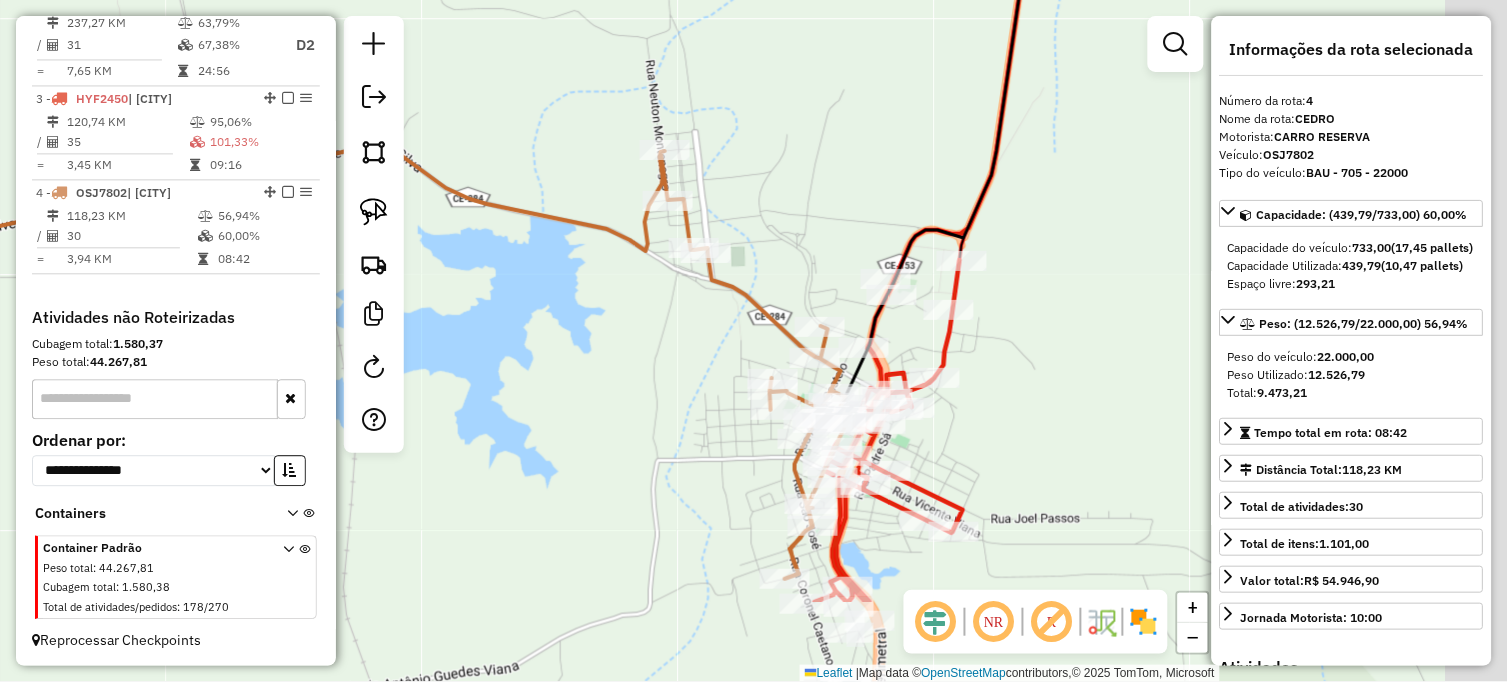 drag, startPoint x: 585, startPoint y: 360, endPoint x: 500, endPoint y: 281, distance: 116.0431 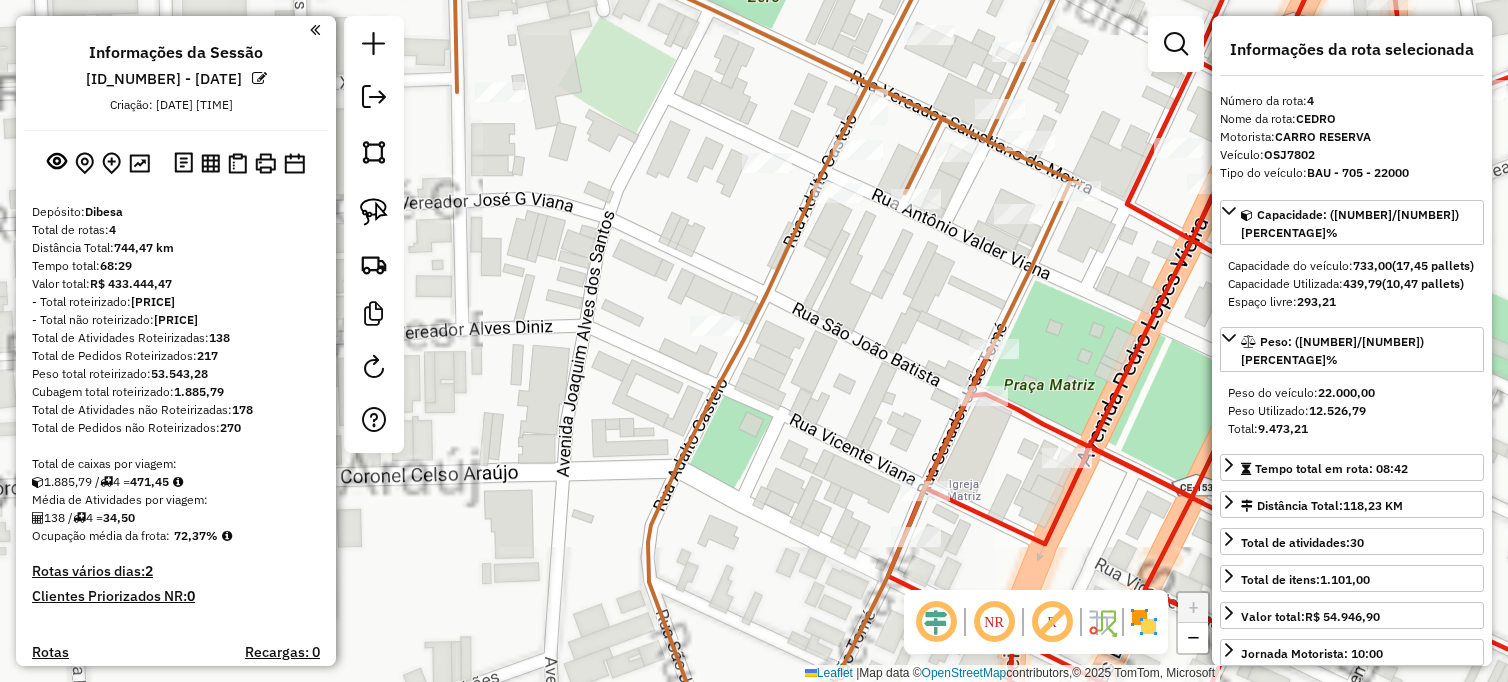 select on "**********" 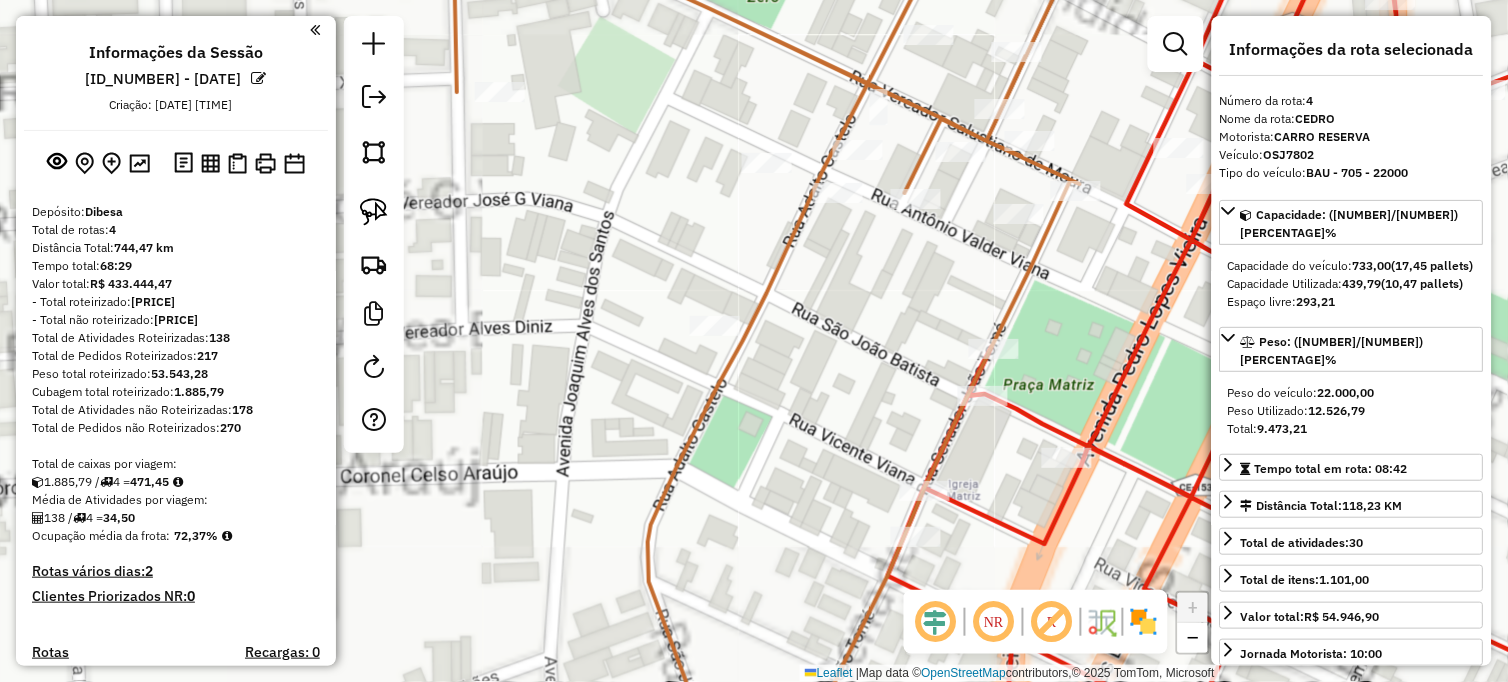 drag, startPoint x: 573, startPoint y: 275, endPoint x: 561, endPoint y: 267, distance: 14.422205 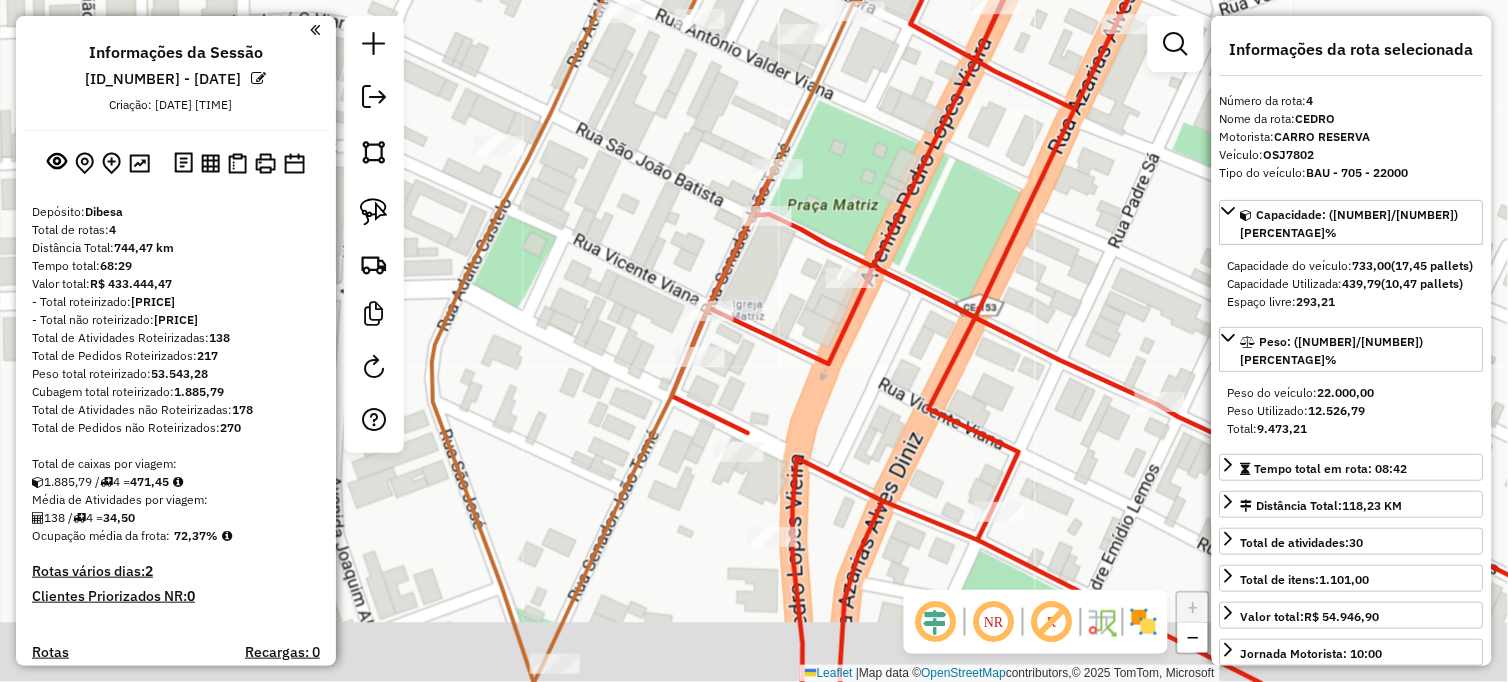 scroll, scrollTop: 913, scrollLeft: 0, axis: vertical 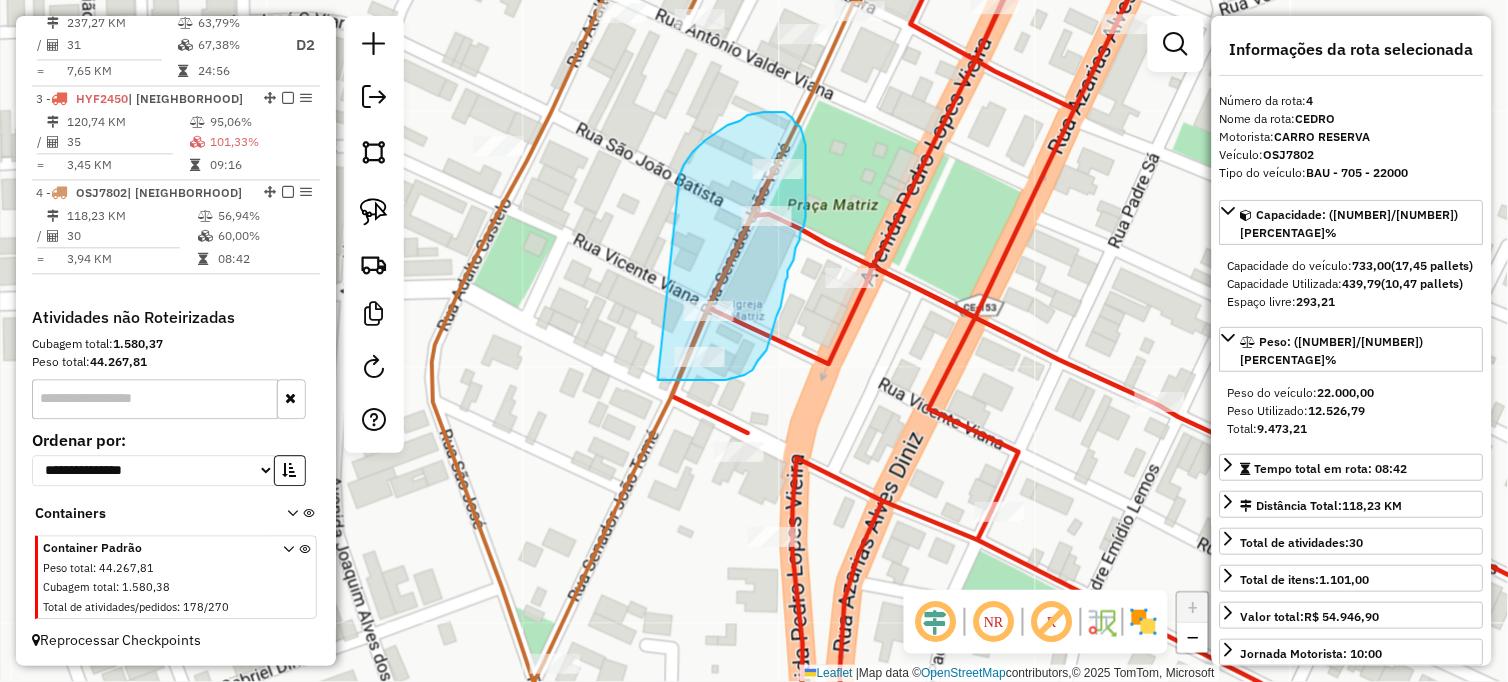 drag, startPoint x: 684, startPoint y: 165, endPoint x: 656, endPoint y: 380, distance: 216.81558 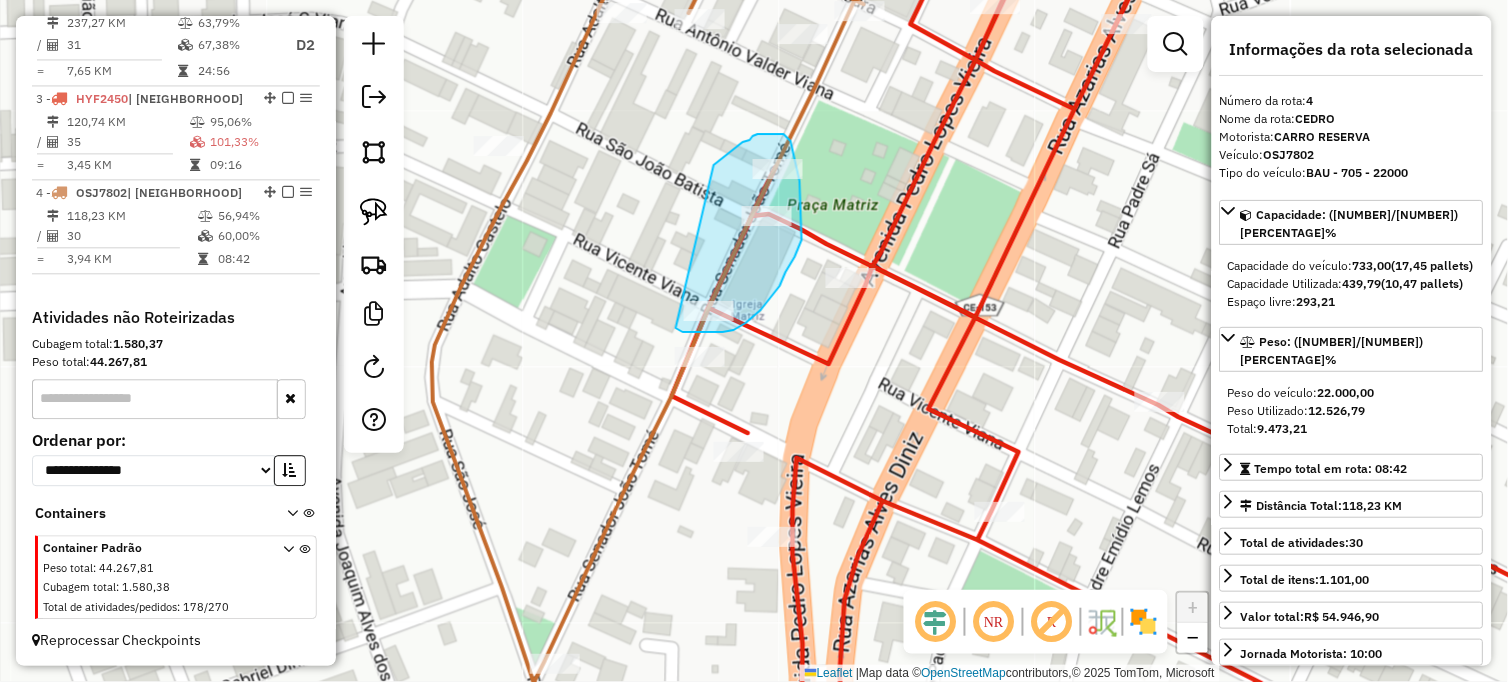 drag, startPoint x: 737, startPoint y: 147, endPoint x: 675, endPoint y: 327, distance: 190.37857 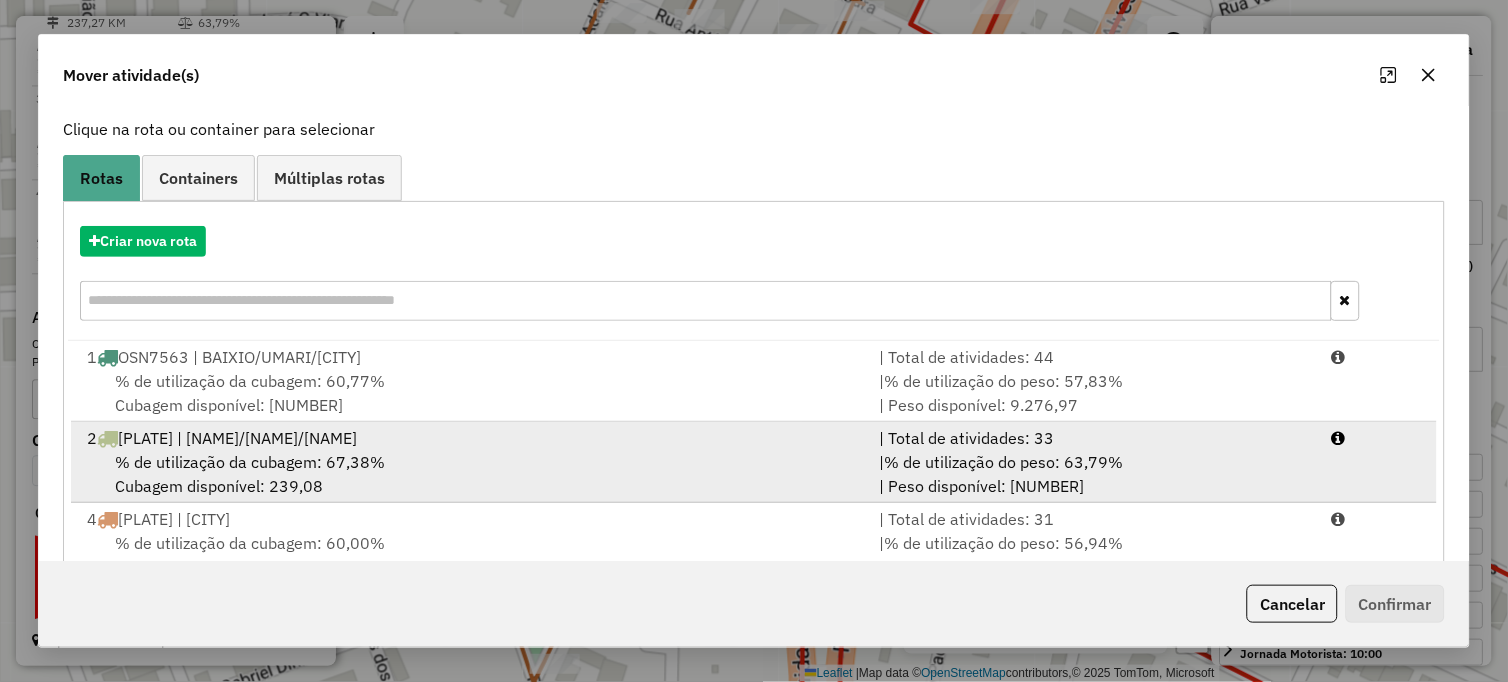 scroll, scrollTop: 173, scrollLeft: 0, axis: vertical 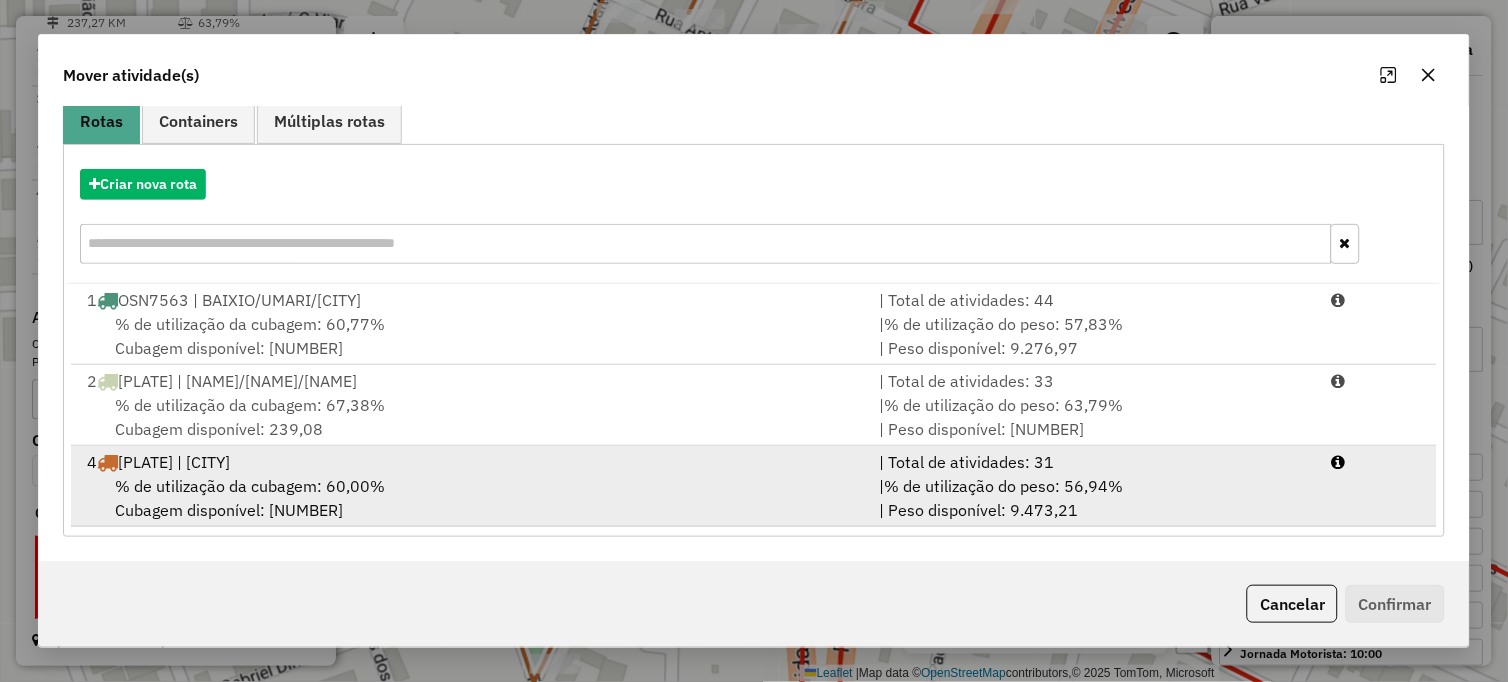 click on "OSJ7802 | [CITY]" at bounding box center [471, 462] 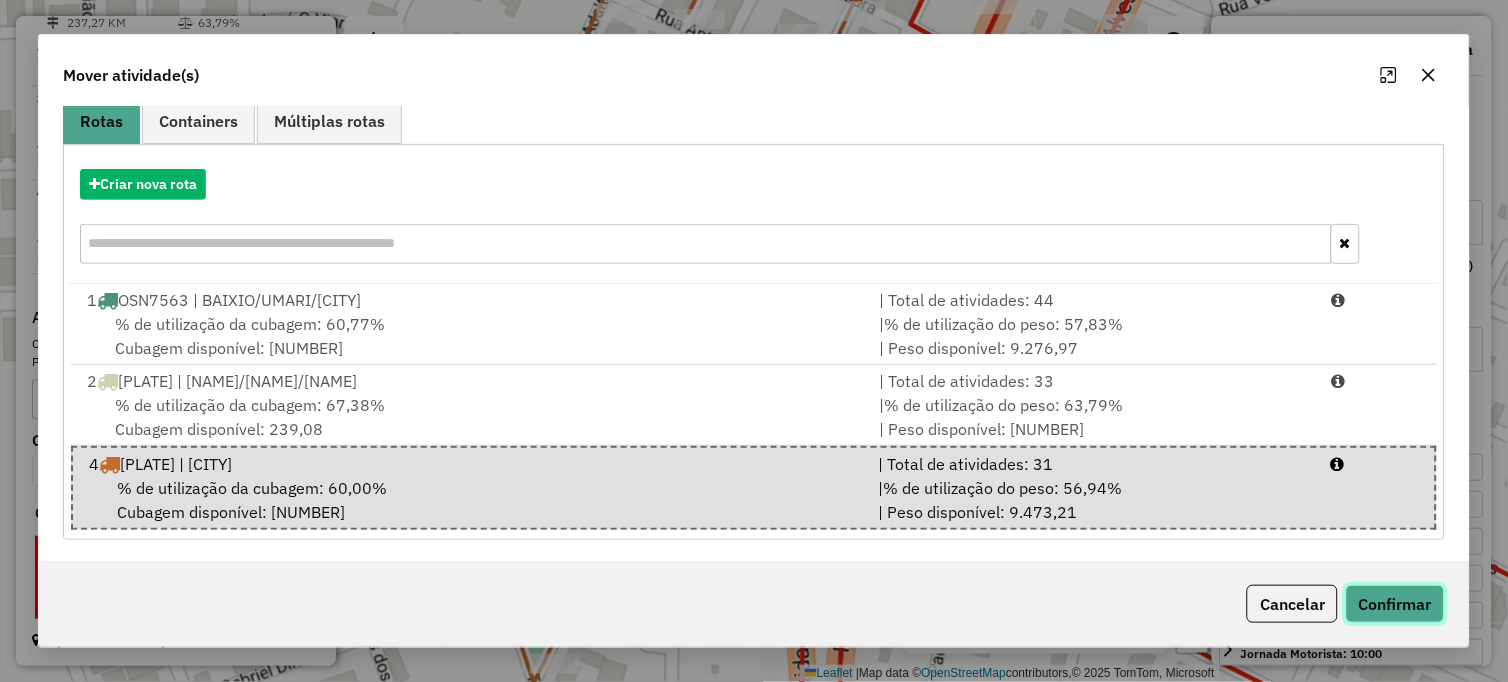 click on "Confirmar" 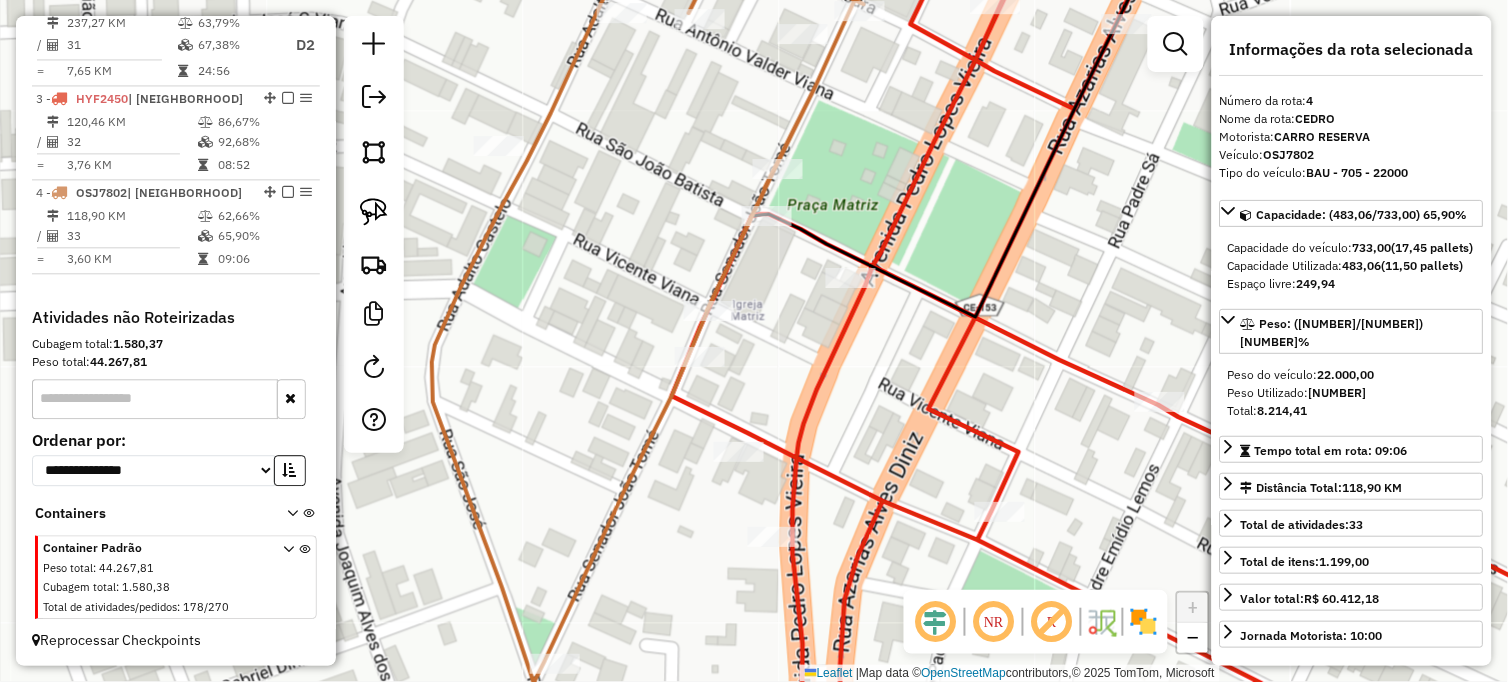 scroll, scrollTop: 0, scrollLeft: 0, axis: both 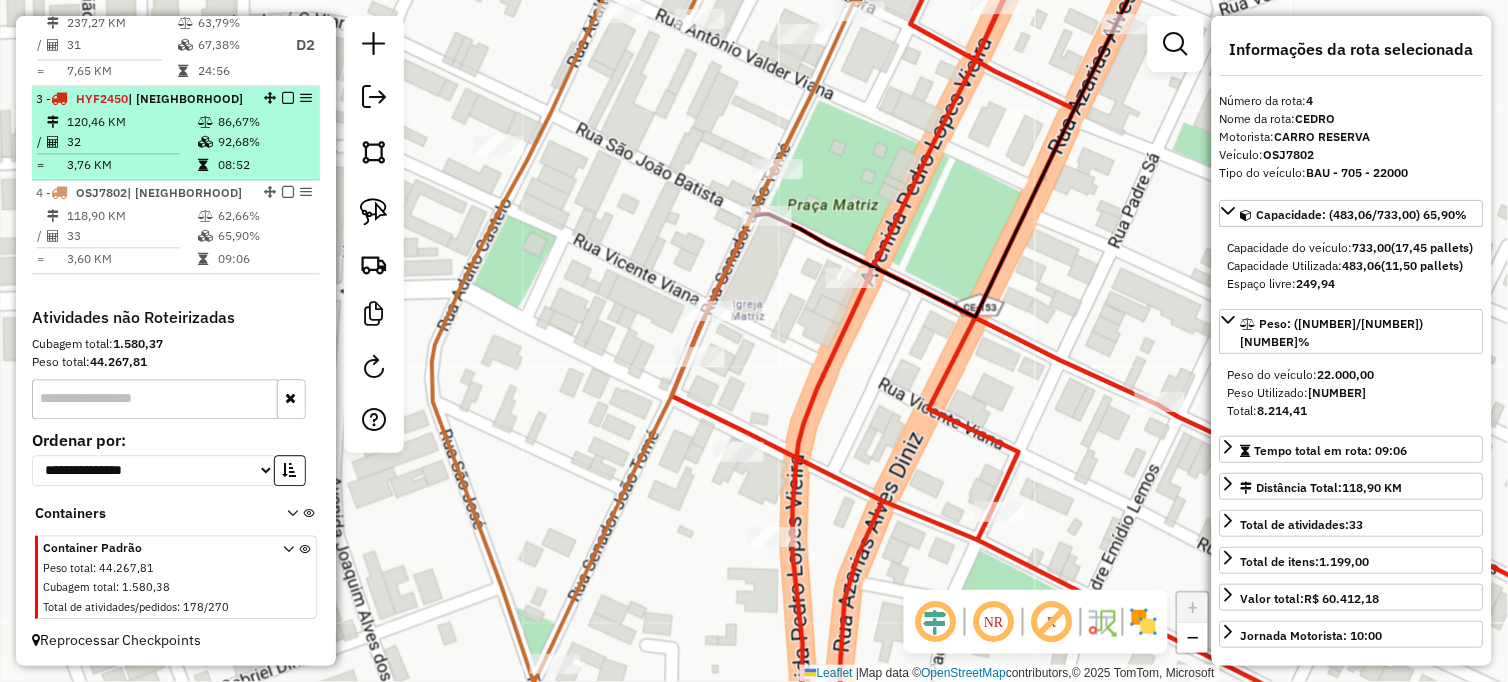 click on "3,76 KM" at bounding box center [131, 165] 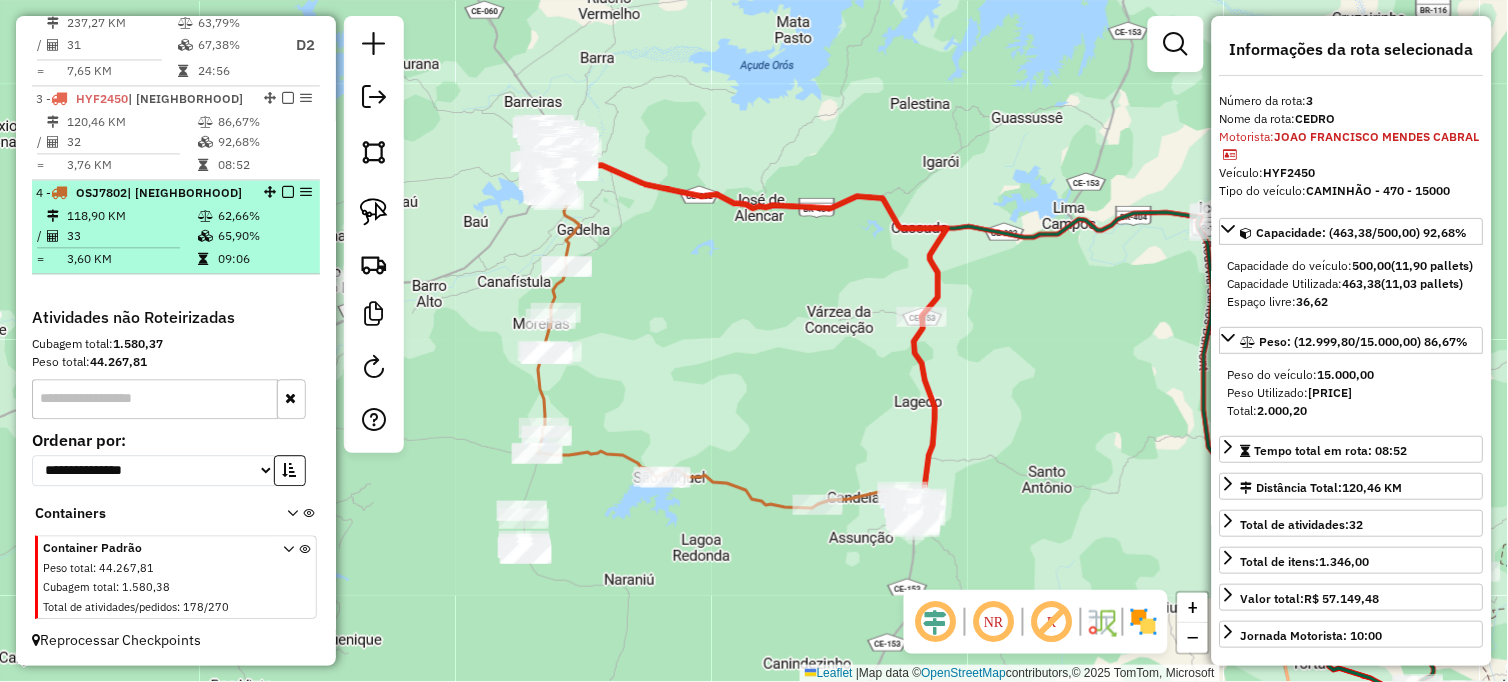 click on "33" at bounding box center [131, 236] 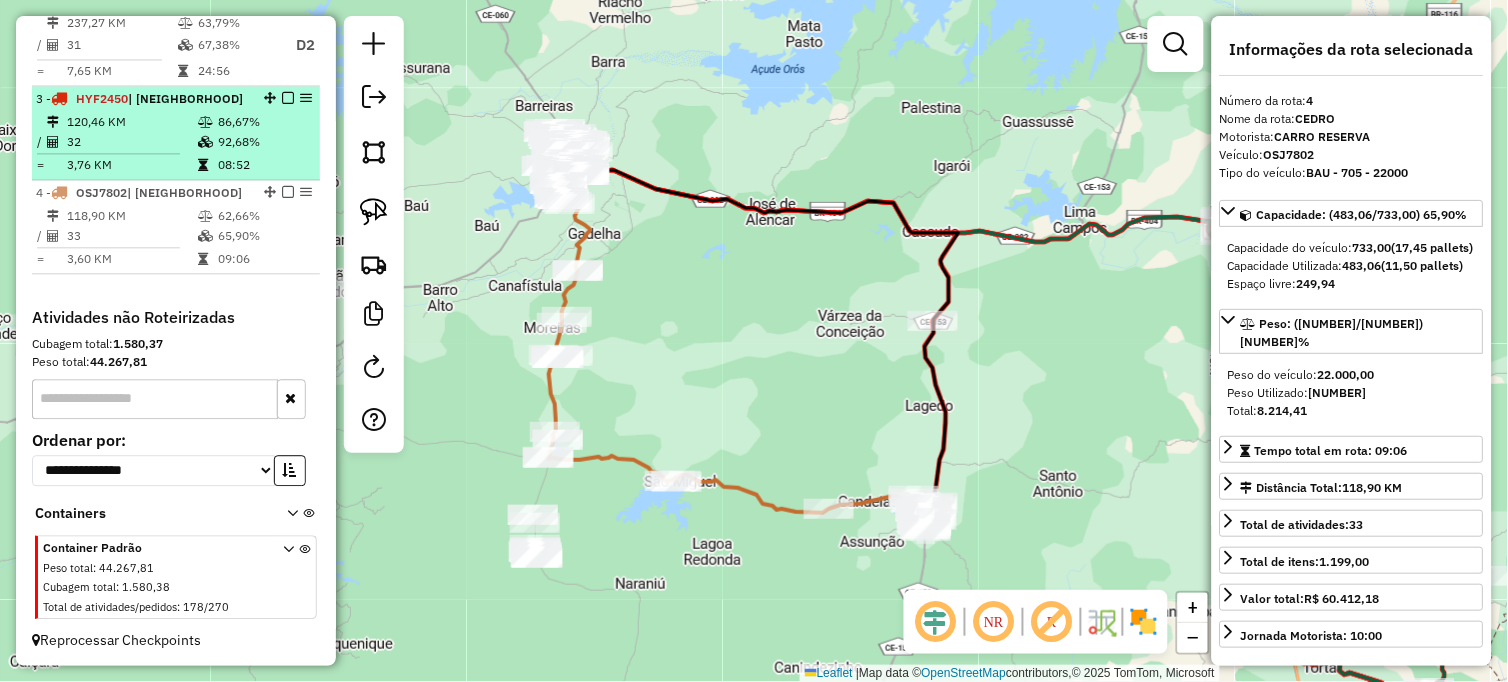 click on "32" at bounding box center [131, 142] 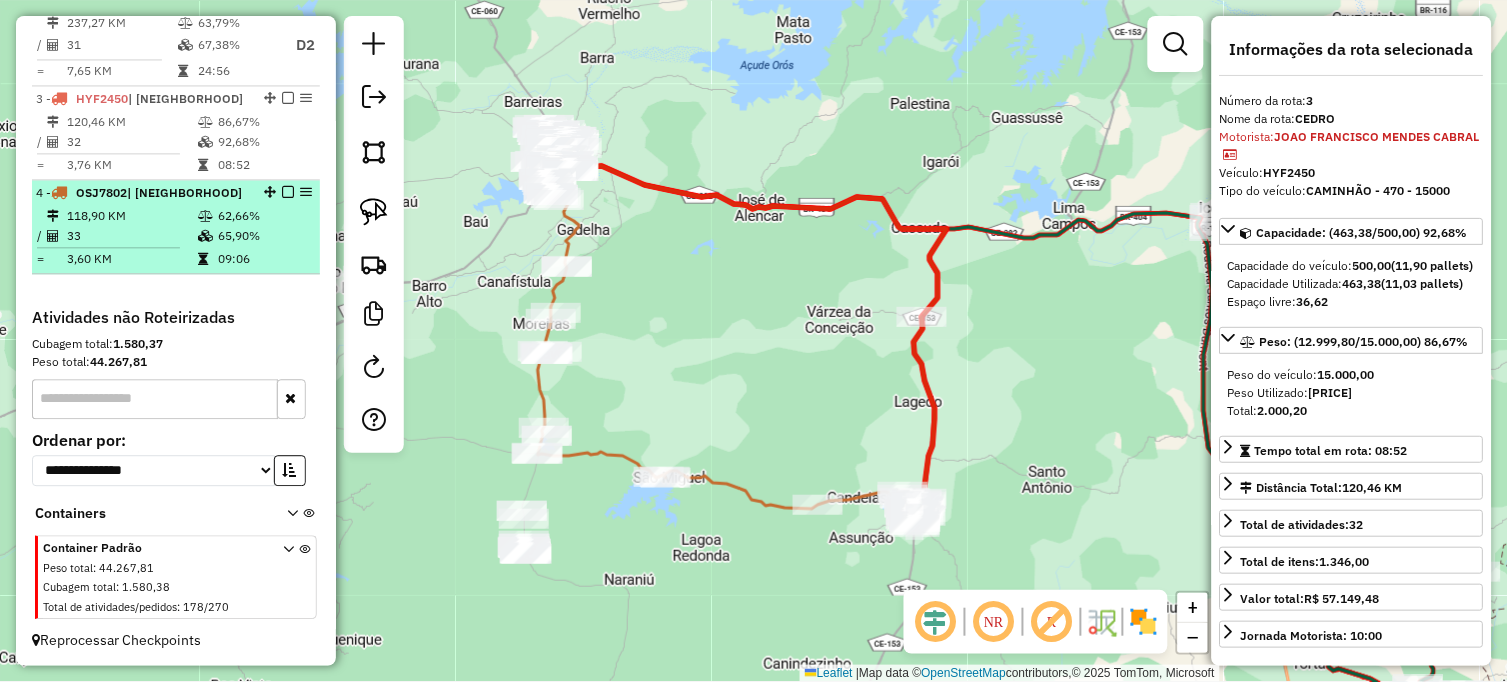 click on "118,90 KM" at bounding box center (131, 216) 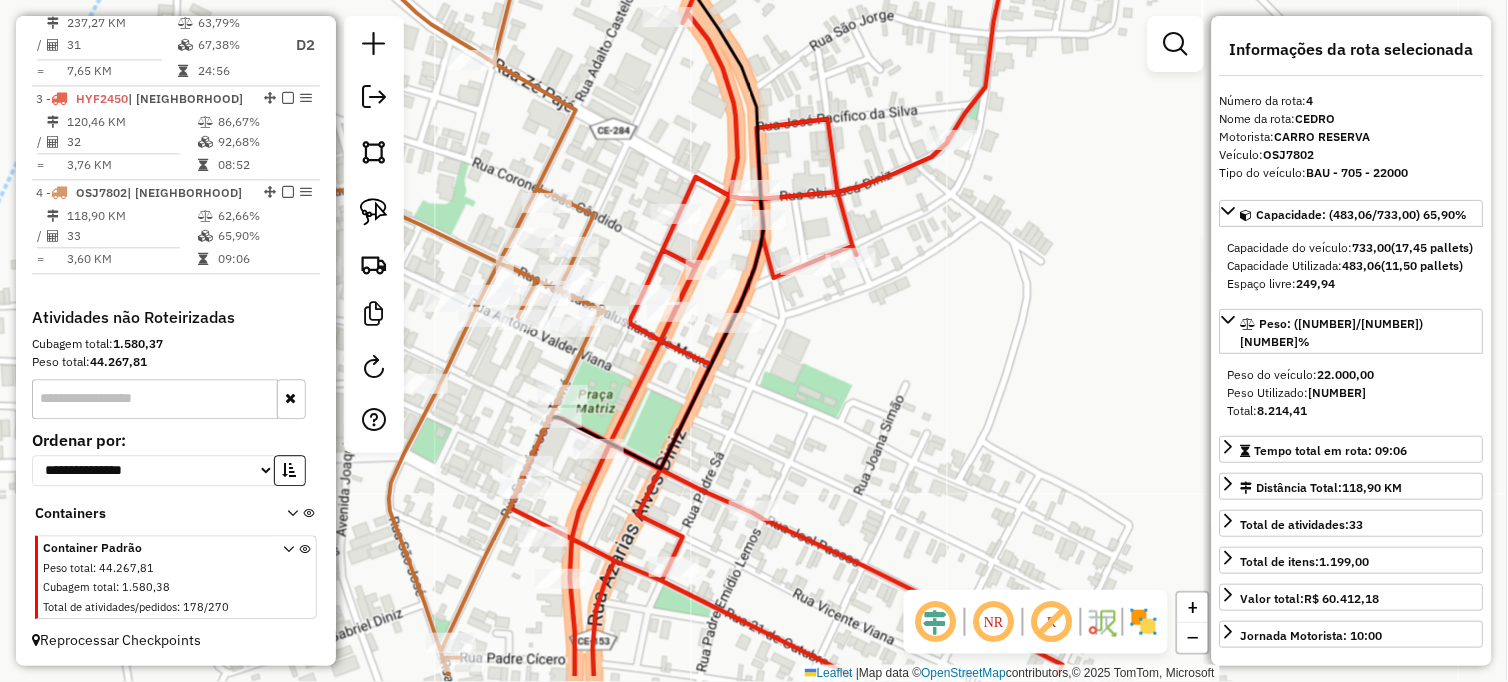 drag, startPoint x: 607, startPoint y: 450, endPoint x: 617, endPoint y: 376, distance: 74.672615 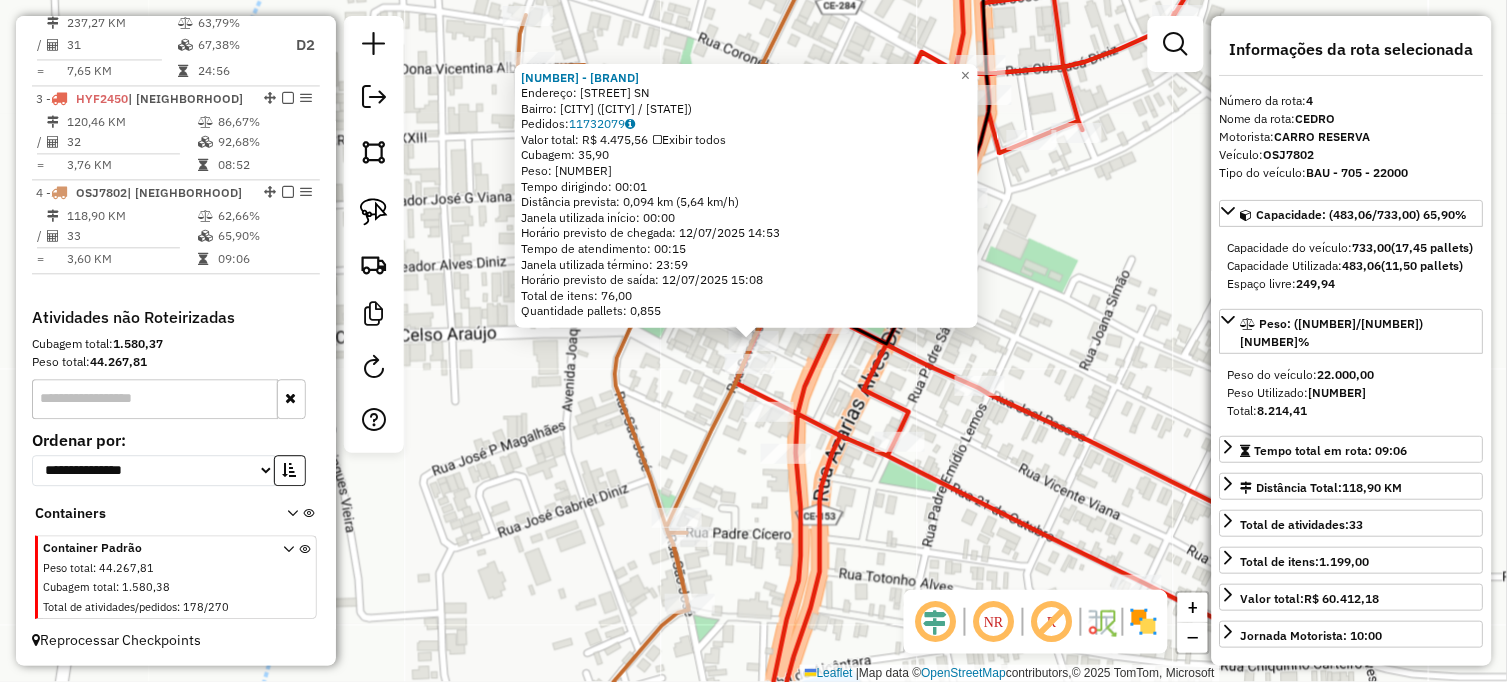 click on "15909 - PELASBAR  Endereço:  RUA SaO JOaO BATISTA SN   Bairro: CENTRO (CEDRO / [STATE])   Pedidos:  [ID_NUMBER]   Valor total: R$ 4.475,56   Exibir todos   Cubagem: 35,90  Peso: 1.050,54  Tempo dirigindo: 00:01   Distância prevista: 0,094 km (5,64 km/h)   Janela utilizada início: 00:00   Horário previsto de chegada: [DATE] [TIME]   Tempo de atendimento: 00:15   Janela utilizada término: 23:59   Horário previsto de saída: [DATE] [TIME]   Total de itens: 76,00   Quantidade pallets: 0,855  × Janela de atendimento Grade de atendimento Capacidade Transportadoras Veículos Cliente Pedidos  Rotas Selecione os dias de semana para filtrar as janelas de atendimento  Seg   Ter   Qua   Qui   Sex   Sáb   Dom  Informe o período da janela de atendimento: De: Até:  Filtrar exatamente a janela do cliente  Considerar janela de atendimento padrão  Selecione os dias de semana para filtrar as grades de atendimento  Seg   Ter   Qua   Qui   Sex   Sáb   Dom   Considerar clientes sem dia de atendimento cadastrado  De:  De:" 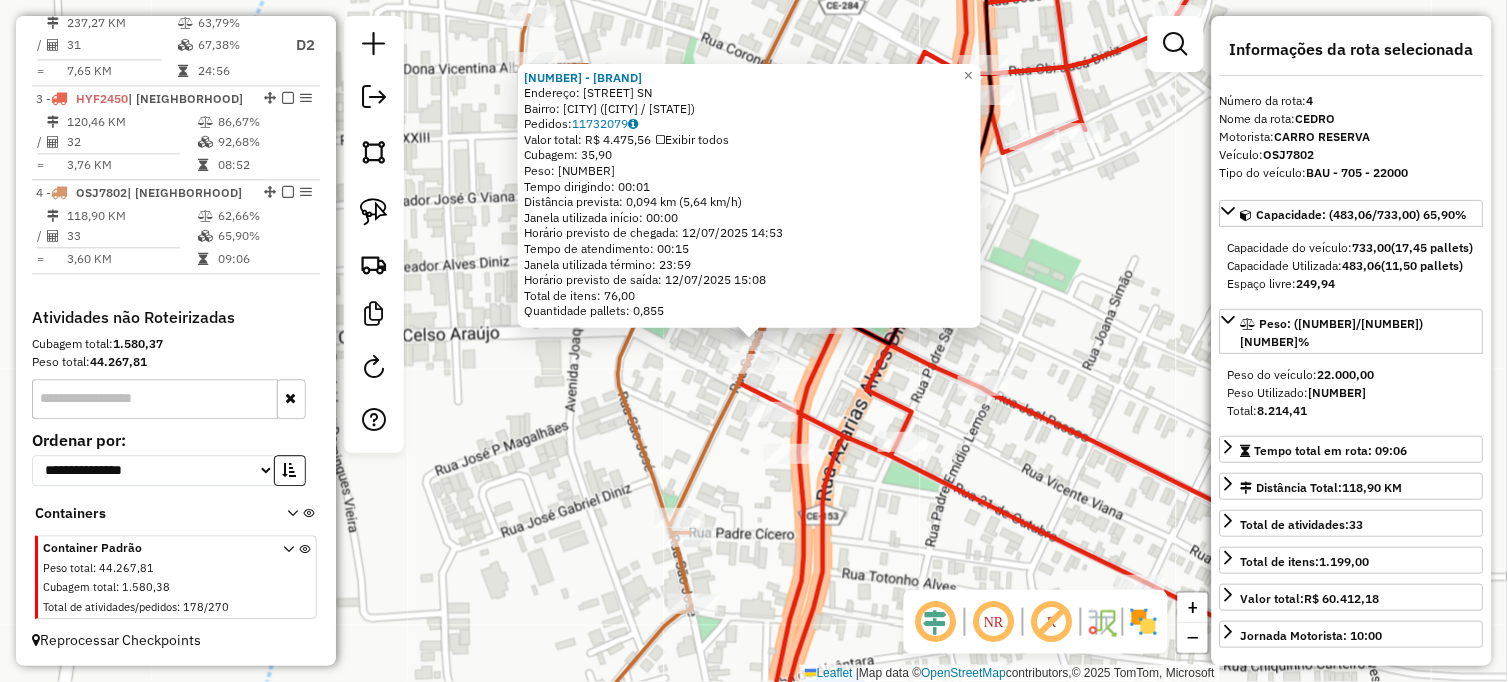 click on "15909 - PELASBAR  Endereço:  RUA SaO JOaO BATISTA SN   Bairro: CENTRO (CEDRO / [STATE])   Pedidos:  [ID_NUMBER]   Valor total: R$ 4.475,56   Exibir todos   Cubagem: 35,90  Peso: 1.050,54  Tempo dirigindo: 00:01   Distância prevista: 0,094 km (5,64 km/h)   Janela utilizada início: 00:00   Horário previsto de chegada: [DATE] [TIME]   Tempo de atendimento: 00:15   Janela utilizada término: 23:59   Horário previsto de saída: [DATE] [TIME]   Total de itens: 76,00   Quantidade pallets: 0,855  × Janela de atendimento Grade de atendimento Capacidade Transportadoras Veículos Cliente Pedidos  Rotas Selecione os dias de semana para filtrar as janelas de atendimento  Seg   Ter   Qua   Qui   Sex   Sáb   Dom  Informe o período da janela de atendimento: De: Até:  Filtrar exatamente a janela do cliente  Considerar janela de atendimento padrão  Selecione os dias de semana para filtrar as grades de atendimento  Seg   Ter   Qua   Qui   Sex   Sáb   Dom   Considerar clientes sem dia de atendimento cadastrado  De:  De:" 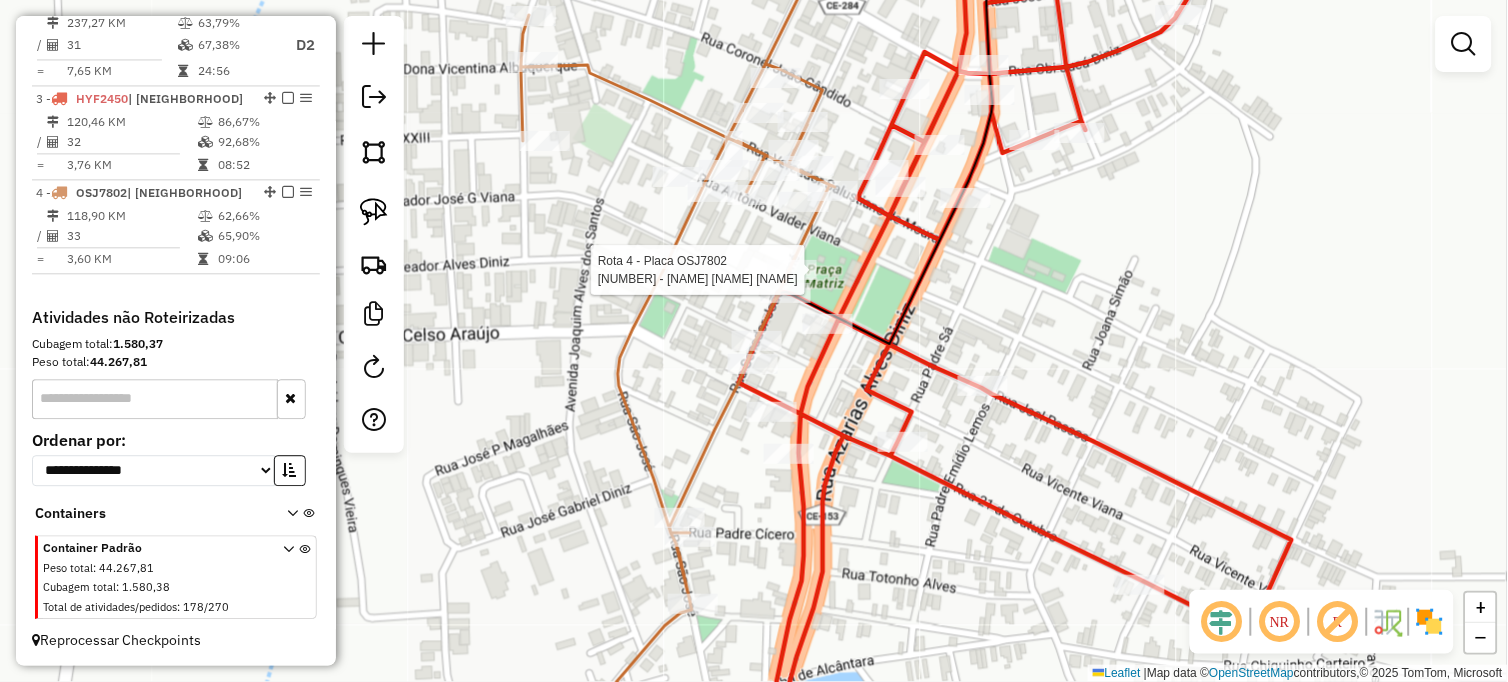 select on "**********" 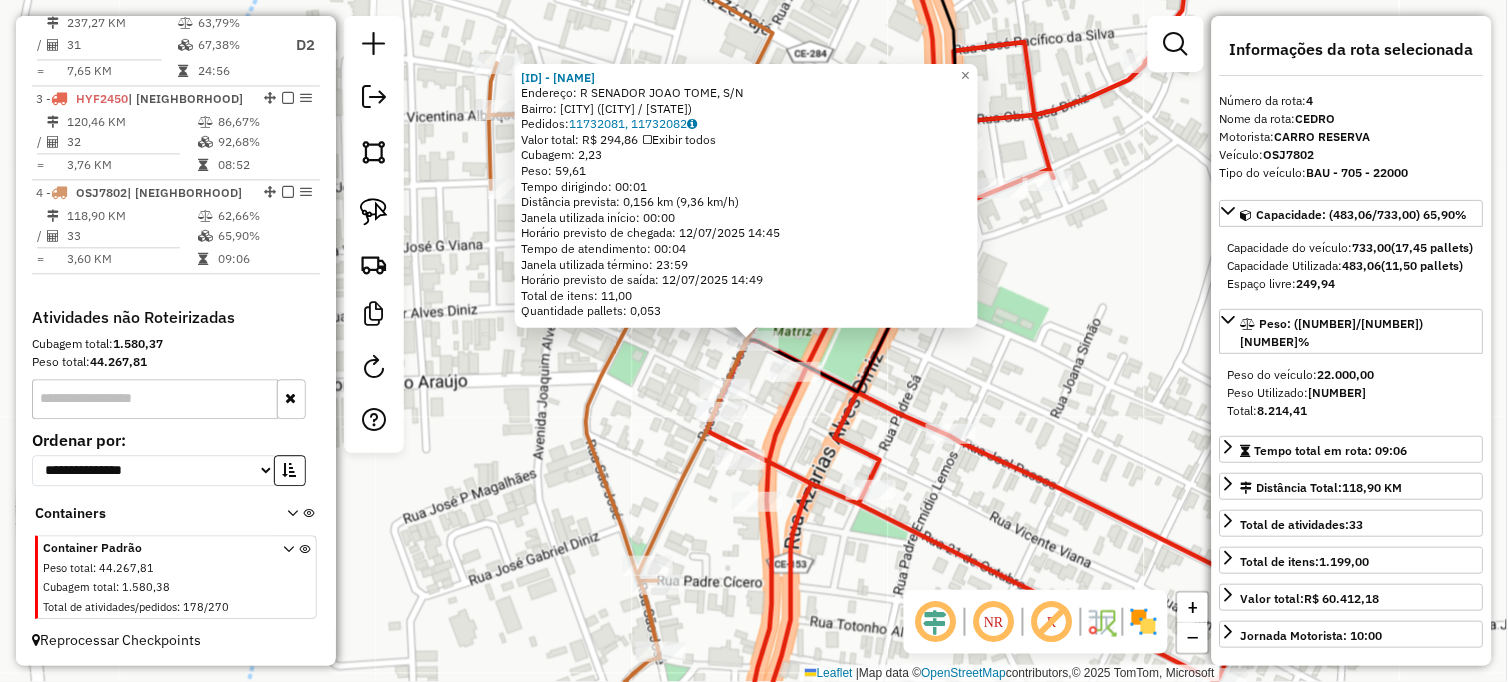 click on "Rota [NUMBER] - Placa [PLATE] [NUMBER] - [NAME] [NUMBER] - [NAME] Endereço: R [NAME] [NAME] [NAME], S/N Bairro: [NAME] ([NAME] / [STATE]) Pedidos: [NUMBER] Valor total: R$ [PRICE] Exibir todos Cubagem: [NUMBER] Peso: [NUMBER] Tempo dirigindo: [TIME] Distância prevista: [DISTANCE] km ([SPEED] km/h) Janela utilizada início: [TIME] Horário previsto de chegada: [DATE] [TIME] Tempo de atendimento: [TIME] Janela utilizada término: [TIME] Horário previsto de saída: [DATE] [TIME] Total de itens: [NUMBER] Quantidade pallets: [NUMBER] × Janela de atendimento Grade de atendimento Capacidade Transportadoras Veículos Cliente Pedidos Rotas Selecione os dias de semana para filtrar as janelas de atendimento Seg Ter Qua Qui Sex Sáb Dom Informe o período da janela de atendimento: De: Até: Filtrar exatamente a janela do cliente Considerar janela de atendimento padrão Selecione os dias de semana para filtrar as grades de atendimento" 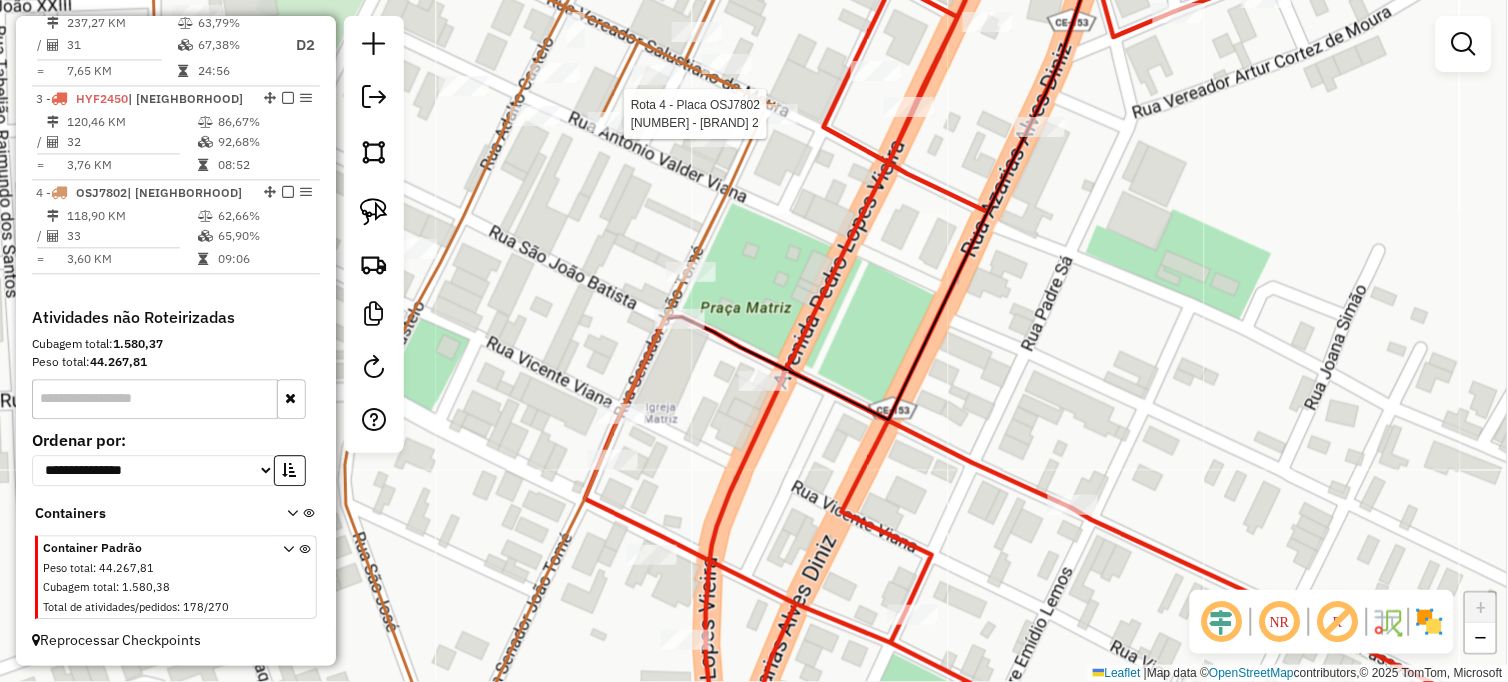 click 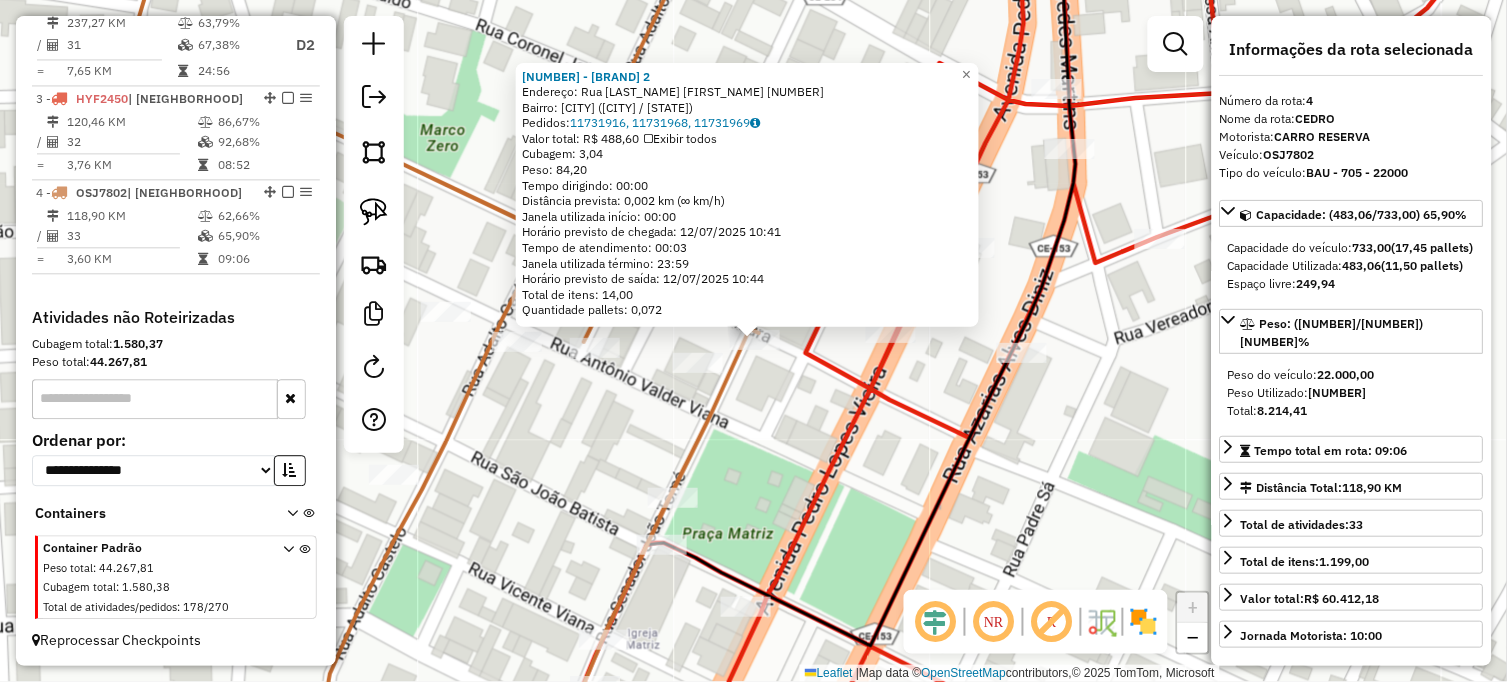 click on "Rota 4 - Placa [PLATE]  [ID] - [NAME] [ID] - [NAME]  Endereço:  [STREET] [NUMBER]   Bairro: [CITY] ([CITY] / [STATE])   Pedidos:  [ID], [ID], [ID]   Valor total: R$ [PRICE]   Exibir todos   Cubagem: [VALUE]  Peso: [VALUE]  Tempo dirigindo: [TIME]   Distância prevista: [VALUE] km (∞ km/h)   Janela utilizada início: [TIME]   Horário previsto de chegada: [DATE] [TIME]   Tempo de atendimento: [TIME]   Janela utilizada término: [TIME]   Horário previsto de saída: [DATE] [TIME]   Total de itens: [VALUE]   Quantidade pallets: [VALUE]  × Janela de atendimento Grade de atendimento Capacidade Transportadoras Veículos Cliente Pedidos  Rotas Selecione os dias de semana para filtrar as janelas de atendimento  Seg   Ter   Qua   Qui   Sex   Sáb   Dom  Informe o período da janela de atendimento: De: Até:  Filtrar exatamente a janela do cliente  Considerar janela de atendimento padrão  Selecione os dias de semana para filtrar as grades de atendimento  Seg   Ter   Qua   Qui   Sex   Dom" 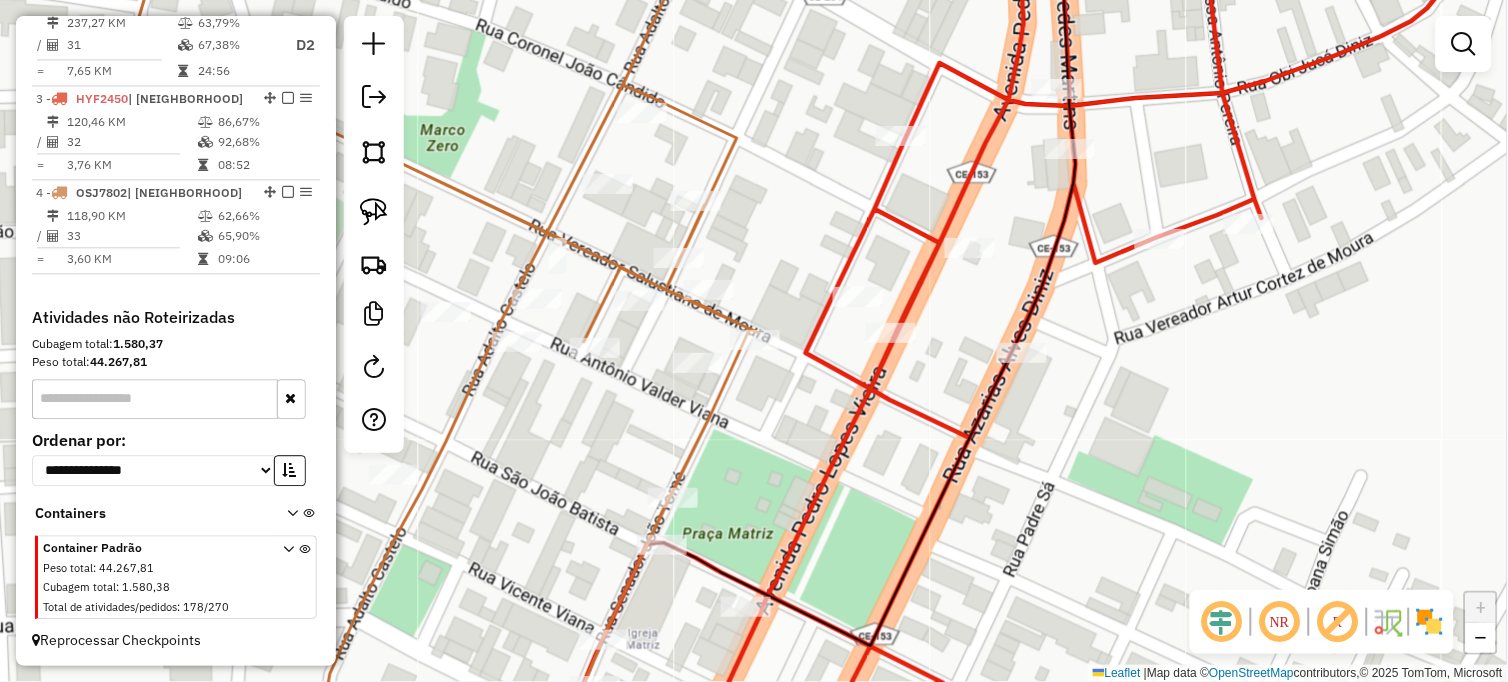 drag, startPoint x: 513, startPoint y: 494, endPoint x: 681, endPoint y: 432, distance: 179.07541 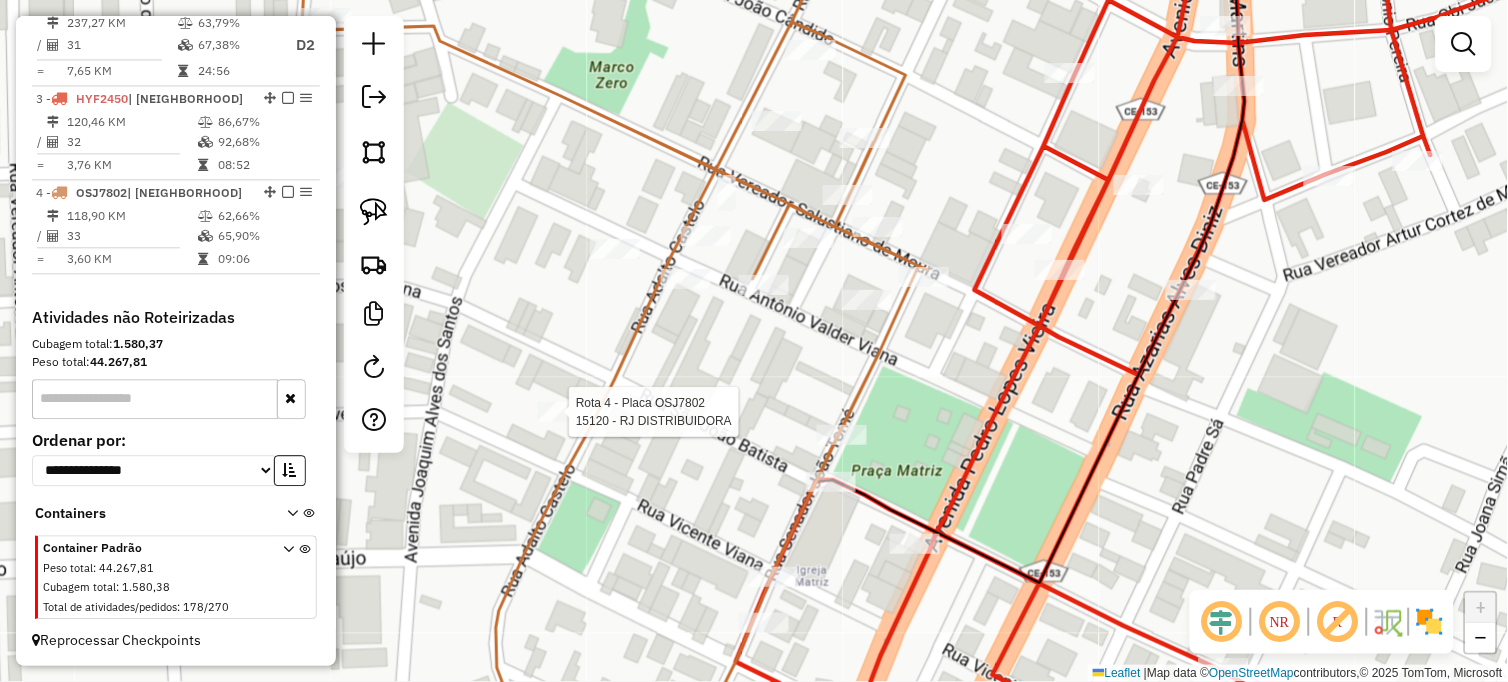 select on "**********" 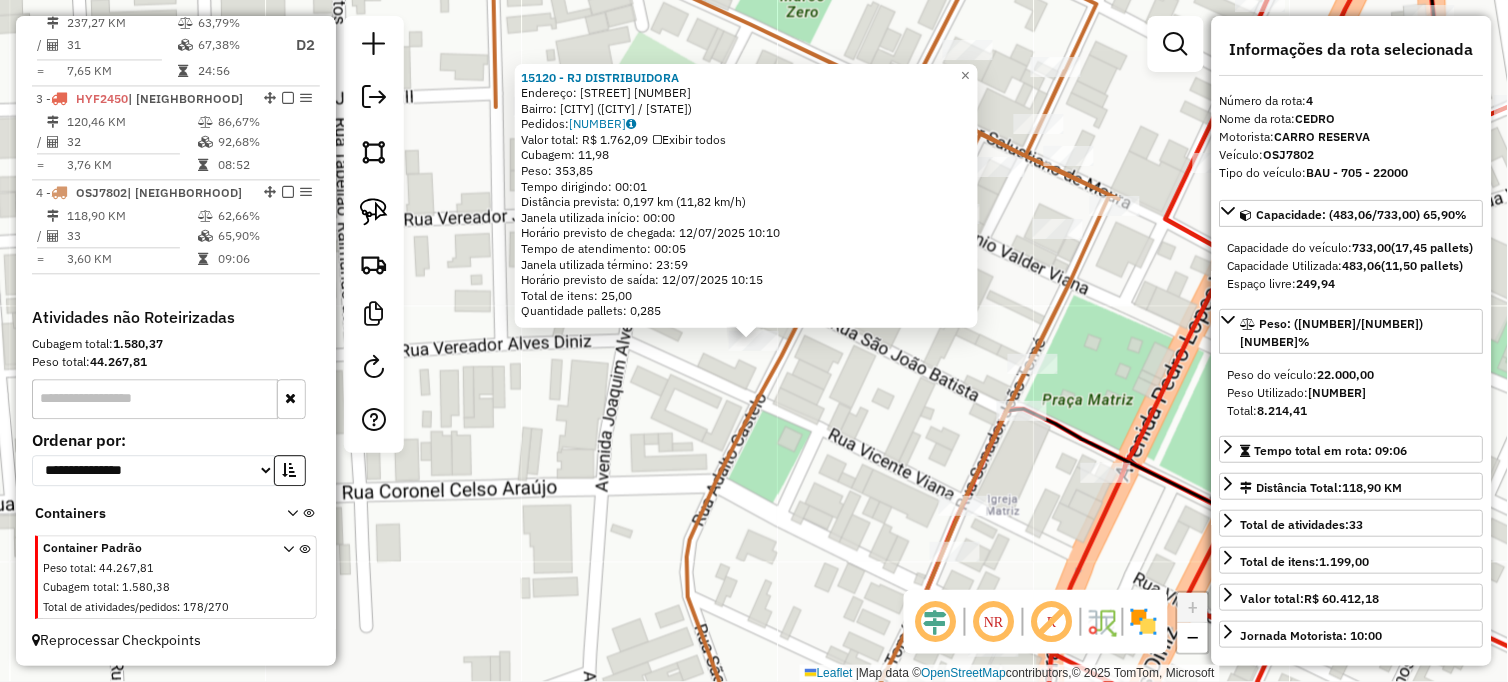 click on "[NUMBER] - [LAST_NAME] [FIRST_NAME]  Endereço:  RUA [LAST_NAME] [FIRST_NAME] [NUMBER]   Bairro: [NEIGHBORHOOD] ([CITY] / [STATE])   Pedidos:  [NUMBER]   Valor total: R$ [PRICE]   Exibir todos   Cubagem: [NUMBER]  Peso: [NUMBER]  Tempo dirigindo: [TIME]   Distância prevista: [NUMBER] km ([NUMBER] km/h)   Janela utilizada início: [TIME]   Horário previsto de chegada: [DATE] [TIME]   Tempo de atendimento: [TIME]   Janela utilizada término: [TIME]   Horário previsto de saída: [DATE] [TIME]   Total de itens: [NUMBER]   Quantidade pallets: [NUMBER]  × Janela de atendimento Grade de atendimento Capacidade Transportadoras Veículos Cliente Pedidos  Rotas Selecione os dias de semana para filtrar as janelas de atendimento  Seg   Ter   Qua   Qui   Sex   Sáb   Dom  Informe o período da janela de atendimento: De: [TIME] Até: [TIME]  Filtrar exatamente a janela do cliente  Considerar janela de atendimento padrão  Selecione os dias de semana para filtrar as grades de atendimento  Seg   Ter   Qua   Qui   Sex   Sáb   Dom   Considerar clientes sem dia de atendimento cadastrado +" 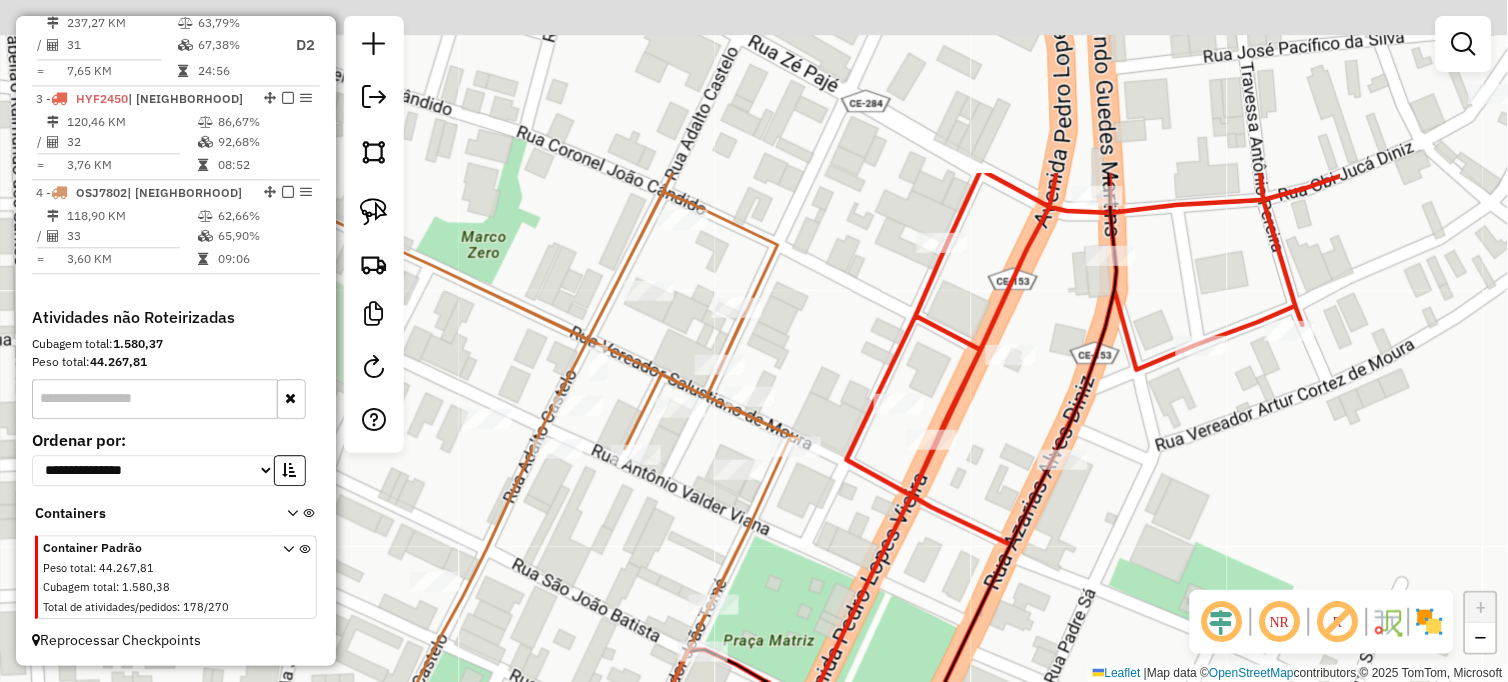 drag, startPoint x: 856, startPoint y: 417, endPoint x: 550, endPoint y: 650, distance: 384.6102 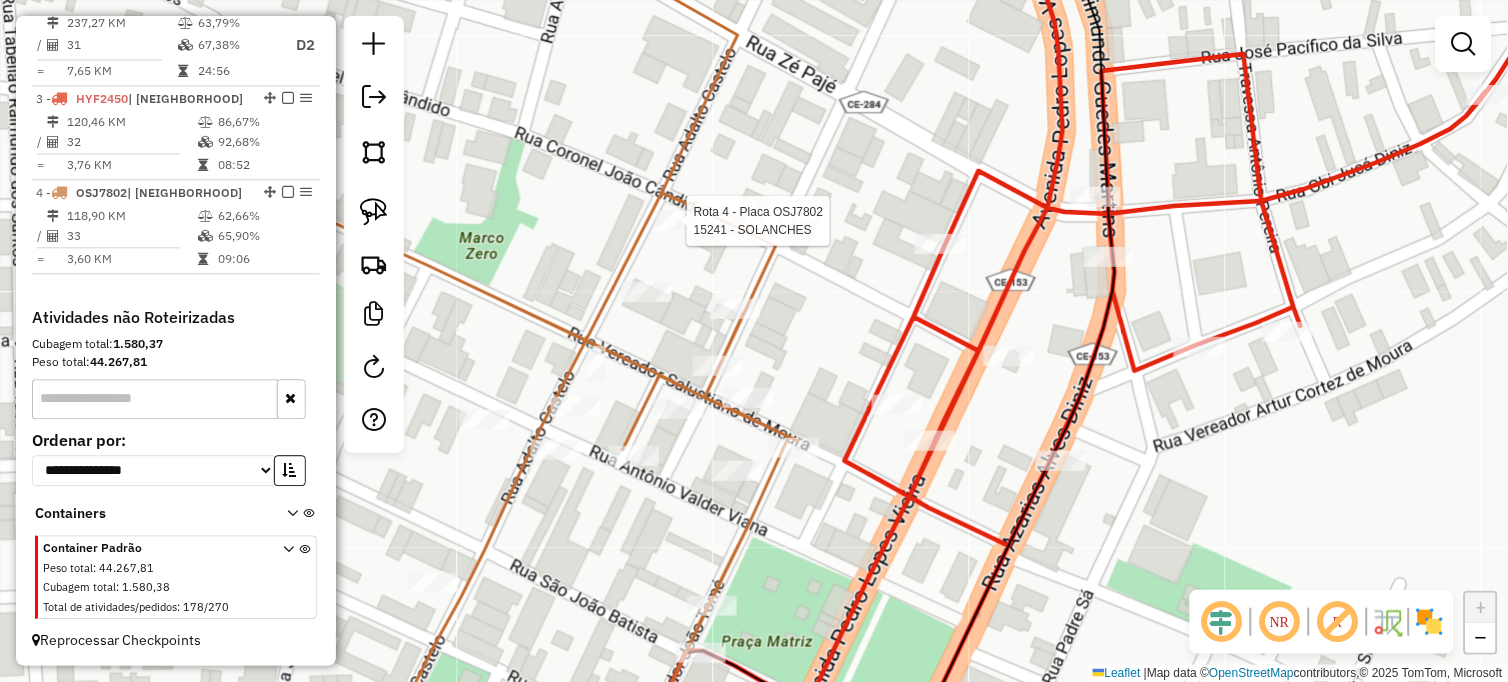 select on "**********" 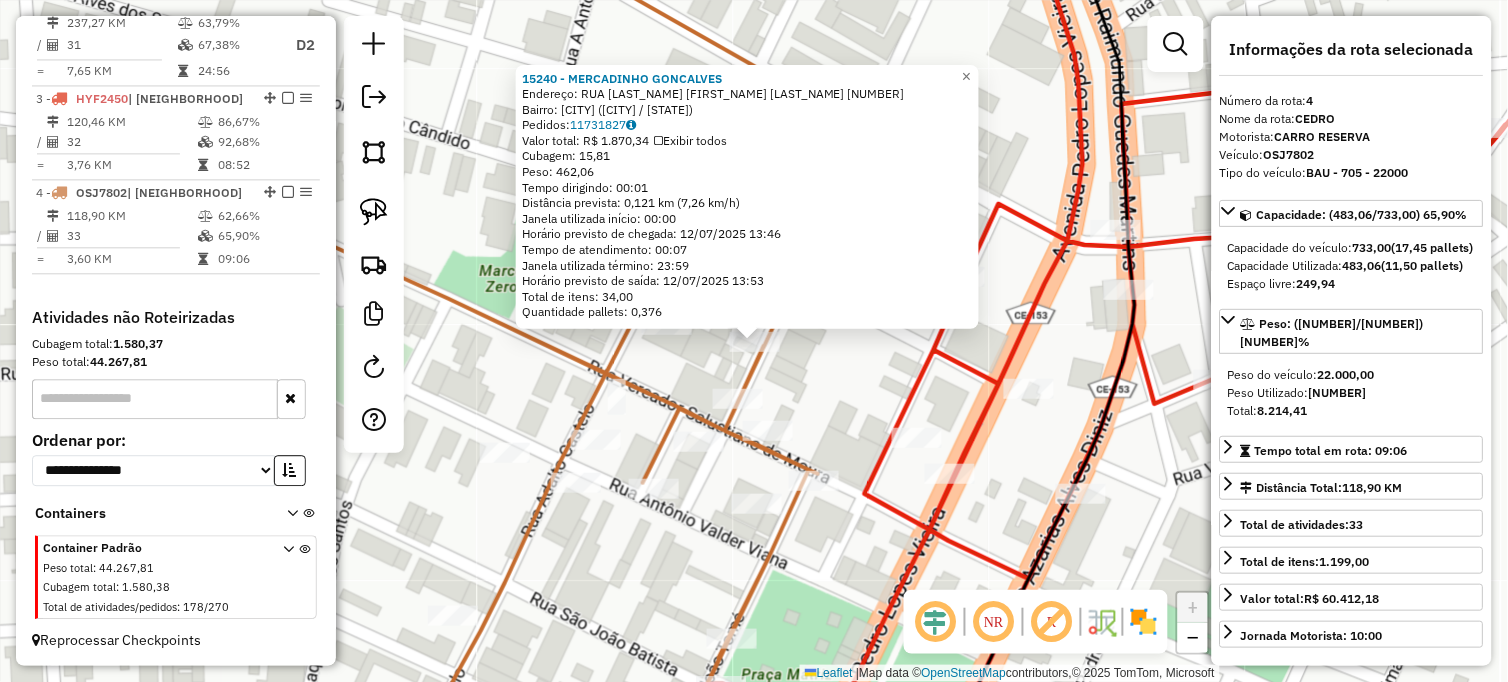 drag, startPoint x: 858, startPoint y: 407, endPoint x: 825, endPoint y: 365, distance: 53.413483 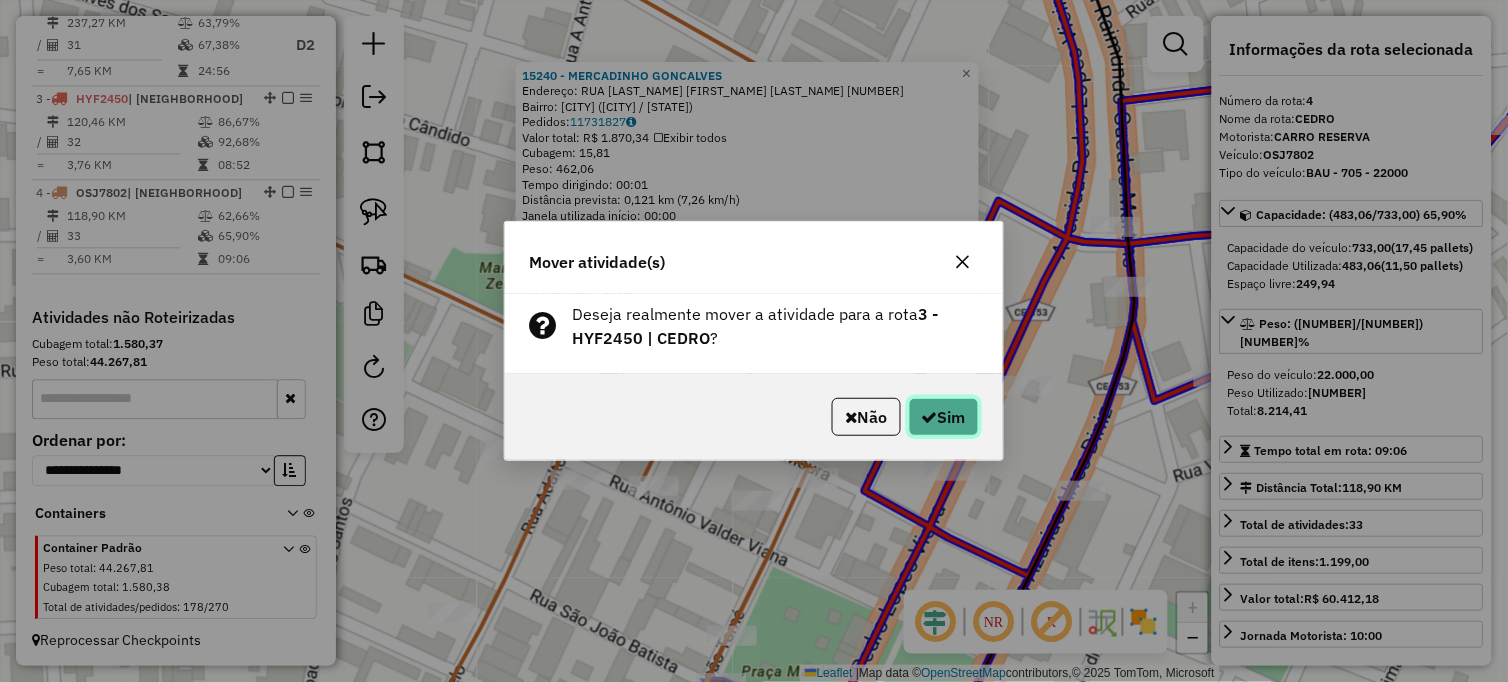 click on "Sim" 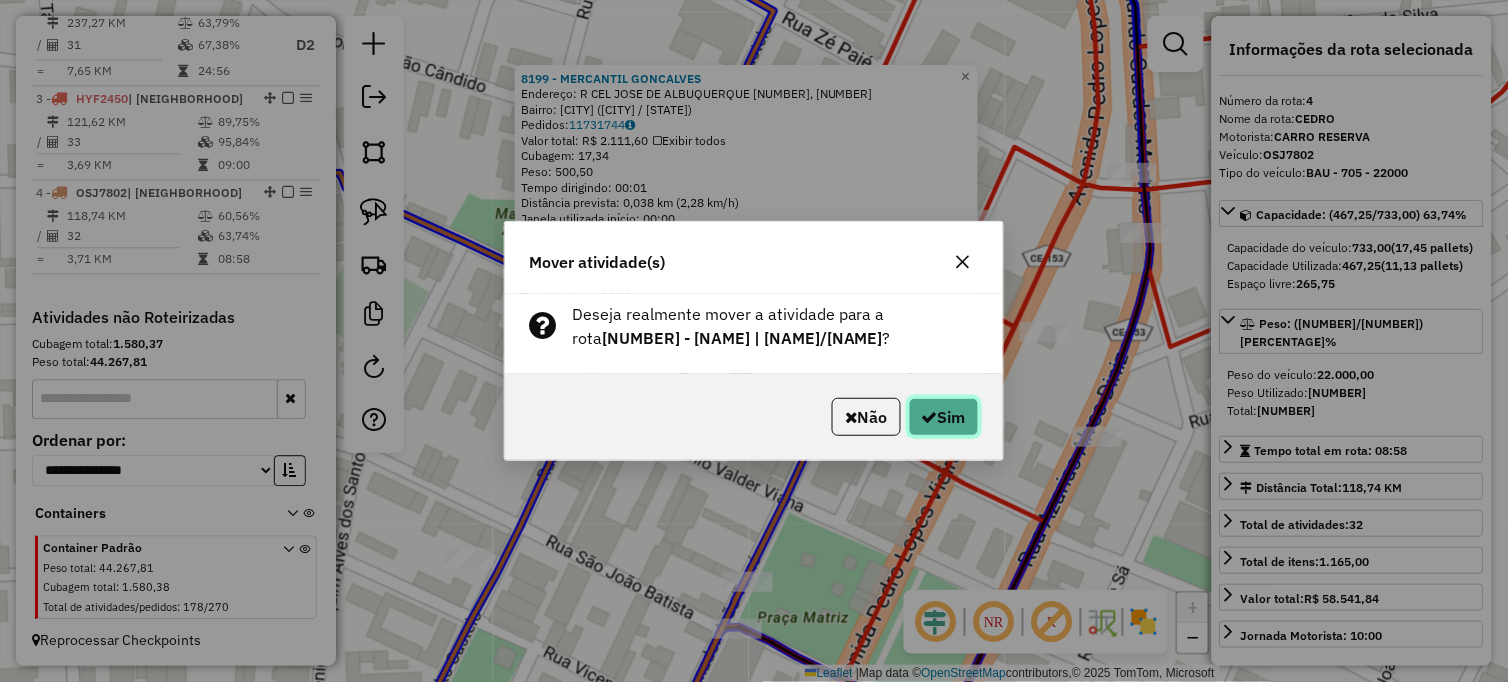 click on "Sim" 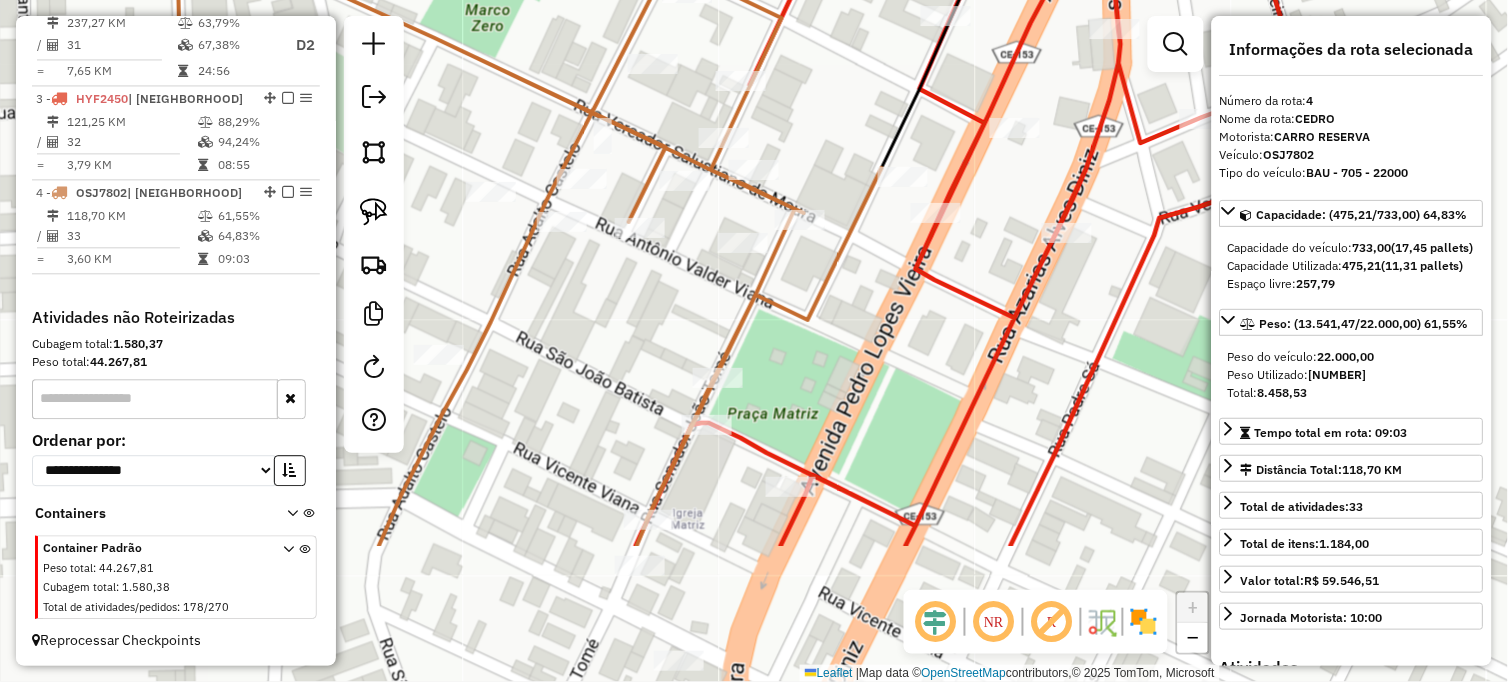 drag, startPoint x: 717, startPoint y: 496, endPoint x: 708, endPoint y: 287, distance: 209.1937 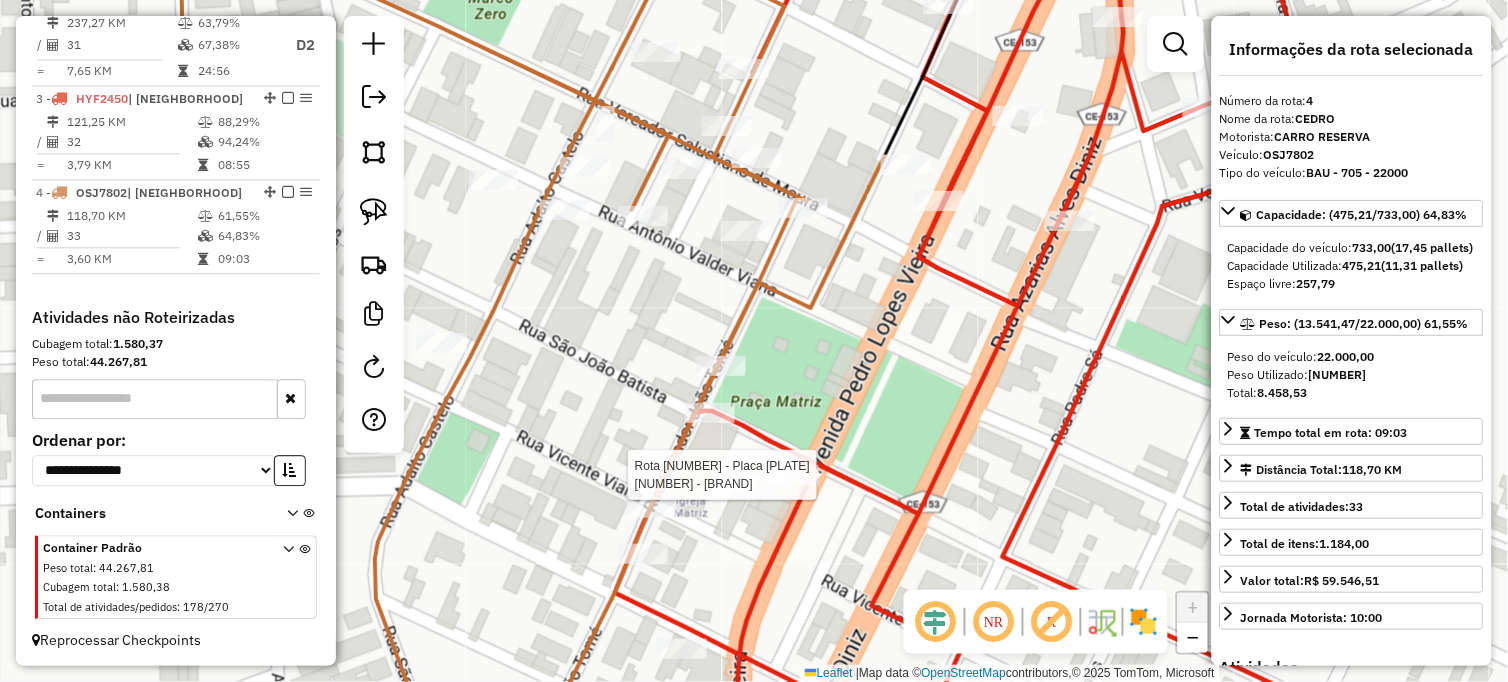 click 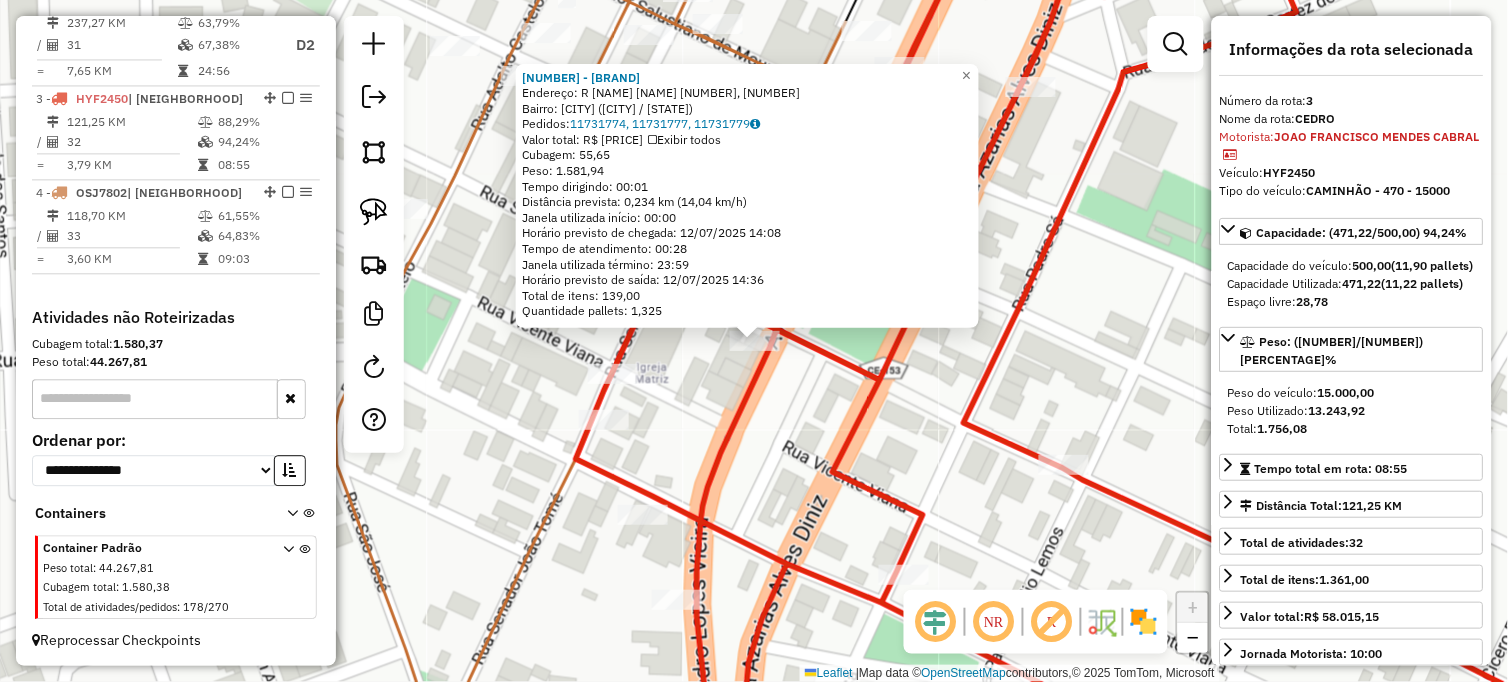 click on "8928 - DEP TICO DIVISAO  Endereço: R   VEREADOR PEDRO LOPES 236, 236   Bairro: CENTRO (CEDRO / [STATE])   Pedidos:  [ID_NUMBER], [ID_NUMBER], [ID_NUMBER]   Valor total: R$ 6.578,34   Exibir todos   Cubagem: 55,65  Peso: 1.581,94  Tempo dirigindo: 00:01   Distância prevista: 0,234 km (14,04 km/h)   Janela utilizada início: 00:00   Horário previsto de chegada: [DATE] [TIME]   Tempo de atendimento: 00:28   Janela utilizada término: 23:59   Horário previsto de saída: [DATE] [TIME]   Total de itens: 139,00   Quantidade pallets: 1,325  × Janela de atendimento Grade de atendimento Capacidade Transportadoras Veículos Cliente Pedidos  Rotas Selecione os dias de semana para filtrar as janelas de atendimento  Seg   Ter   Qua   Qui   Sex   Sáb   Dom  Informe o período da janela de atendimento: De: Até:  Filtrar exatamente a janela do cliente  Considerar janela de atendimento padrão  Selecione os dias de semana para filtrar as grades de atendimento  Seg   Ter   Qua   Qui   Sex   Sáb   Dom   Peso mínimo:   De:  De:" 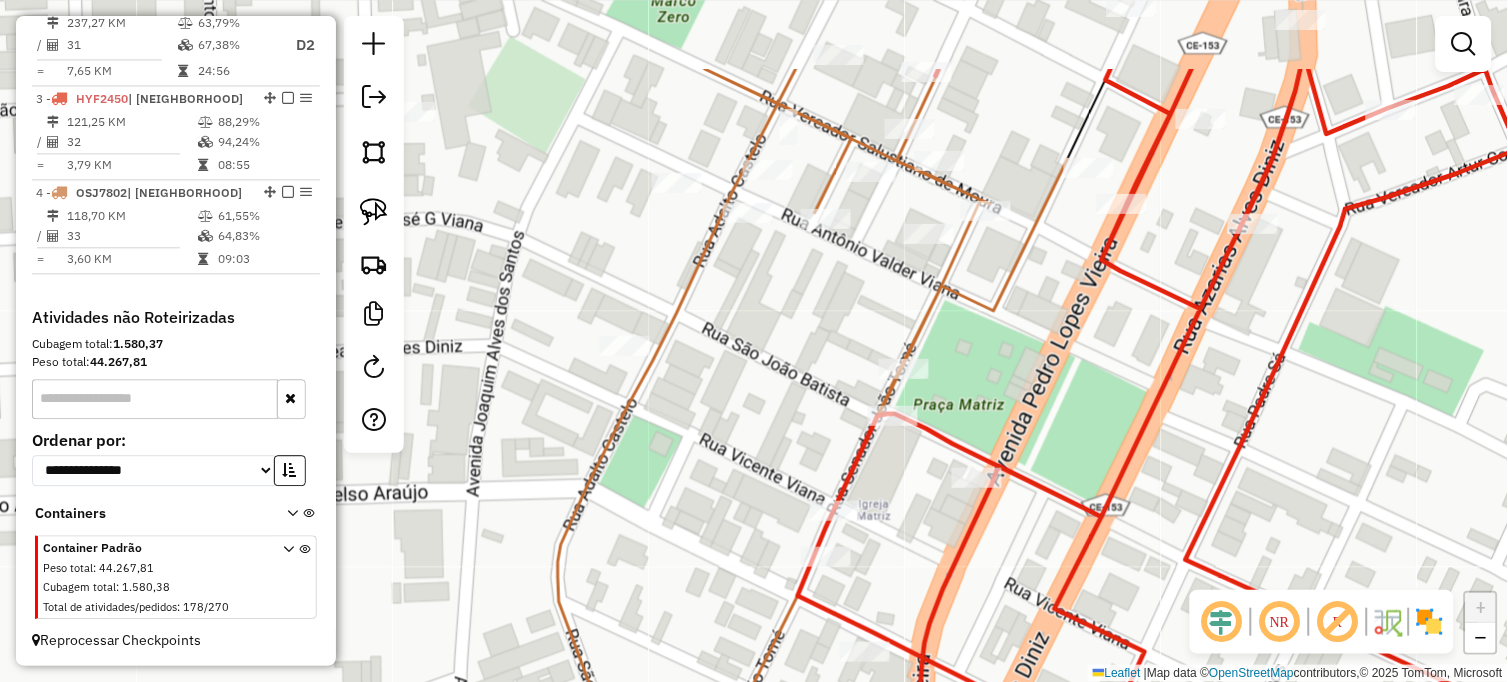 drag, startPoint x: 578, startPoint y: 337, endPoint x: 804, endPoint y: 434, distance: 245.93698 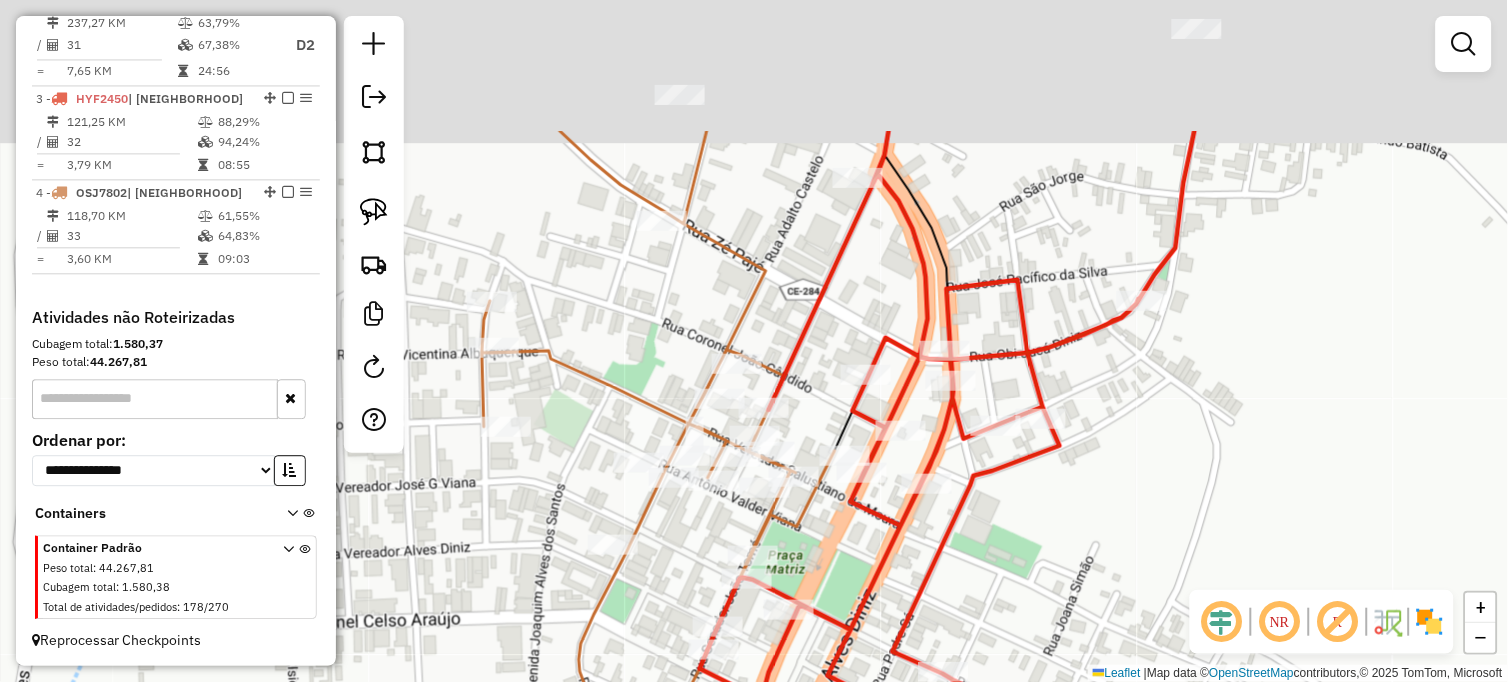 drag, startPoint x: 753, startPoint y: 414, endPoint x: 703, endPoint y: 545, distance: 140.21768 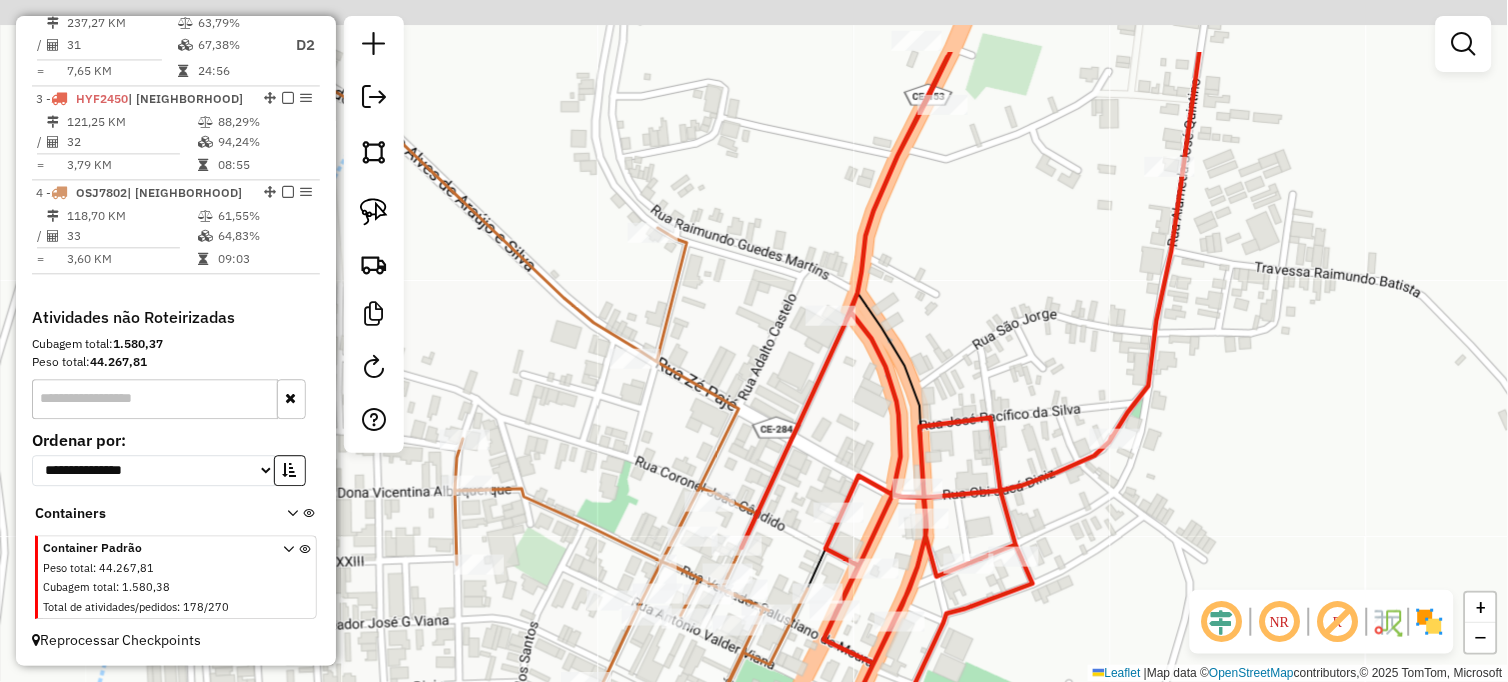 drag, startPoint x: 756, startPoint y: 288, endPoint x: 744, endPoint y: 467, distance: 179.40178 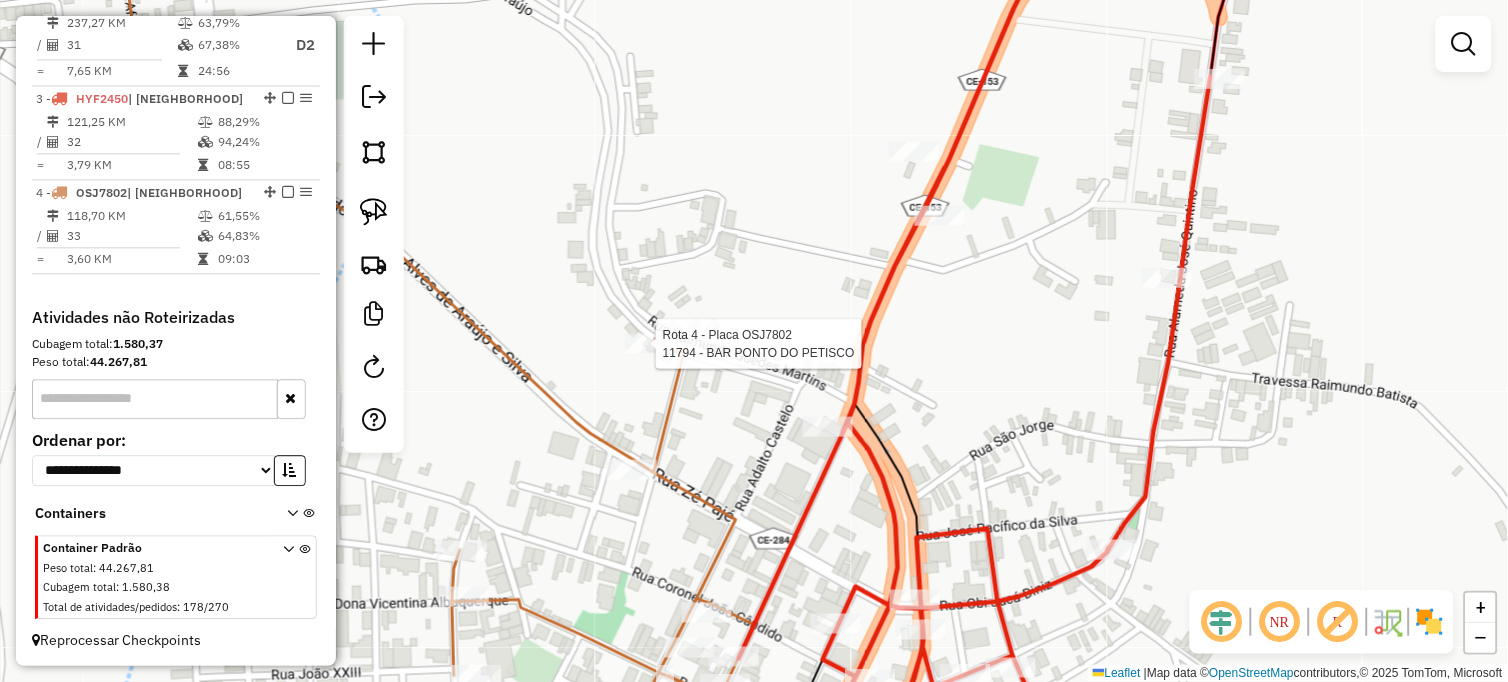 select on "**********" 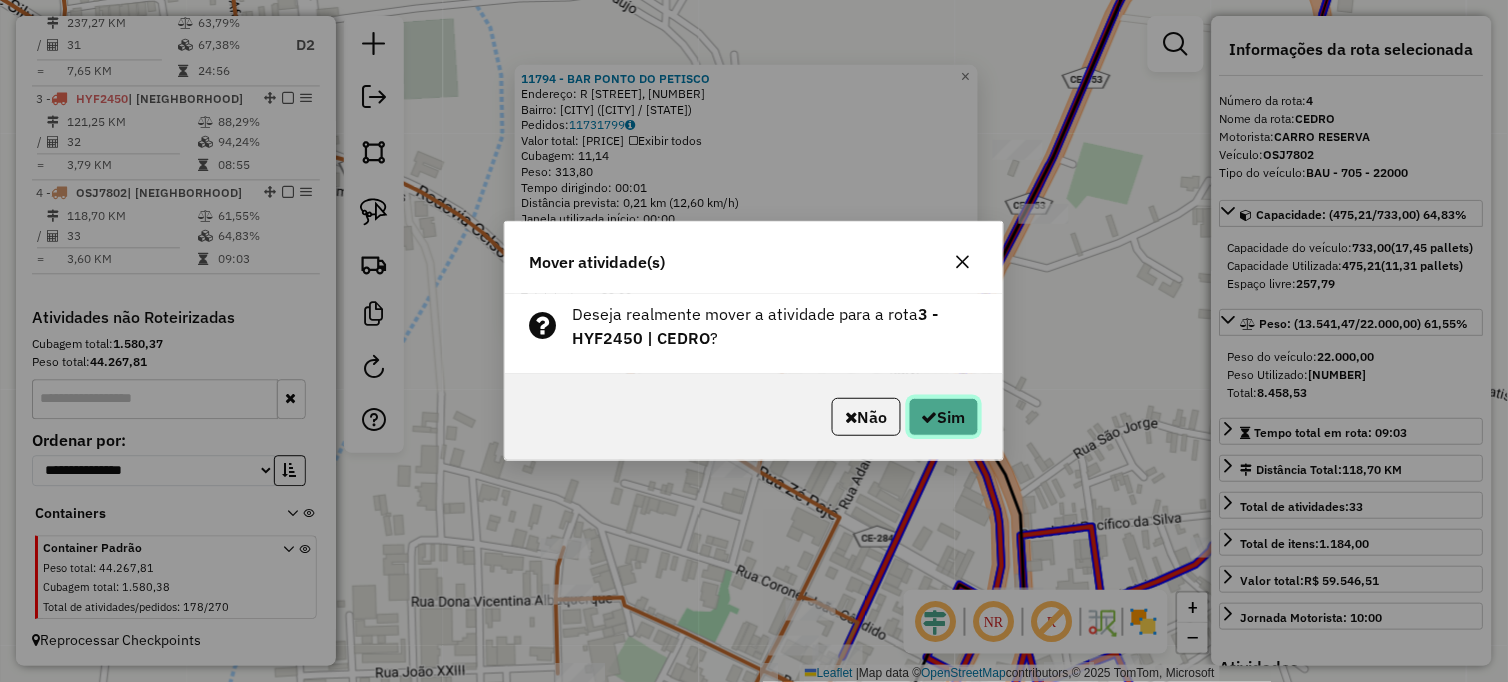 click on "Sim" 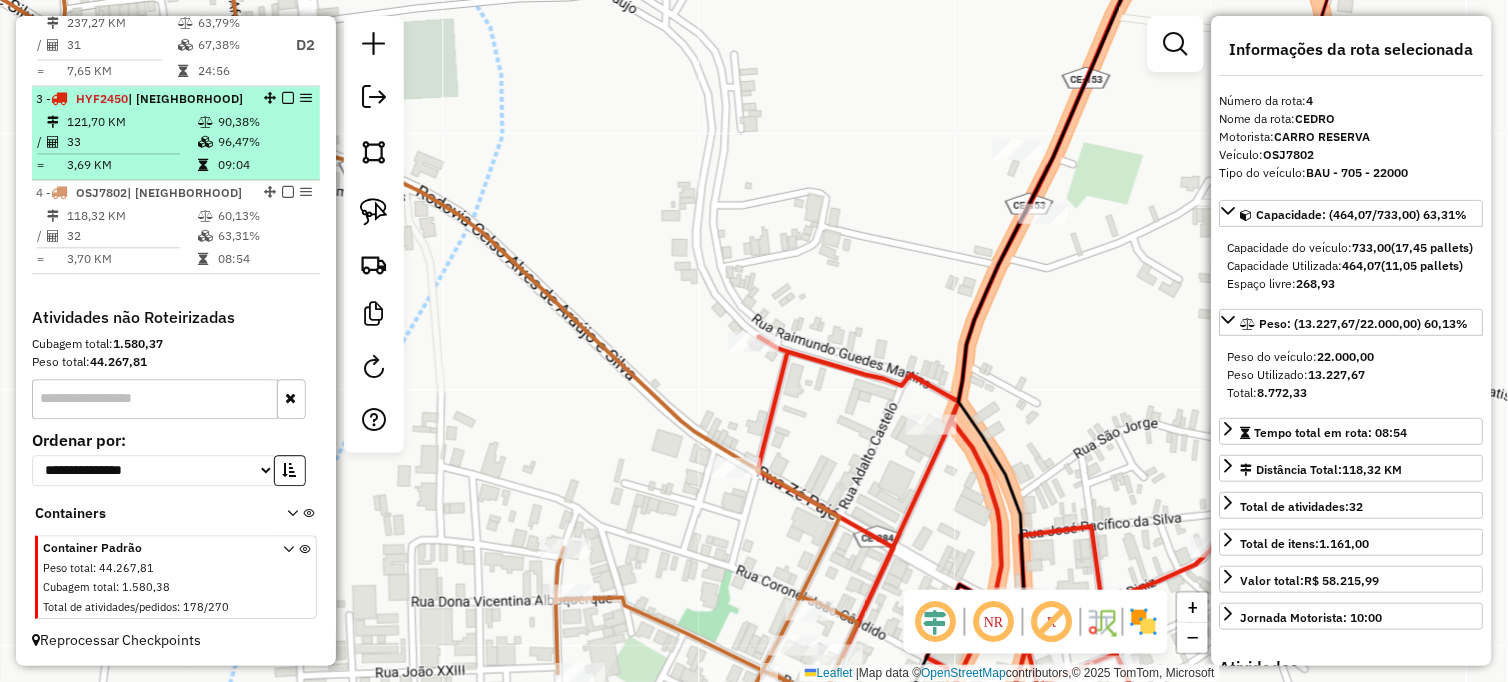 click on "121,70 KM" at bounding box center (131, 122) 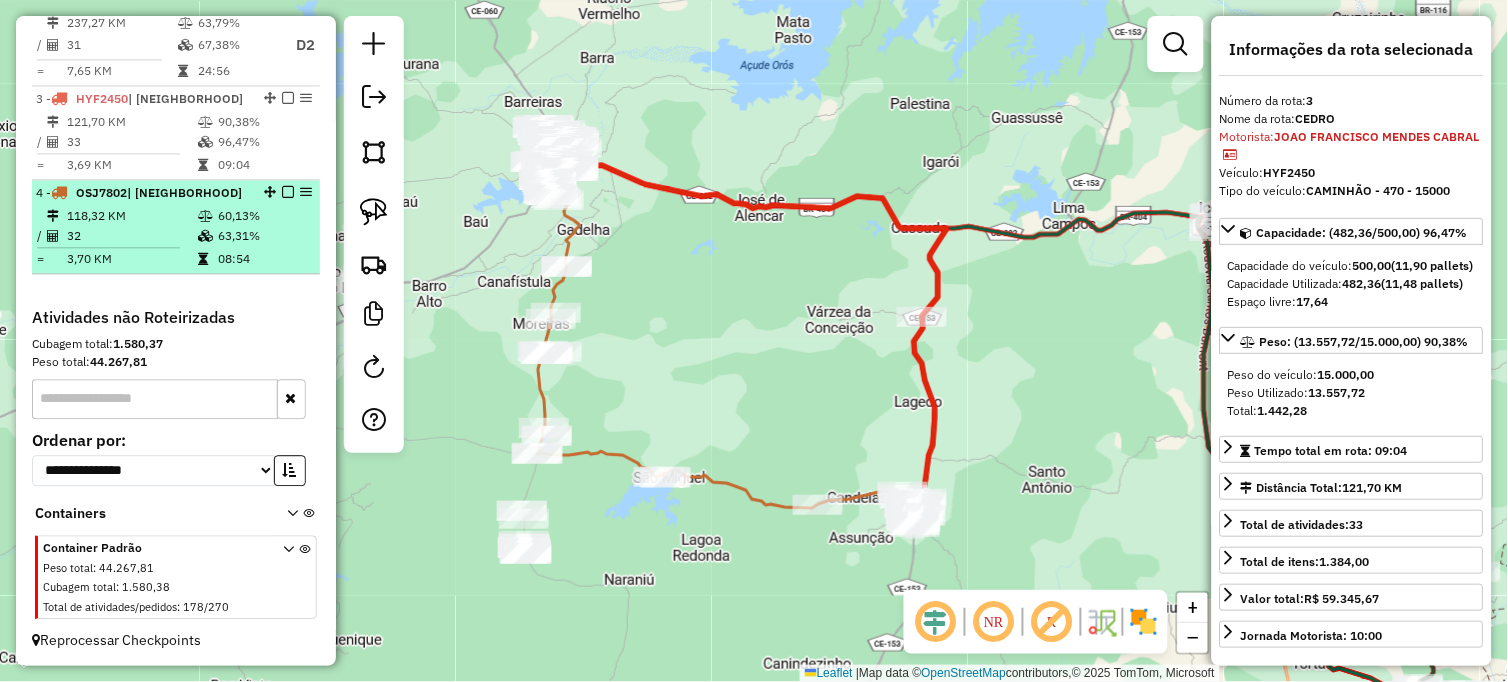 click on "118,32 KM" at bounding box center [131, 216] 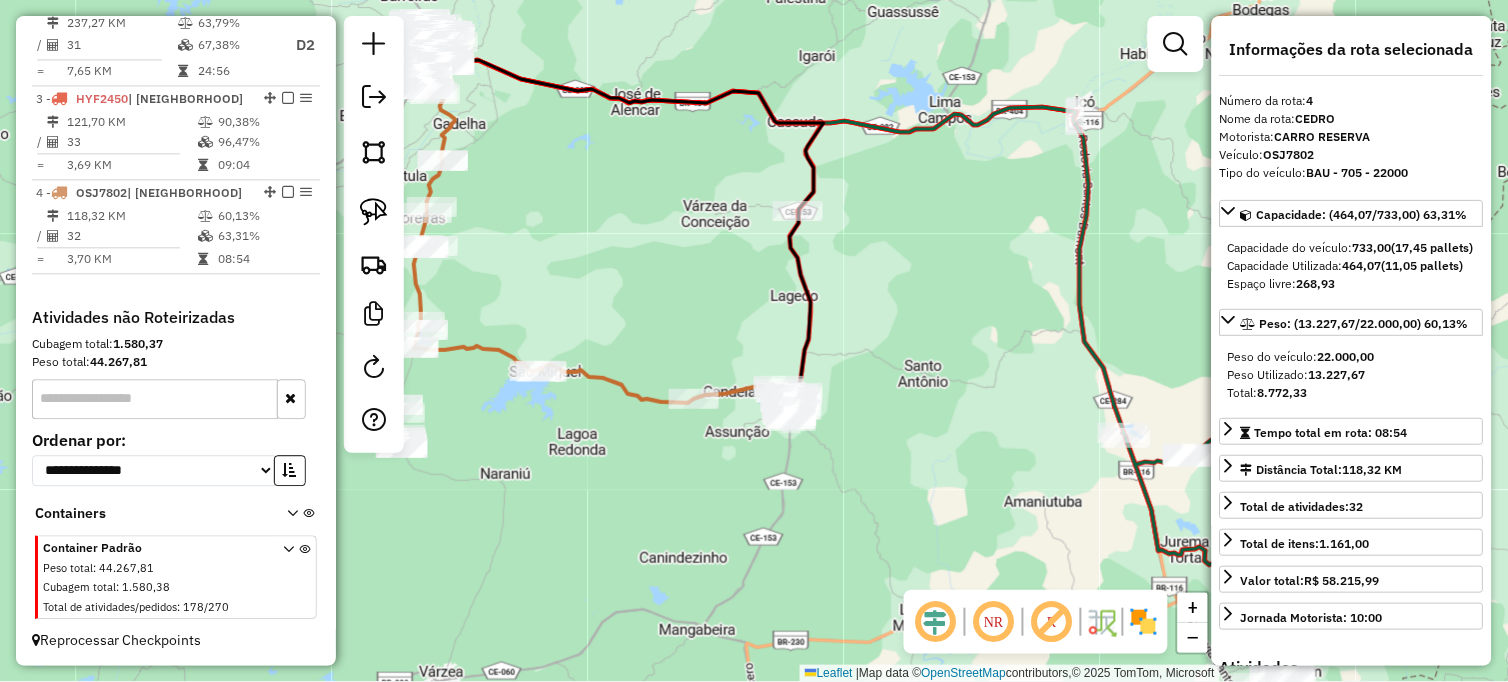 drag, startPoint x: 851, startPoint y: 358, endPoint x: 735, endPoint y: 286, distance: 136.52838 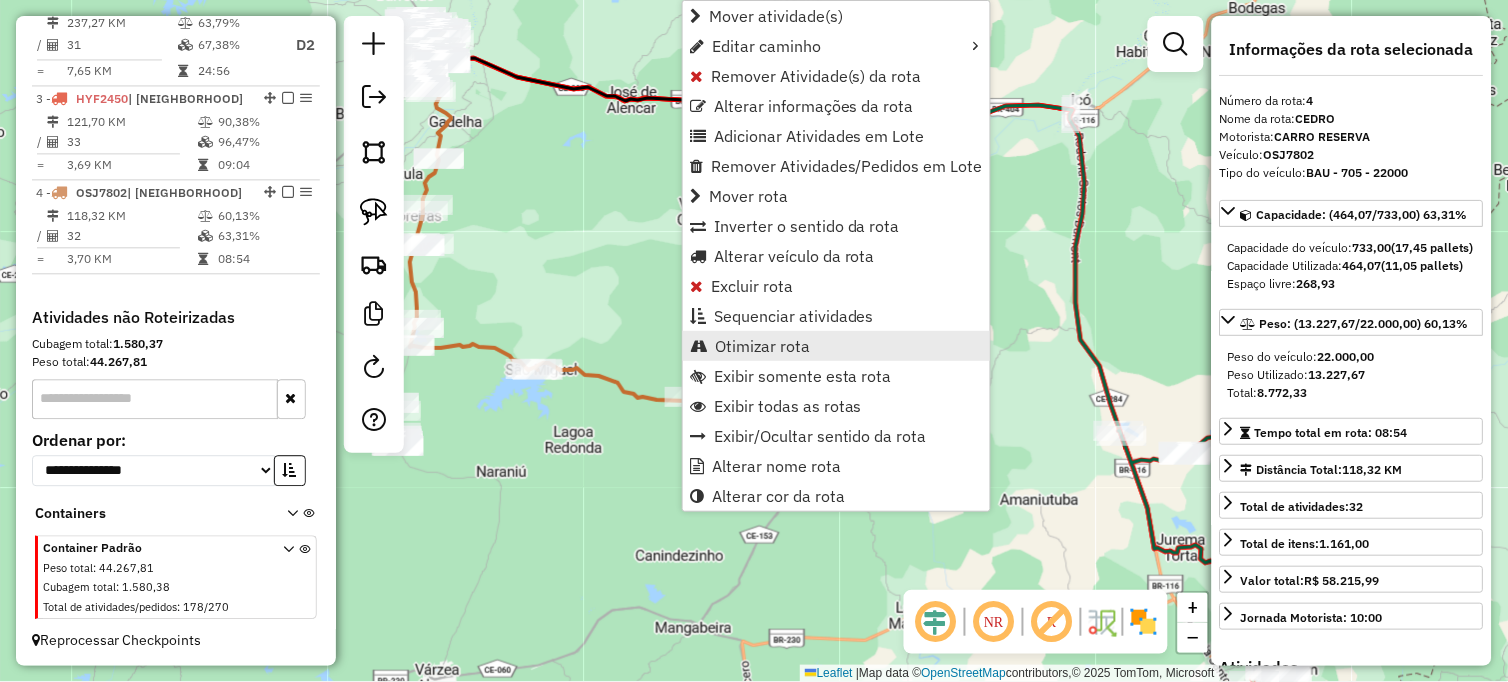 click on "Otimizar rota" at bounding box center (762, 346) 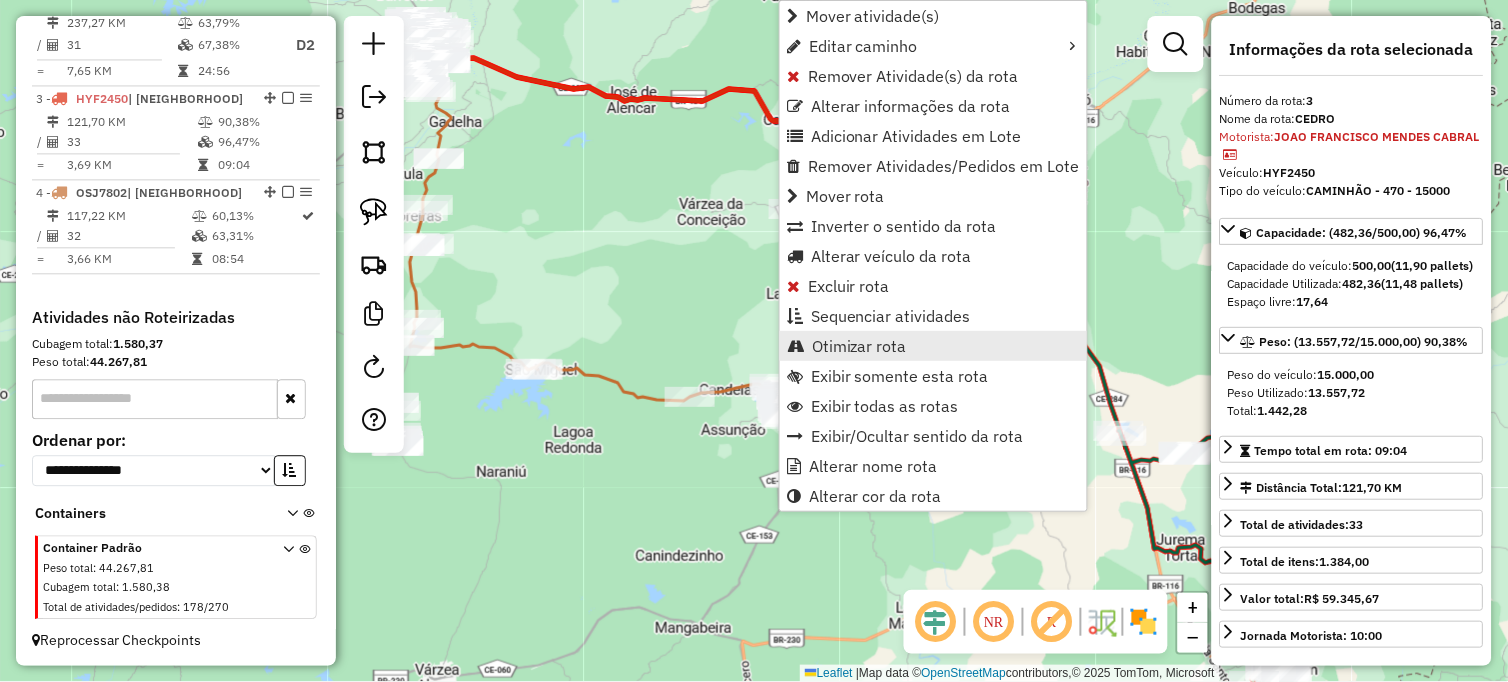click on "Otimizar rota" at bounding box center (859, 346) 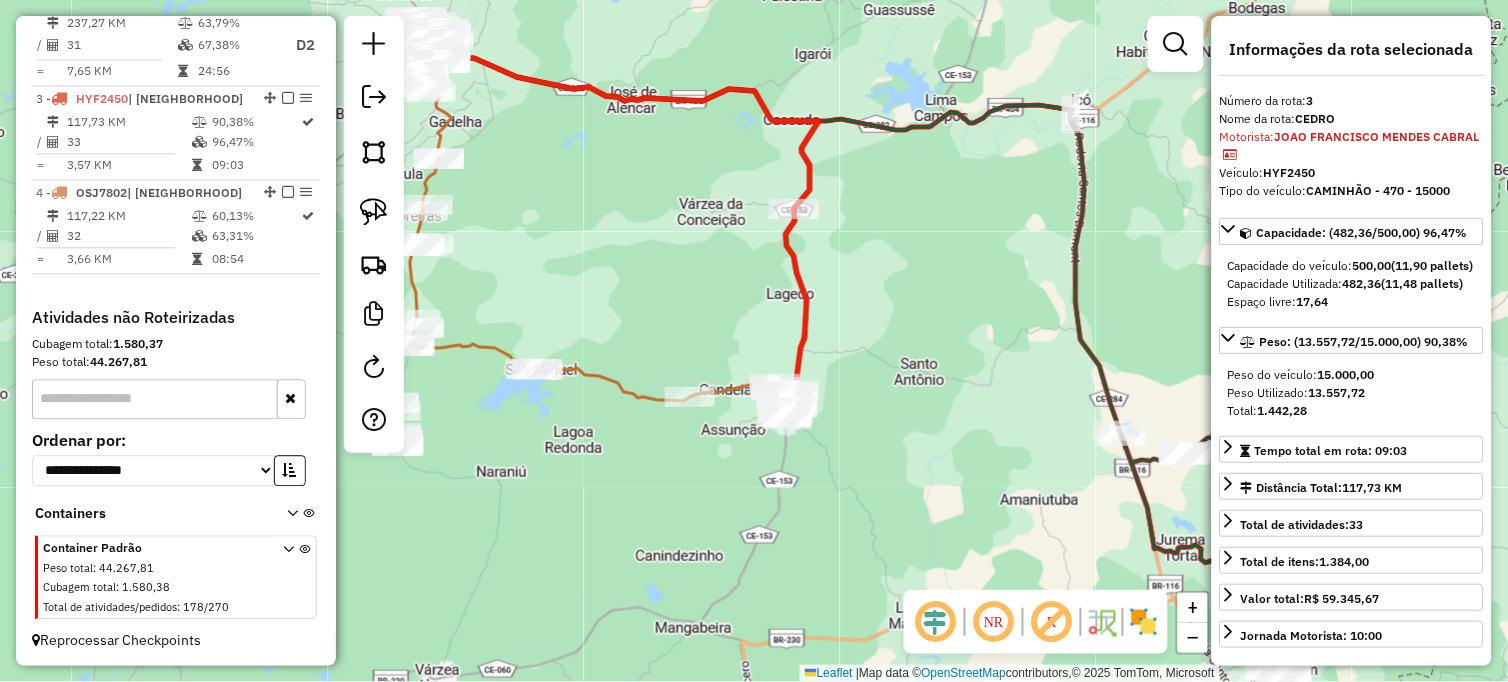 click at bounding box center [288, 98] 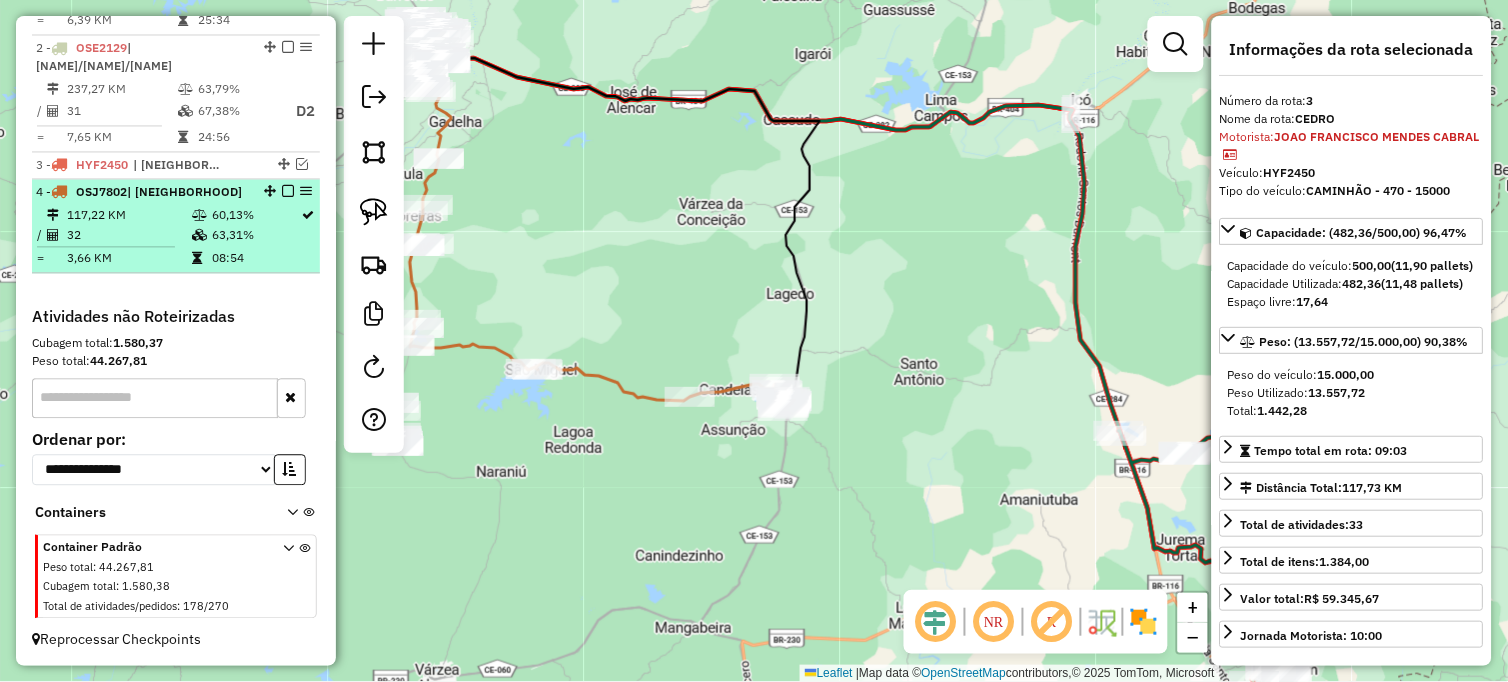 click at bounding box center (288, 192) 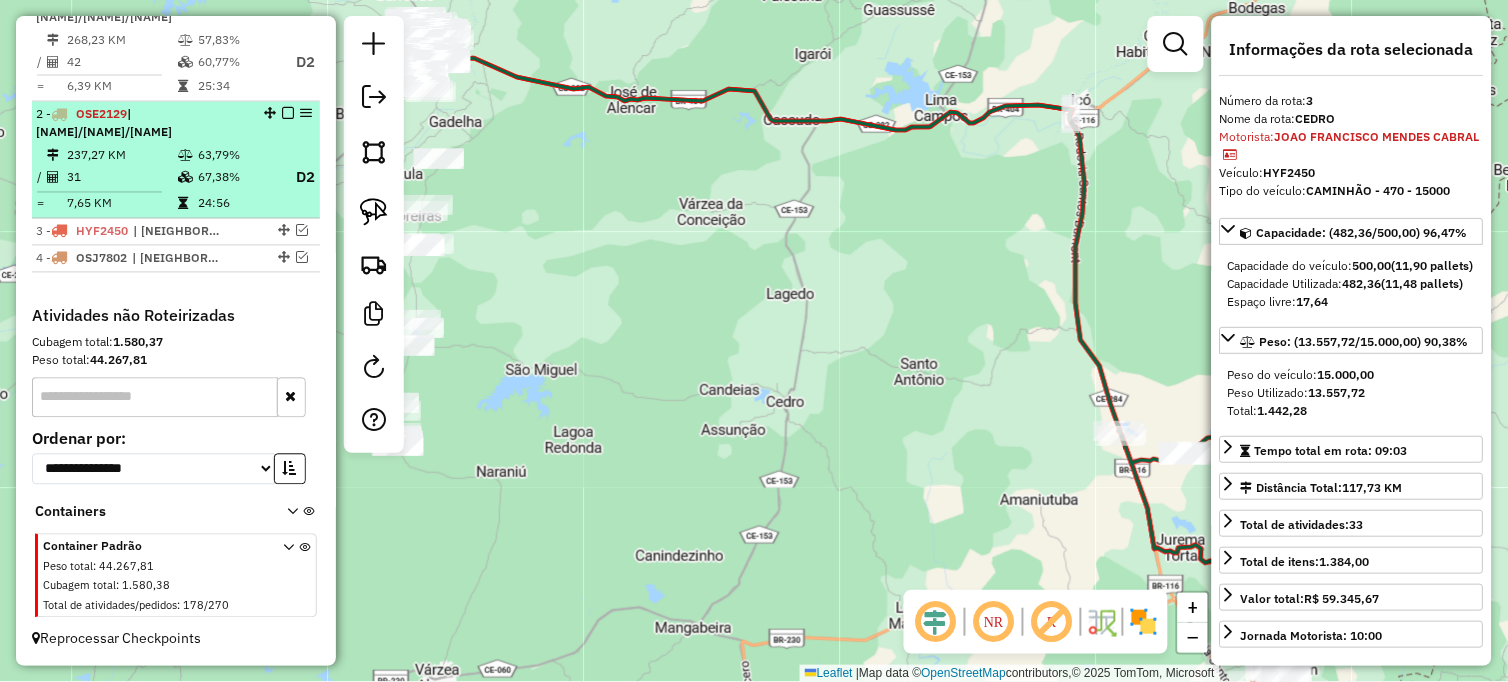 click on "63,79%" at bounding box center (237, 156) 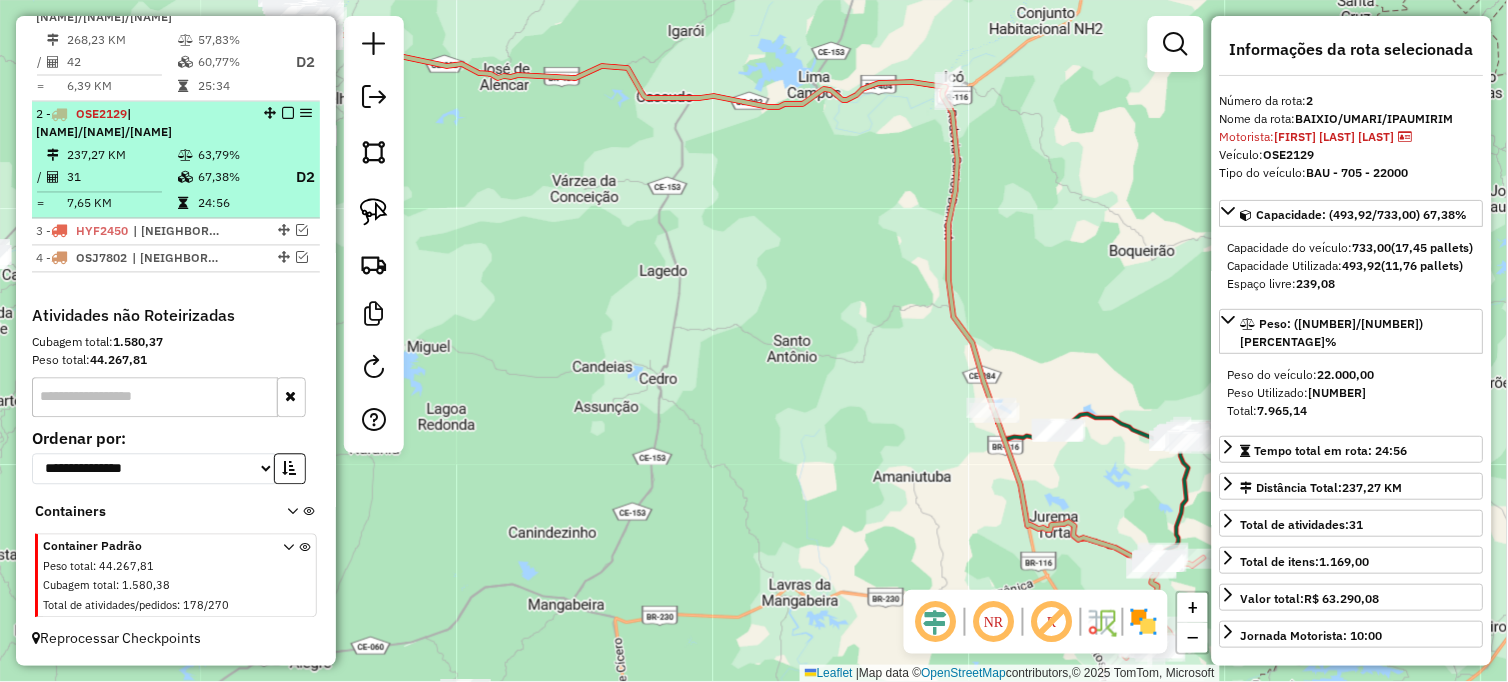 click at bounding box center (288, 114) 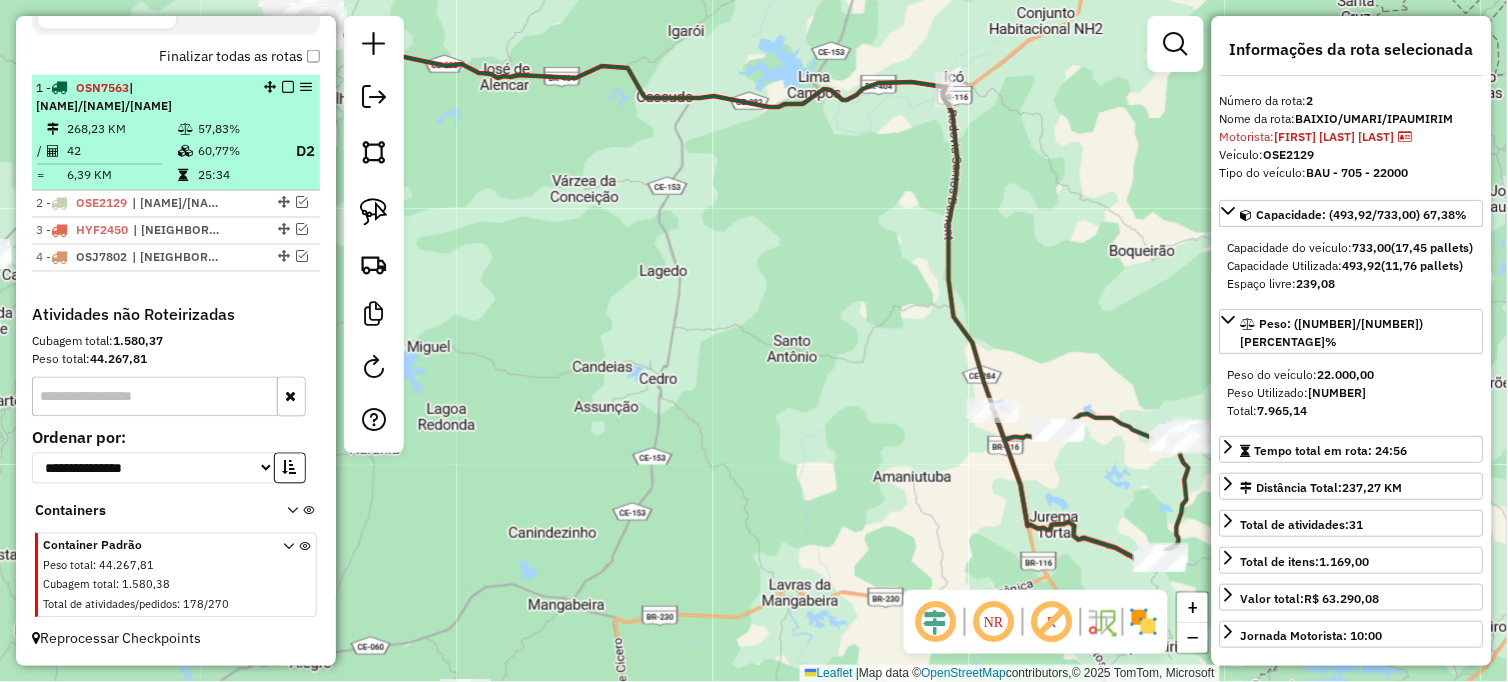 scroll, scrollTop: 690, scrollLeft: 0, axis: vertical 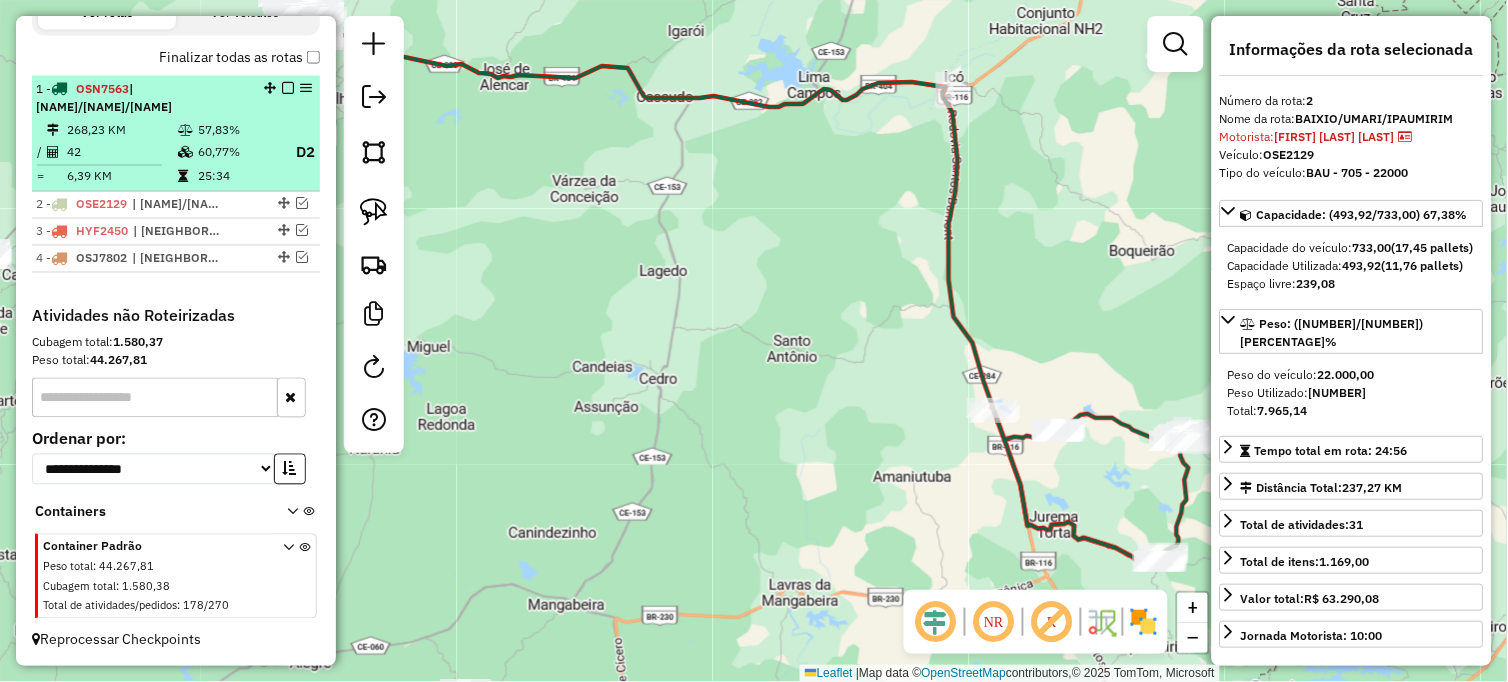 click at bounding box center (288, 88) 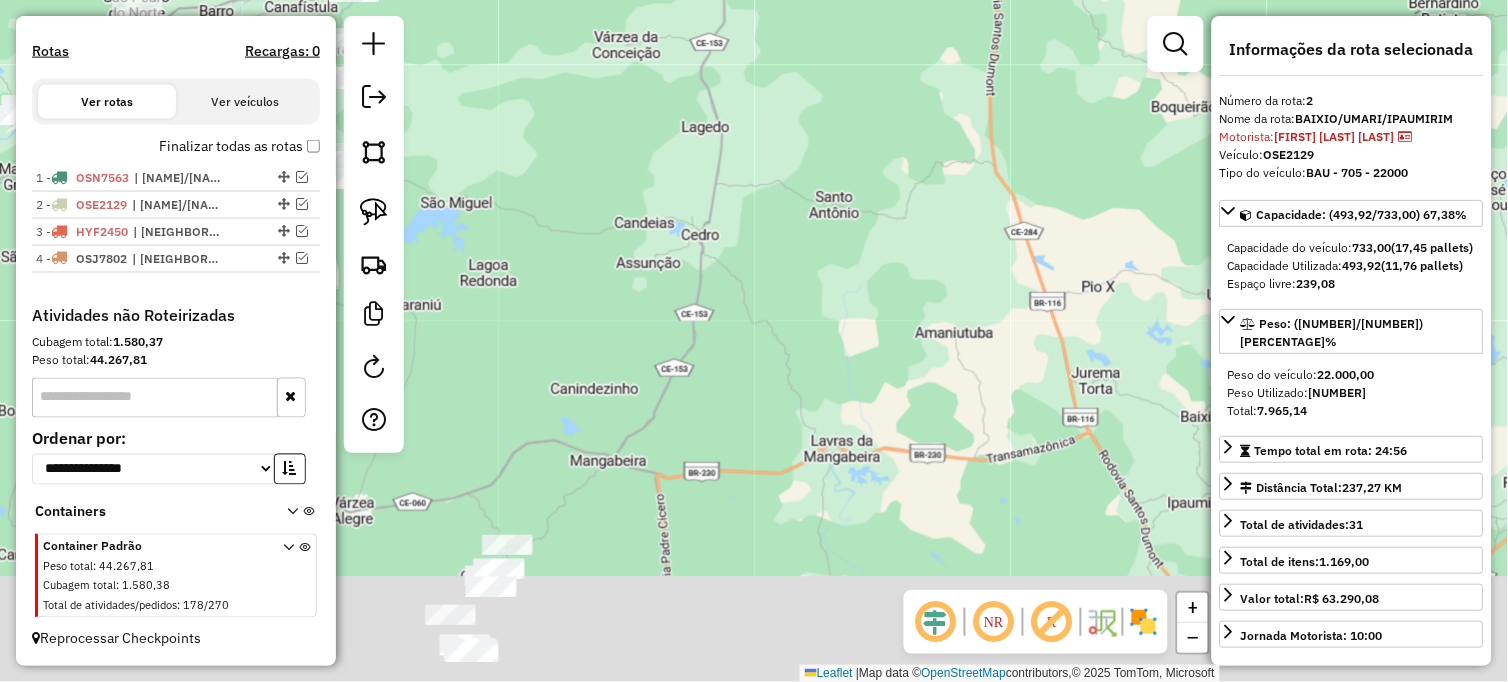 drag, startPoint x: 663, startPoint y: 448, endPoint x: 728, endPoint y: 254, distance: 204.59961 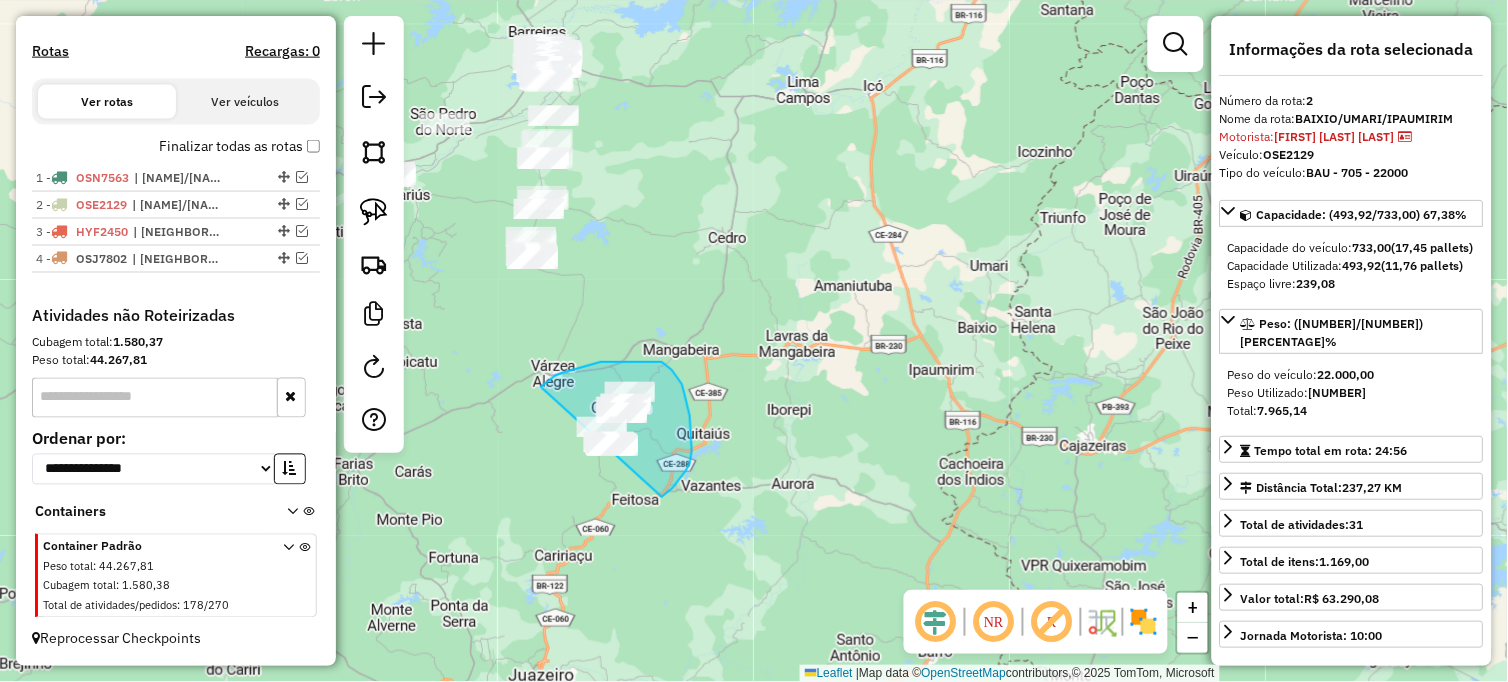drag, startPoint x: 544, startPoint y: 384, endPoint x: 611, endPoint y: 514, distance: 146.24979 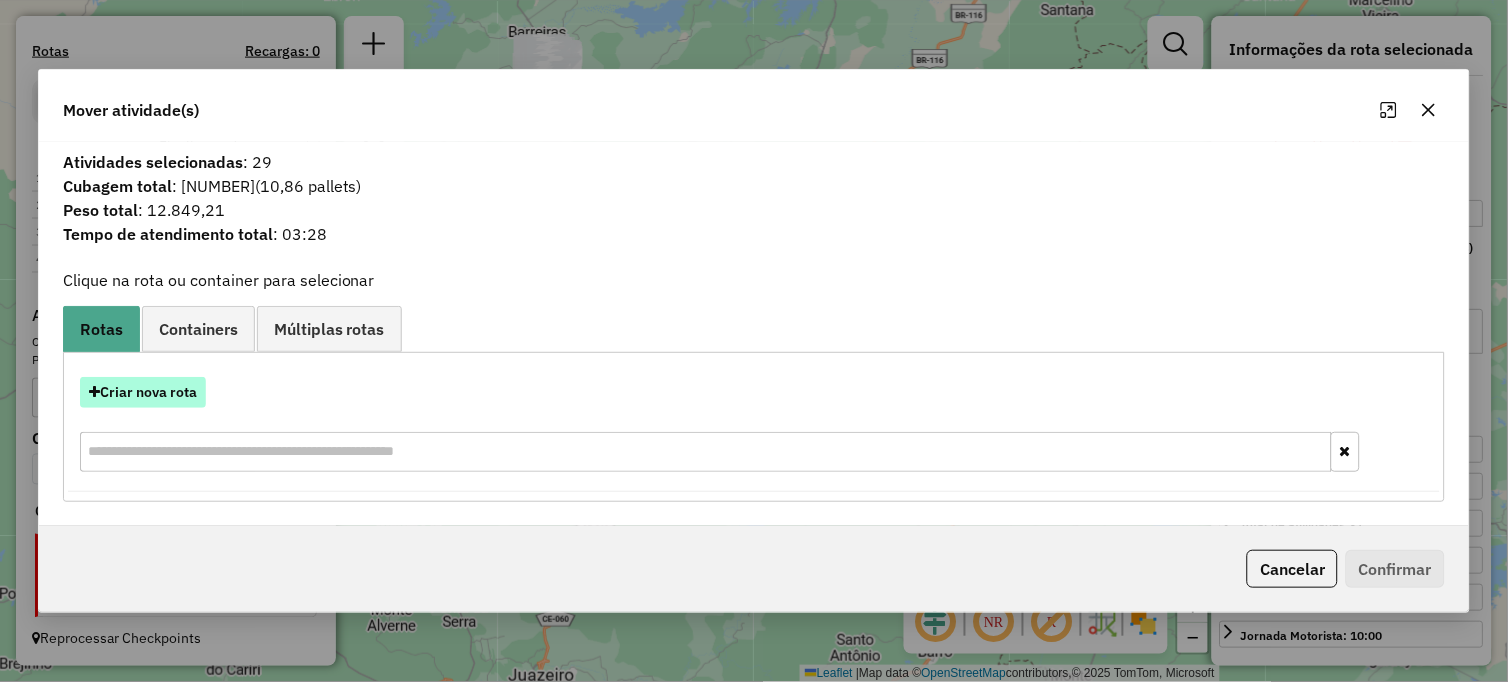 click on "Criar nova rota" at bounding box center (143, 392) 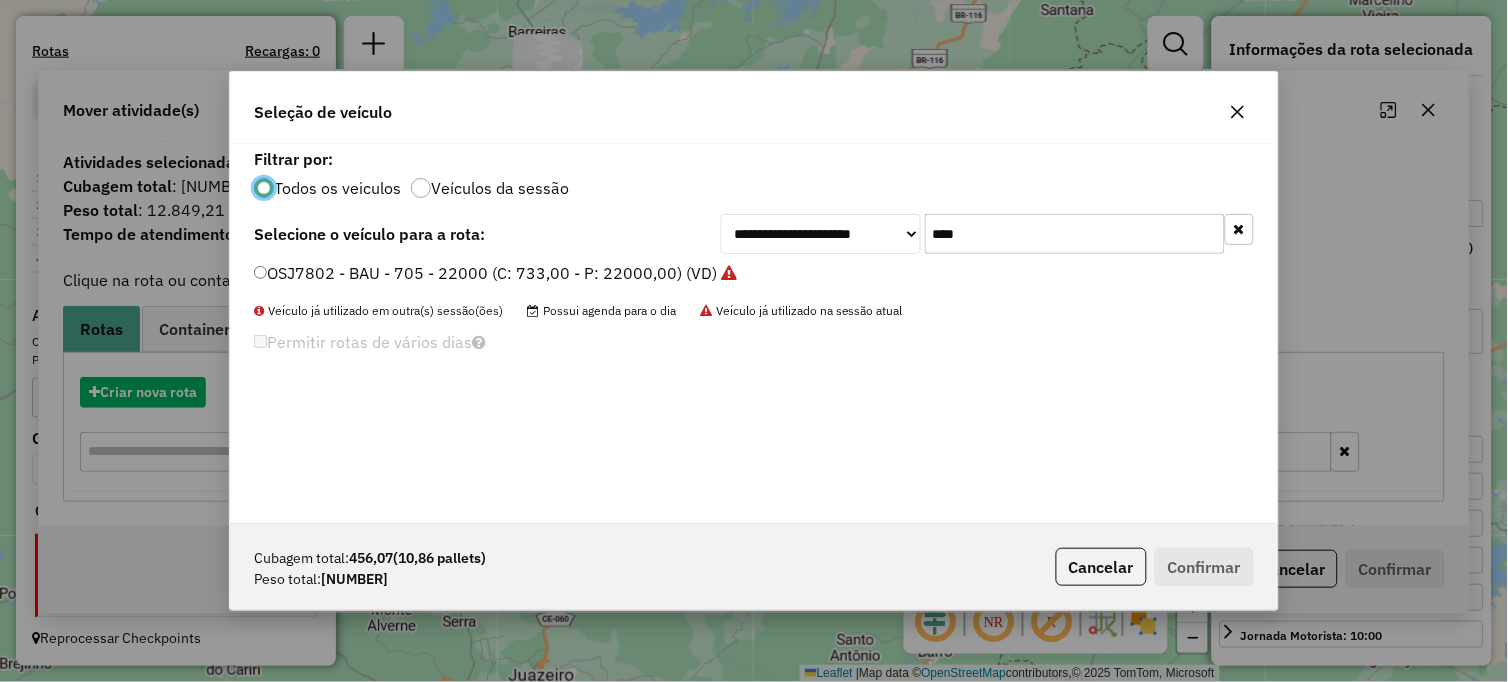 scroll, scrollTop: 11, scrollLeft: 5, axis: both 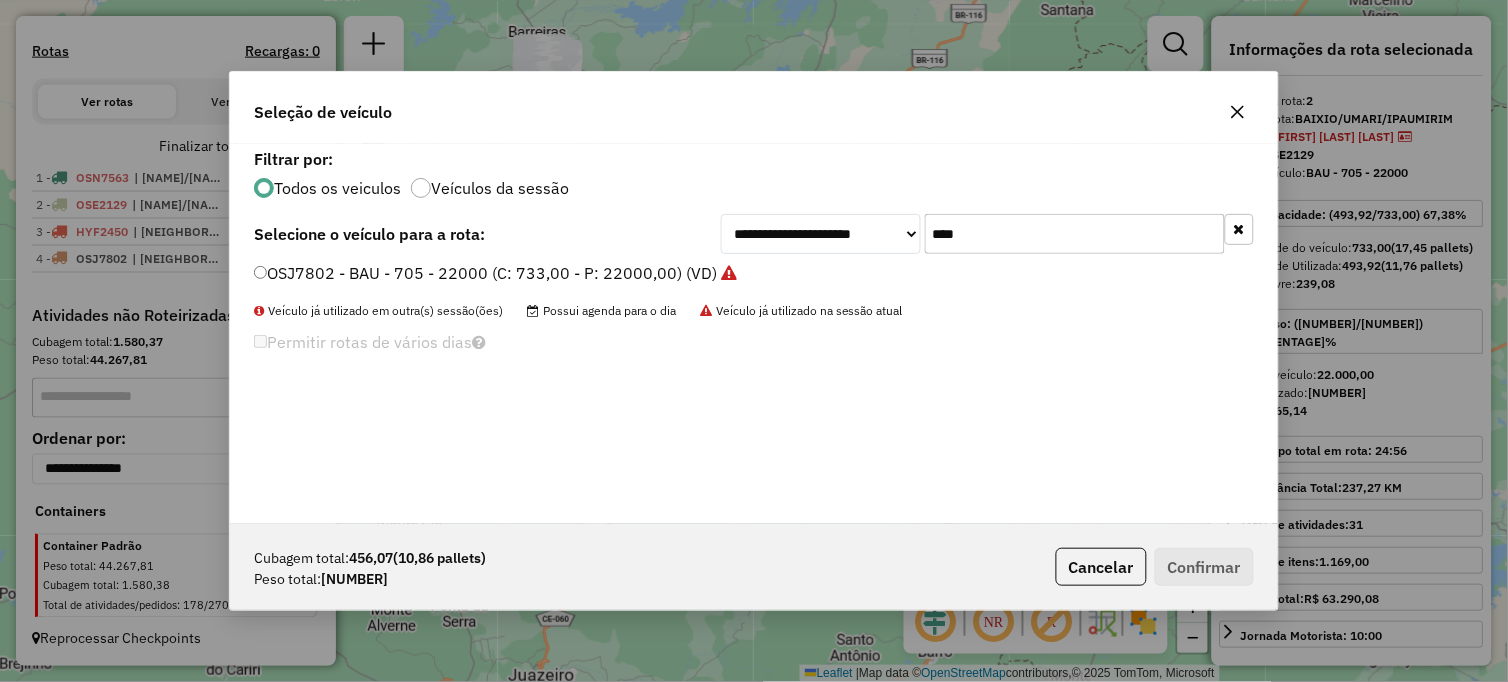 drag, startPoint x: 966, startPoint y: 236, endPoint x: 803, endPoint y: 240, distance: 163.04907 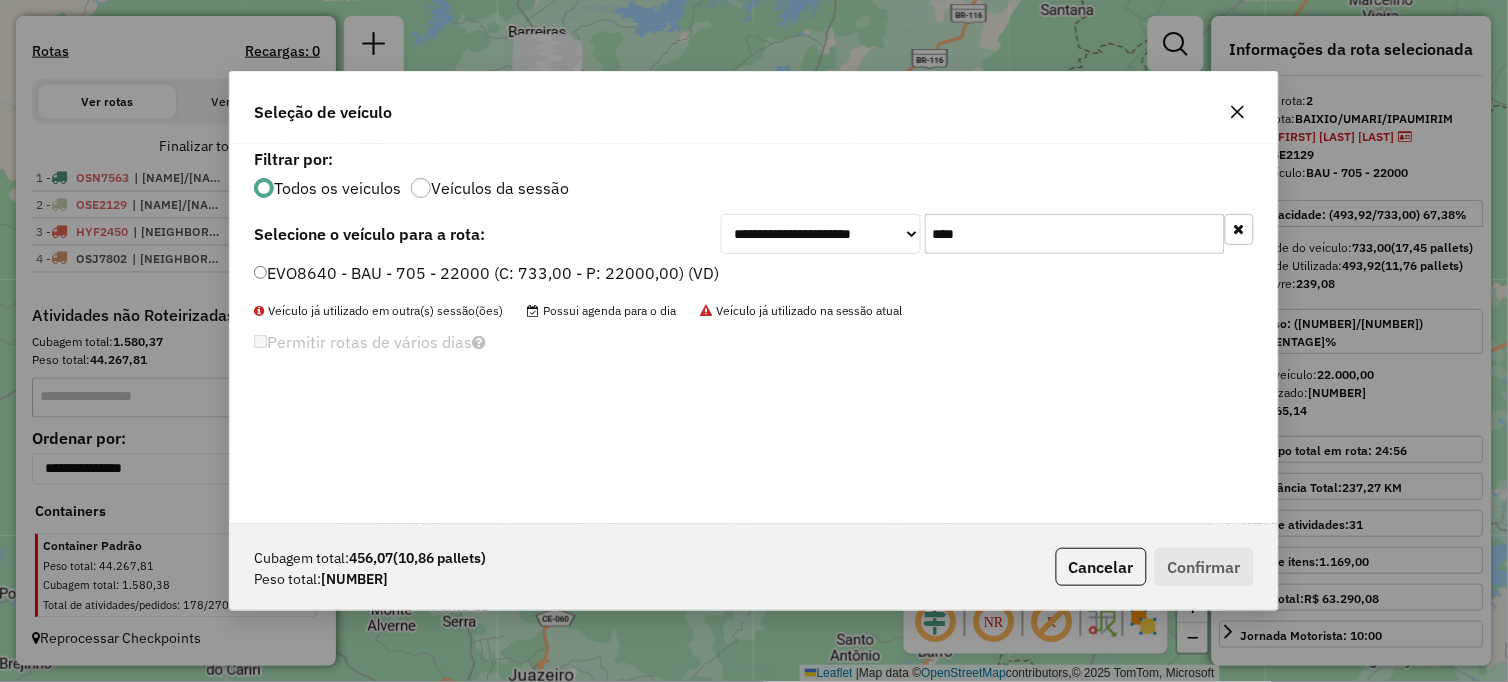 type on "****" 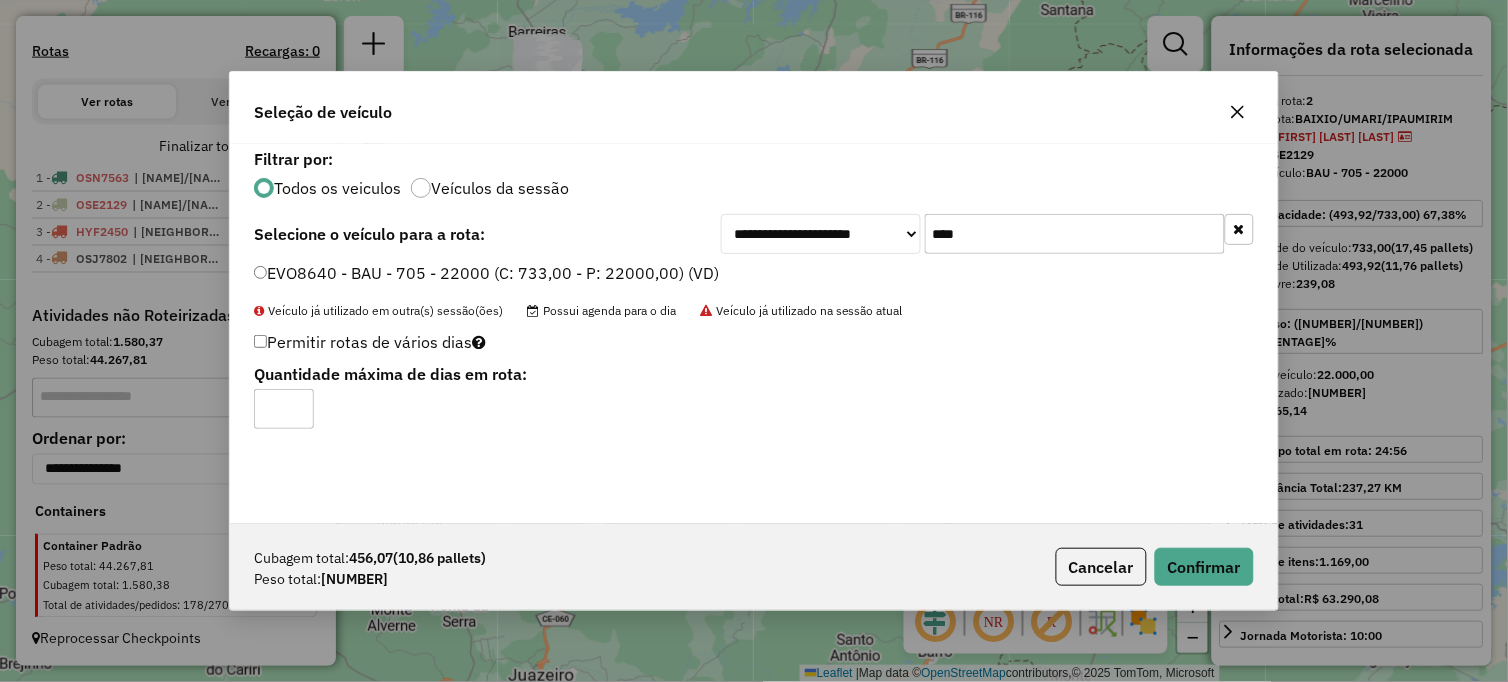 type on "*" 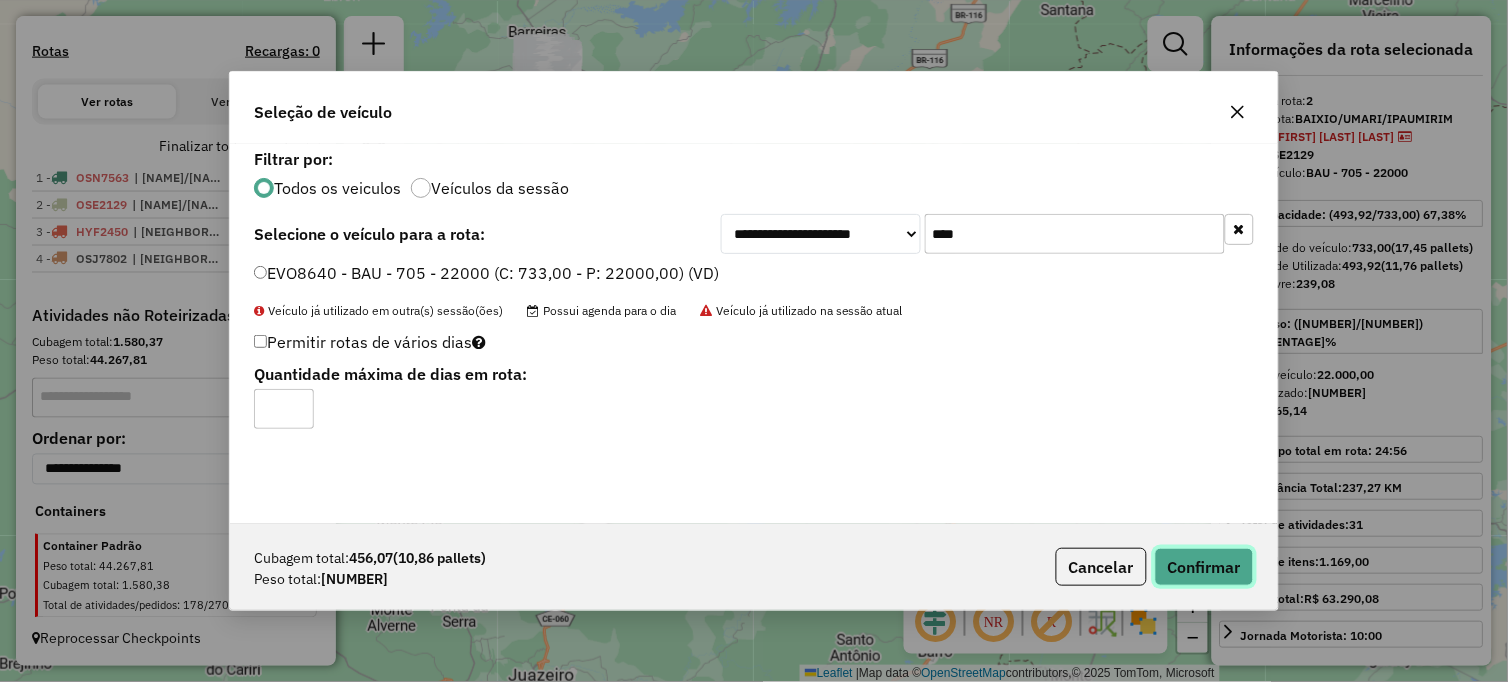 click on "Confirmar" 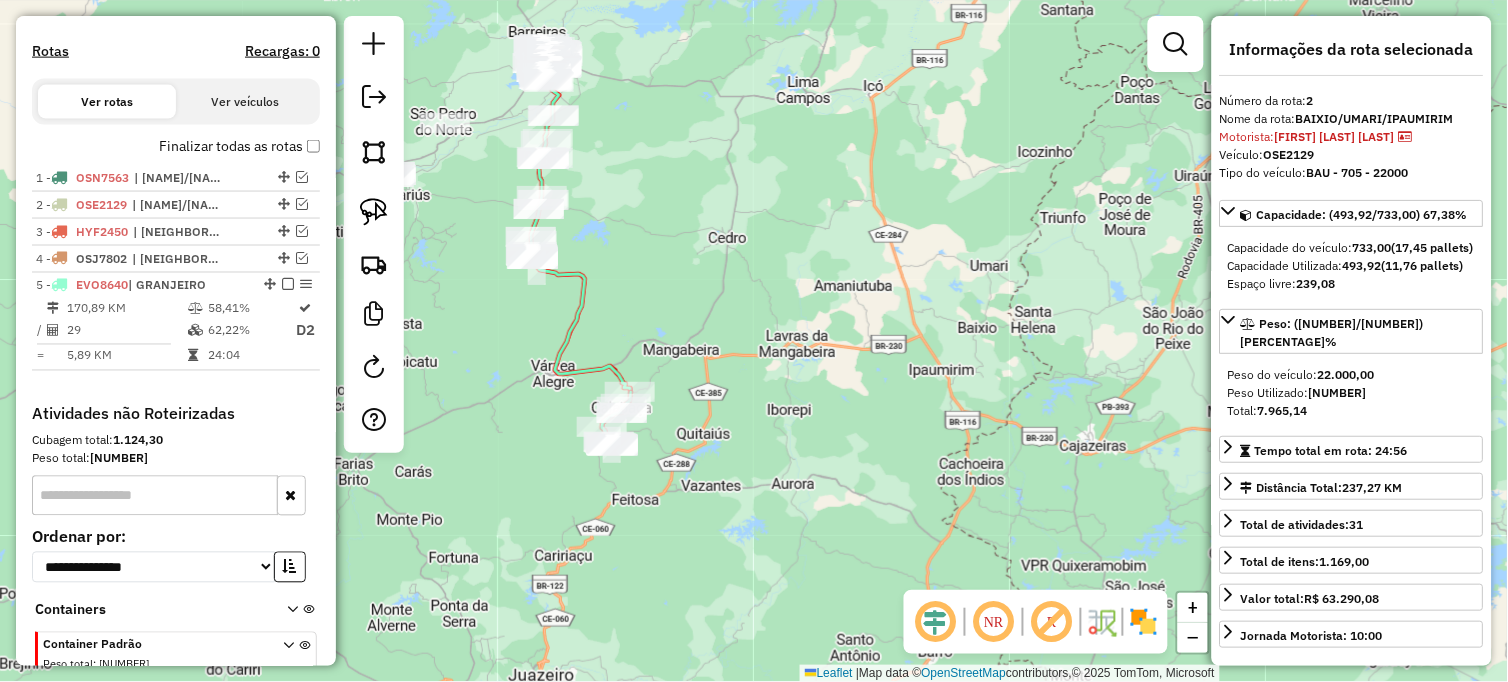 scroll, scrollTop: 698, scrollLeft: 0, axis: vertical 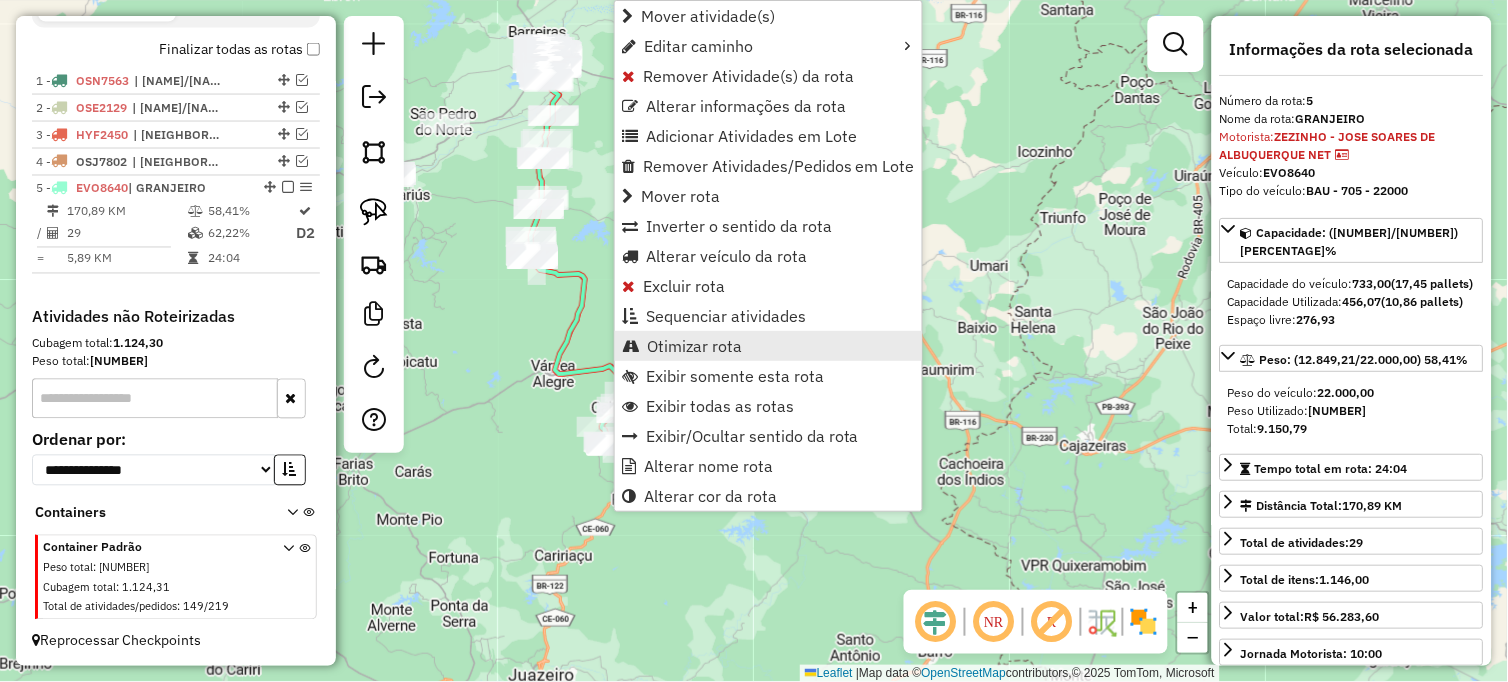 click on "Otimizar rota" at bounding box center [694, 346] 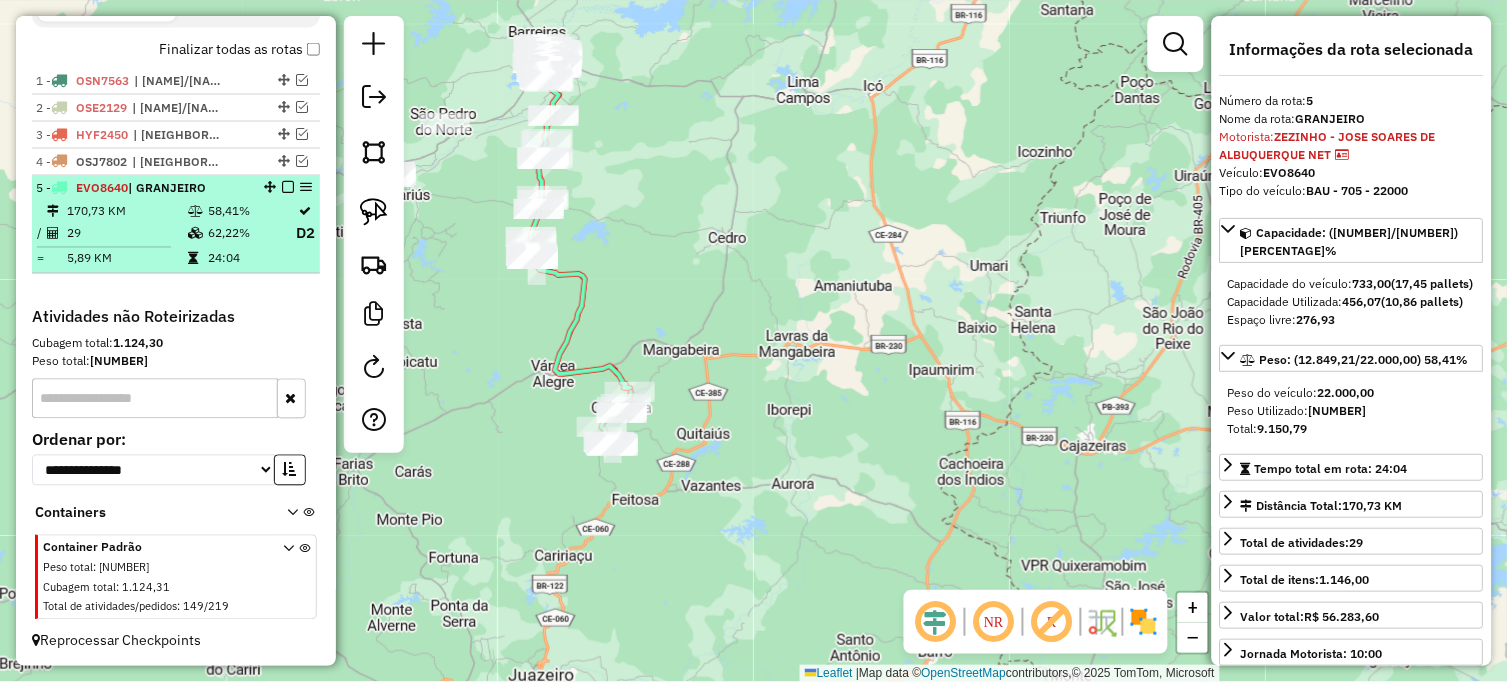 click at bounding box center [288, 188] 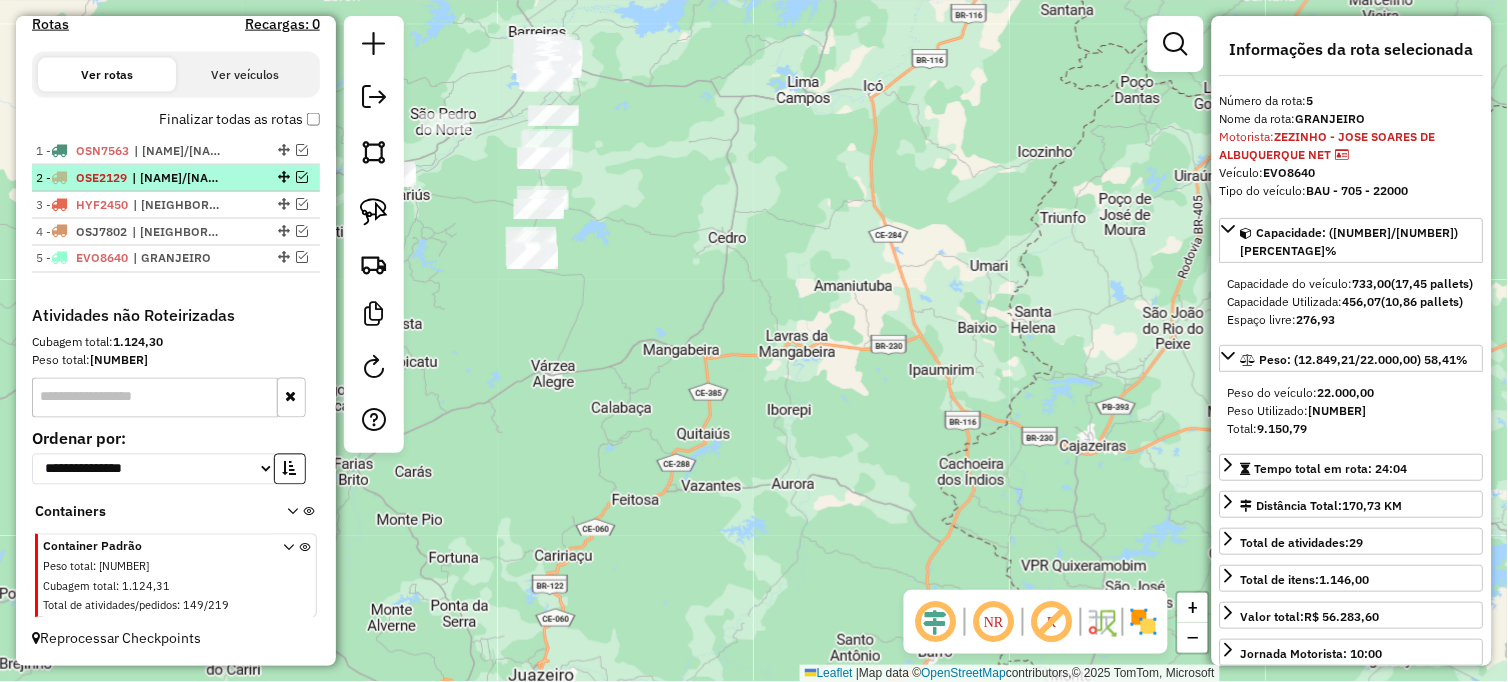 scroll, scrollTop: 627, scrollLeft: 0, axis: vertical 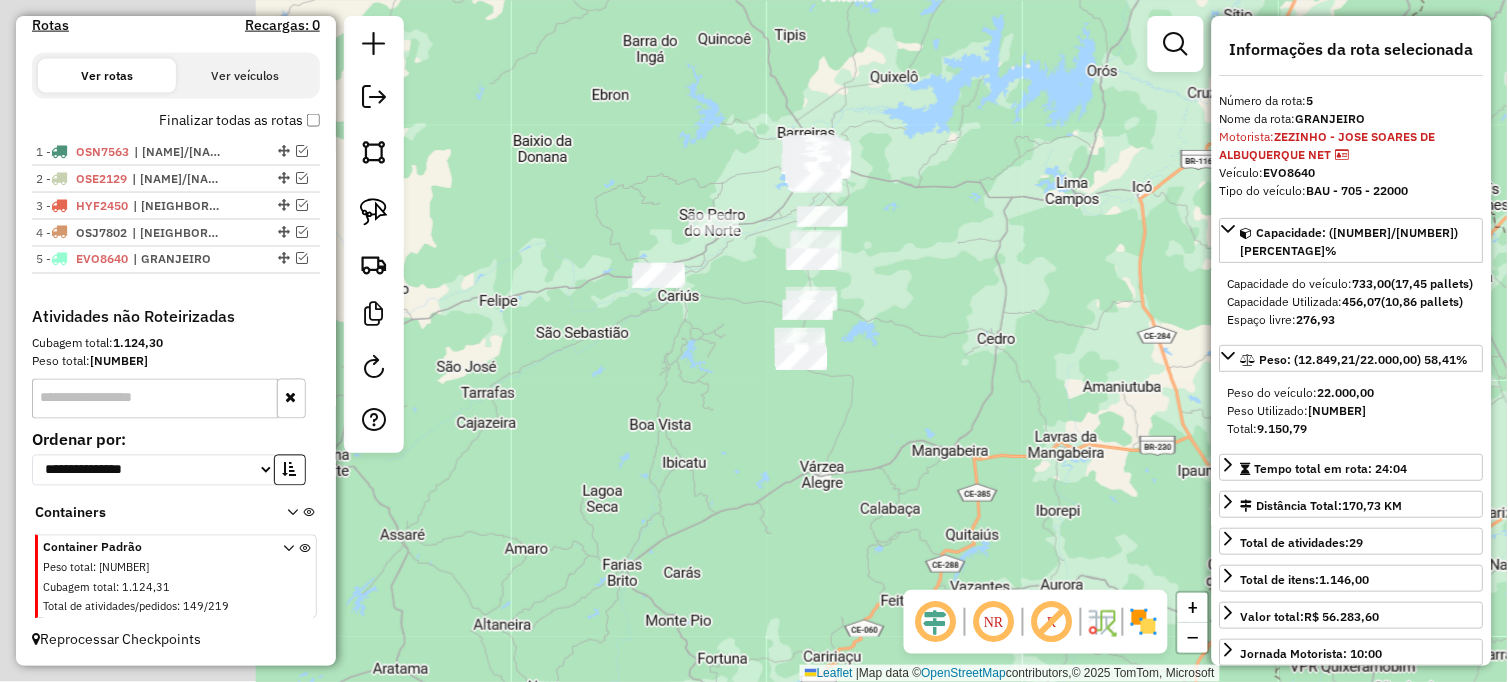 drag, startPoint x: 506, startPoint y: 302, endPoint x: 880, endPoint y: 417, distance: 391.28122 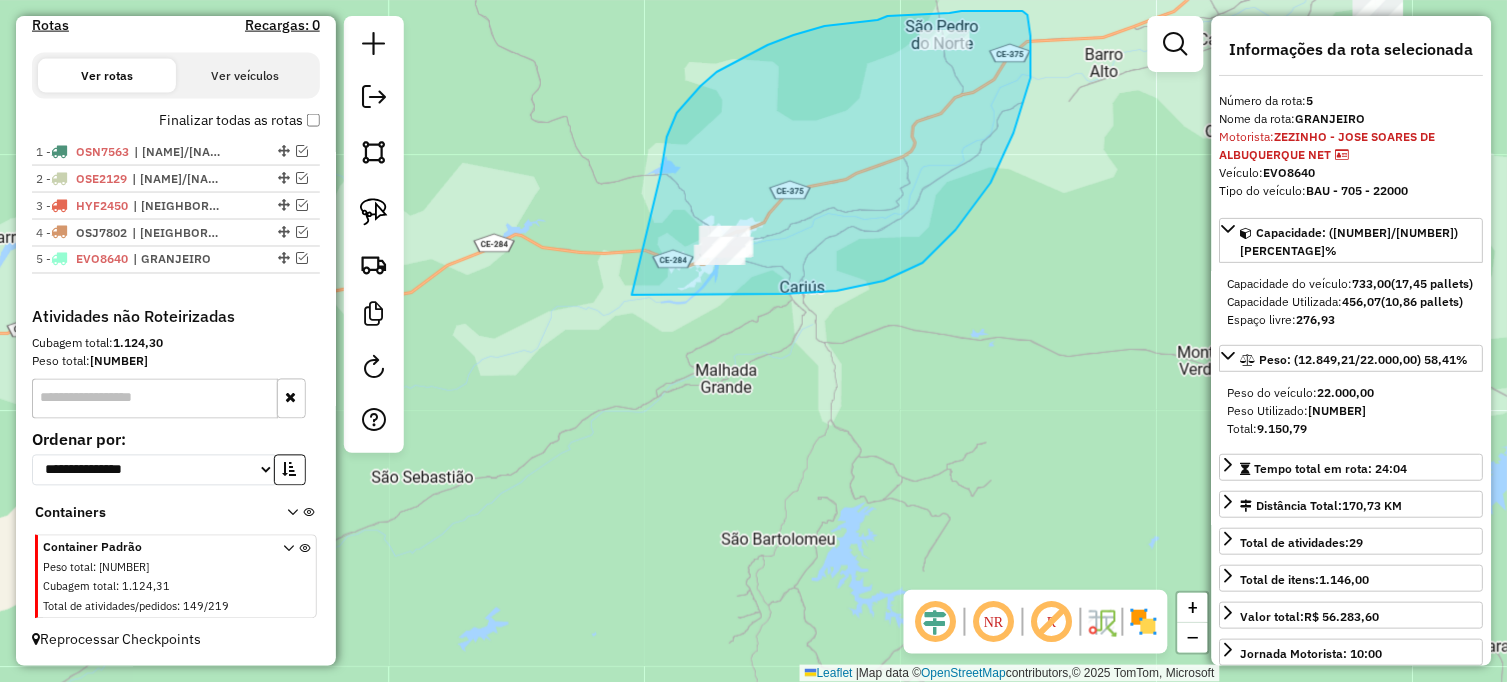 drag, startPoint x: 663, startPoint y: 156, endPoint x: 631, endPoint y: 293, distance: 140.68759 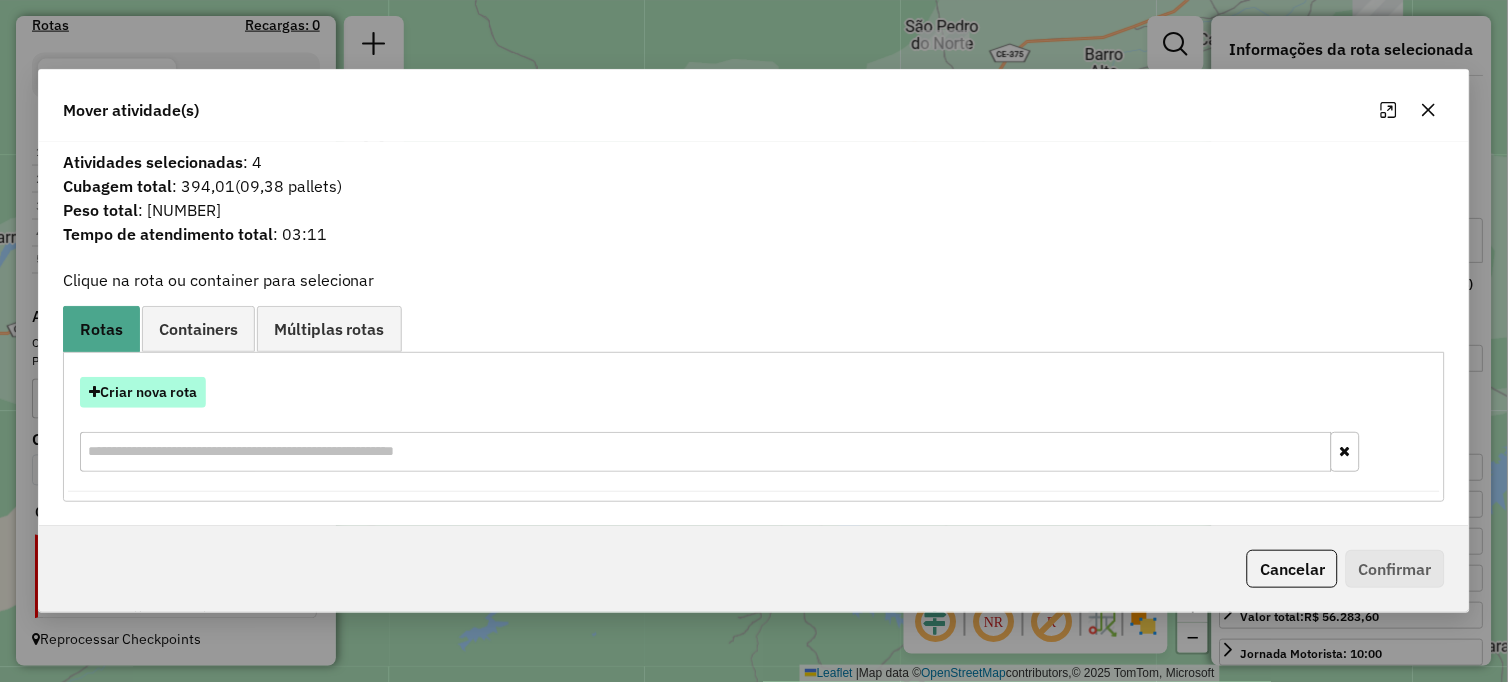 click on "Criar nova rota" at bounding box center [143, 392] 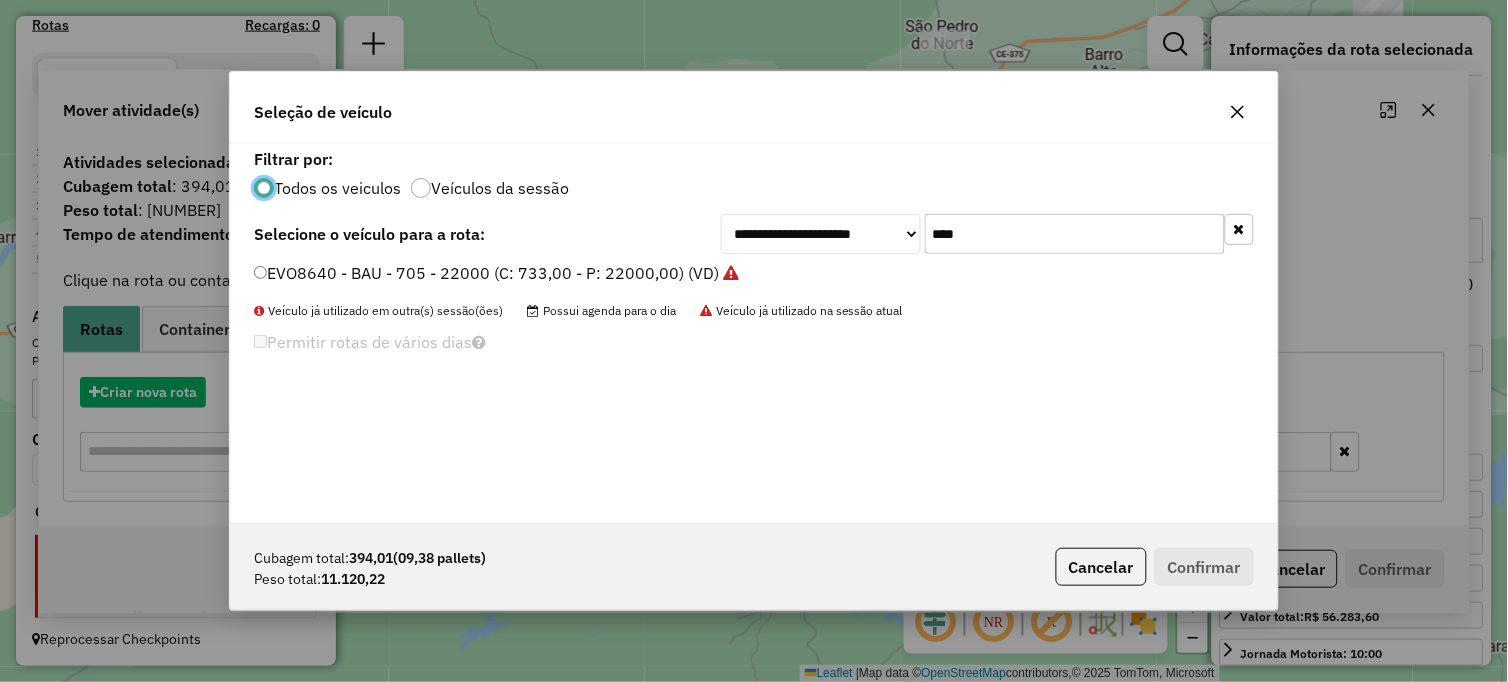 scroll, scrollTop: 11, scrollLeft: 5, axis: both 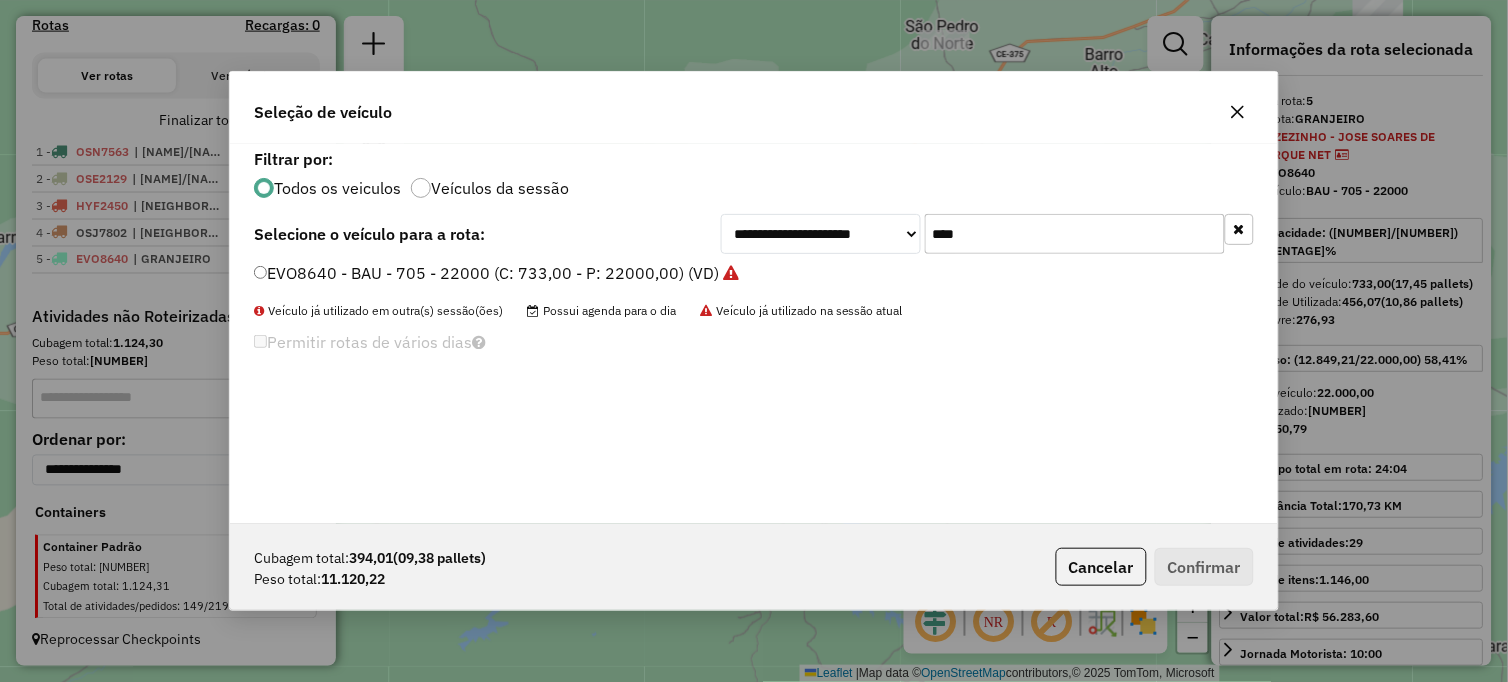 drag, startPoint x: 980, startPoint y: 236, endPoint x: 722, endPoint y: 236, distance: 258 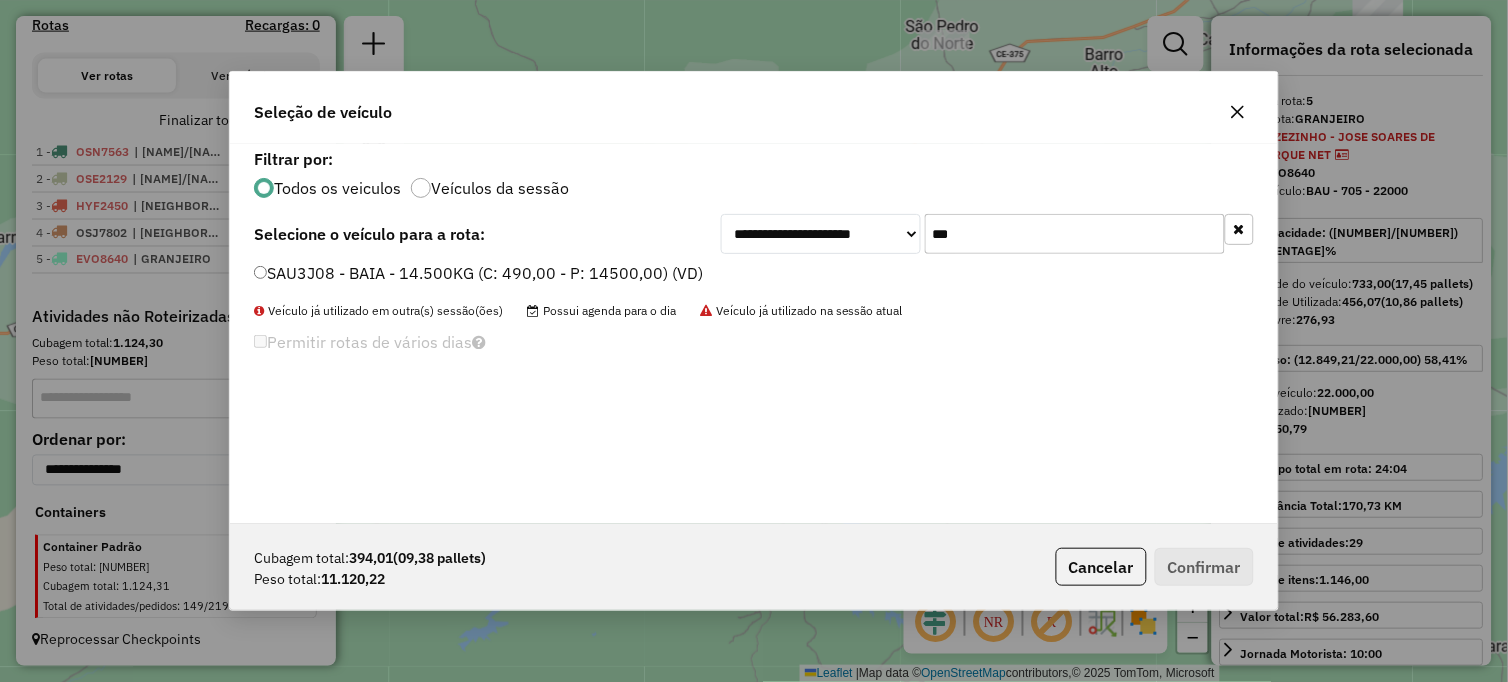 type on "***" 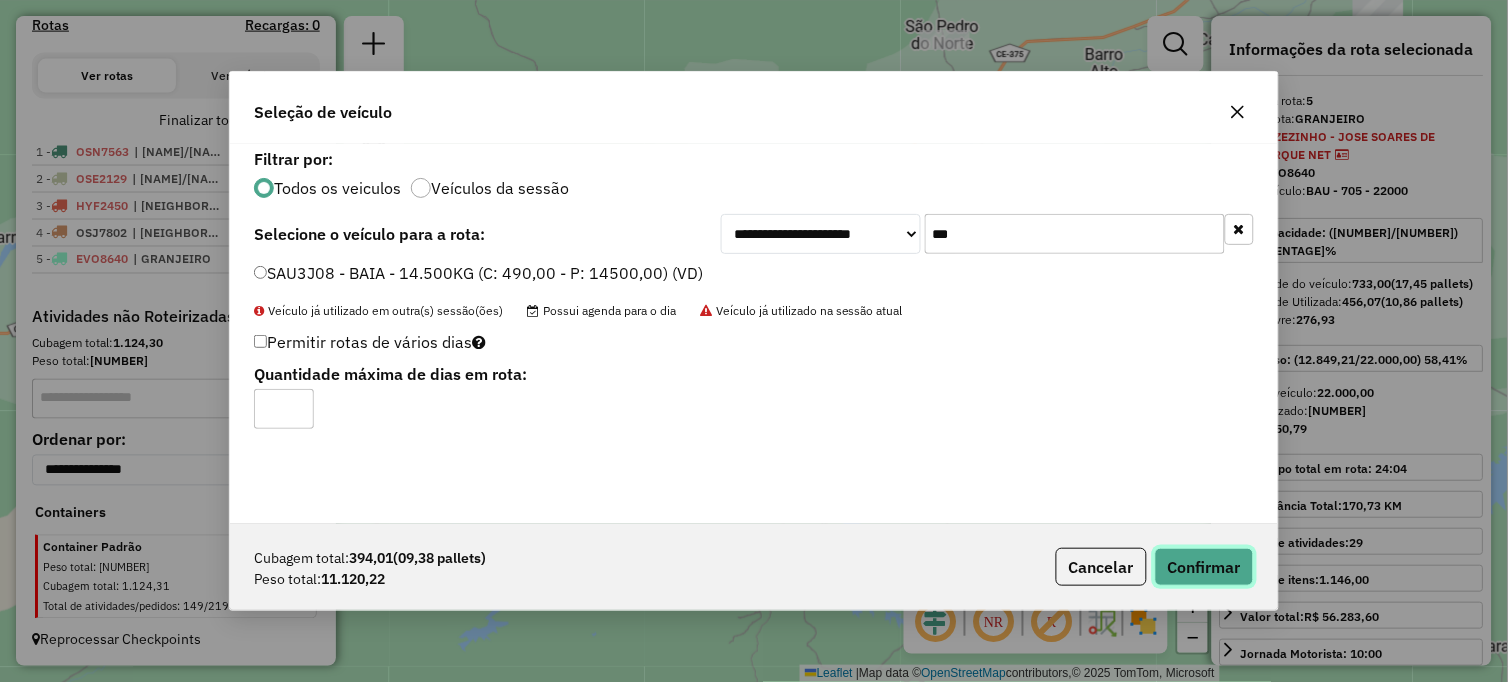 click on "Confirmar" 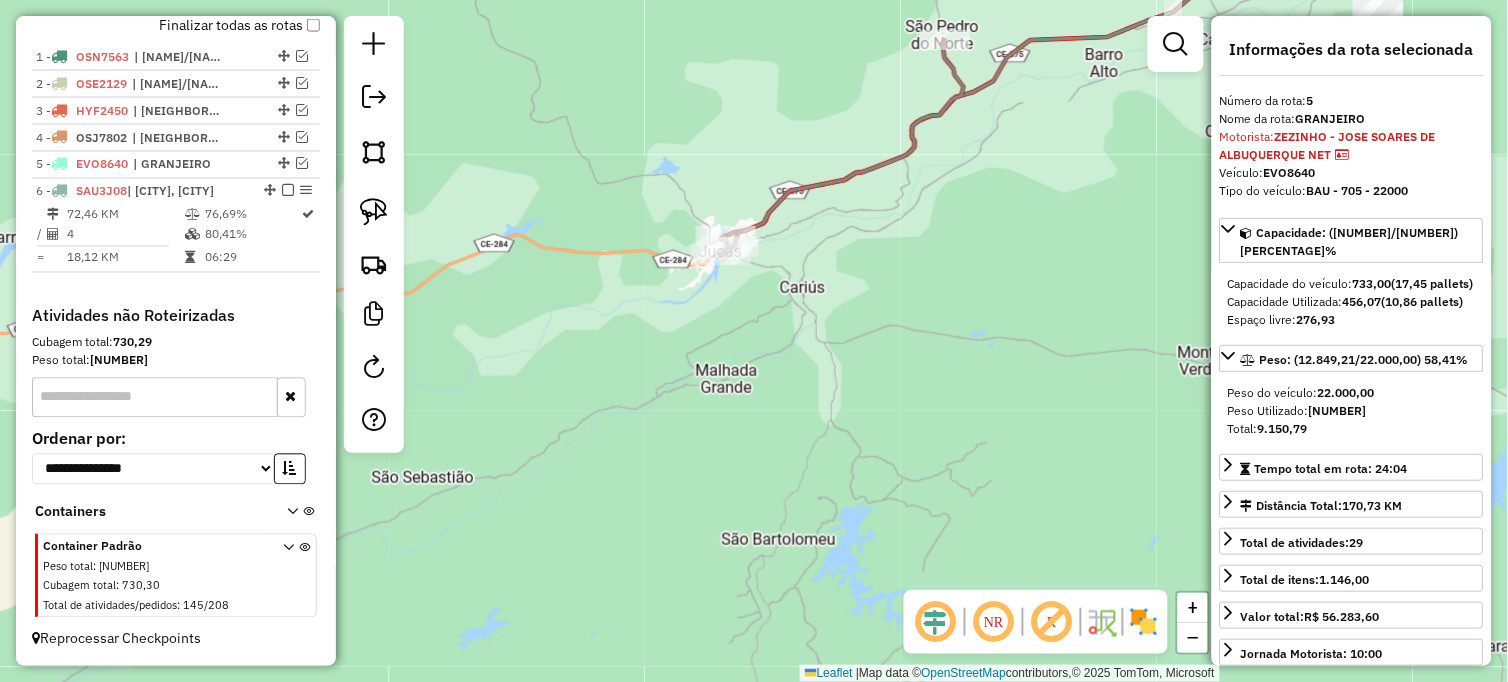 scroll, scrollTop: 740, scrollLeft: 0, axis: vertical 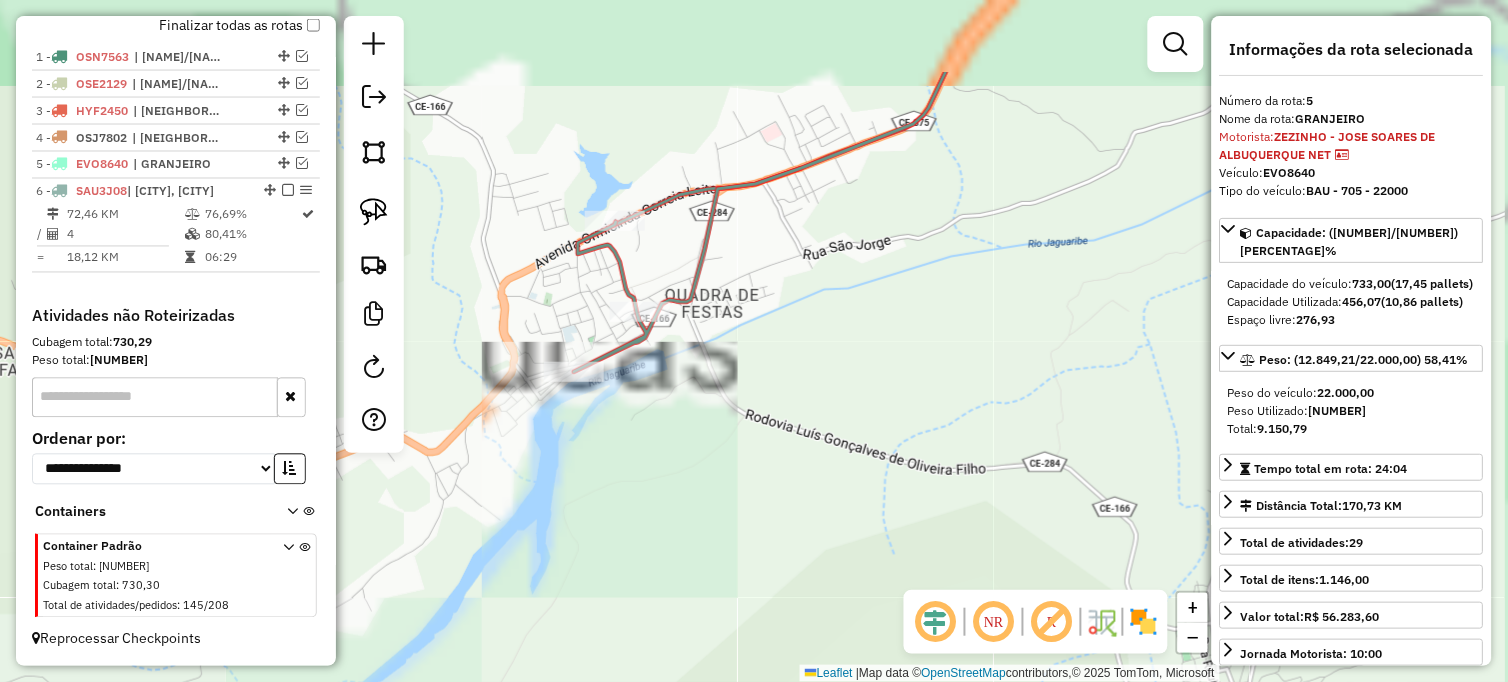 drag, startPoint x: 708, startPoint y: 327, endPoint x: 704, endPoint y: 382, distance: 55.145264 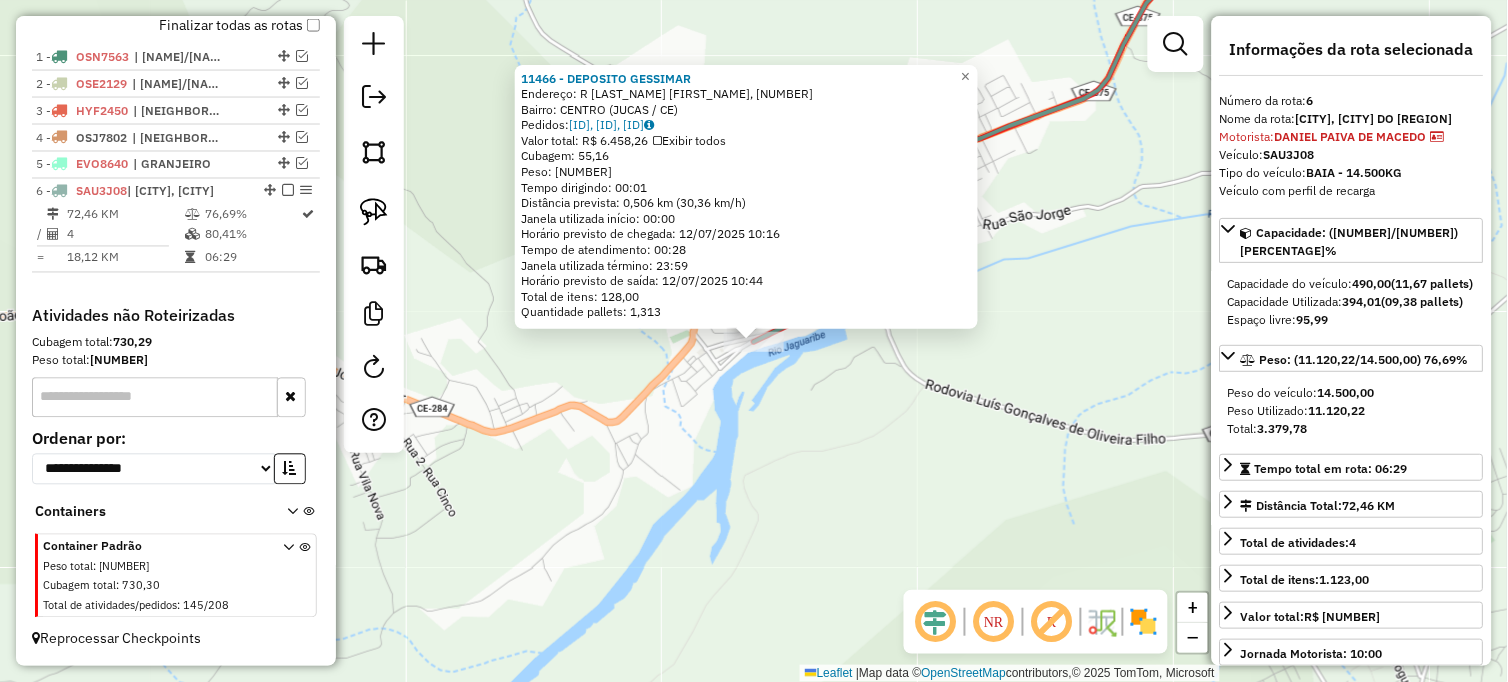 click on "Endereço: R   [STREET], [NUMBER]   Bairro: [CITY] ([CITY] / [STATE])   Pedidos:  [ID], [ID], [ID]   Valor total: R$ [PRICE]   Exibir todos   Cubagem: [VALUE]  Peso: [VALUE]  Tempo dirigindo: [TIME]   Distância prevista: [VALUE] km ([VALUE] km/h)   Janela utilizada início: [TIME]   Horário previsto de chegada: [DATE] [TIME]   Tempo de atendimento: [TIME]   Janela utilizada término: [TIME]   Horário previsto de saída: [DATE] [TIME]   Total de itens: [VALUE]   Quantidade pallets: [VALUE]  × Janela de atendimento Grade de atendimento Capacidade Transportadoras Veículos Cliente Pedidos  Rotas Selecione os dias de semana para filtrar as janelas de atendimento  Seg   Ter   Qua   Qui   Sex   Sáb   Dom  Informe o período da janela de atendimento: De: Até:  Filtrar exatamente a janela do cliente  Considerar janela de atendimento padrão  Selecione os dias de semana para filtrar as grades de atendimento  Seg   Ter   Qua   Qui   Sex   Sáb   Dom   Peso mínimo:   Peso máximo:  +" 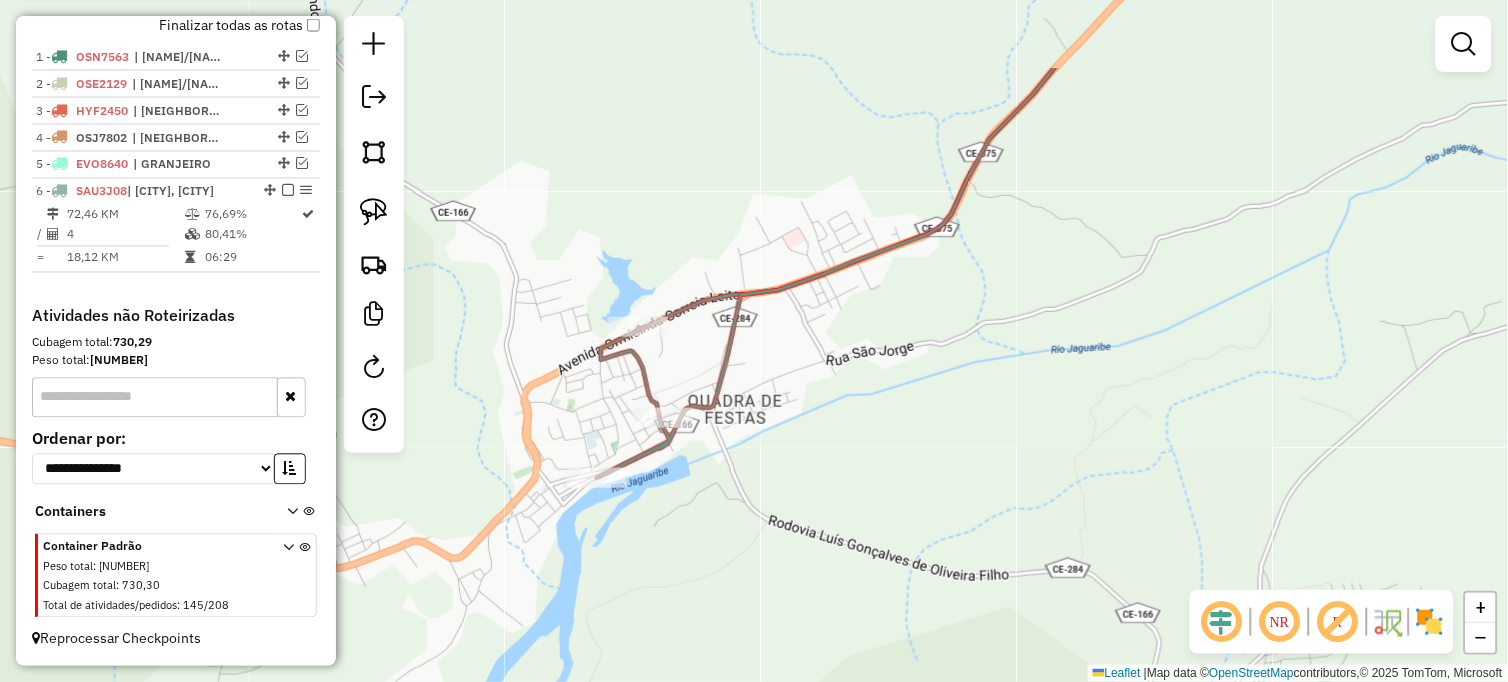 drag, startPoint x: 1042, startPoint y: 298, endPoint x: 728, endPoint y: 530, distance: 390.41003 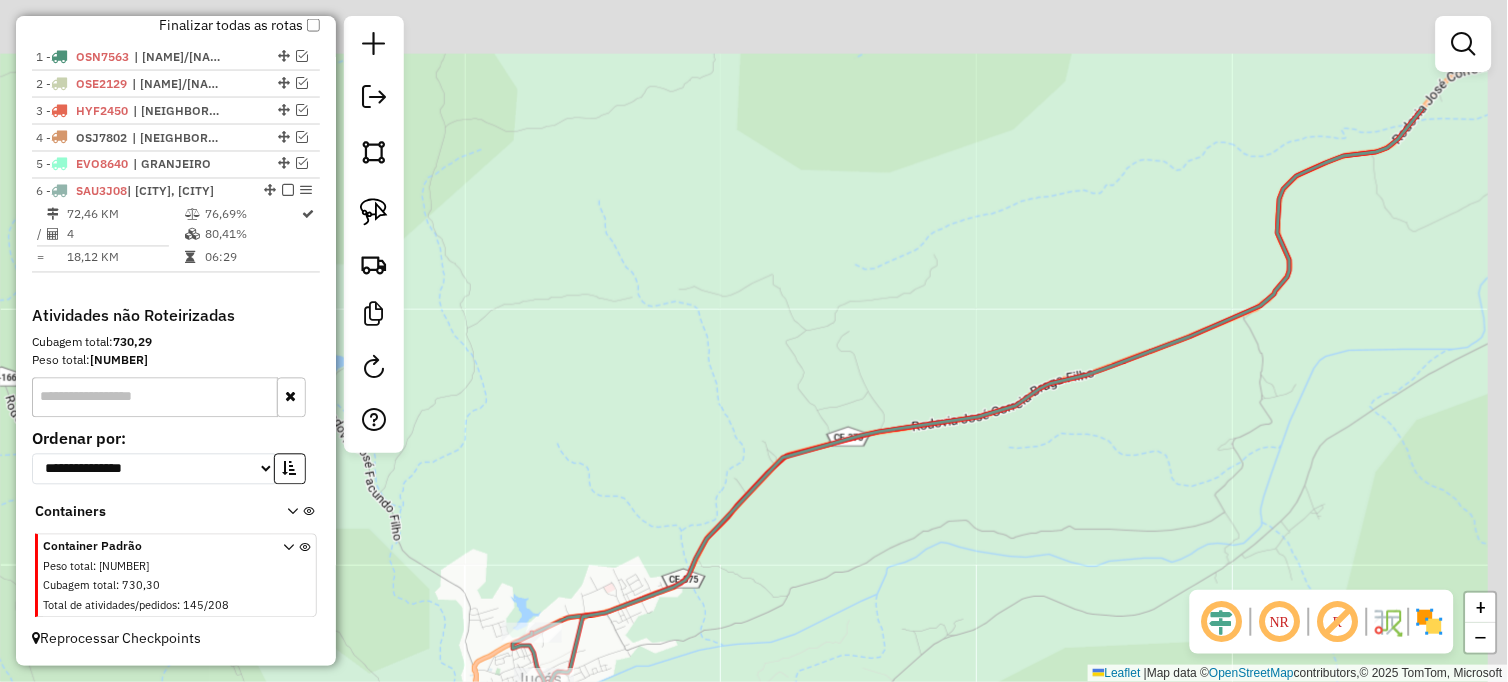 drag, startPoint x: 958, startPoint y: 378, endPoint x: 835, endPoint y: 543, distance: 205.80087 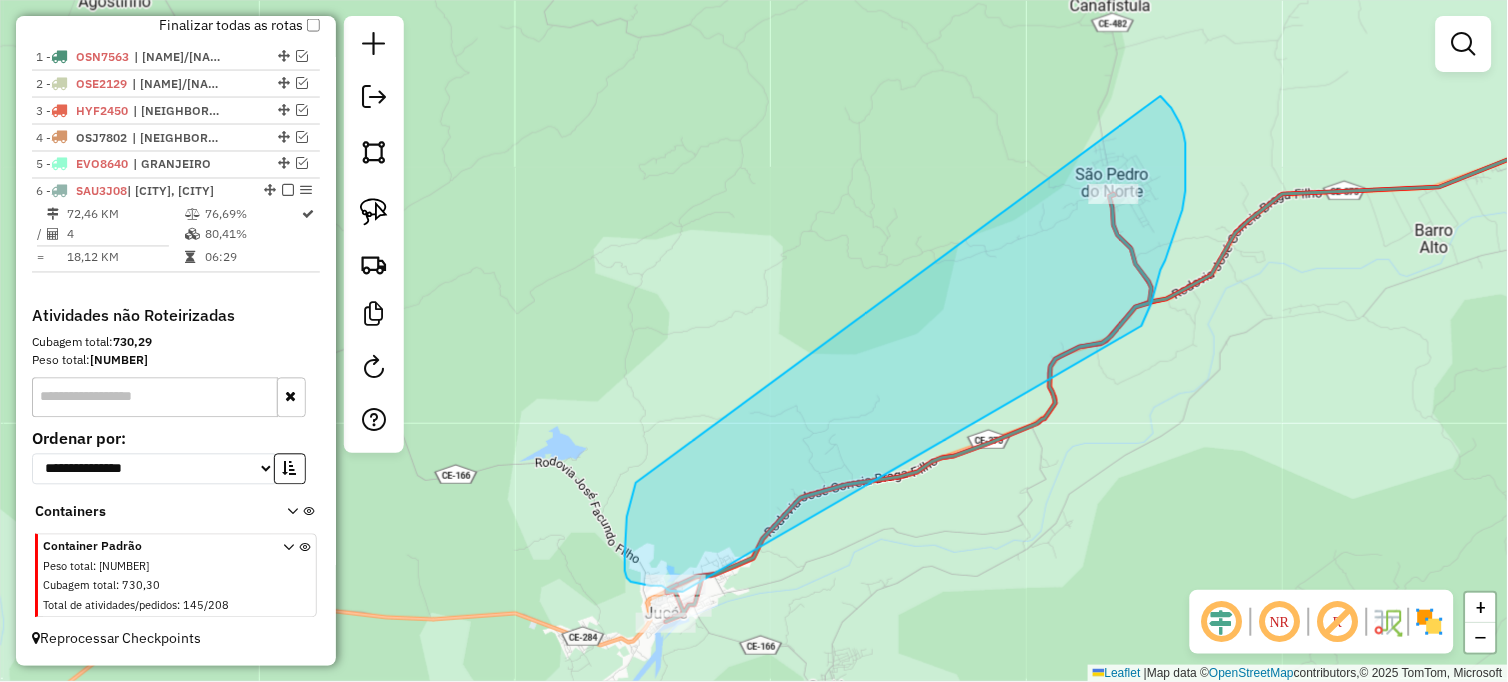 drag, startPoint x: 633, startPoint y: 492, endPoint x: 1160, endPoint y: 96, distance: 659.20026 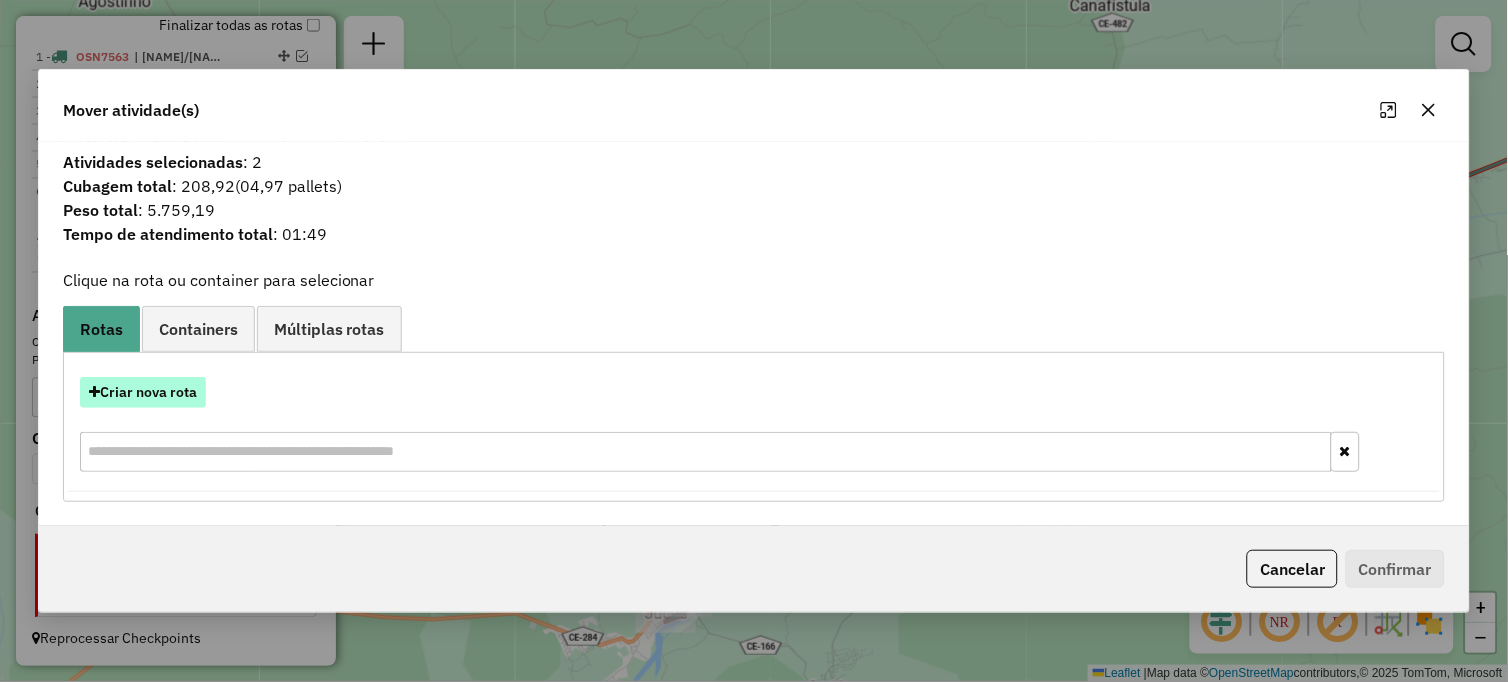 click on "Criar nova rota" at bounding box center [143, 392] 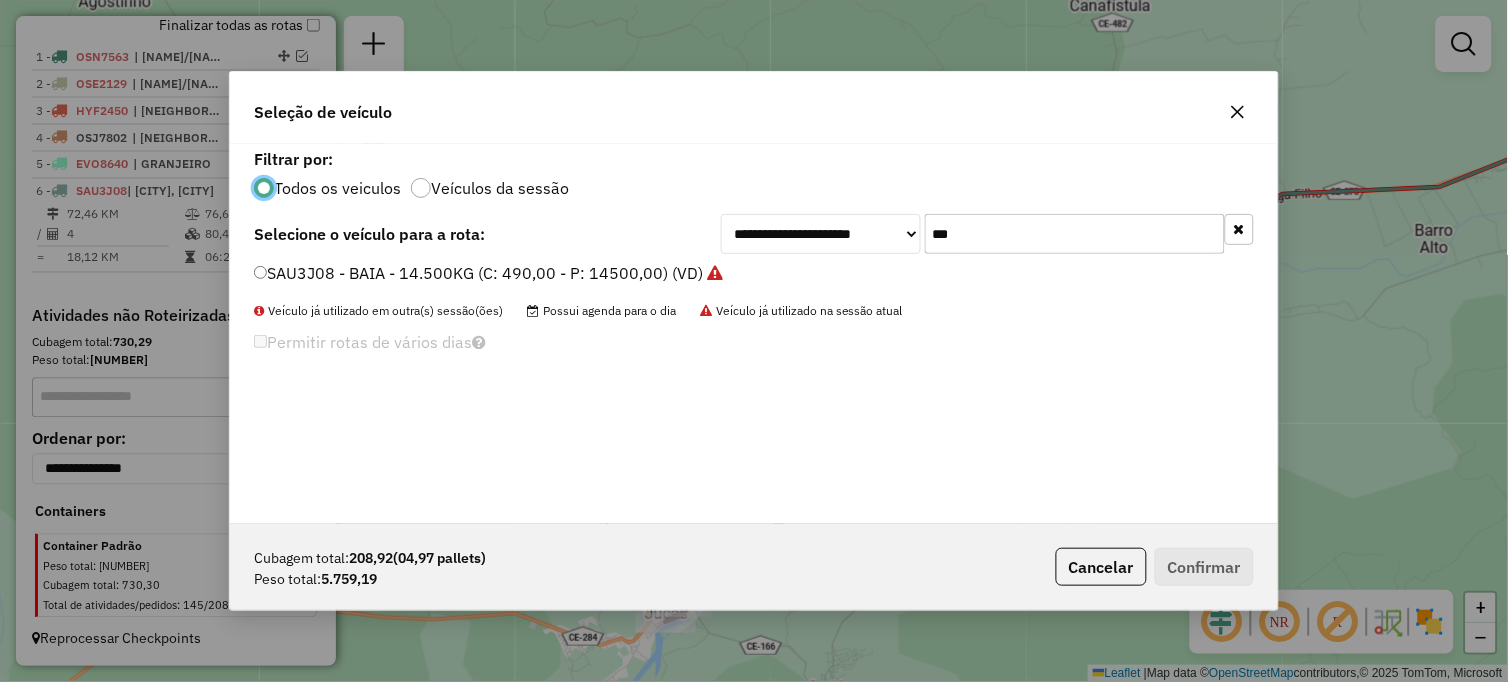 scroll, scrollTop: 11, scrollLeft: 5, axis: both 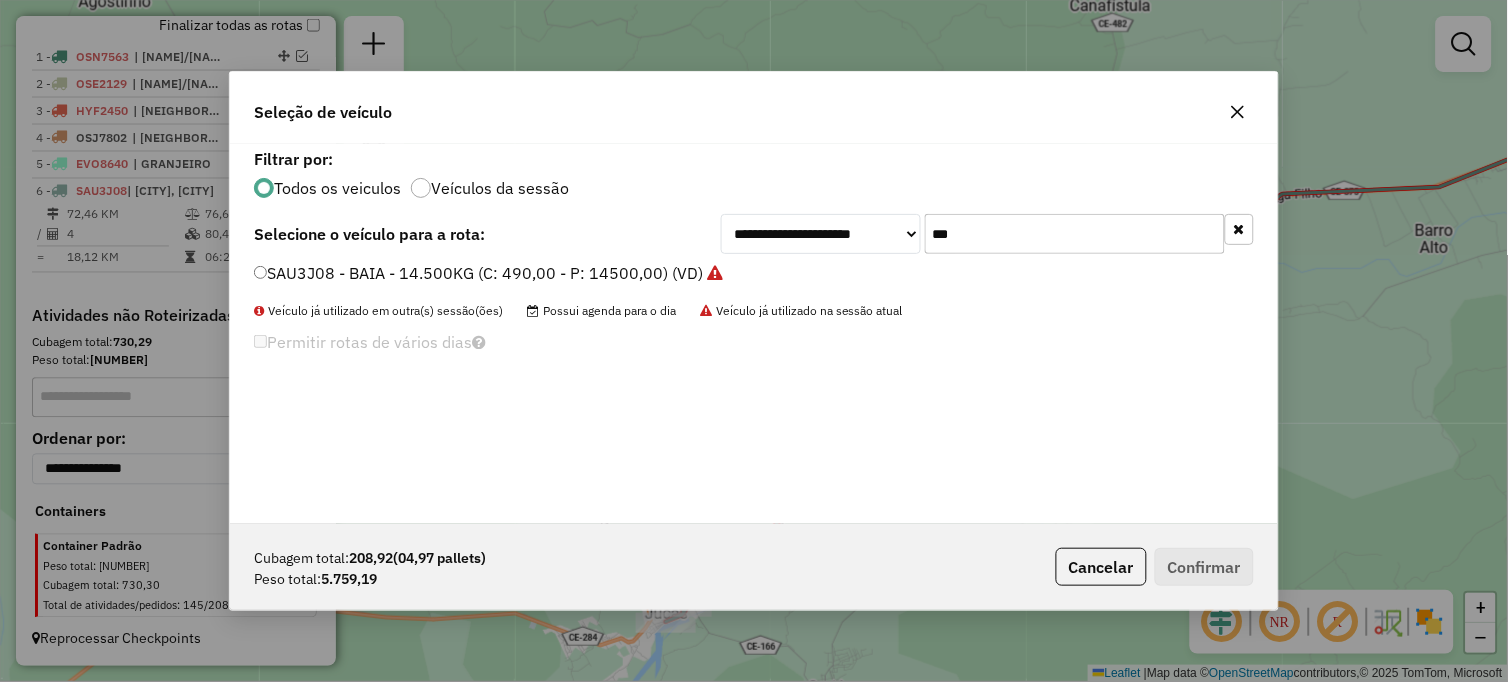 drag, startPoint x: 992, startPoint y: 232, endPoint x: 682, endPoint y: 246, distance: 310.31598 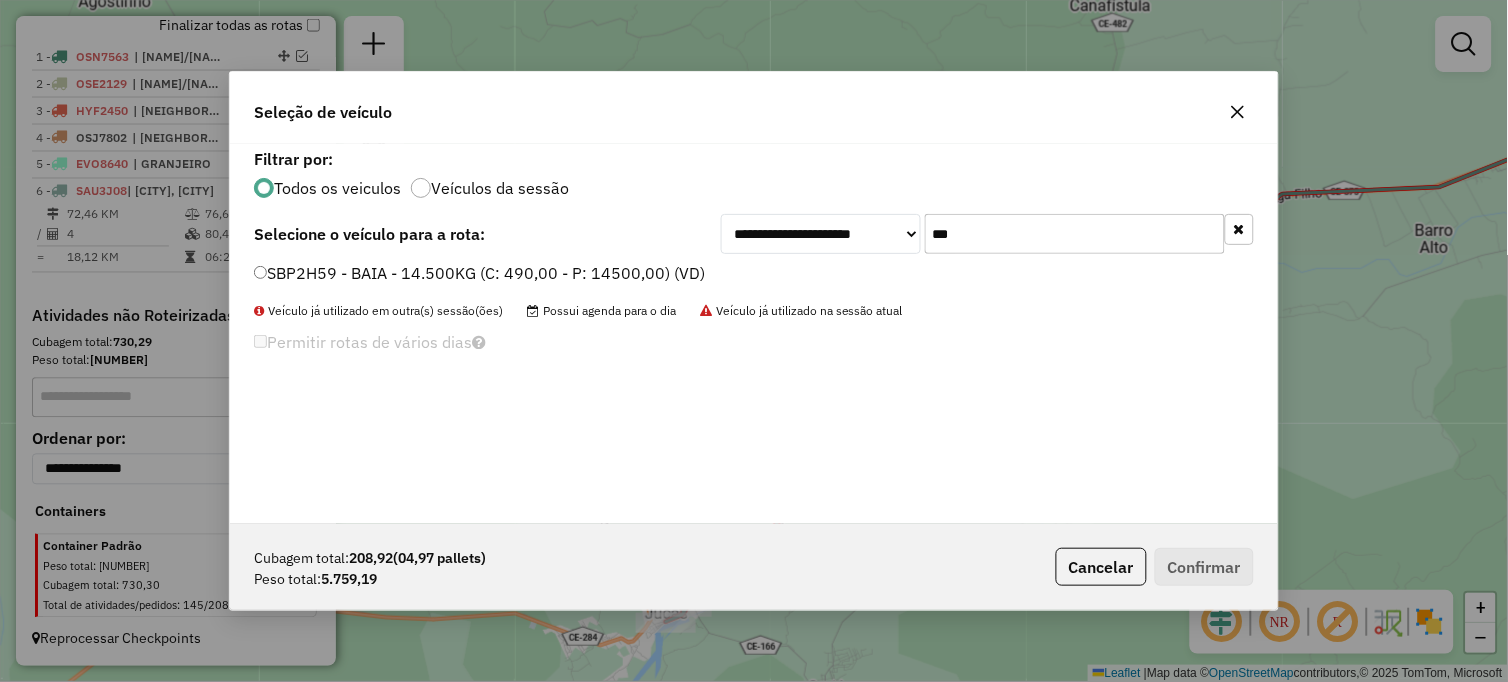 type on "***" 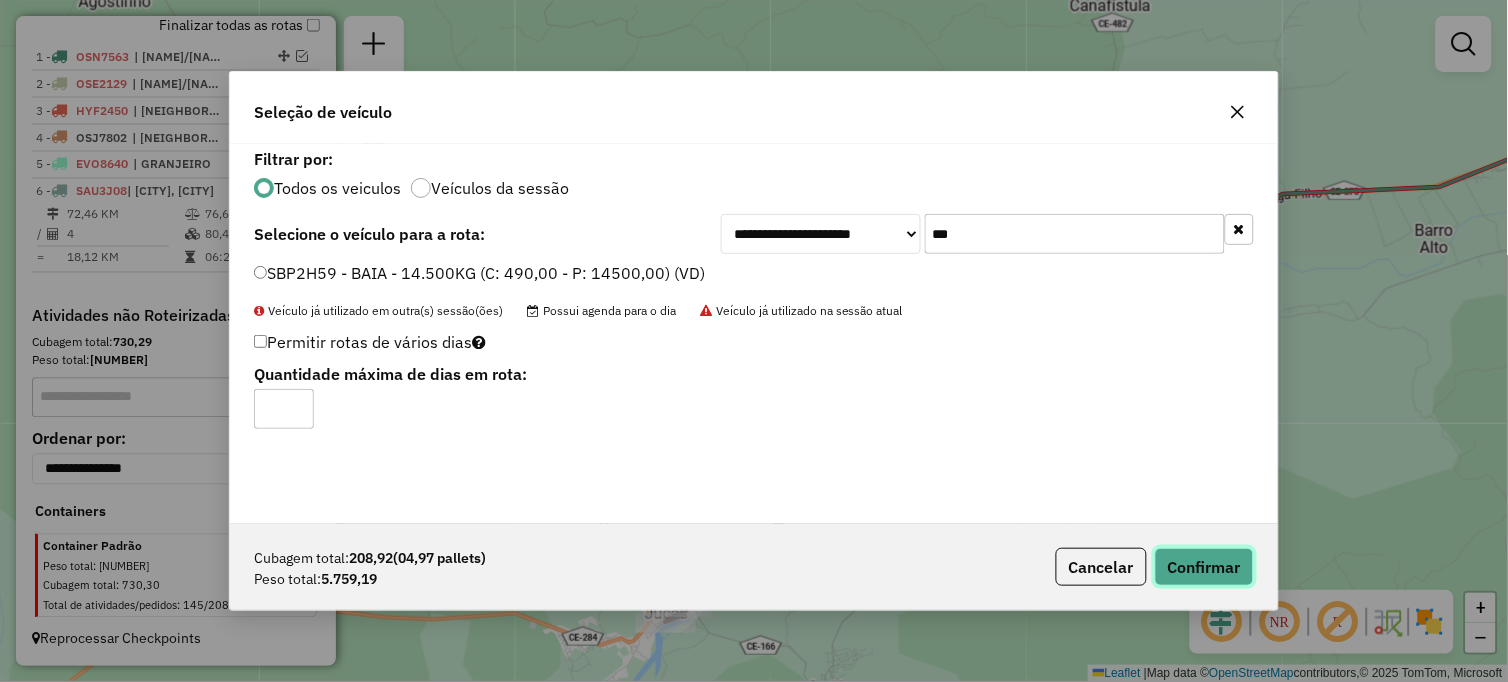 click on "Confirmar" 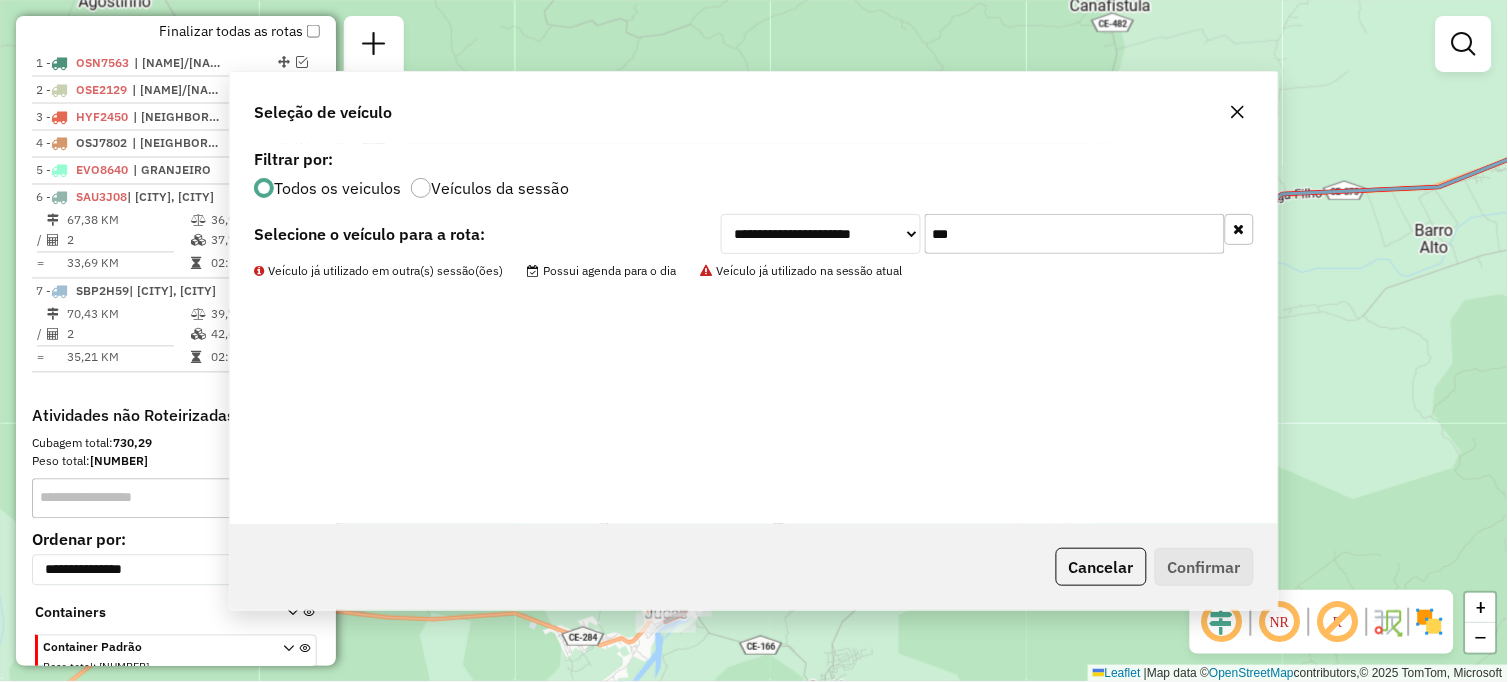 scroll, scrollTop: 764, scrollLeft: 0, axis: vertical 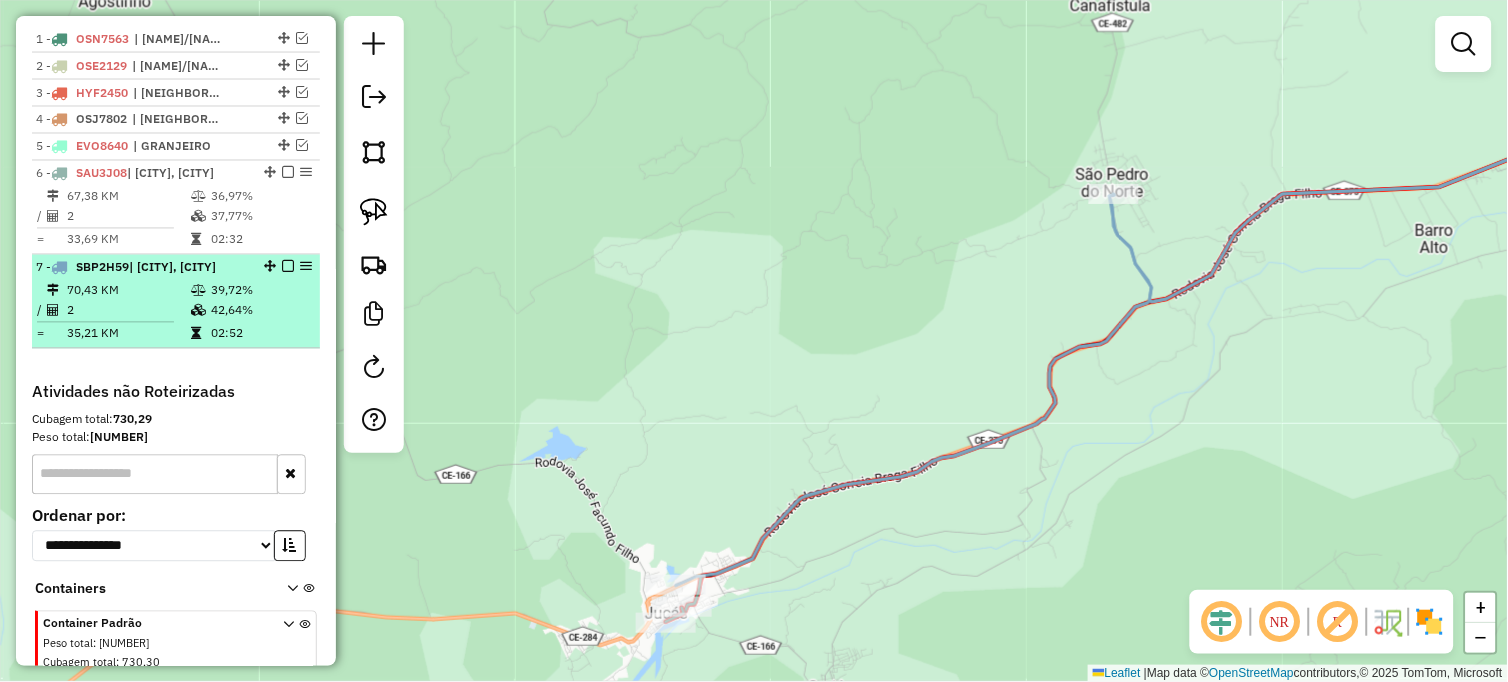 click on "| [CITY], [CITY]" at bounding box center [172, 267] 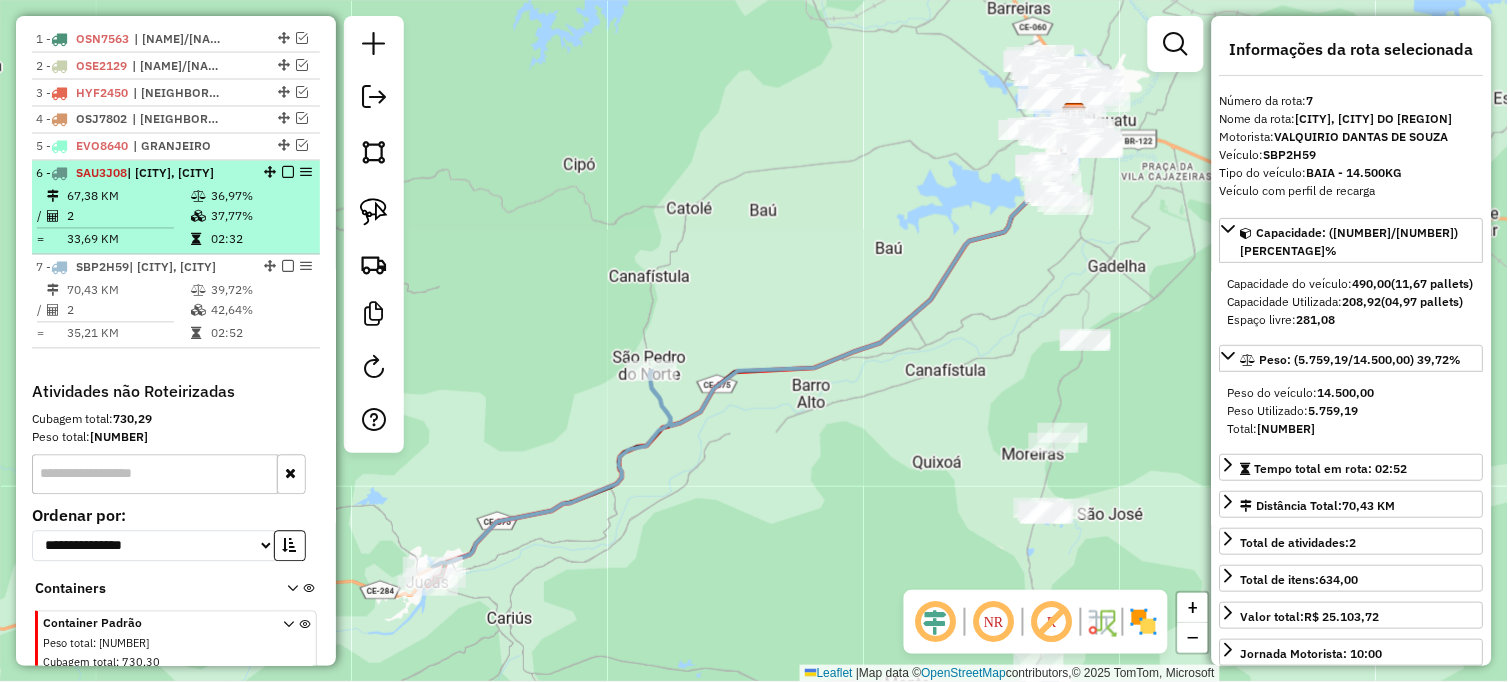 click on "2" at bounding box center [128, 217] 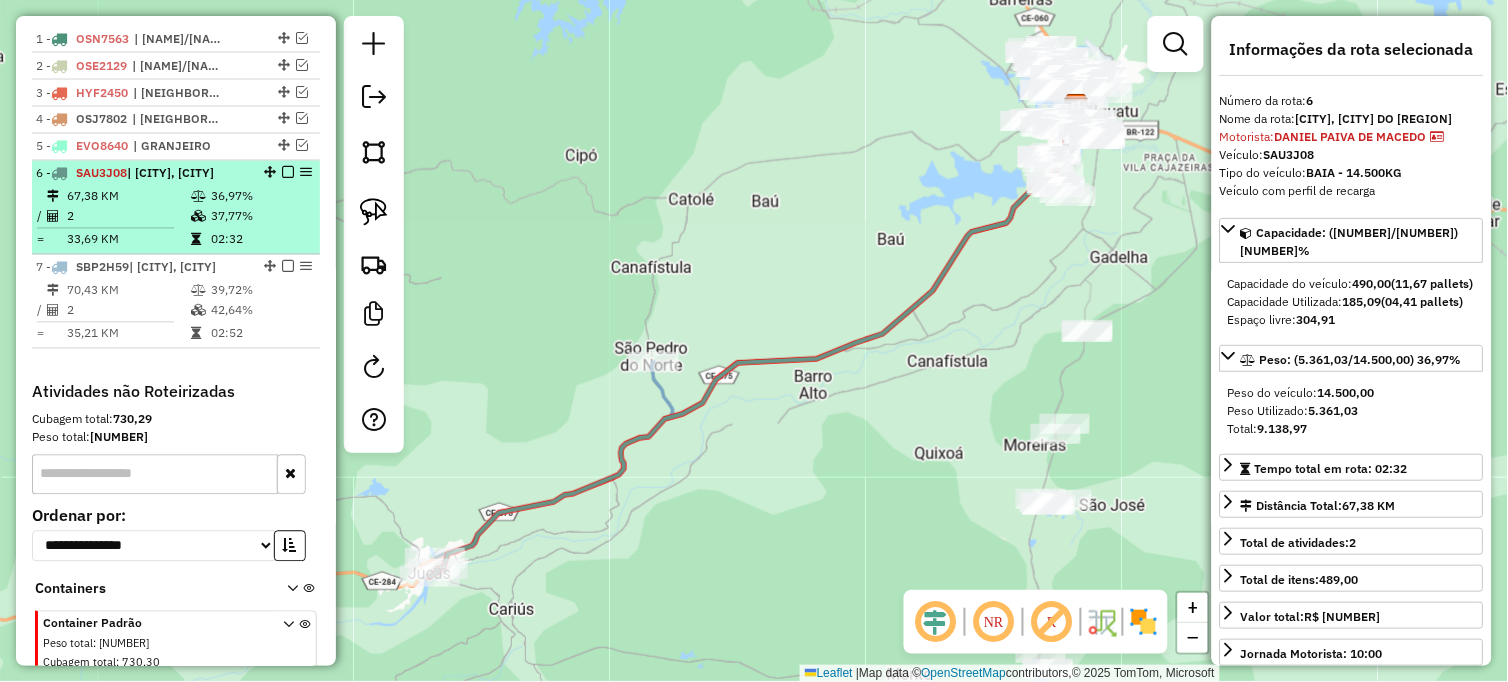 click at bounding box center (288, 173) 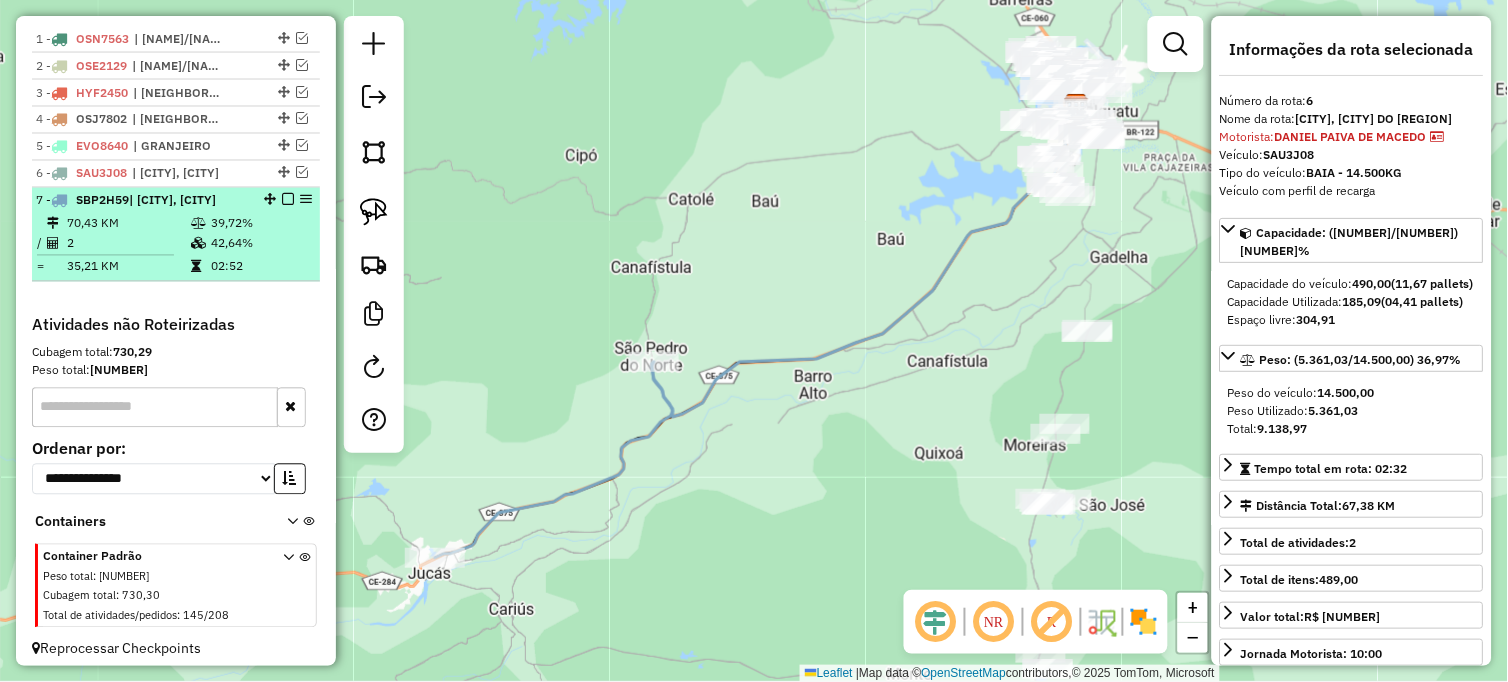 click at bounding box center [288, 200] 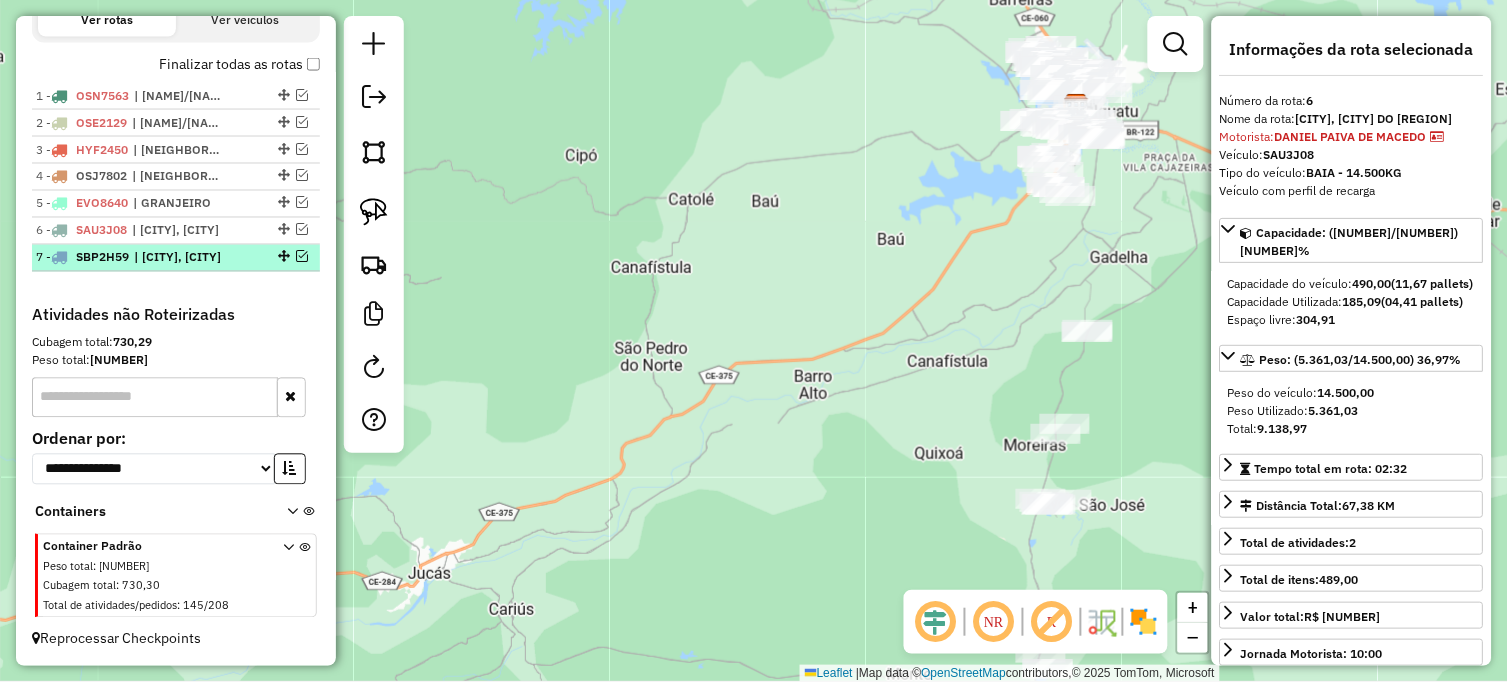 scroll, scrollTop: 706, scrollLeft: 0, axis: vertical 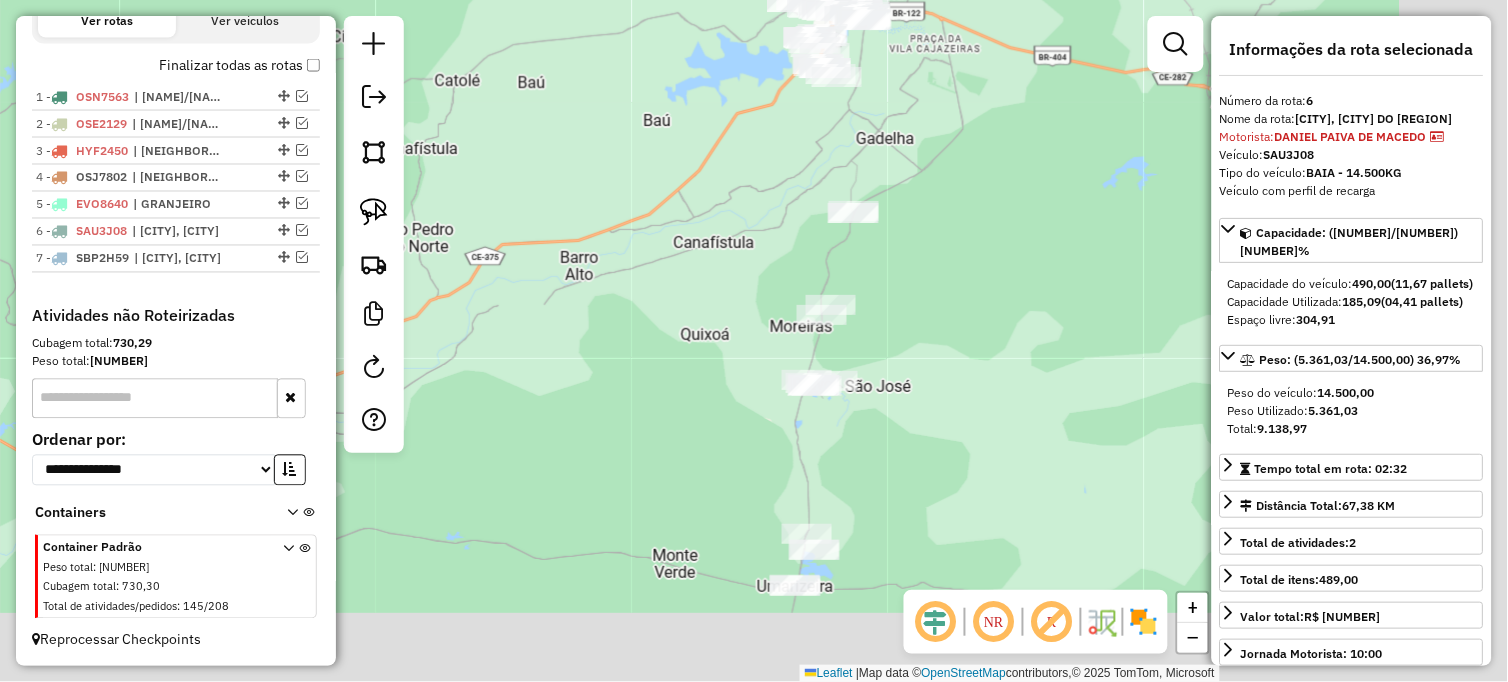 drag, startPoint x: 852, startPoint y: 254, endPoint x: 611, endPoint y: 128, distance: 271.95035 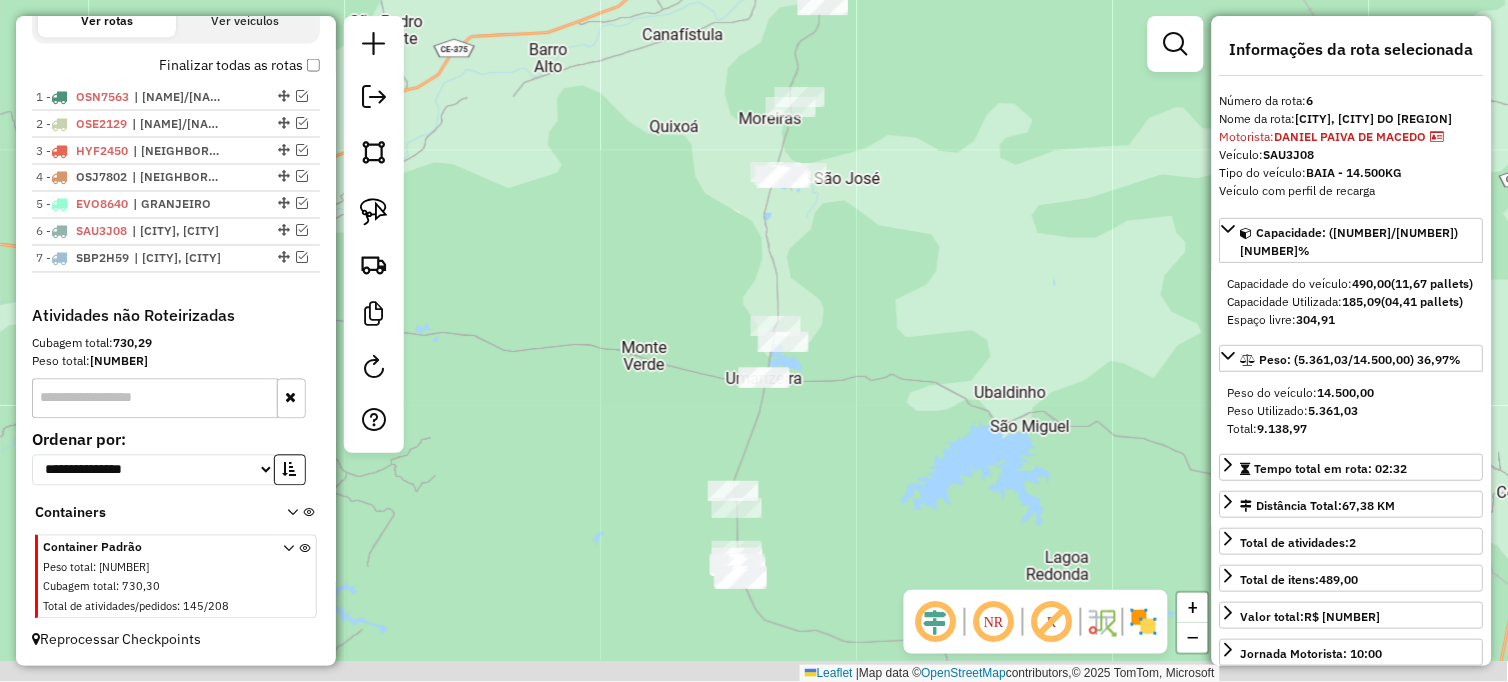 drag, startPoint x: 678, startPoint y: 446, endPoint x: 653, endPoint y: 244, distance: 203.54115 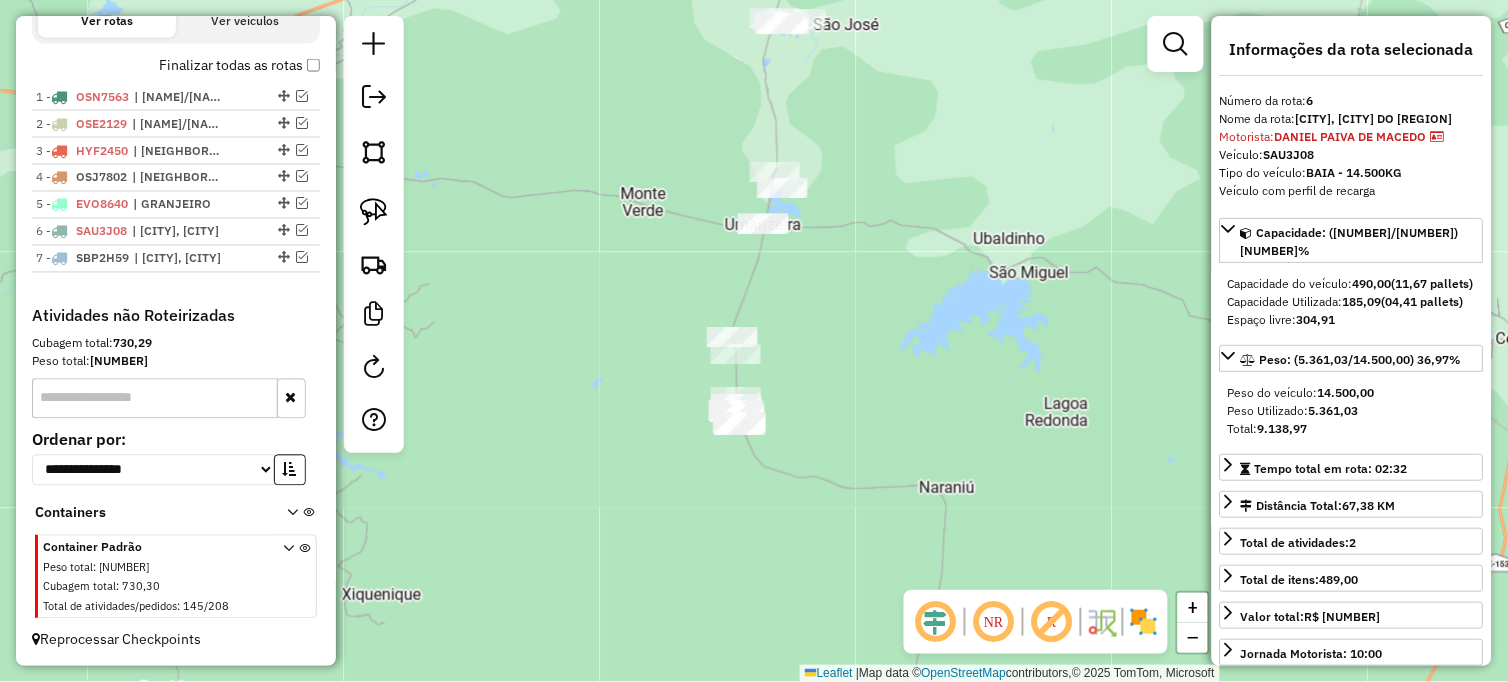 drag, startPoint x: 620, startPoint y: 451, endPoint x: 620, endPoint y: 298, distance: 153 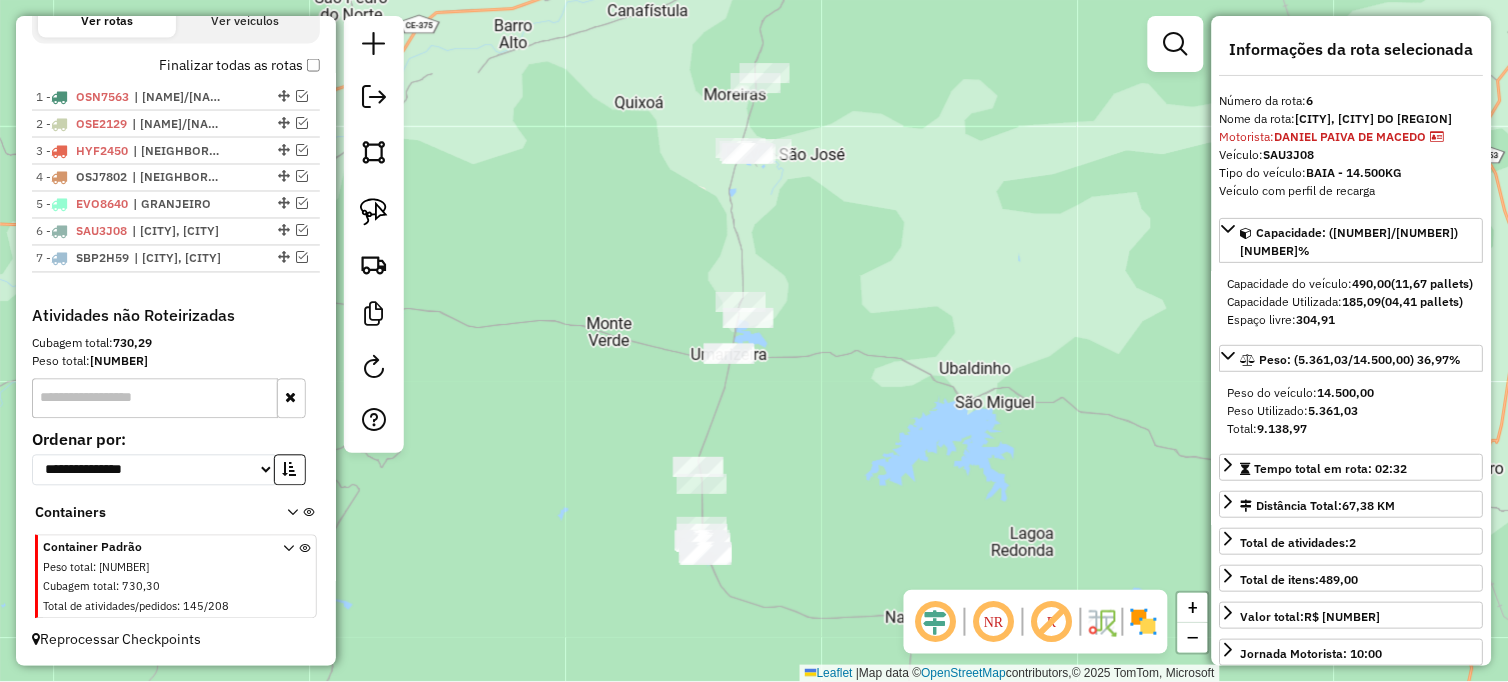 drag, startPoint x: 620, startPoint y: 297, endPoint x: 586, endPoint y: 427, distance: 134.37262 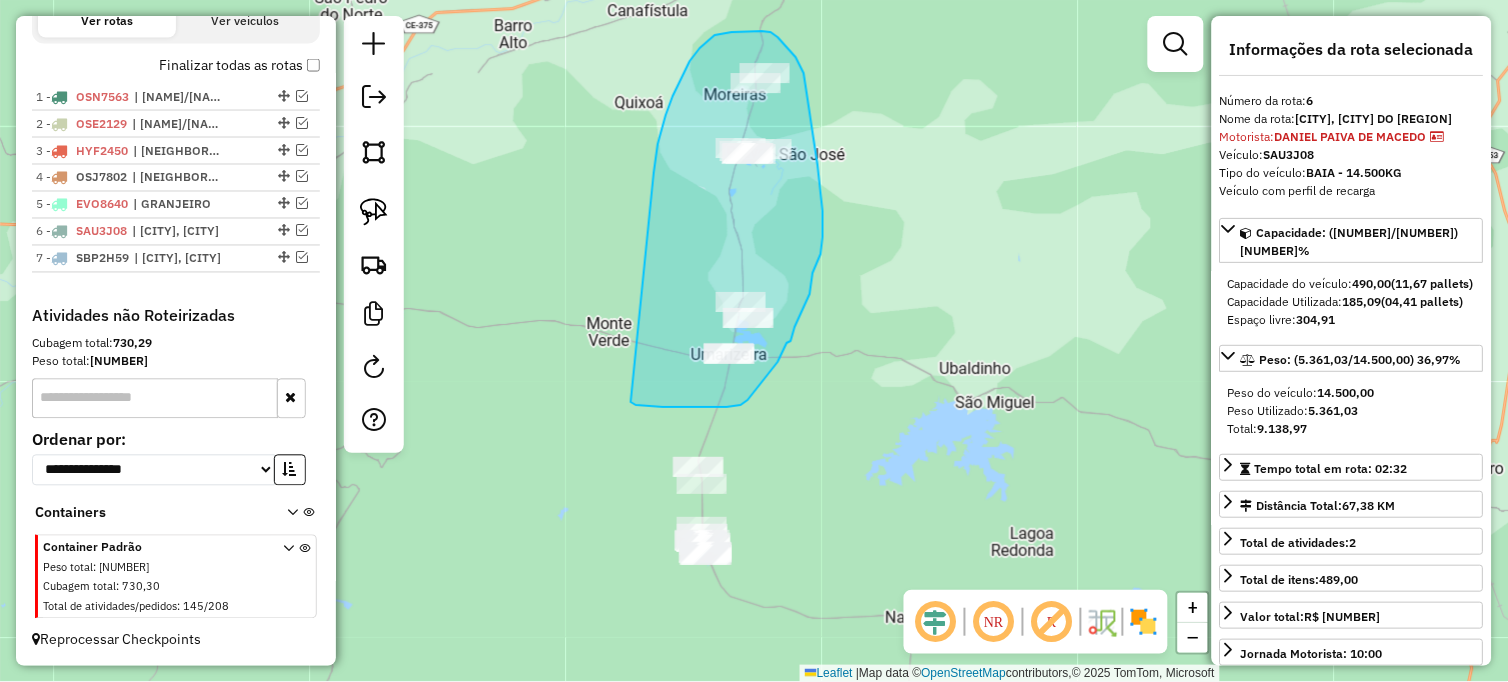 drag, startPoint x: 655, startPoint y: 163, endPoint x: 630, endPoint y: 402, distance: 240.30397 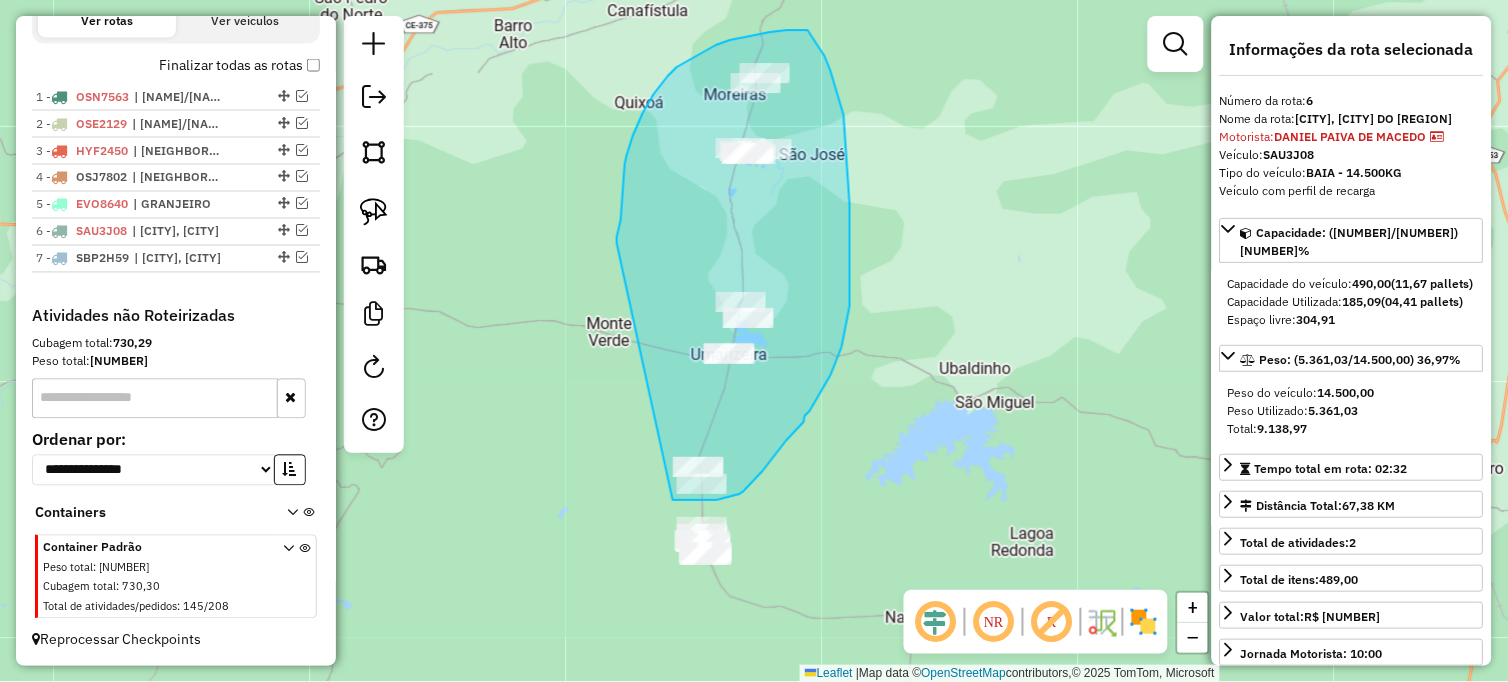 drag, startPoint x: 617, startPoint y: 237, endPoint x: 640, endPoint y: 498, distance: 262.01144 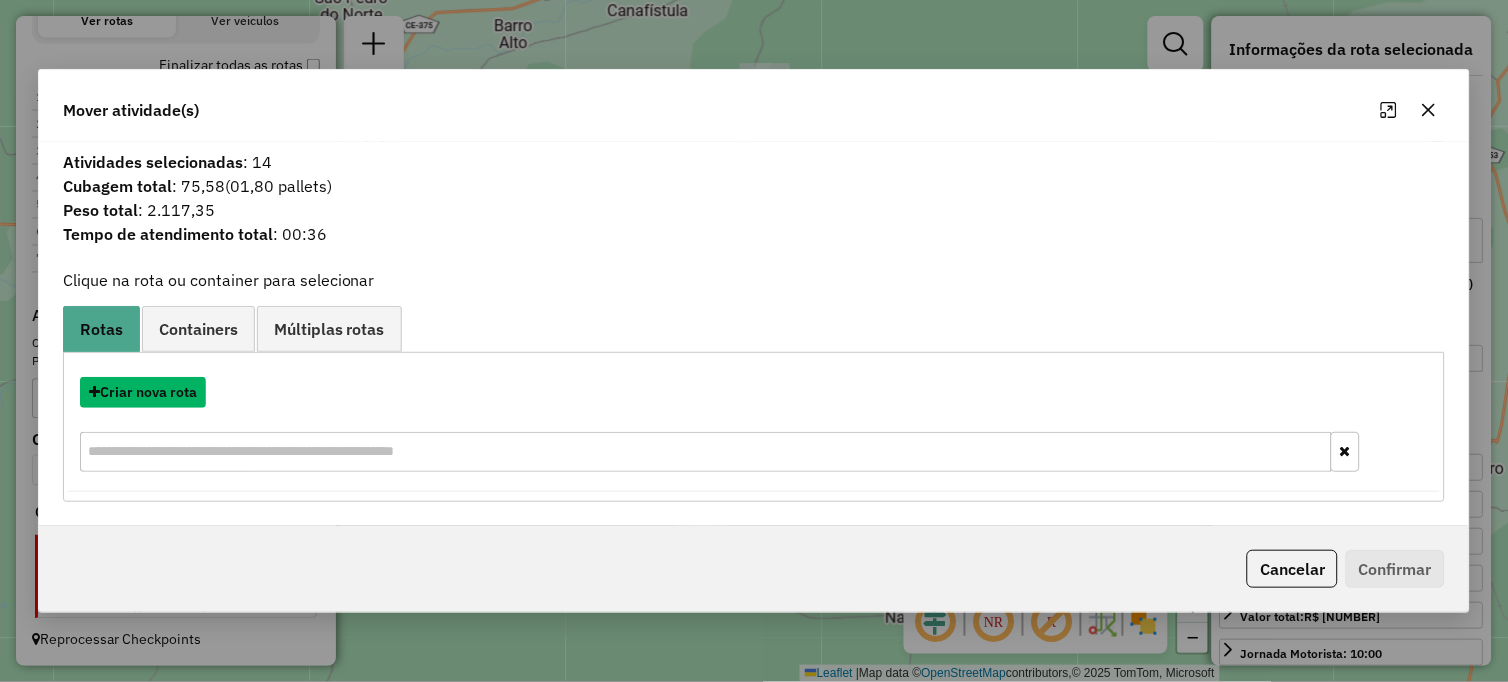 click on "Criar nova rota" at bounding box center [143, 392] 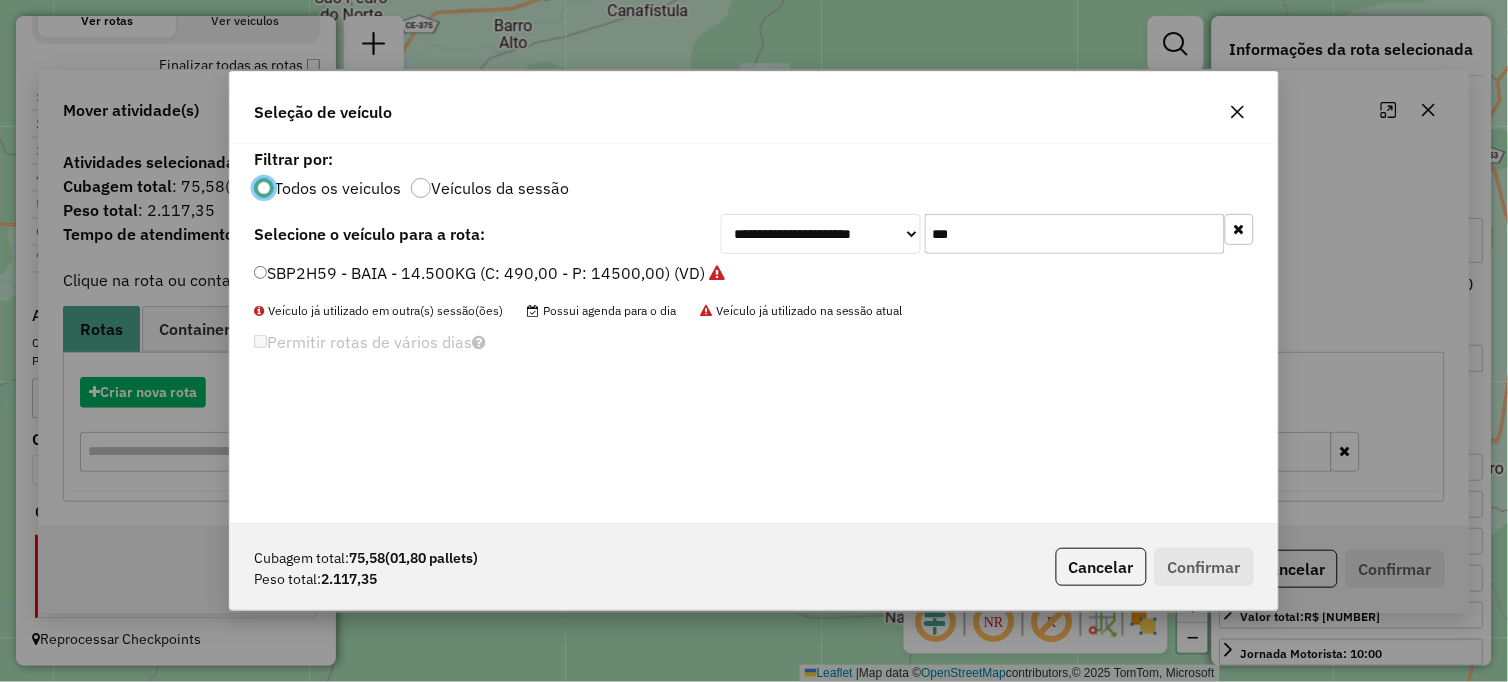 scroll, scrollTop: 11, scrollLeft: 5, axis: both 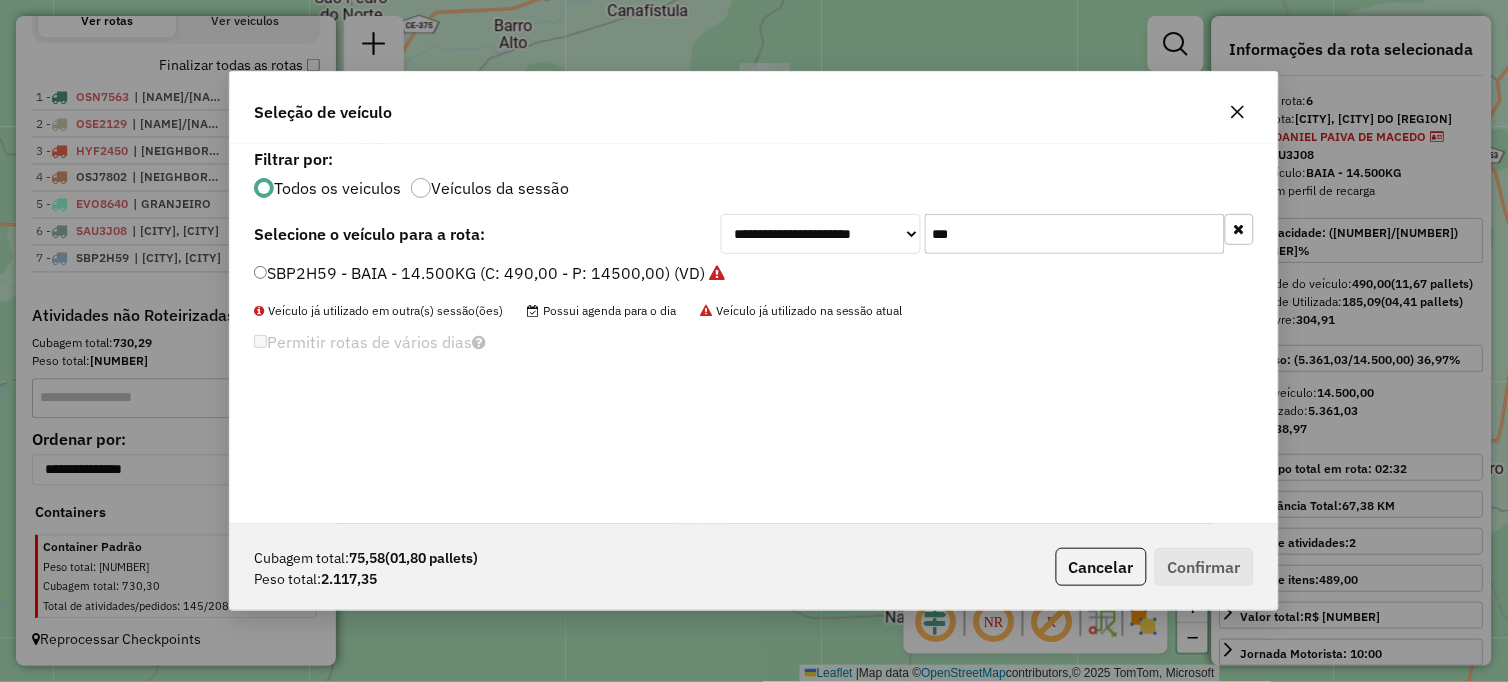 drag, startPoint x: 934, startPoint y: 232, endPoint x: 735, endPoint y: 232, distance: 199 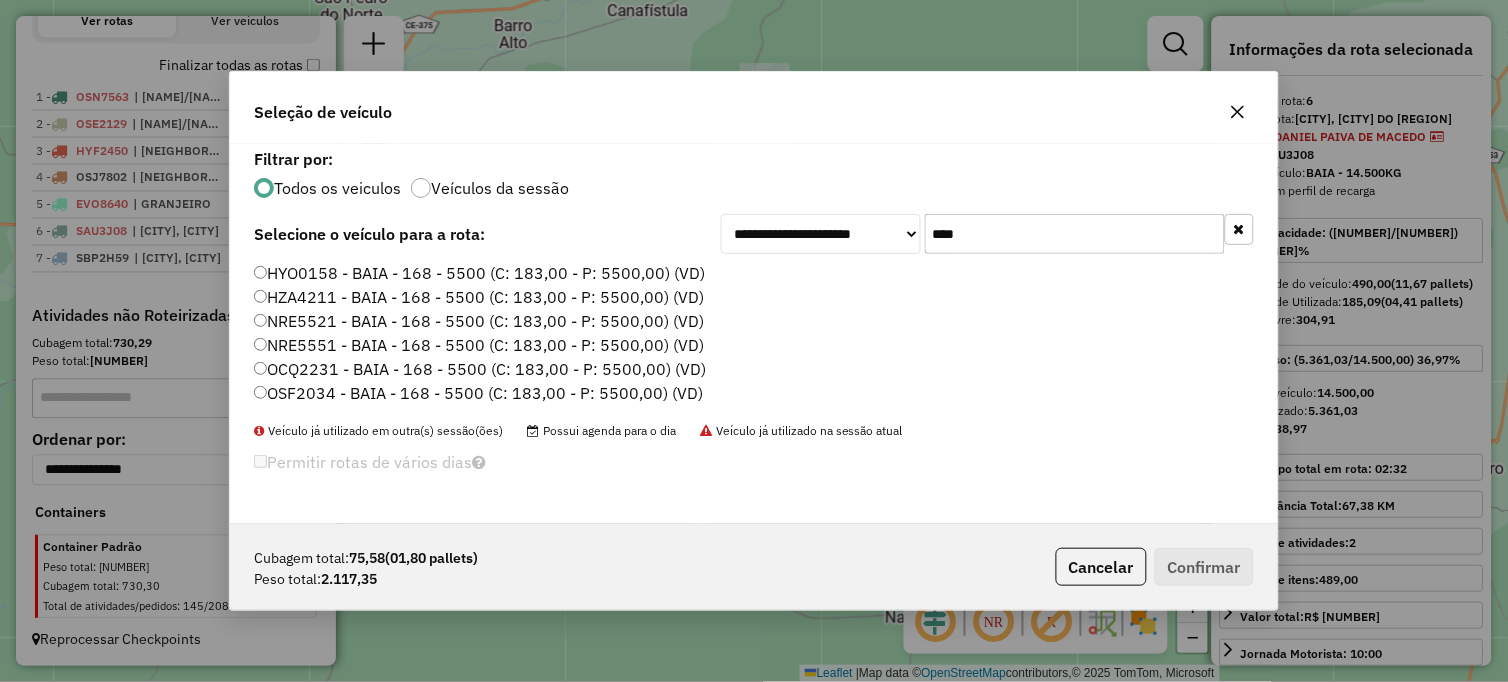 type on "****" 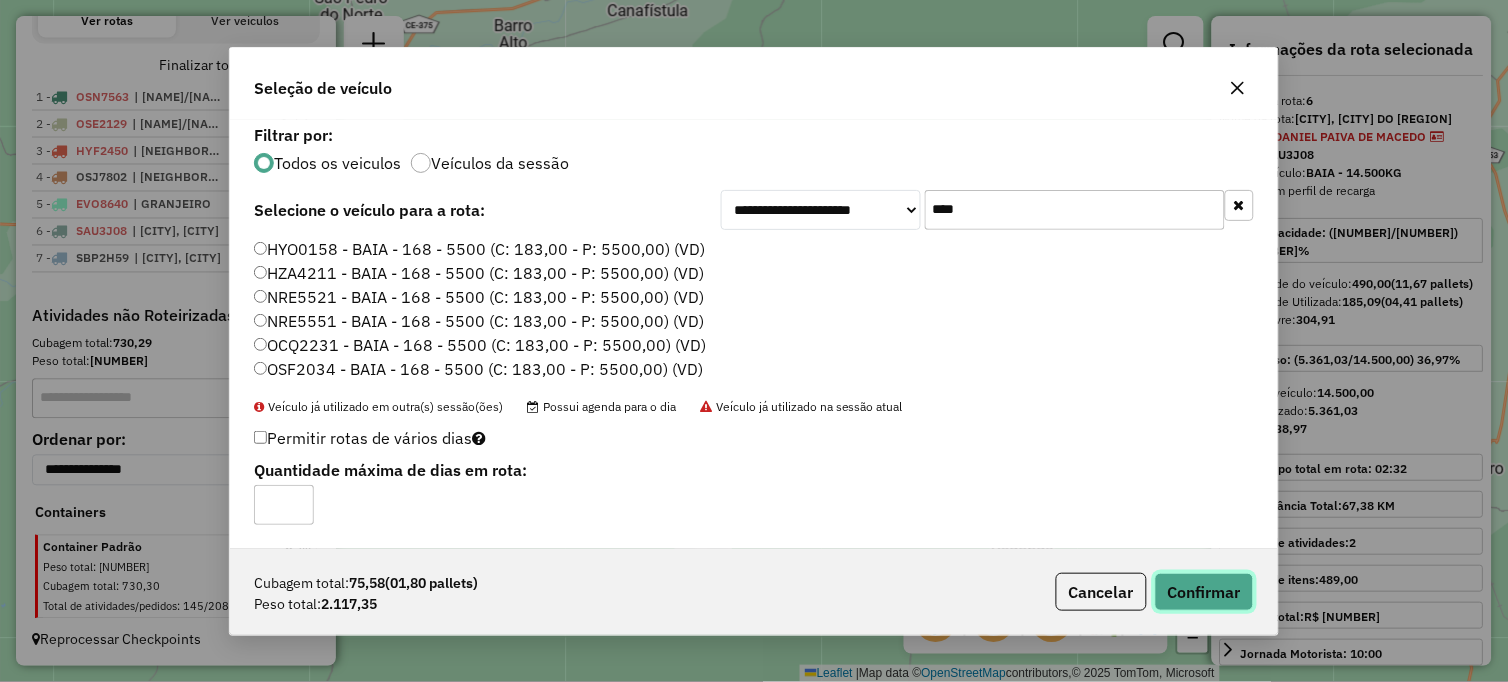 click on "Confirmar" 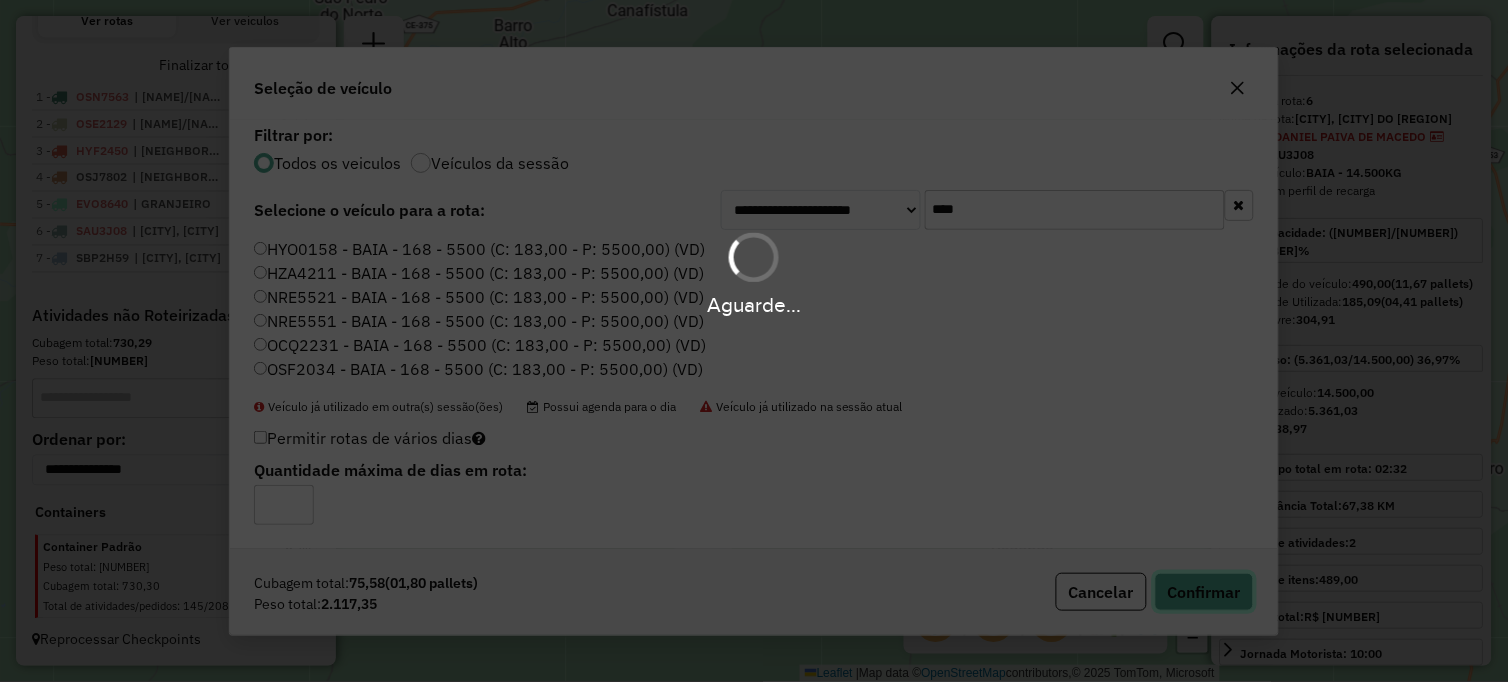 type 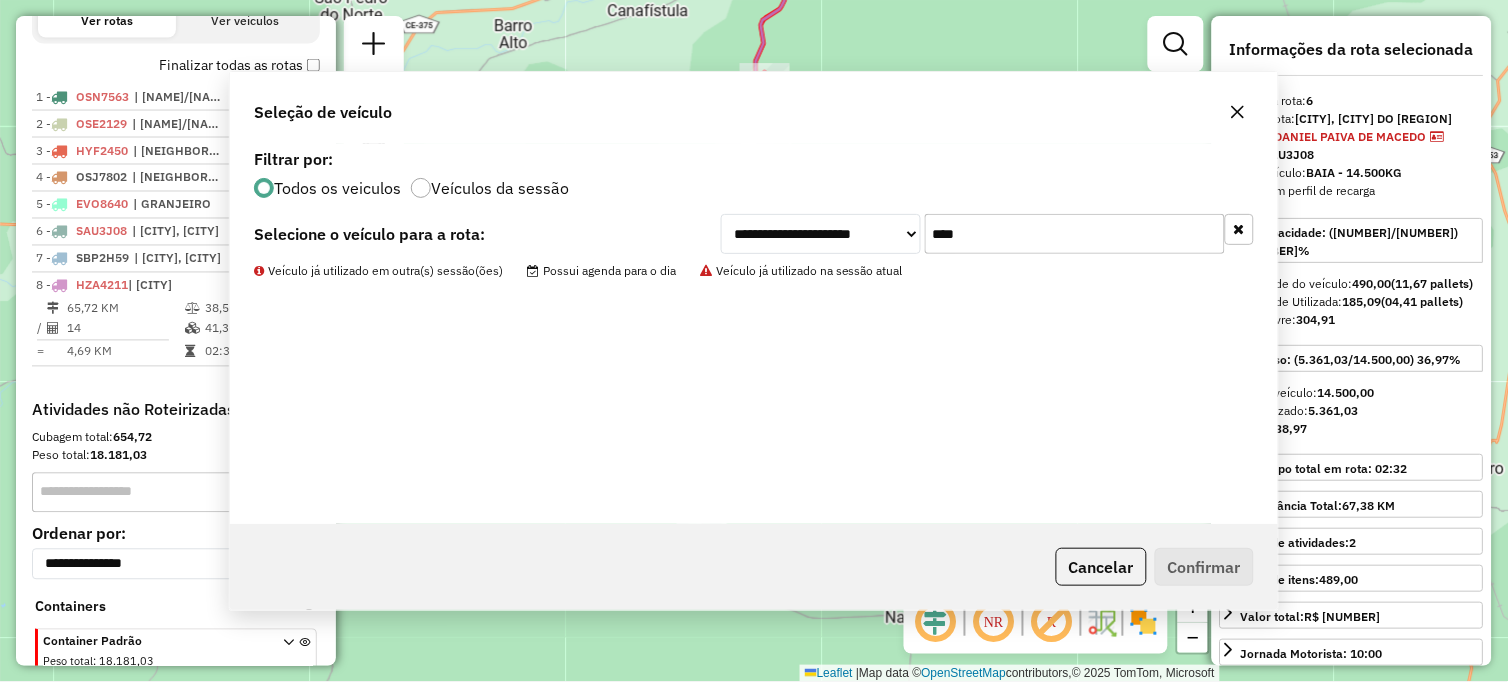 scroll, scrollTop: 801, scrollLeft: 0, axis: vertical 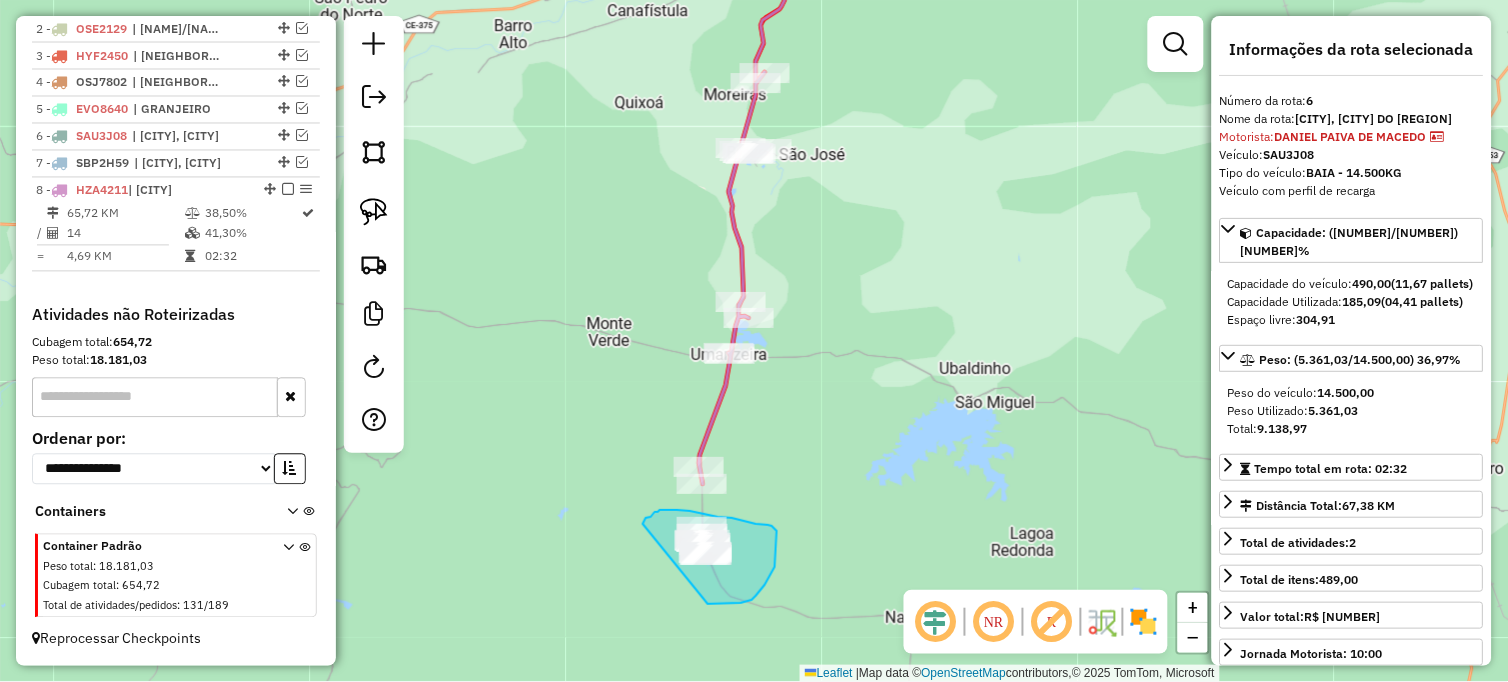 drag, startPoint x: 648, startPoint y: 517, endPoint x: 675, endPoint y: 603, distance: 90.13878 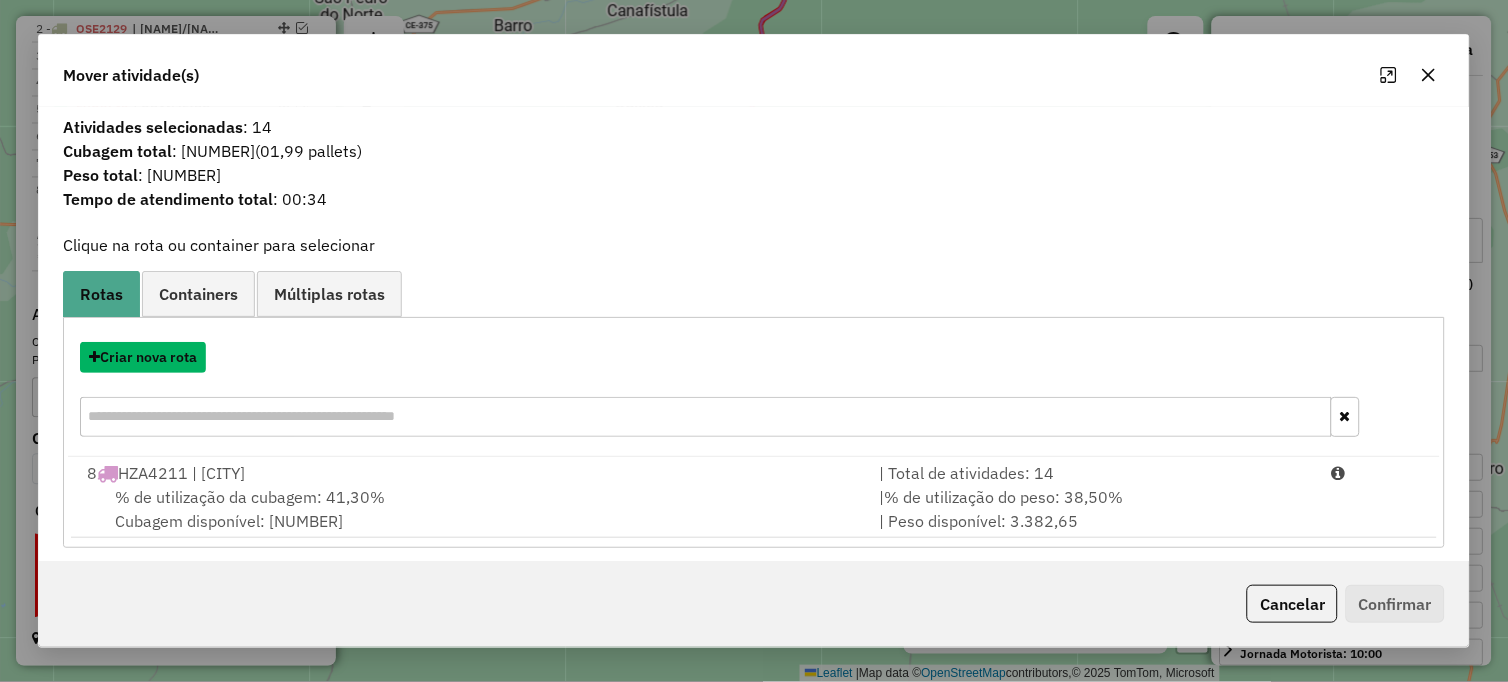 click on "Criar nova rota" at bounding box center (143, 357) 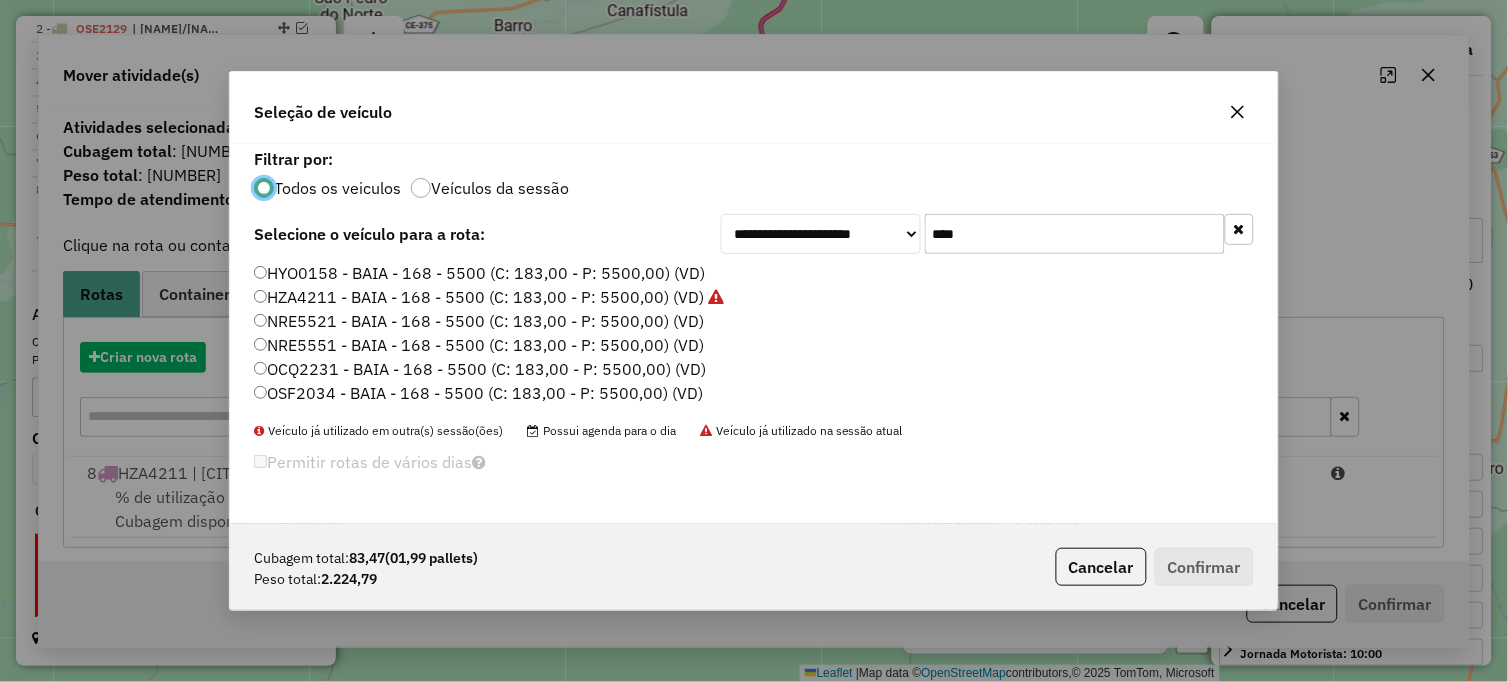 scroll, scrollTop: 11, scrollLeft: 5, axis: both 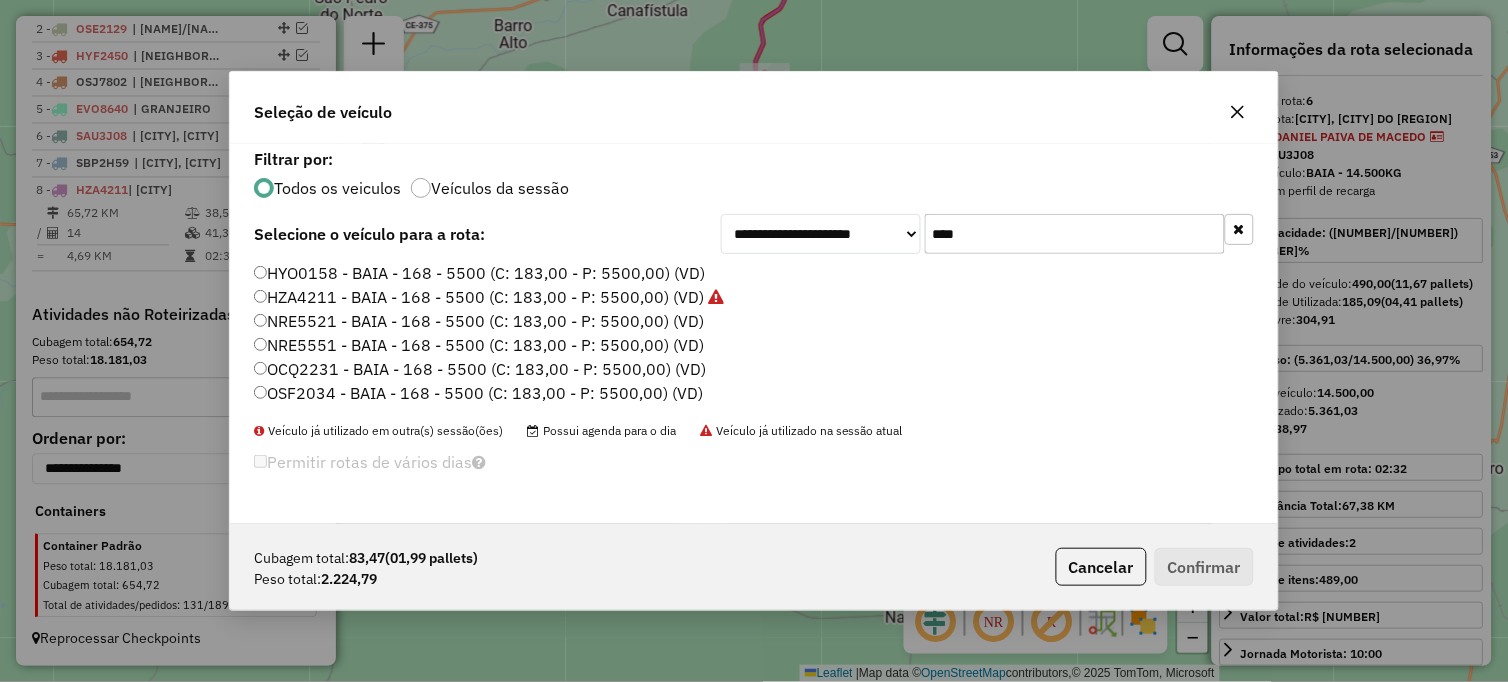 click on "OCQ2231 - BAIA - 168 - 5500 (C: 183,00 - P: 5500,00) (VD)" 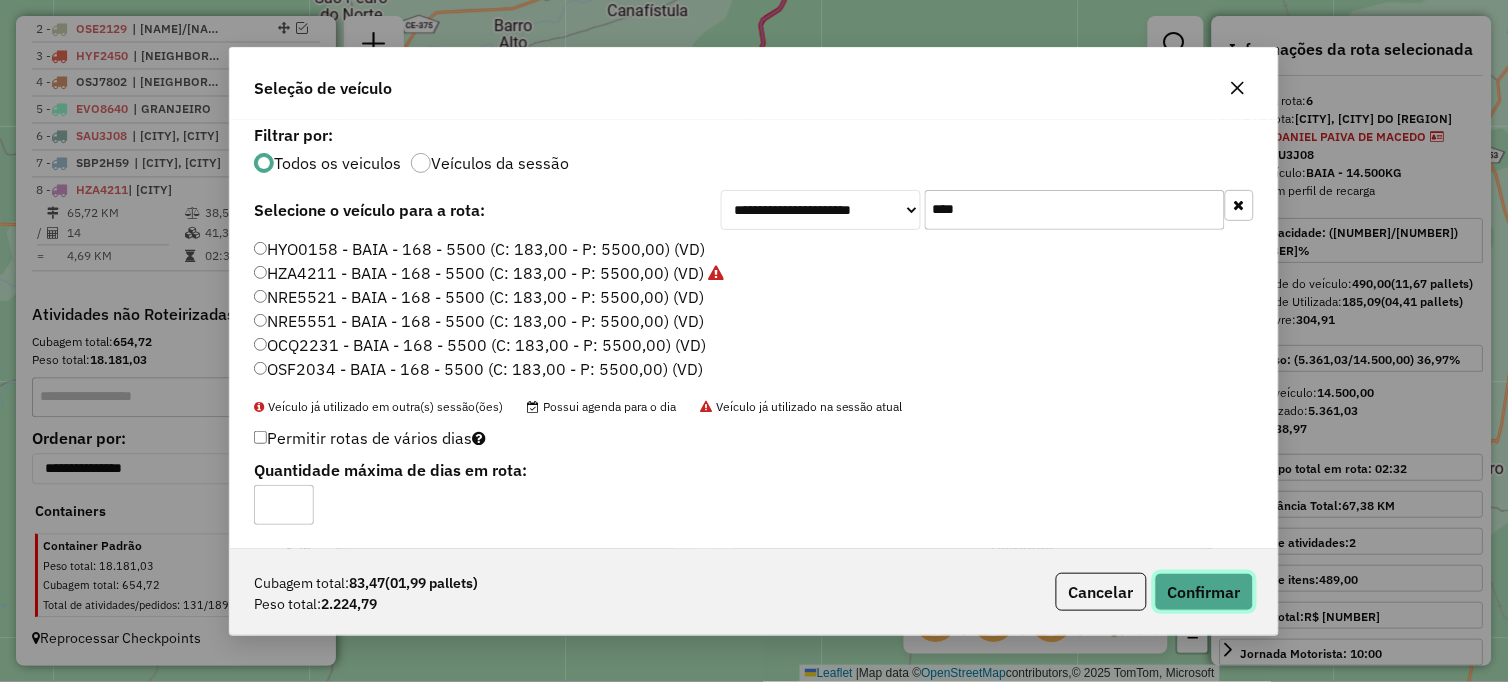 click on "Confirmar" 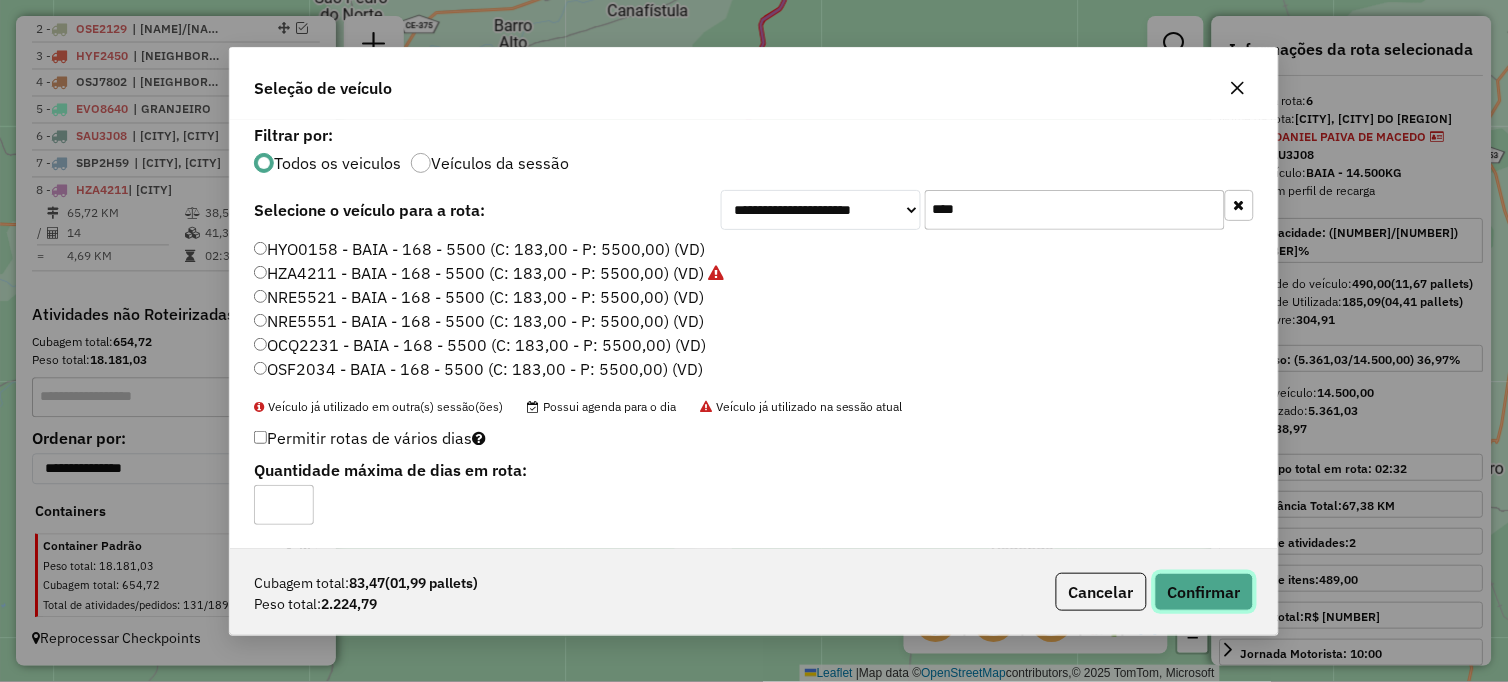 type 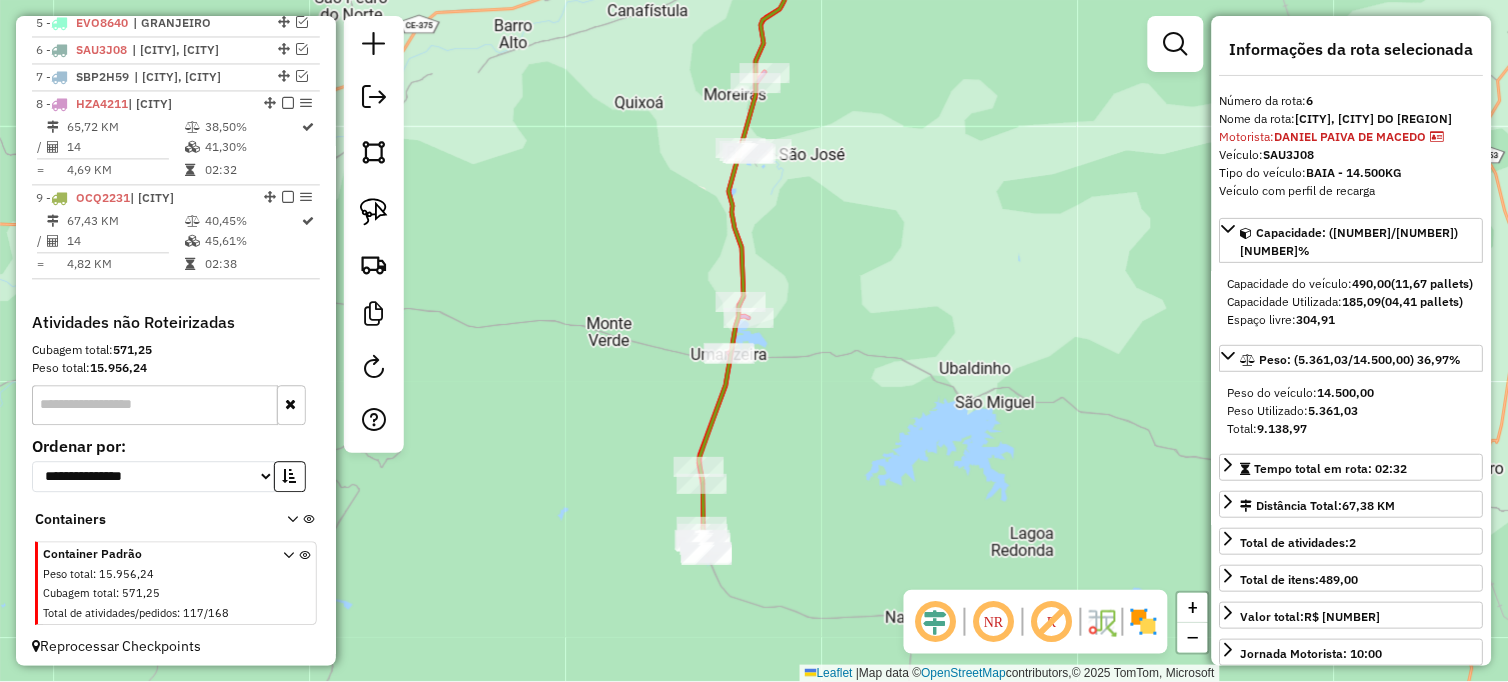 scroll, scrollTop: 894, scrollLeft: 0, axis: vertical 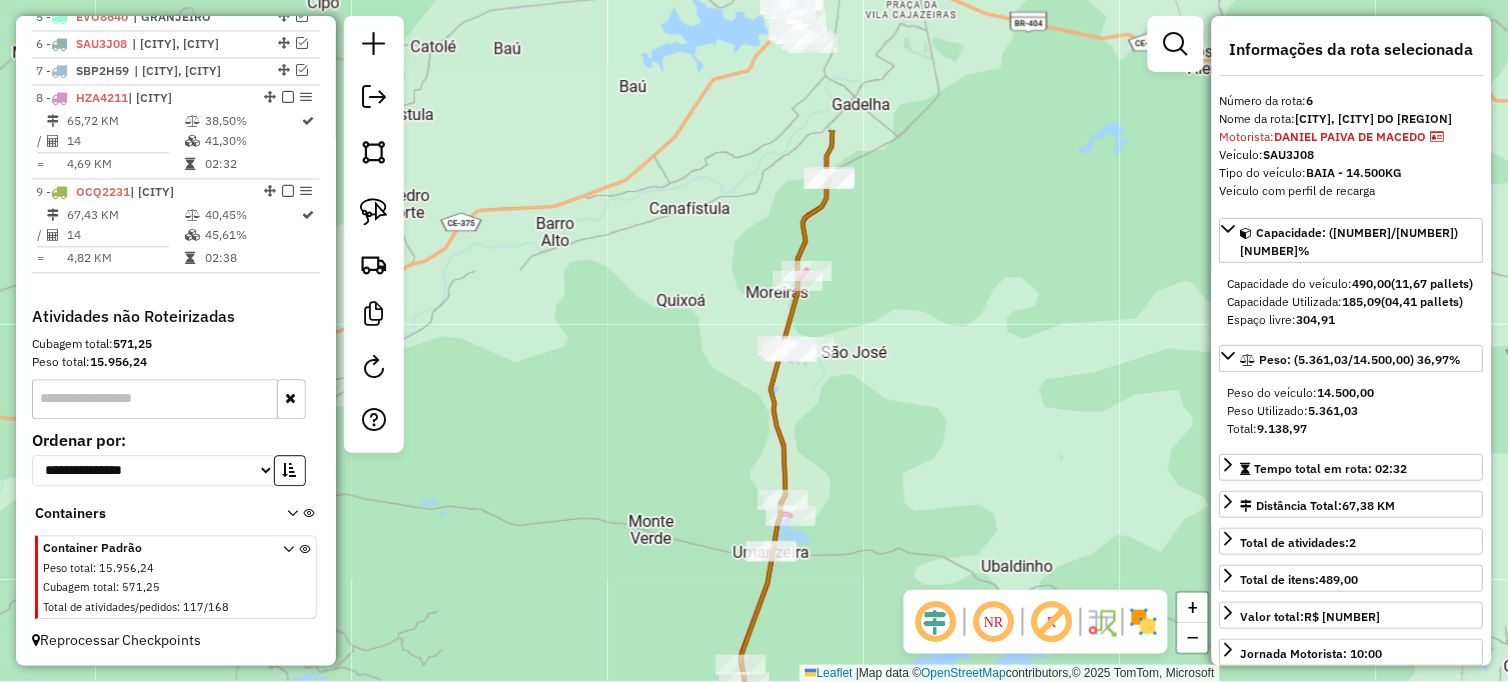 drag, startPoint x: 864, startPoint y: 435, endPoint x: 883, endPoint y: 472, distance: 41.59327 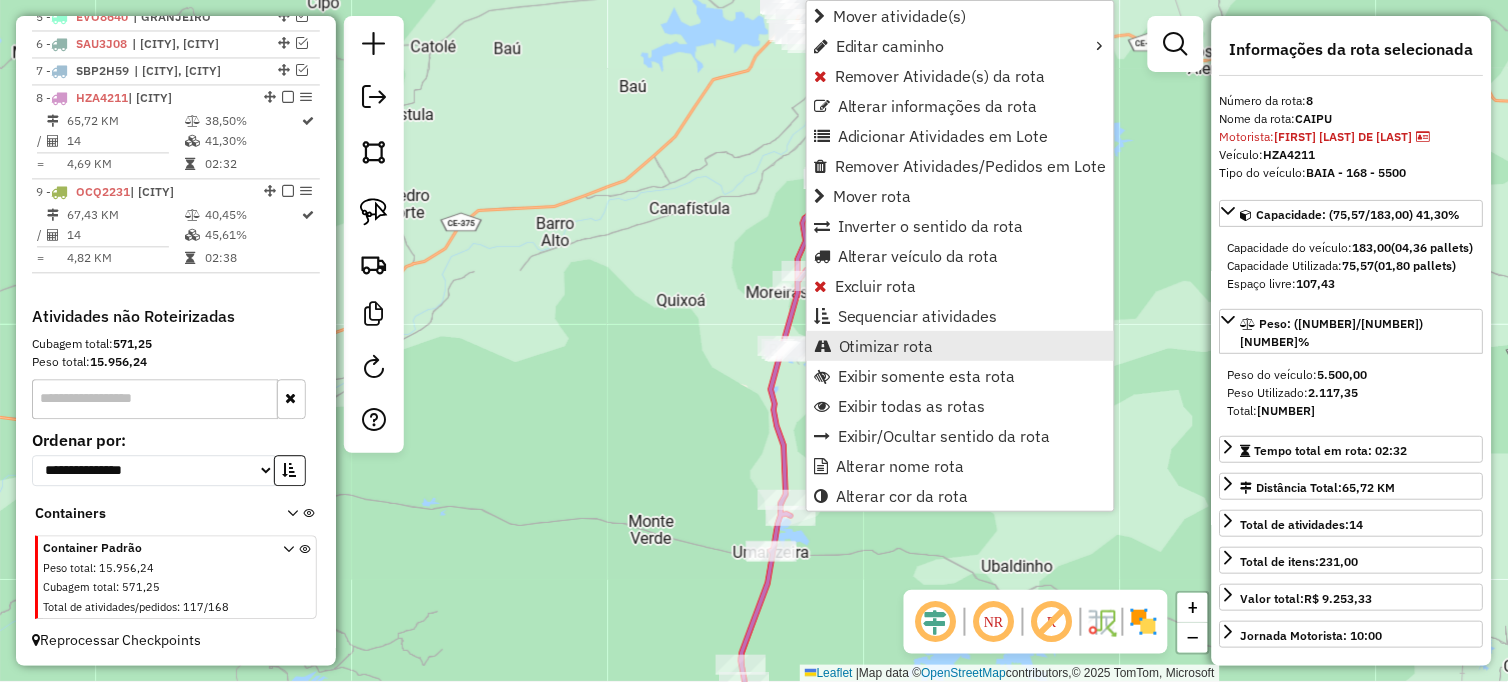 click on "Otimizar rota" at bounding box center [886, 346] 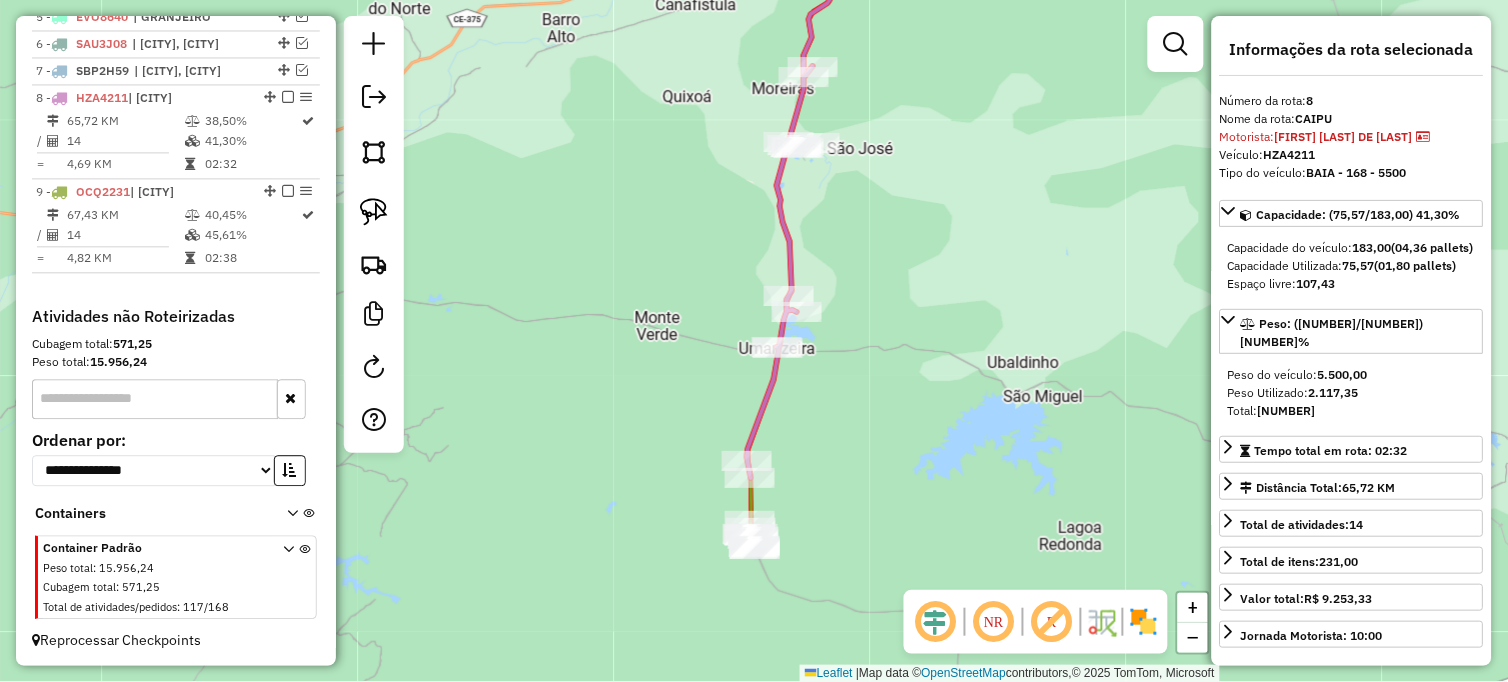 drag, startPoint x: 902, startPoint y: 435, endPoint x: 872, endPoint y: 345, distance: 94.86833 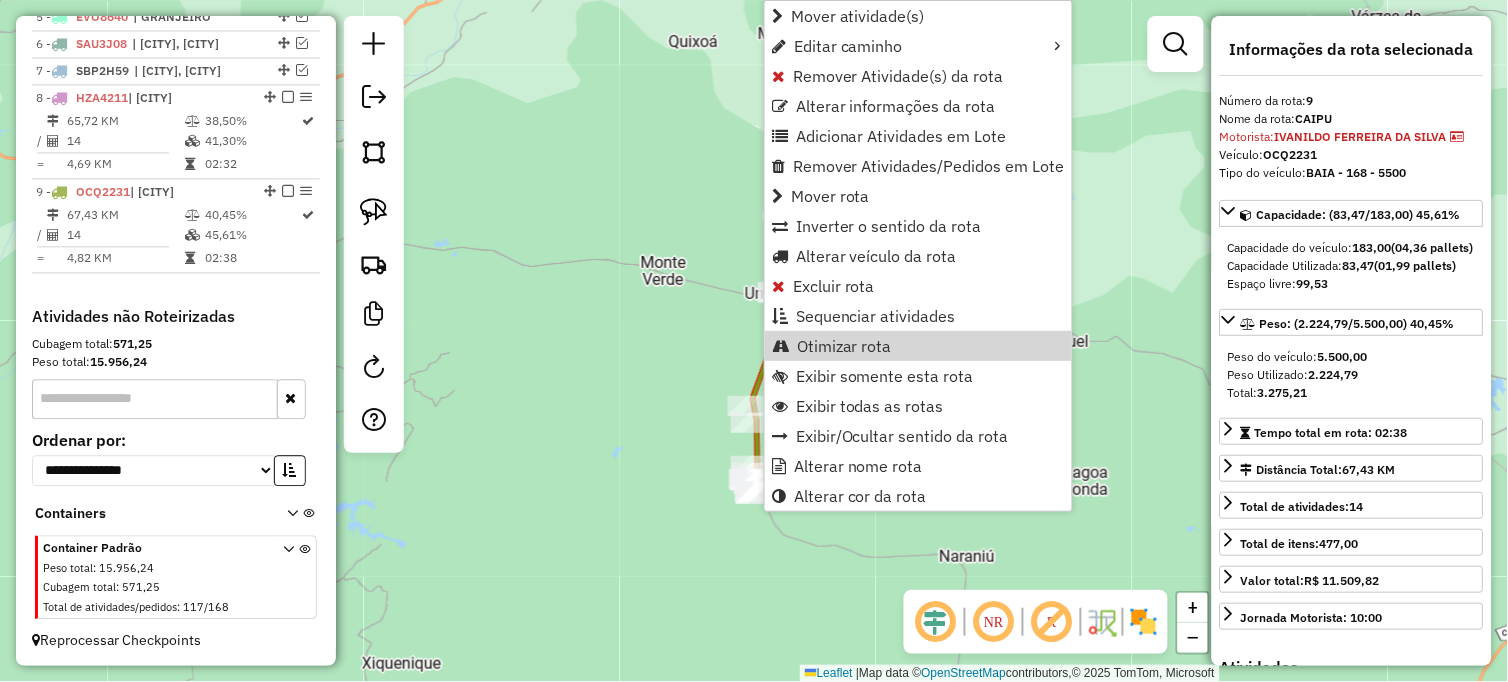 click on "Otimizar rota" at bounding box center (844, 346) 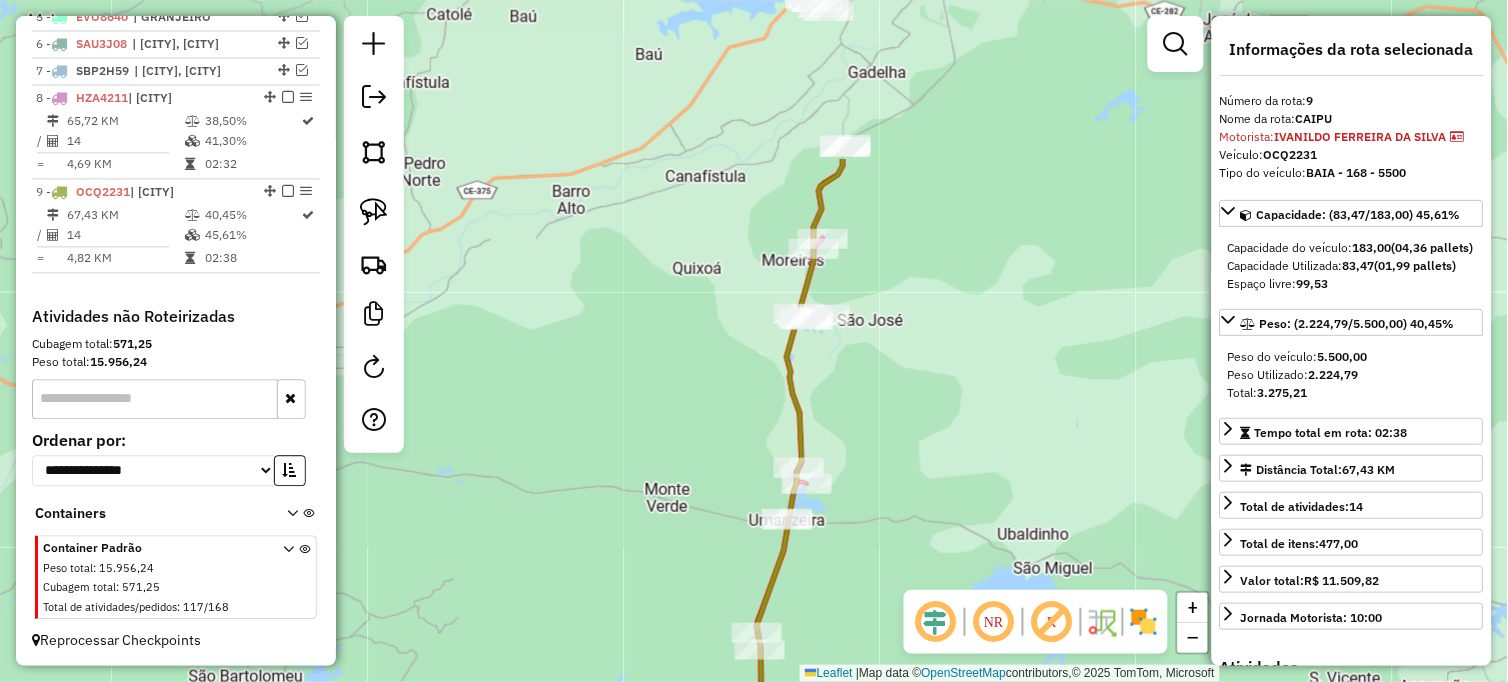 drag, startPoint x: 908, startPoint y: 117, endPoint x: 884, endPoint y: 322, distance: 206.4001 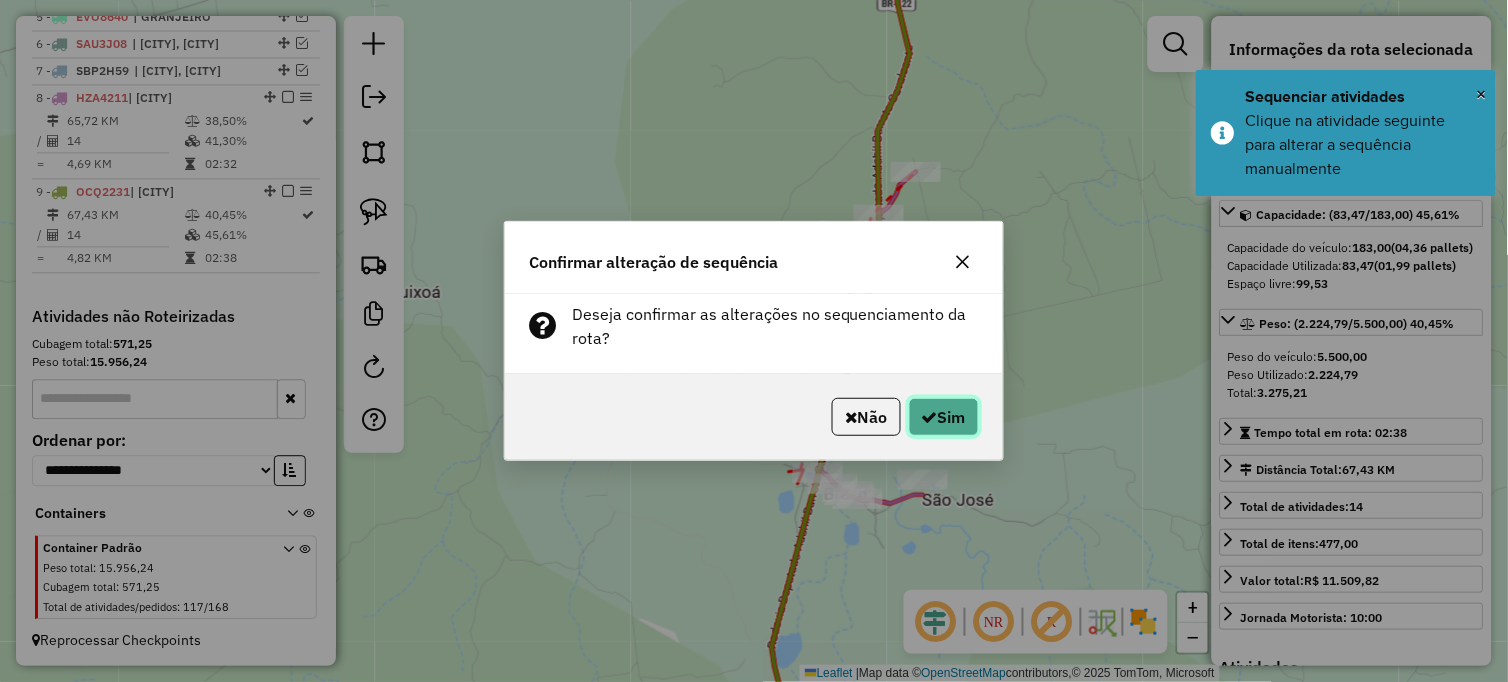 click 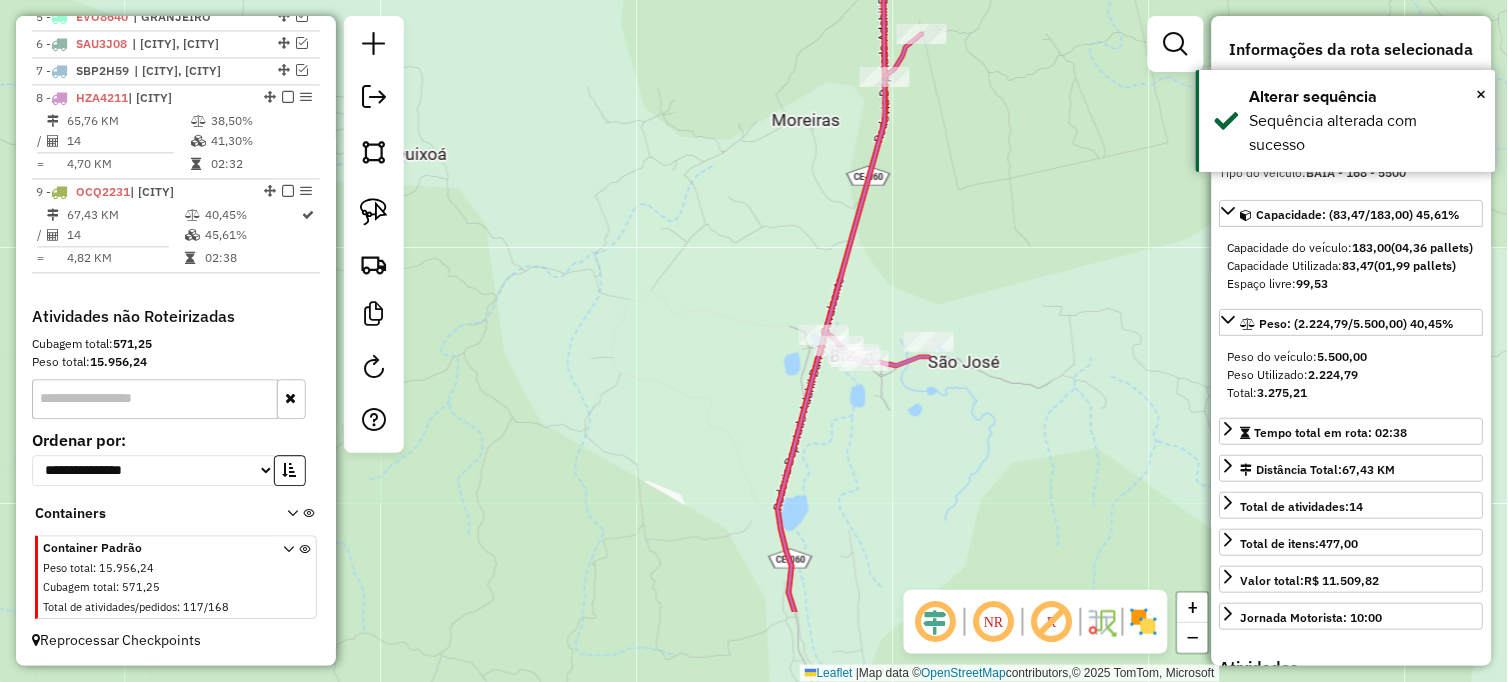 drag, startPoint x: 941, startPoint y: 425, endPoint x: 927, endPoint y: 305, distance: 120.8139 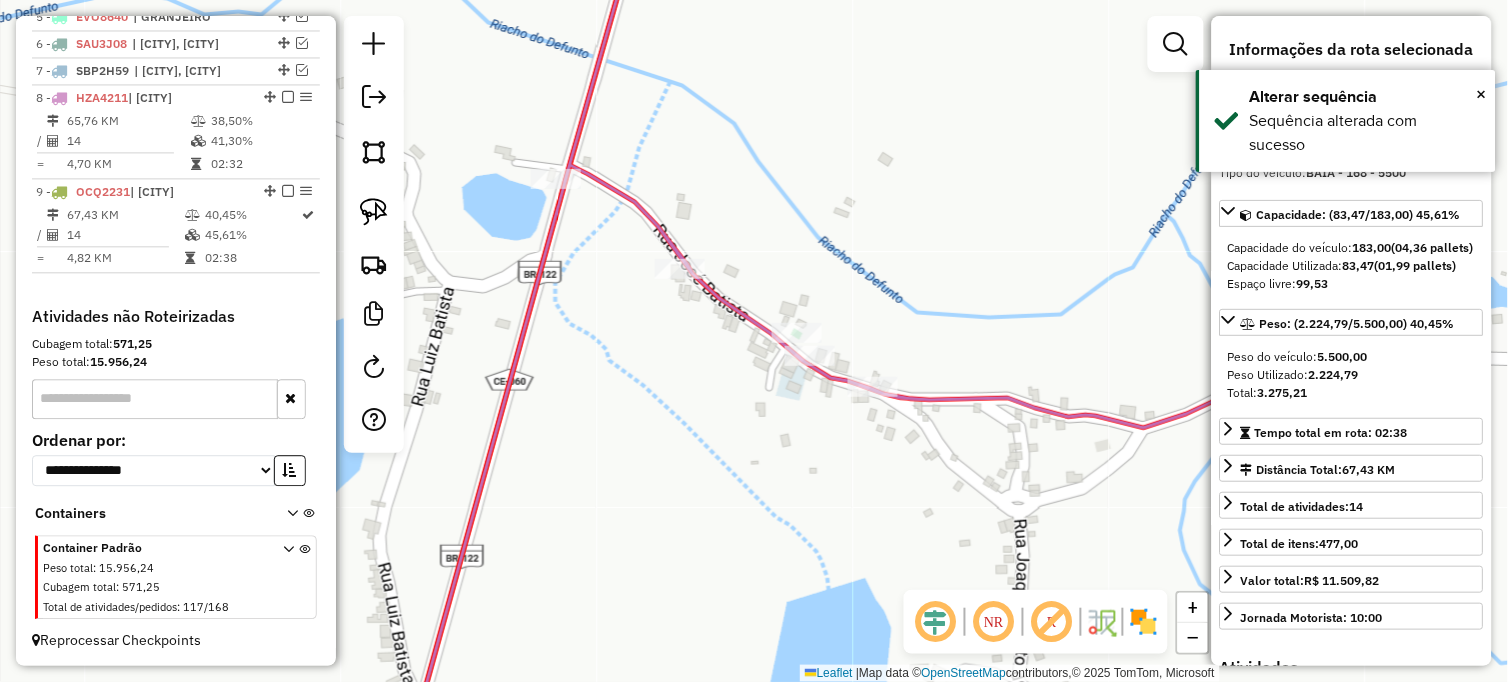 drag, startPoint x: 674, startPoint y: 363, endPoint x: 603, endPoint y: 356, distance: 71.34424 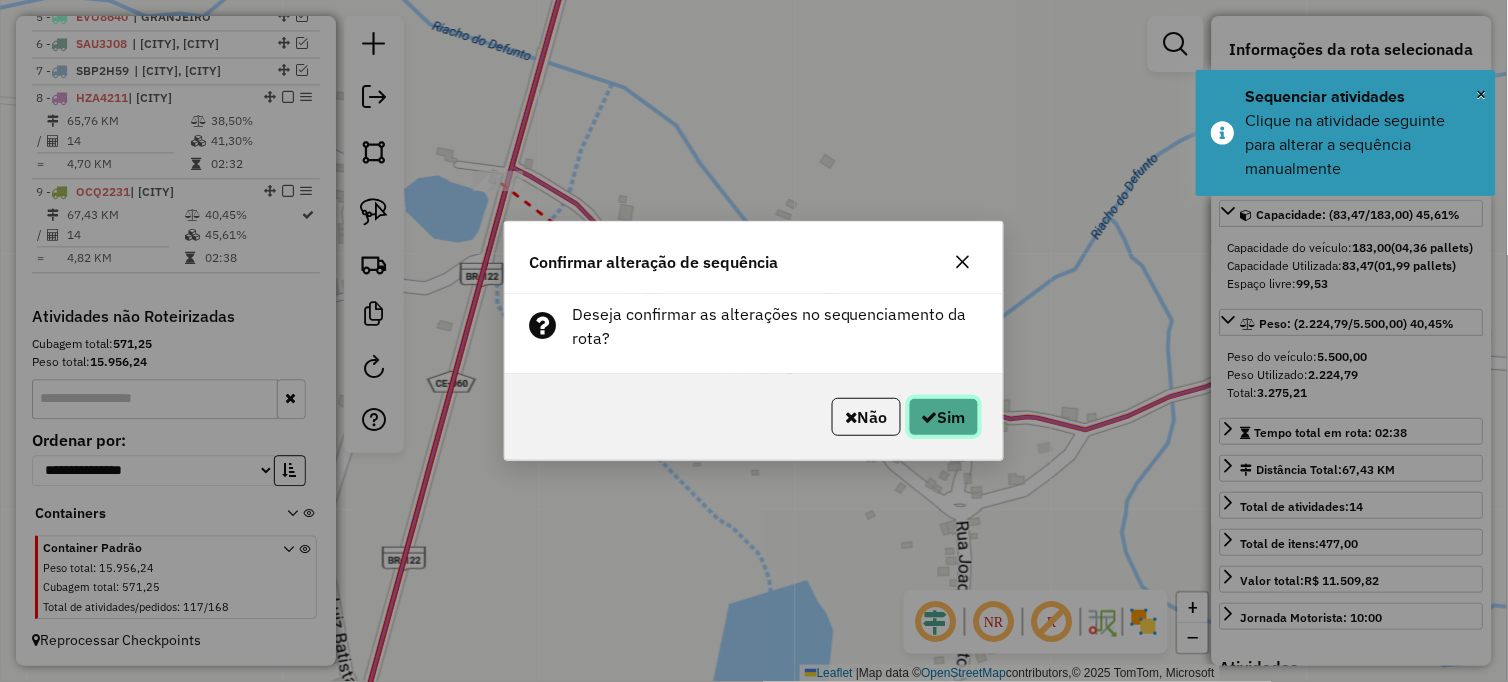 click on "Sim" 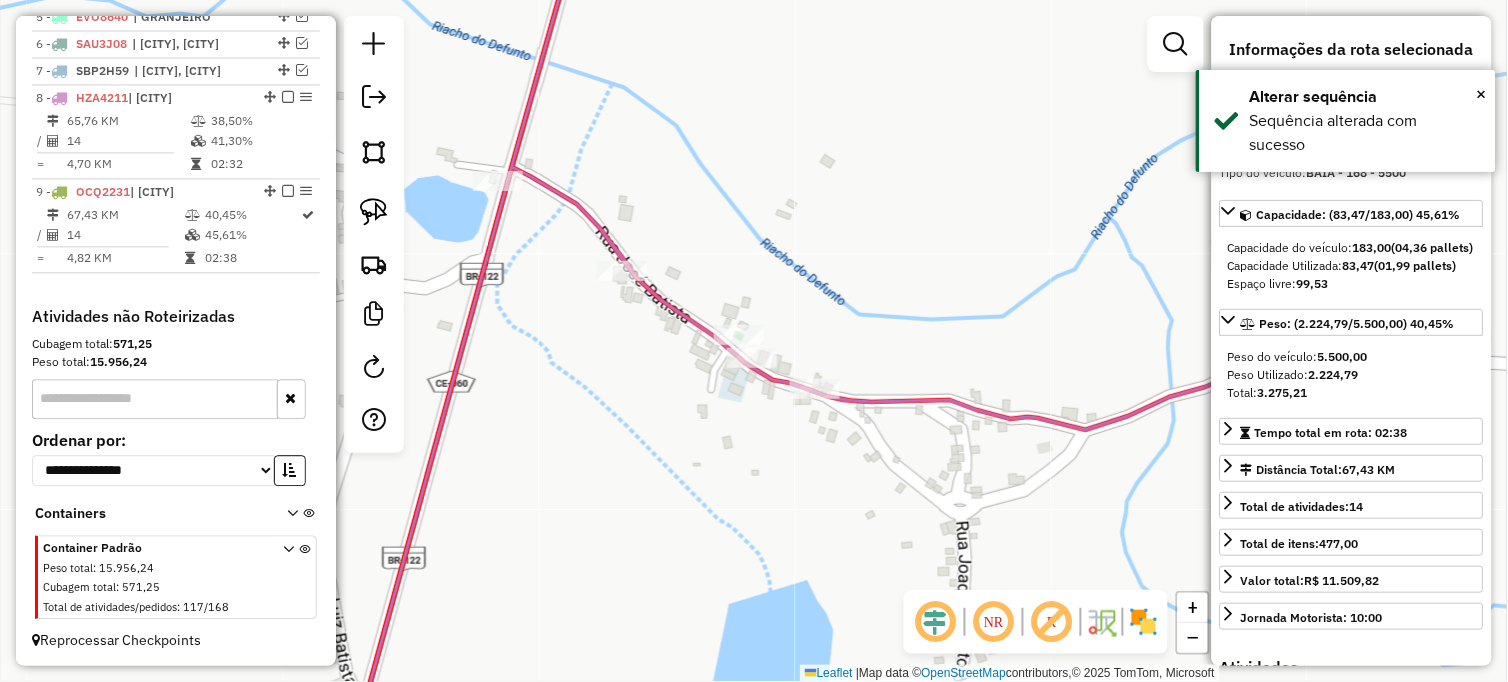 click on "Janela de atendimento Grade de atendimento Capacidade Transportadoras Veículos Cliente Pedidos  Rotas Selecione os dias de semana para filtrar as janelas de atendimento  Seg   Ter   Qua   Qui   Sex   Sáb   Dom  Informe o período da janela de atendimento: De: Até:  Filtrar exatamente a janela do cliente  Considerar janela de atendimento padrão  Selecione os dias de semana para filtrar as grades de atendimento  Seg   Ter   Qua   Qui   Sex   Sáb   Dom   Considerar clientes sem dia de atendimento cadastrado  Clientes fora do dia de atendimento selecionado Filtrar as atividades entre os valores definidos abaixo:  Peso mínimo:   Peso máximo:   Cubagem mínima:   Cubagem máxima:   De:   Até:  Filtrar as atividades entre o tempo de atendimento definido abaixo:  De:   Até:   Considerar capacidade total dos clientes não roteirizados Transportadora: Selecione um ou mais itens Tipo de veículo: Selecione um ou mais itens Veículo: Selecione um ou mais itens Motorista: Selecione um ou mais itens Nome: Rótulo:" 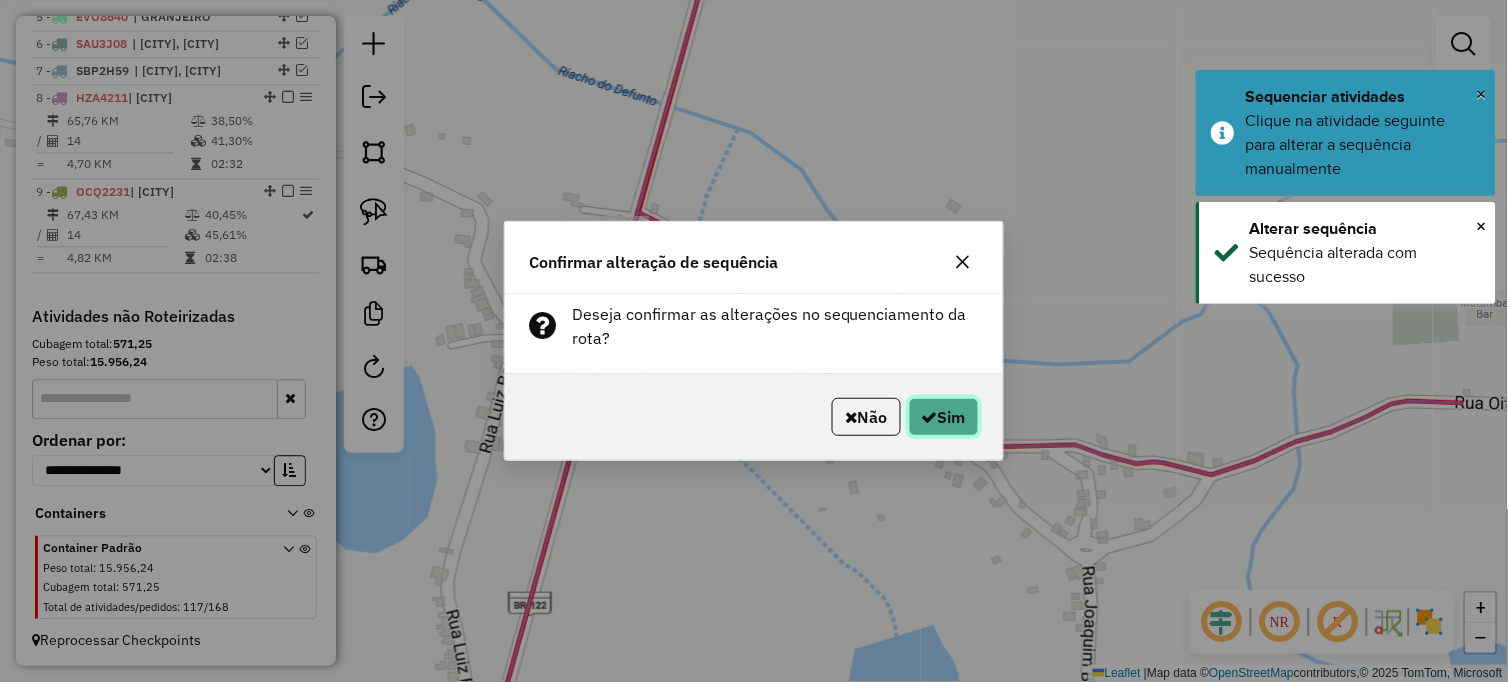click on "Sim" 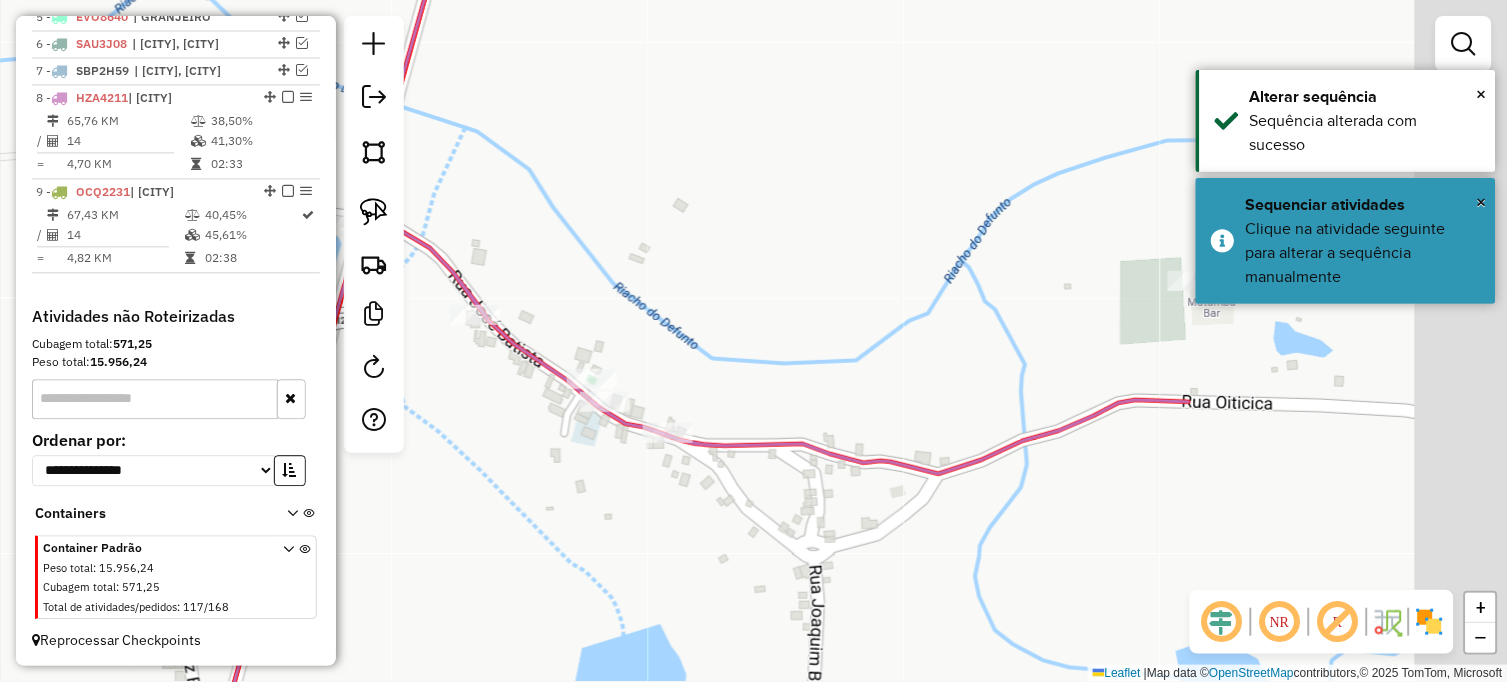 drag, startPoint x: 1028, startPoint y: 524, endPoint x: 620, endPoint y: 512, distance: 408.17642 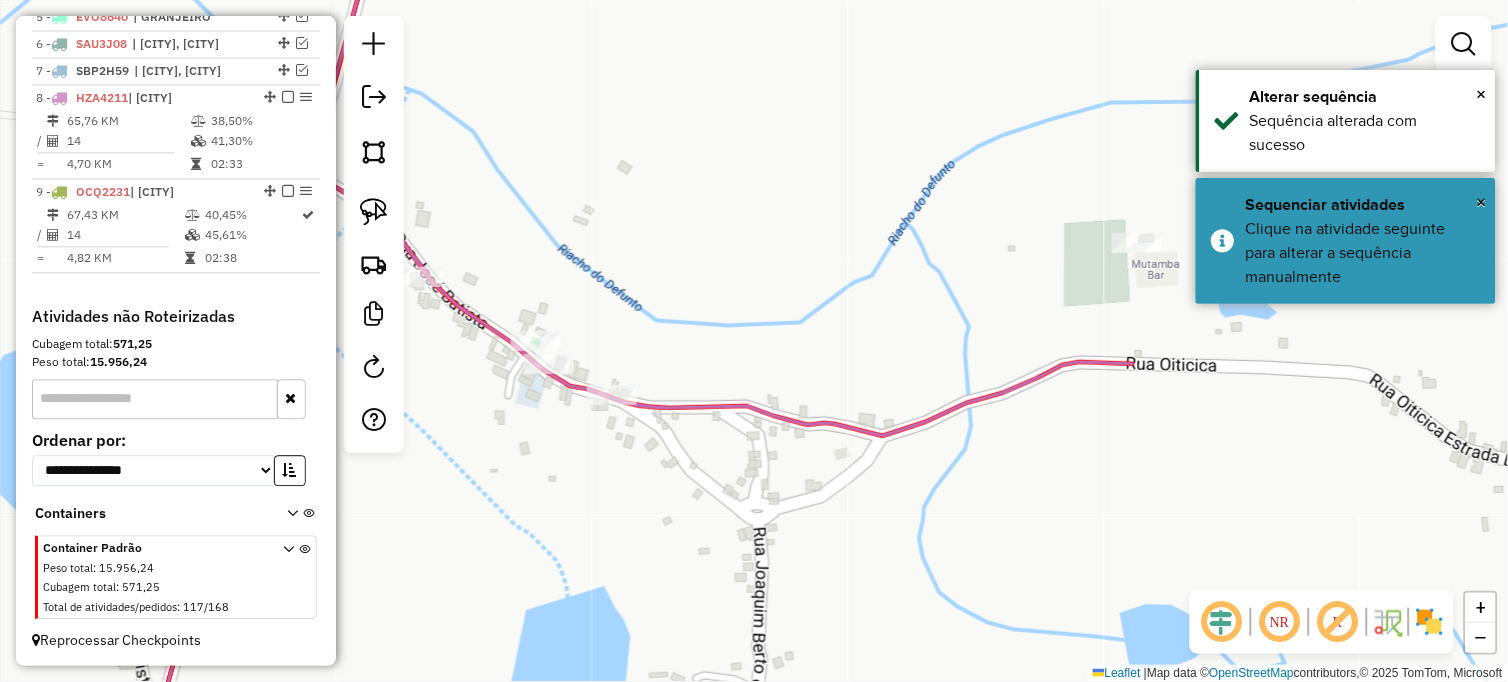 drag, startPoint x: 704, startPoint y: 480, endPoint x: 903, endPoint y: 404, distance: 213.01878 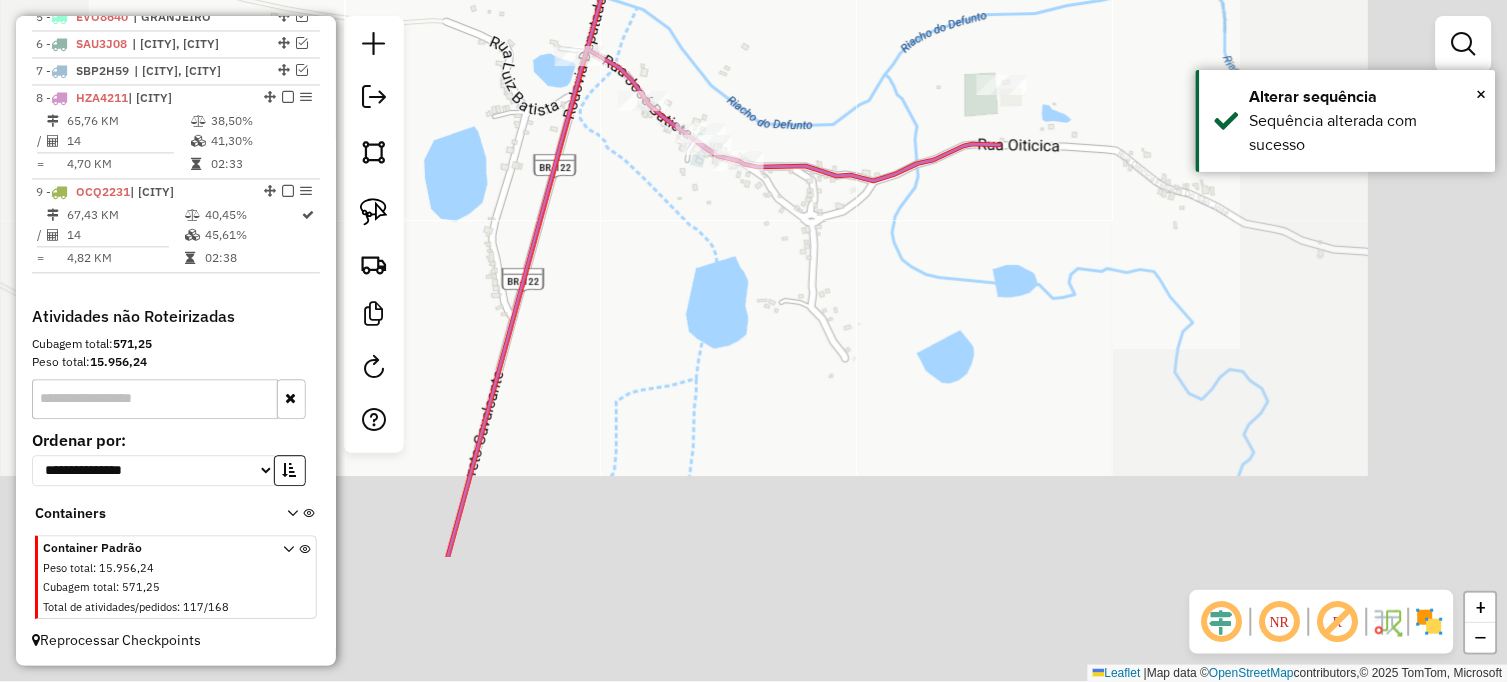 drag, startPoint x: 911, startPoint y: 421, endPoint x: 800, endPoint y: 123, distance: 318.0016 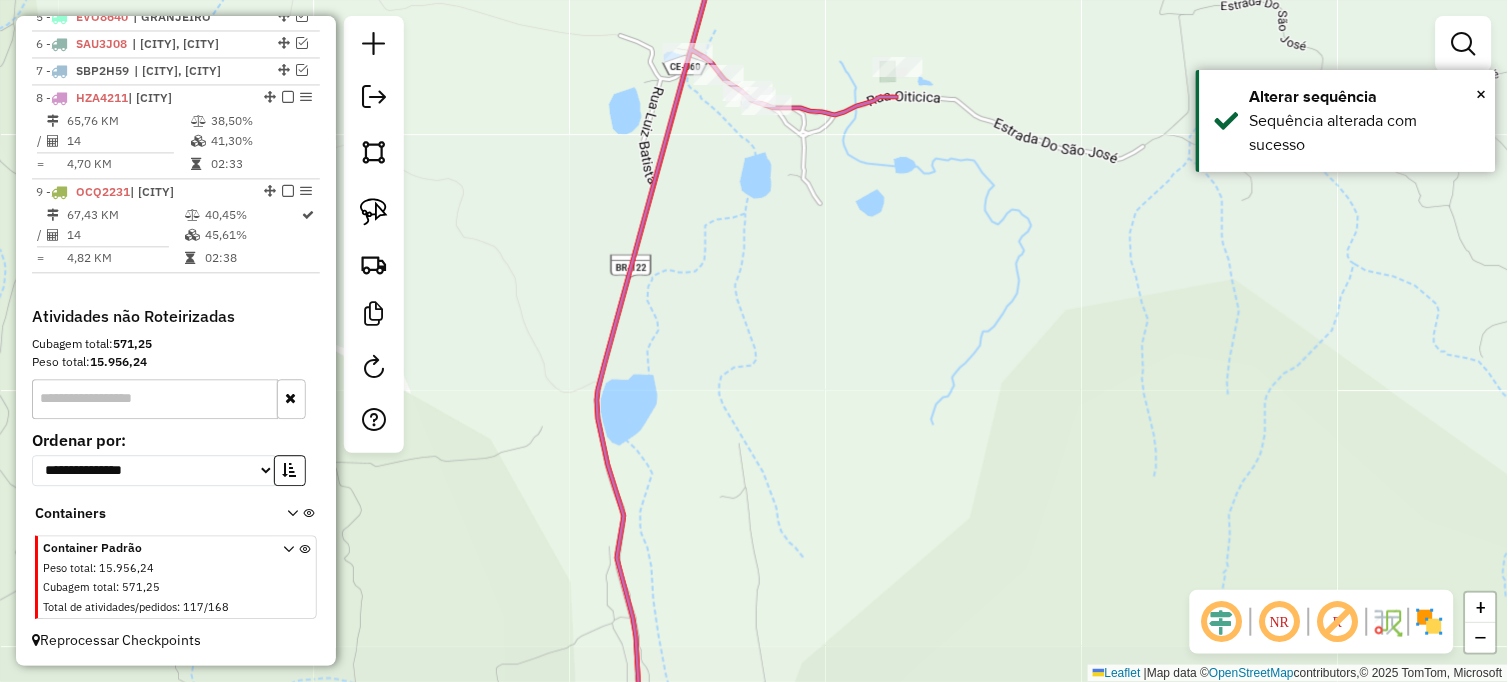 drag, startPoint x: 860, startPoint y: 260, endPoint x: 830, endPoint y: 323, distance: 69.77822 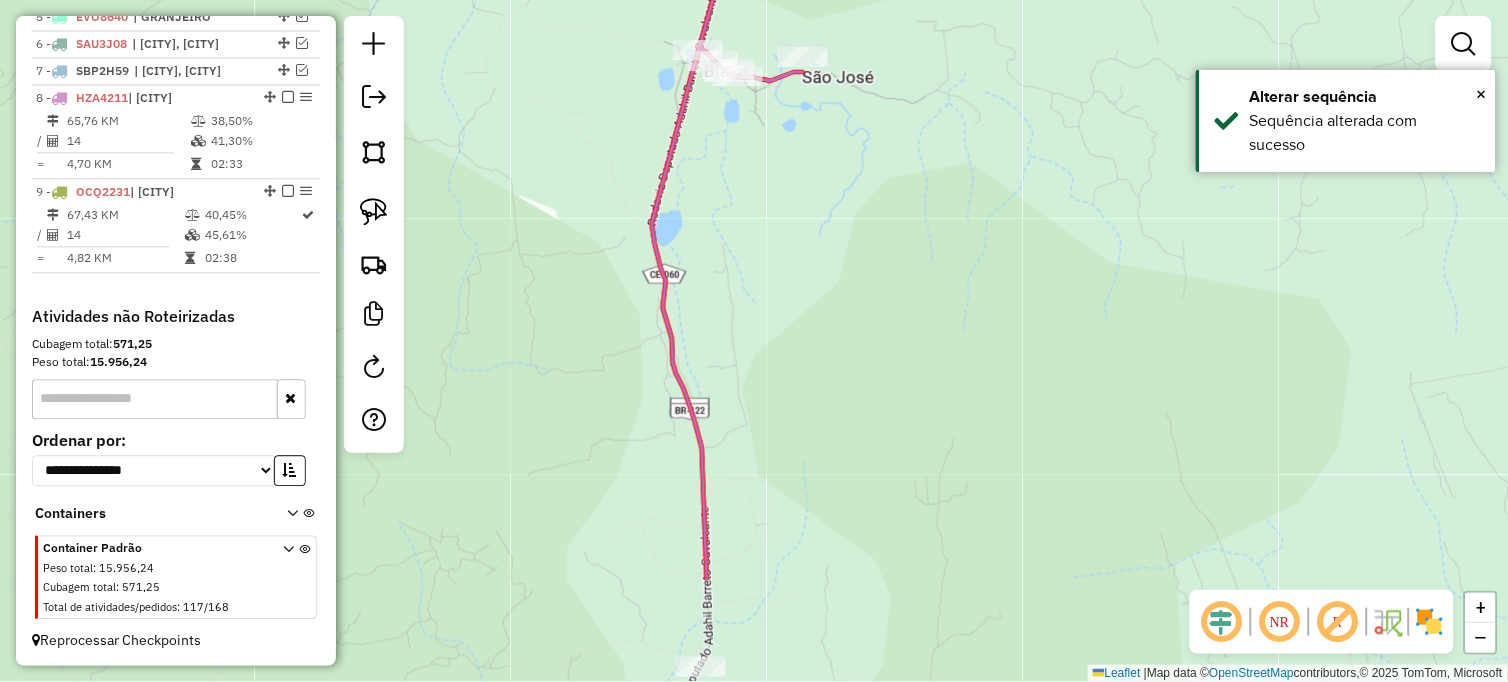 drag, startPoint x: 821, startPoint y: 362, endPoint x: 775, endPoint y: 187, distance: 180.94475 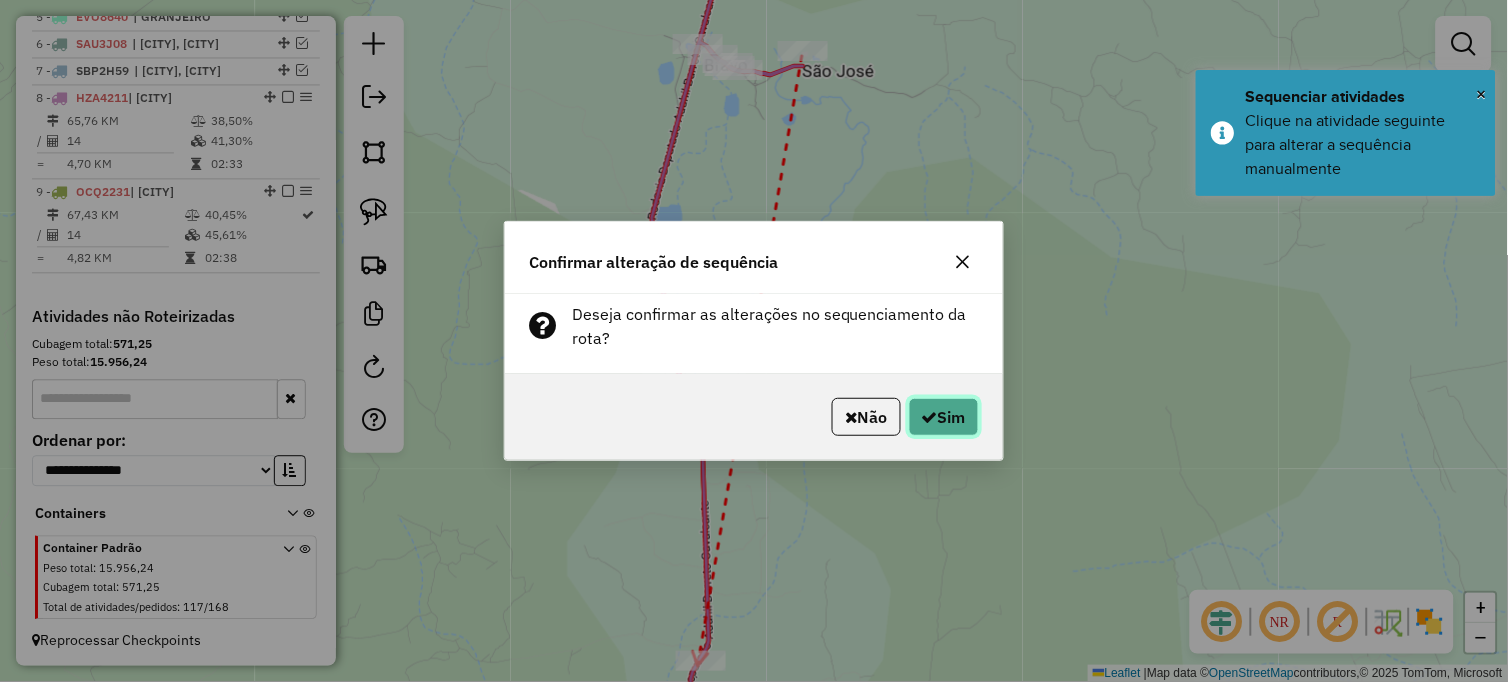 click on "Sim" 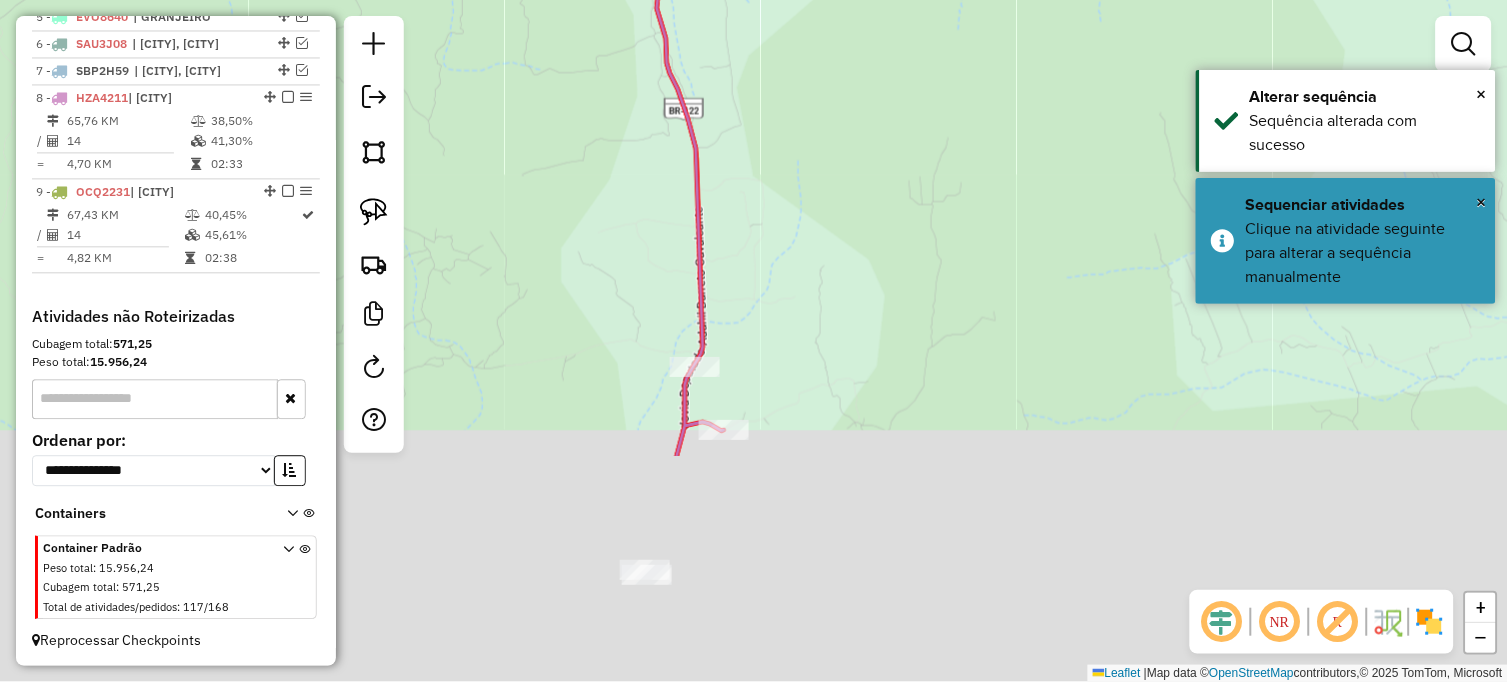 drag, startPoint x: 918, startPoint y: 447, endPoint x: 918, endPoint y: 128, distance: 319 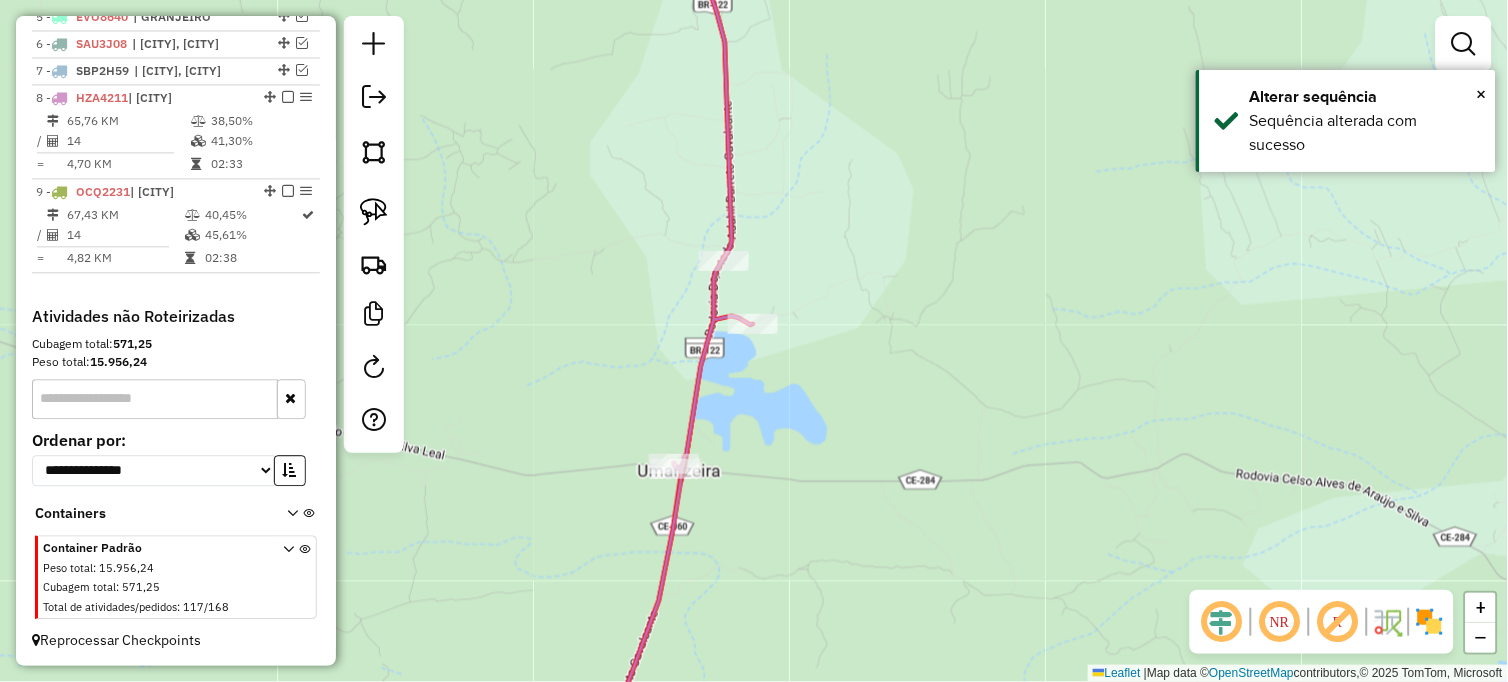 drag, startPoint x: 823, startPoint y: 330, endPoint x: 896, endPoint y: 225, distance: 127.88276 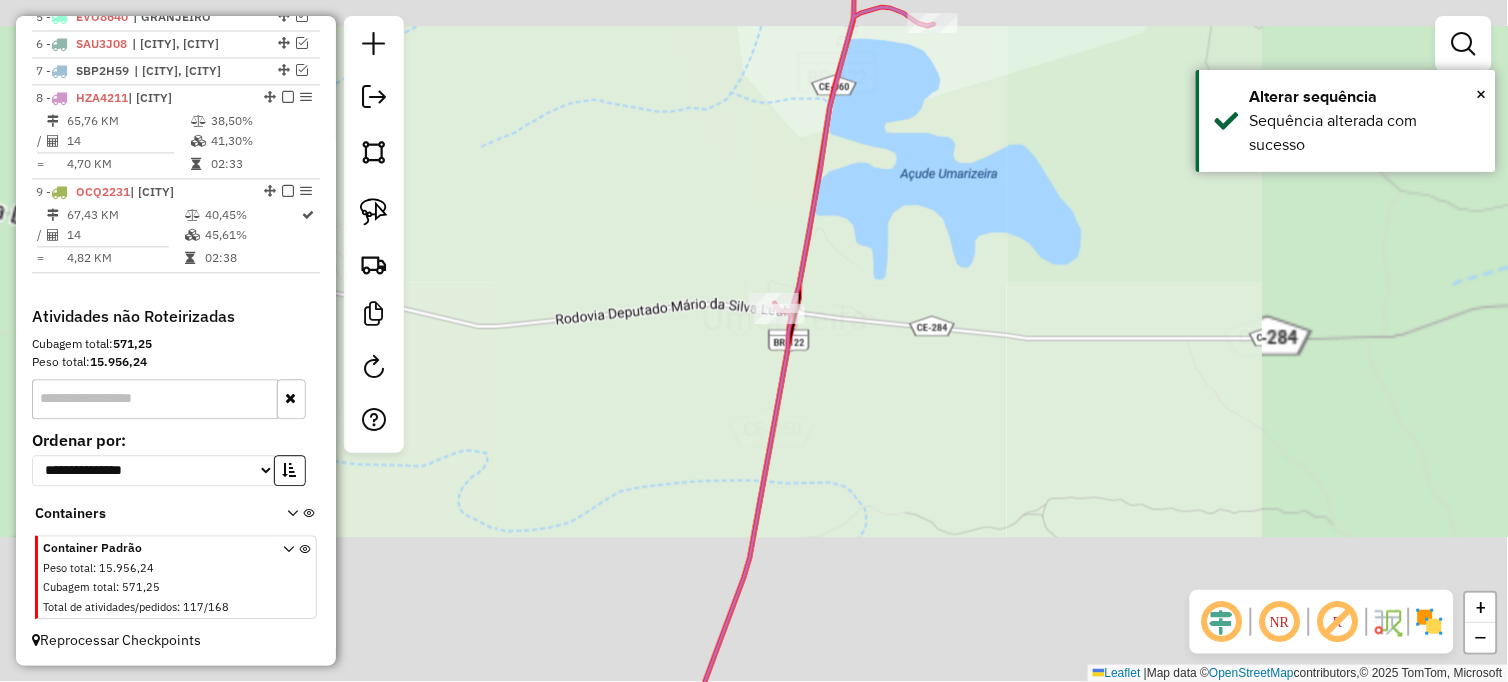 drag, startPoint x: 850, startPoint y: 466, endPoint x: 883, endPoint y: 86, distance: 381.4302 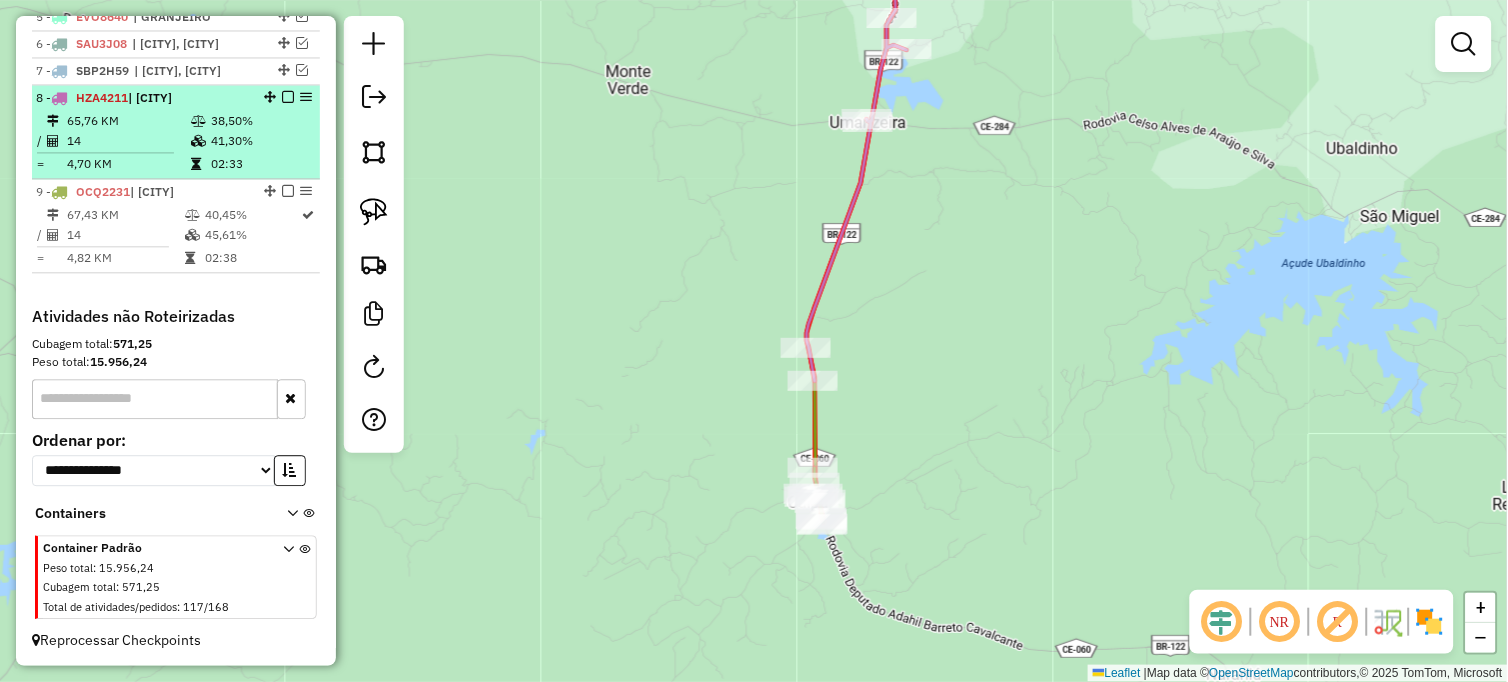 click at bounding box center (288, 97) 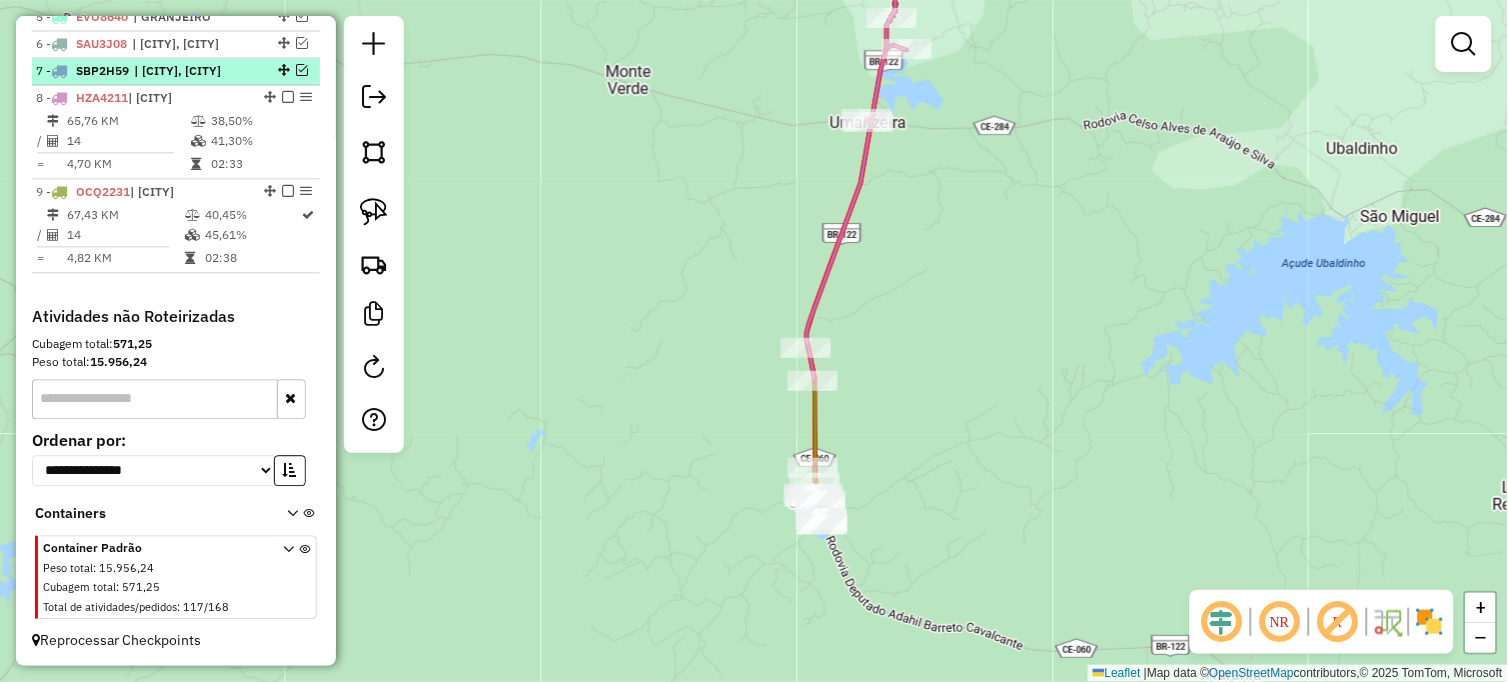 scroll, scrollTop: 827, scrollLeft: 0, axis: vertical 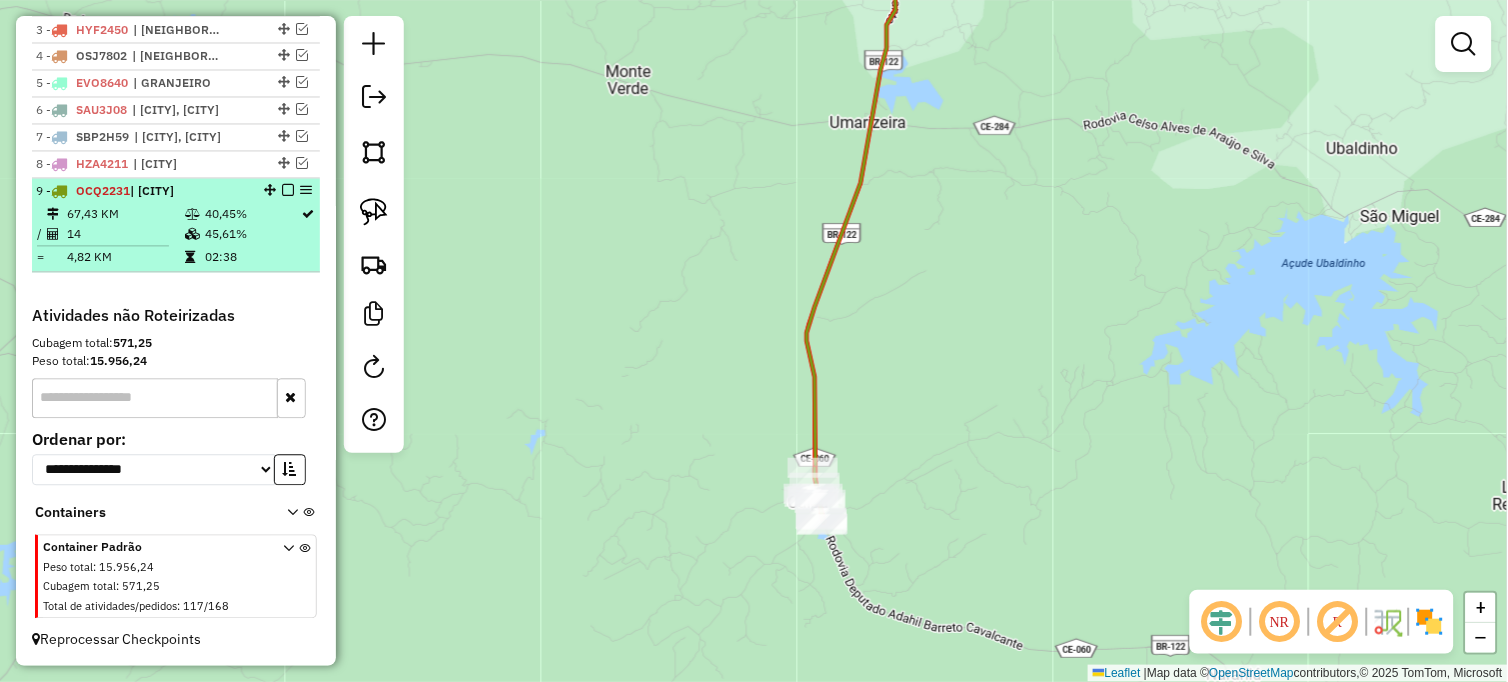 click at bounding box center (288, 191) 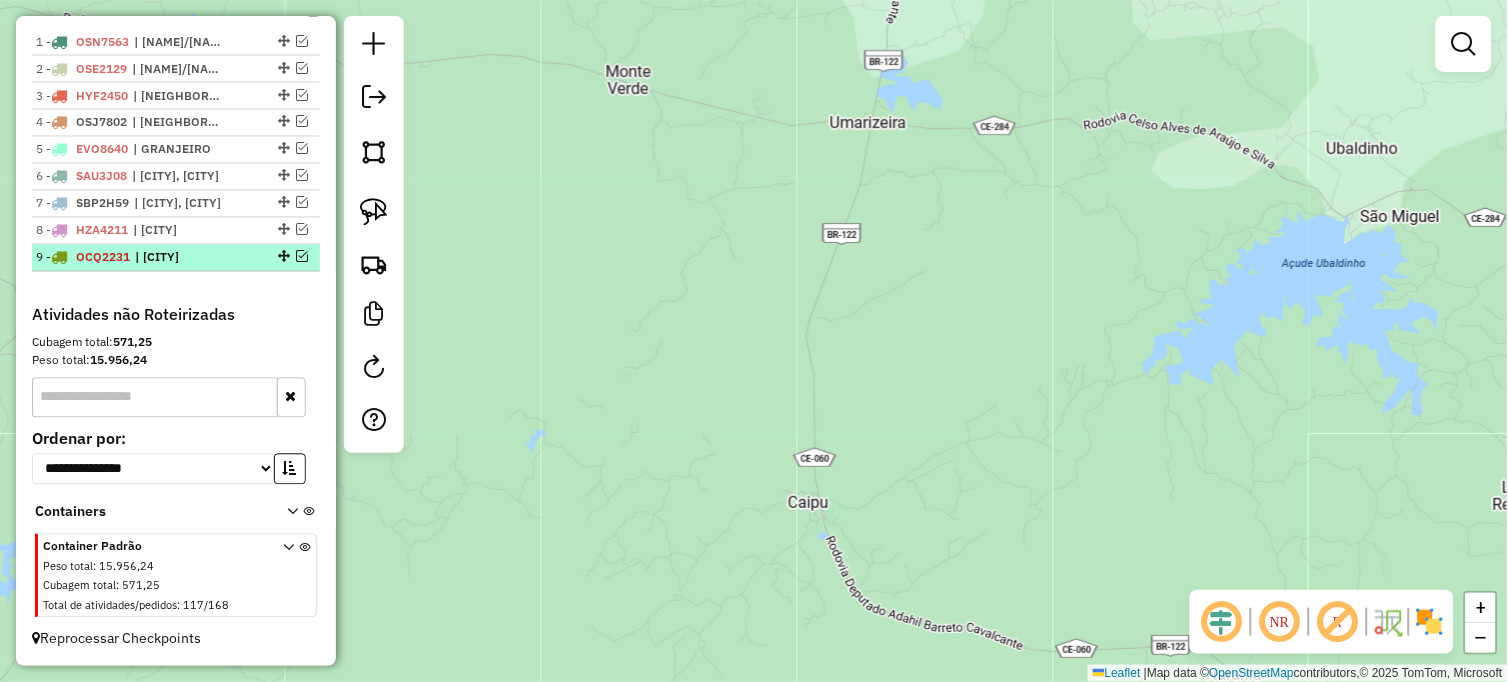 scroll, scrollTop: 761, scrollLeft: 0, axis: vertical 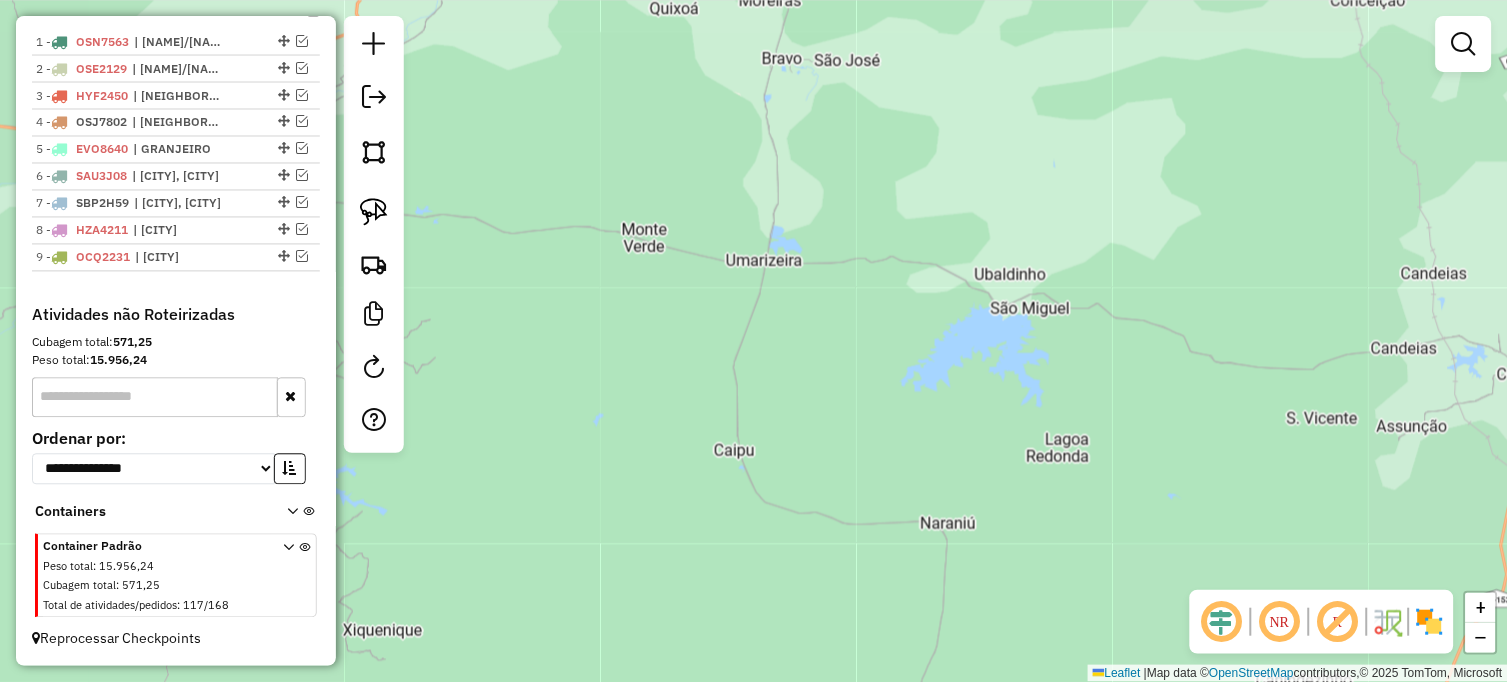 drag, startPoint x: 643, startPoint y: 278, endPoint x: 881, endPoint y: 463, distance: 301.44485 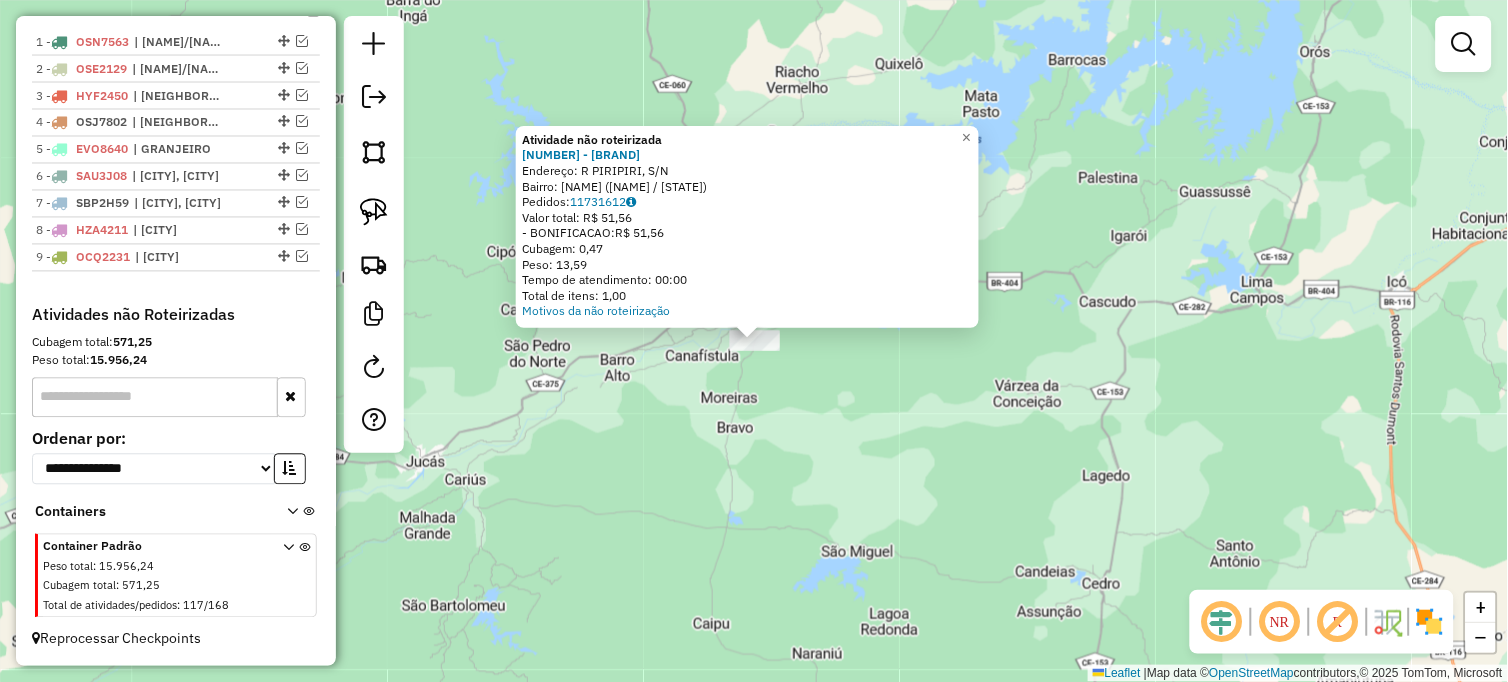 click on "Atividade não roteirizada [NUMBER] - [BRAND] Endereço: R [NAME], S/N Bairro: [NEIGHBORHOOD] ([CITY] / [STATE]) Pedidos: [NUMBER] Valor total: R$ [PRICE] -BONIFICACAO: R$ [PRICE] Cubagem: [NUMBER] Peso: [NUMBER] Tempo de atendimento: 00:00 Total de itens: 1,00 Motivos da não roteirização × Janela de atendimento Grade de atendimento Capacidade Transportadoras Veículos Cliente Pedidos Rotas Selecione os dias de semana para filtrar as janelas de atendimento Seg Ter Qua Qui Sex Sáb Dom Informe o período da janela de atendimento: De: Até: Filtrar exatamente a janela do cliente Considerar janela de atendimento padrão Selecione os dias de semana para filtrar as grades de atendimento Seg Ter Qua Qui Sex Sáb Dom Considerar clientes sem dia de atendimento cadastrado Clientes fora do dia de atendimento selecionado Filtrar as atividades entre os valores definidos abaixo: Peso mínimo: Peso máximo: Cubagem mínima: Cubagem máxima: De: Até: De: Até:" 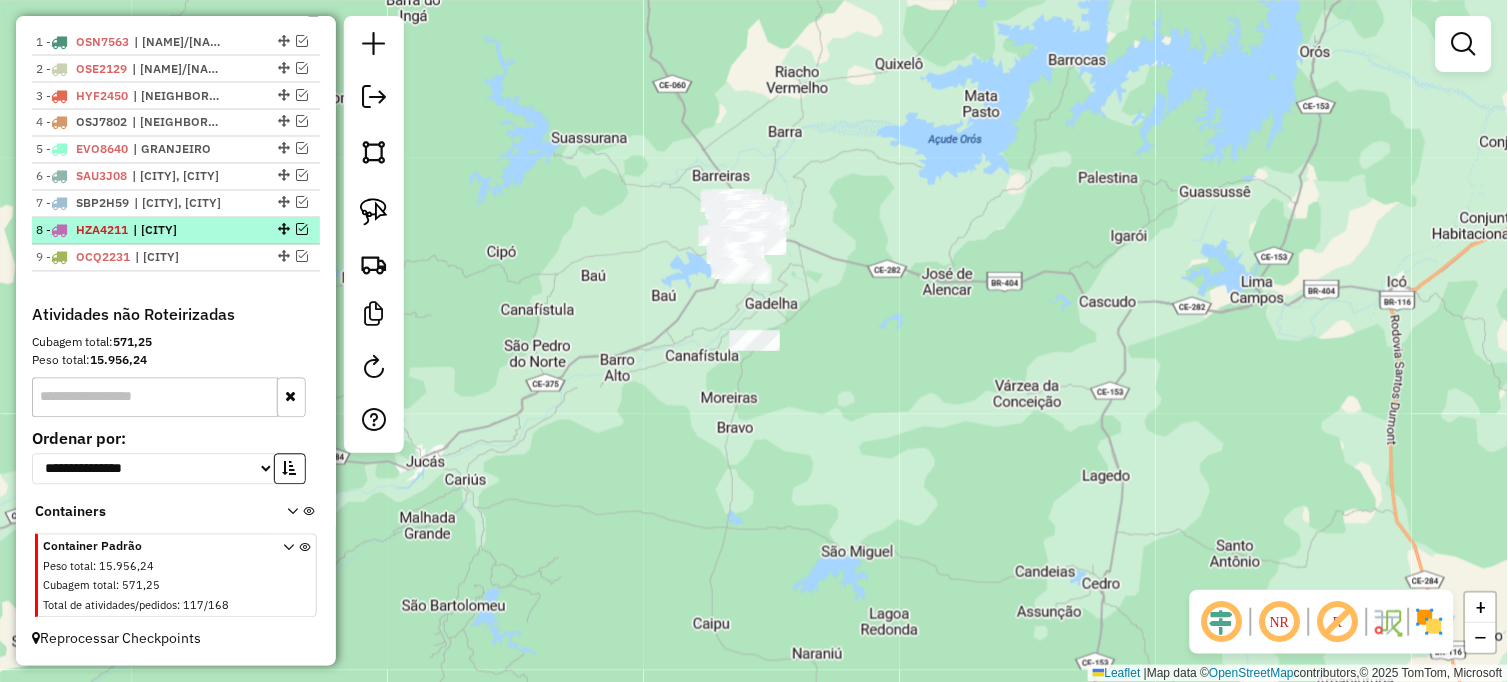 click at bounding box center [302, 230] 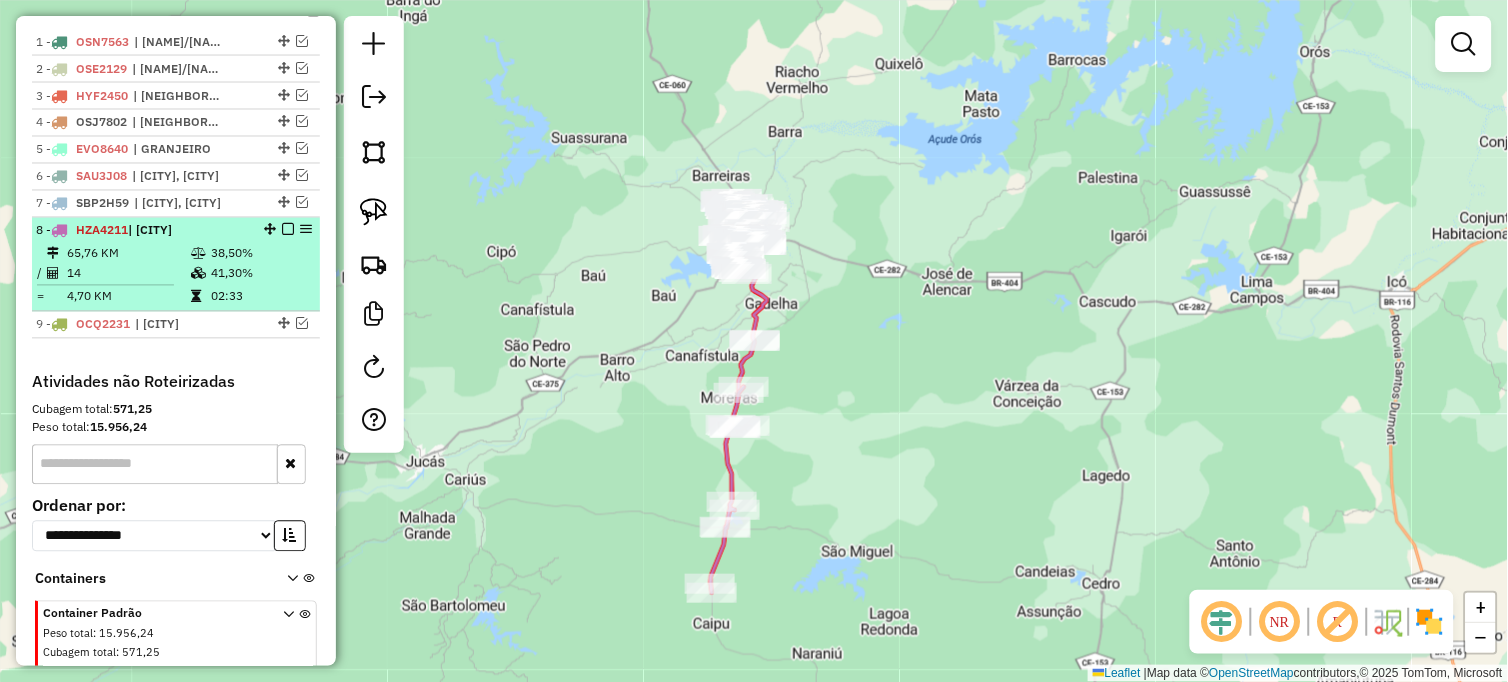 scroll, scrollTop: 827, scrollLeft: 0, axis: vertical 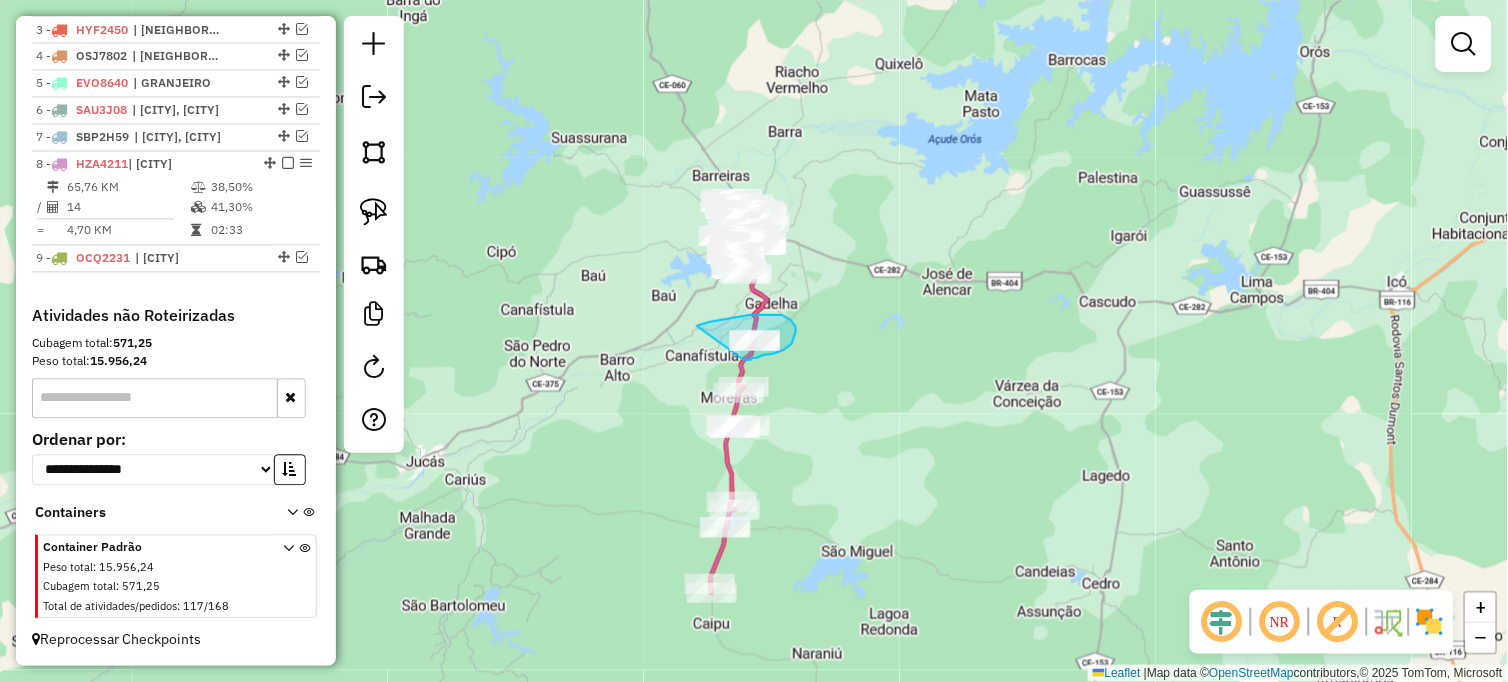 drag, startPoint x: 704, startPoint y: 324, endPoint x: 744, endPoint y: 360, distance: 53.814495 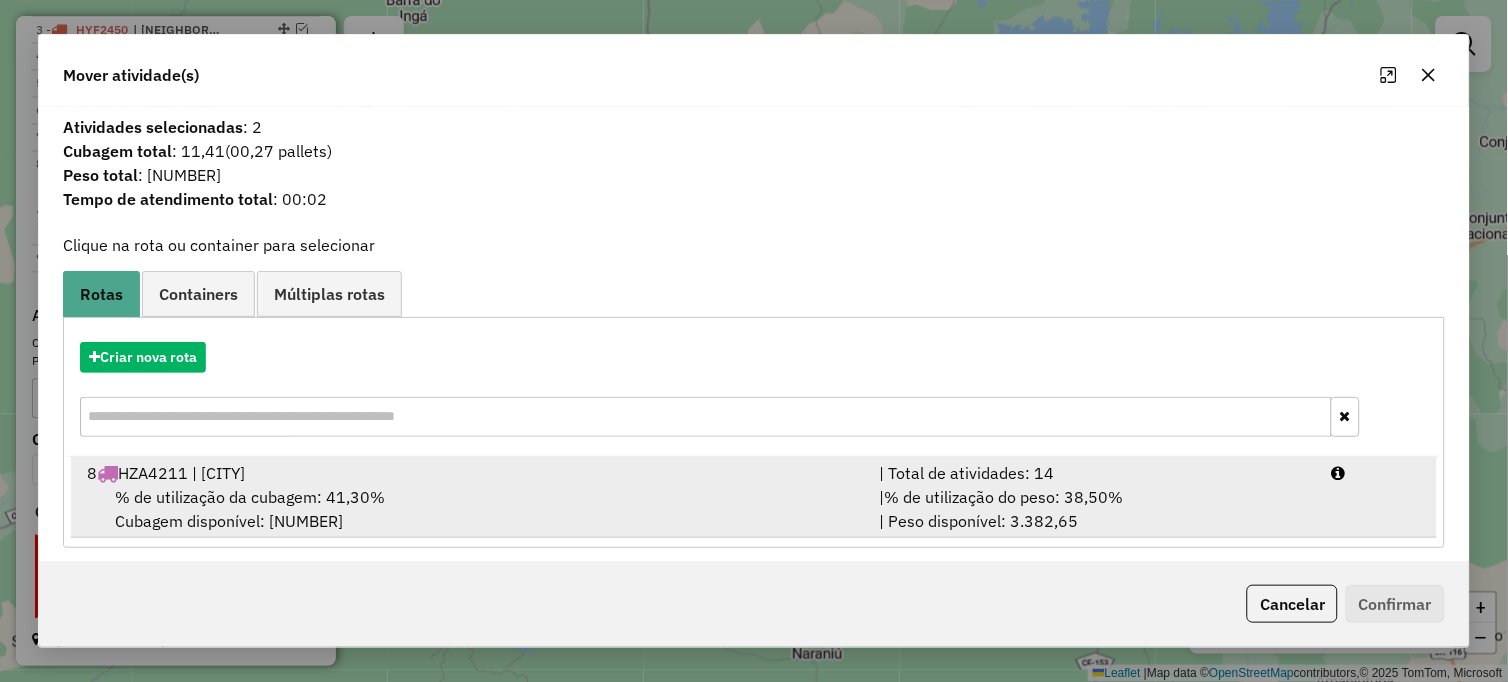 drag, startPoint x: 768, startPoint y: 466, endPoint x: 780, endPoint y: 472, distance: 13.416408 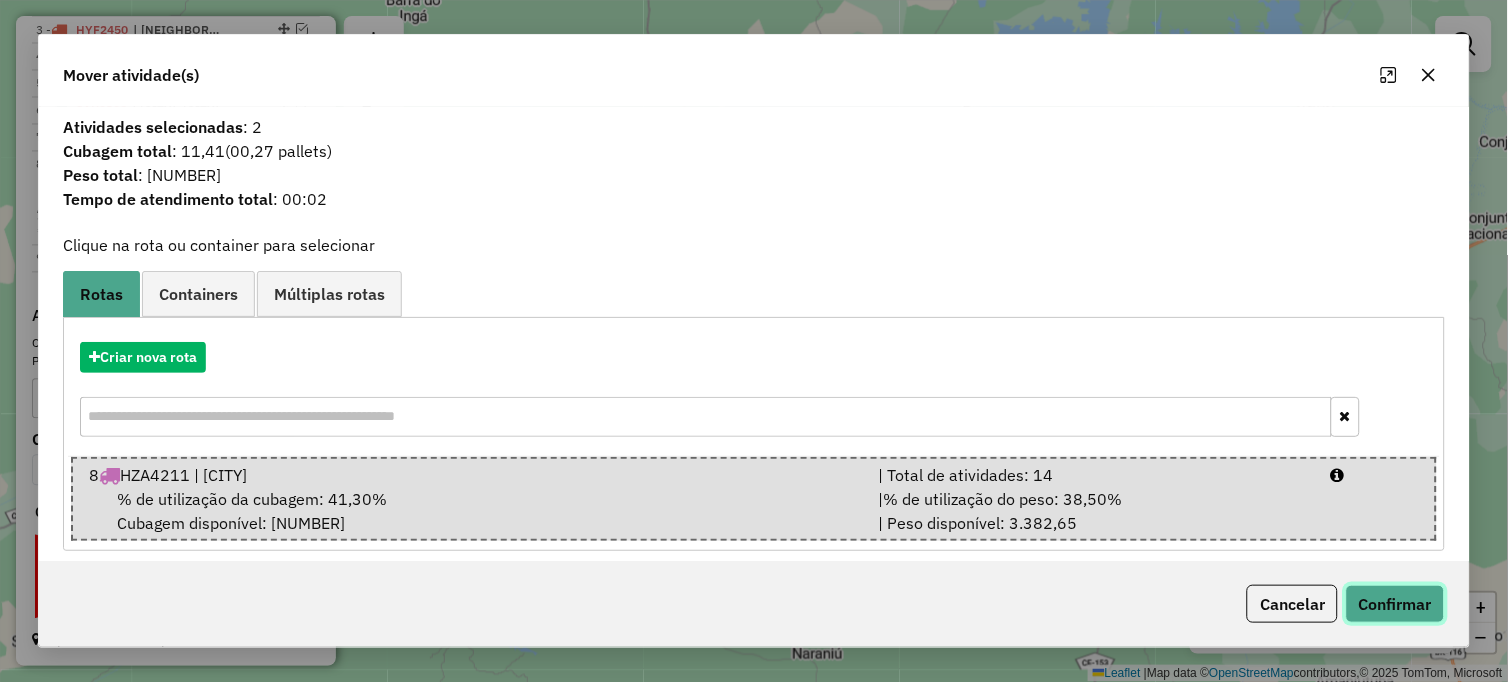 click on "Confirmar" 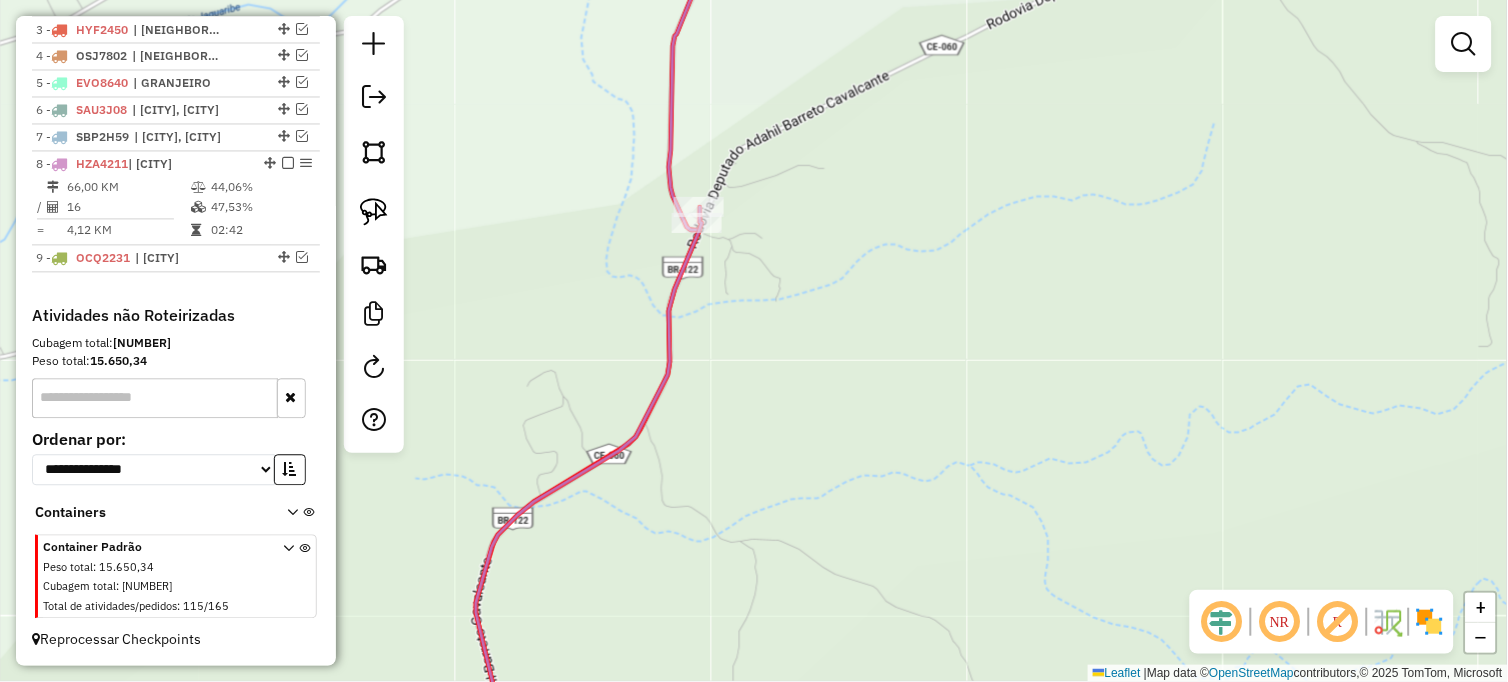 drag, startPoint x: 774, startPoint y: 408, endPoint x: 792, endPoint y: 226, distance: 182.88794 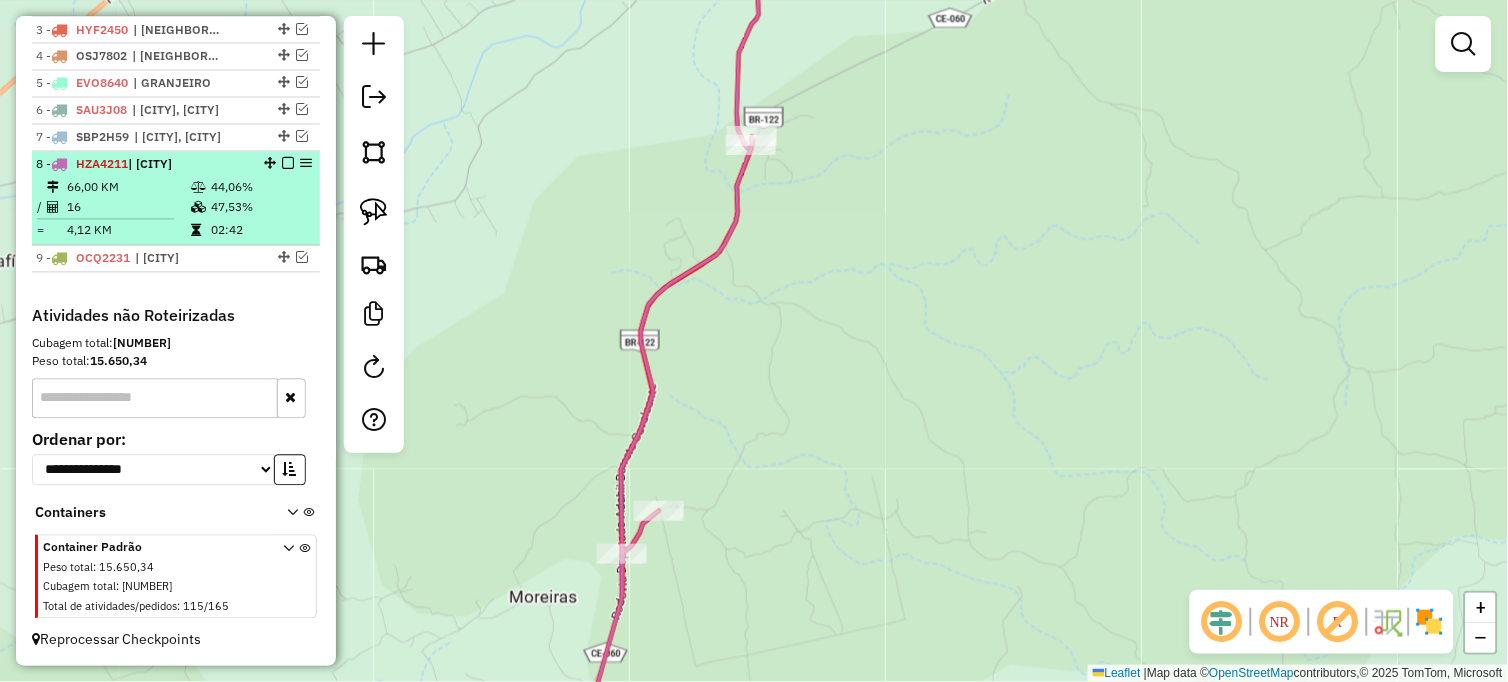 click at bounding box center (288, 164) 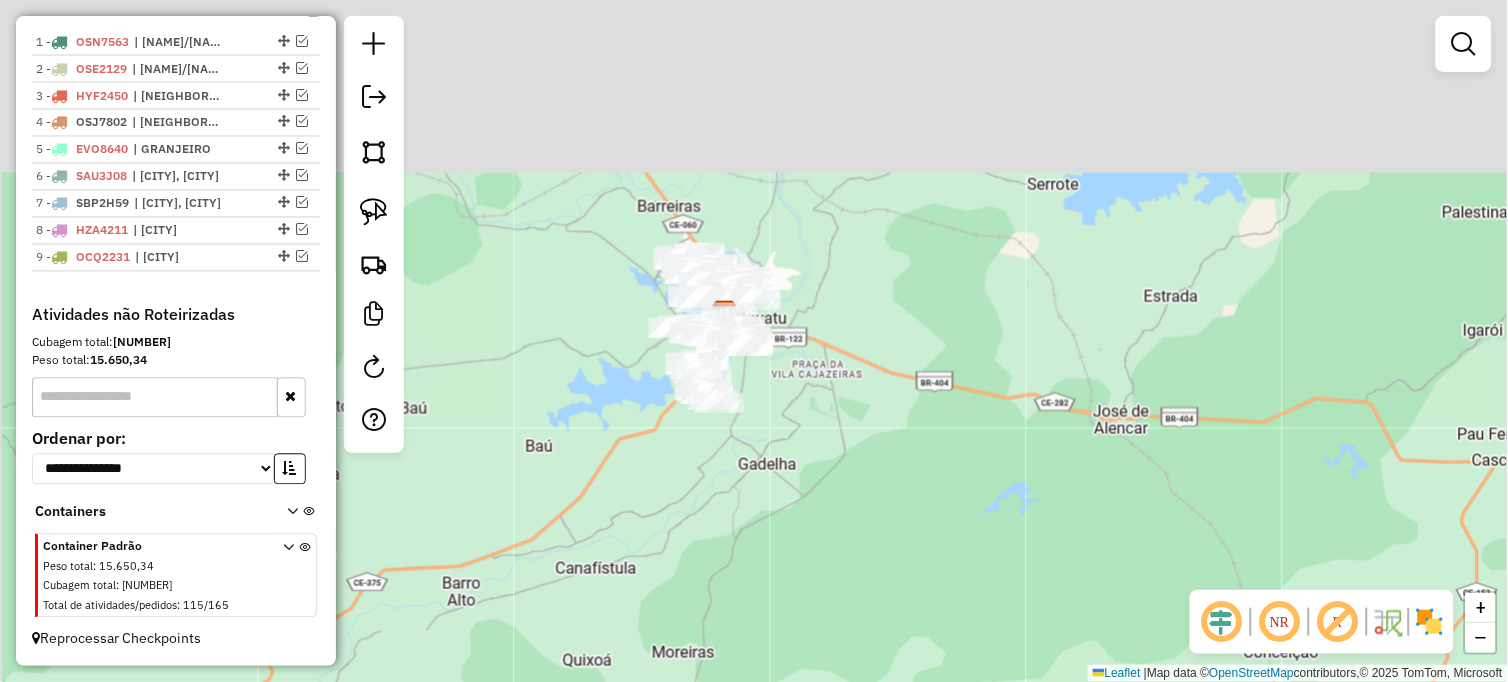 drag, startPoint x: 651, startPoint y: 208, endPoint x: 722, endPoint y: 495, distance: 295.65182 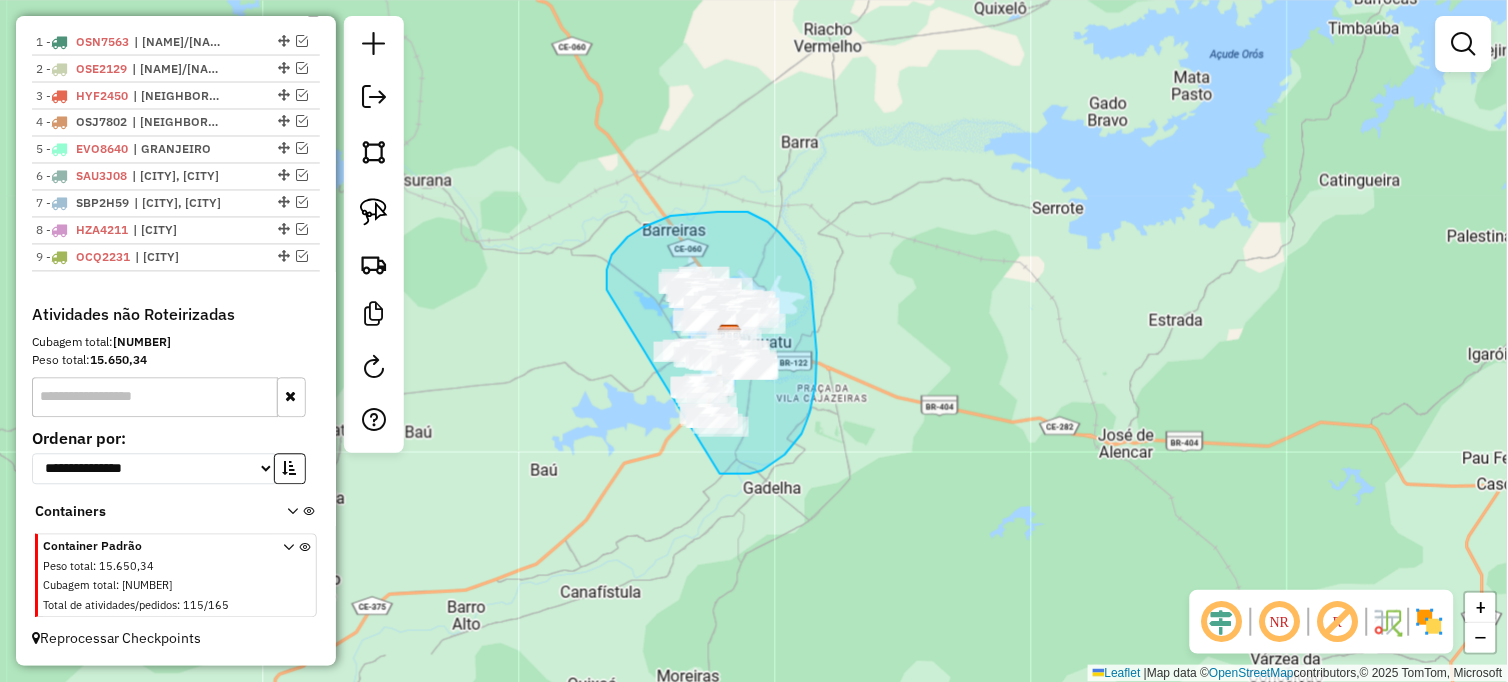 drag, startPoint x: 607, startPoint y: 290, endPoint x: 648, endPoint y: 473, distance: 187.53667 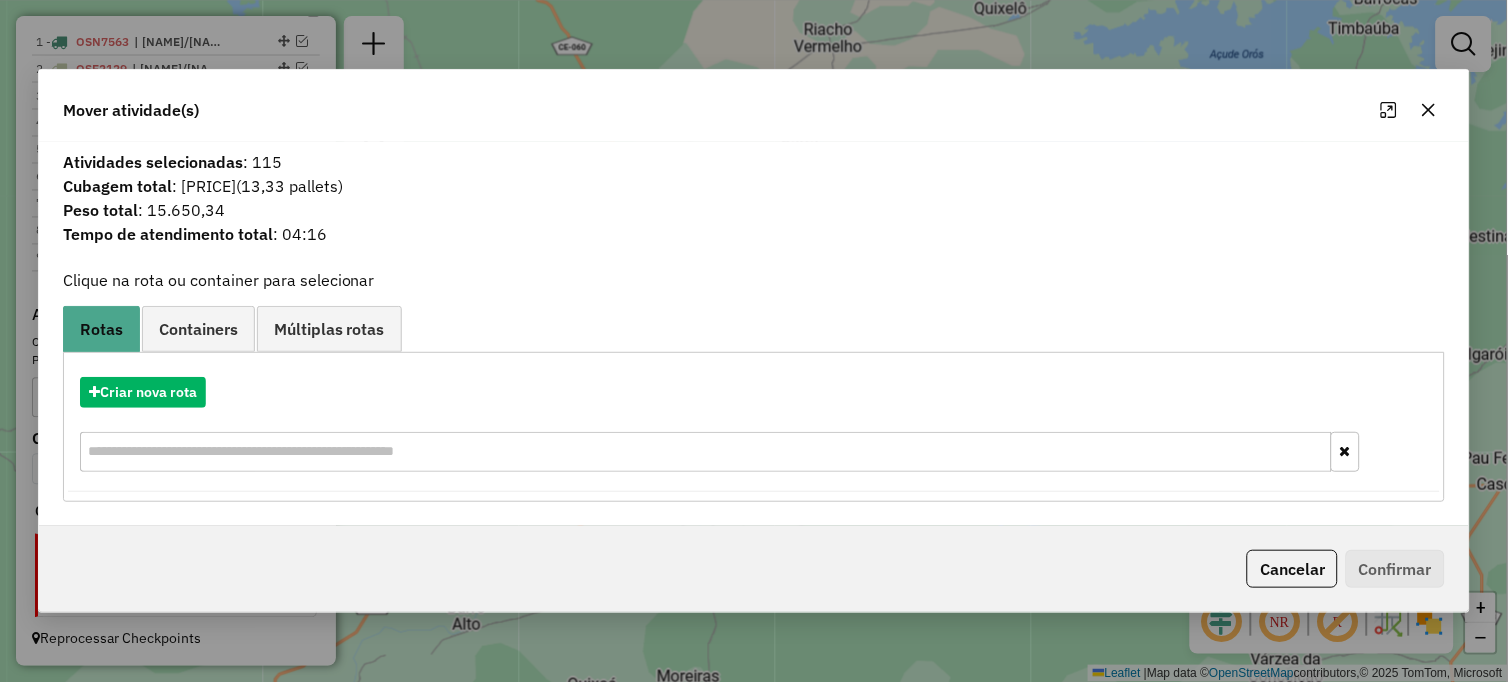 click 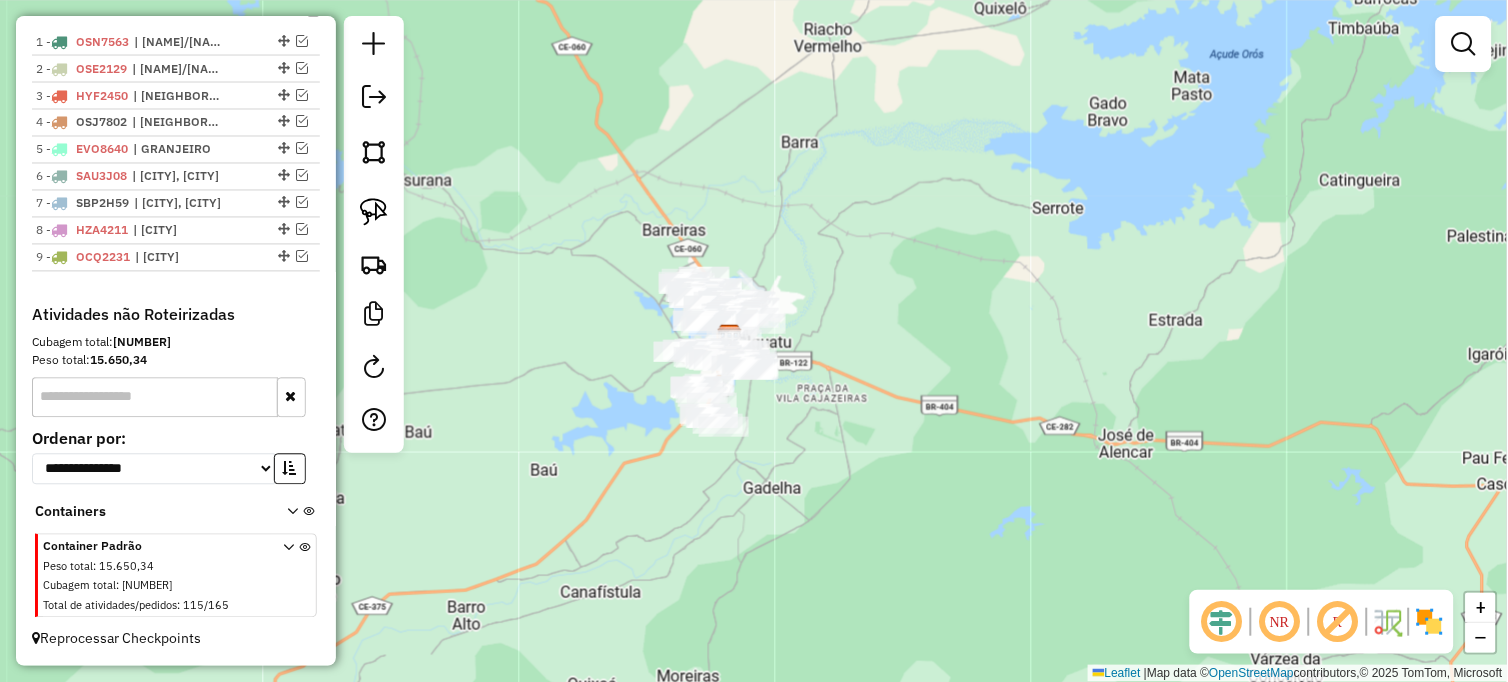 drag, startPoint x: 1095, startPoint y: 290, endPoint x: 705, endPoint y: 457, distance: 424.2511 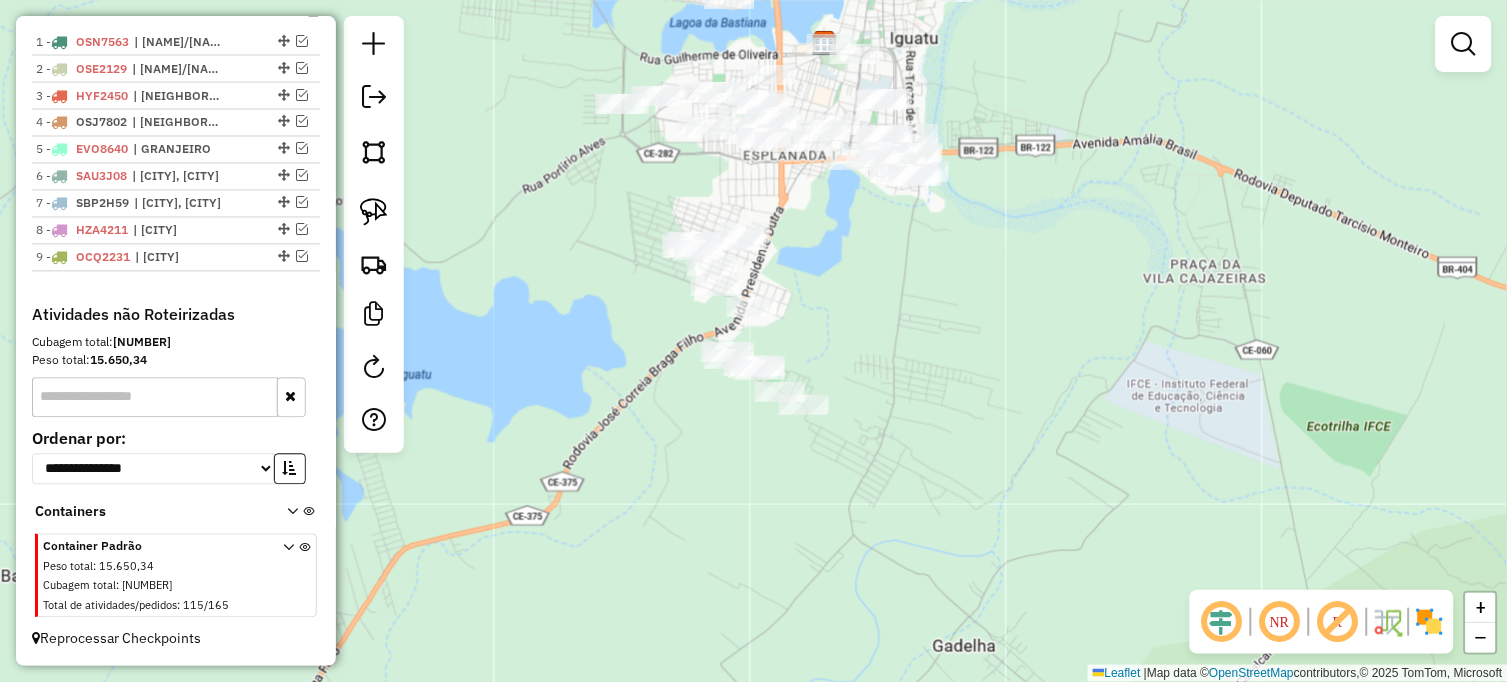 drag, startPoint x: 816, startPoint y: 222, endPoint x: 826, endPoint y: 325, distance: 103.4843 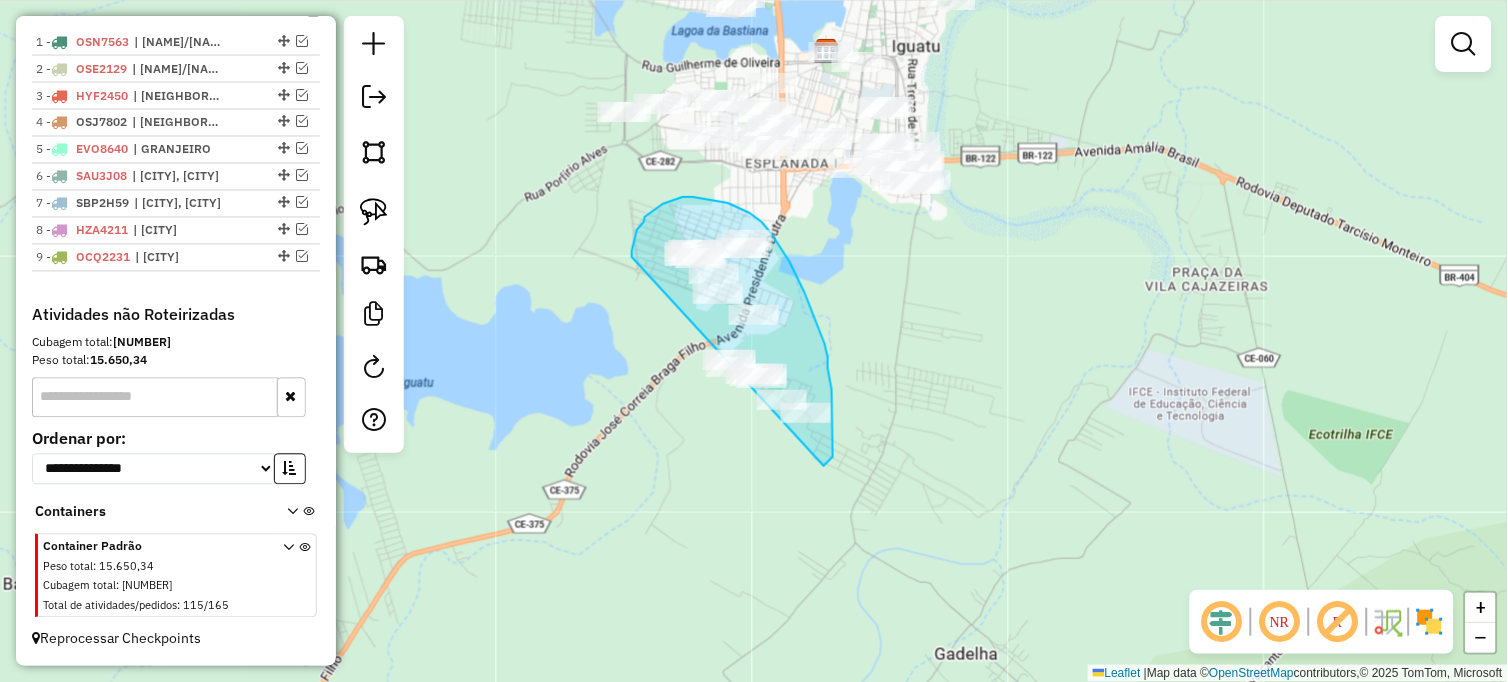 drag, startPoint x: 632, startPoint y: 257, endPoint x: 755, endPoint y: 467, distance: 243.37009 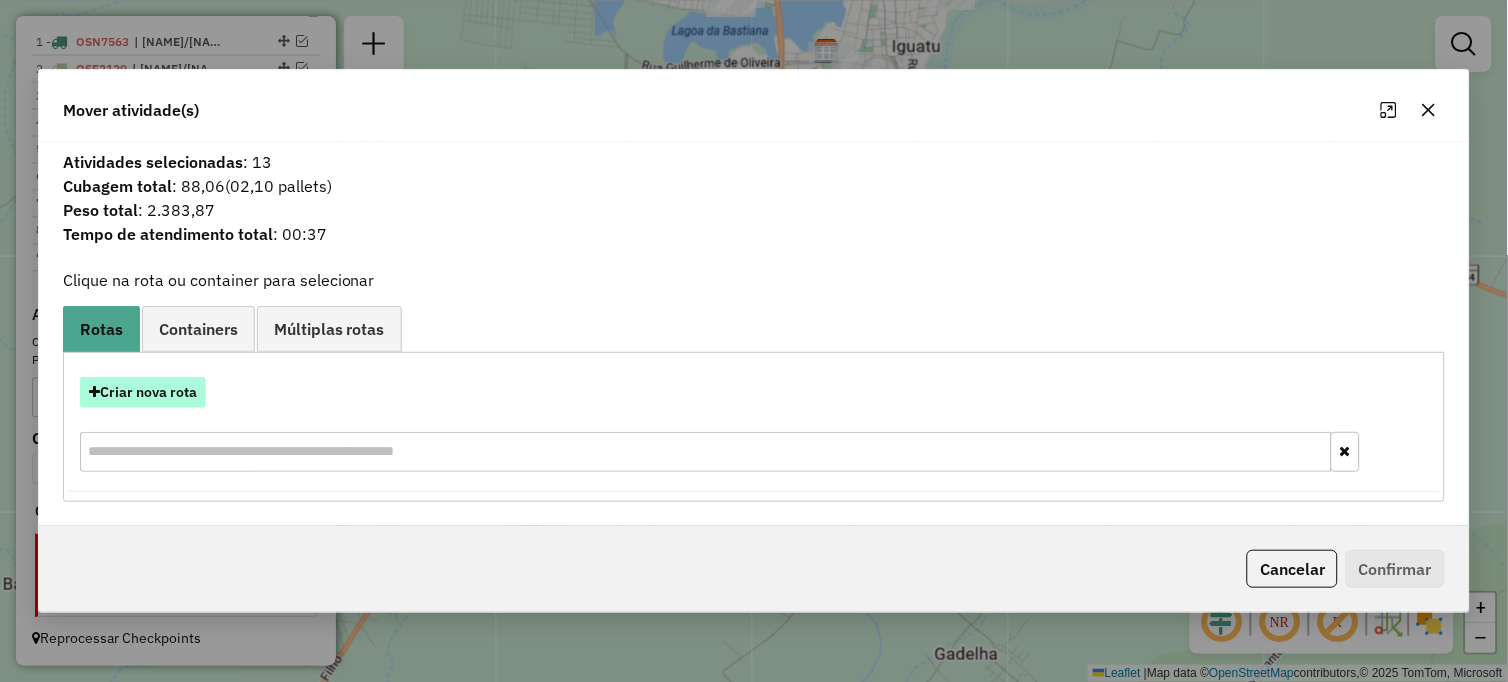 click on "Criar nova rota" at bounding box center [143, 392] 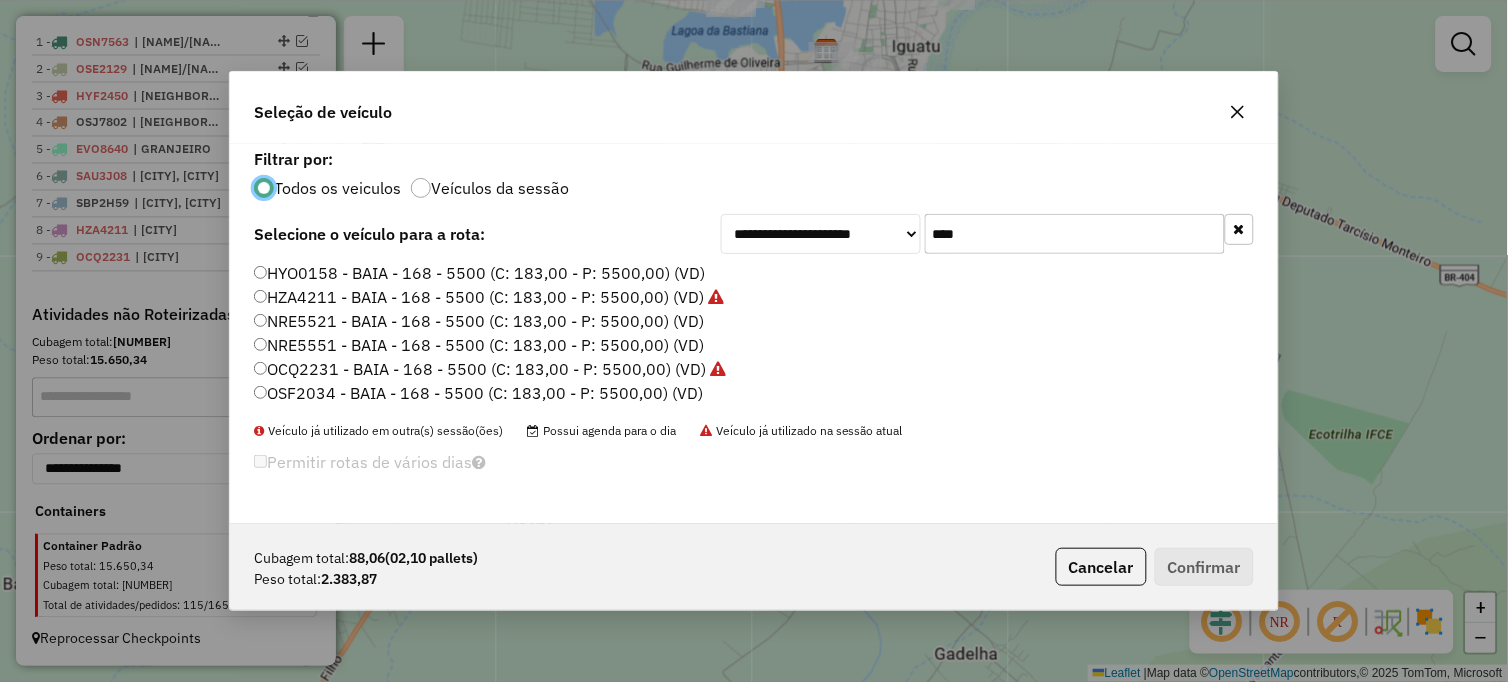 scroll, scrollTop: 11, scrollLeft: 5, axis: both 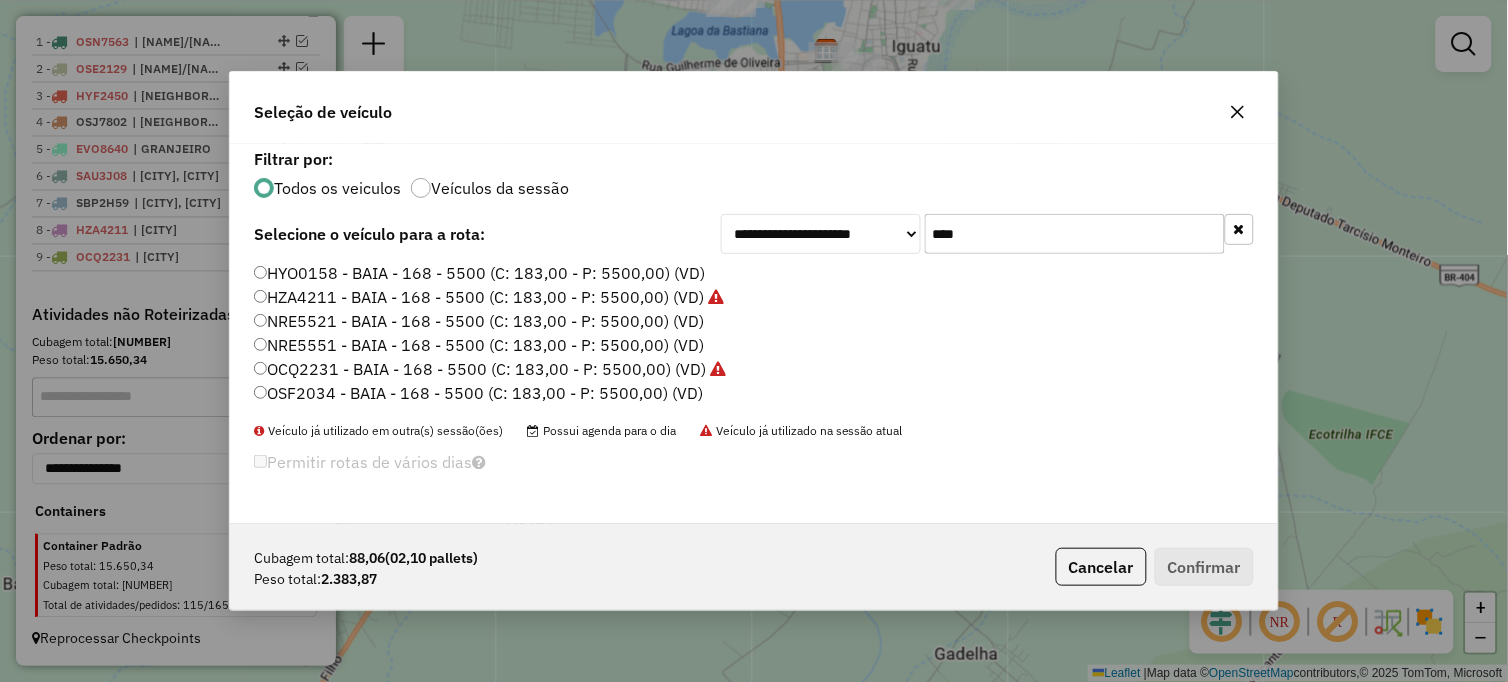 drag, startPoint x: 974, startPoint y: 225, endPoint x: 786, endPoint y: 225, distance: 188 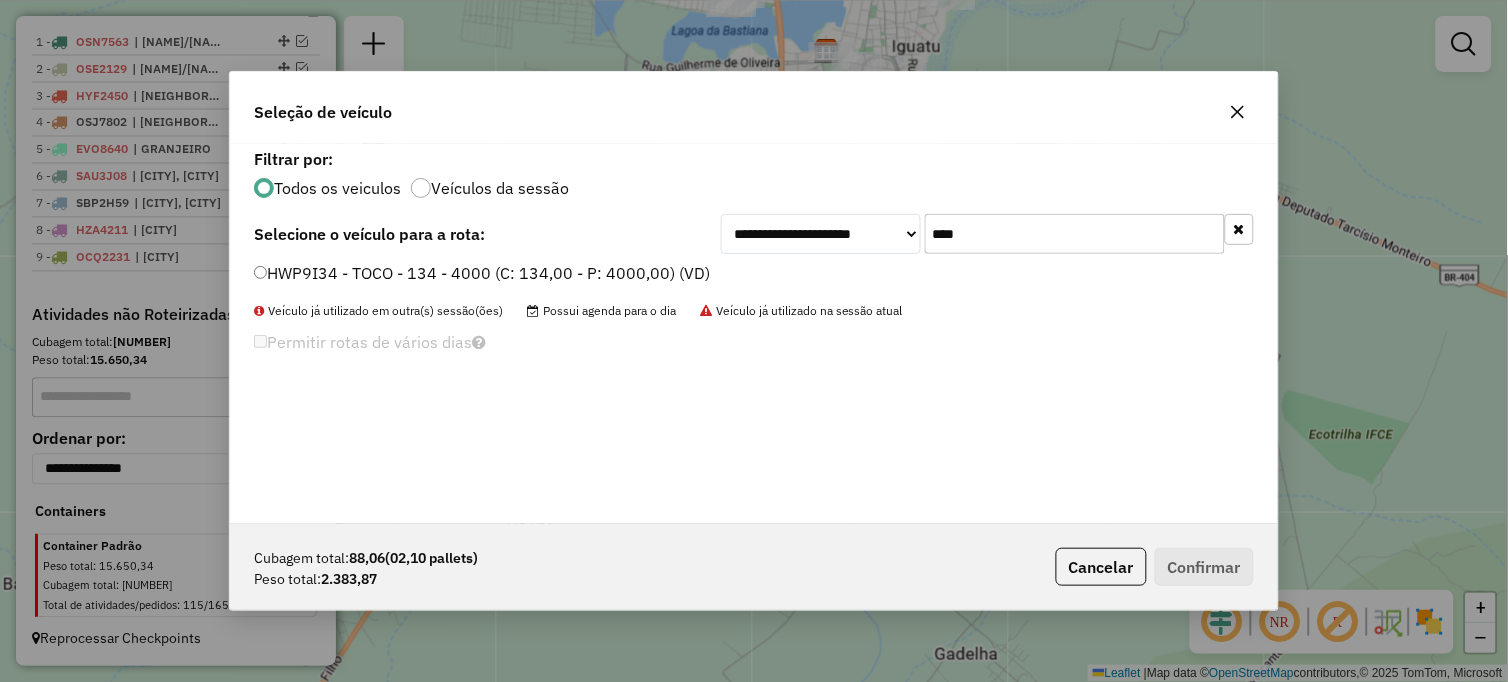 type on "****" 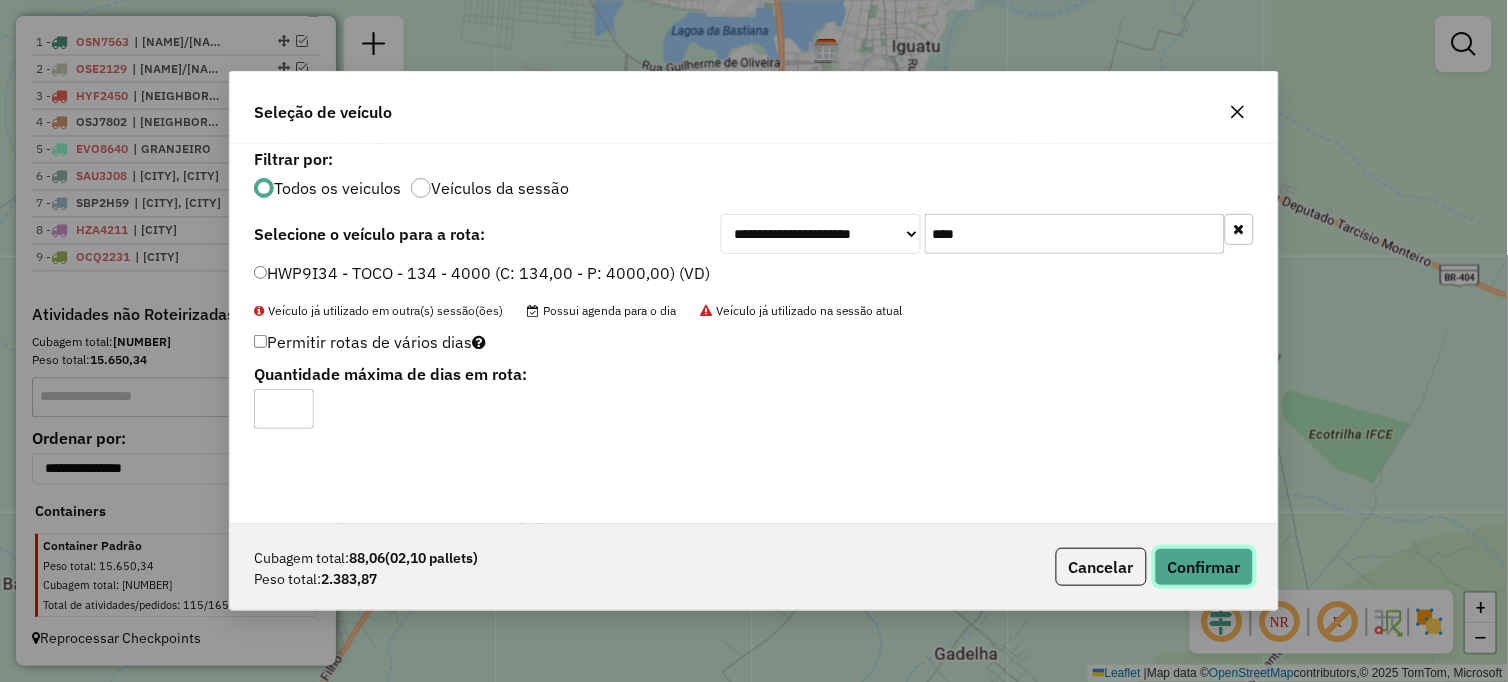 click on "Confirmar" 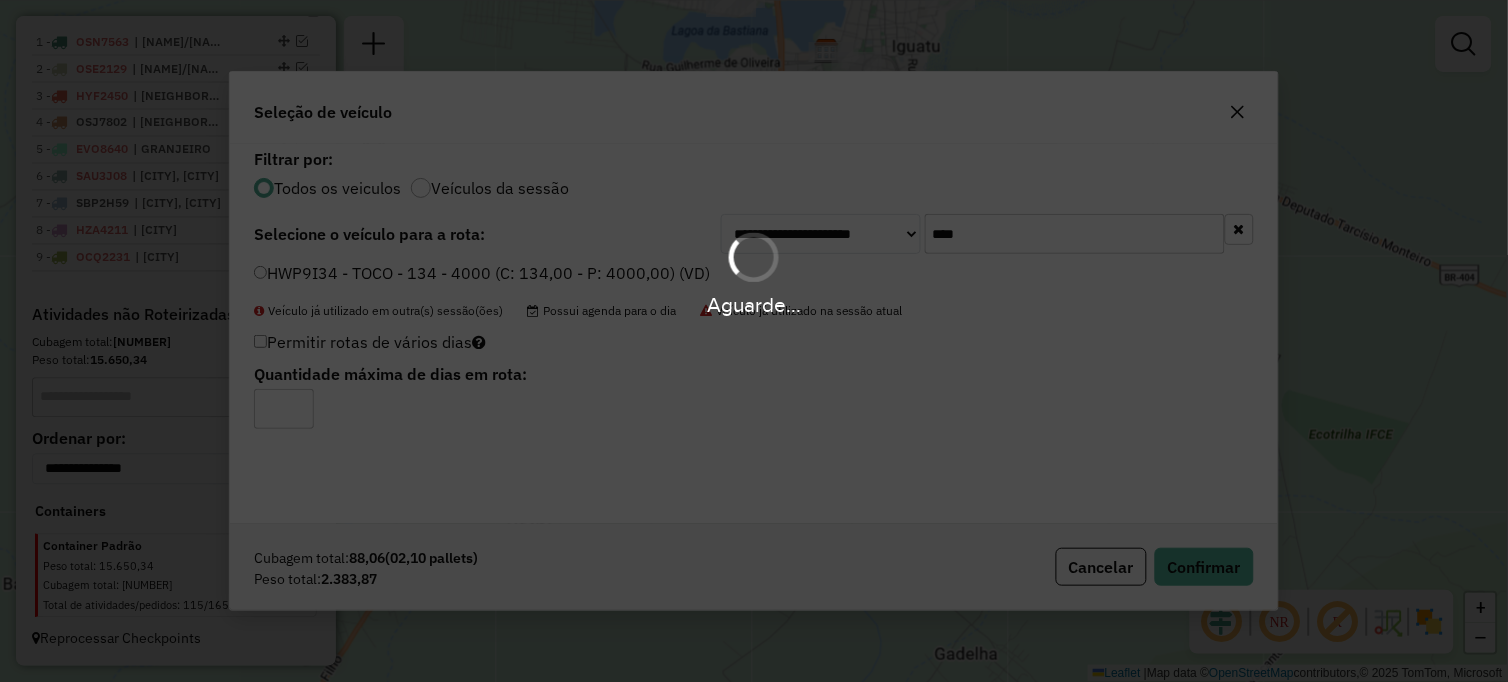 scroll, scrollTop: 891, scrollLeft: 0, axis: vertical 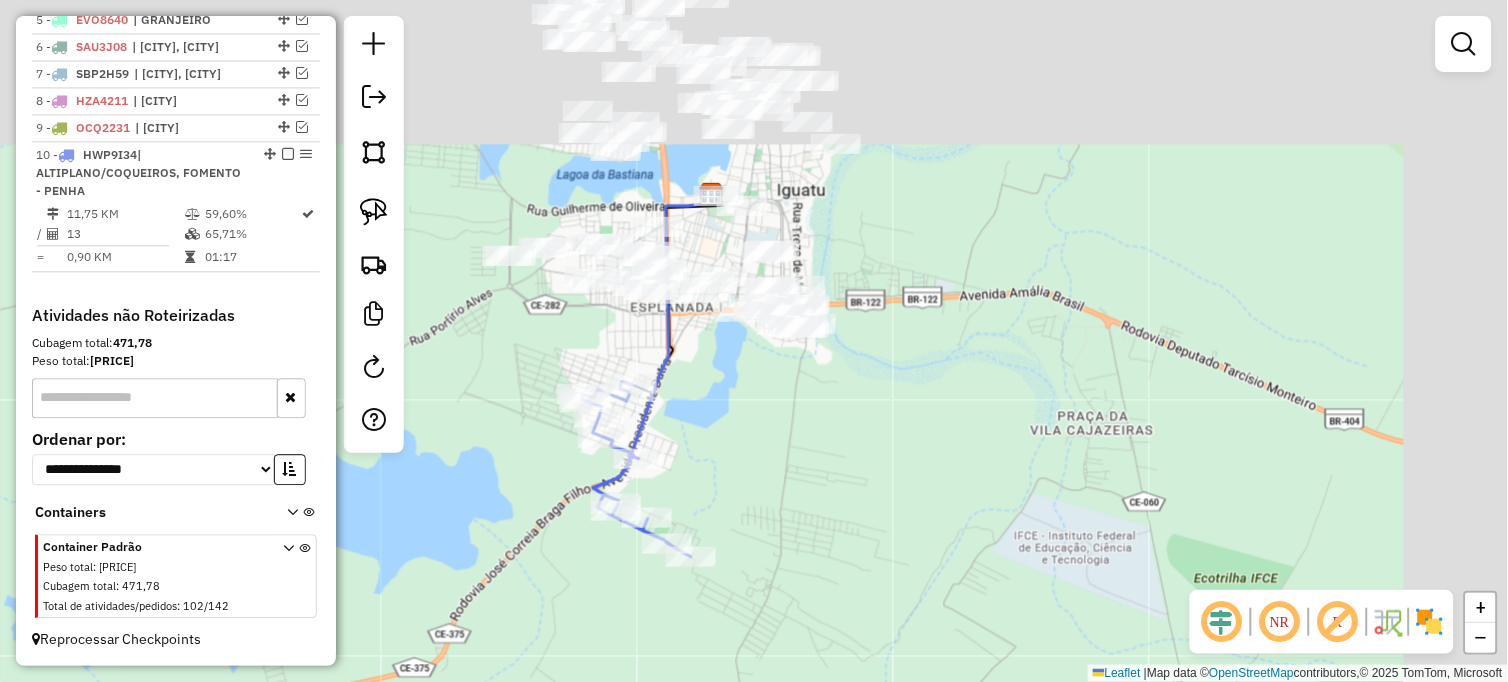 drag, startPoint x: 832, startPoint y: 233, endPoint x: 712, endPoint y: 368, distance: 180.62392 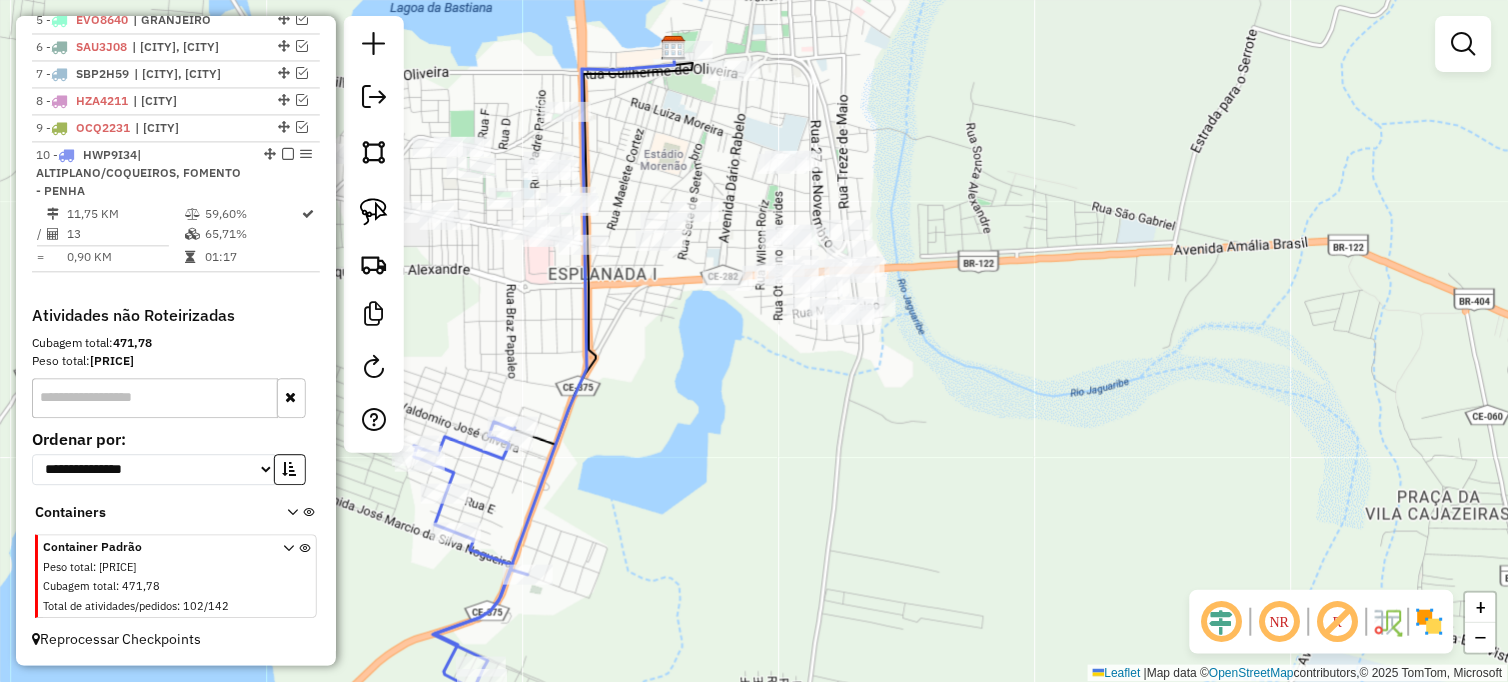 click on "Janela de atendimento Grade de atendimento Capacidade Transportadoras Veículos Cliente Pedidos  Rotas Selecione os dias de semana para filtrar as janelas de atendimento  Seg   Ter   Qua   Qui   Sex   Sáb   Dom  Informe o período da janela de atendimento: De: Até:  Filtrar exatamente a janela do cliente  Considerar janela de atendimento padrão  Selecione os dias de semana para filtrar as grades de atendimento  Seg   Ter   Qua   Qui   Sex   Sáb   Dom   Considerar clientes sem dia de atendimento cadastrado  Clientes fora do dia de atendimento selecionado Filtrar as atividades entre os valores definidos abaixo:  Peso mínimo:   Peso máximo:   Cubagem mínima:   Cubagem máxima:   De:   Até:  Filtrar as atividades entre o tempo de atendimento definido abaixo:  De:   Até:   Considerar capacidade total dos clientes não roteirizados Transportadora: Selecione um ou mais itens Tipo de veículo: Selecione um ou mais itens Veículo: Selecione um ou mais itens Motorista: Selecione um ou mais itens Nome: Rótulo:" 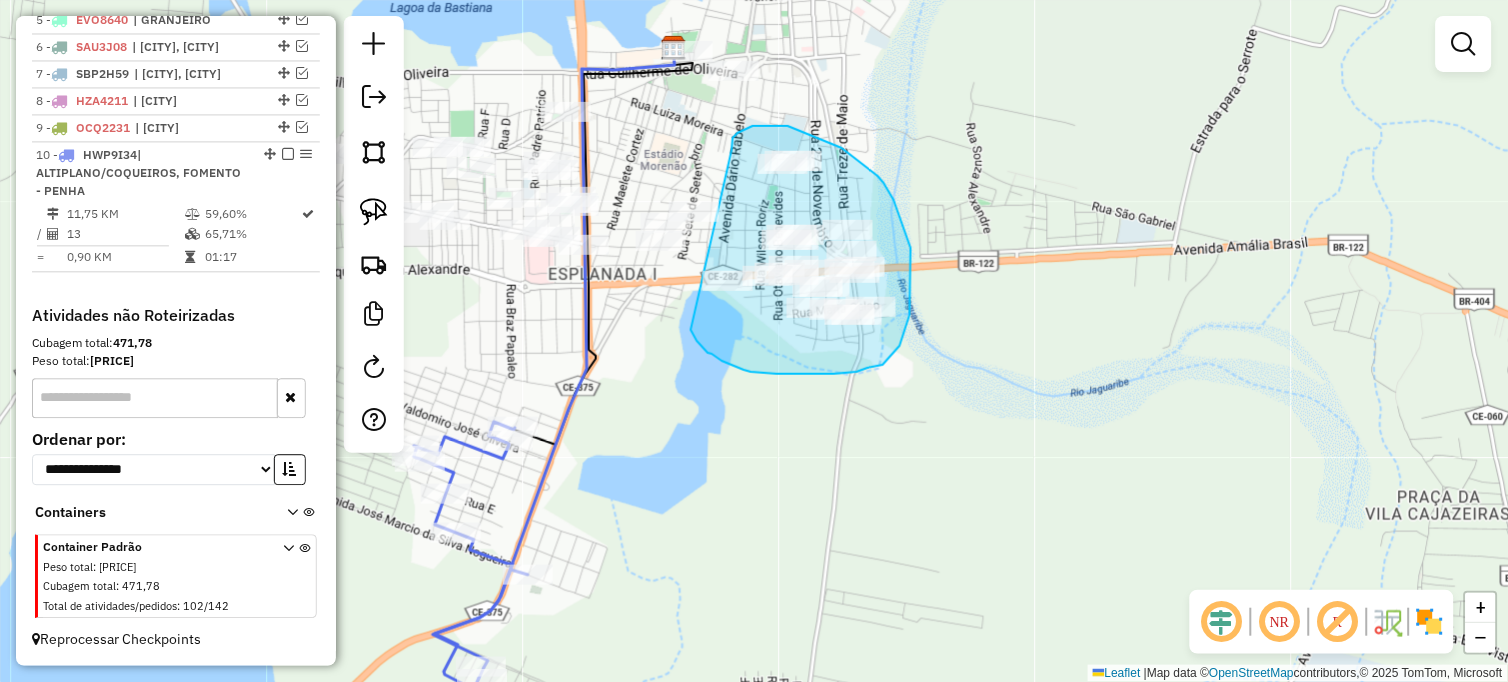 drag, startPoint x: 732, startPoint y: 148, endPoint x: 691, endPoint y: 330, distance: 186.56099 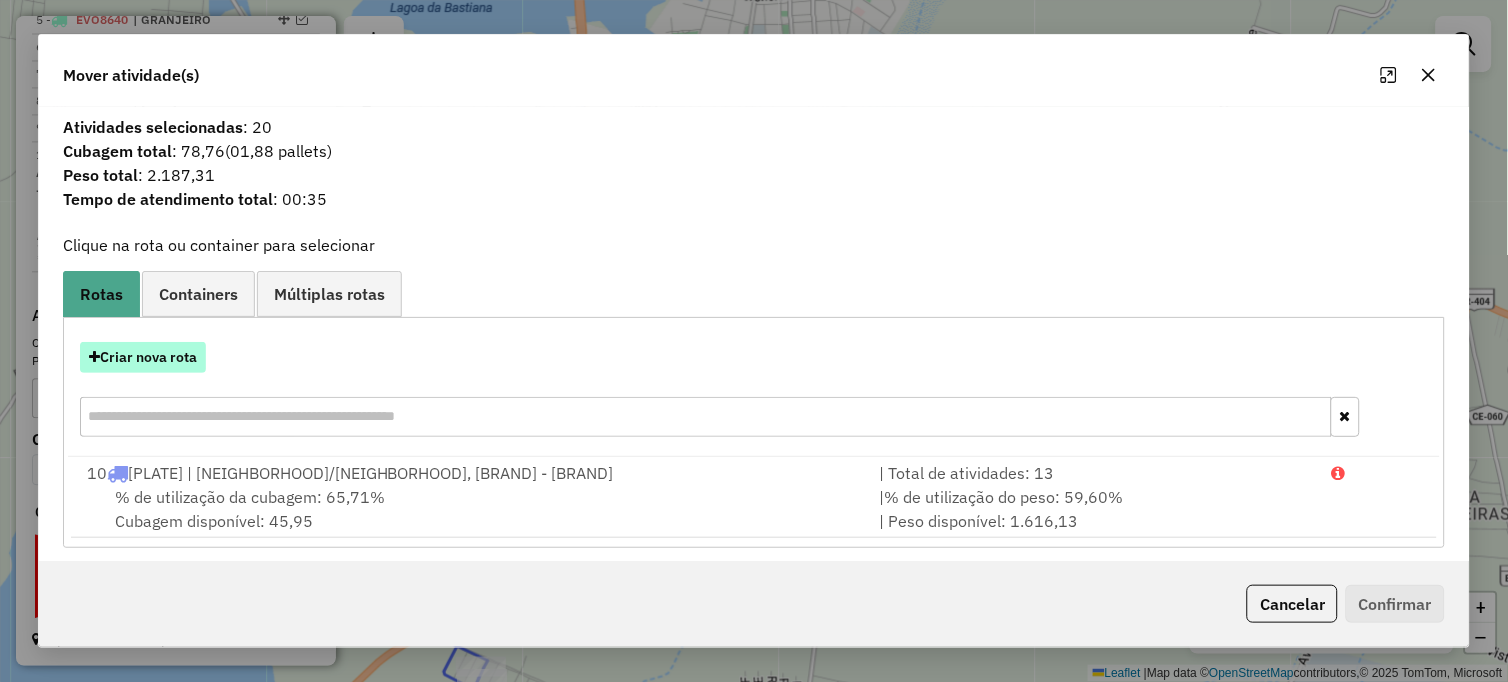 click on "Criar nova rota" at bounding box center [143, 357] 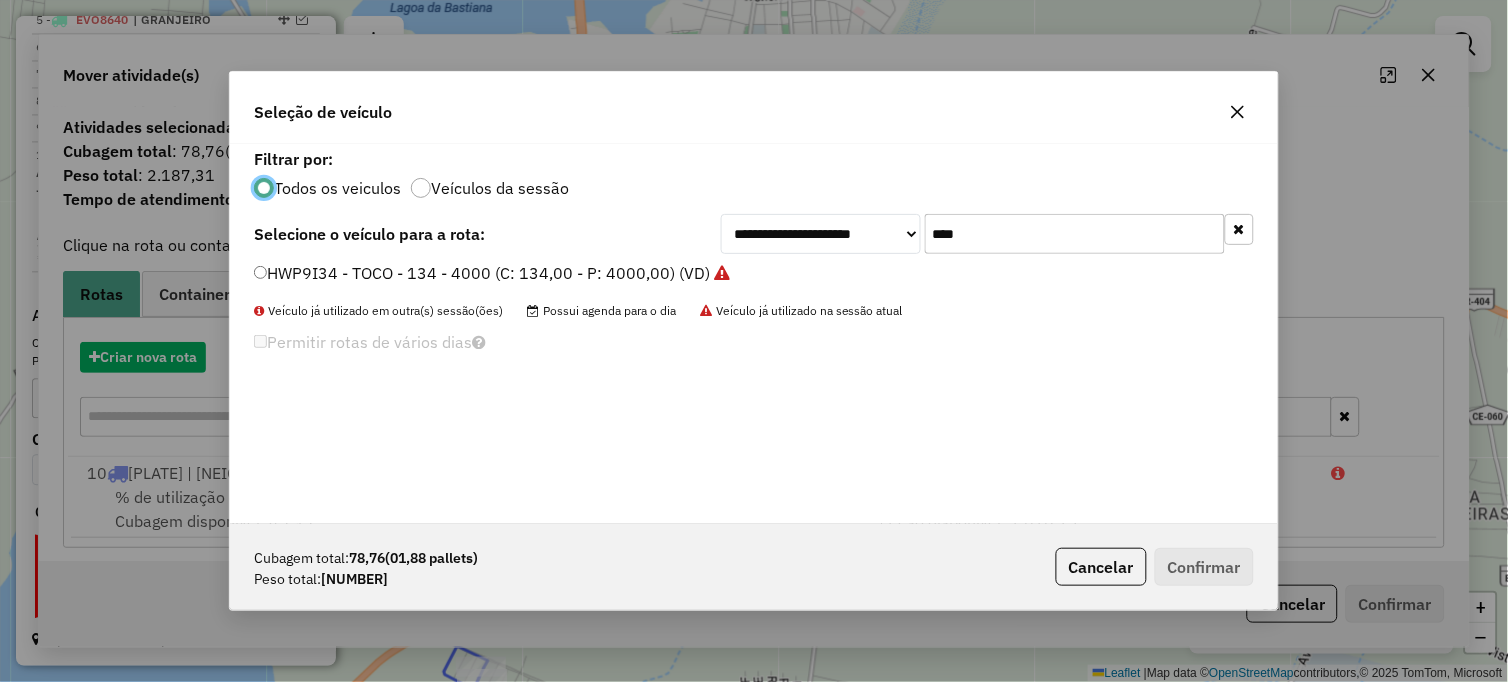 scroll, scrollTop: 11, scrollLeft: 5, axis: both 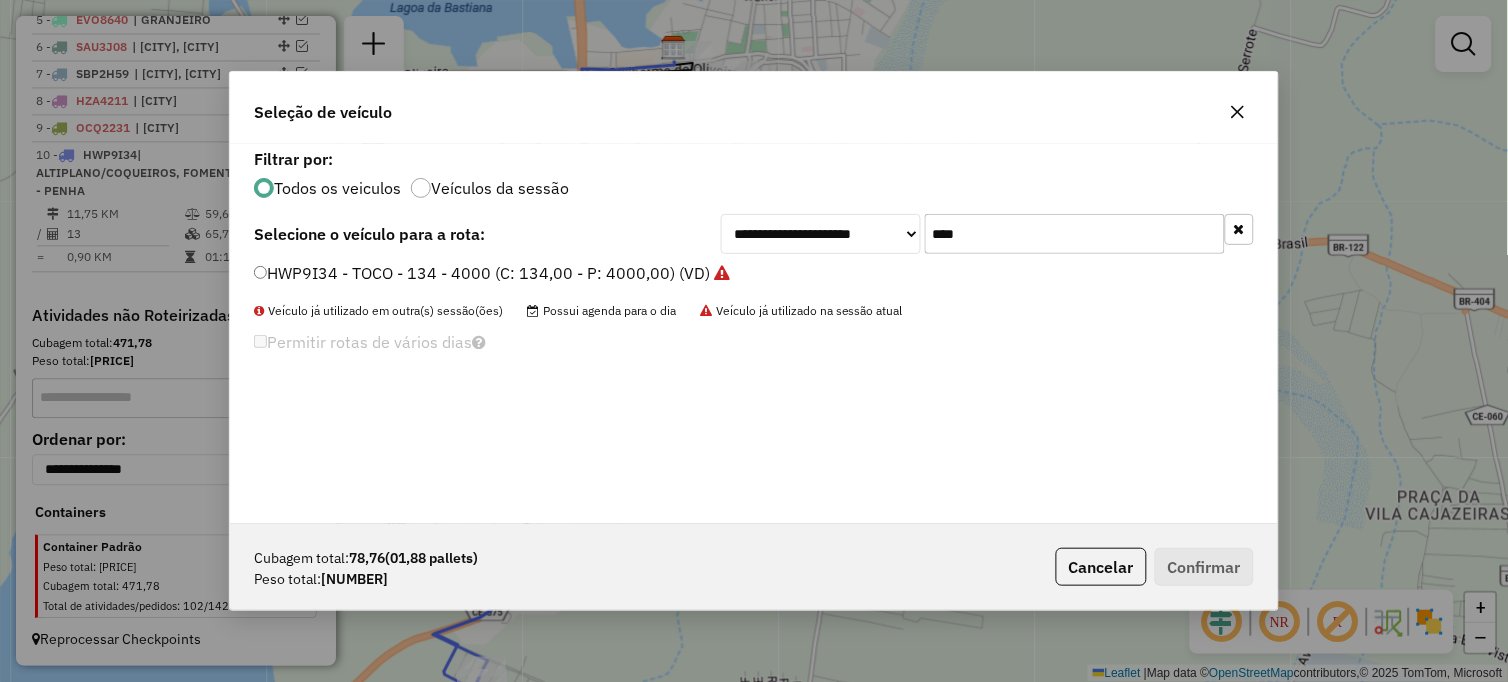 drag, startPoint x: 991, startPoint y: 240, endPoint x: 740, endPoint y: 224, distance: 251.50945 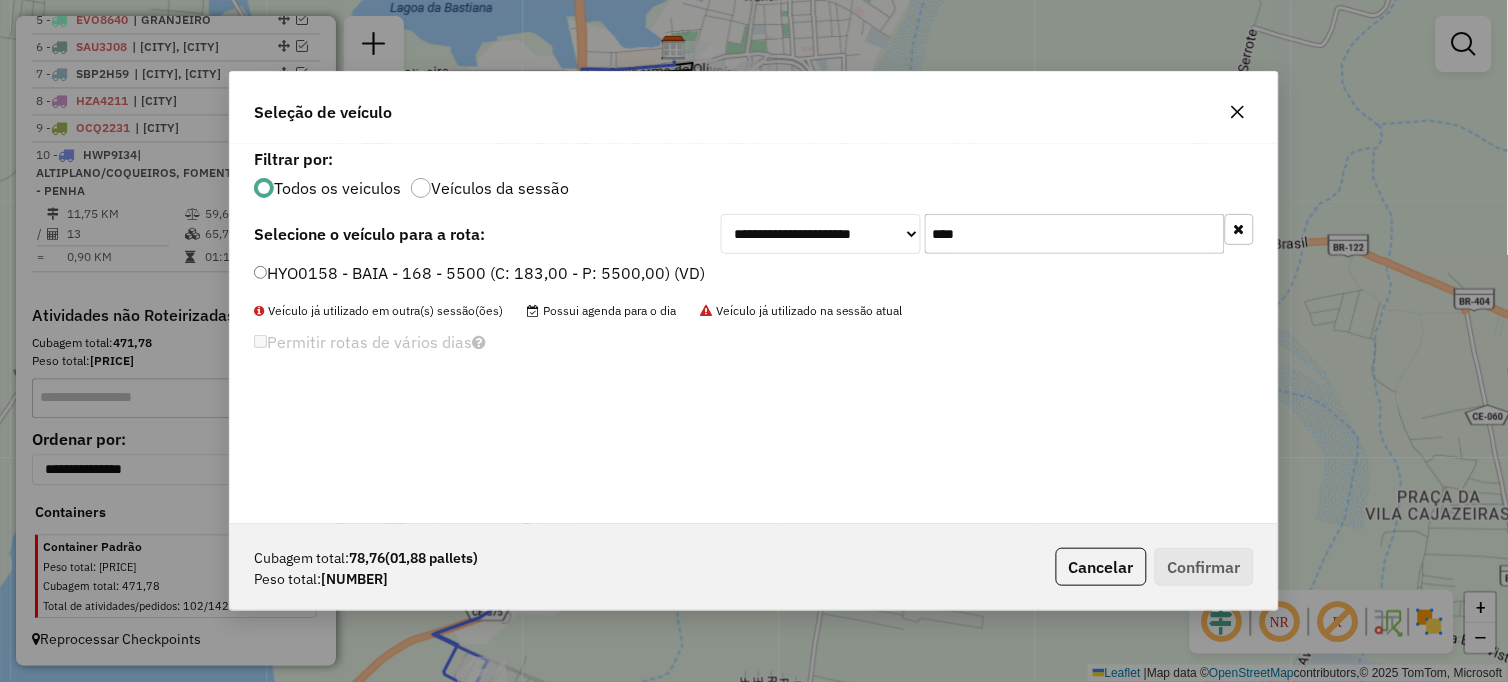 type on "****" 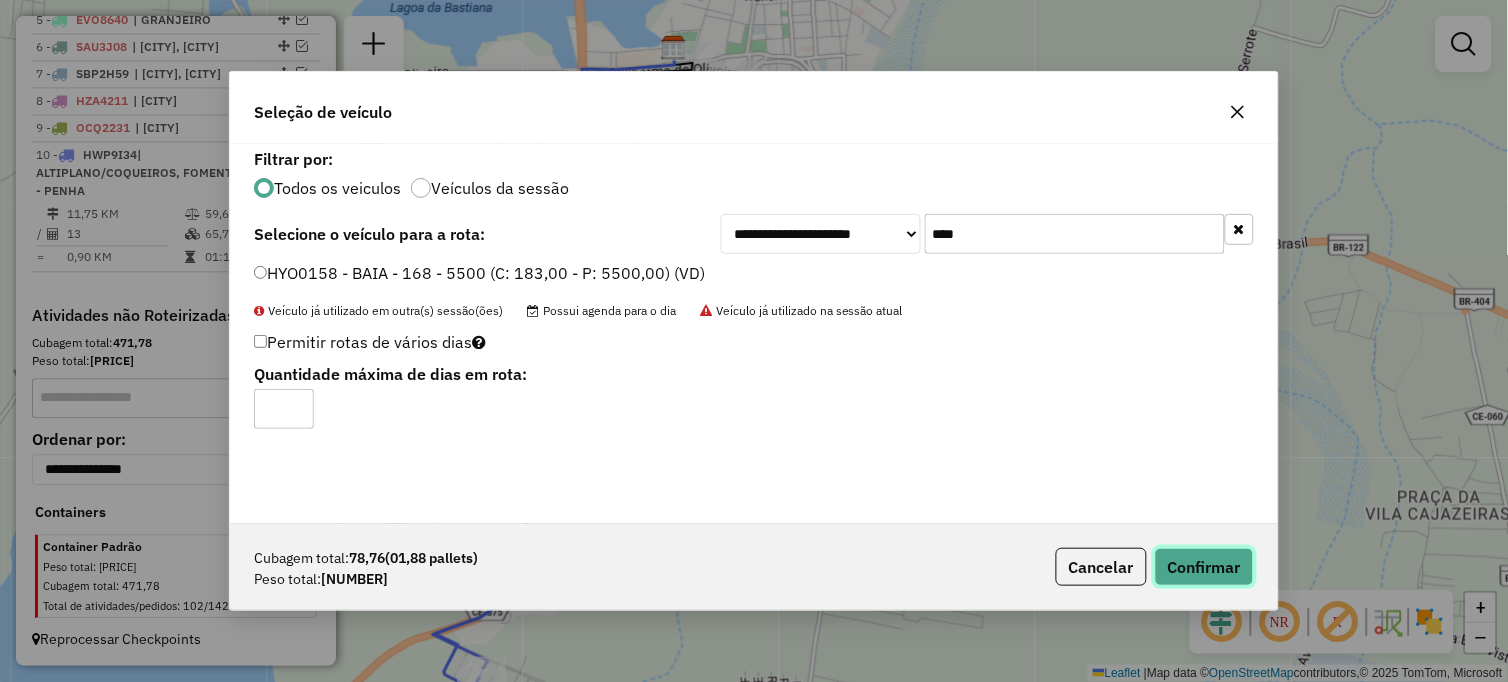 click on "Confirmar" 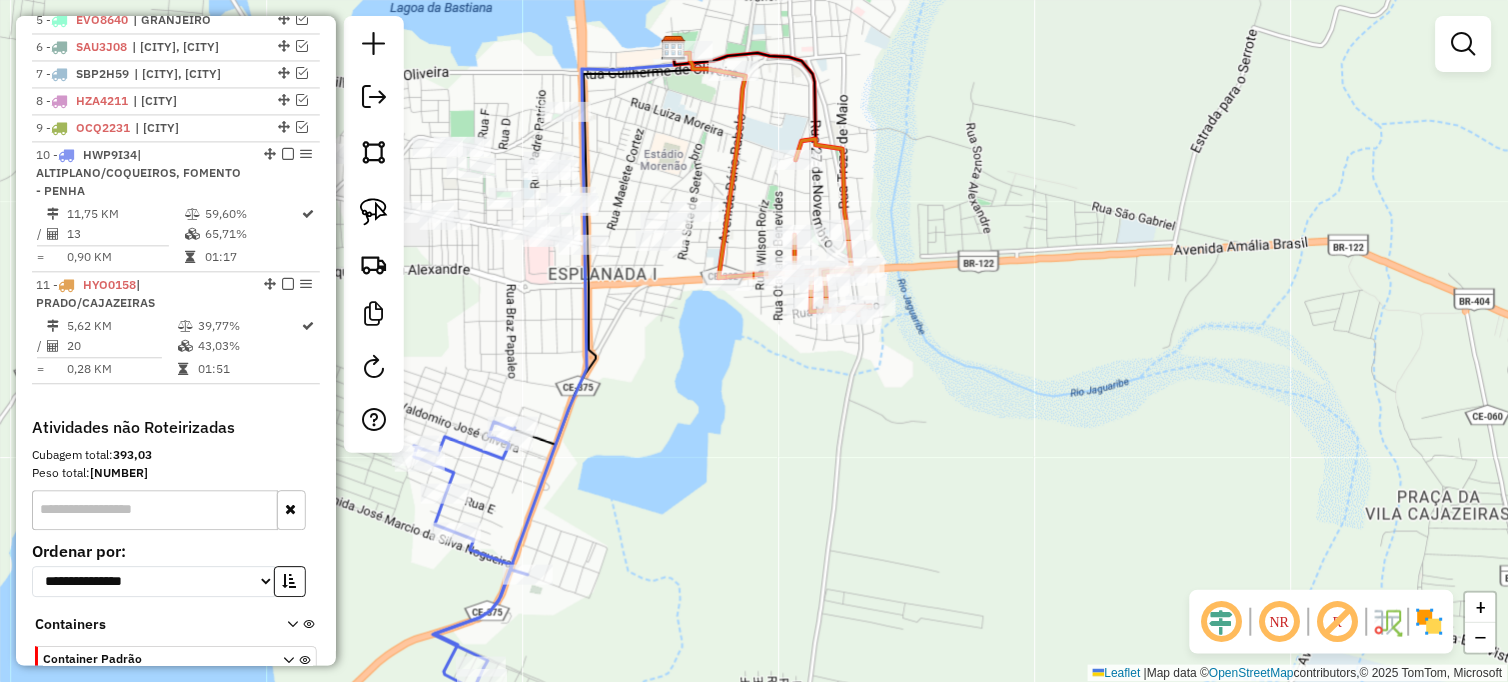 scroll, scrollTop: 894, scrollLeft: 0, axis: vertical 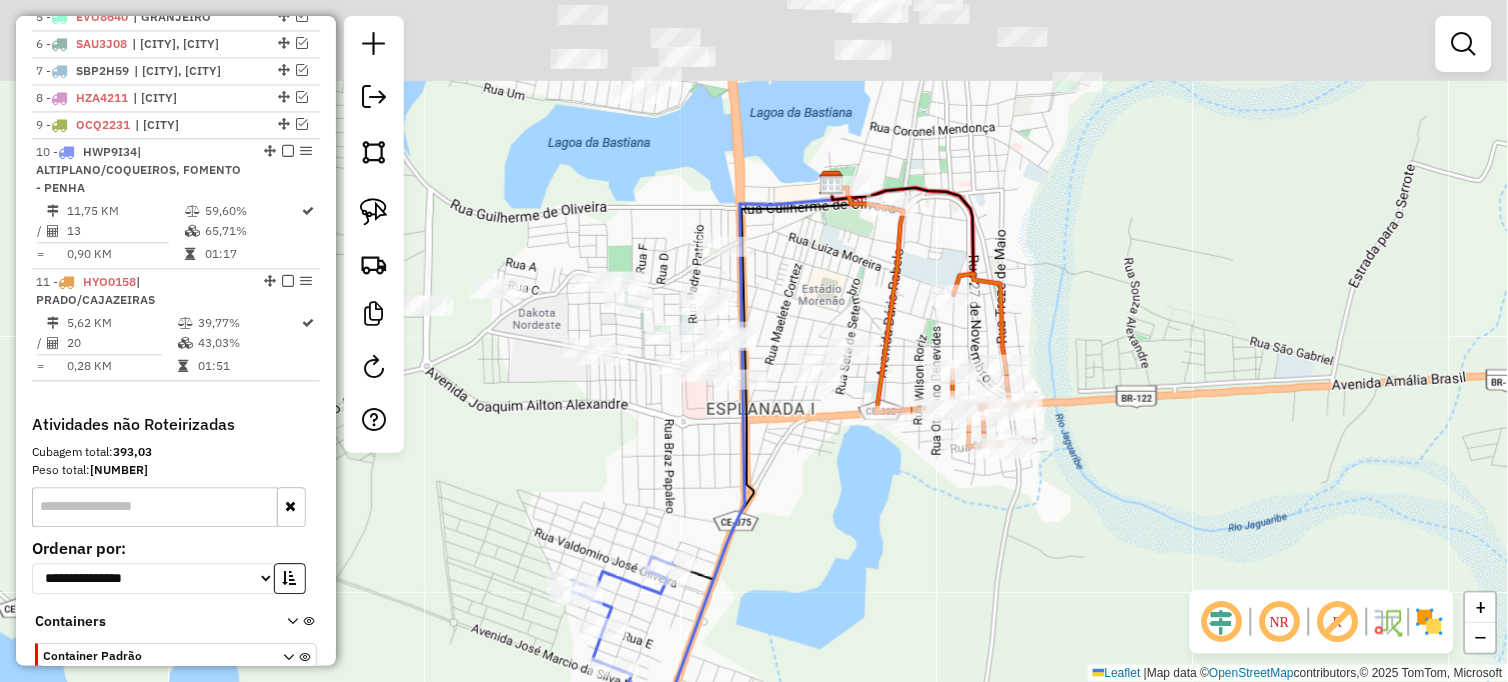 drag, startPoint x: 726, startPoint y: 426, endPoint x: 884, endPoint y: 561, distance: 207.81963 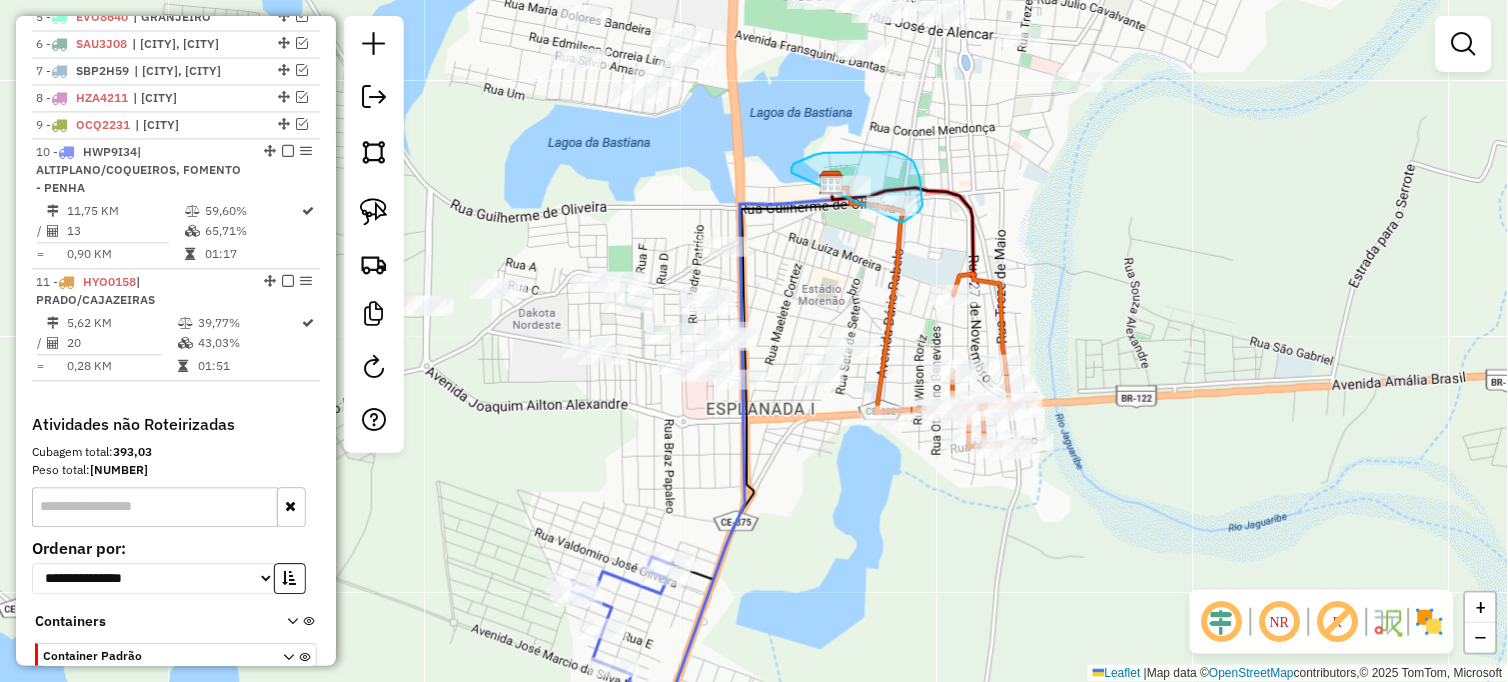 drag, startPoint x: 792, startPoint y: 168, endPoint x: 882, endPoint y: 234, distance: 111.60645 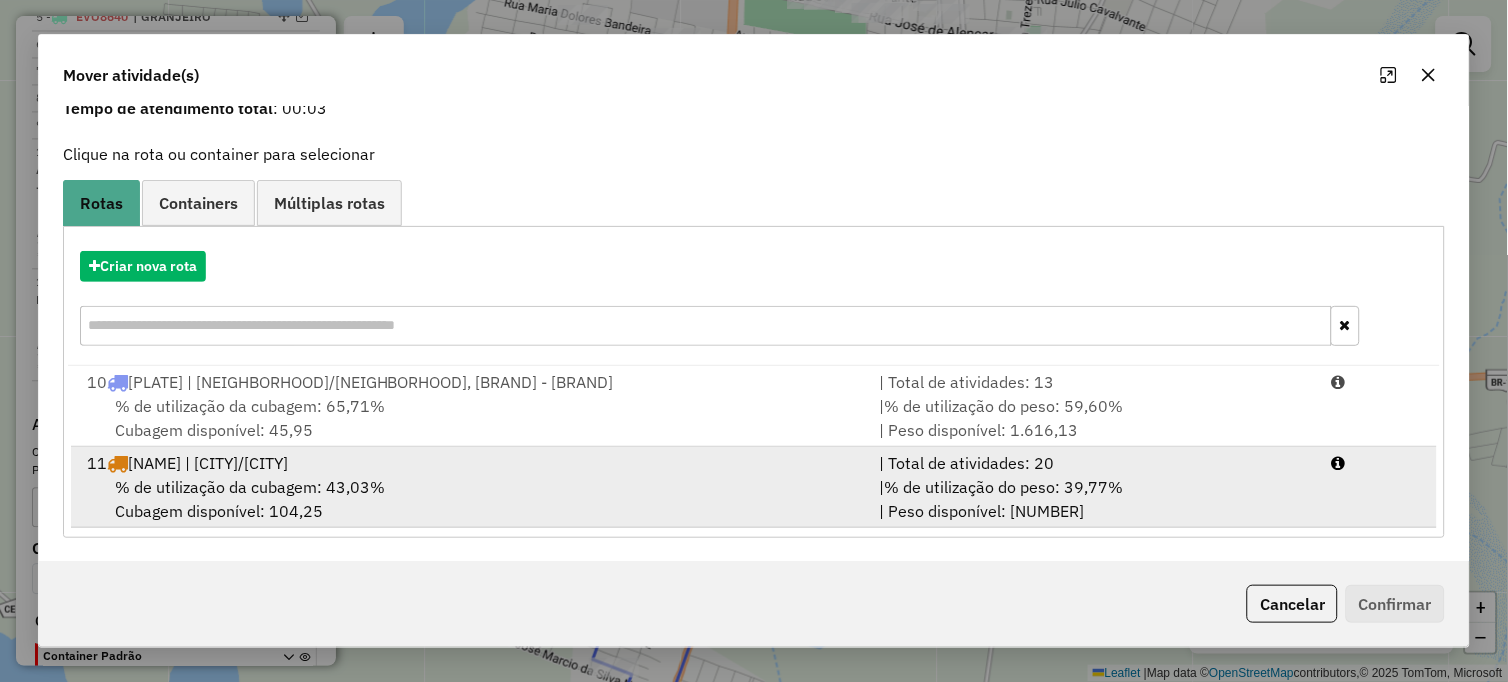 scroll, scrollTop: 92, scrollLeft: 0, axis: vertical 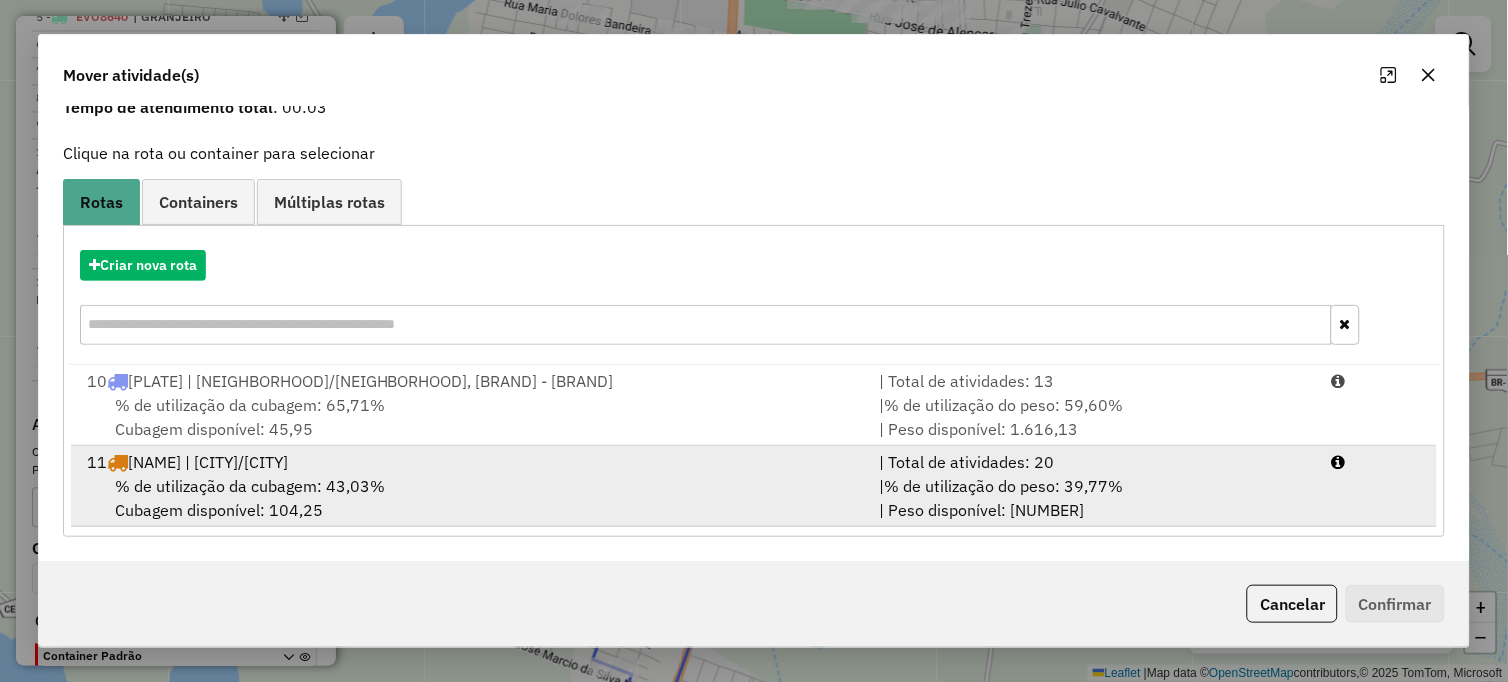 click on "% de utilização do peso: 39,77%" at bounding box center [1003, 486] 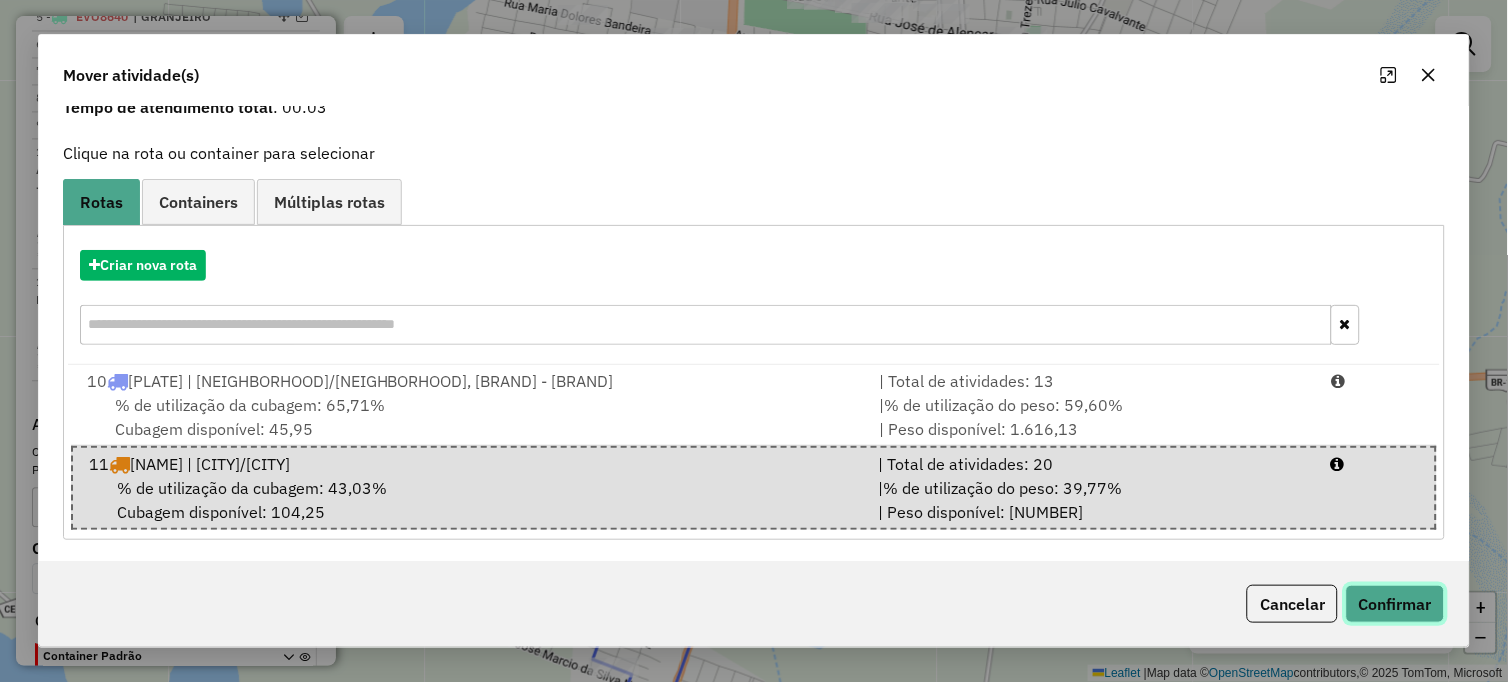 click on "Confirmar" 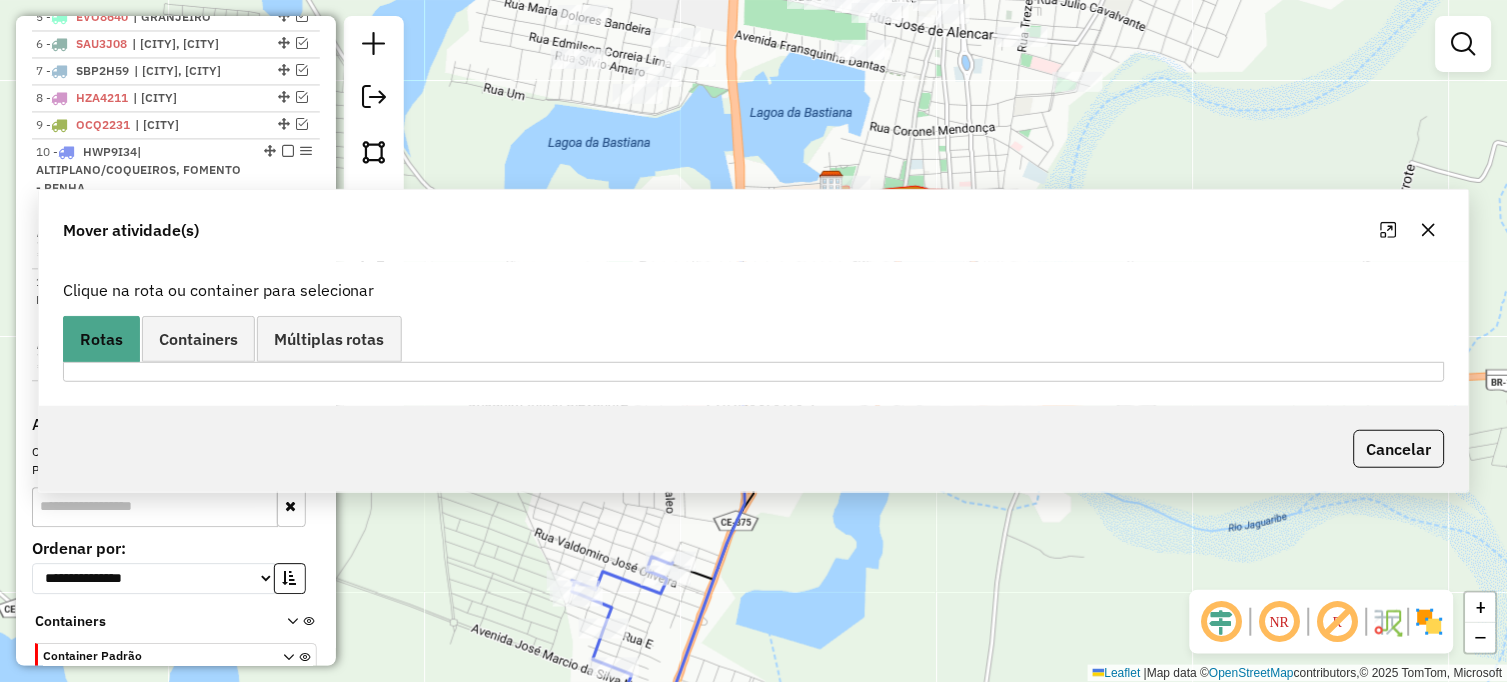 scroll, scrollTop: 0, scrollLeft: 0, axis: both 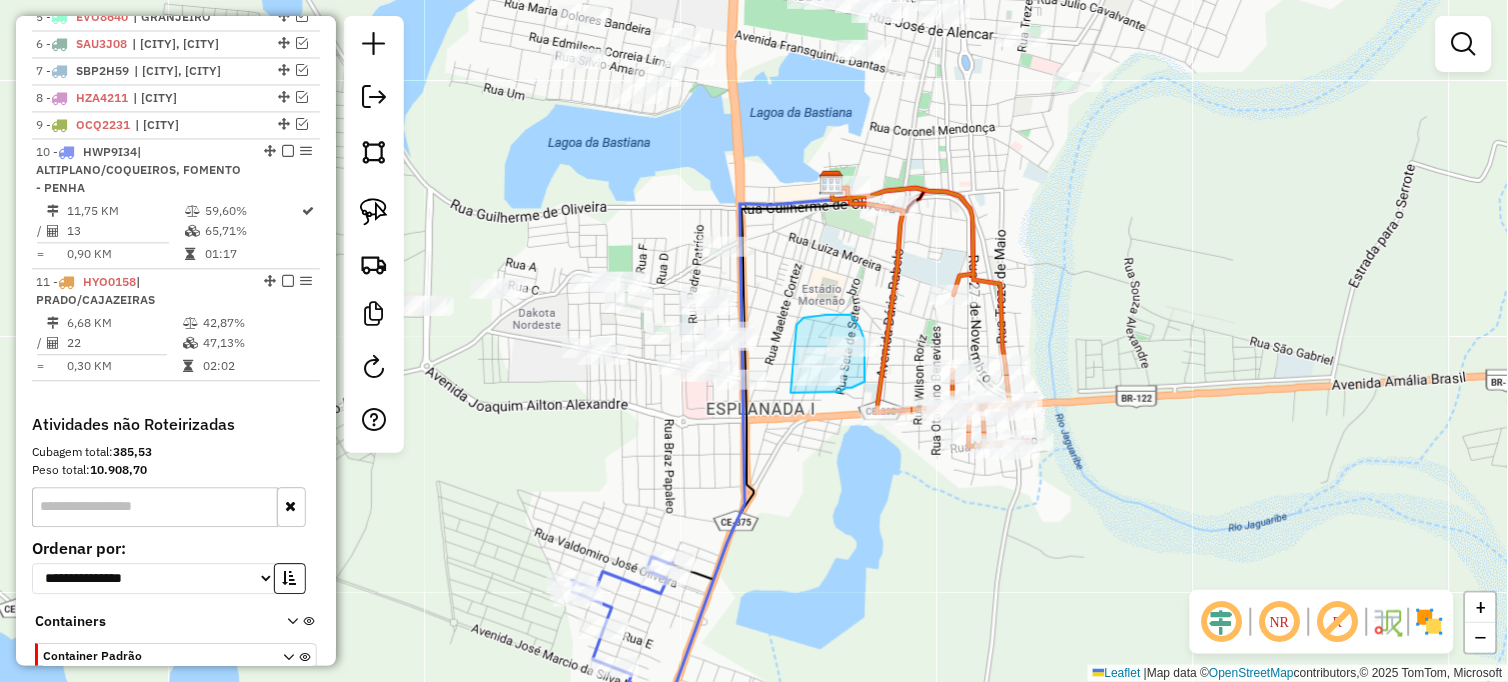 drag, startPoint x: 835, startPoint y: 315, endPoint x: 791, endPoint y: 393, distance: 89.55445 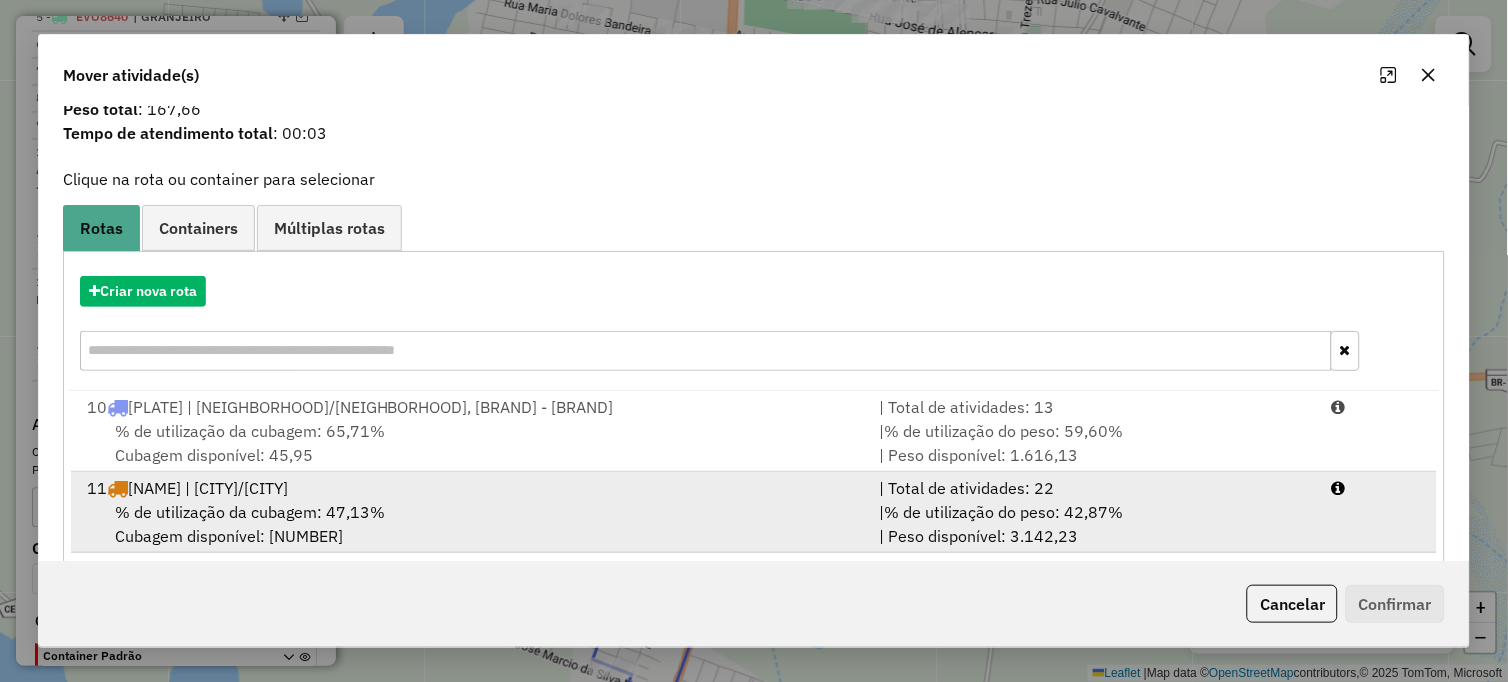 scroll, scrollTop: 92, scrollLeft: 0, axis: vertical 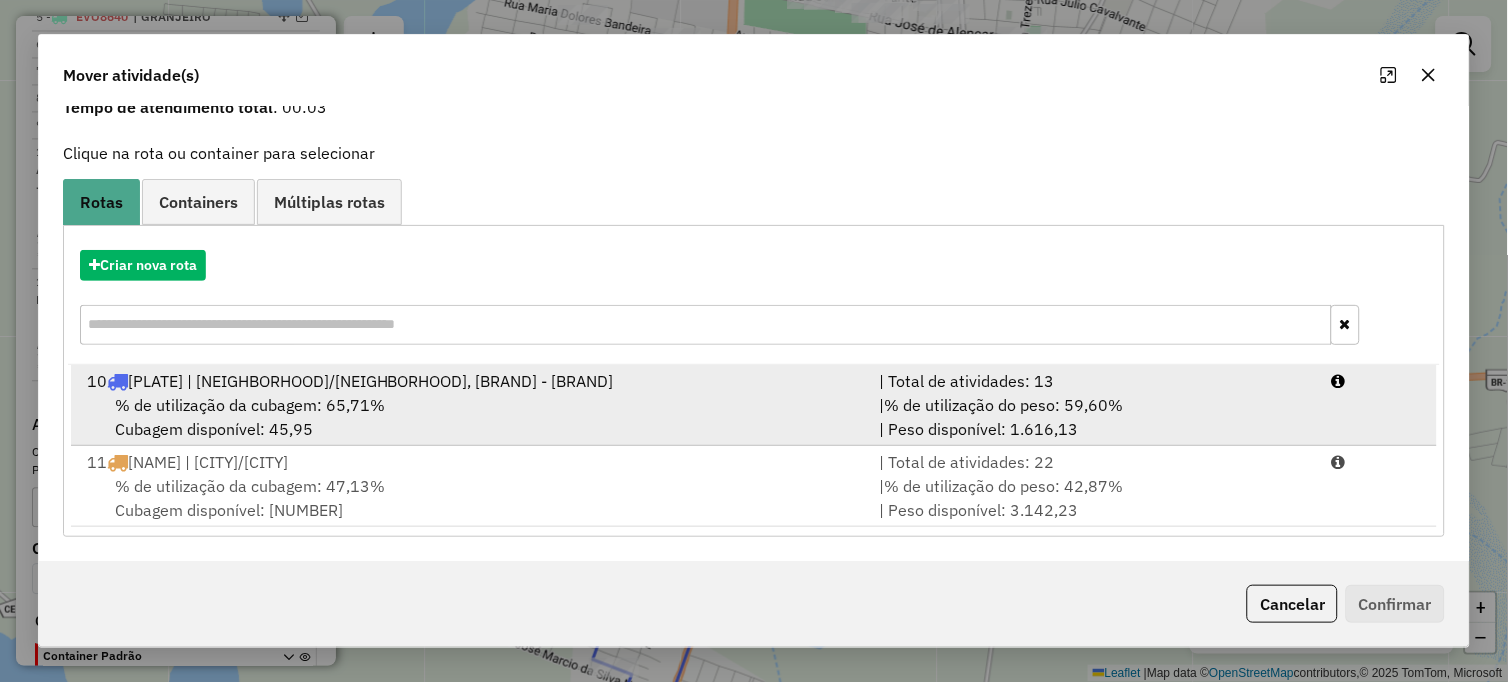 drag, startPoint x: 890, startPoint y: 410, endPoint x: 908, endPoint y: 408, distance: 18.110771 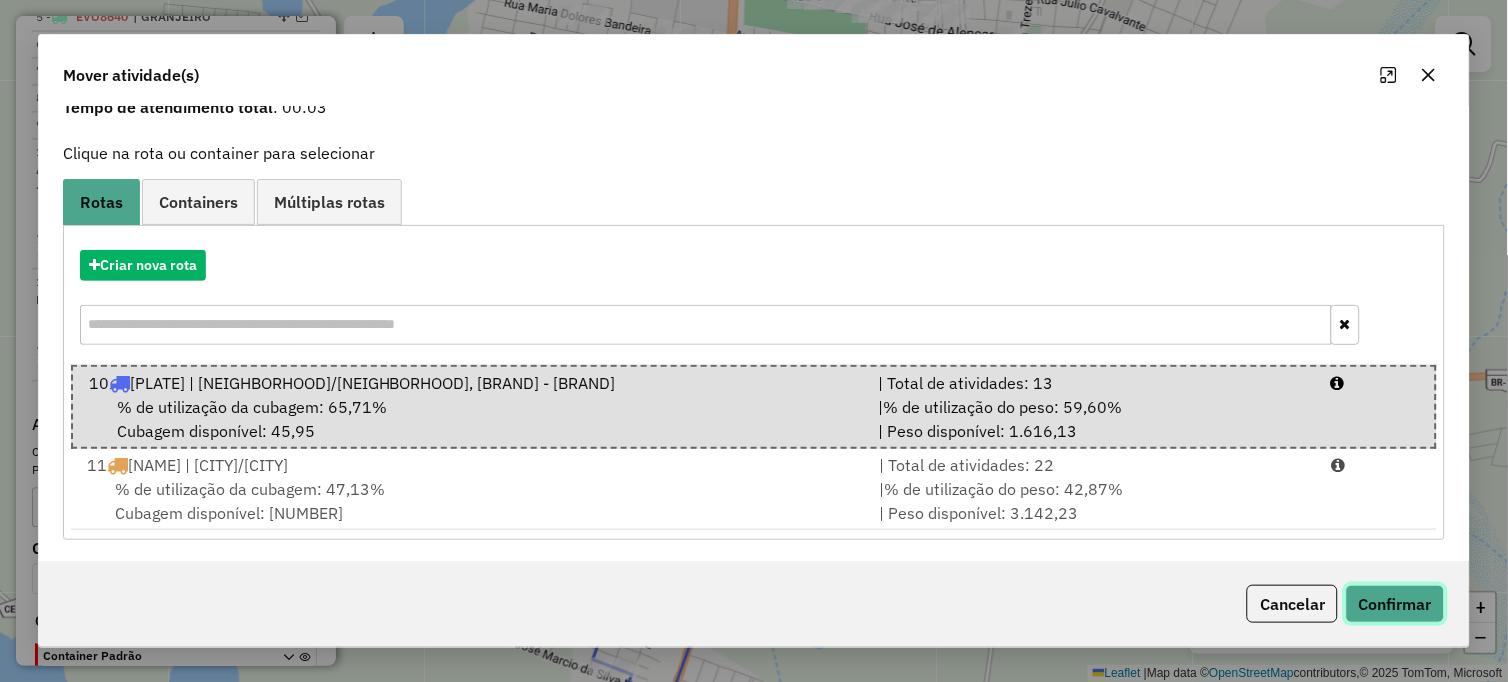 click on "Confirmar" 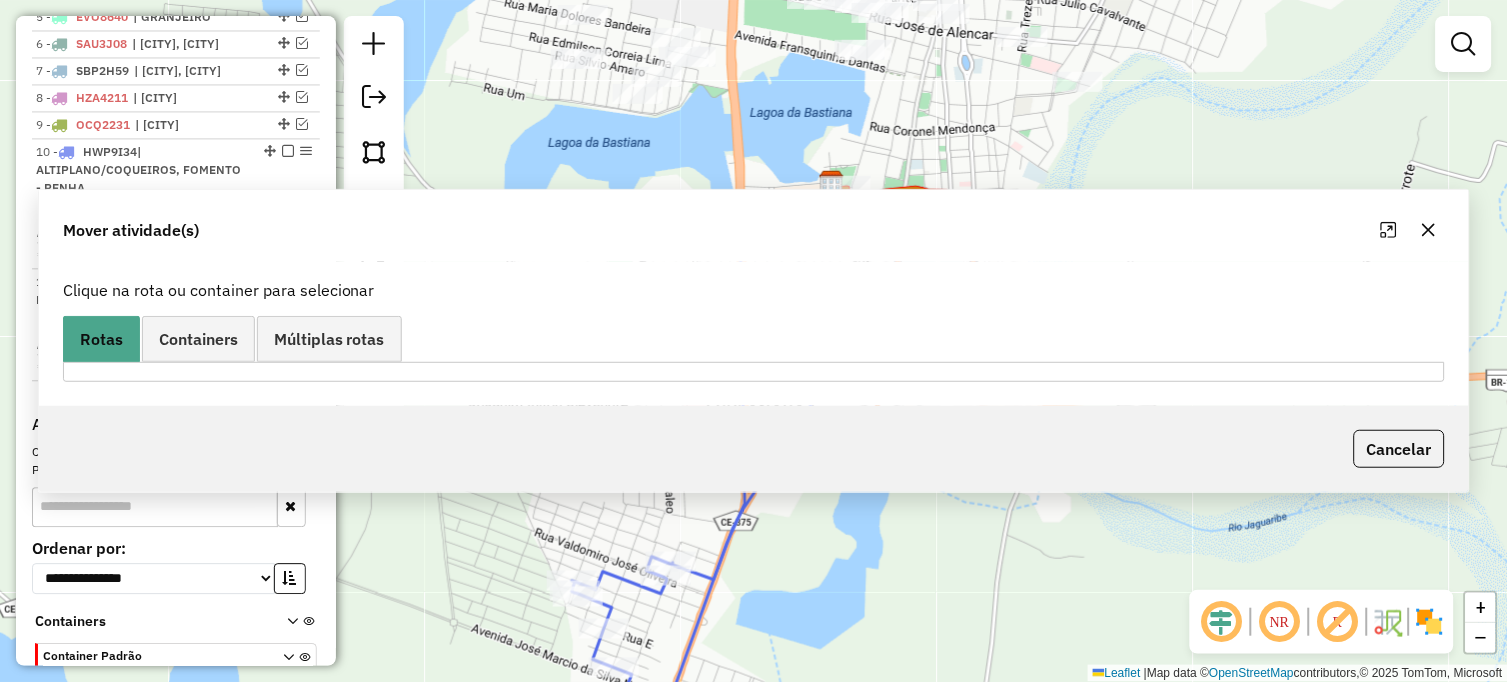scroll, scrollTop: 0, scrollLeft: 0, axis: both 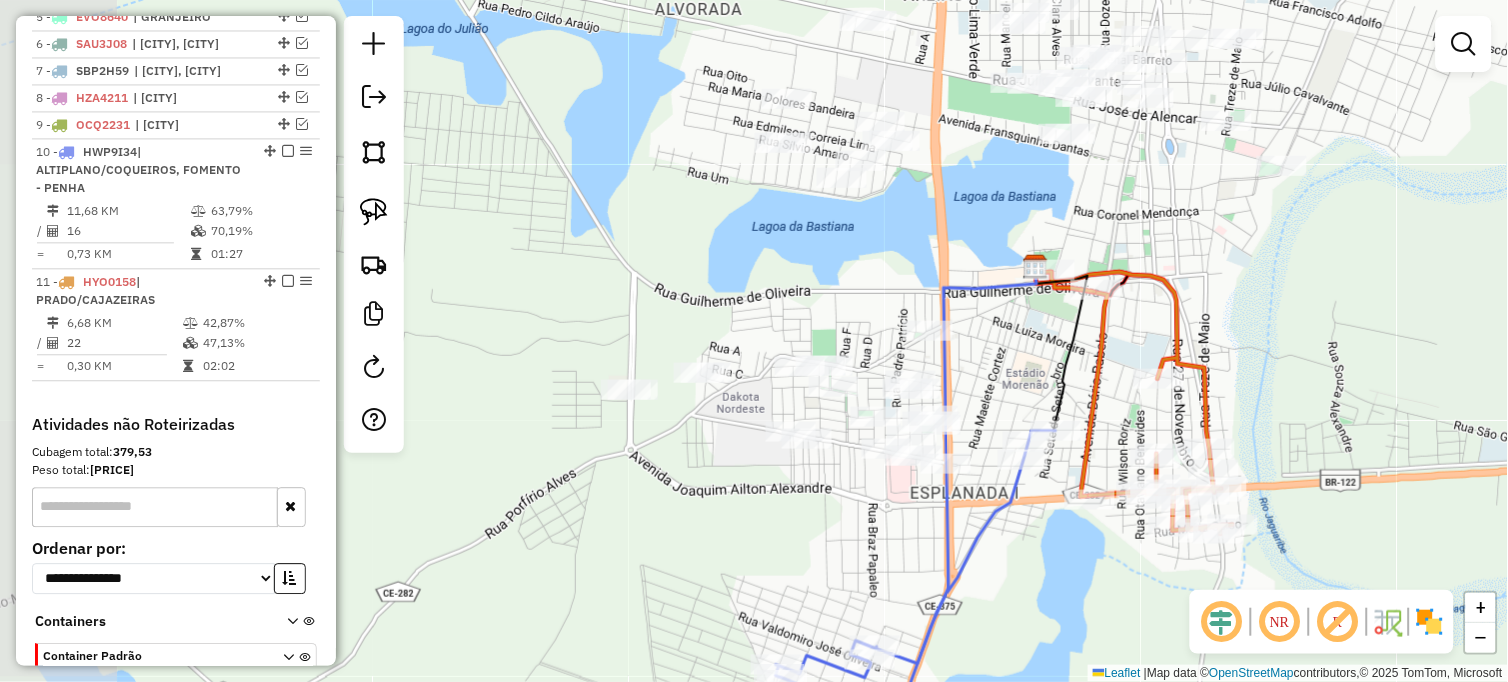 drag, startPoint x: 791, startPoint y: 456, endPoint x: 1004, endPoint y: 534, distance: 226.83253 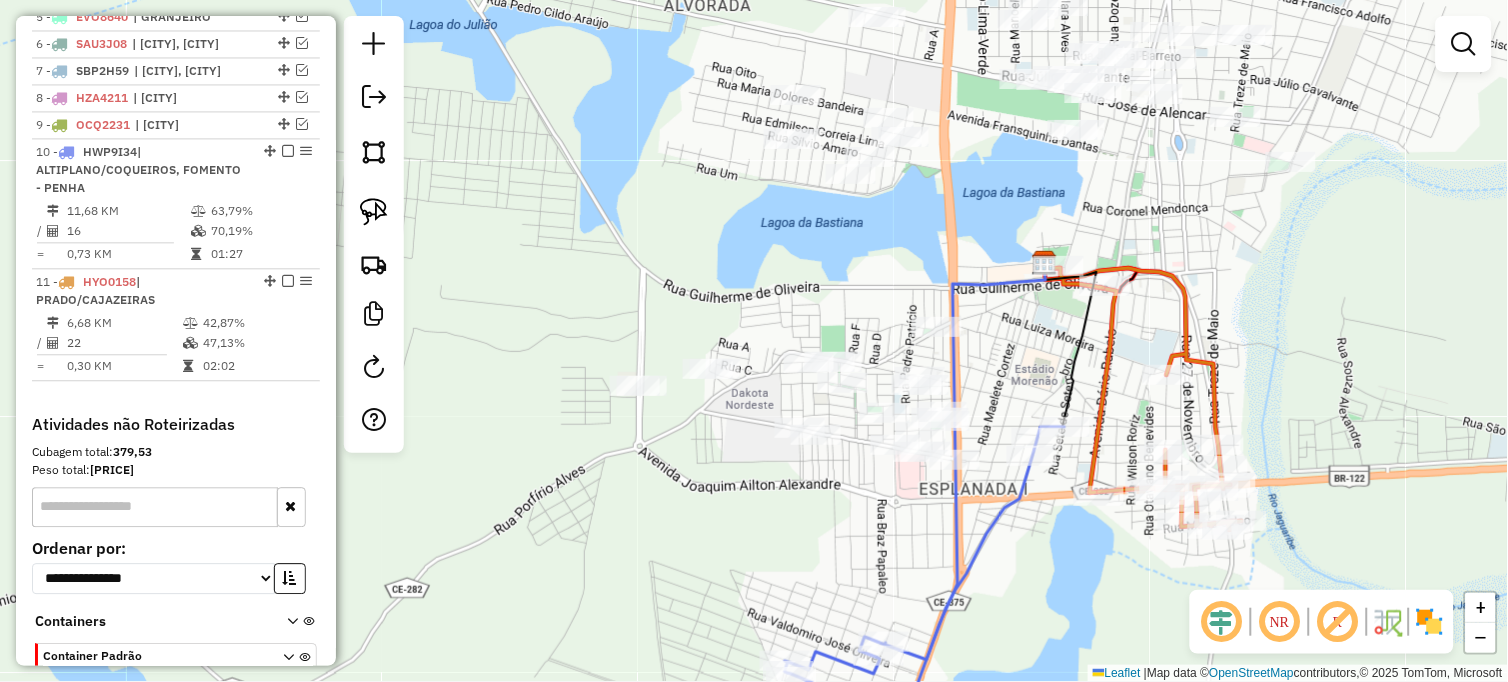 click on "Janela de atendimento Grade de atendimento Capacidade Transportadoras Veículos Cliente Pedidos  Rotas Selecione os dias de semana para filtrar as janelas de atendimento  Seg   Ter   Qua   Qui   Sex   Sáb   Dom  Informe o período da janela de atendimento: De: Até:  Filtrar exatamente a janela do cliente  Considerar janela de atendimento padrão  Selecione os dias de semana para filtrar as grades de atendimento  Seg   Ter   Qua   Qui   Sex   Sáb   Dom   Considerar clientes sem dia de atendimento cadastrado  Clientes fora do dia de atendimento selecionado Filtrar as atividades entre os valores definidos abaixo:  Peso mínimo:   Peso máximo:   Cubagem mínima:   Cubagem máxima:   De:   Até:  Filtrar as atividades entre o tempo de atendimento definido abaixo:  De:   Até:   Considerar capacidade total dos clientes não roteirizados Transportadora: Selecione um ou mais itens Tipo de veículo: Selecione um ou mais itens Veículo: Selecione um ou mais itens Motorista: Selecione um ou mais itens Nome: Rótulo:" 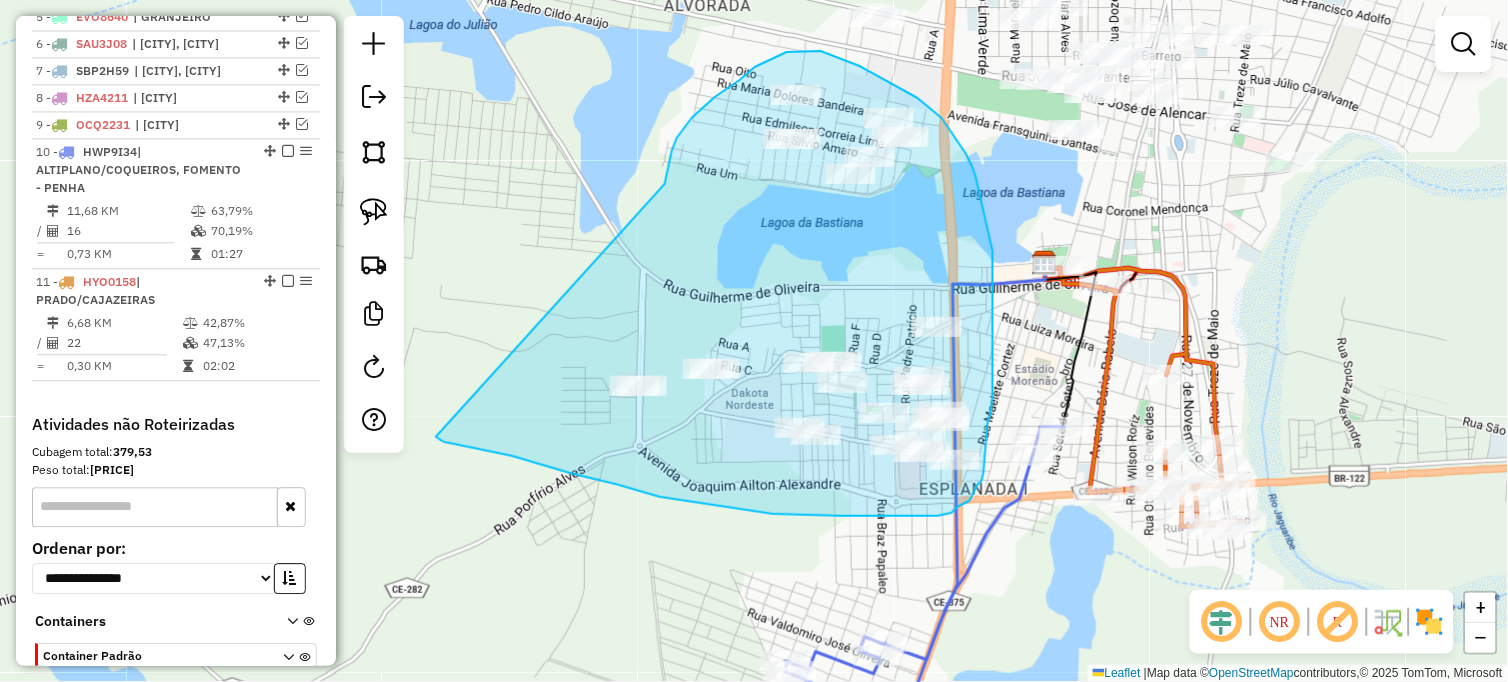 drag, startPoint x: 666, startPoint y: 177, endPoint x: 436, endPoint y: 437, distance: 347.1311 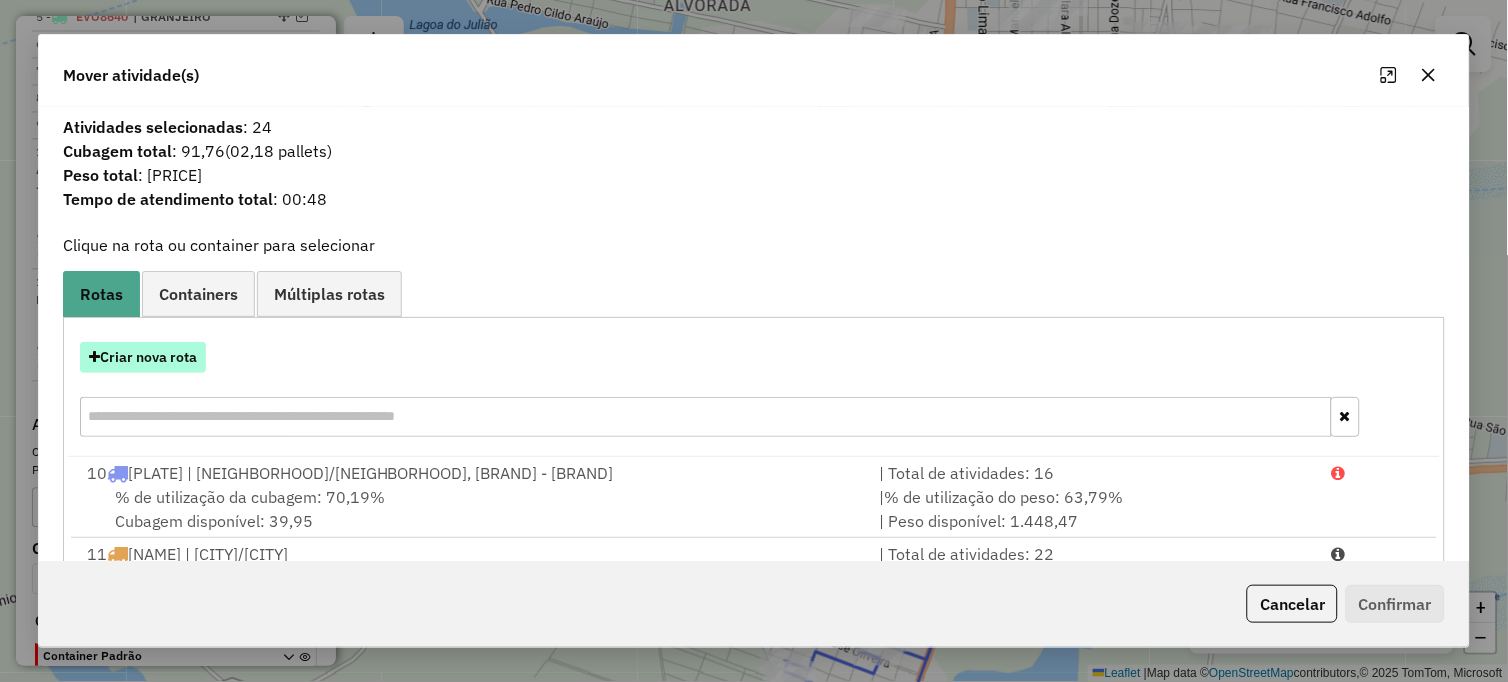 click on "Criar nova rota" at bounding box center [143, 357] 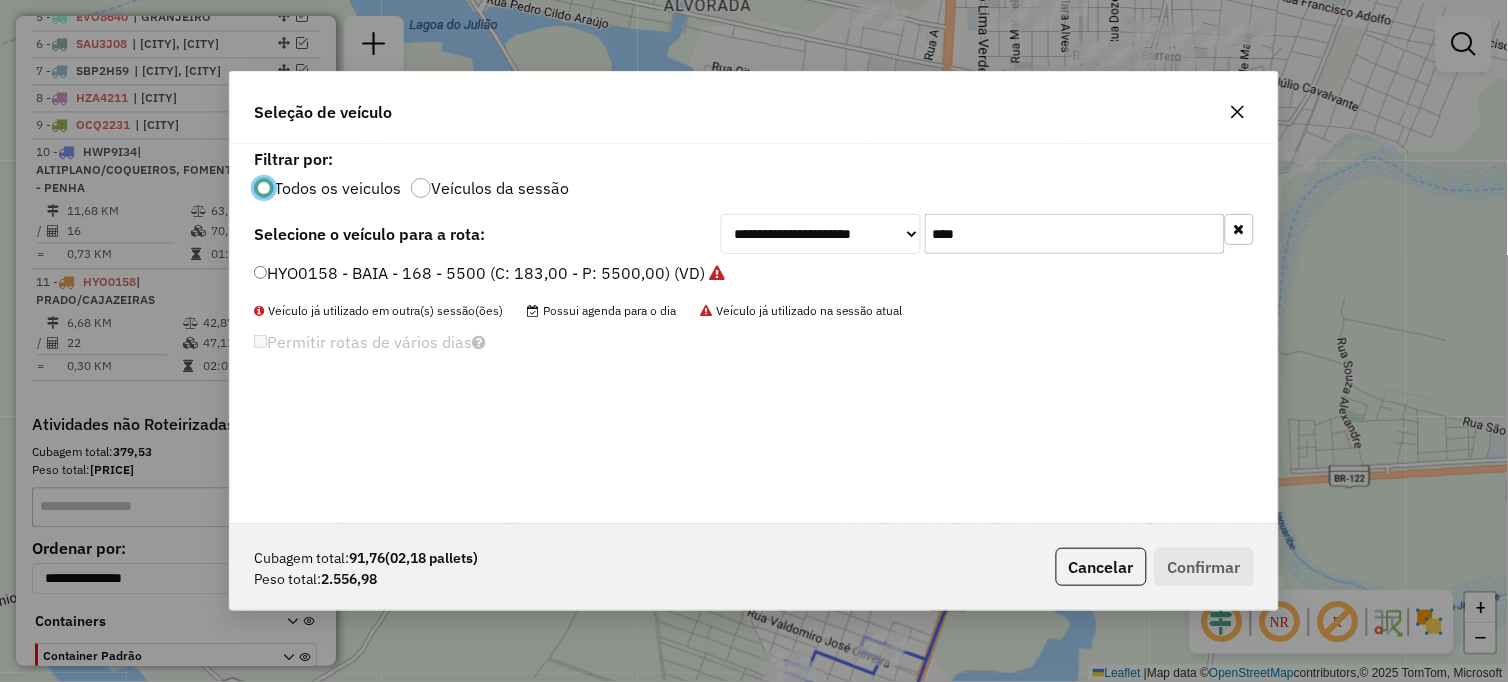 scroll, scrollTop: 11, scrollLeft: 5, axis: both 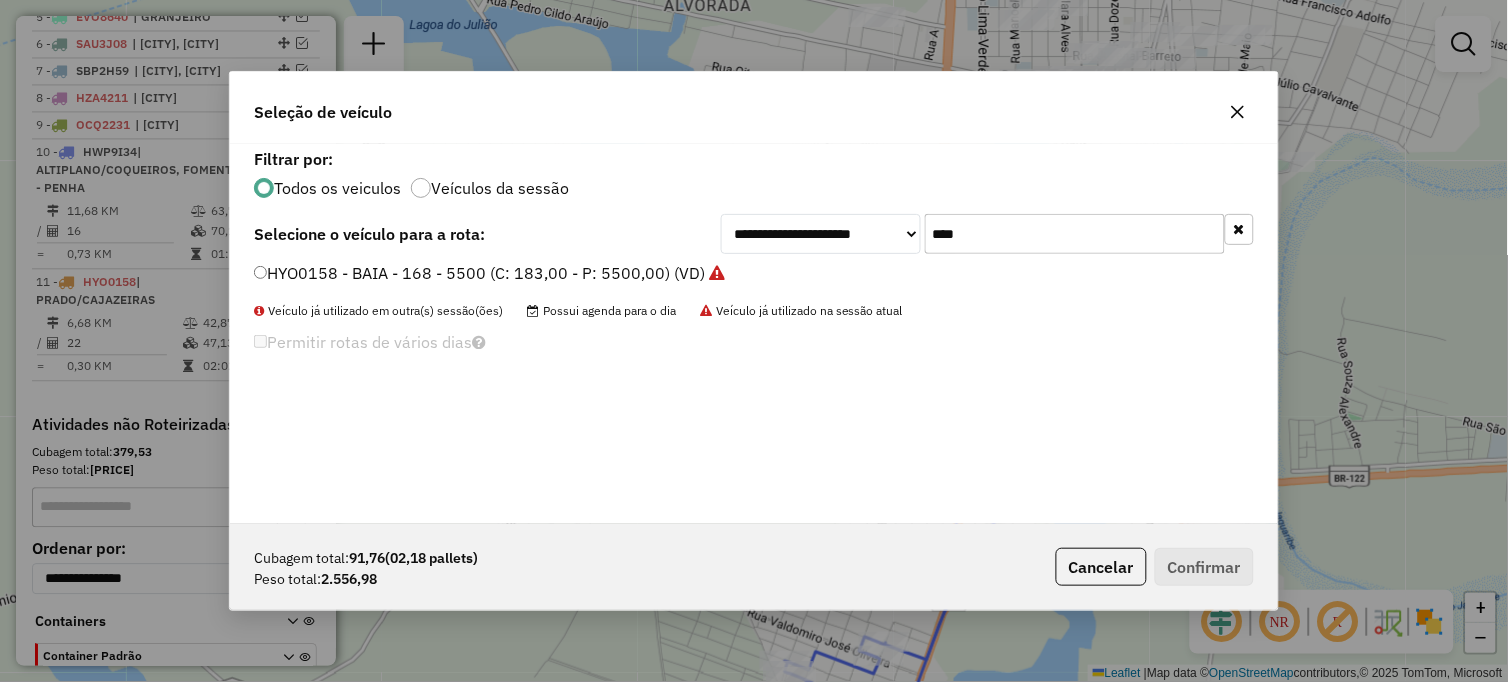 drag, startPoint x: 1028, startPoint y: 241, endPoint x: 851, endPoint y: 241, distance: 177 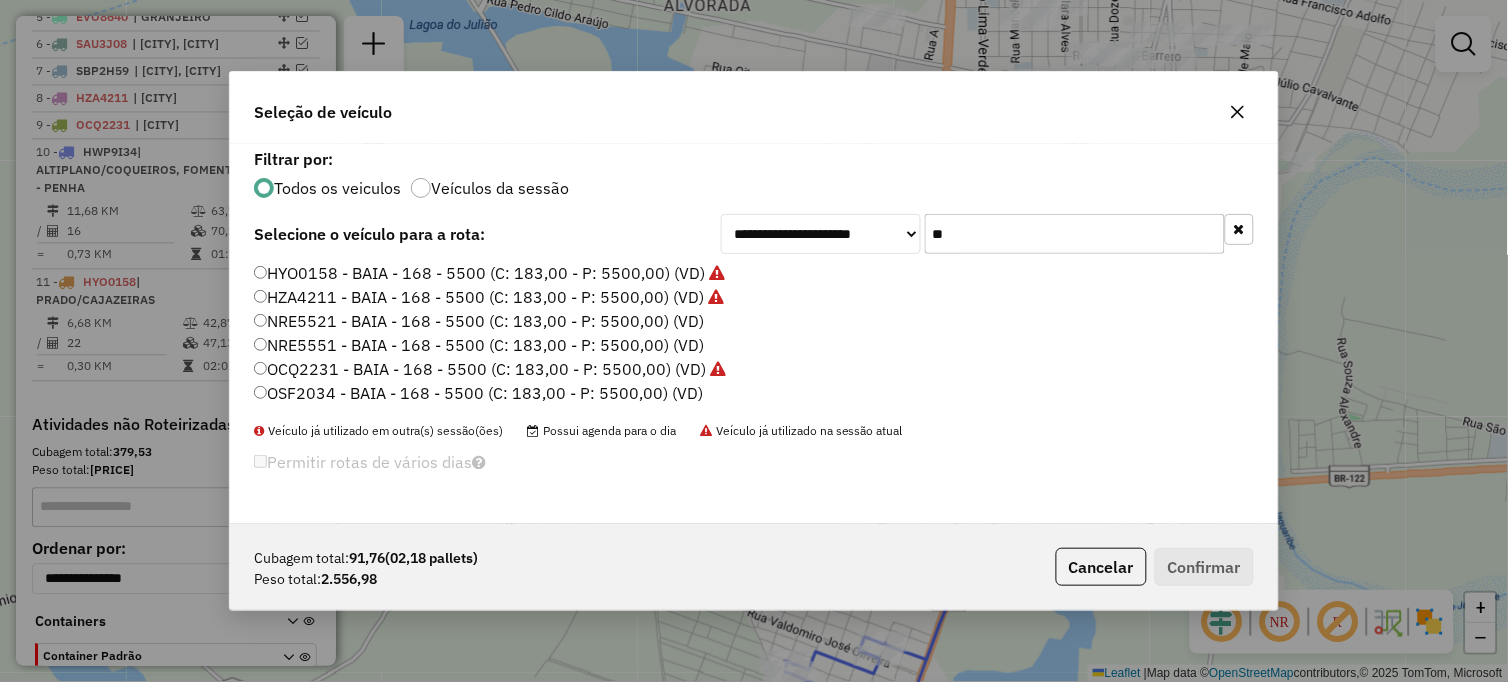 type on "**" 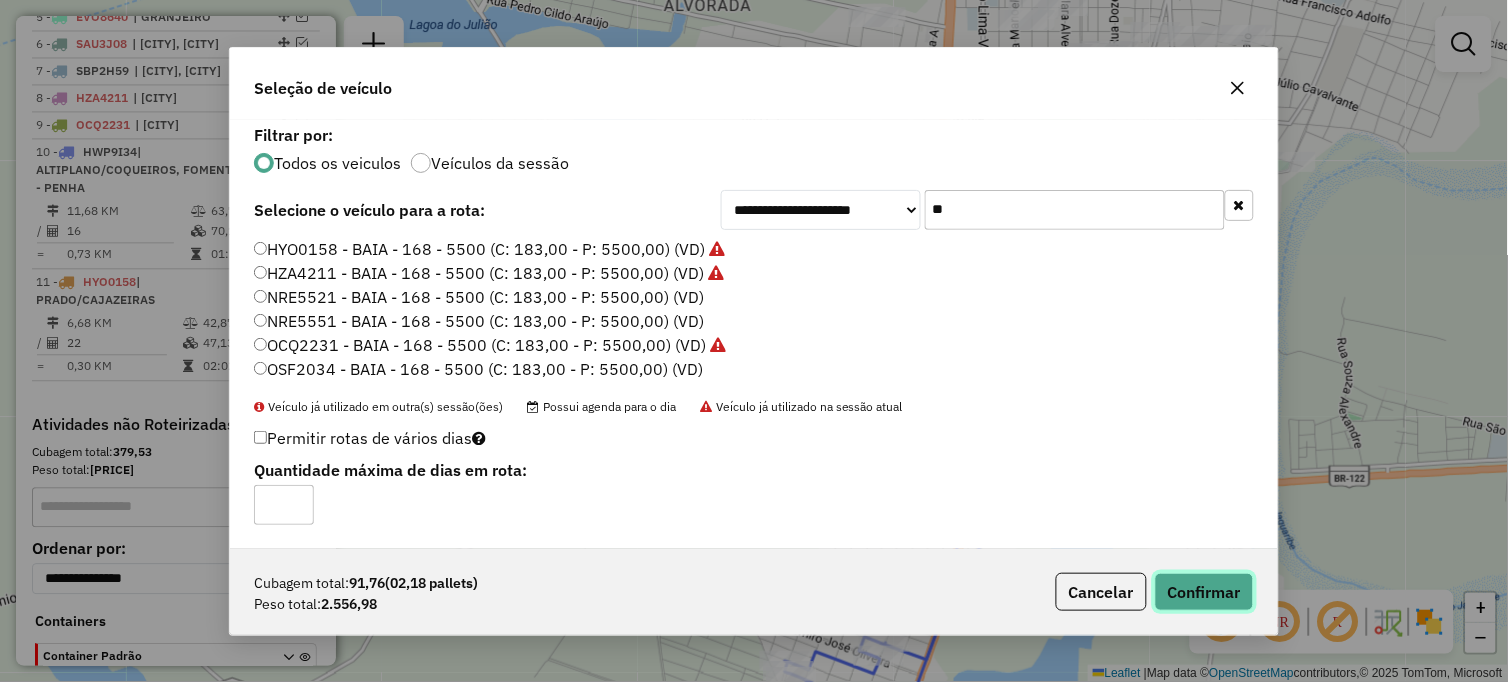 click on "Confirmar" 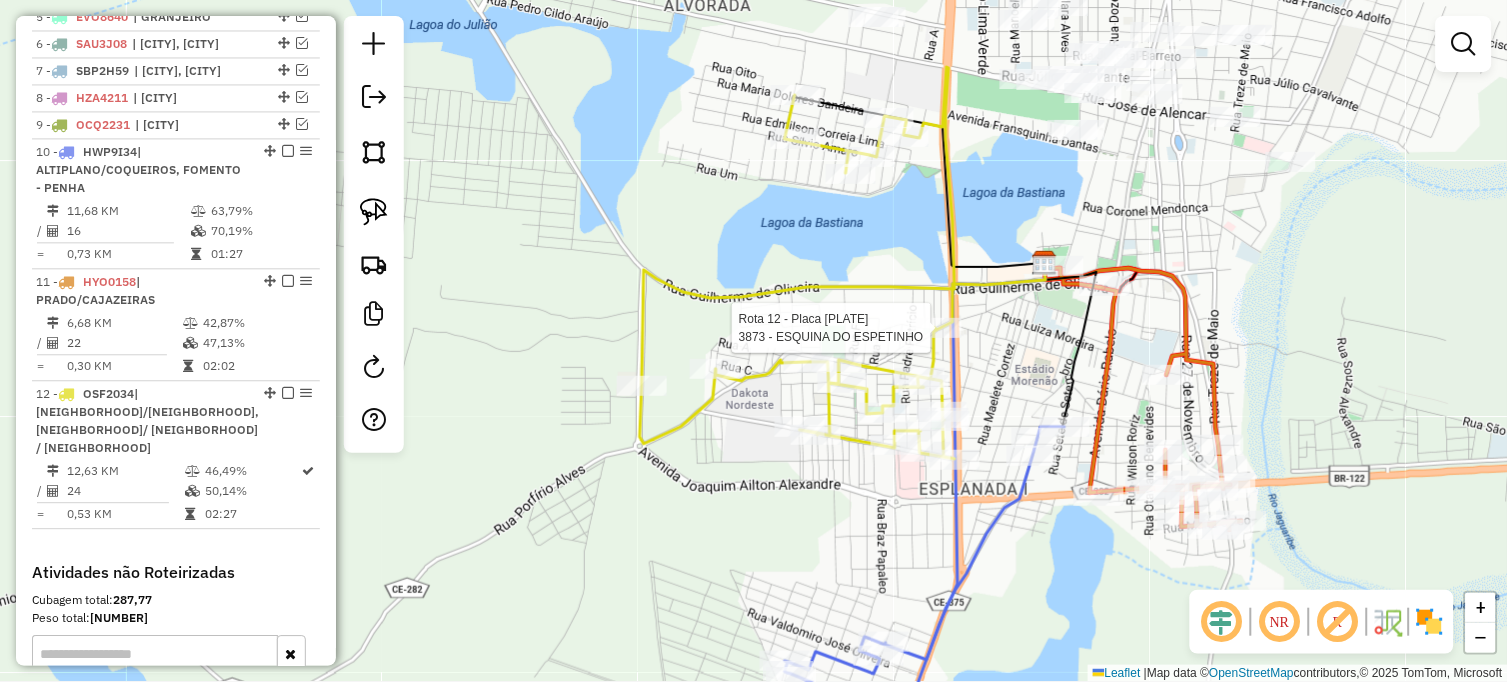 select on "**********" 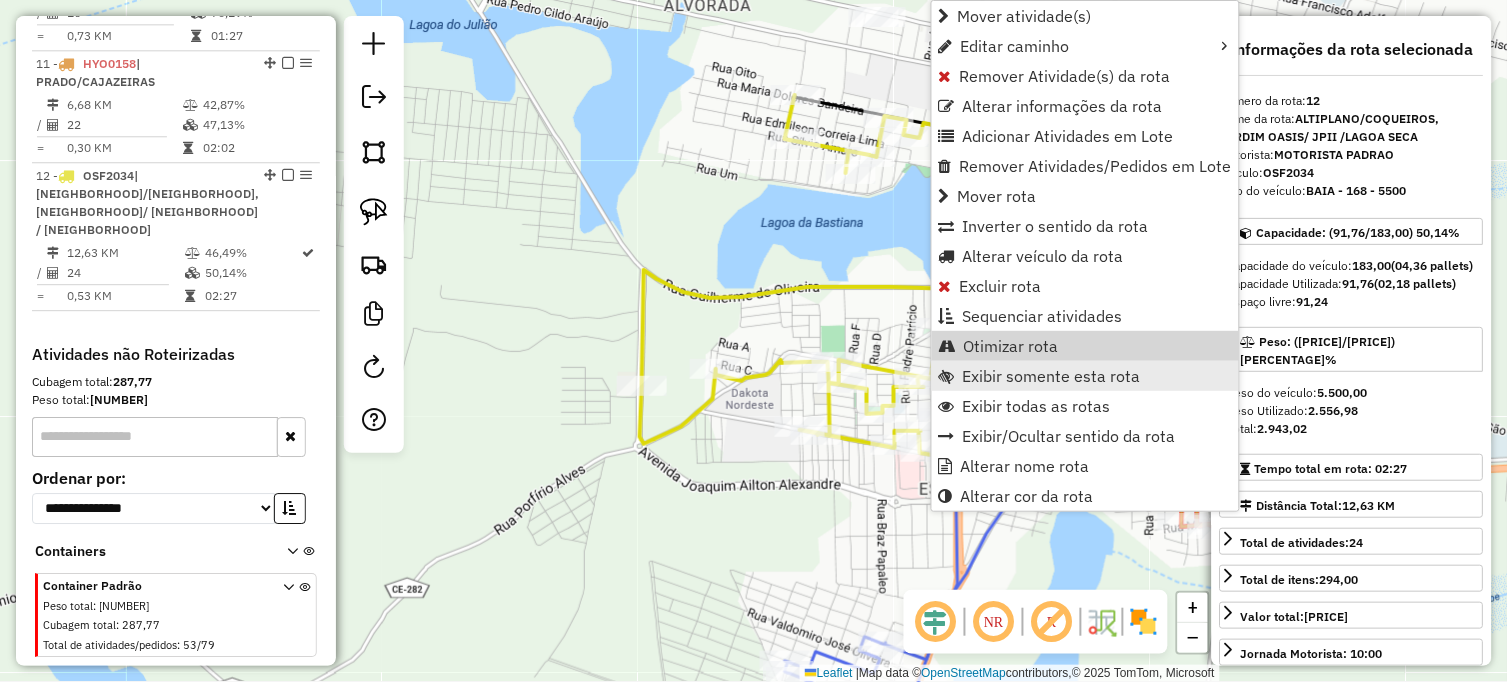 scroll, scrollTop: 1132, scrollLeft: 0, axis: vertical 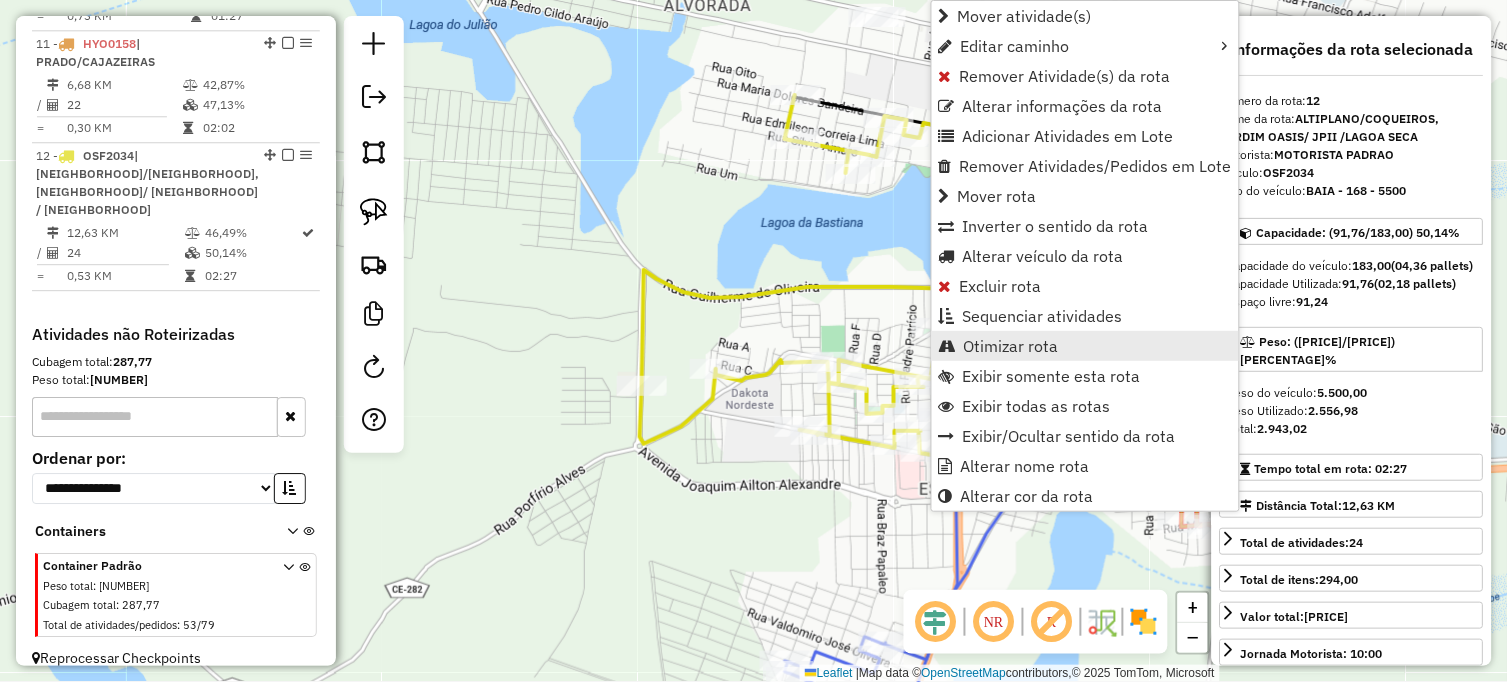 click on "Otimizar rota" at bounding box center (1011, 346) 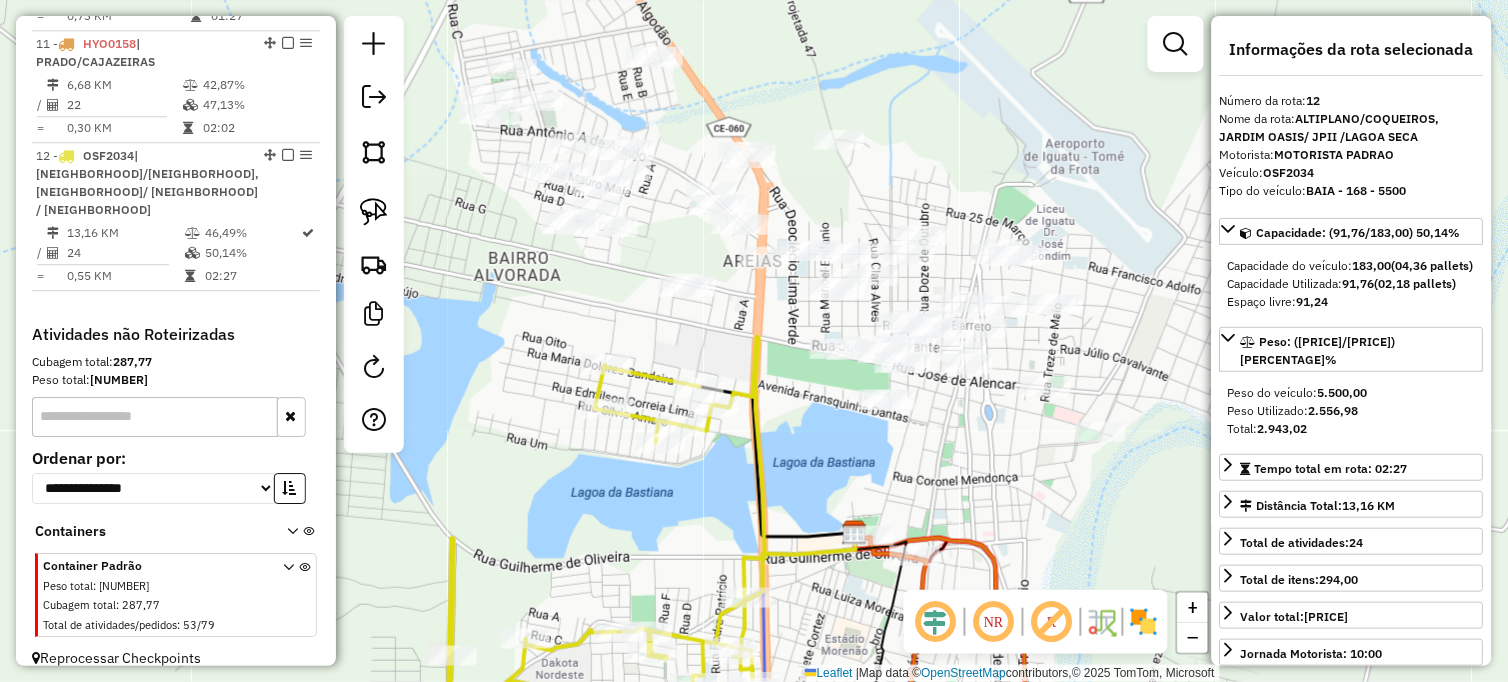 drag, startPoint x: 985, startPoint y: 320, endPoint x: 795, endPoint y: 590, distance: 330.1515 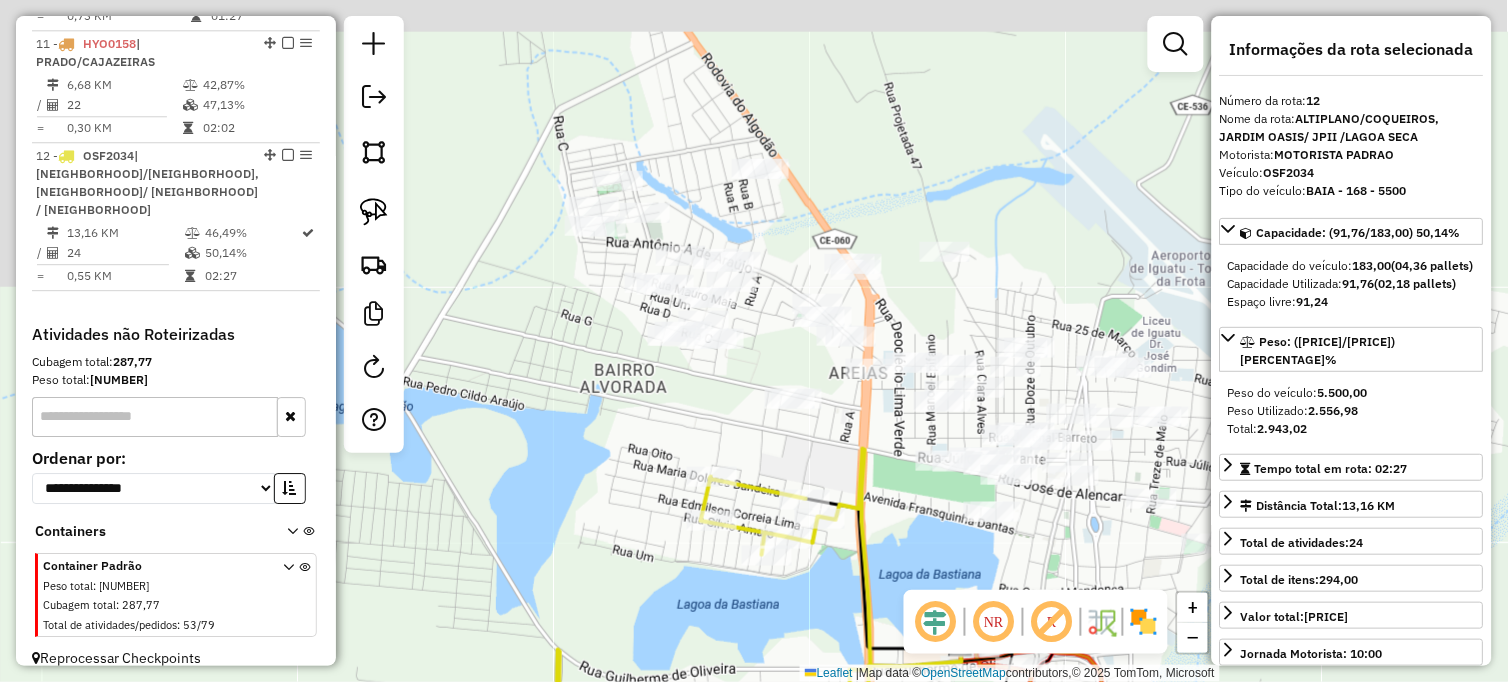 drag, startPoint x: 795, startPoint y: 455, endPoint x: 908, endPoint y: 547, distance: 145.71547 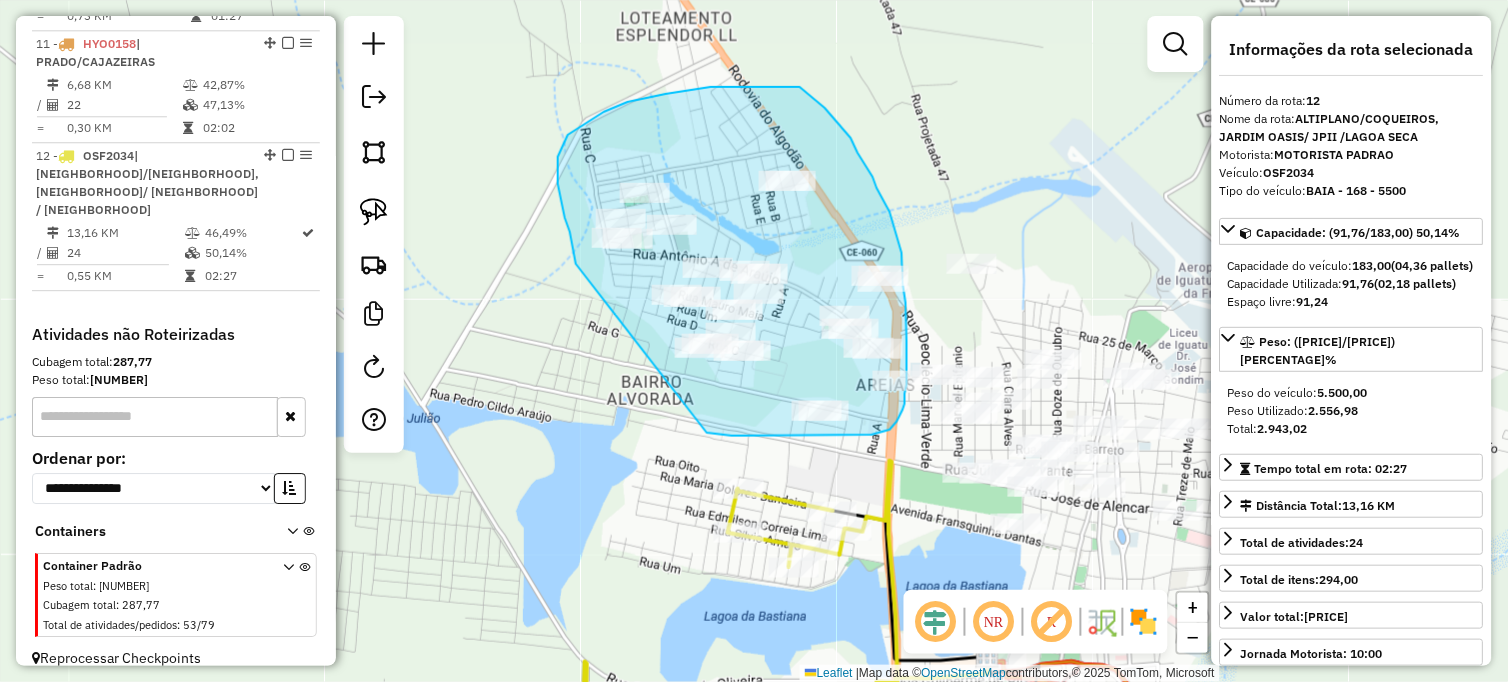 drag, startPoint x: 570, startPoint y: 232, endPoint x: 611, endPoint y: 411, distance: 183.63551 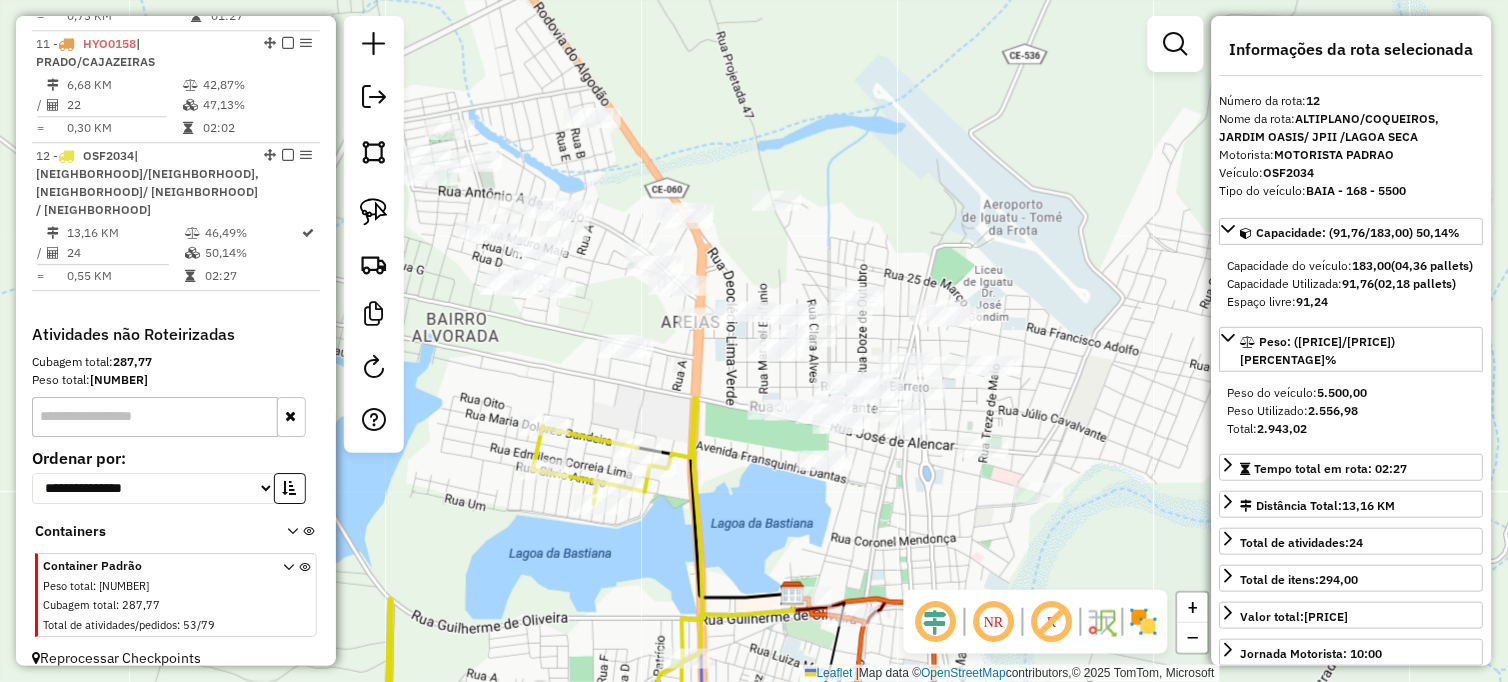 drag, startPoint x: 561, startPoint y: 365, endPoint x: 441, endPoint y: 320, distance: 128.16005 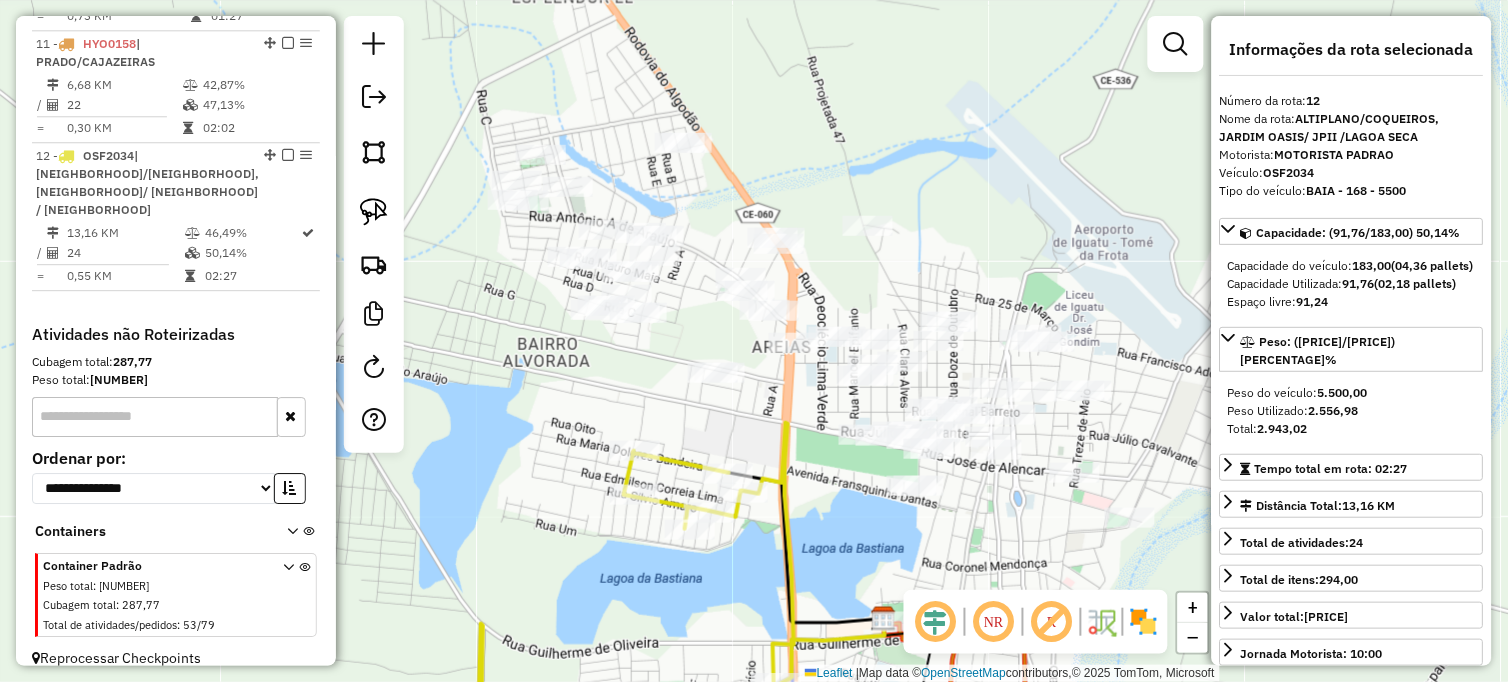 drag, startPoint x: 476, startPoint y: 331, endPoint x: 534, endPoint y: 345, distance: 59.665737 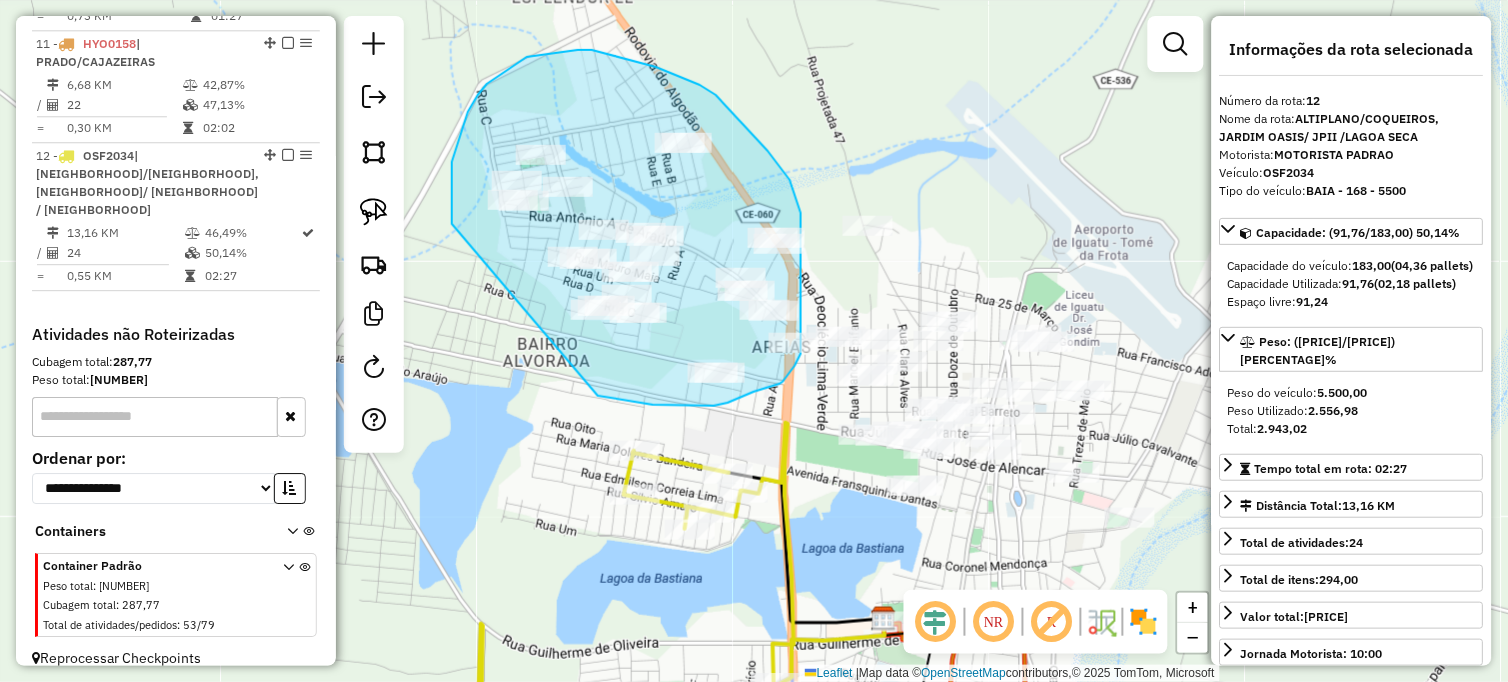 drag, startPoint x: 452, startPoint y: 215, endPoint x: 587, endPoint y: 394, distance: 224.2008 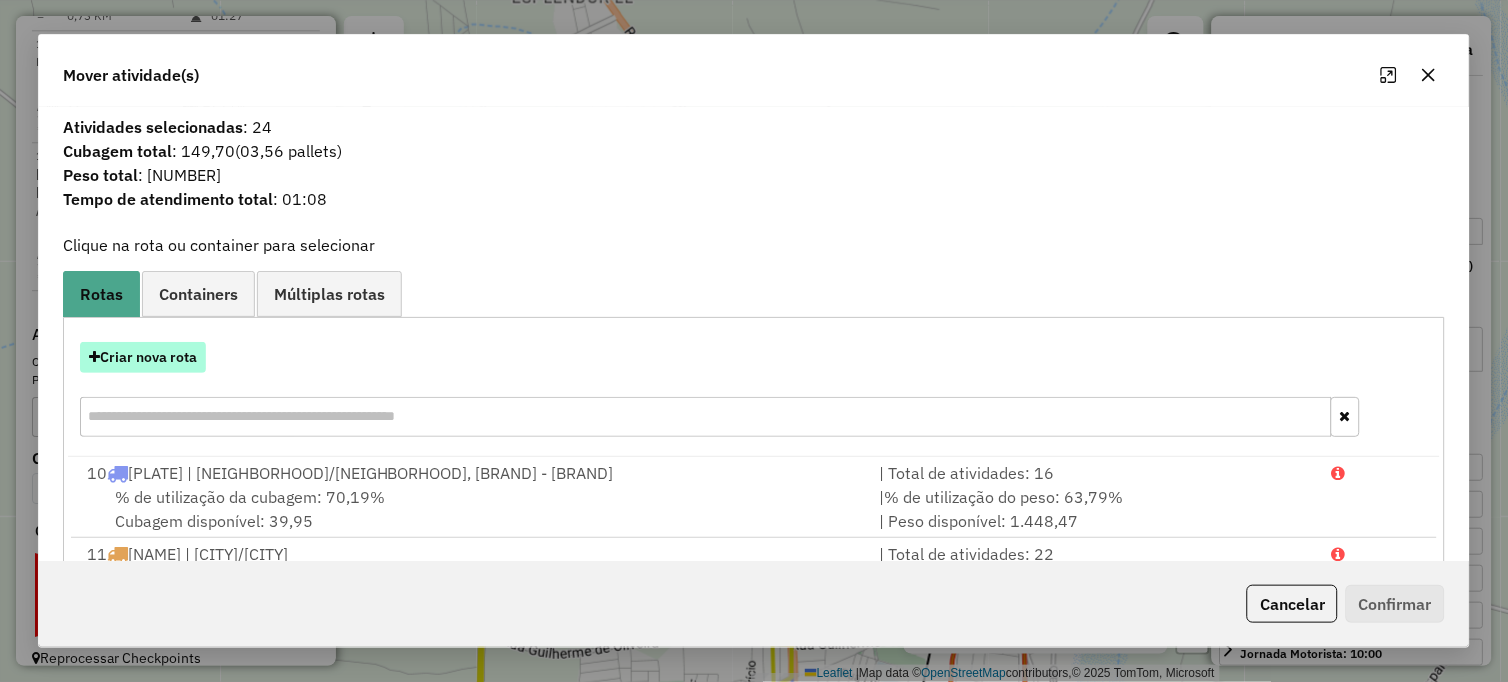 click on "Criar nova rota" at bounding box center [143, 357] 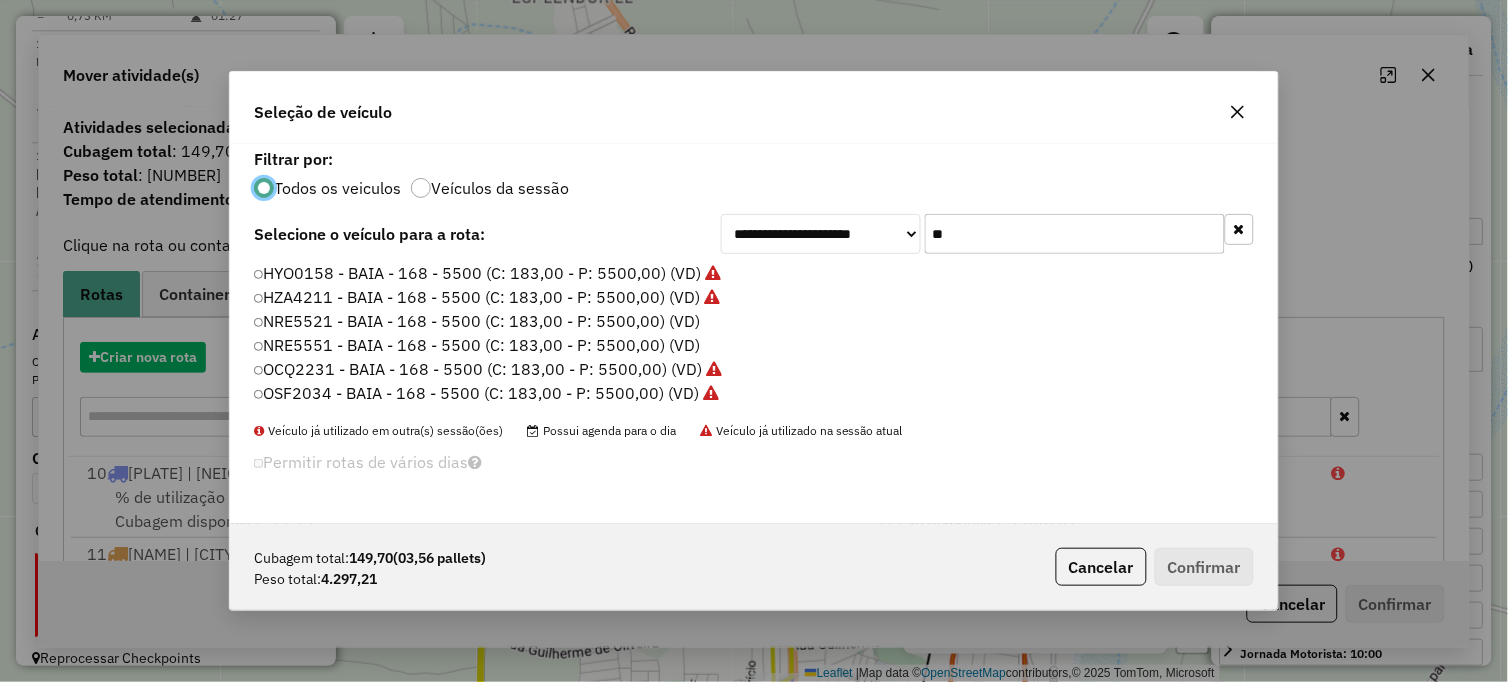 scroll, scrollTop: 11, scrollLeft: 5, axis: both 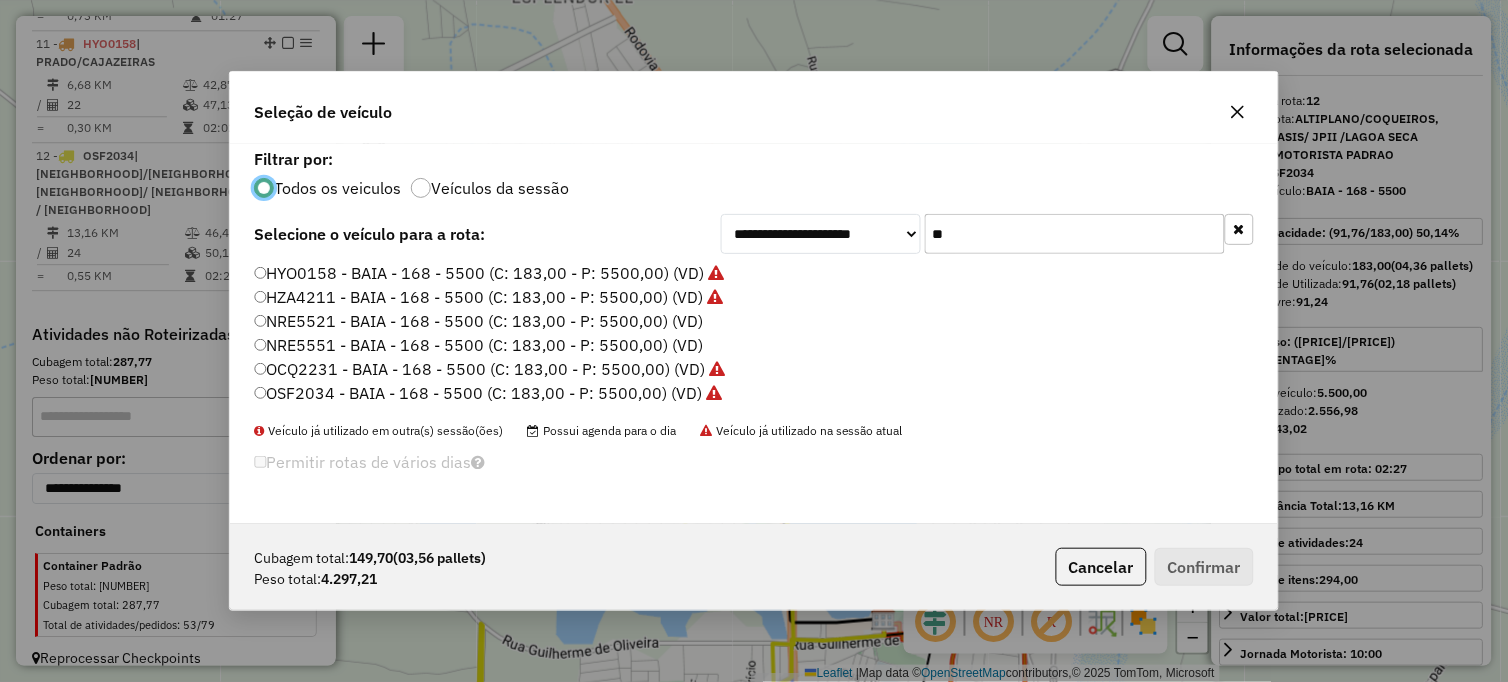 click on "NRE5521 - BAIA - 168 - 5500 (C: 183,00 - P: 5500,00) (VD)" 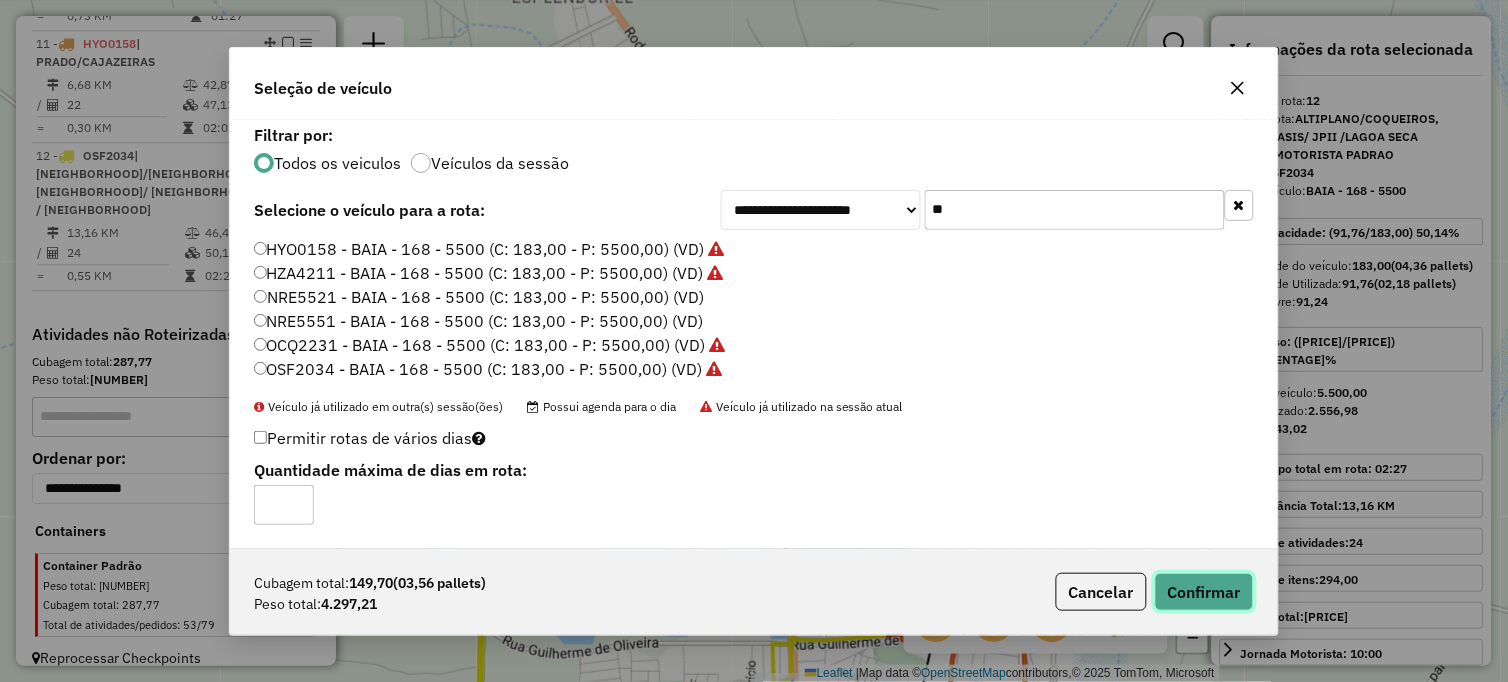 click on "Confirmar" 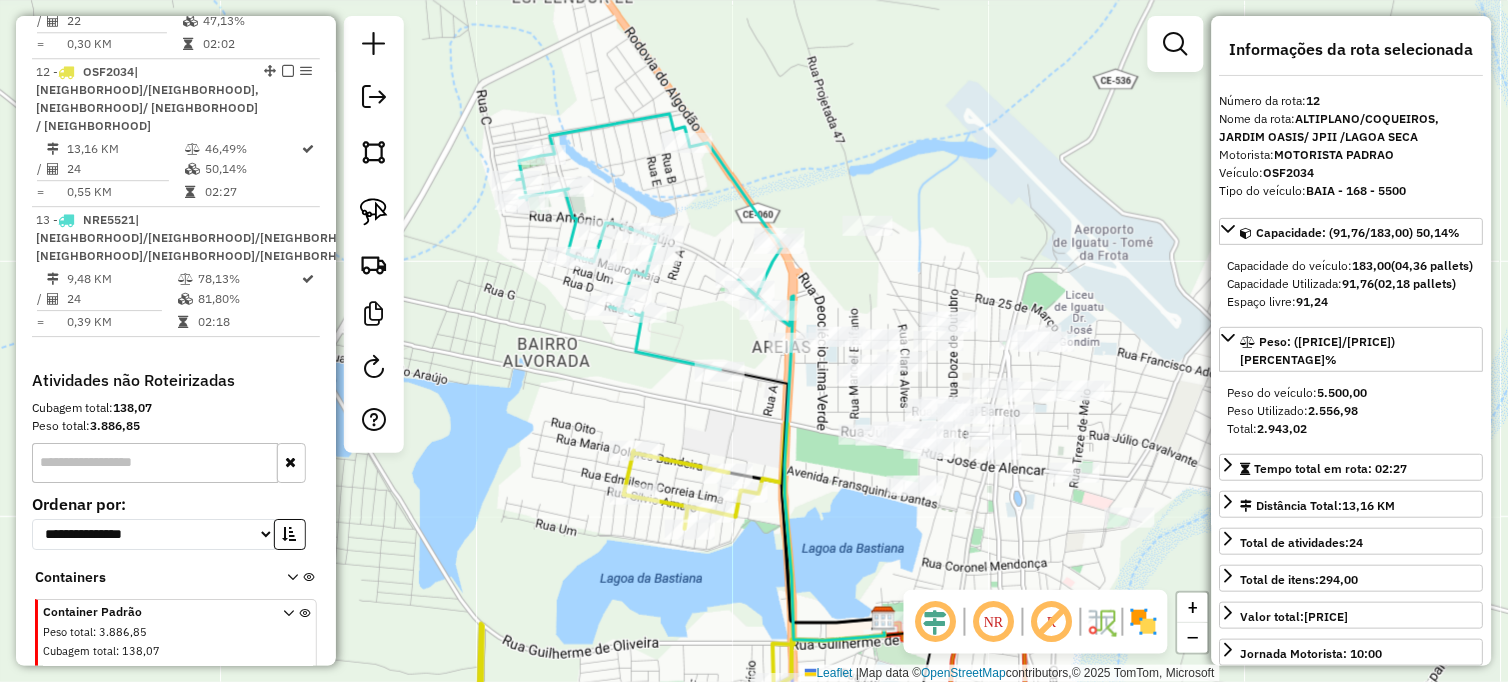 scroll, scrollTop: 1258, scrollLeft: 0, axis: vertical 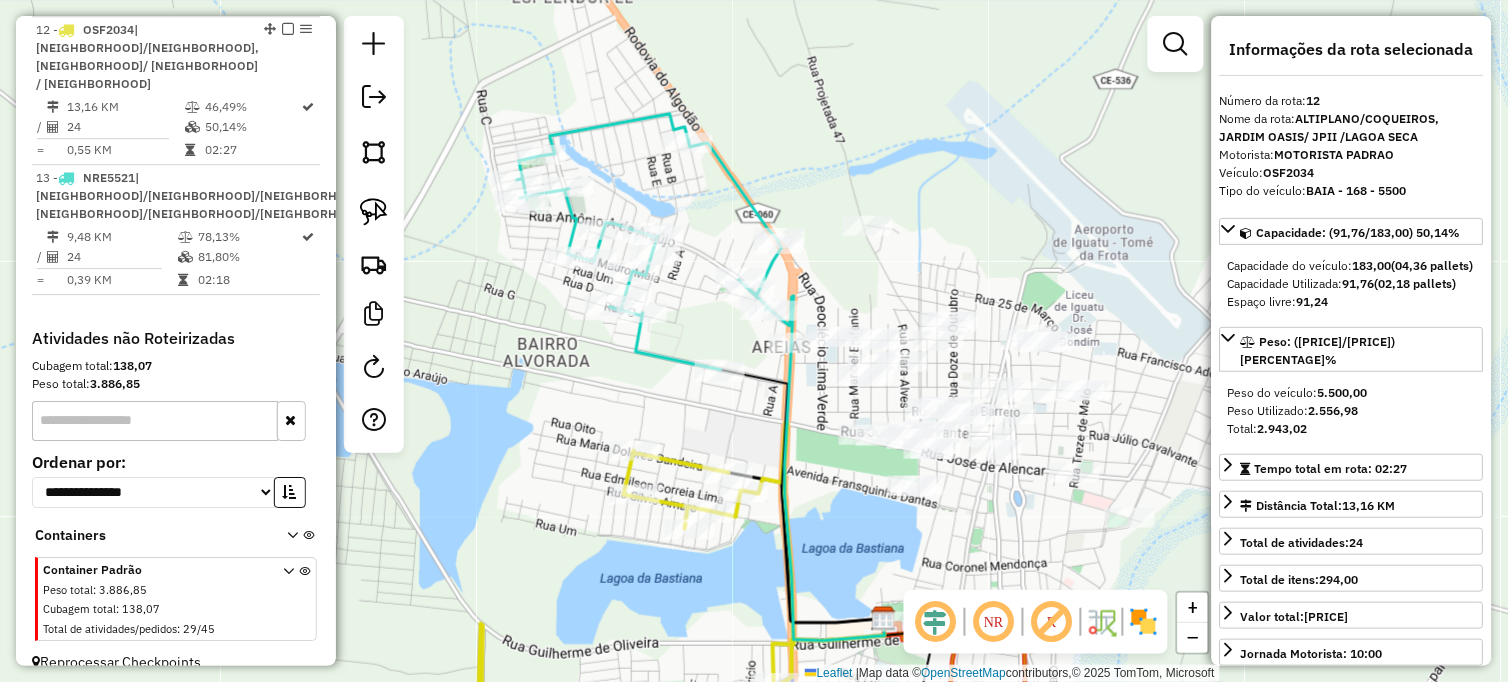 click on "Janela de atendimento Grade de atendimento Capacidade Transportadoras Veículos Cliente Pedidos  Rotas Selecione os dias de semana para filtrar as janelas de atendimento  Seg   Ter   Qua   Qui   Sex   Sáb   Dom  Informe o período da janela de atendimento: De: Até:  Filtrar exatamente a janela do cliente  Considerar janela de atendimento padrão  Selecione os dias de semana para filtrar as grades de atendimento  Seg   Ter   Qua   Qui   Sex   Sáb   Dom   Considerar clientes sem dia de atendimento cadastrado  Clientes fora do dia de atendimento selecionado Filtrar as atividades entre os valores definidos abaixo:  Peso mínimo:   Peso máximo:   Cubagem mínima:   Cubagem máxima:   De:   Até:  Filtrar as atividades entre o tempo de atendimento definido abaixo:  De:   Até:   Considerar capacidade total dos clientes não roteirizados Transportadora: Selecione um ou mais itens Tipo de veículo: Selecione um ou mais itens Veículo: Selecione um ou mais itens Motorista: Selecione um ou mais itens Nome: Rótulo:" 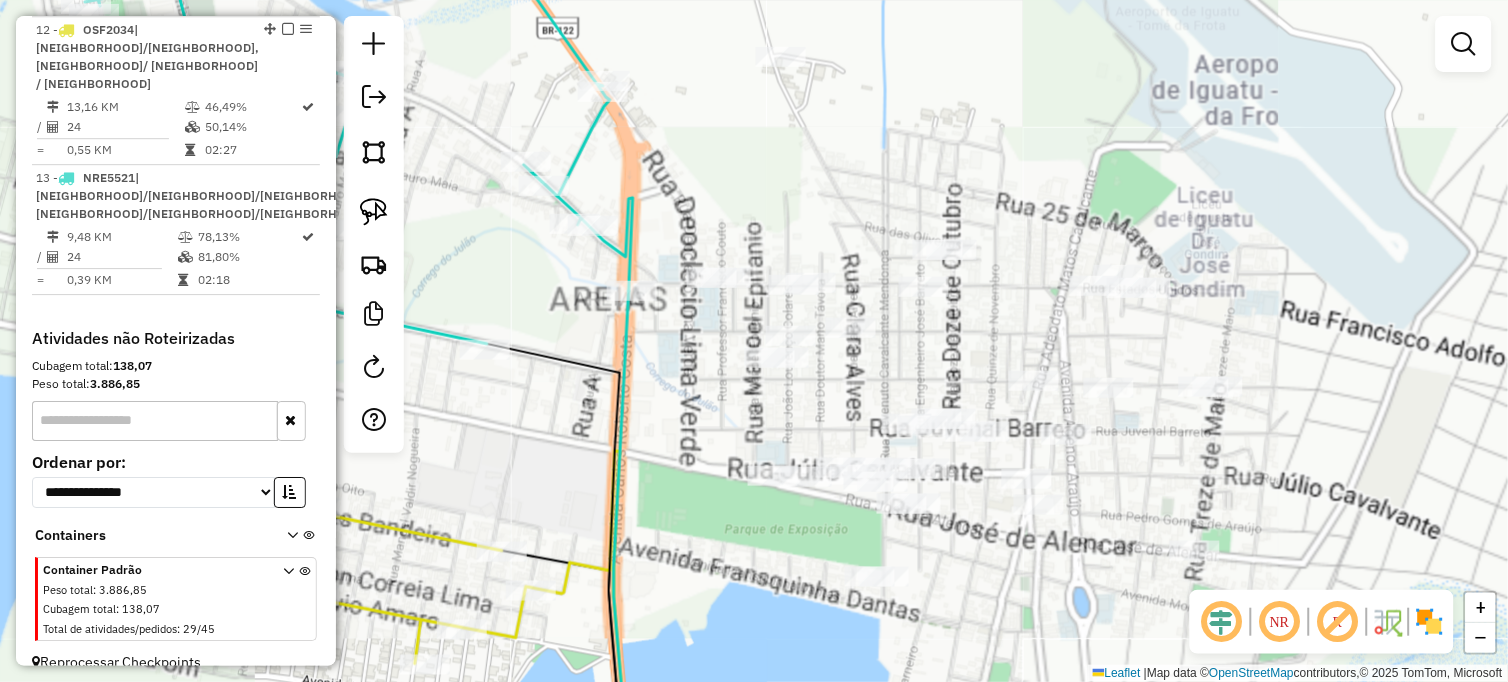 drag, startPoint x: 836, startPoint y: 414, endPoint x: 756, endPoint y: 410, distance: 80.09994 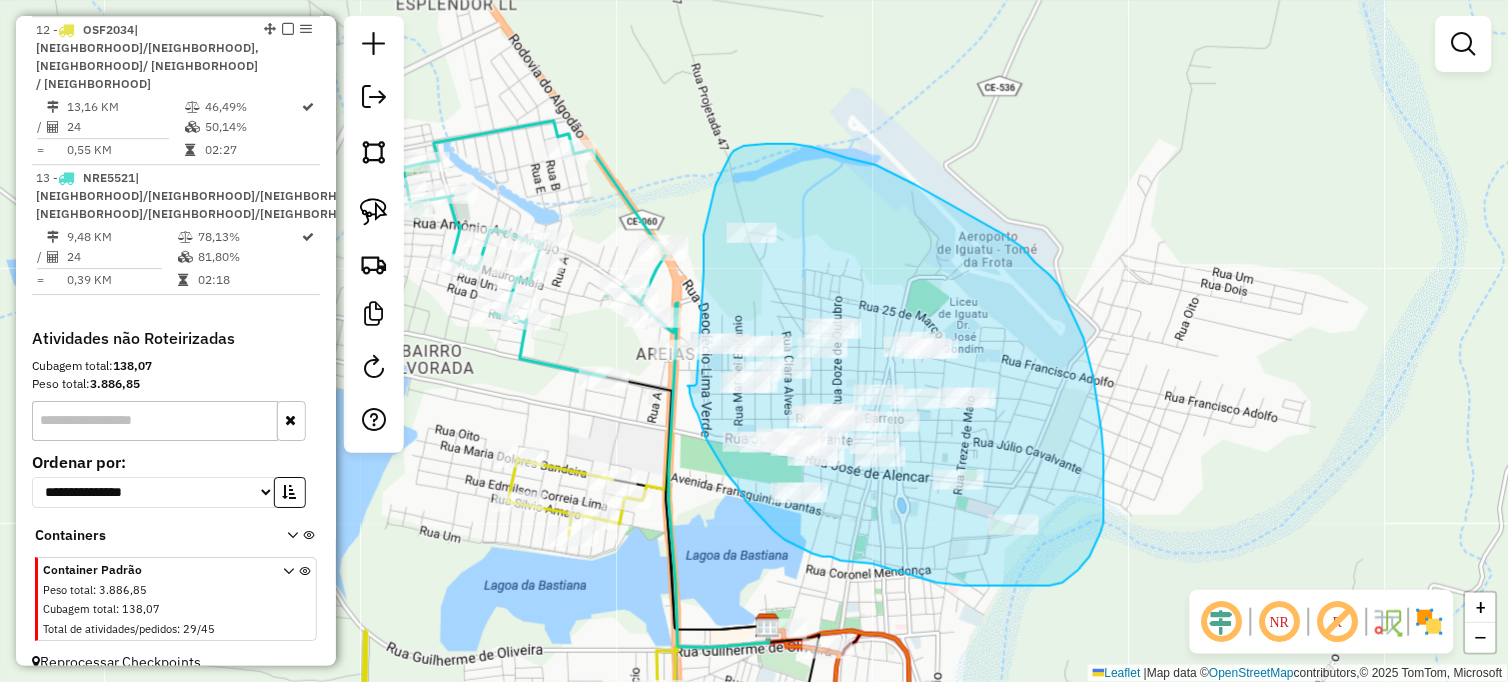 drag, startPoint x: 704, startPoint y: 268, endPoint x: 697, endPoint y: 384, distance: 116.21101 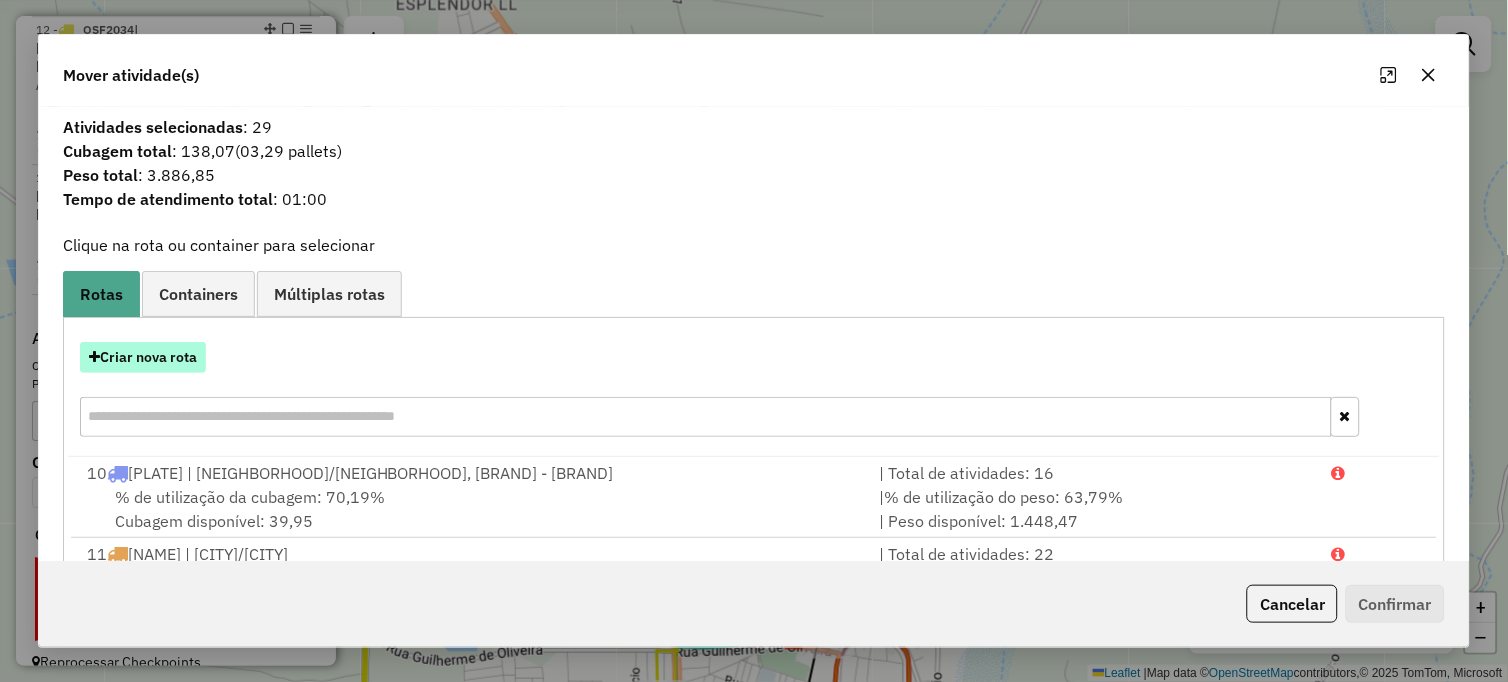 click on "Criar nova rota" at bounding box center [143, 357] 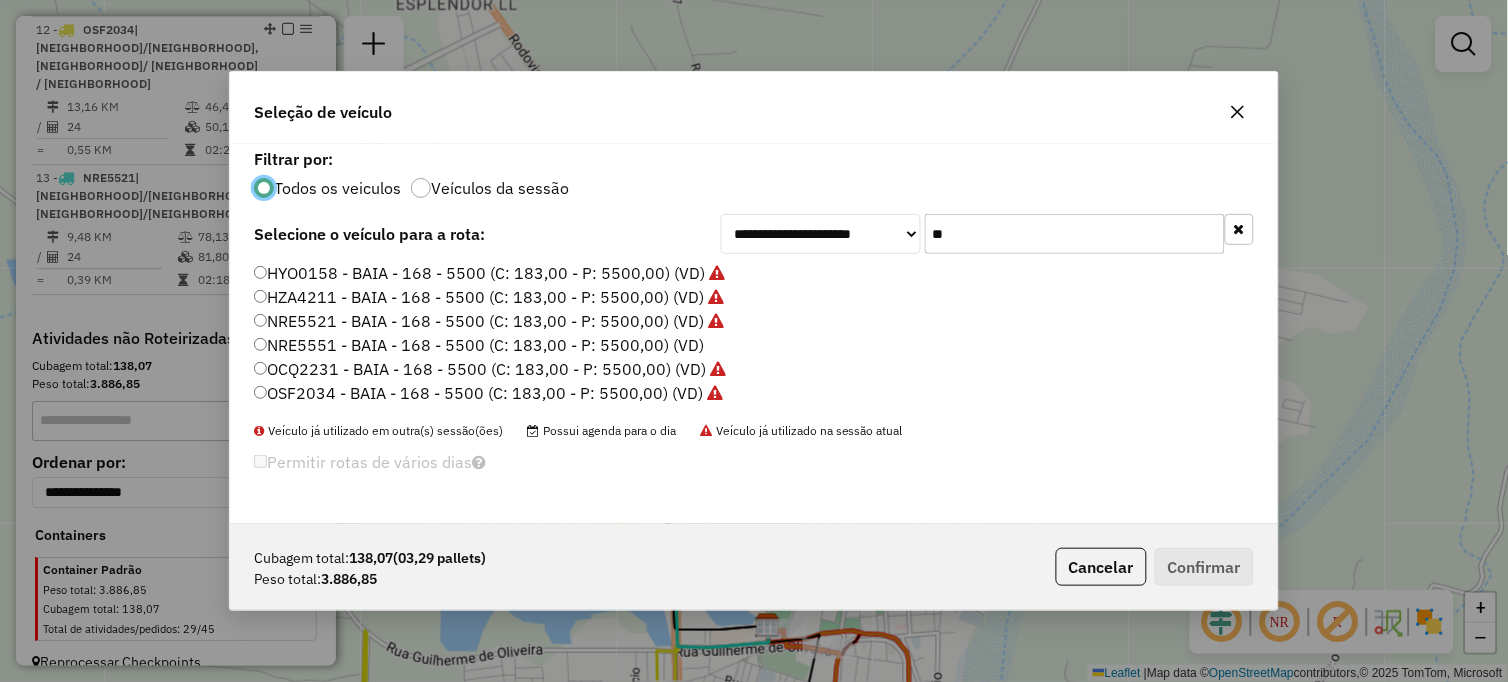 scroll, scrollTop: 11, scrollLeft: 5, axis: both 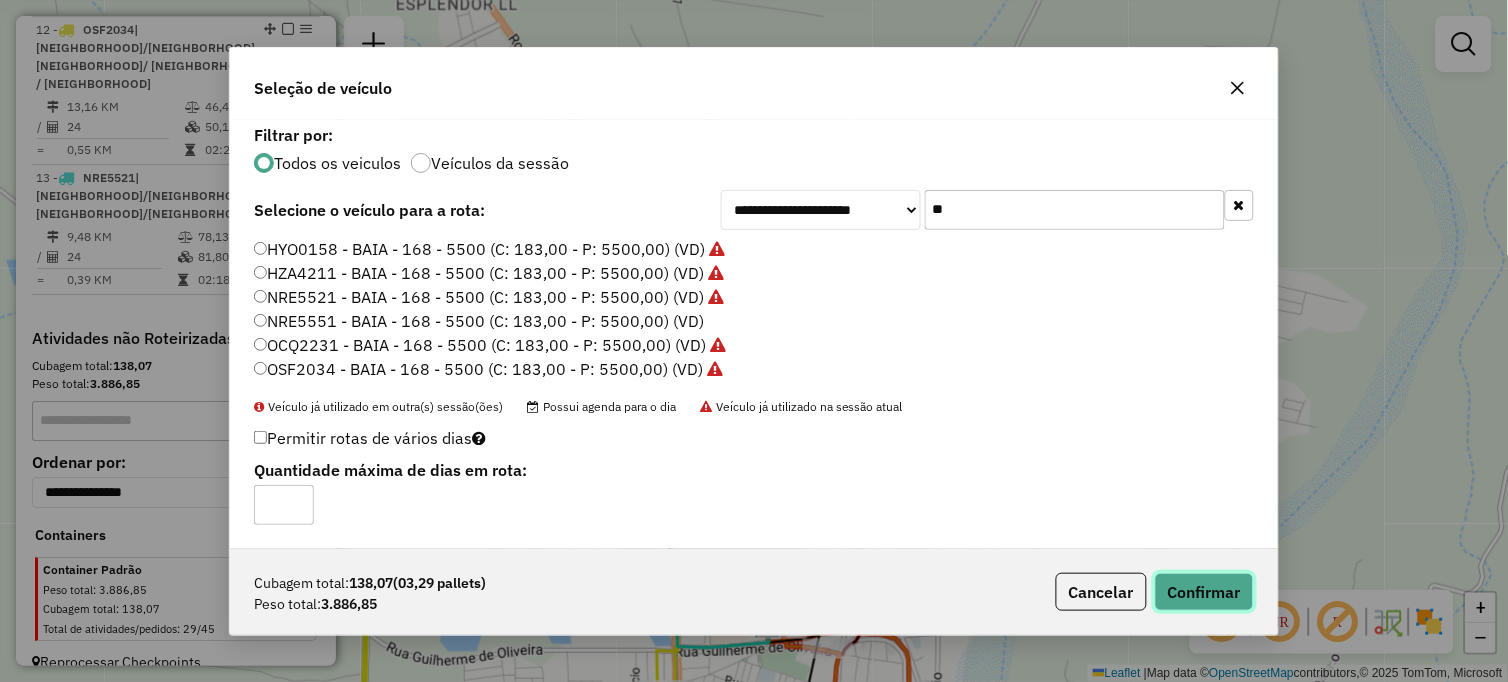 click on "Confirmar" 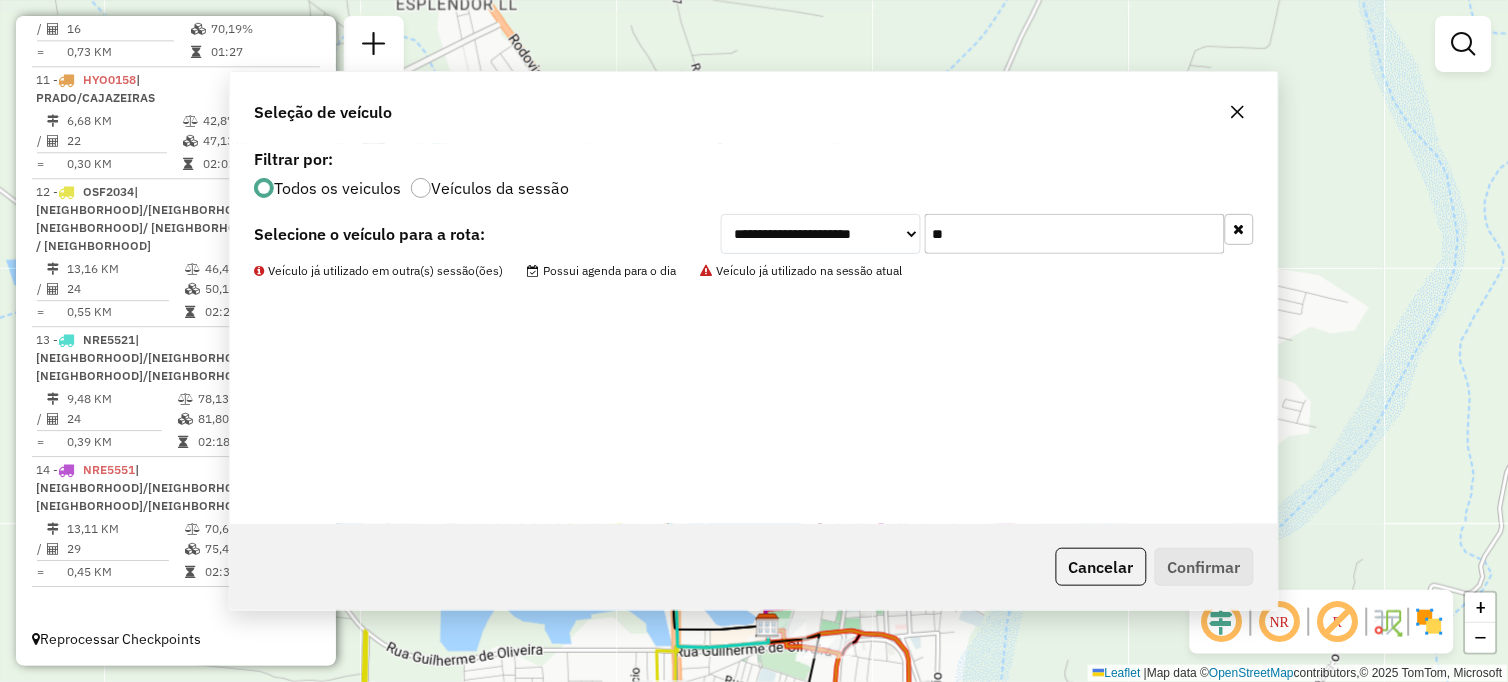 scroll, scrollTop: 1077, scrollLeft: 0, axis: vertical 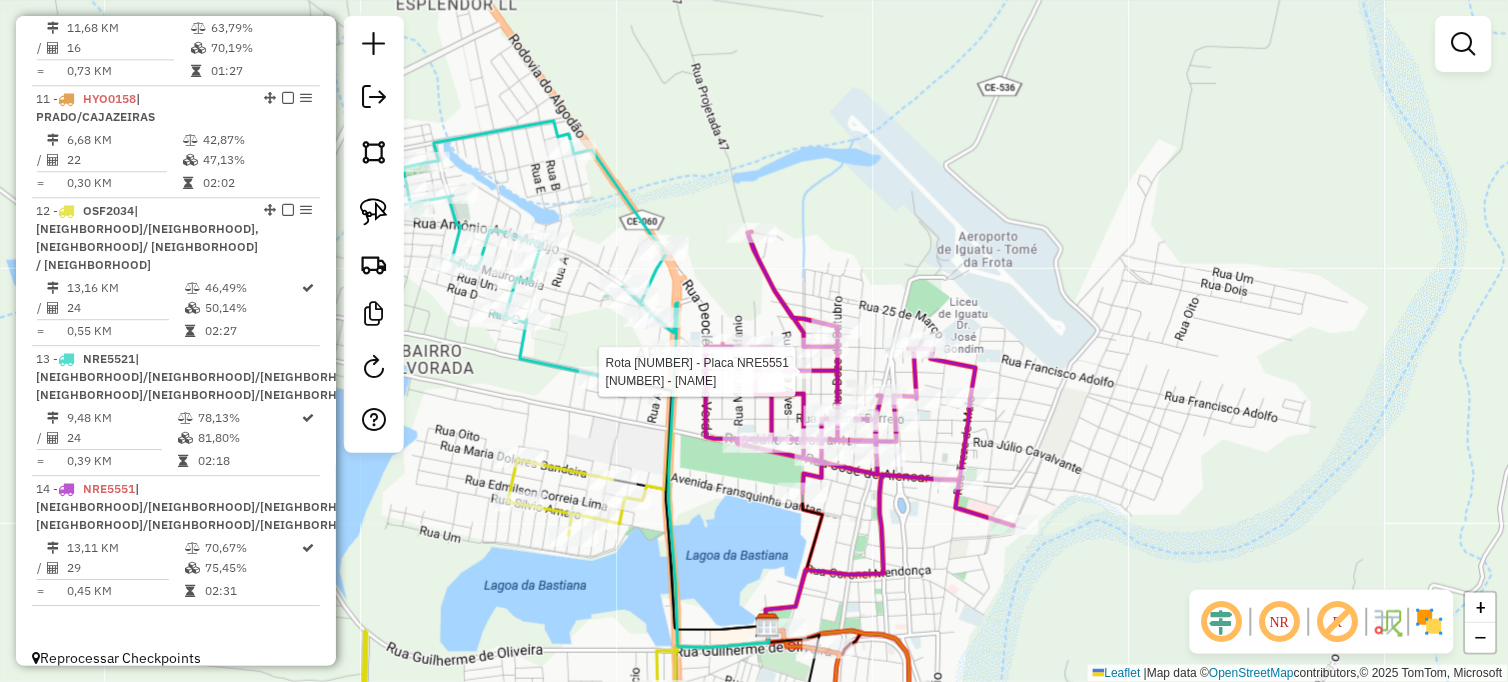 select on "**********" 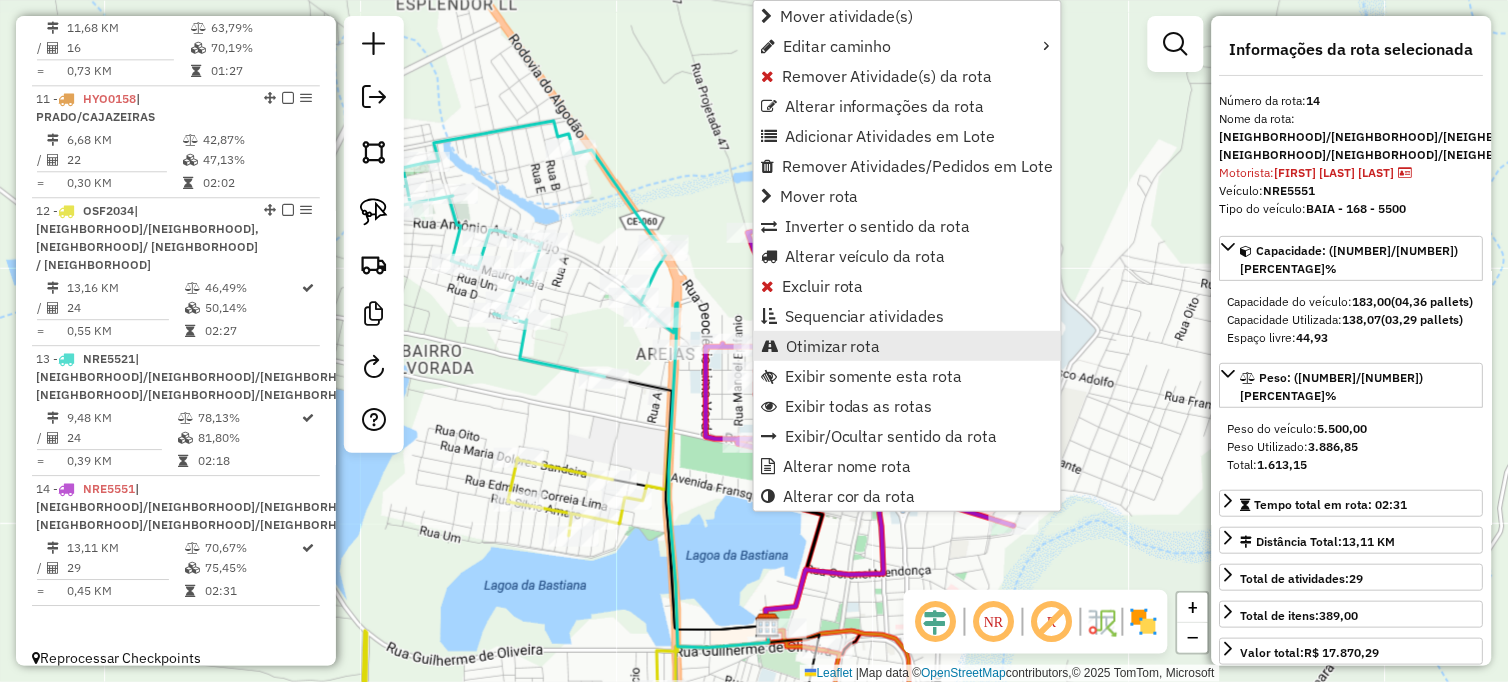 click on "Otimizar rota" at bounding box center [833, 346] 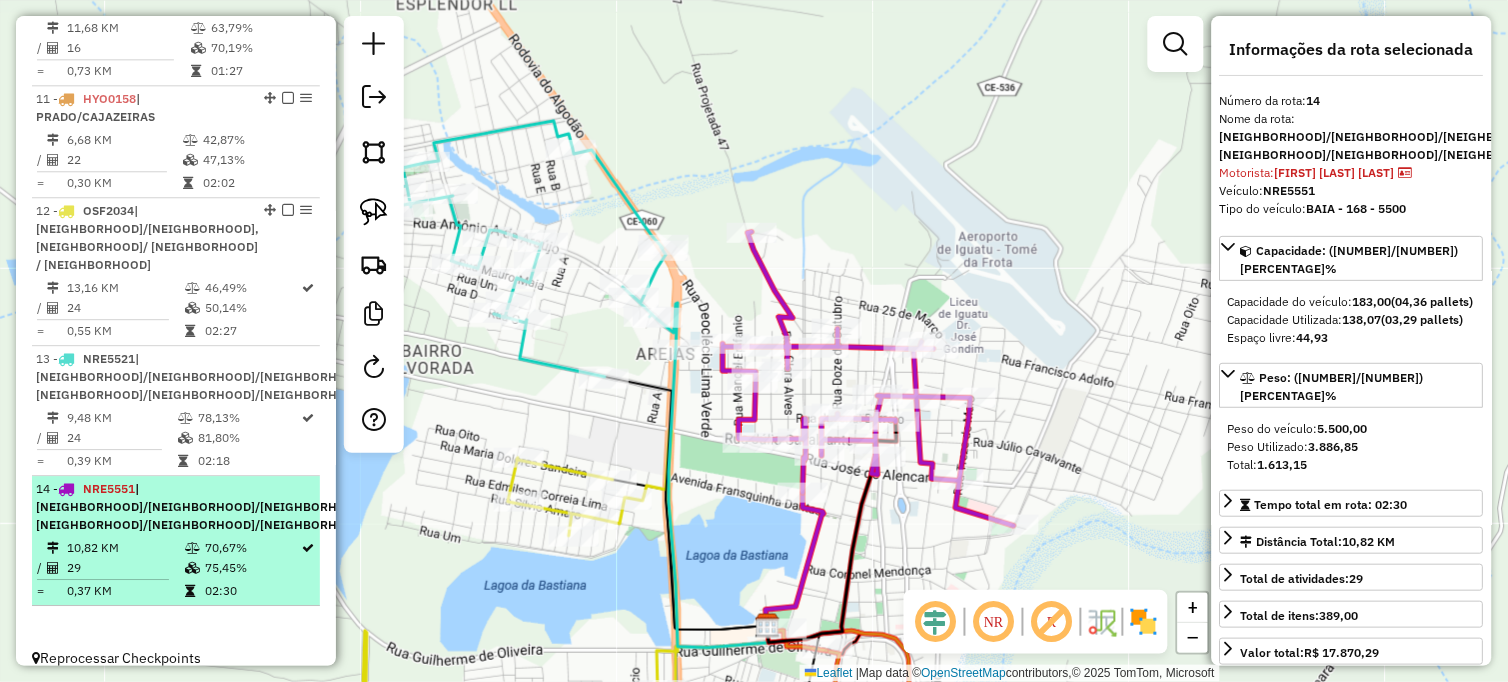 click on "[CODE] | [CITY]/[CITY]/[CITY], [CITY]/[CITY]/[CITY]" at bounding box center [203, 507] 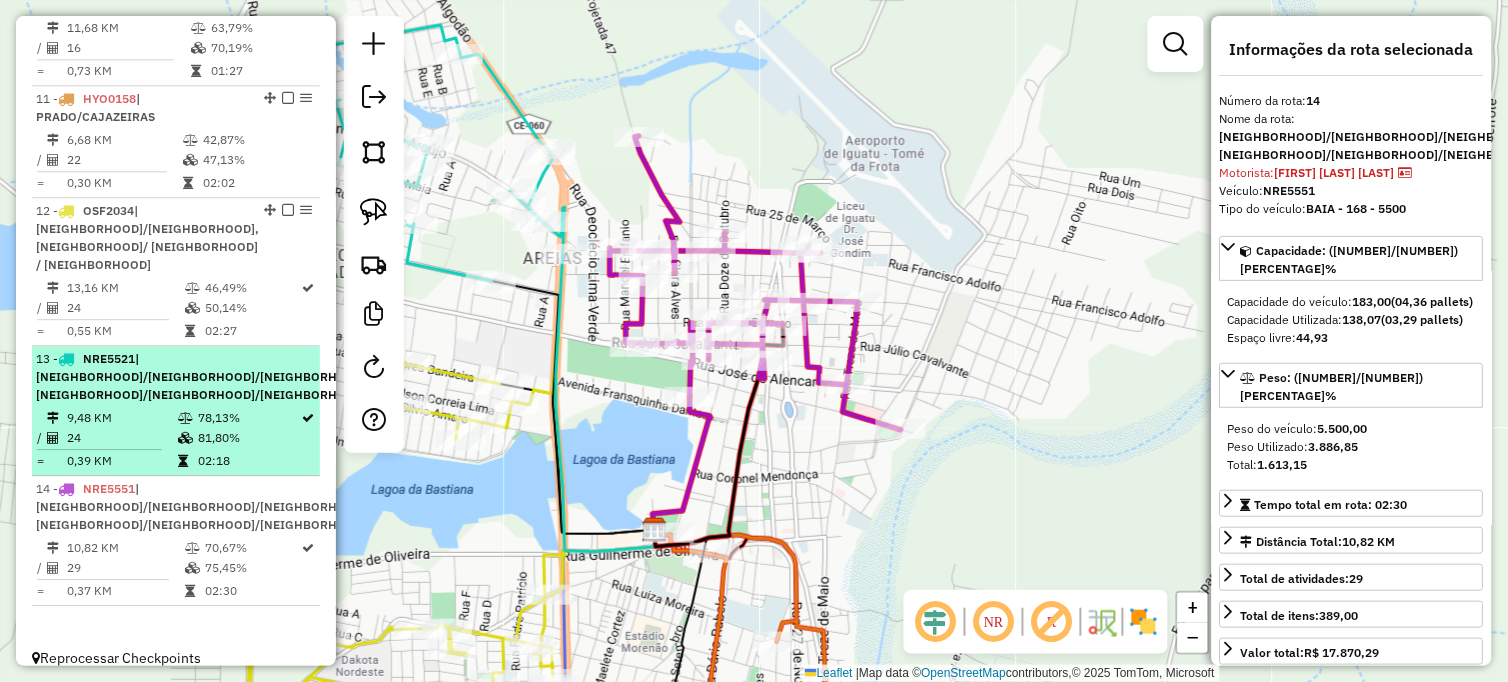 click on "| [NEIGHBORHOOD]/[NEIGHBORHOOD]/[NEIGHBORHOOD], [NEIGHBORHOOD]/[NEIGHBORHOOD]/[NEIGHBORHOOD]" at bounding box center [203, 376] 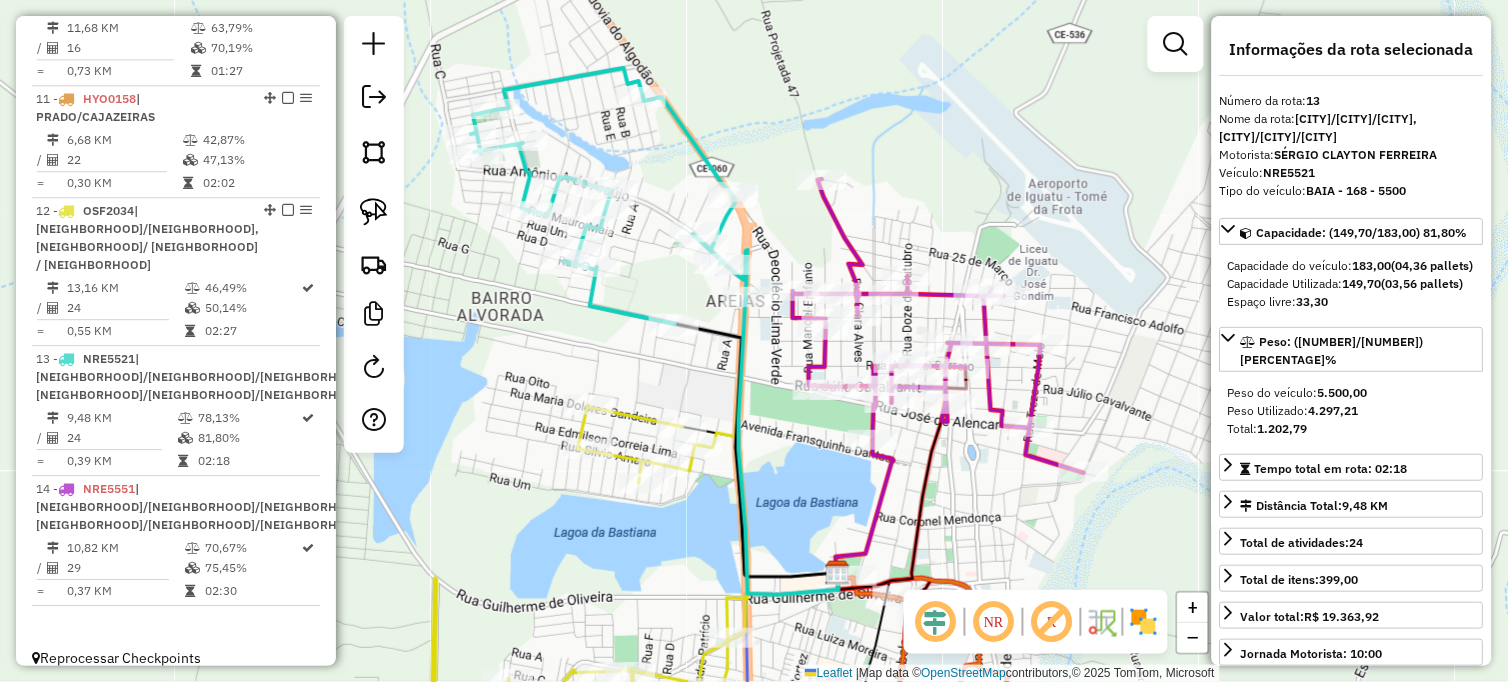 drag, startPoint x: 617, startPoint y: 334, endPoint x: 517, endPoint y: 323, distance: 100.60318 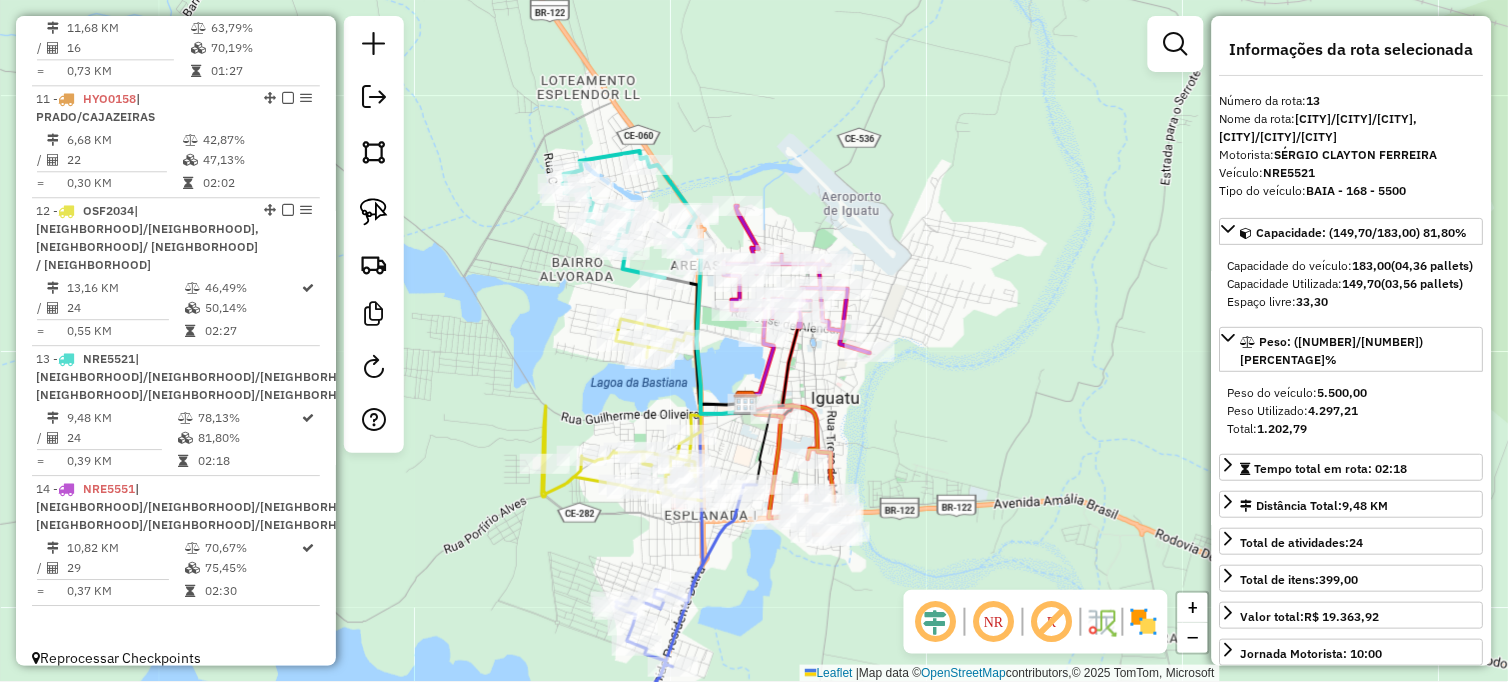 drag, startPoint x: 838, startPoint y: 458, endPoint x: 901, endPoint y: 392, distance: 91.24144 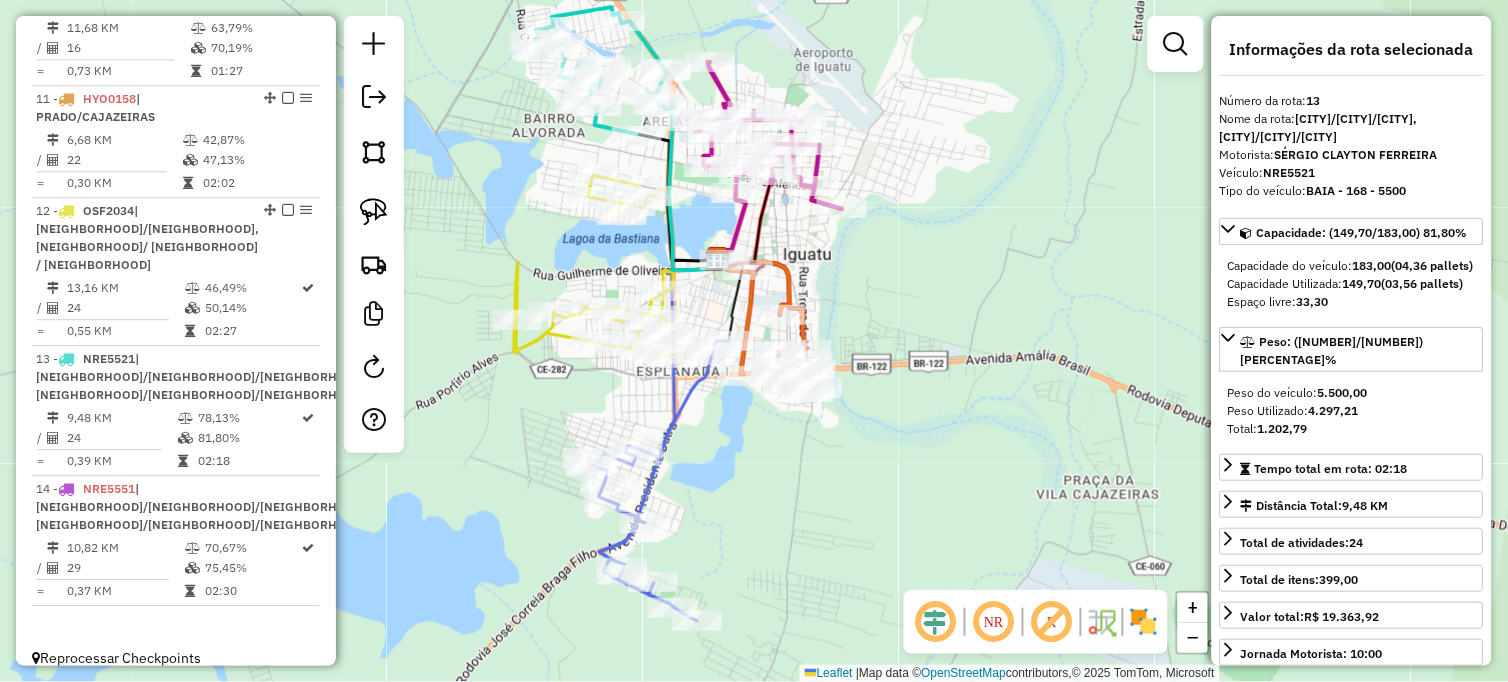 drag, startPoint x: 950, startPoint y: 381, endPoint x: 887, endPoint y: 210, distance: 182.23611 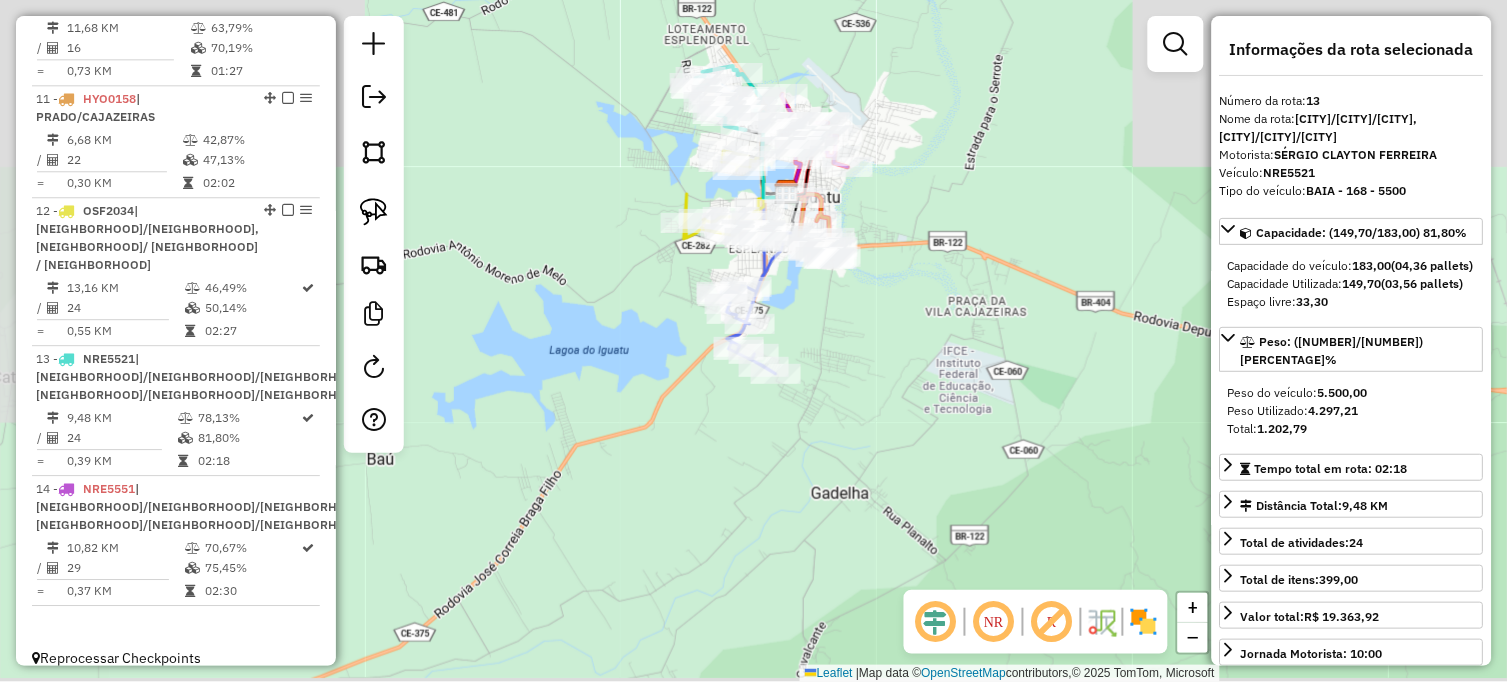 drag, startPoint x: 948, startPoint y: 393, endPoint x: 833, endPoint y: 308, distance: 143.0035 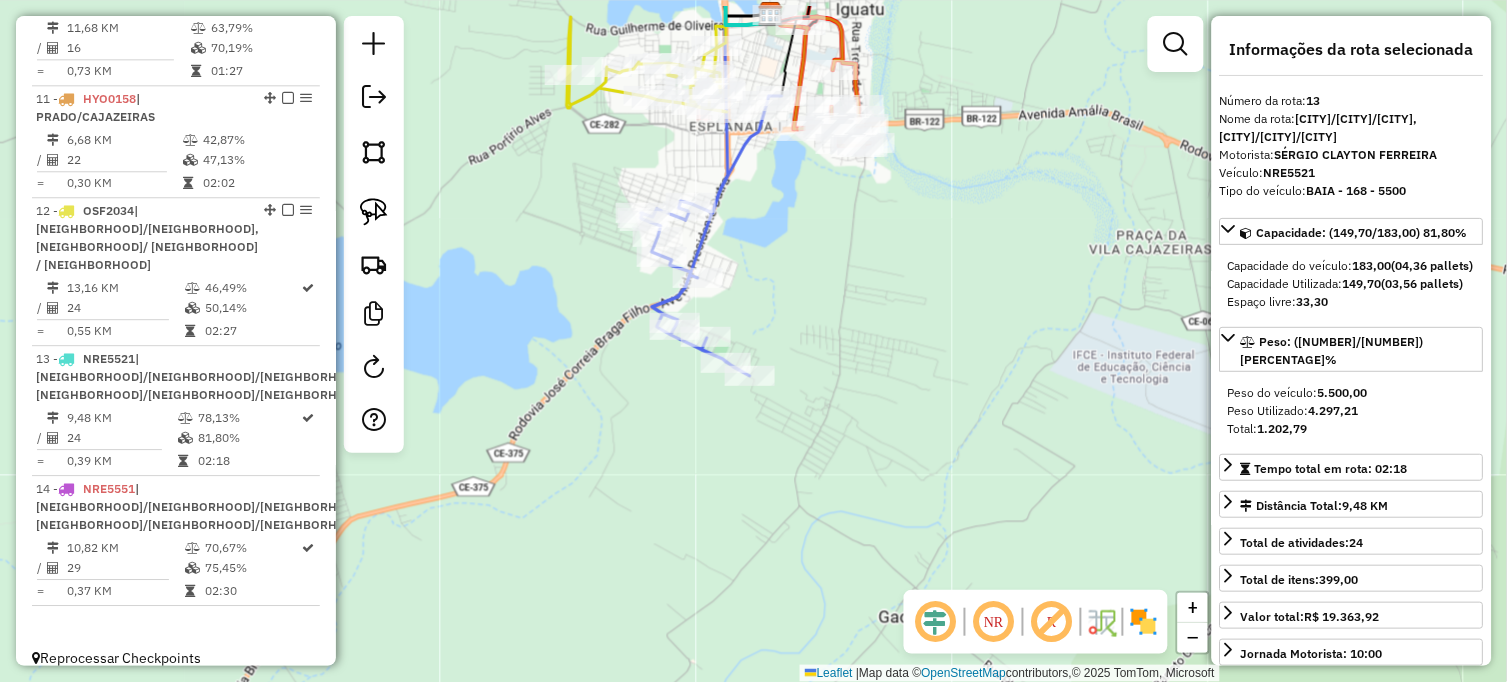 drag, startPoint x: 781, startPoint y: 226, endPoint x: 736, endPoint y: 413, distance: 192.33824 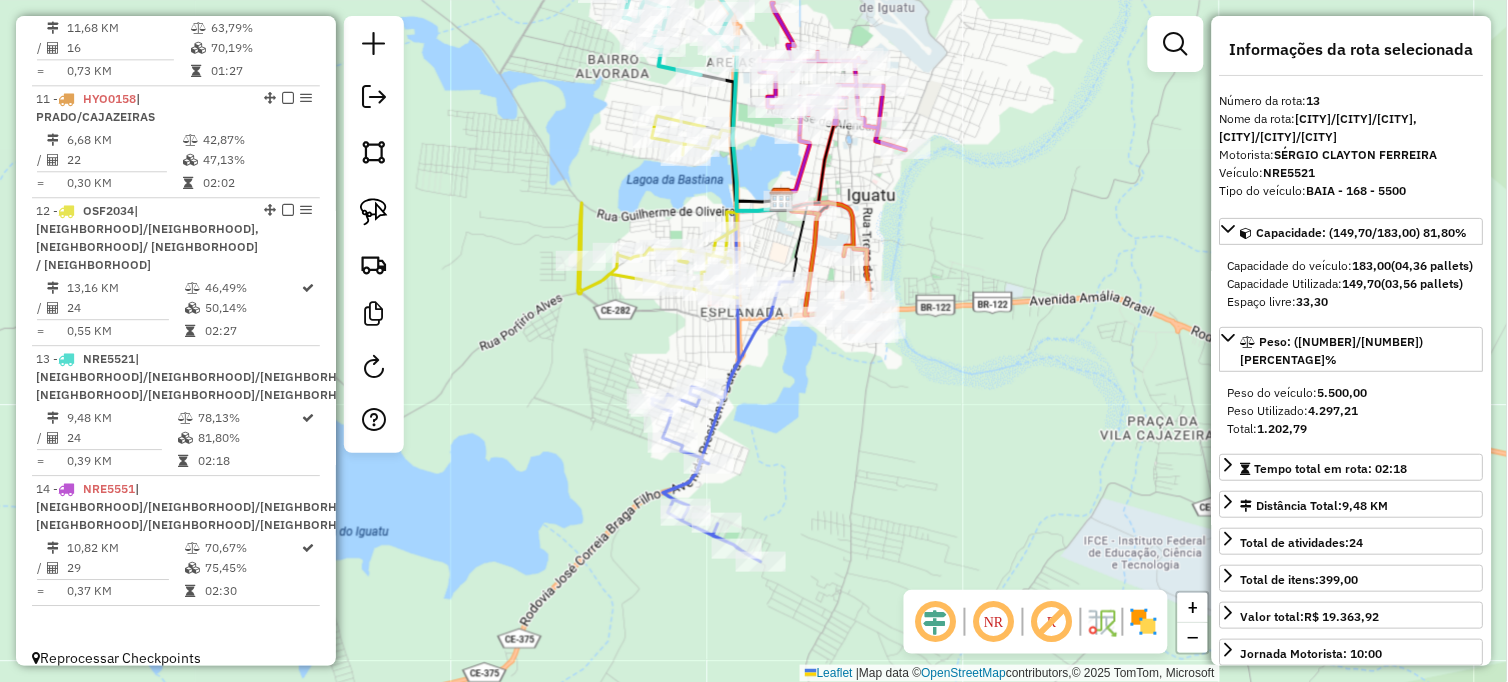 click on "Janela de atendimento Grade de atendimento Capacidade Transportadoras Veículos Cliente Pedidos  Rotas Selecione os dias de semana para filtrar as janelas de atendimento  Seg   Ter   Qua   Qui   Sex   Sáb   Dom  Informe o período da janela de atendimento: De: Até:  Filtrar exatamente a janela do cliente  Considerar janela de atendimento padrão  Selecione os dias de semana para filtrar as grades de atendimento  Seg   Ter   Qua   Qui   Sex   Sáb   Dom   Considerar clientes sem dia de atendimento cadastrado  Clientes fora do dia de atendimento selecionado Filtrar as atividades entre os valores definidos abaixo:  Peso mínimo:   Peso máximo:   Cubagem mínima:   Cubagem máxima:   De:   Até:  Filtrar as atividades entre o tempo de atendimento definido abaixo:  De:   Até:   Considerar capacidade total dos clientes não roteirizados Transportadora: Selecione um ou mais itens Tipo de veículo: Selecione um ou mais itens Veículo: Selecione um ou mais itens Motorista: Selecione um ou mais itens Nome: Rótulo:" 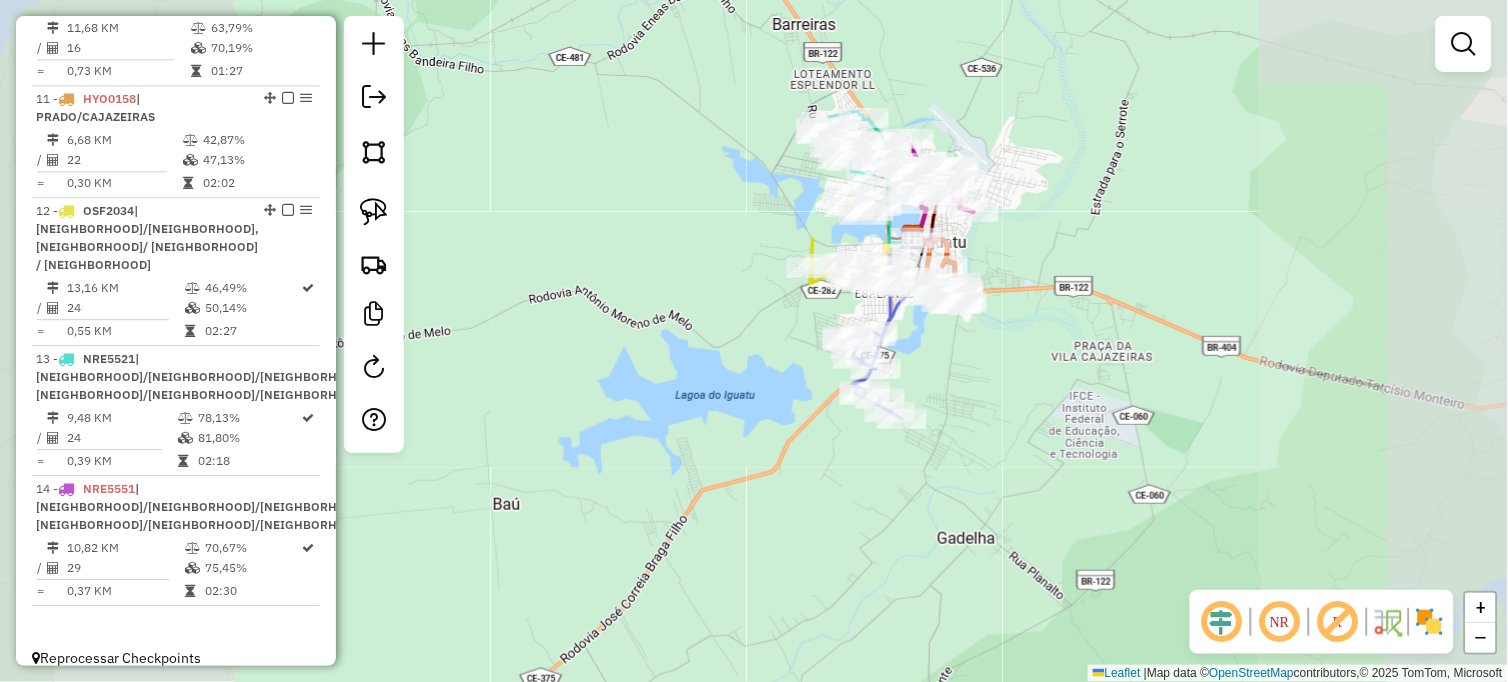drag, startPoint x: 1110, startPoint y: 403, endPoint x: 1016, endPoint y: 273, distance: 160.42444 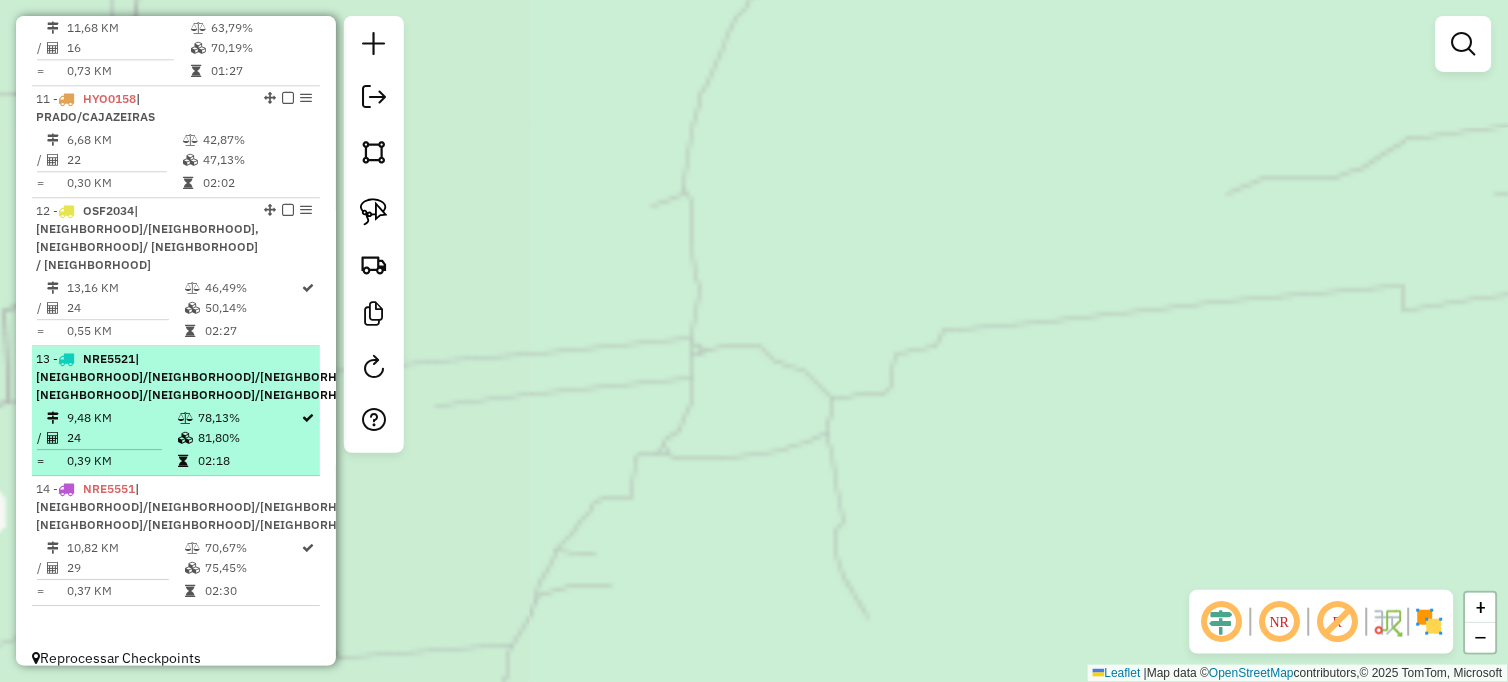 scroll, scrollTop: 1076, scrollLeft: 0, axis: vertical 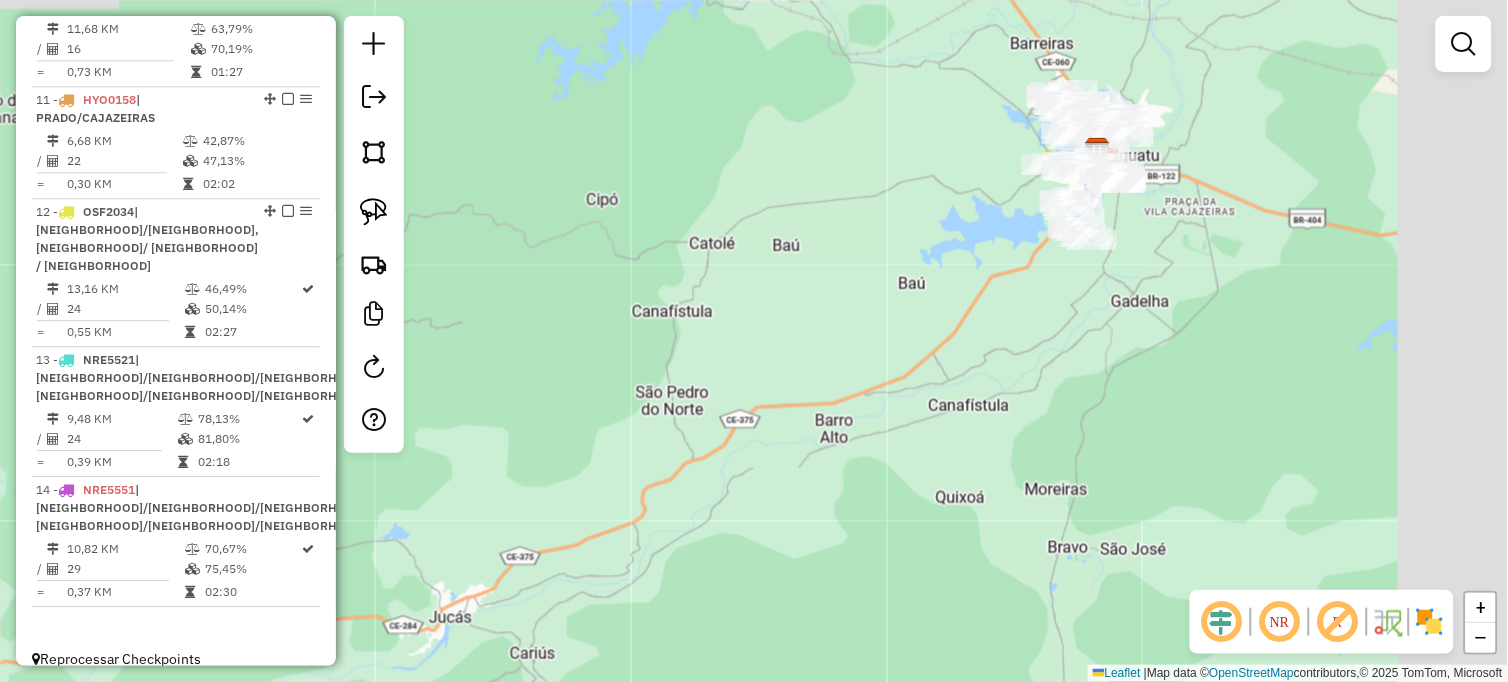 drag, startPoint x: 1178, startPoint y: 341, endPoint x: 885, endPoint y: 346, distance: 293.04266 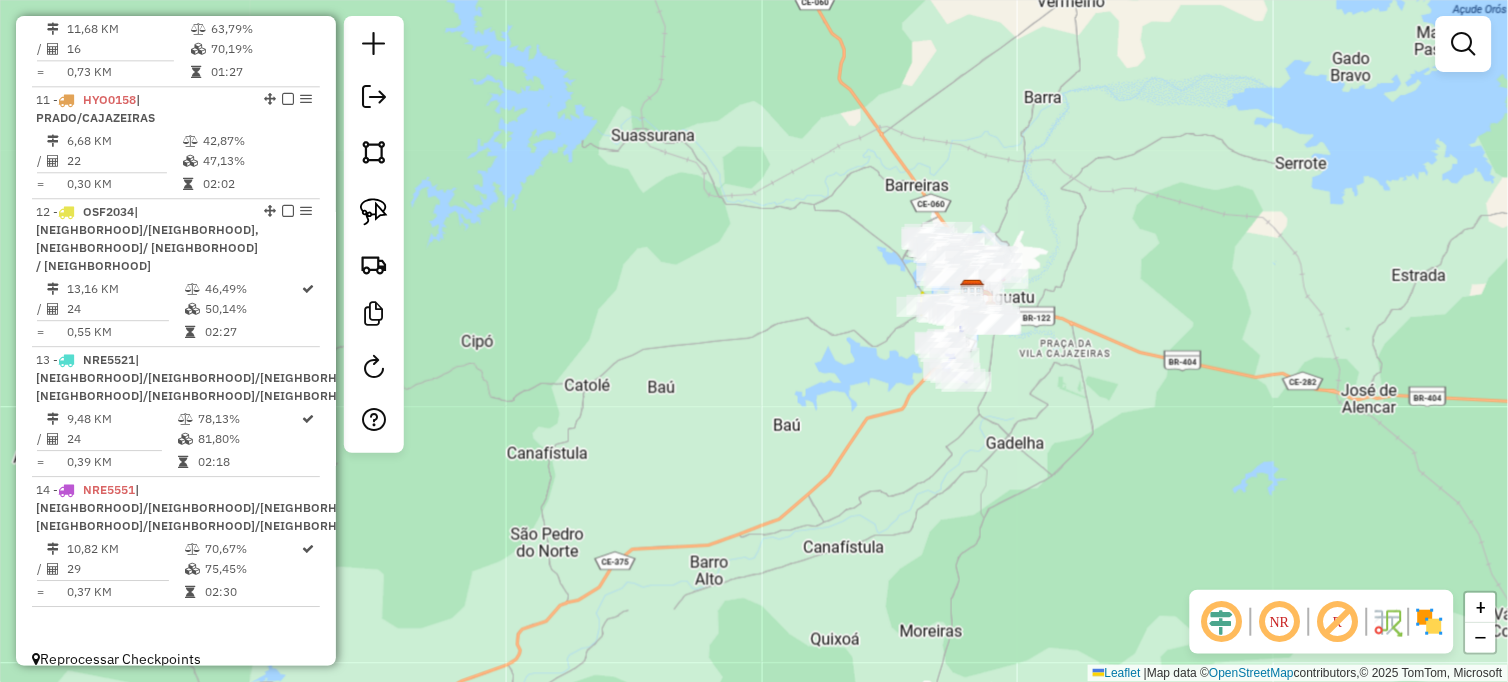 drag, startPoint x: 1074, startPoint y: 308, endPoint x: 1070, endPoint y: 402, distance: 94.08507 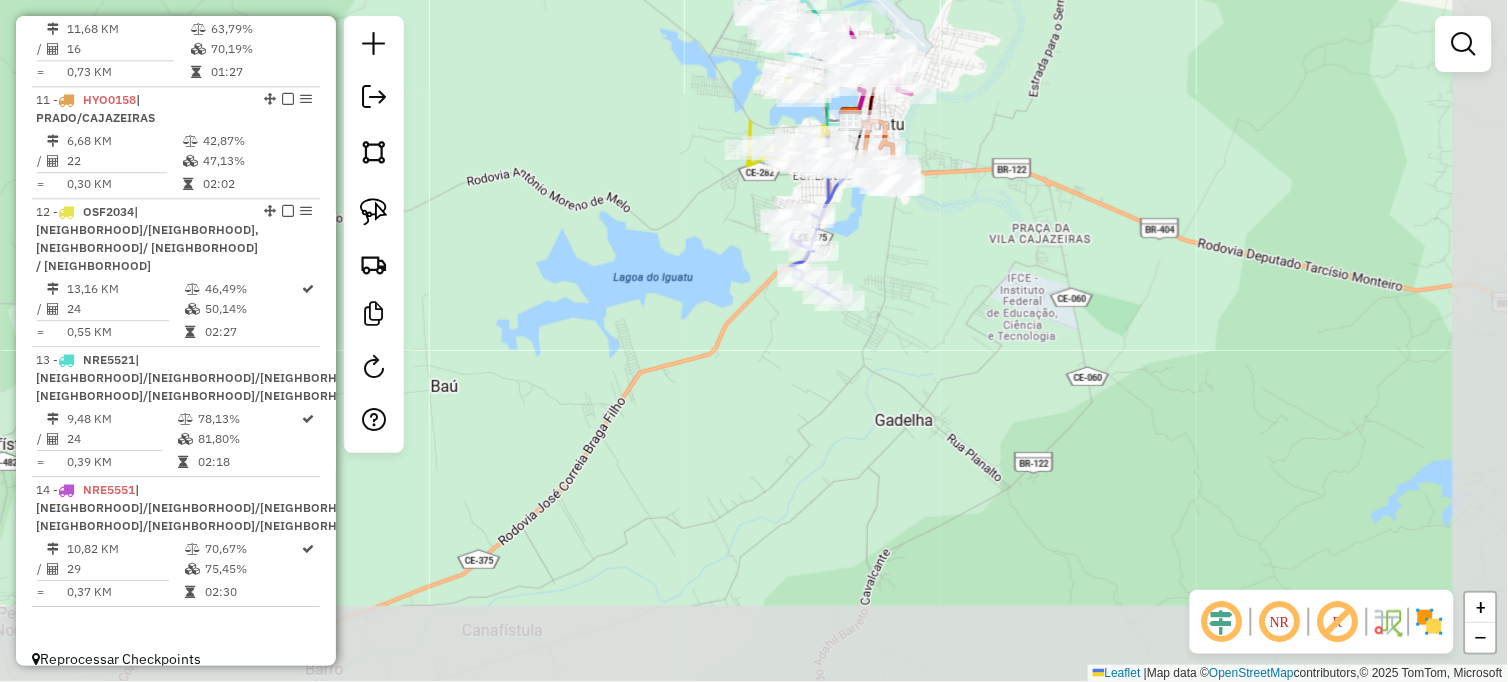 drag, startPoint x: 1160, startPoint y: 392, endPoint x: 801, endPoint y: 154, distance: 430.72614 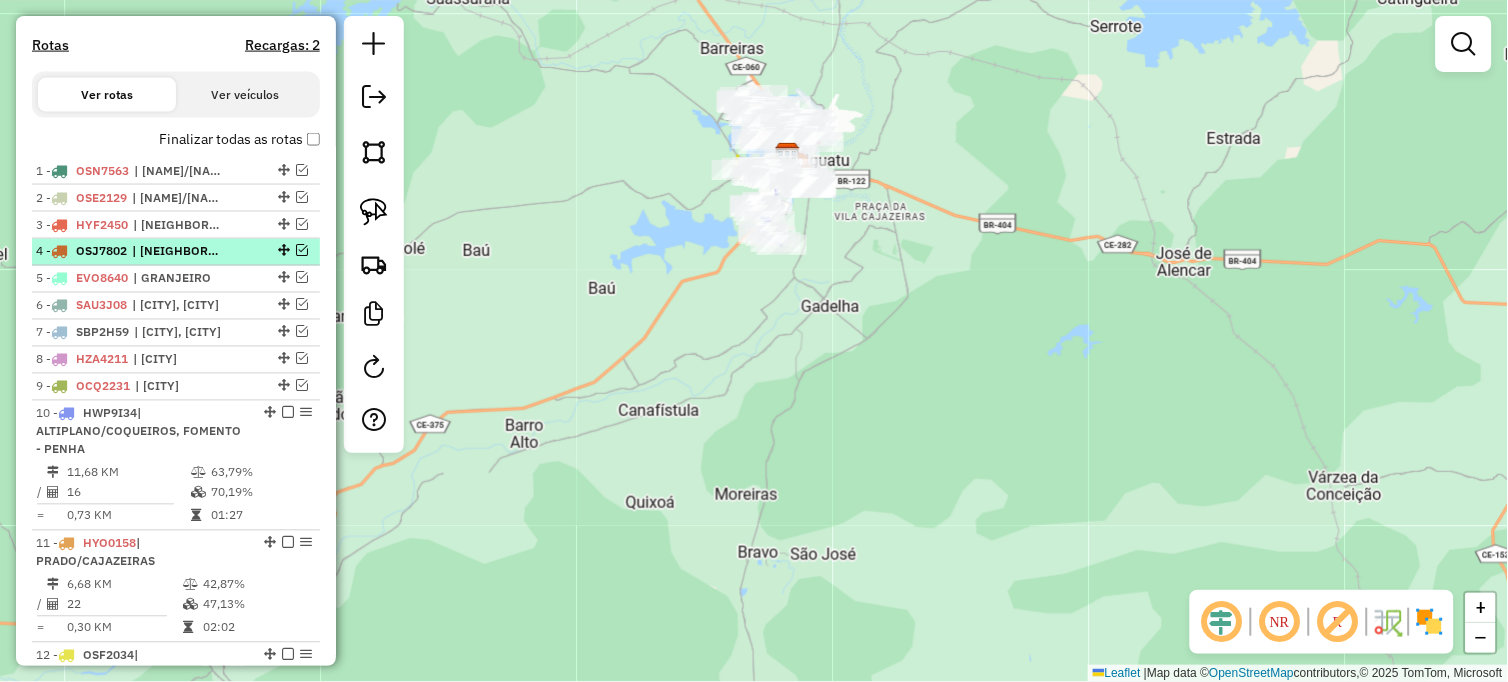 scroll, scrollTop: 521, scrollLeft: 0, axis: vertical 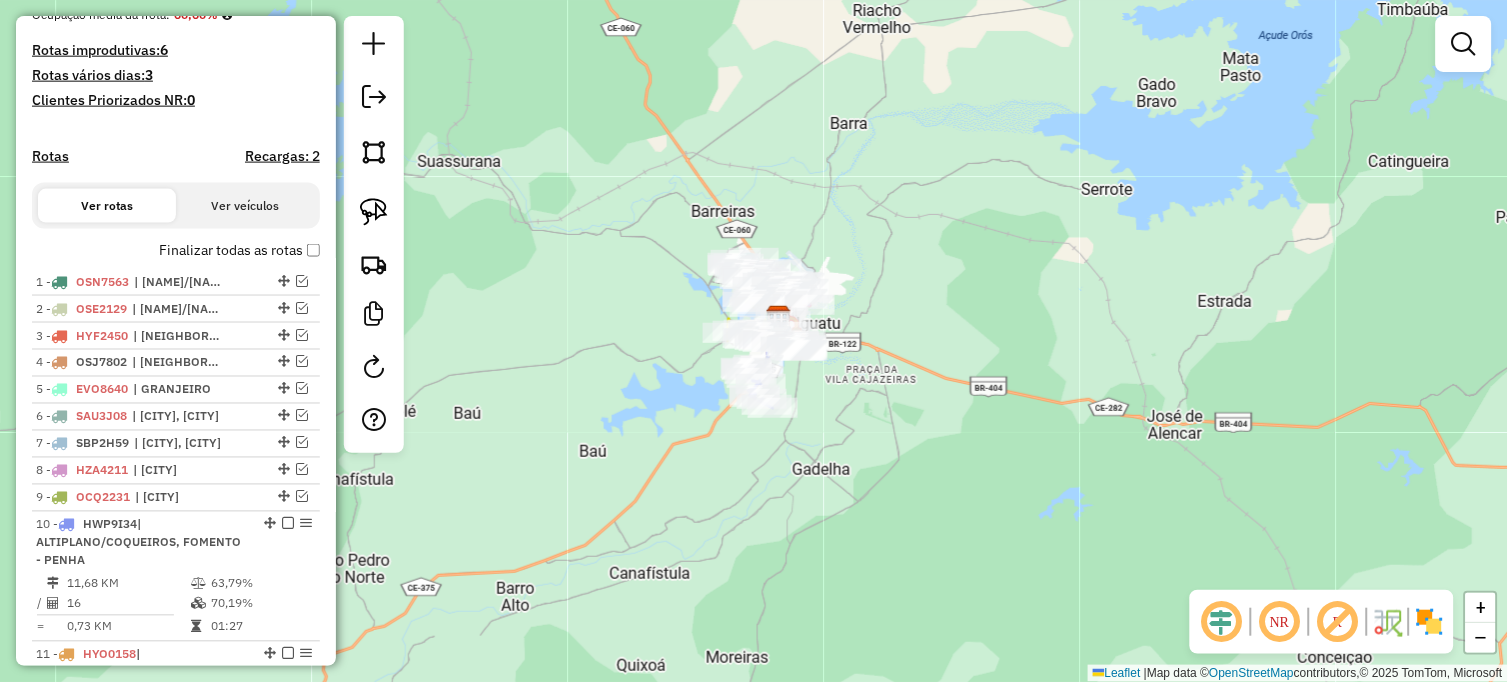 drag, startPoint x: 742, startPoint y: 298, endPoint x: 1, endPoint y: 78, distance: 772.96893 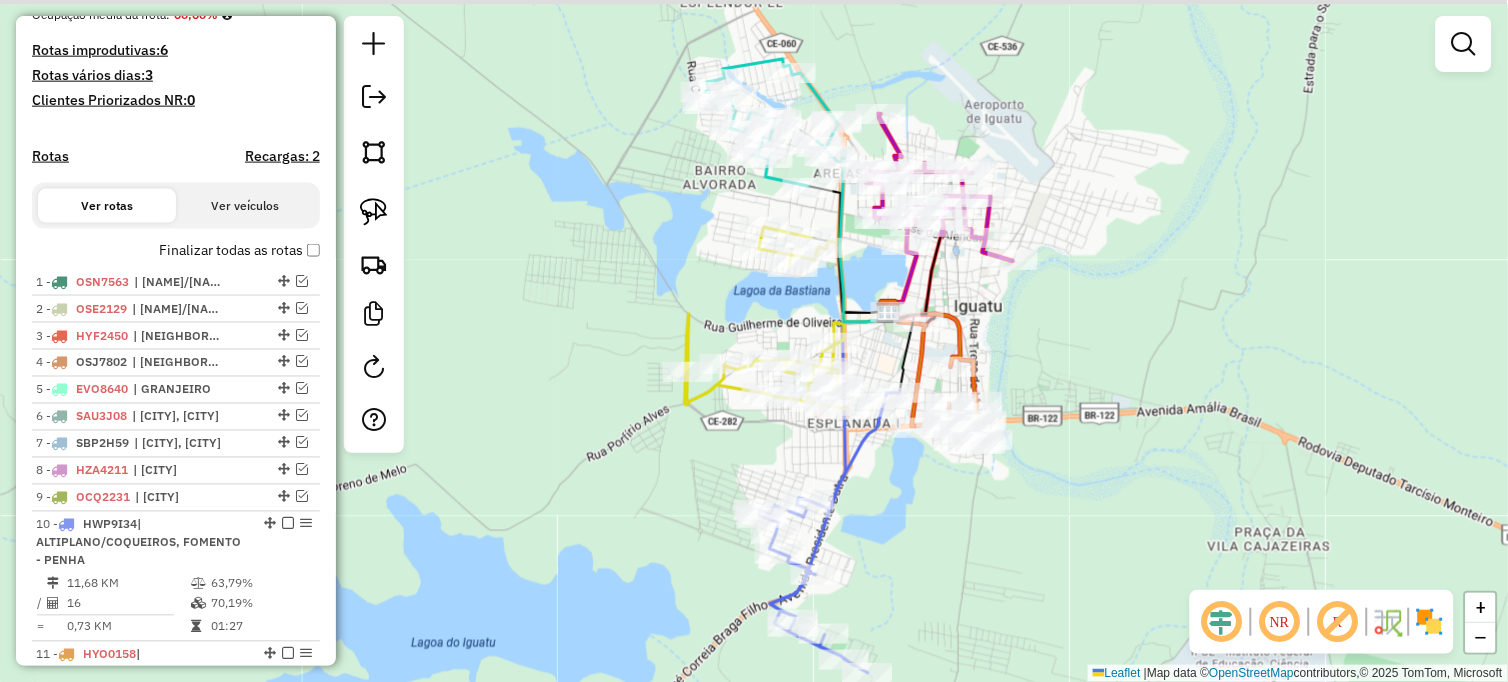 drag, startPoint x: 954, startPoint y: 212, endPoint x: 805, endPoint y: 318, distance: 182.85786 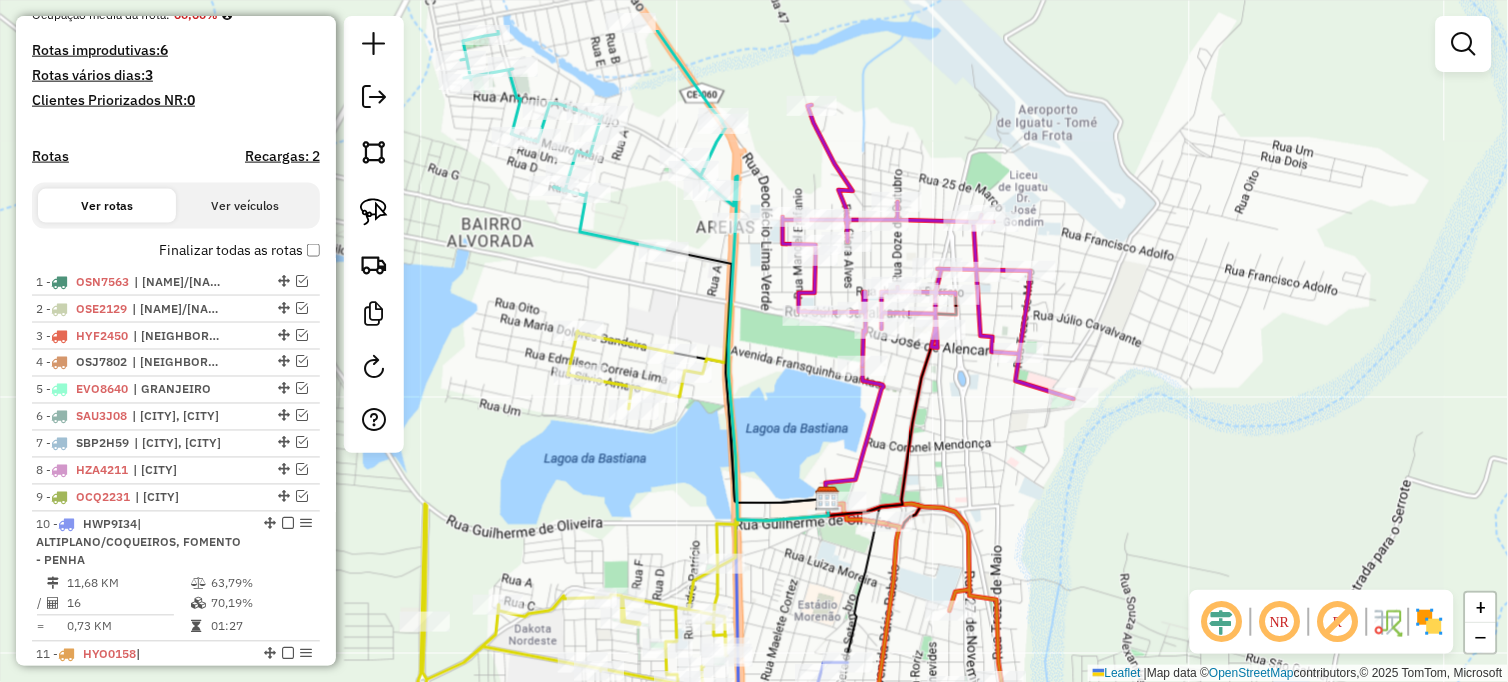 drag, startPoint x: 805, startPoint y: 258, endPoint x: 715, endPoint y: 365, distance: 139.81773 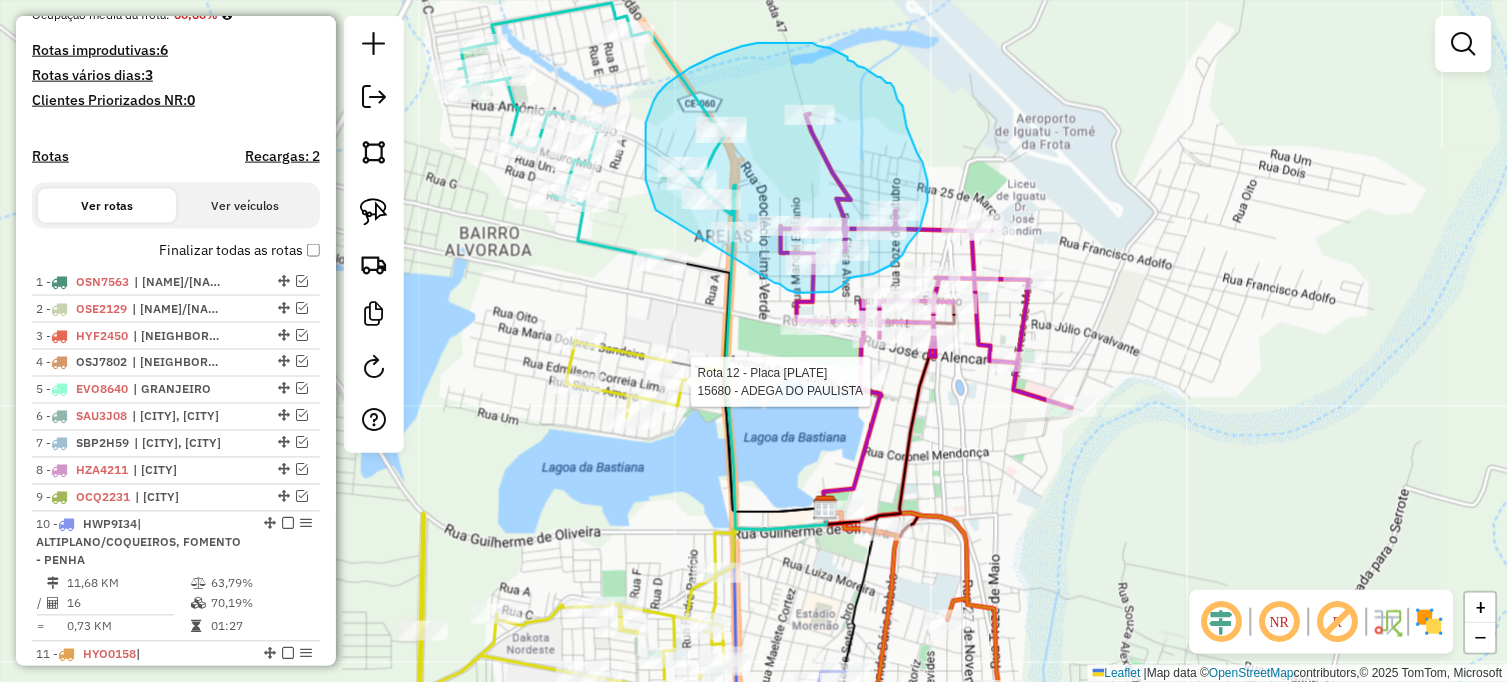 drag, startPoint x: 656, startPoint y: 210, endPoint x: 775, endPoint y: 283, distance: 139.60658 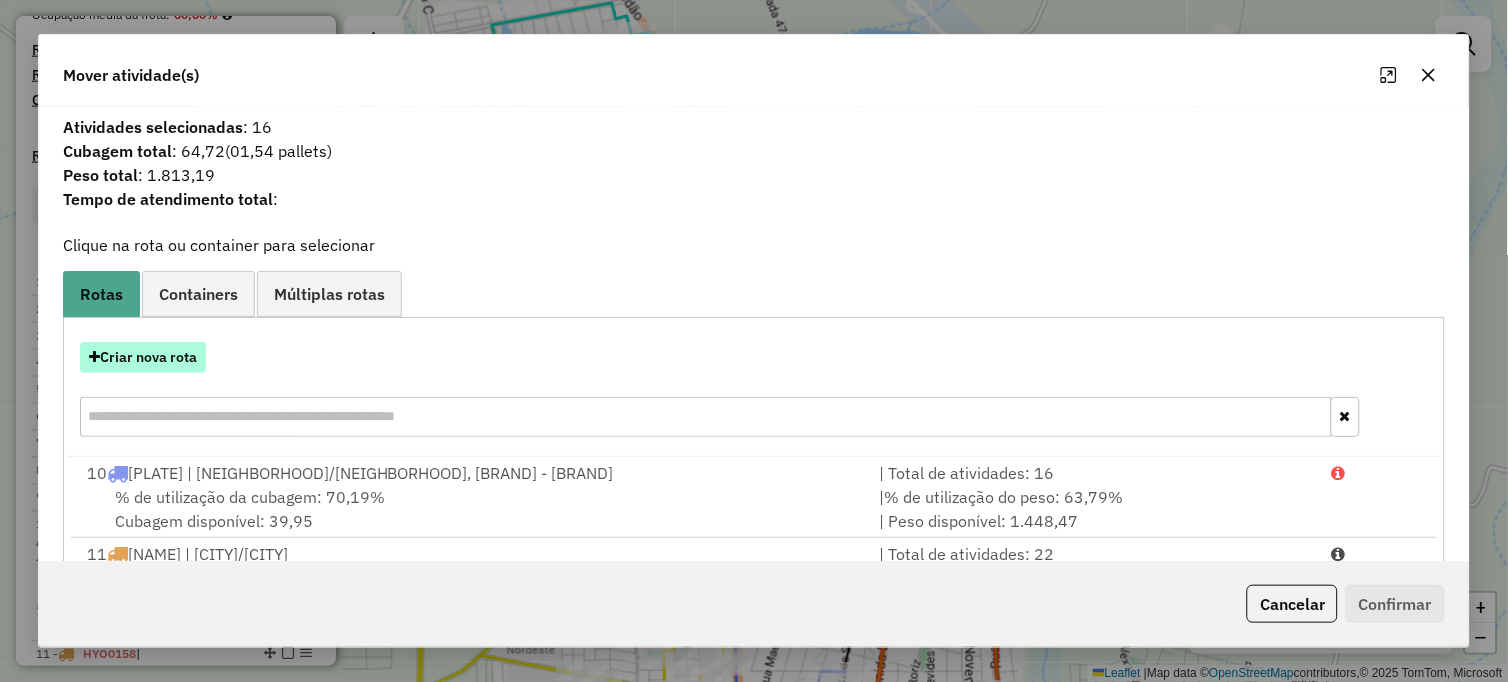 click on "Criar nova rota" at bounding box center (143, 357) 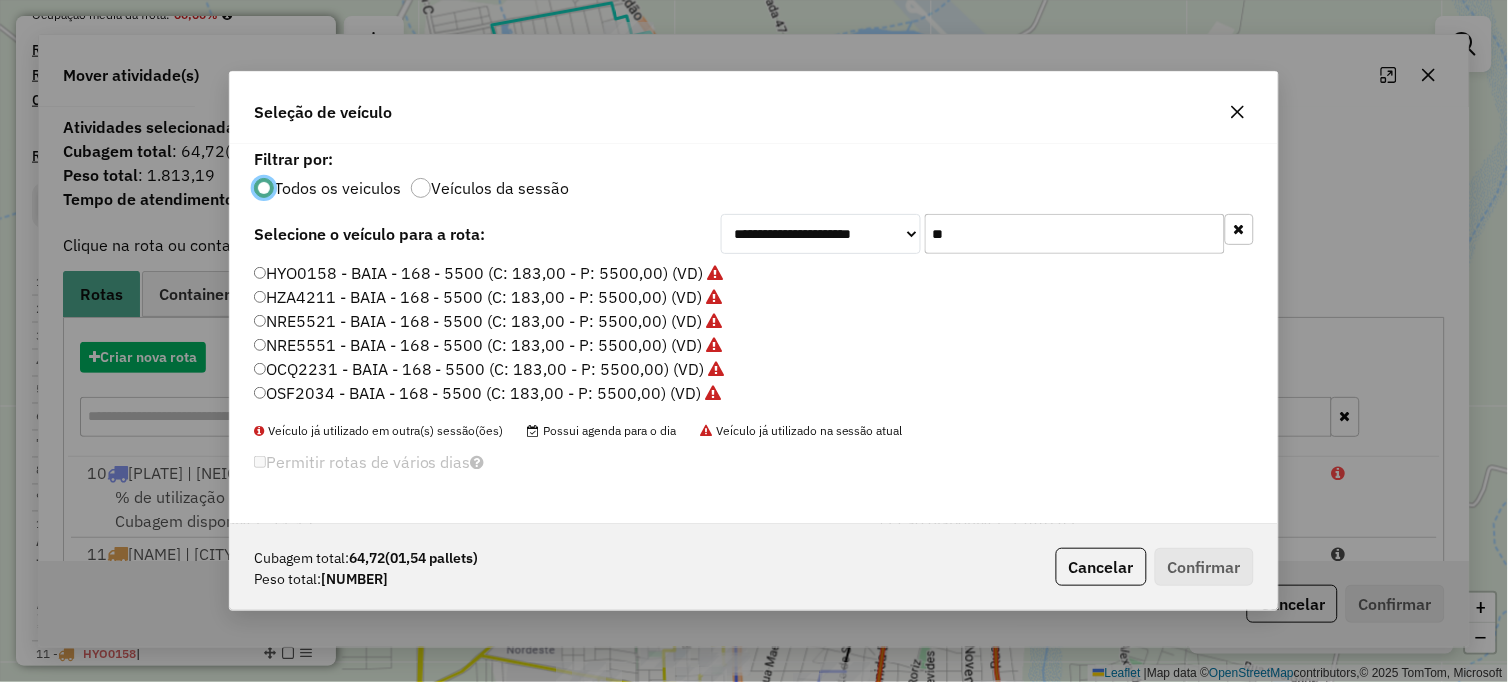 scroll, scrollTop: 11, scrollLeft: 5, axis: both 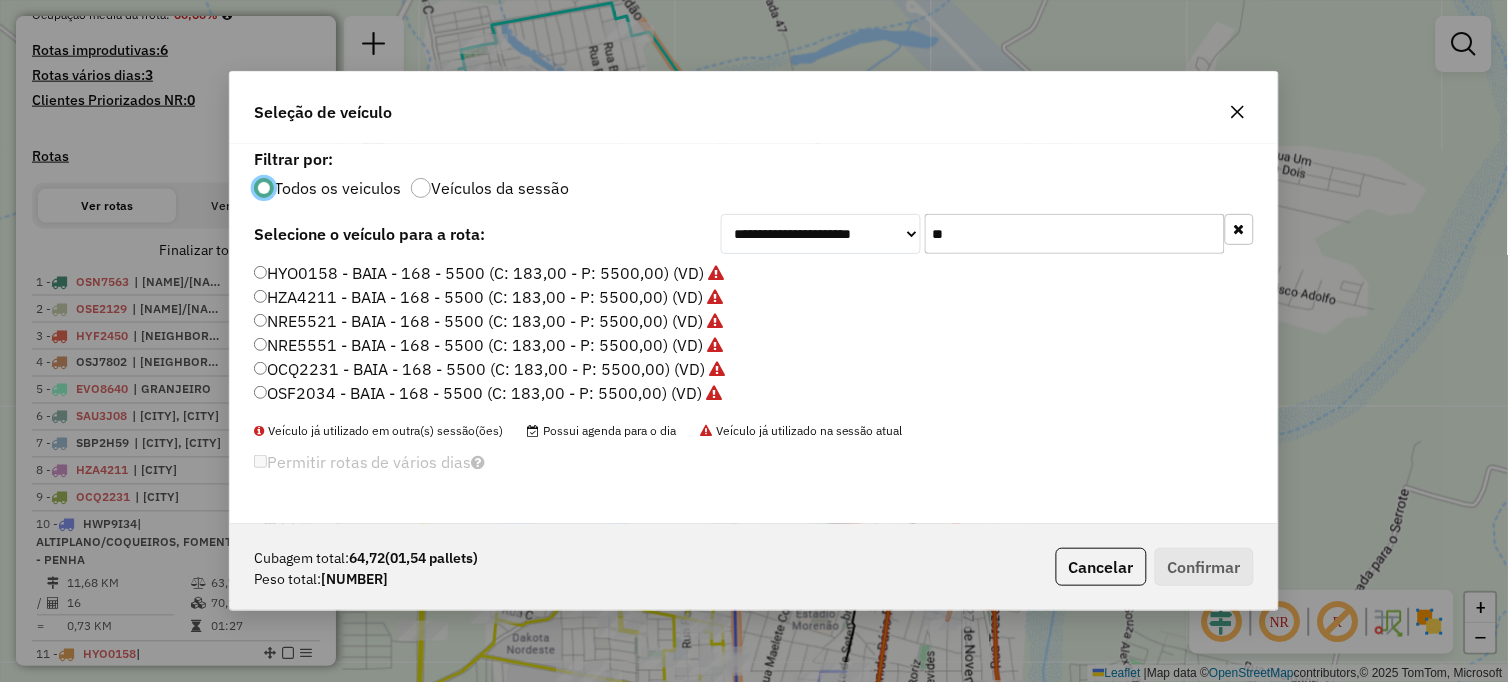 drag, startPoint x: 745, startPoint y: 234, endPoint x: 686, endPoint y: 235, distance: 59.008472 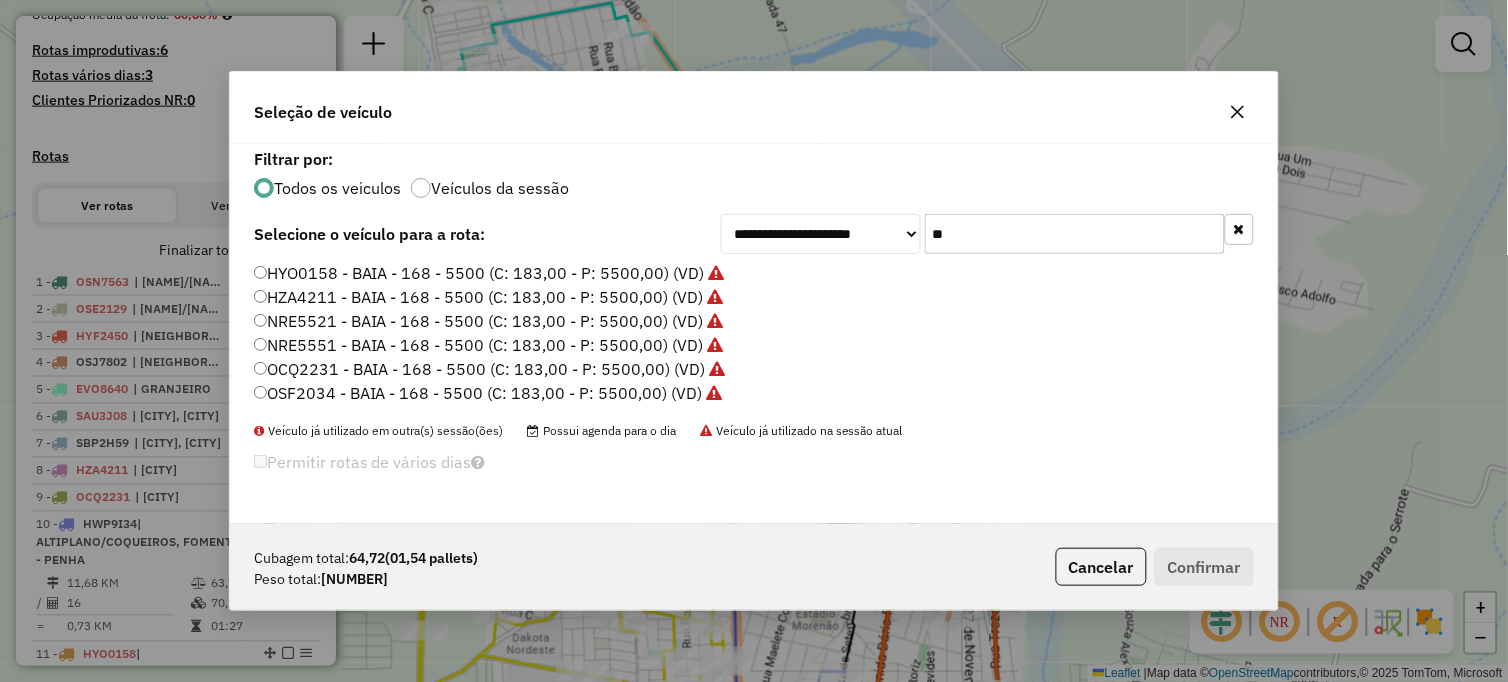 type on "*" 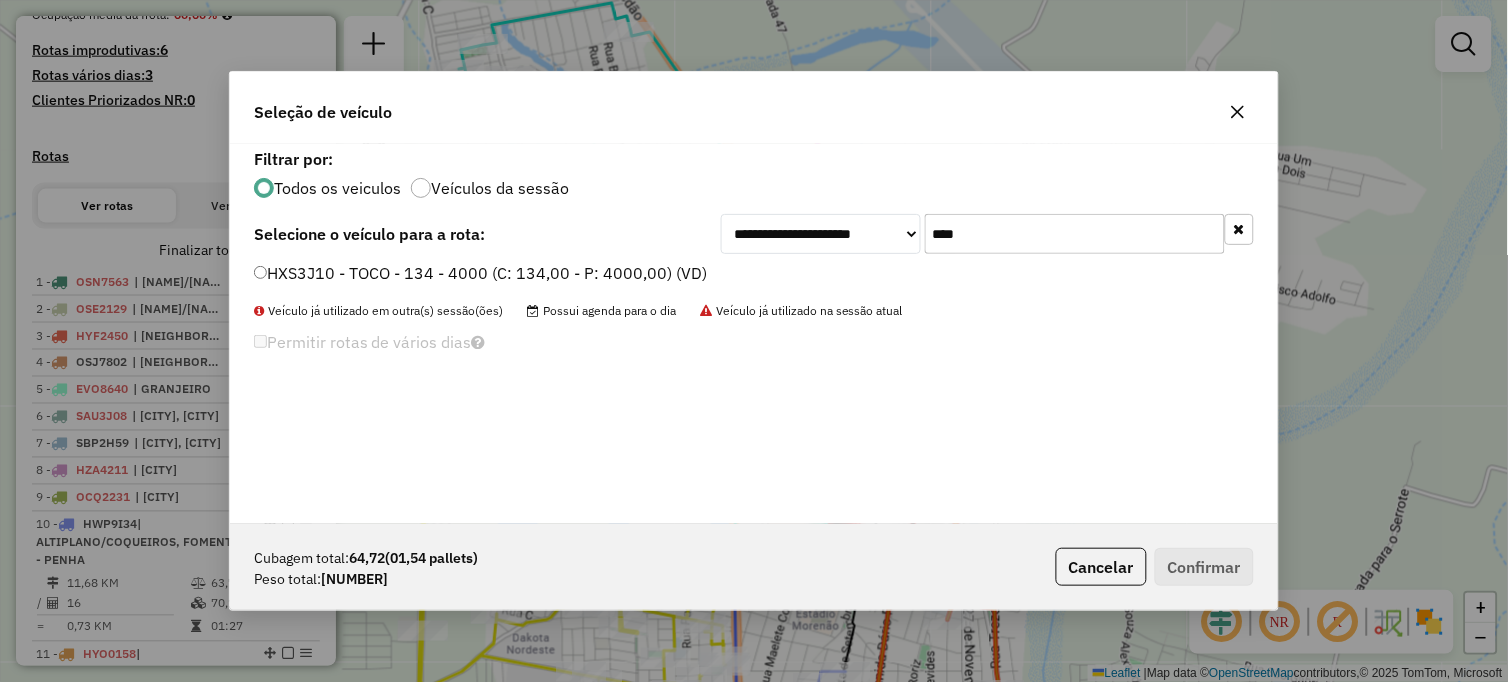 type on "****" 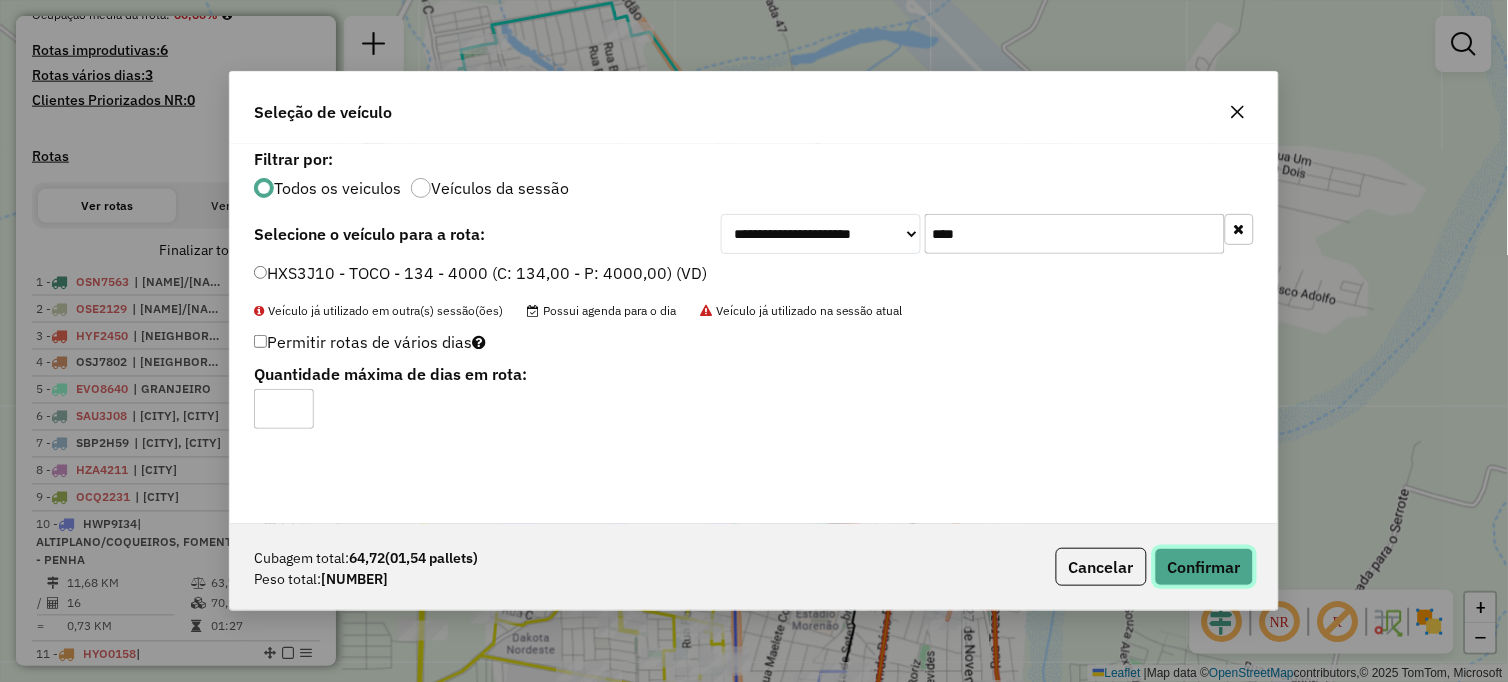 click on "Confirmar" 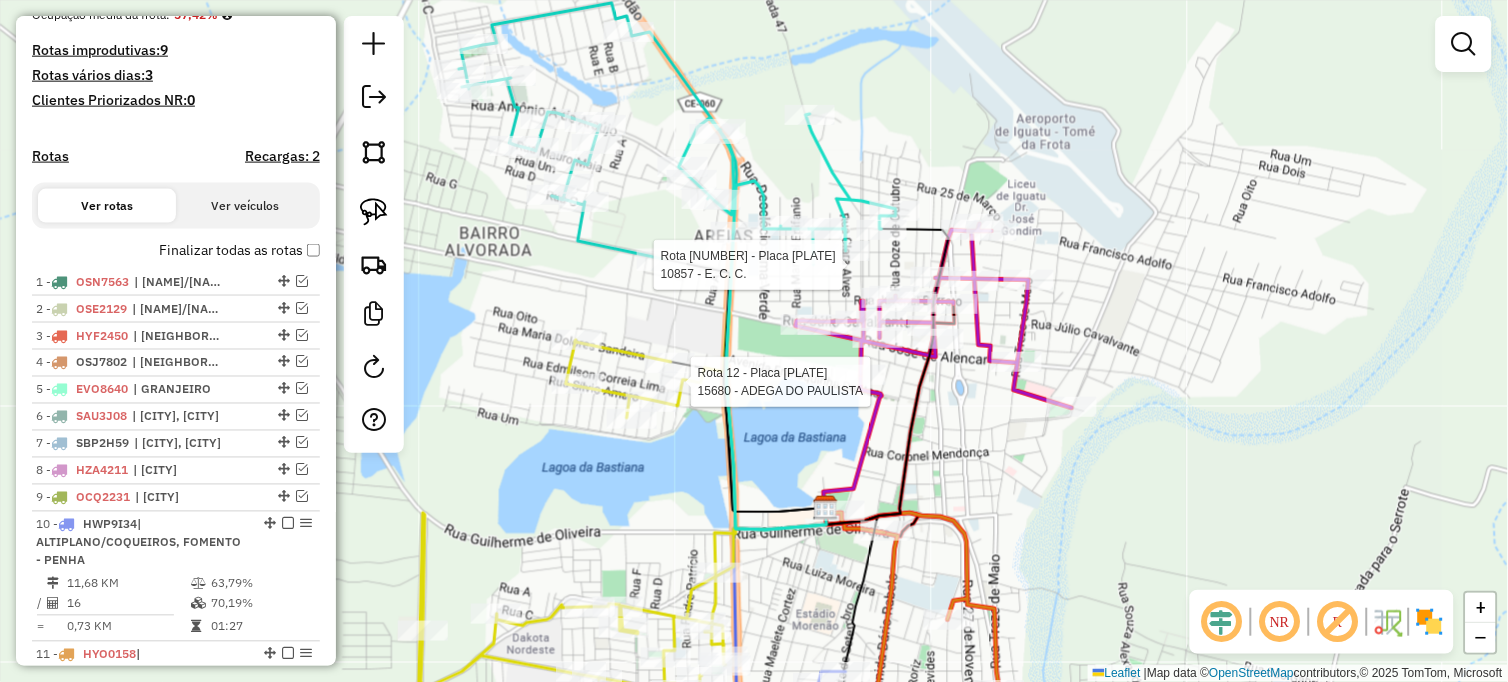 select on "**********" 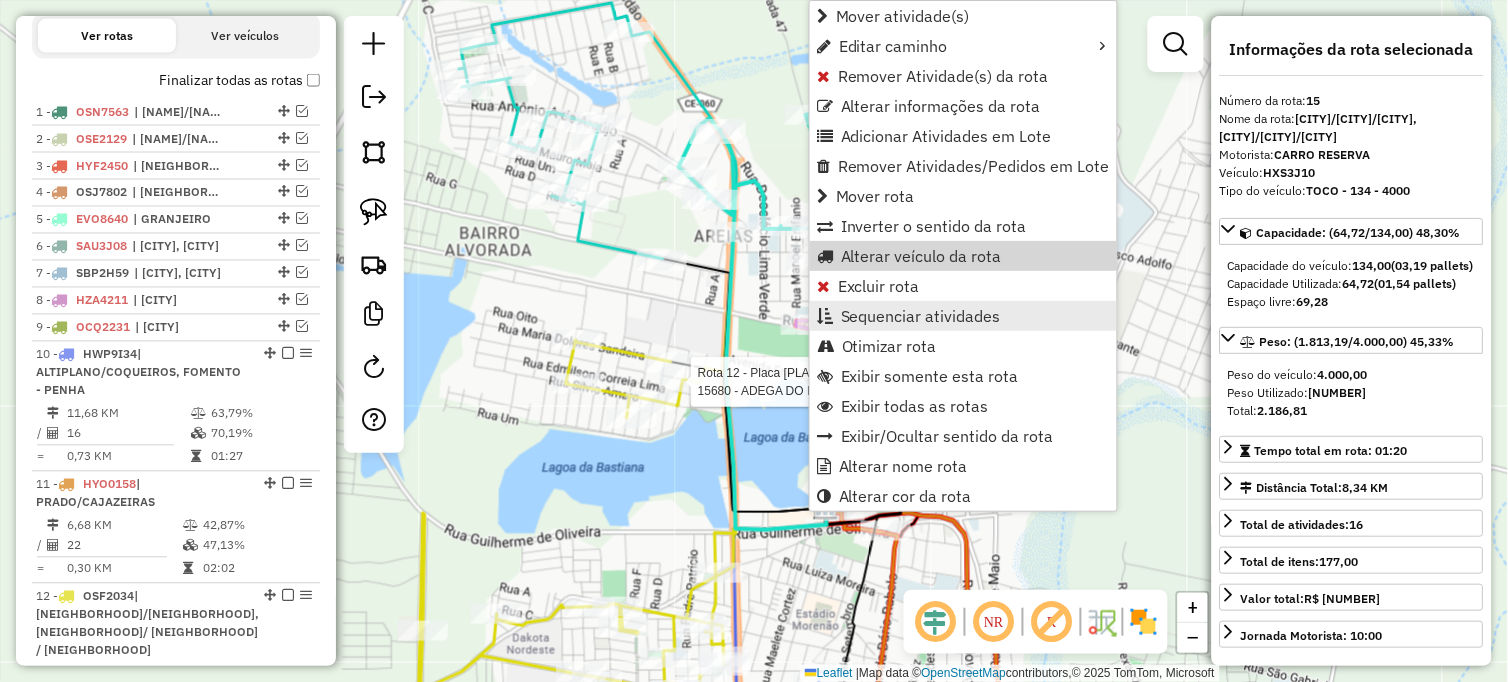 scroll, scrollTop: 1207, scrollLeft: 0, axis: vertical 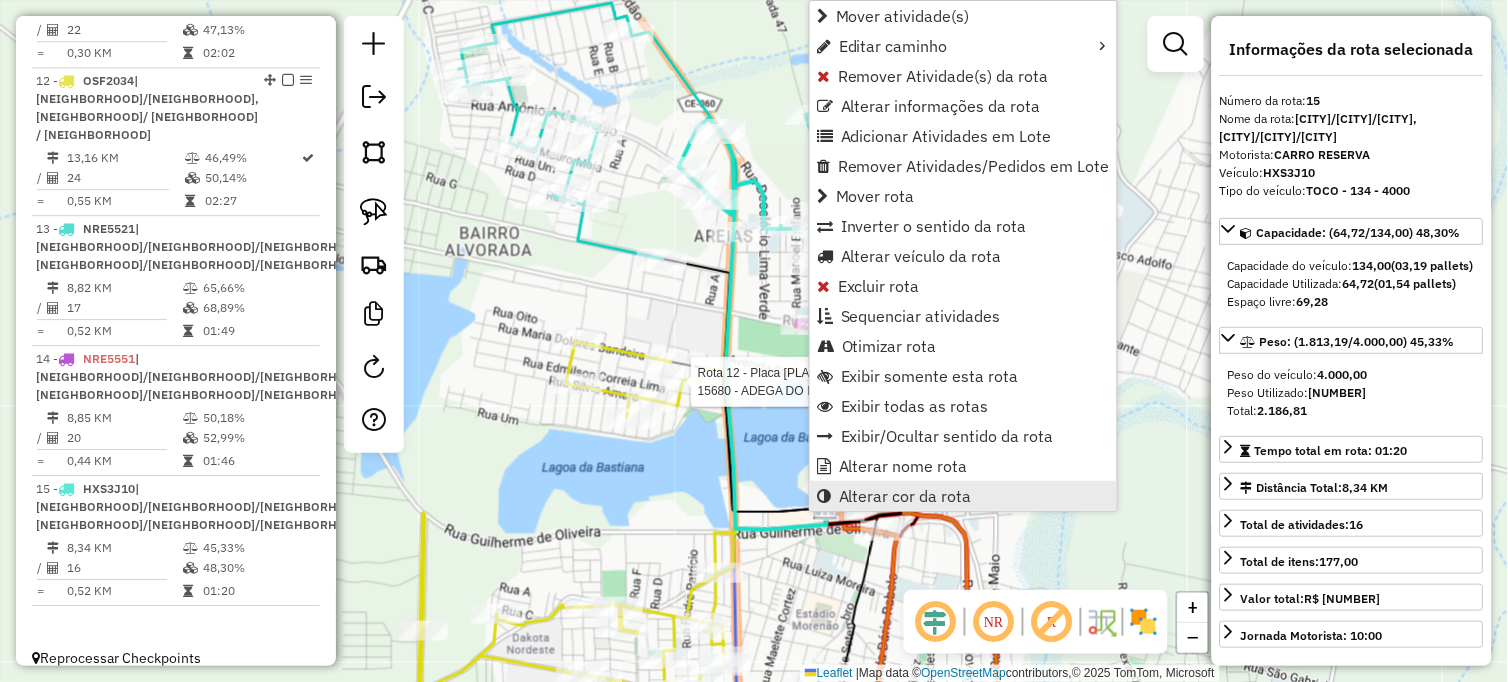 click on "Alterar cor da rota" at bounding box center (905, 496) 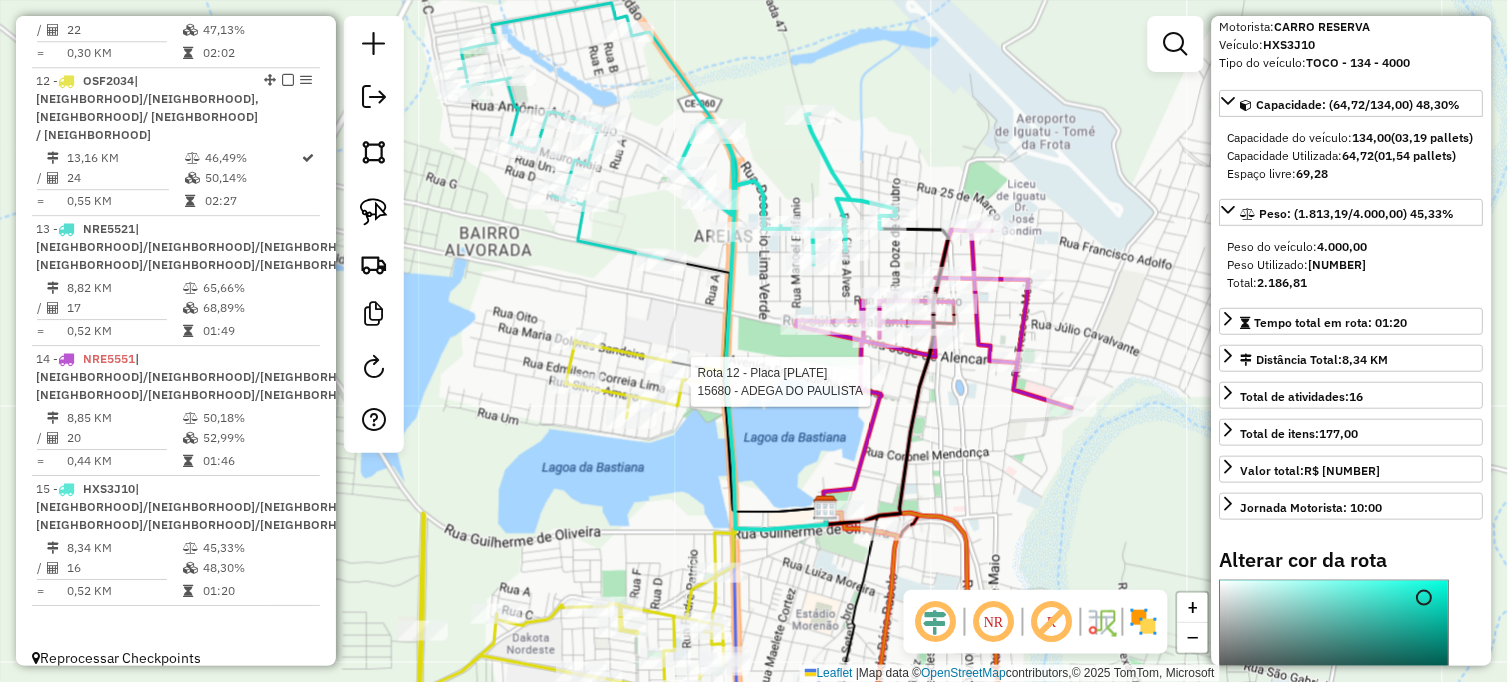 scroll, scrollTop: 333, scrollLeft: 0, axis: vertical 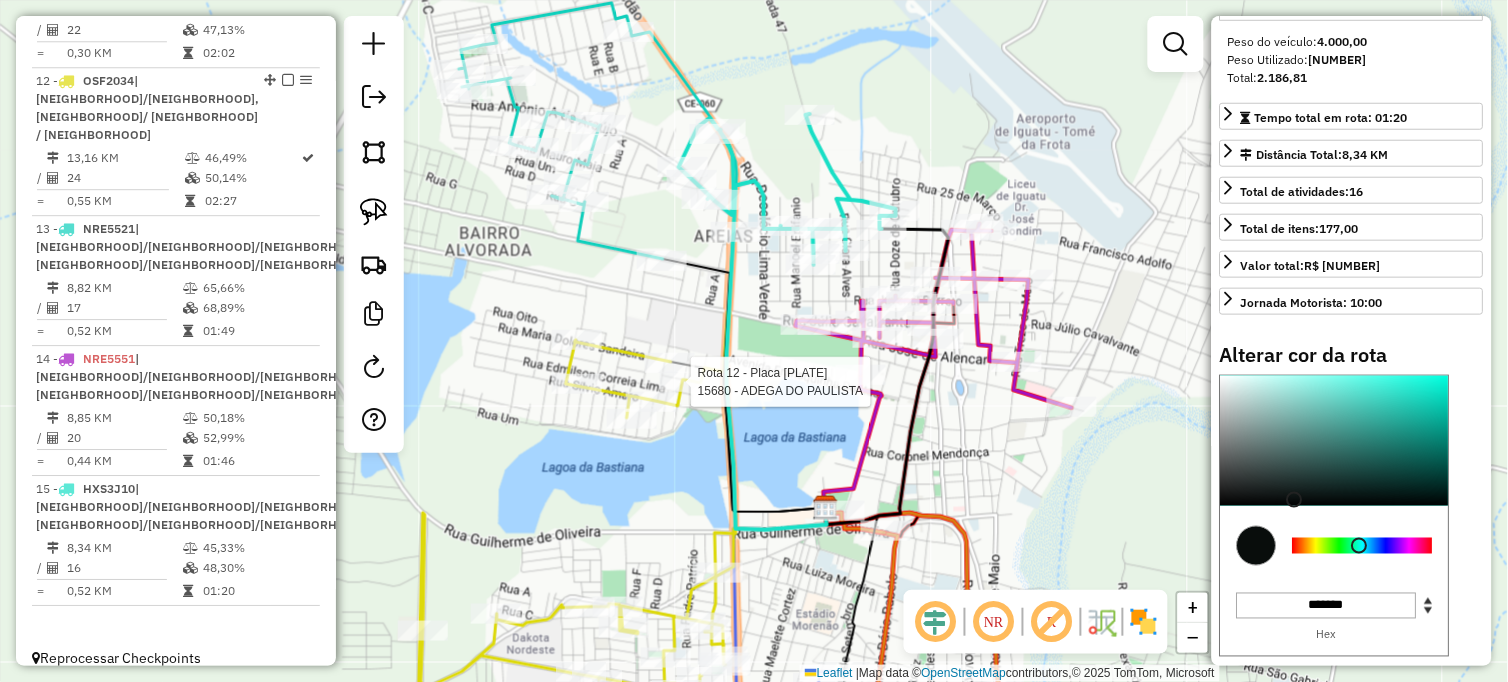 type on "*******" 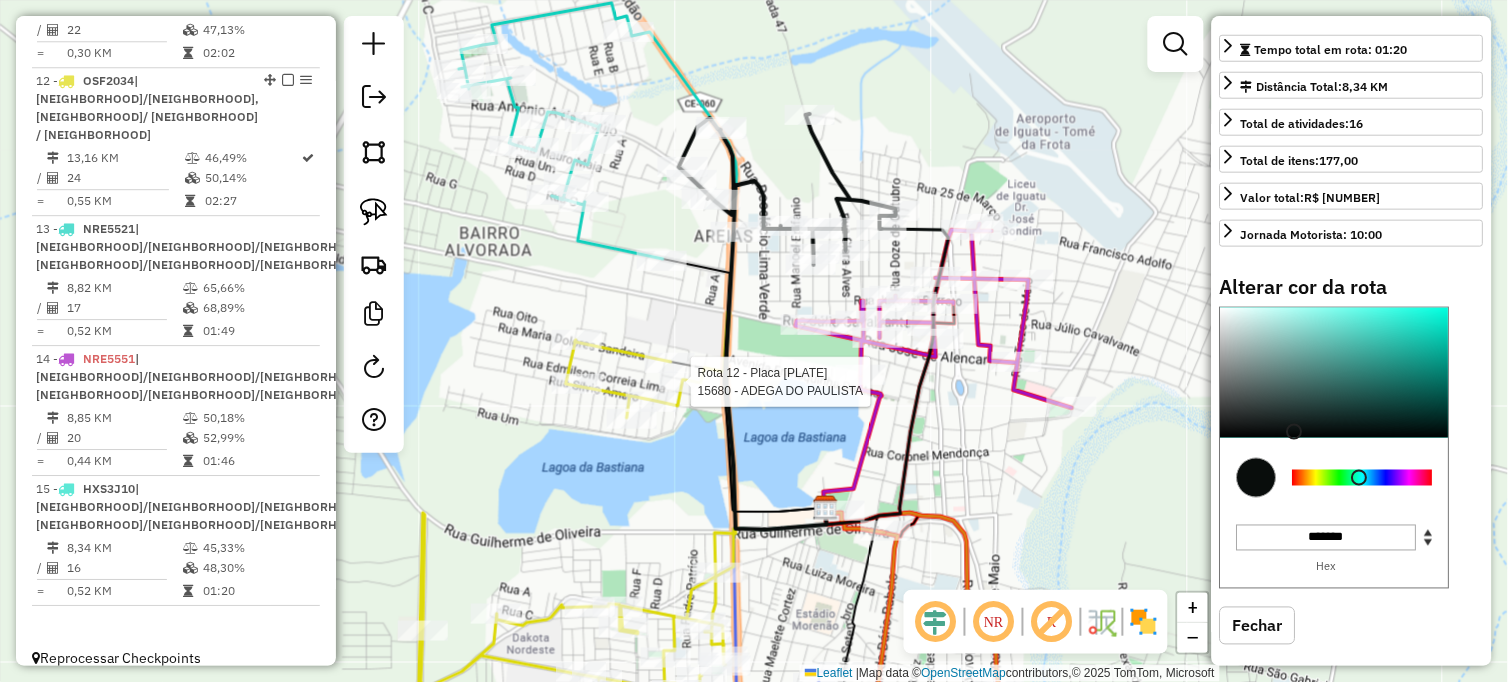 scroll, scrollTop: 434, scrollLeft: 0, axis: vertical 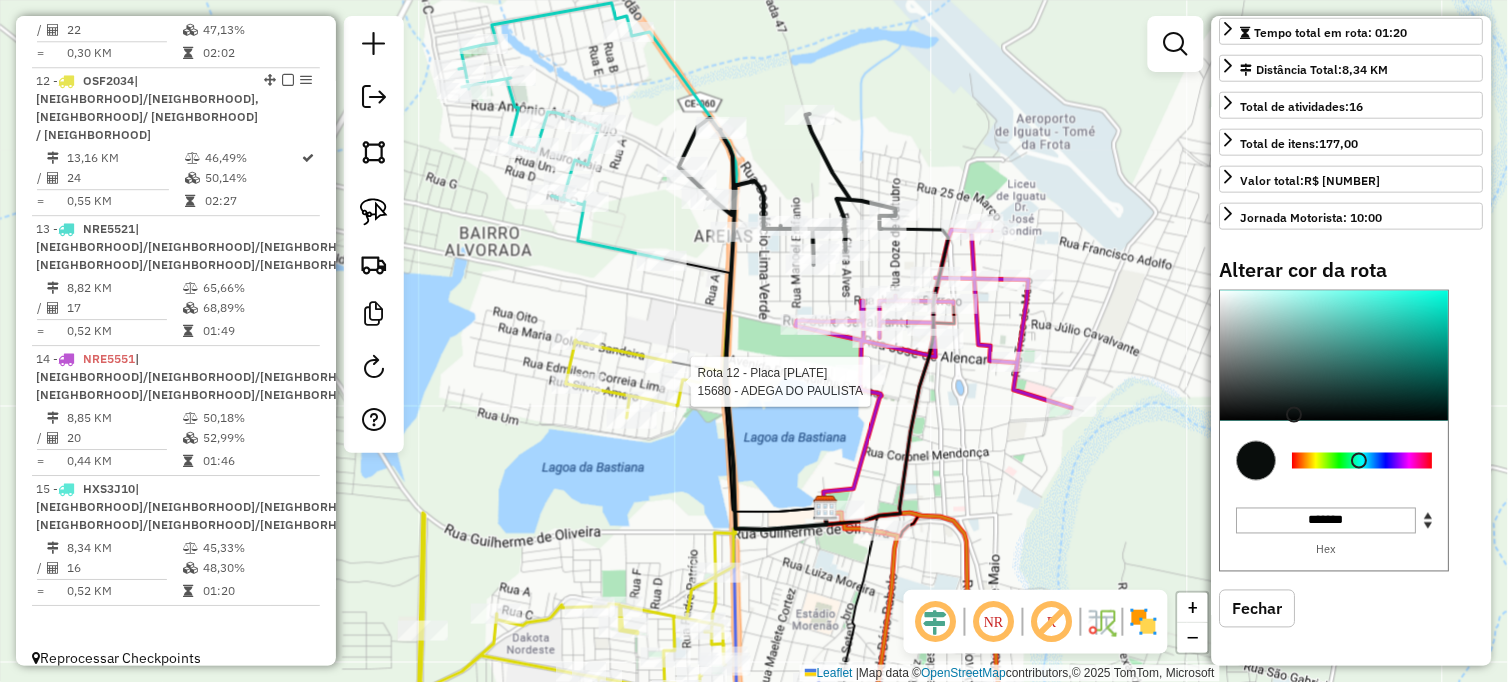 click on "Fechar" at bounding box center (1258, 609) 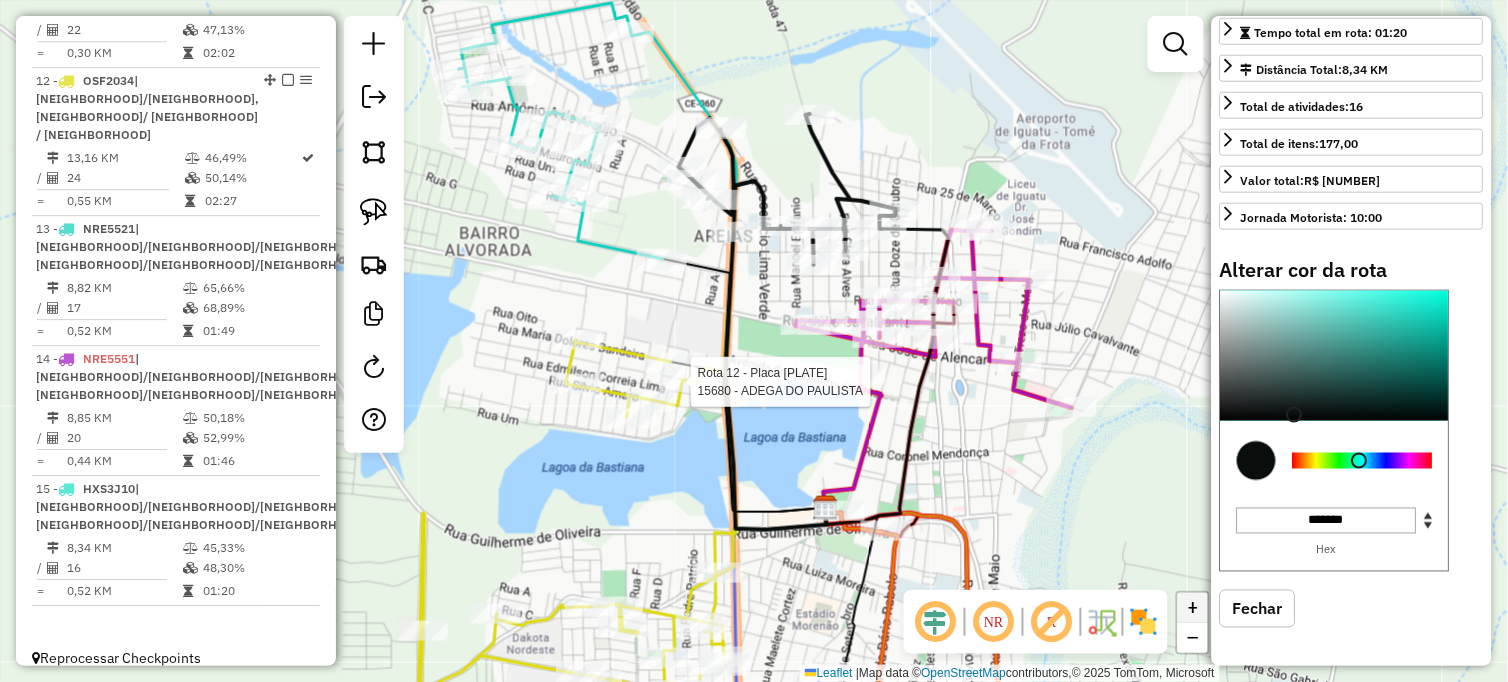 select on "**********" 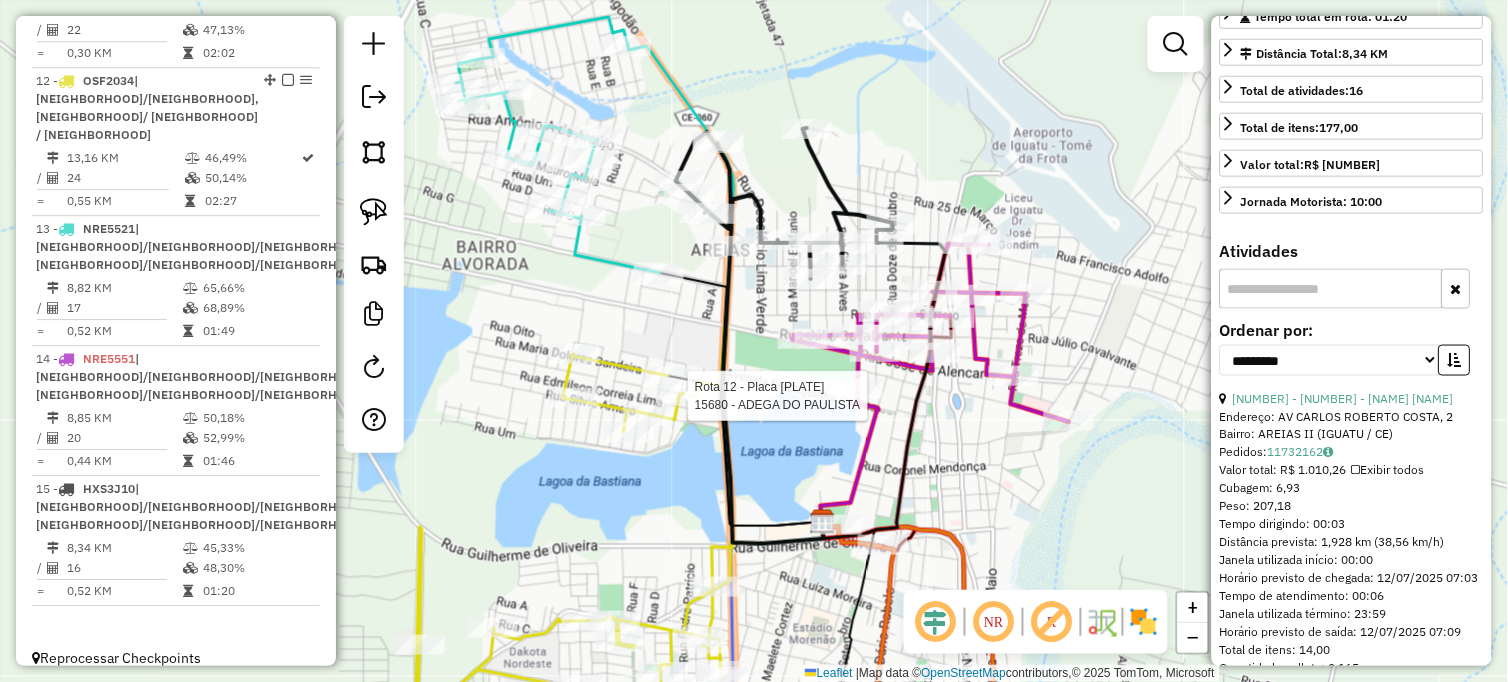 drag, startPoint x: 653, startPoint y: 306, endPoint x: 502, endPoint y: 311, distance: 151.08276 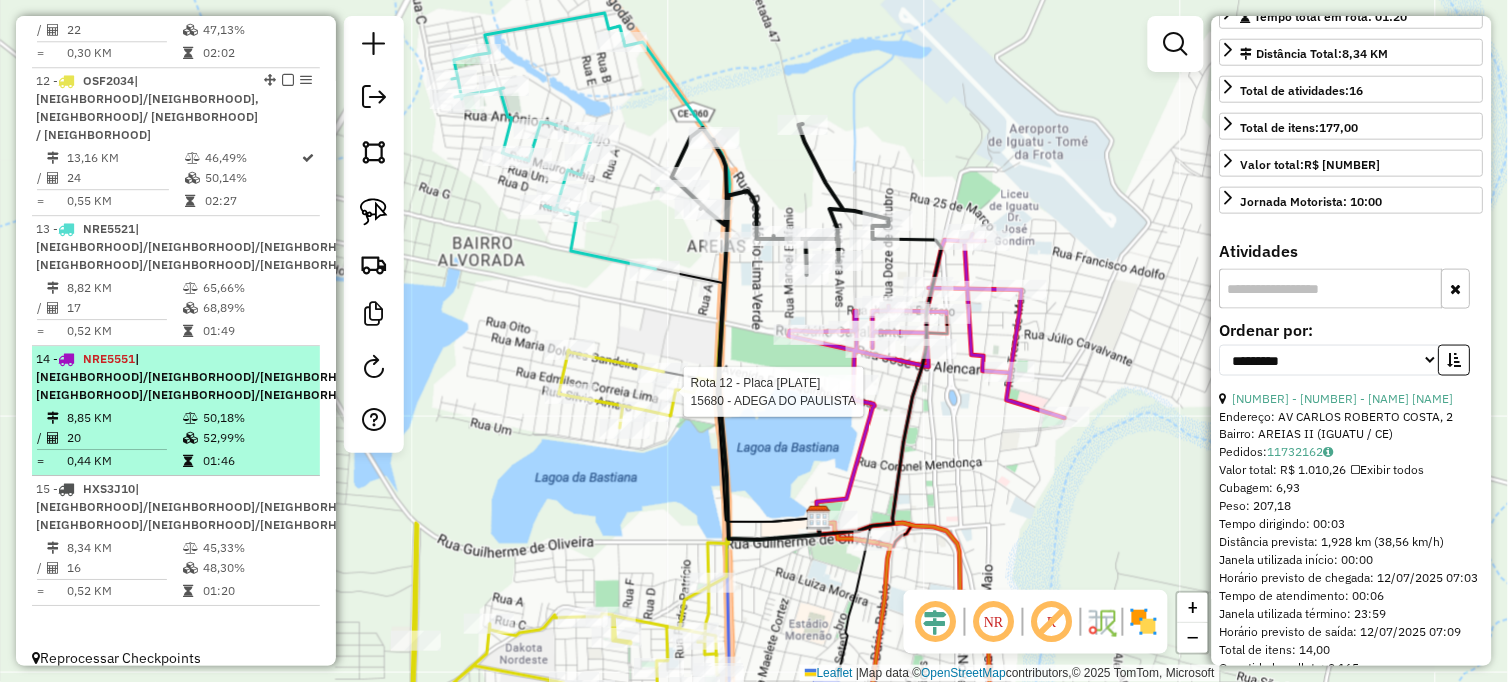click on "| [NEIGHBORHOOD]/[NEIGHBORHOOD]/[NEIGHBORHOOD], [NEIGHBORHOOD]/[NEIGHBORHOOD]/[NEIGHBORHOOD]" at bounding box center [203, 376] 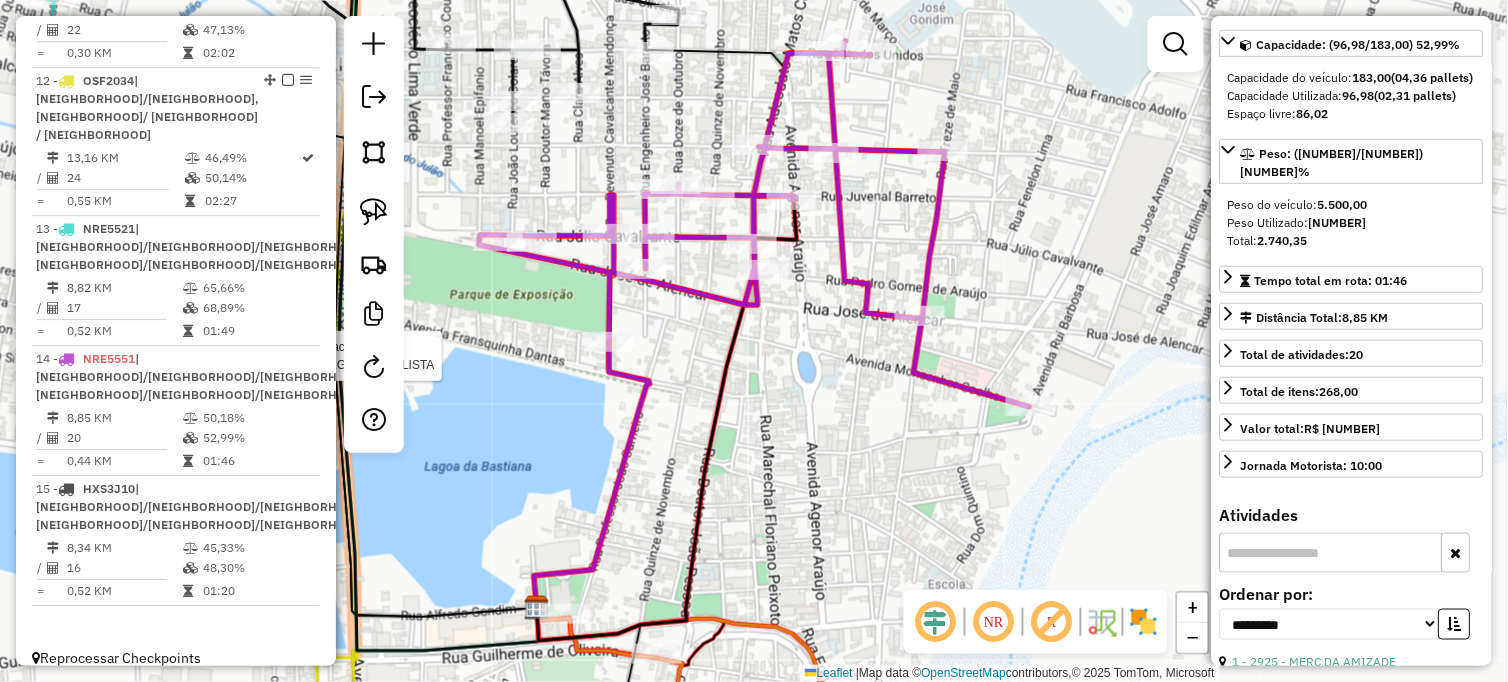 scroll, scrollTop: 7, scrollLeft: 0, axis: vertical 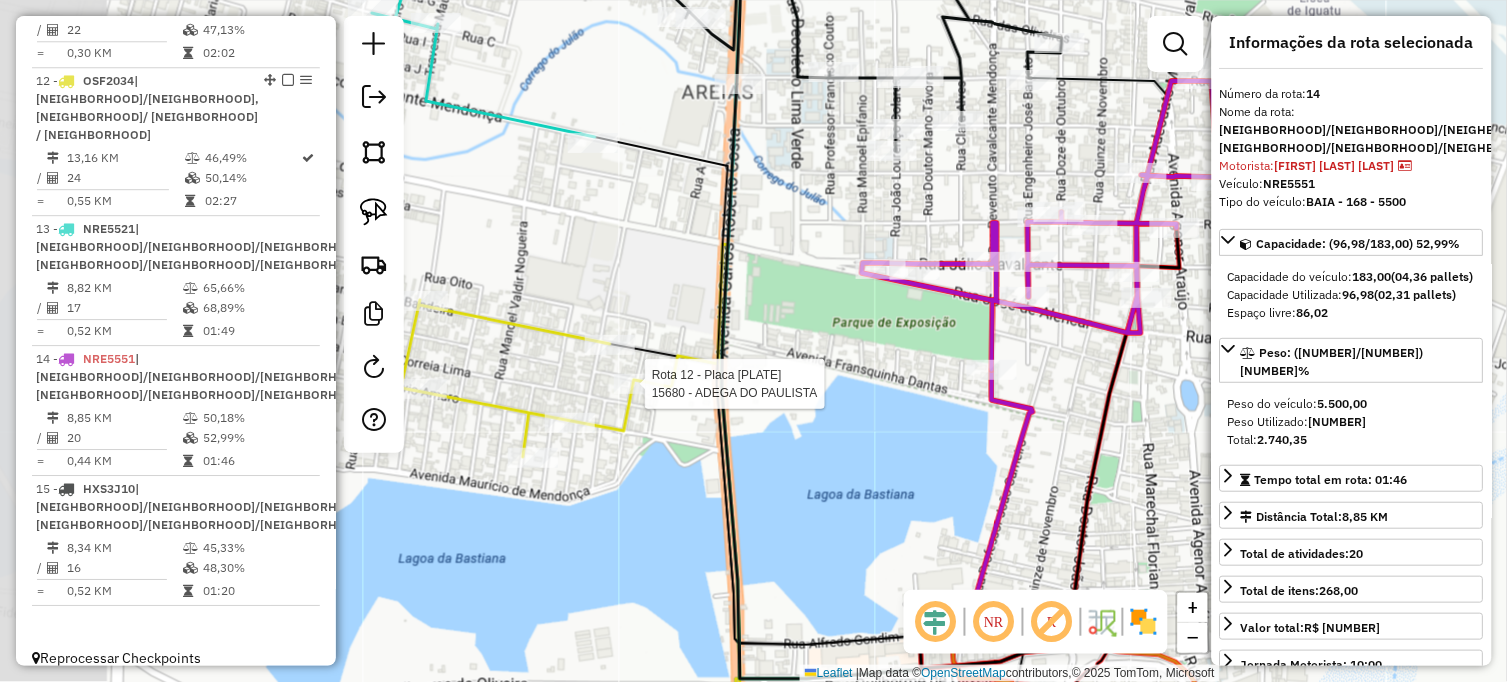 drag, startPoint x: 711, startPoint y: 387, endPoint x: 1097, endPoint y: 413, distance: 386.87466 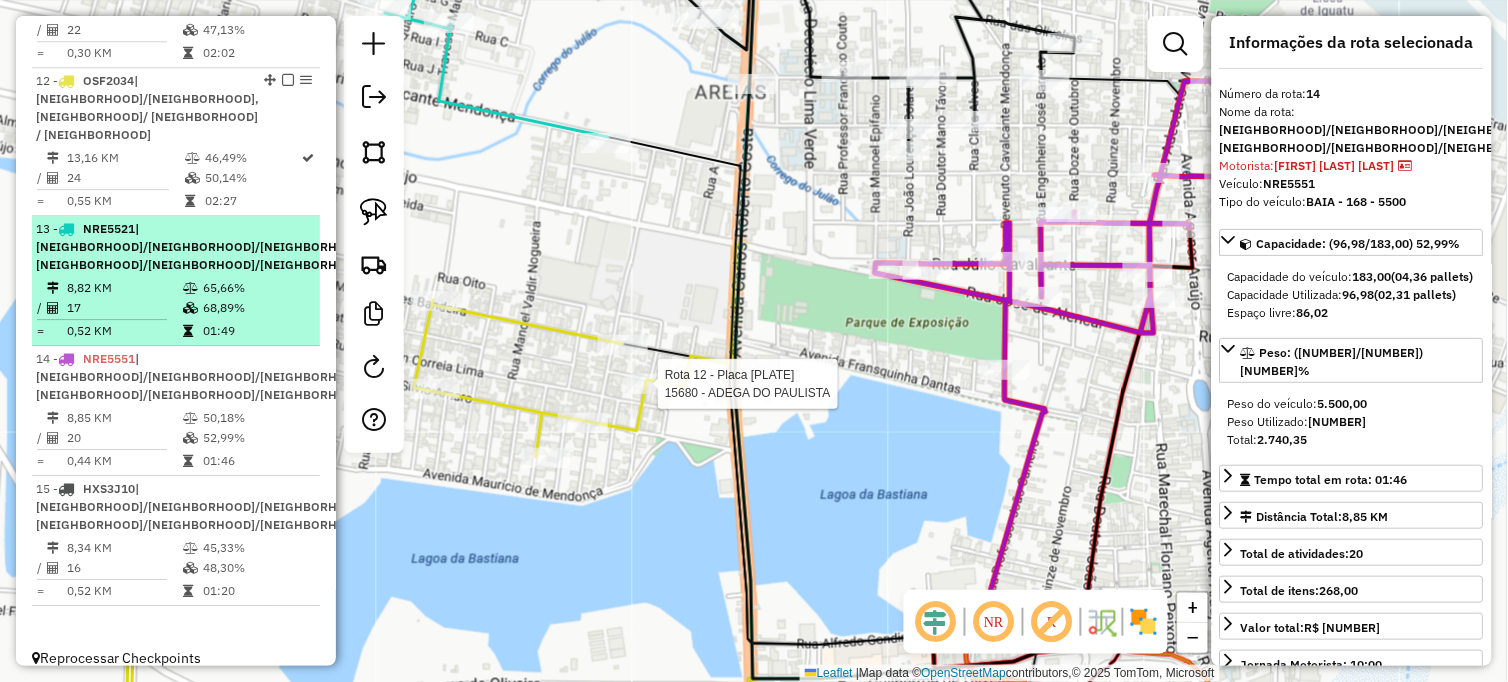 click on "13 -       NRE5521   | [NEIGHBORHOOD]/[NEIGHBORHOOD]/[NEIGHBORHOOD], [NEIGHBORHOOD]/ [NEIGHBORHOOD] / [NEIGHBORHOOD]  [NUMBER] KM   [NUMBER]%  /  [NUMBER]   [NUMBER]%     =  [NUMBER] KM   [TIME]" at bounding box center [176, 281] 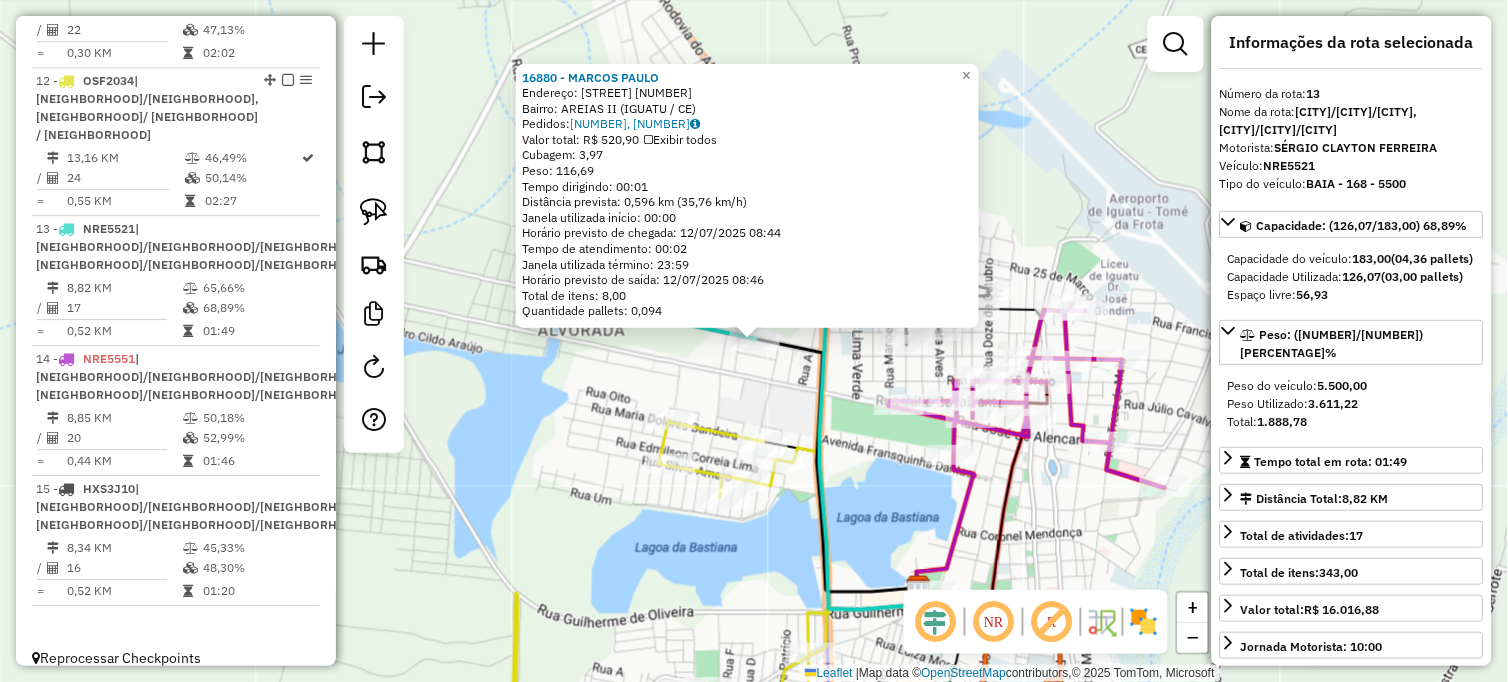 drag, startPoint x: 711, startPoint y: 380, endPoint x: 665, endPoint y: 366, distance: 48.08326 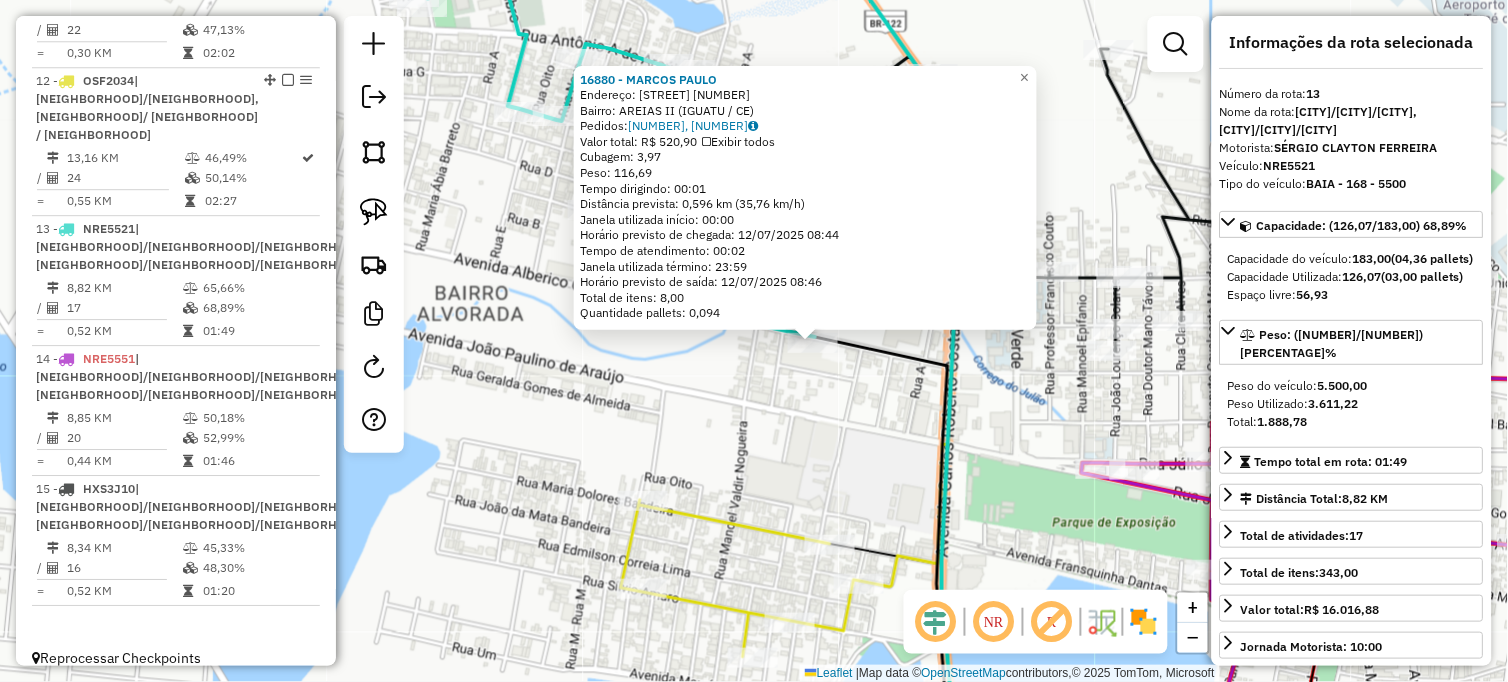 click on "[NUMBER] - [LAST] [LAST]  Endereço:  [STREET] [NUMBER]   Bairro: [NEIGHBORHOOD] ([CITY] / [STATE])   Pedidos:  [NUMBER], [NUMBER]   Valor total: R$ [NUMBER]   Exibir todos   Cubagem: [NUMBER]  Peso: [NUMBER]  Tempo dirigindo: [TIME]   Distância prevista: [NUMBER] km ([NUMBER] km/h)   Janela utilizada início: [TIME]   Horário previsto de chegada: [DATE] [TIME]   Tempo de atendimento: [TIME]   Janela utilizada término: [TIME]   Horário previsto de saída: [DATE] [TIME]   Total de itens: [NUMBER]   Quantidade pallets: [NUMBER]  × Janela de atendimento Grade de atendimento Capacidade Transportadoras Veículos Cliente Pedidos  Rotas Selecione os dias de semana para filtrar as janelas de atendimento  Seg   Ter   Qua   Qui   Sex   Sáb   Dom  Informe o período da janela de atendimento: De: Até:  Filtrar exatamente a janela do cliente  Considerar janela de atendimento padrão  Selecione os dias de semana para filtrar as grades de atendimento  Seg   Ter   Qua   Qui   Sex   Sáb   Dom   Peso mínimo:   Peso máximo:   De:  De:" 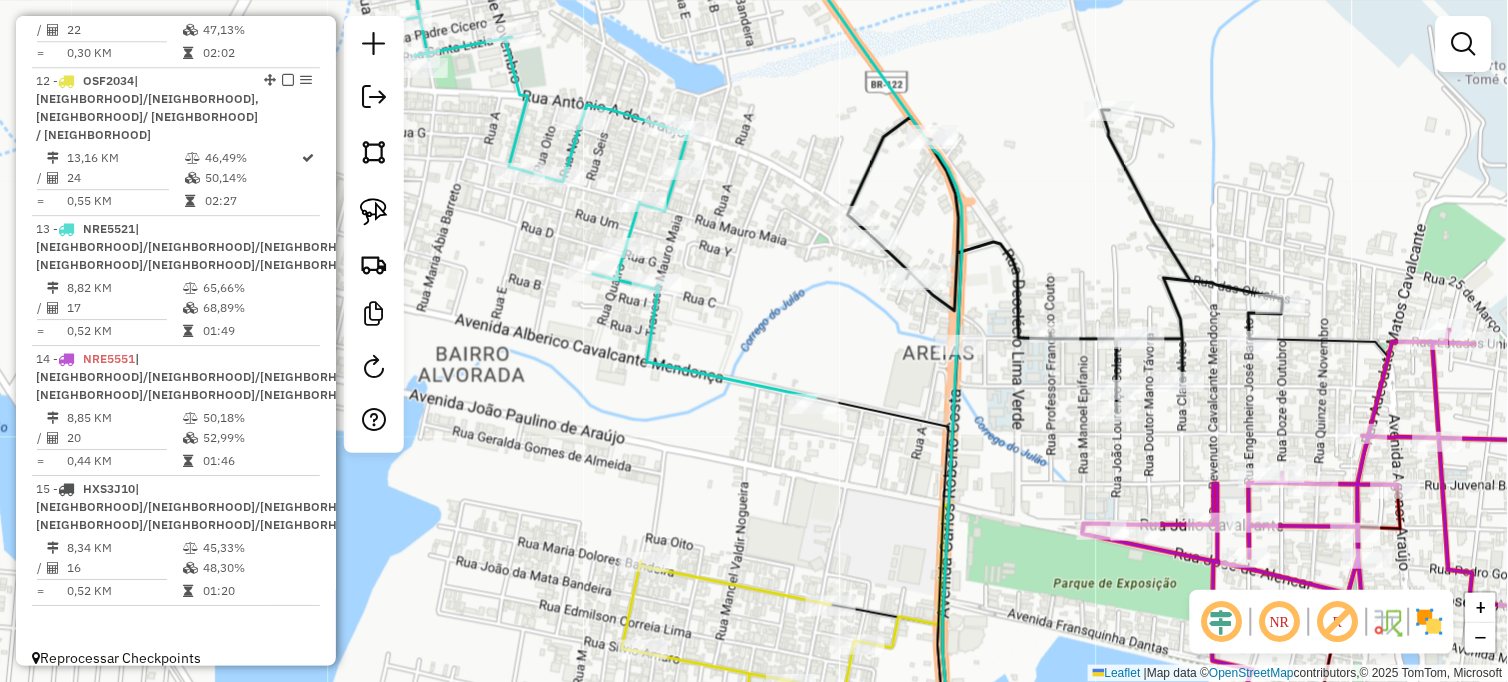 drag, startPoint x: 637, startPoint y: 357, endPoint x: 638, endPoint y: 418, distance: 61.008198 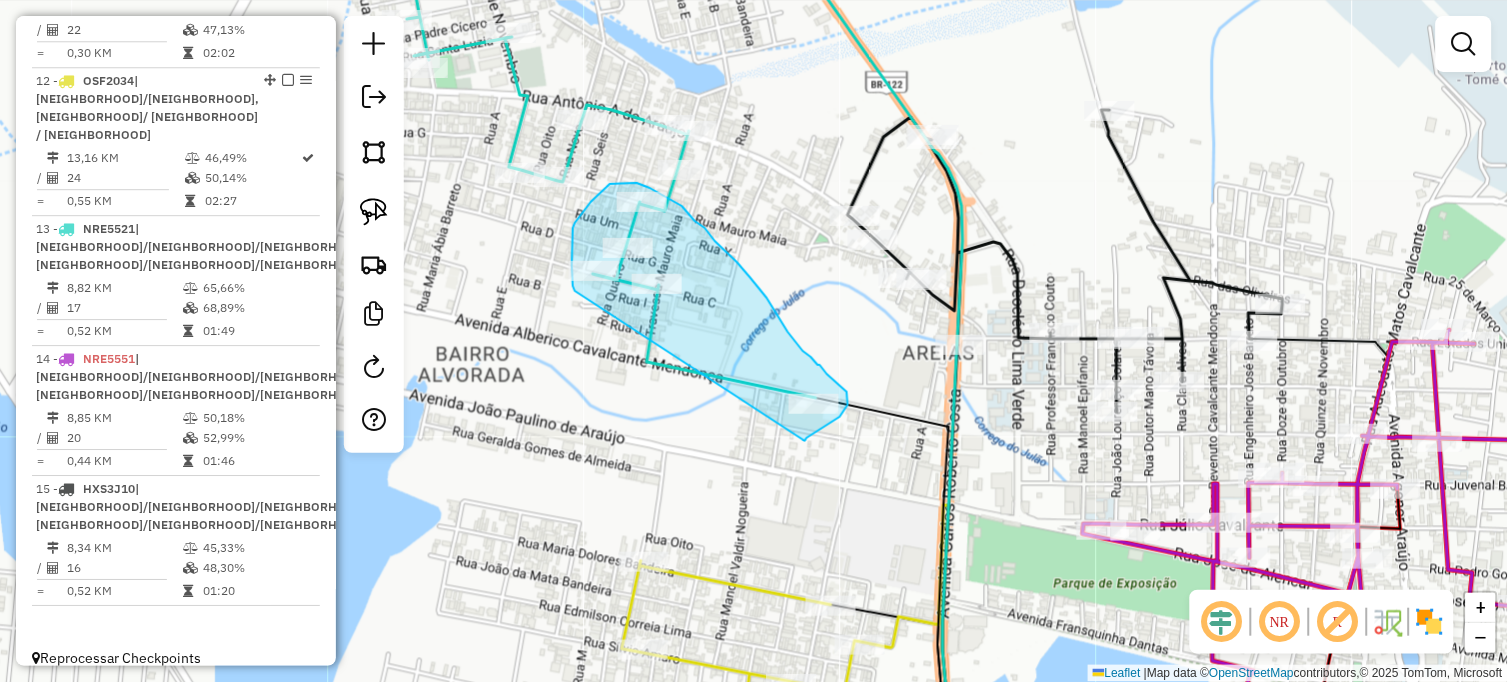 drag, startPoint x: 575, startPoint y: 290, endPoint x: 805, endPoint y: 441, distance: 275.13815 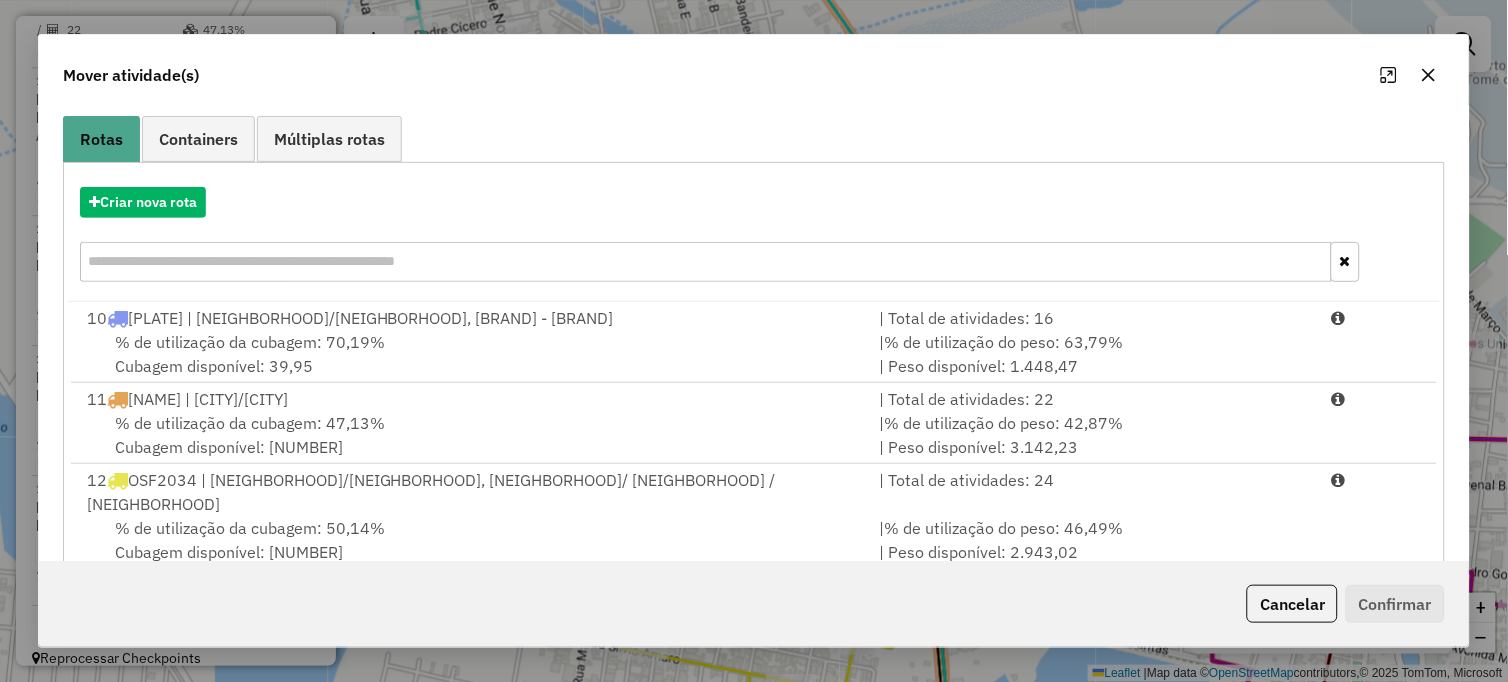 scroll, scrollTop: 330, scrollLeft: 0, axis: vertical 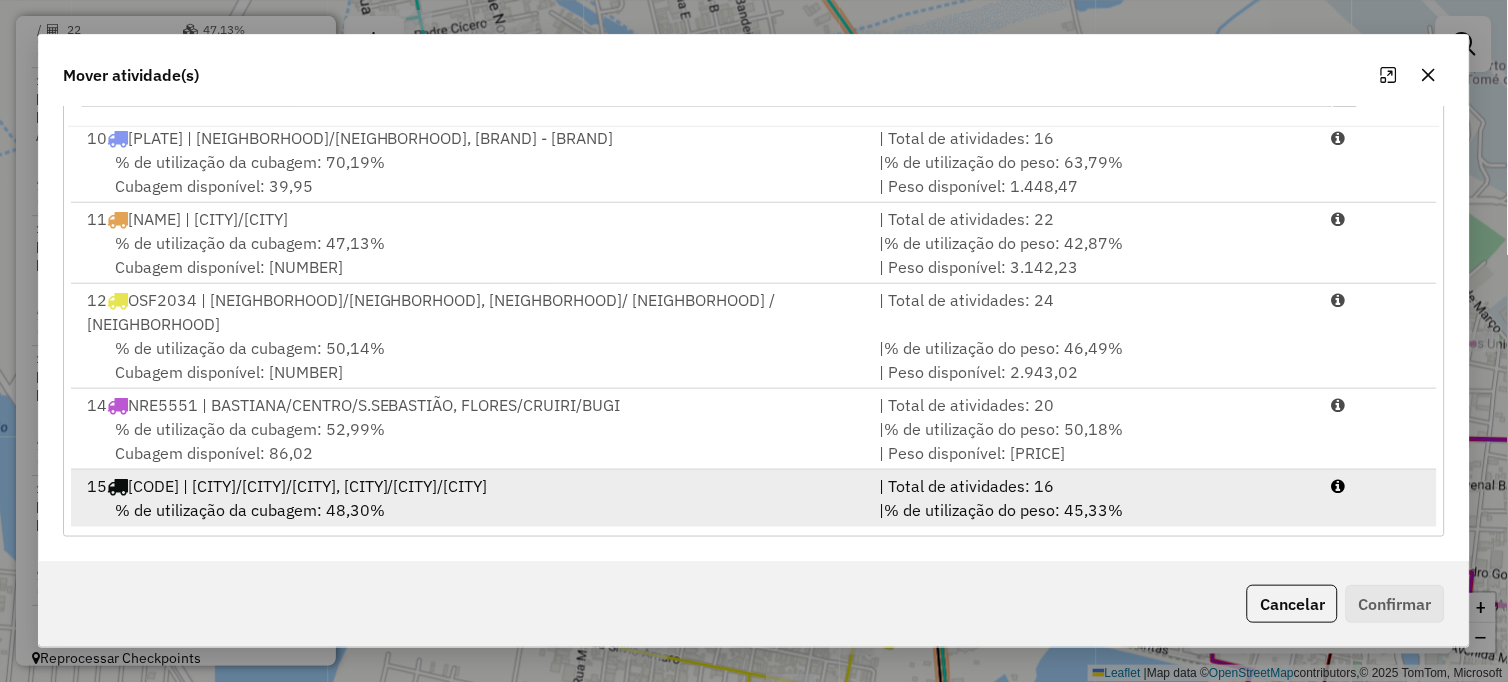 click on "|  % de utilização do peso: [NUMBER]%  | Peso disponível: [PRICE]" at bounding box center (1093, 522) 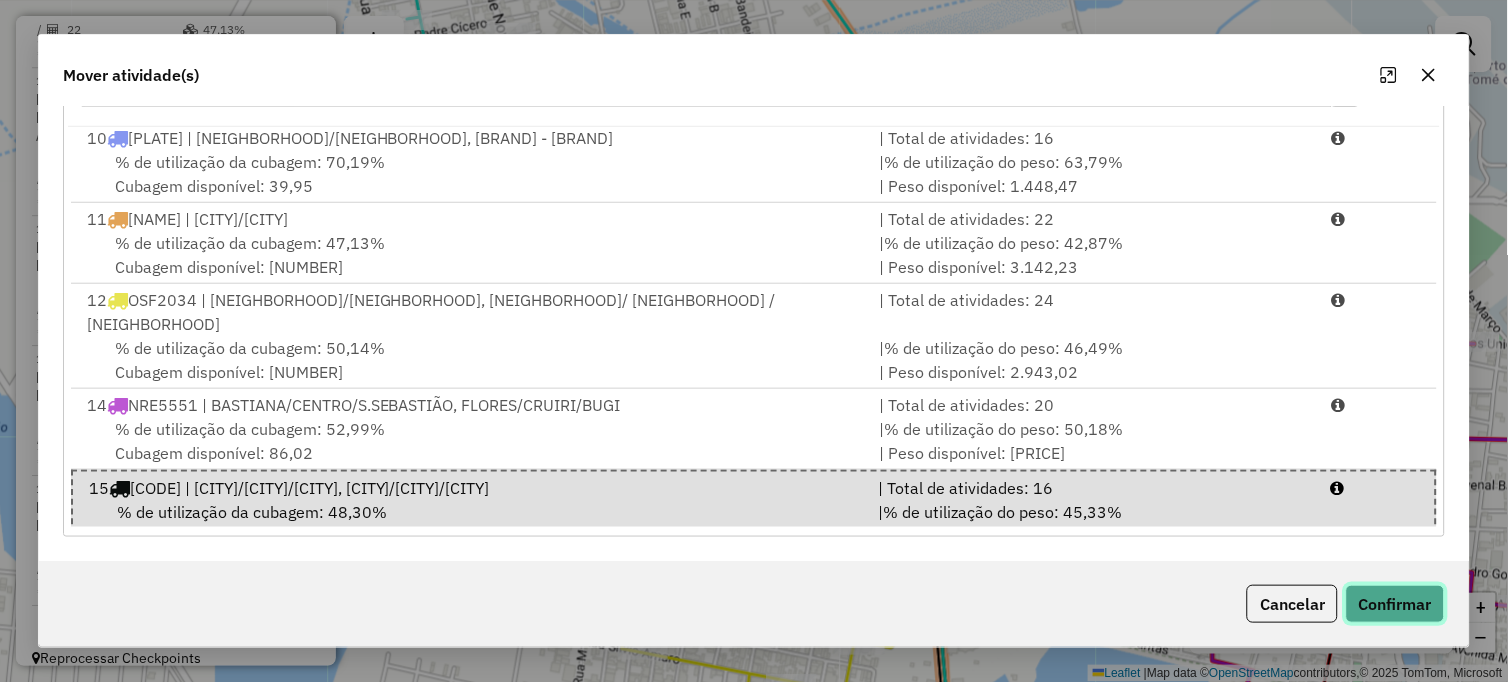 click on "Confirmar" 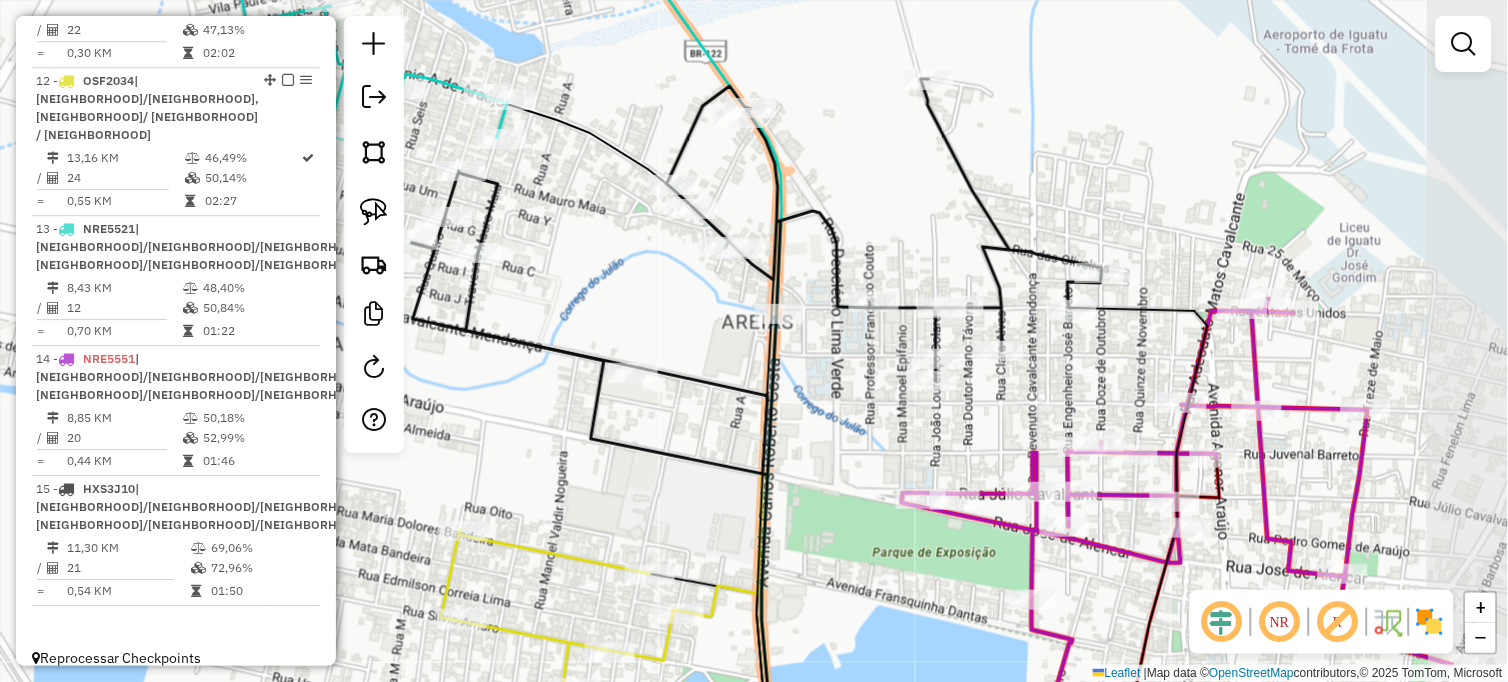 drag, startPoint x: 995, startPoint y: 433, endPoint x: 814, endPoint y: 402, distance: 183.63551 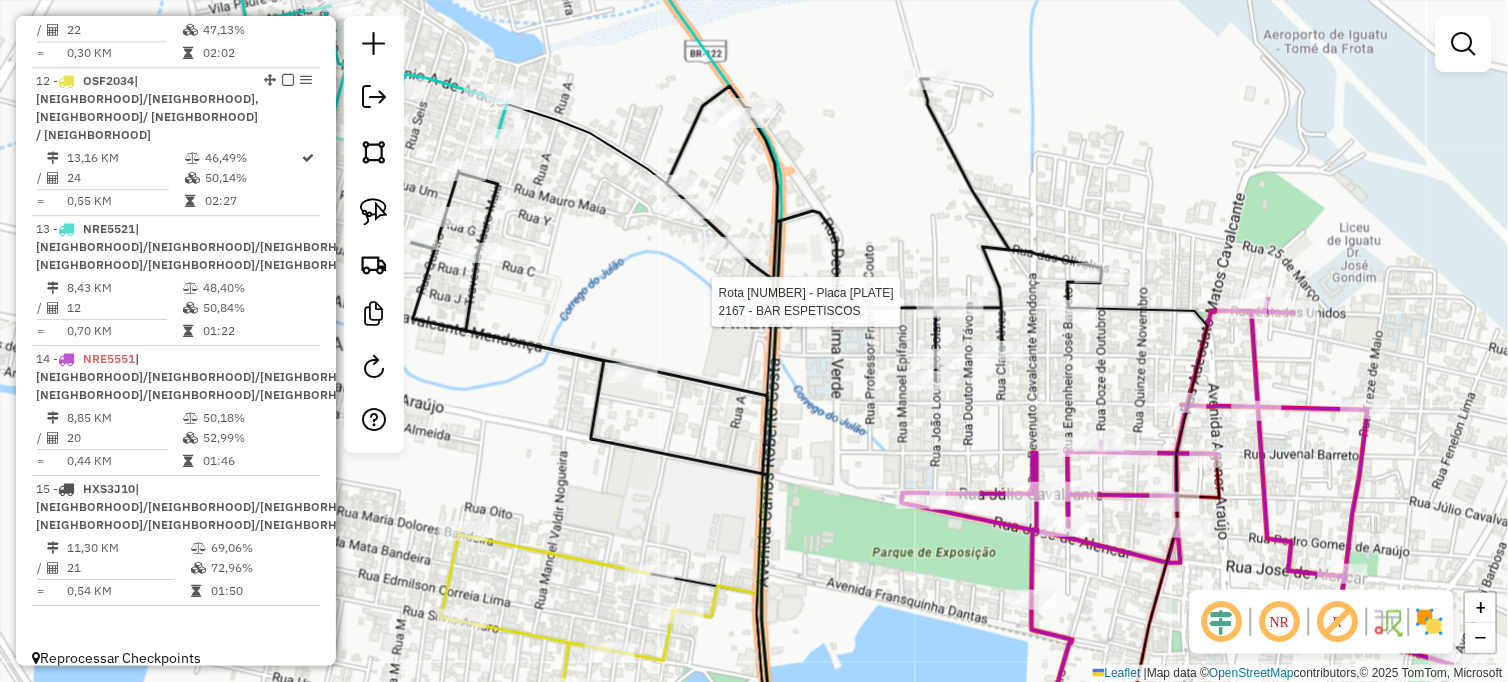 select on "**********" 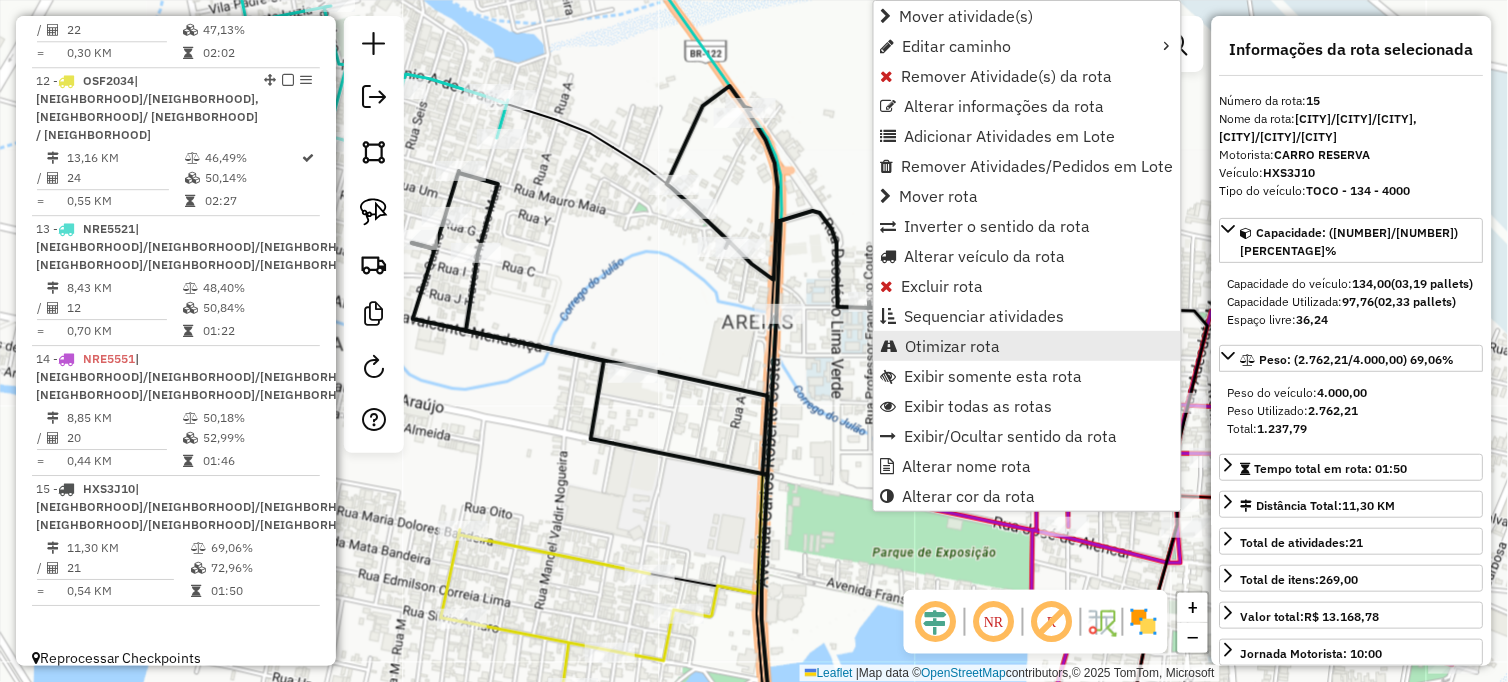 click on "Otimizar rota" at bounding box center [953, 346] 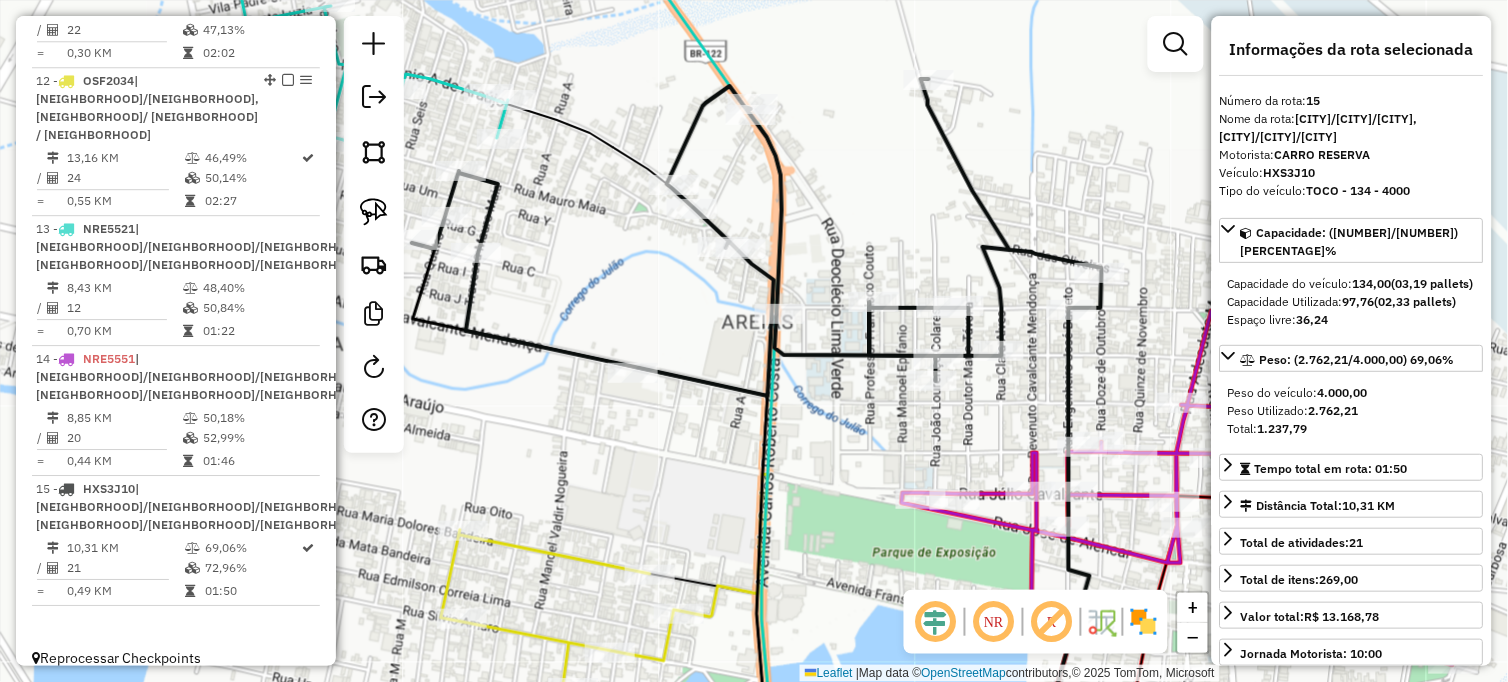 click on "Janela de atendimento Grade de atendimento Capacidade Transportadoras Veículos Cliente Pedidos  Rotas Selecione os dias de semana para filtrar as janelas de atendimento  Seg   Ter   Qua   Qui   Sex   Sáb   Dom  Informe o período da janela de atendimento: De: Até:  Filtrar exatamente a janela do cliente  Considerar janela de atendimento padrão  Selecione os dias de semana para filtrar as grades de atendimento  Seg   Ter   Qua   Qui   Sex   Sáb   Dom   Considerar clientes sem dia de atendimento cadastrado  Clientes fora do dia de atendimento selecionado Filtrar as atividades entre os valores definidos abaixo:  Peso mínimo:   Peso máximo:   Cubagem mínima:   Cubagem máxima:   De:   Até:  Filtrar as atividades entre o tempo de atendimento definido abaixo:  De:   Até:   Considerar capacidade total dos clientes não roteirizados Transportadora: Selecione um ou mais itens Tipo de veículo: Selecione um ou mais itens Veículo: Selecione um ou mais itens Motorista: Selecione um ou mais itens Nome: Rótulo:" 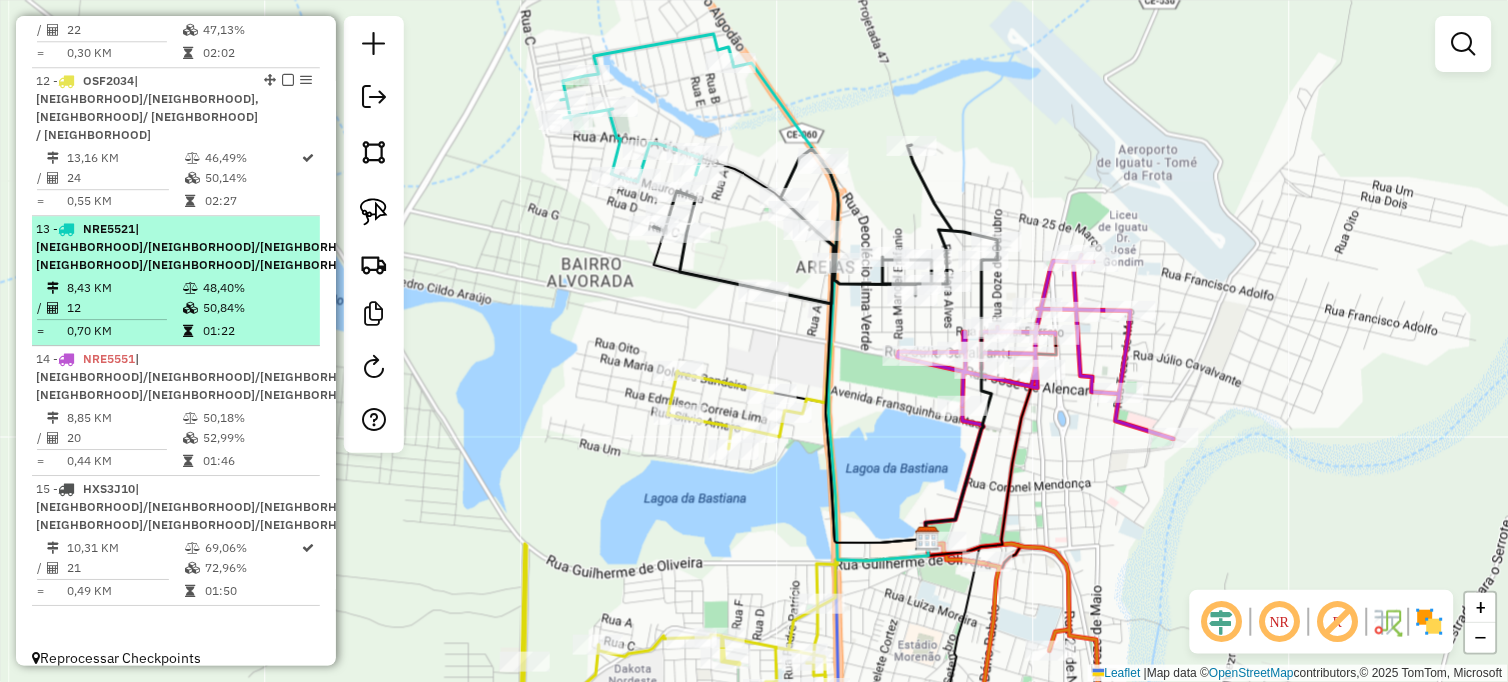 click on "48,40%" at bounding box center (256, 288) 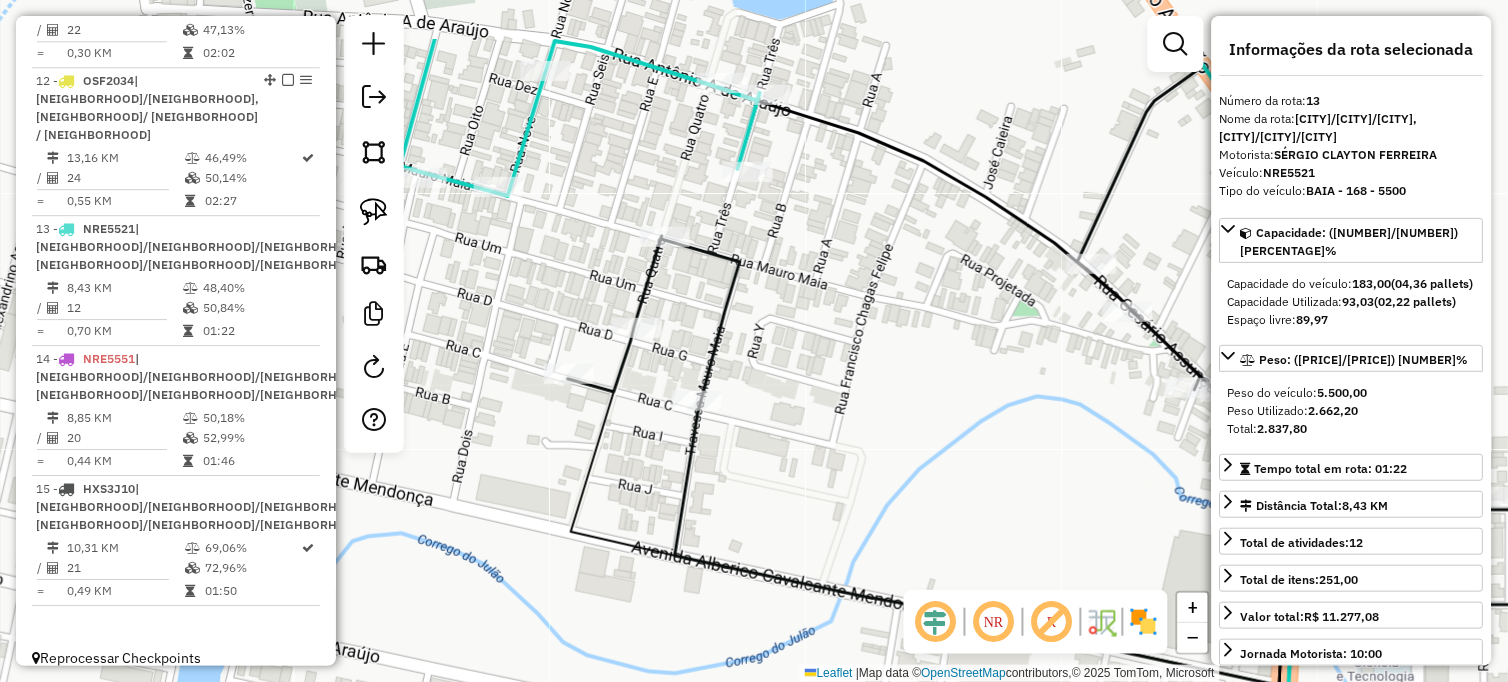 drag, startPoint x: 686, startPoint y: 212, endPoint x: 594, endPoint y: 318, distance: 140.35669 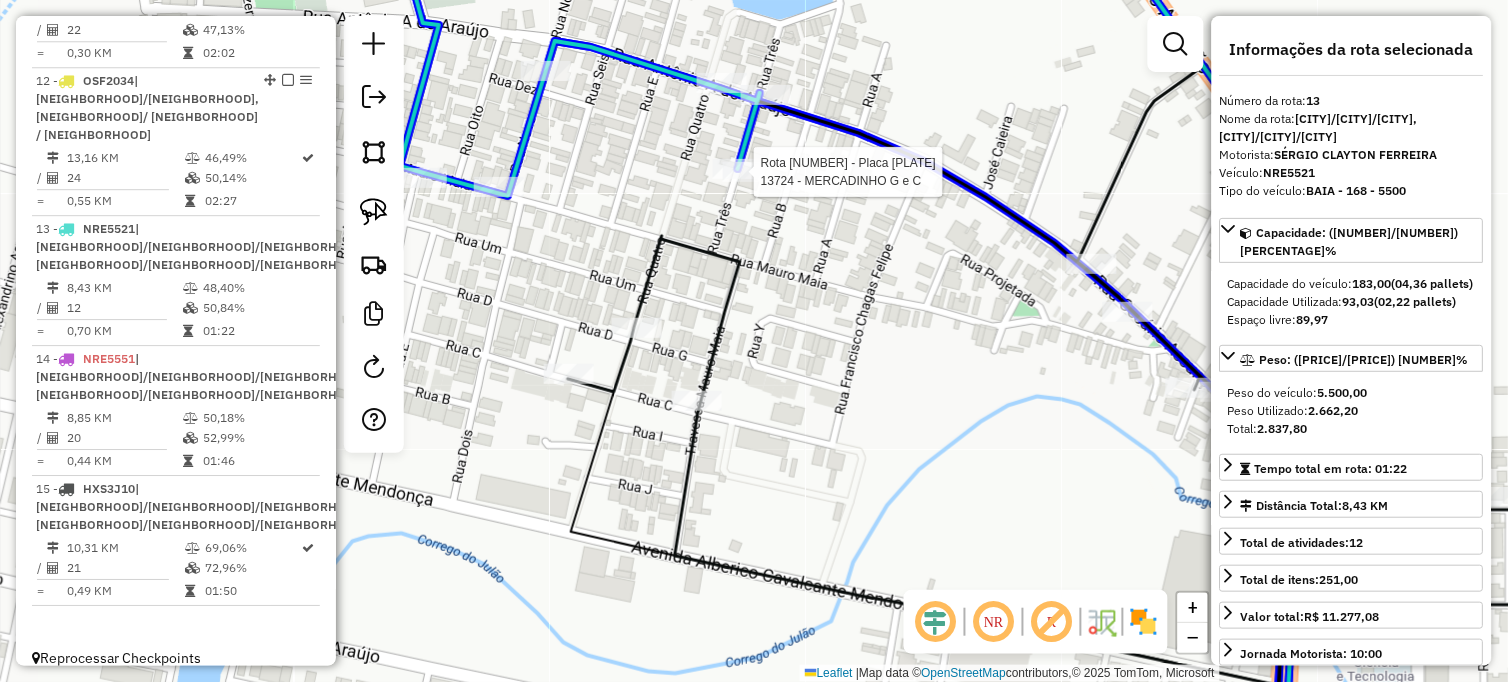 click 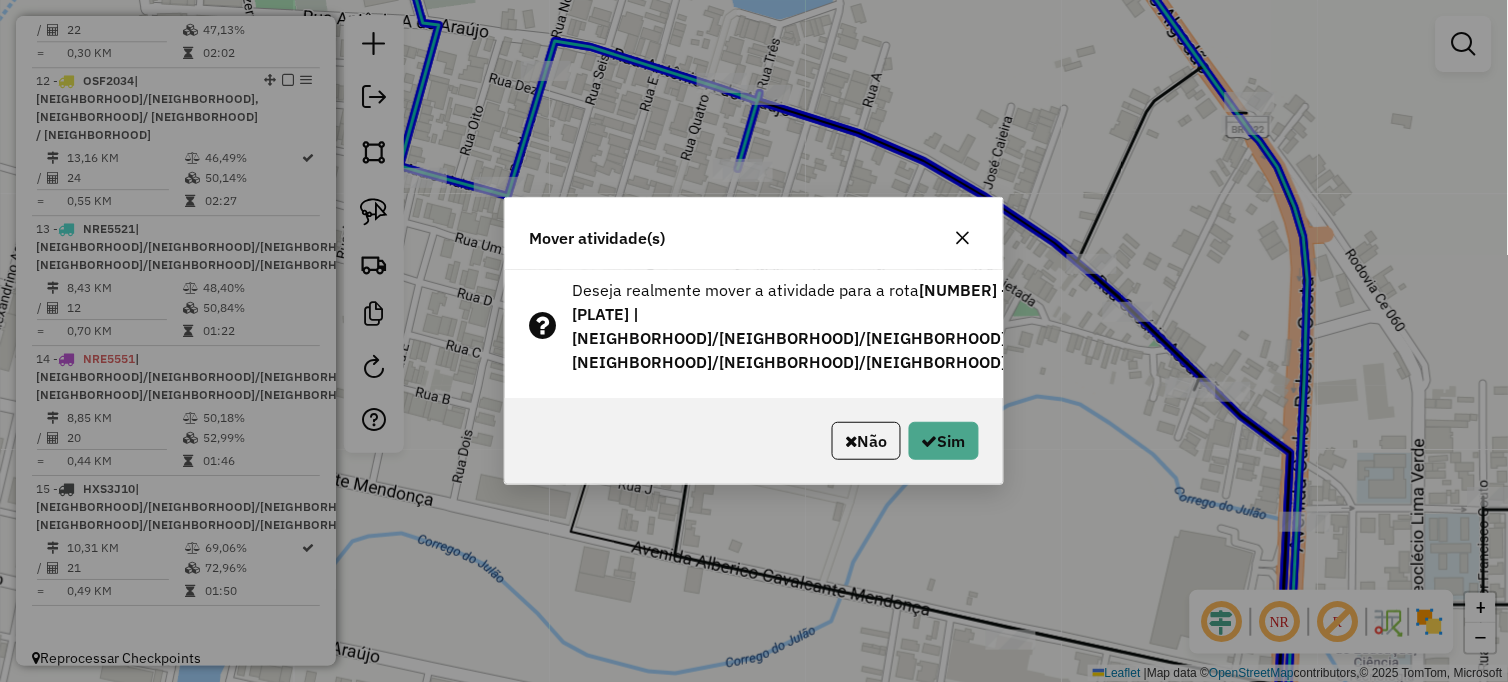 click 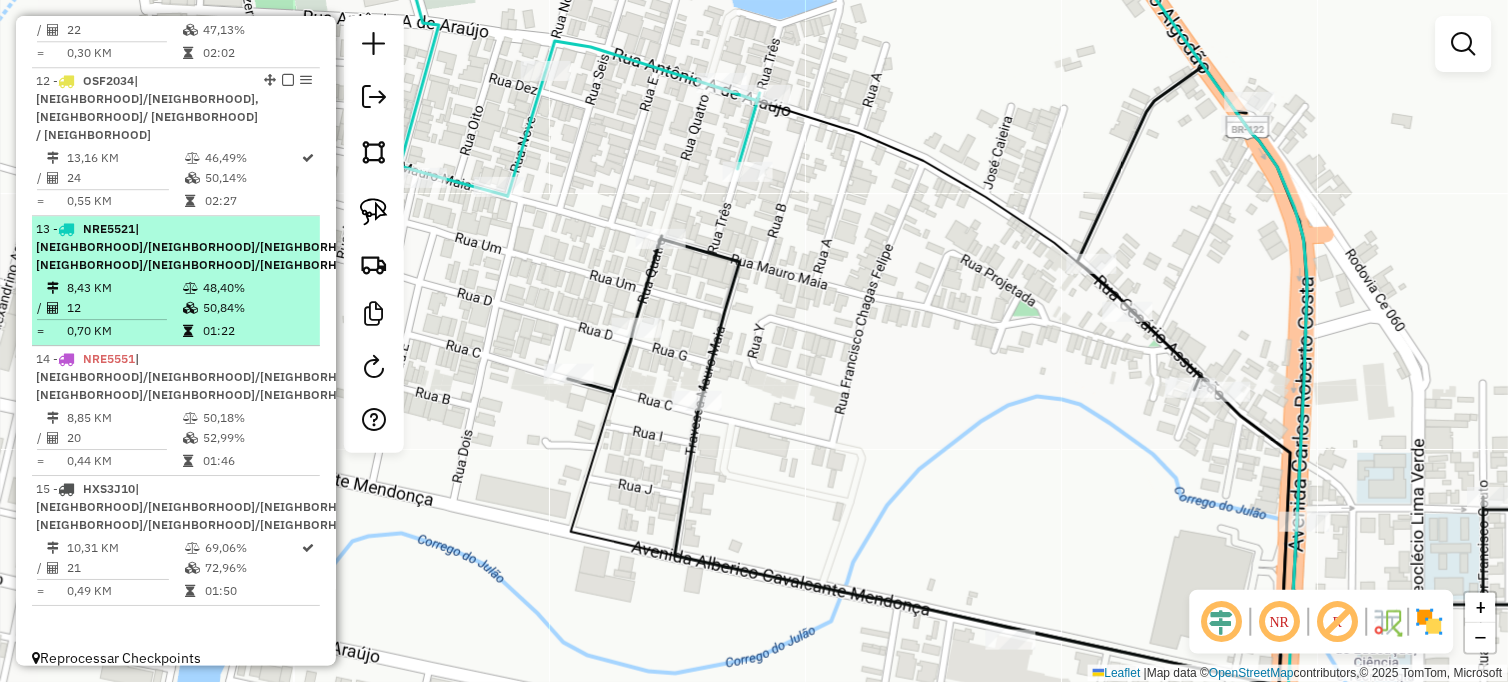 click at bounding box center (190, 288) 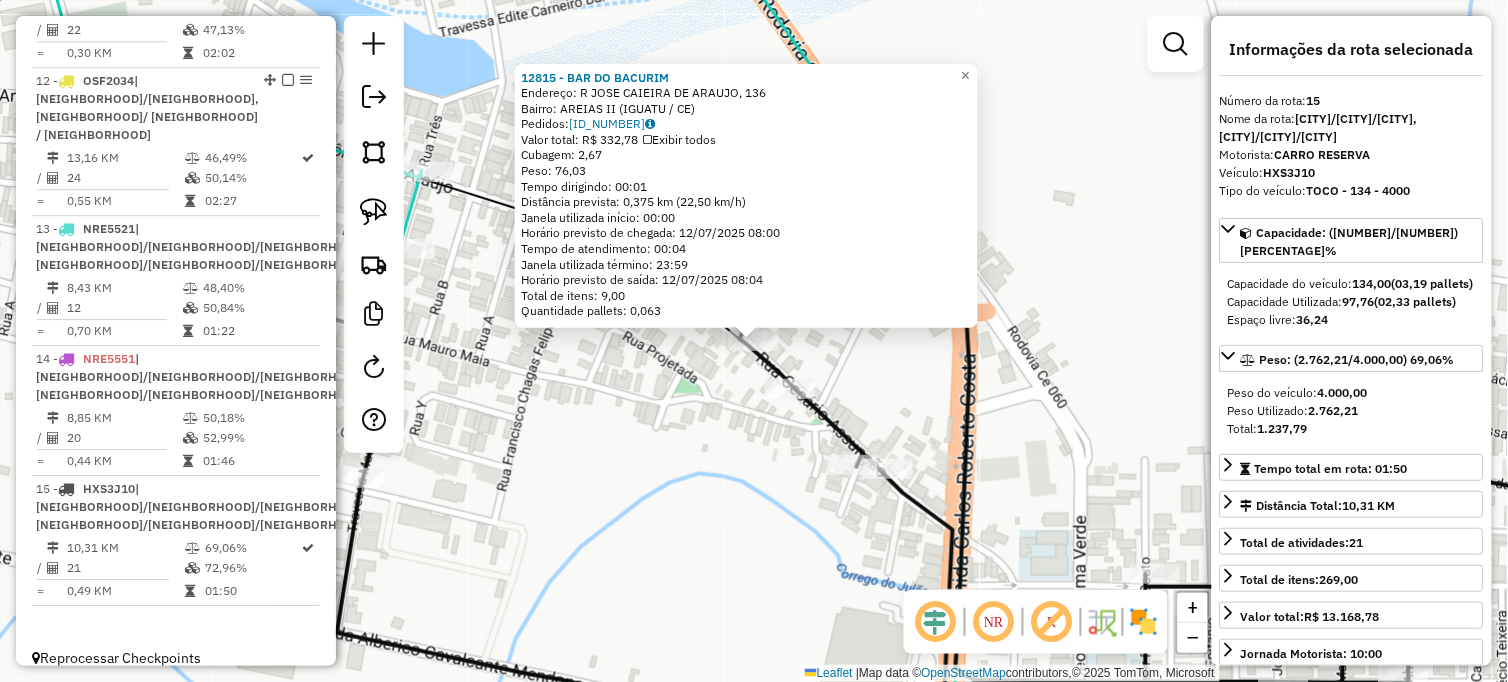 click on "[NUMBER] - [LAST_NAME] [FIRST_NAME]  Endereço: R   [LAST_NAME] [FIRST_NAME] [NUMBER]   Bairro: [NEIGHBORHOOD] ([CITY] / [STATE])   Pedidos:  [NUMBER]   Valor total: R$ [PRICE]   Exibir todos   Cubagem: [NUMBER]  Peso: [NUMBER]  Tempo dirigindo: [TIME]   Distância prevista: [NUMBER] km ([NUMBER] km/h)   Janela utilizada início: [TIME]   Horário previsto de chegada: [DATE] [TIME]   Tempo de atendimento: [TIME]   Janela utilizada término: [TIME]   Horário previsto de saída: [DATE] [TIME]   Total de itens: [NUMBER]   Quantidade pallets: [NUMBER]  × Janela de atendimento Grade de atendimento Capacidade Transportadoras Veículos Cliente Pedidos  Rotas Selecione os dias de semana para filtrar as janelas de atendimento  Seg   Ter   Qua   Qui   Sex   Sáb   Dom  Informe o período da janela de atendimento: De: [TIME] Até: [TIME]  Filtrar exatamente a janela do cliente  Considerar janela de atendimento padrão  Selecione os dias de semana para filtrar as grades de atendimento  Seg   Ter   Qua   Qui   Sex   Sáb   Dom   Clientes fora do dia de atendimento selecionado De:" 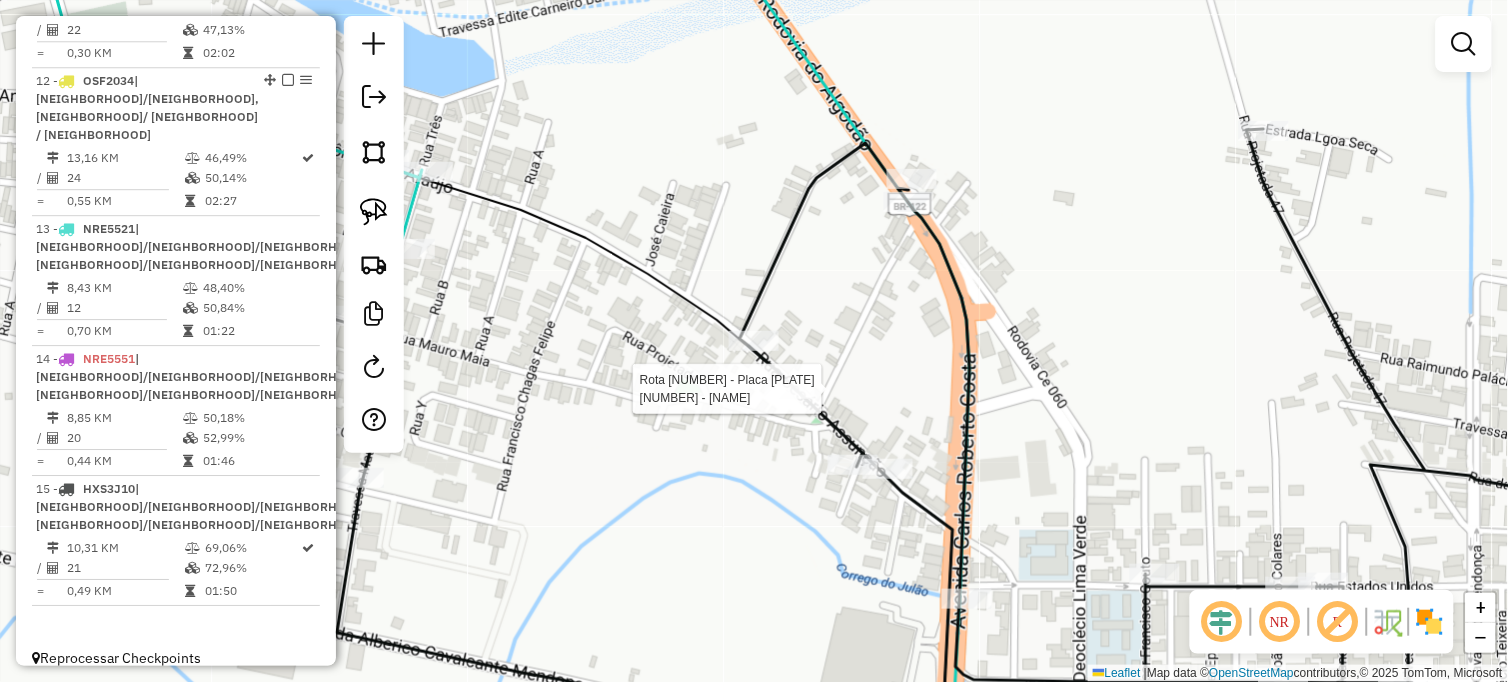 select on "**********" 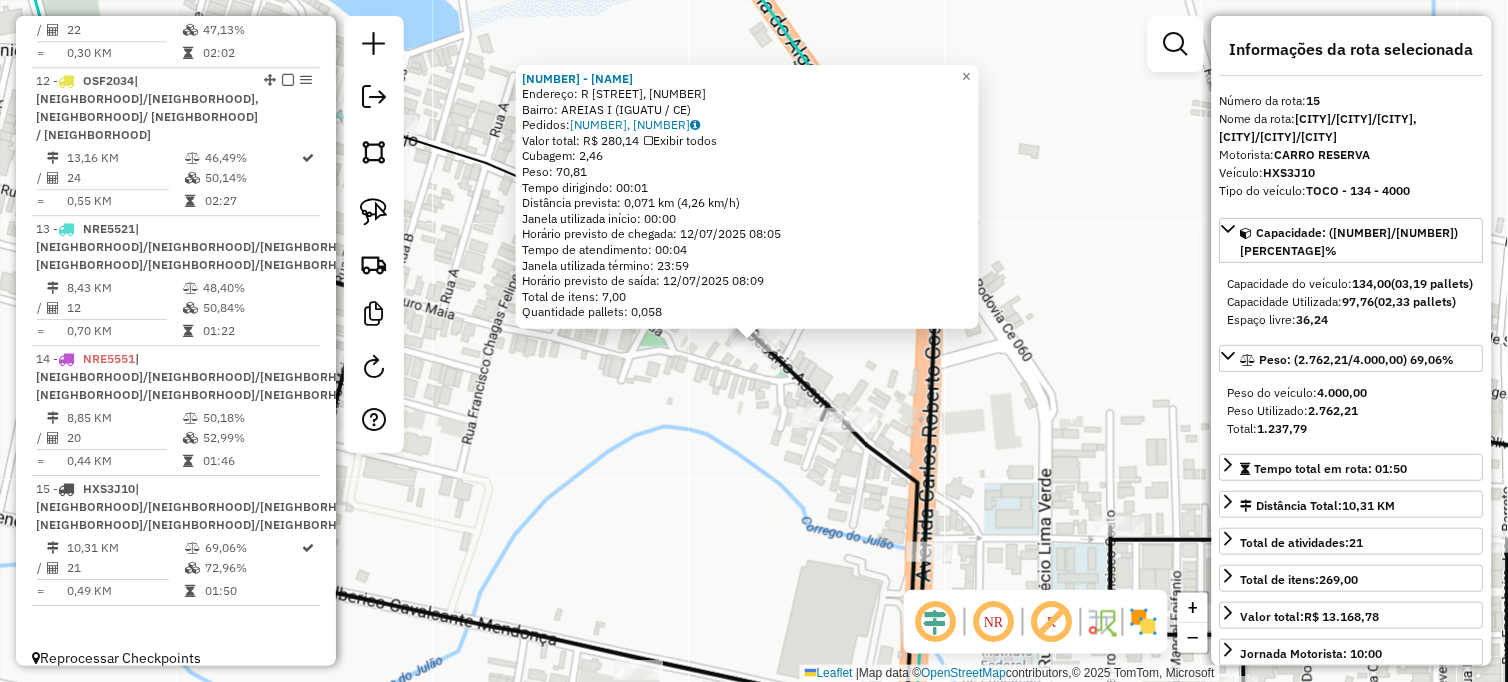 click on "[NUMBER] - [BRAND] Endereço: R [NAME], [NUMBER] Bairro: [NEIGHBORHOOD] ([CITY] / [STATE]) Pedidos: [NUMBER], [NUMBER] Valor total: R$ [PRICE] Exibir todos Cubagem: [NUMBER] Peso: [NUMBER] Tempo dirigindo: 00:01 Distância prevista: 0,071 km (4,26 km/h) Janela utilizada início: 00:00 Horário previsto de chegada: 12/07/2025 08:05 Tempo de atendimento: 00:04 Janela utilizada término: 23:59 Horário previsto de saída: 12/07/2025 08:09 Total de itens: 7,00 Quantidade pallets: 0,058 × Janela de atendimento Grade de atendimento Capacidade Transportadoras Veículos Cliente Pedidos Rotas Selecione os dias de semana para filtrar as janelas de atendimento Seg Ter Qua Qui Sex Sáb Dom Informe o período da janela de atendimento: De: Até: Filtrar exatamente a janela do cliente Considerar janela de atendimento padrão Selecione os dias de semana para filtrar as grades de atendimento Seg Ter Qua Qui Sex Sáb Dom Clientes fora do dia de atendimento selecionado" 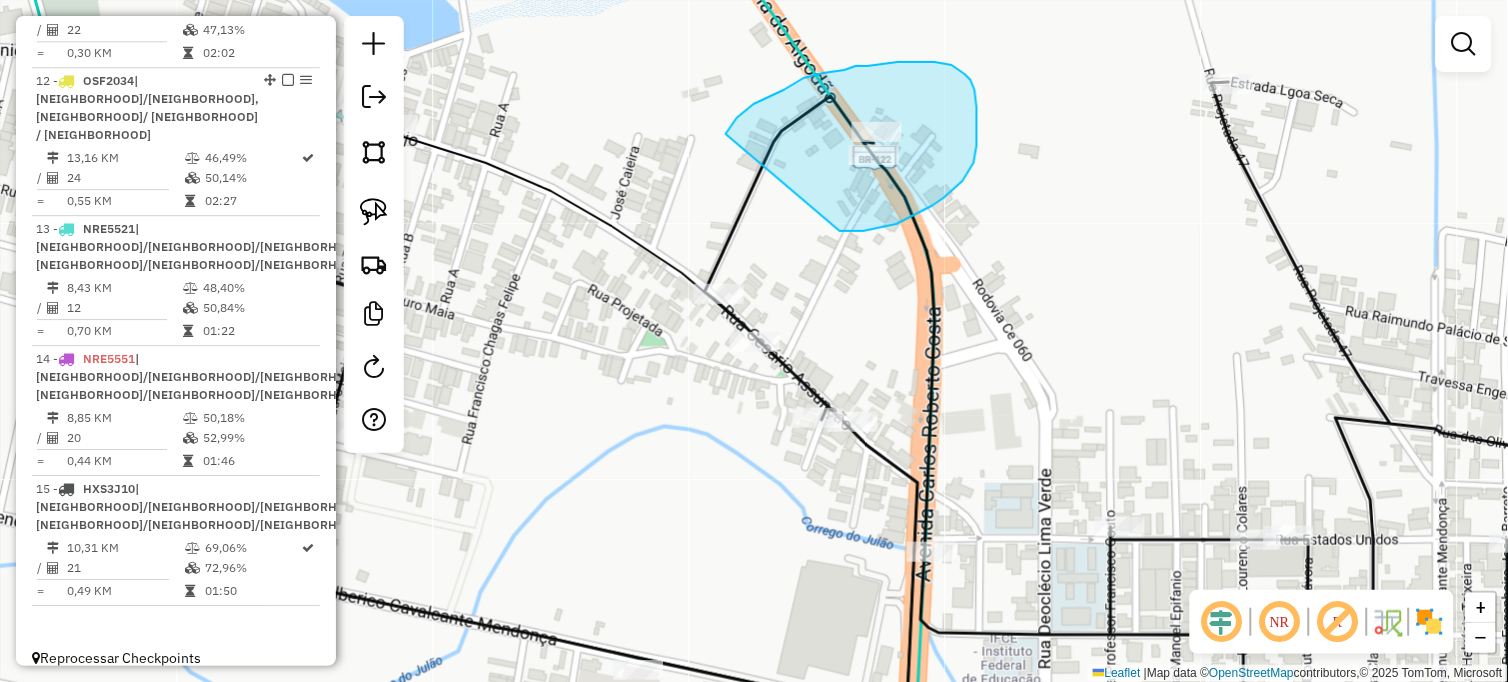 drag, startPoint x: 754, startPoint y: 104, endPoint x: 836, endPoint y: 231, distance: 151.17209 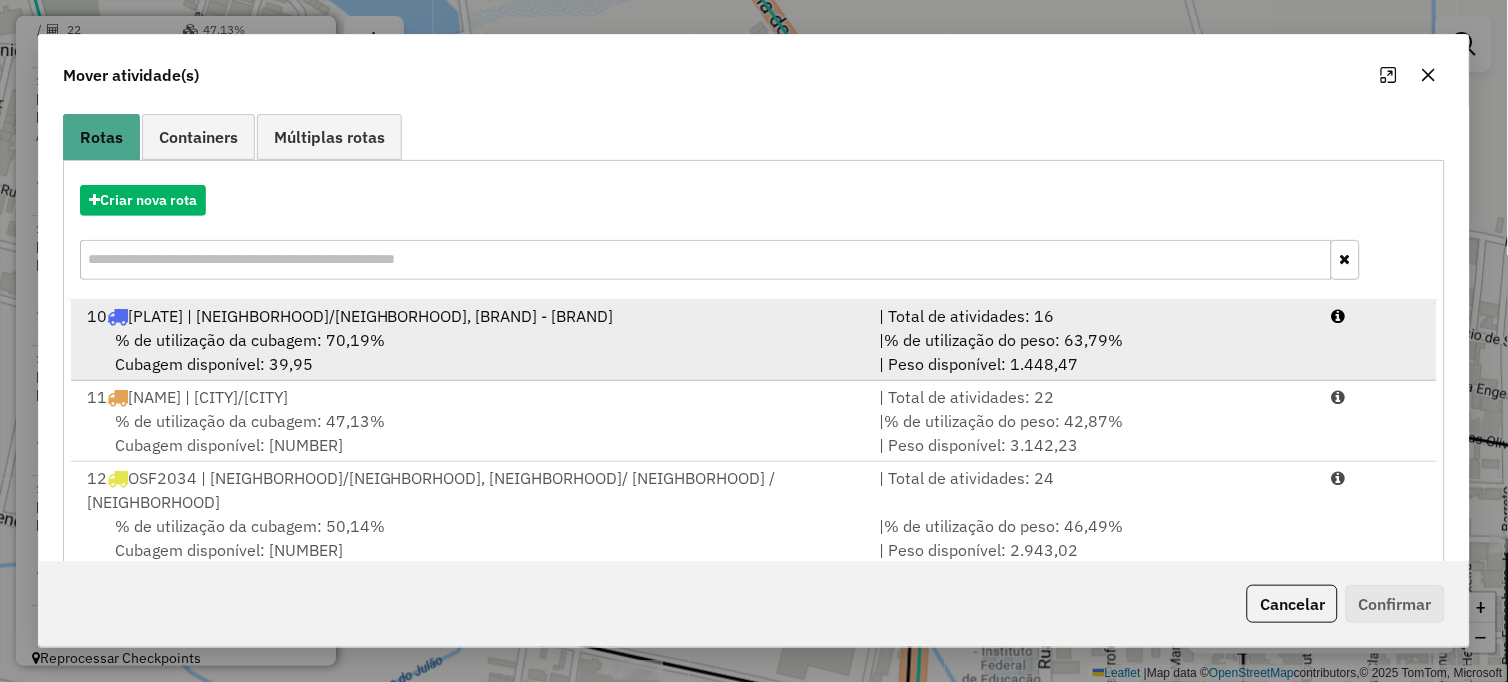 scroll, scrollTop: 330, scrollLeft: 0, axis: vertical 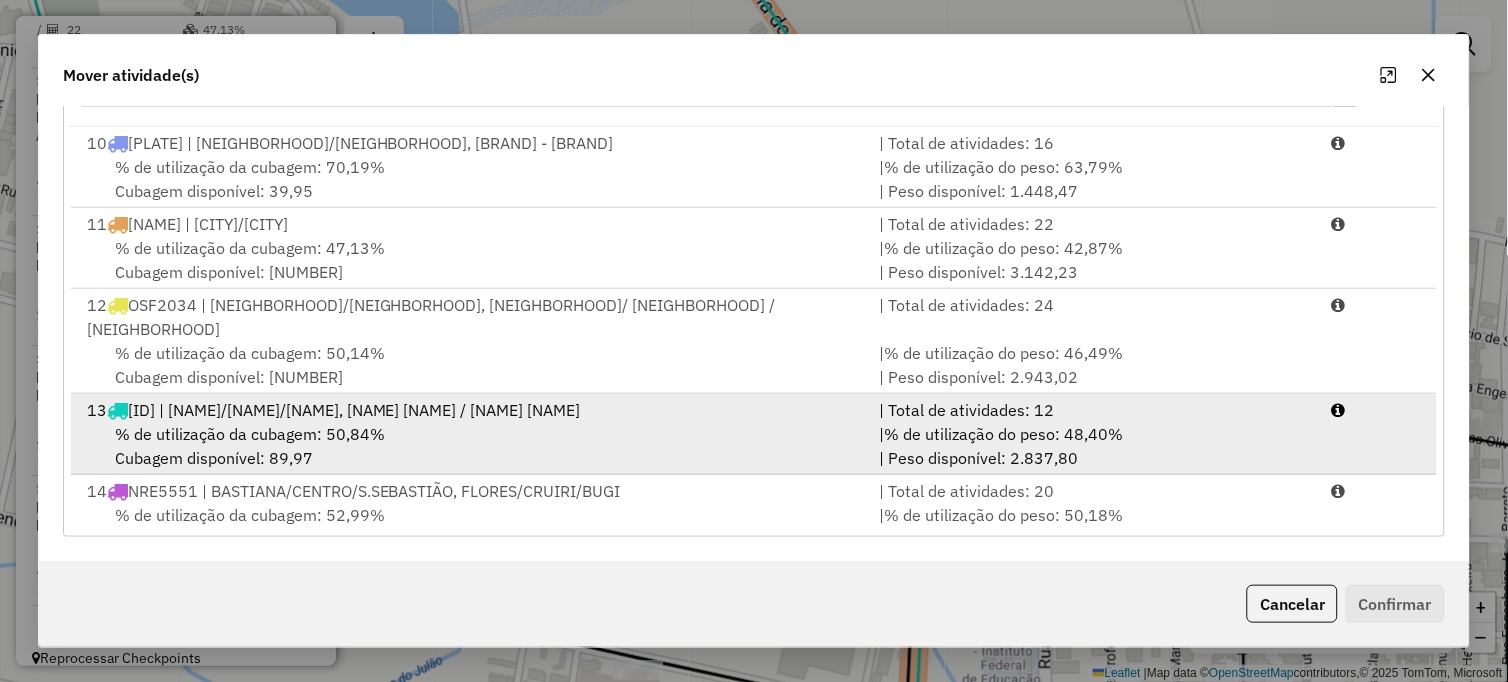 click on "% de utilização da cubagem: [PERCENTAGE]%  Cubagem disponível: [NUMBER]" at bounding box center (471, 446) 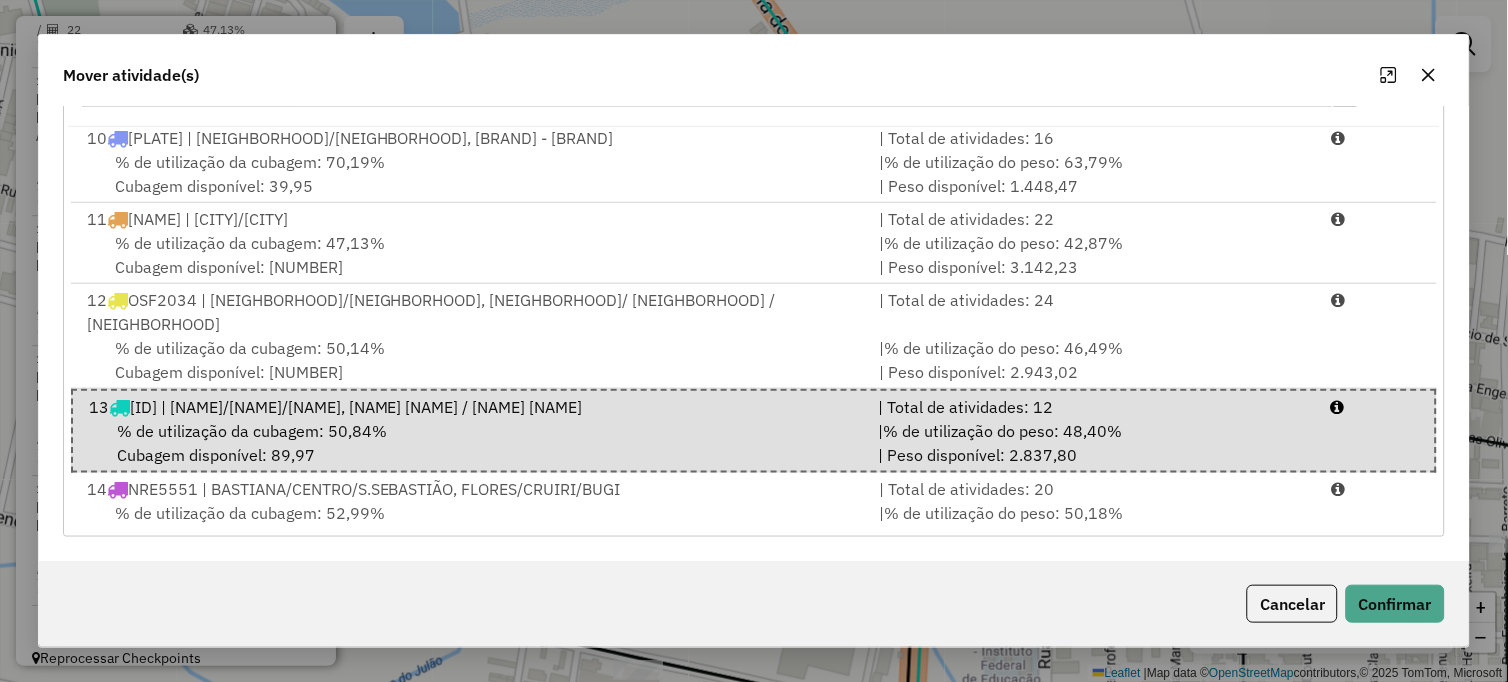 scroll, scrollTop: 6, scrollLeft: 0, axis: vertical 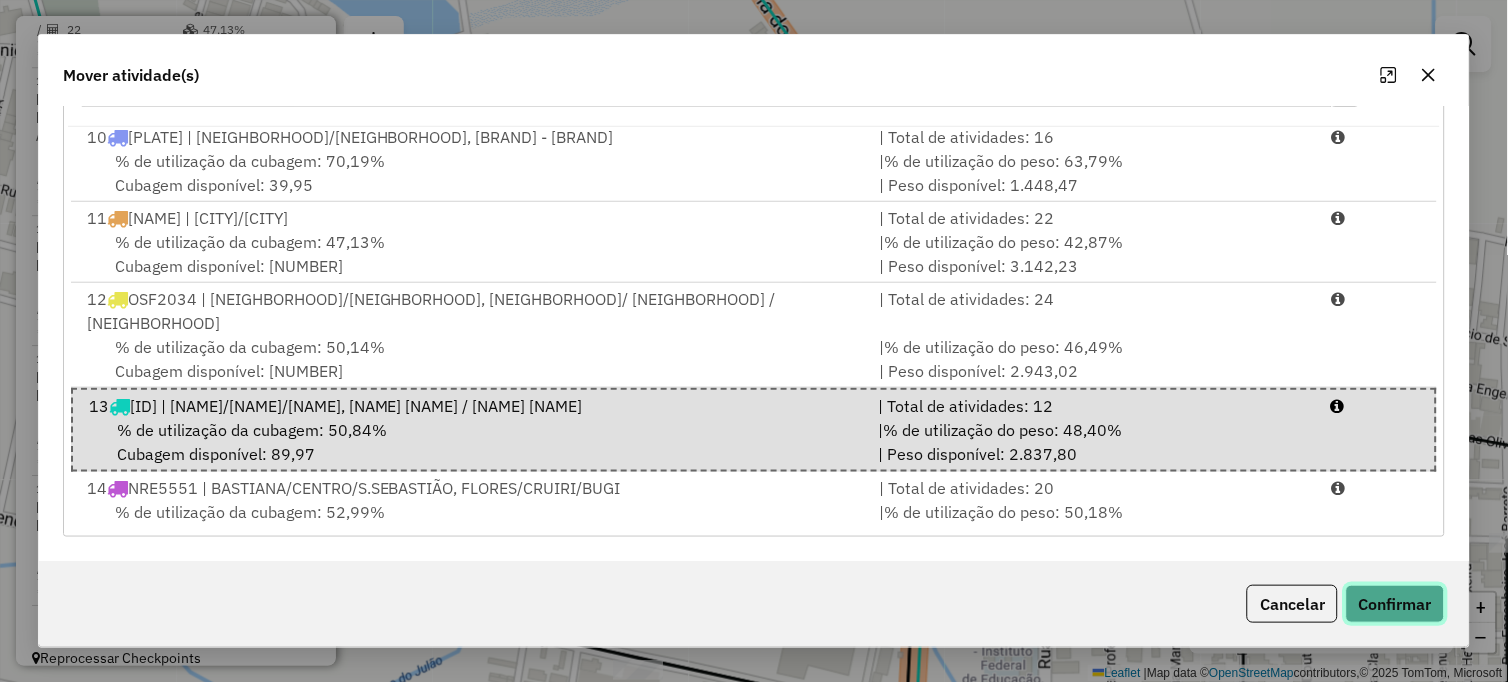 click on "Confirmar" 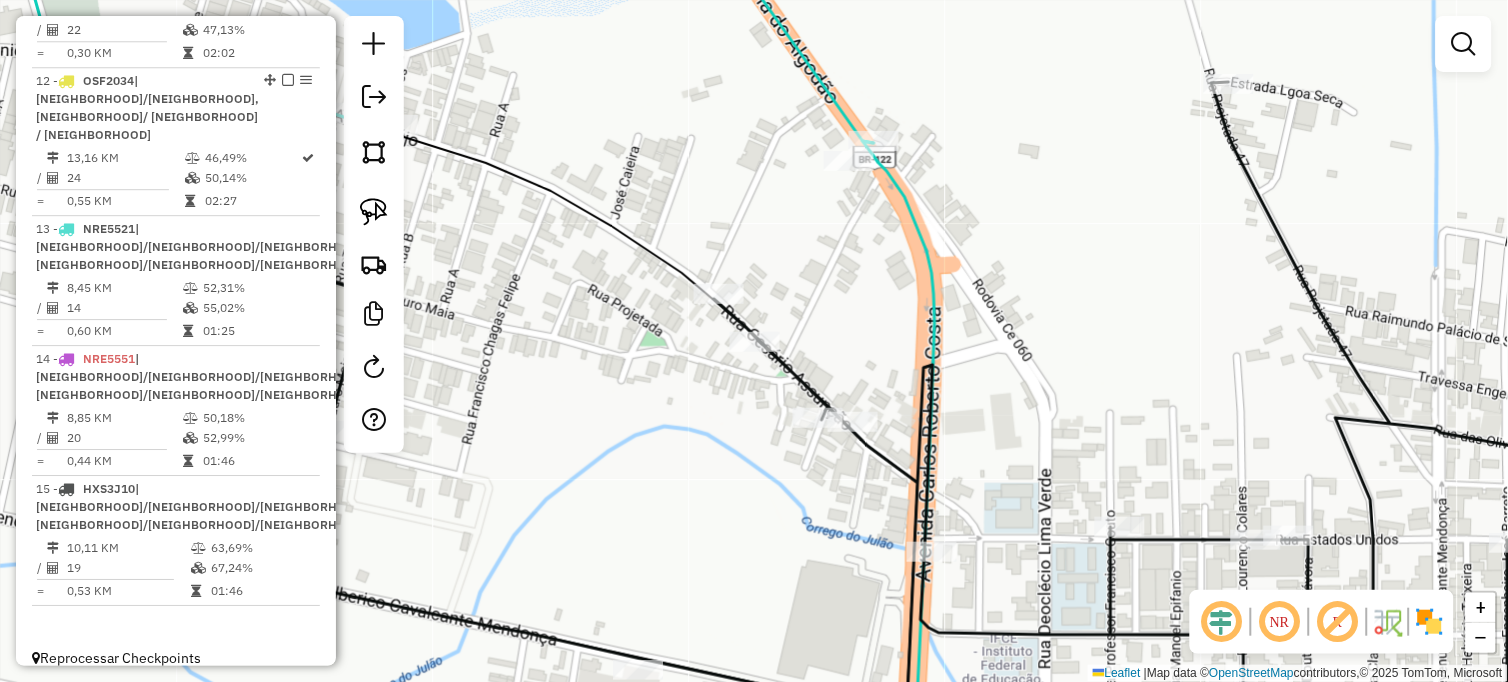 click on "Janela de atendimento Grade de atendimento Capacidade Transportadoras Veículos Cliente Pedidos  Rotas Selecione os dias de semana para filtrar as janelas de atendimento  Seg   Ter   Qua   Qui   Sex   Sáb   Dom  Informe o período da janela de atendimento: De: Até:  Filtrar exatamente a janela do cliente  Considerar janela de atendimento padrão  Selecione os dias de semana para filtrar as grades de atendimento  Seg   Ter   Qua   Qui   Sex   Sáb   Dom   Considerar clientes sem dia de atendimento cadastrado  Clientes fora do dia de atendimento selecionado Filtrar as atividades entre os valores definidos abaixo:  Peso mínimo:   Peso máximo:   Cubagem mínima:   Cubagem máxima:   De:   Até:  Filtrar as atividades entre o tempo de atendimento definido abaixo:  De:   Até:   Considerar capacidade total dos clientes não roteirizados Transportadora: Selecione um ou mais itens Tipo de veículo: Selecione um ou mais itens Veículo: Selecione um ou mais itens Motorista: Selecione um ou mais itens Nome: Rótulo:" 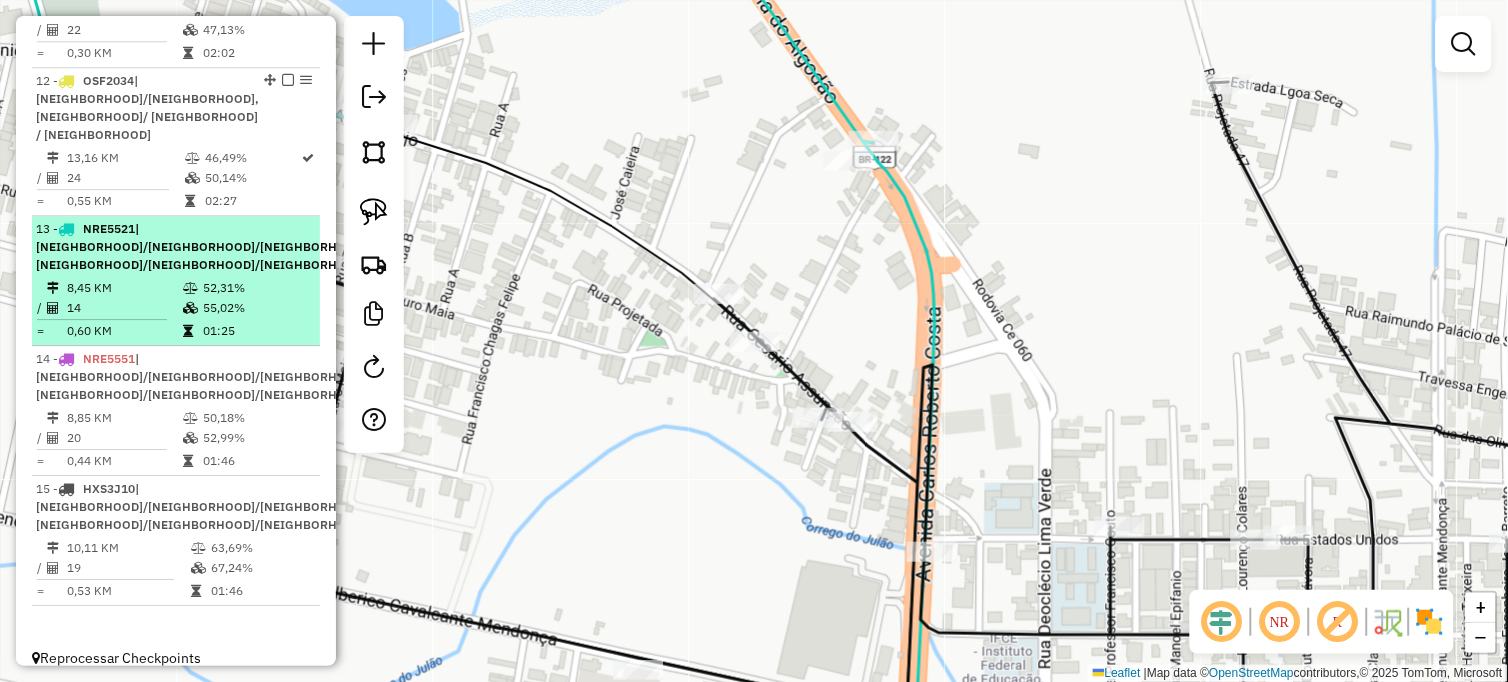 click on "13 -       NRE5521   | FLORES/CRUIRI/BUGI, JARDIM OASIS/ JPII /LAGOA SECA" at bounding box center [203, 247] 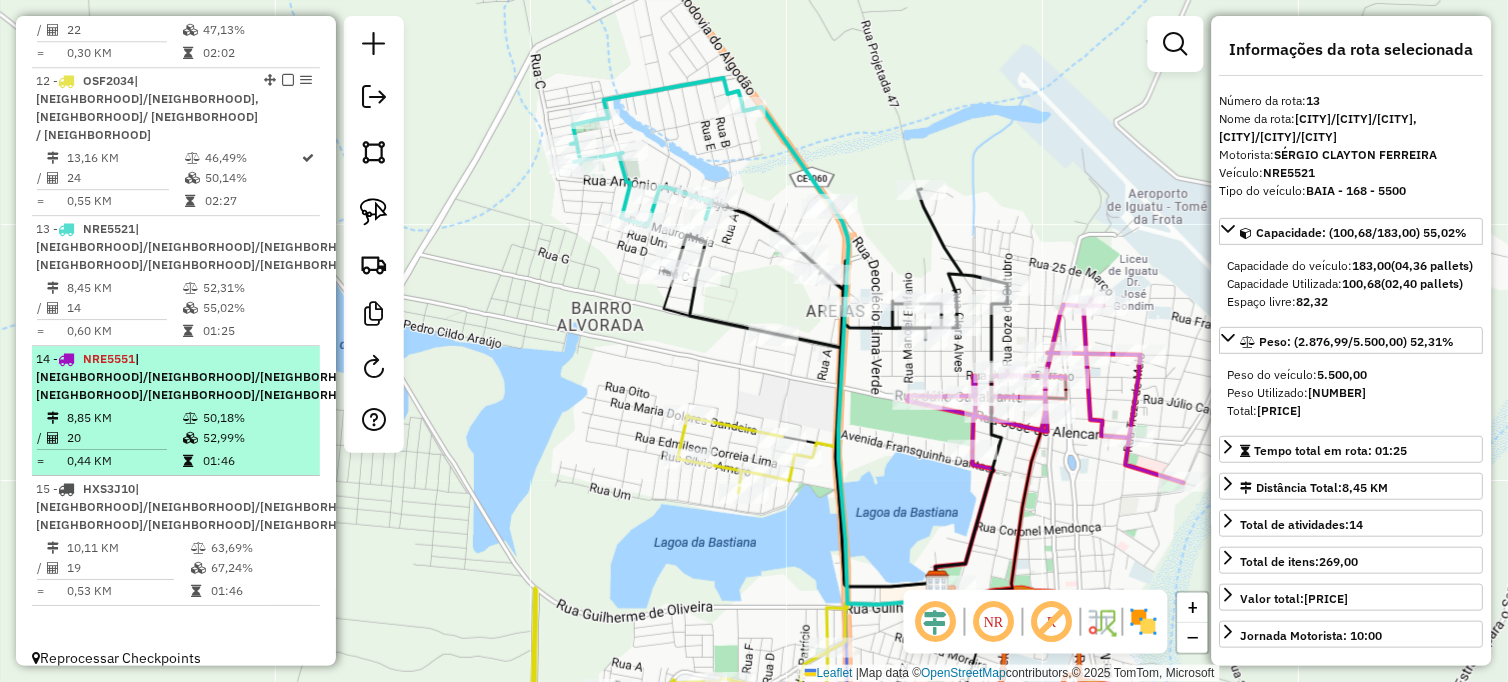 click on "[CODE] | [CITY]/[CITY]/[CITY], [CITY]/[CITY]/[CITY]" at bounding box center (203, 377) 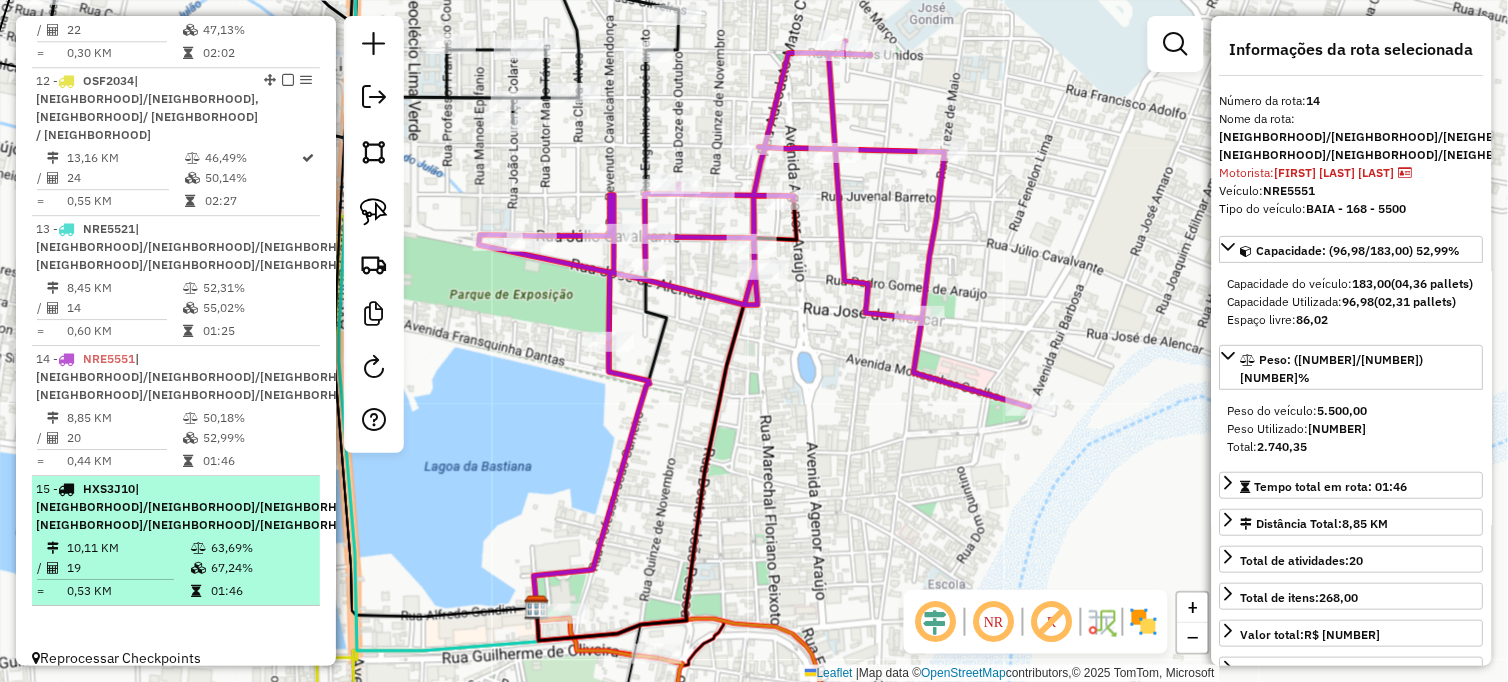 click at bounding box center [198, 548] 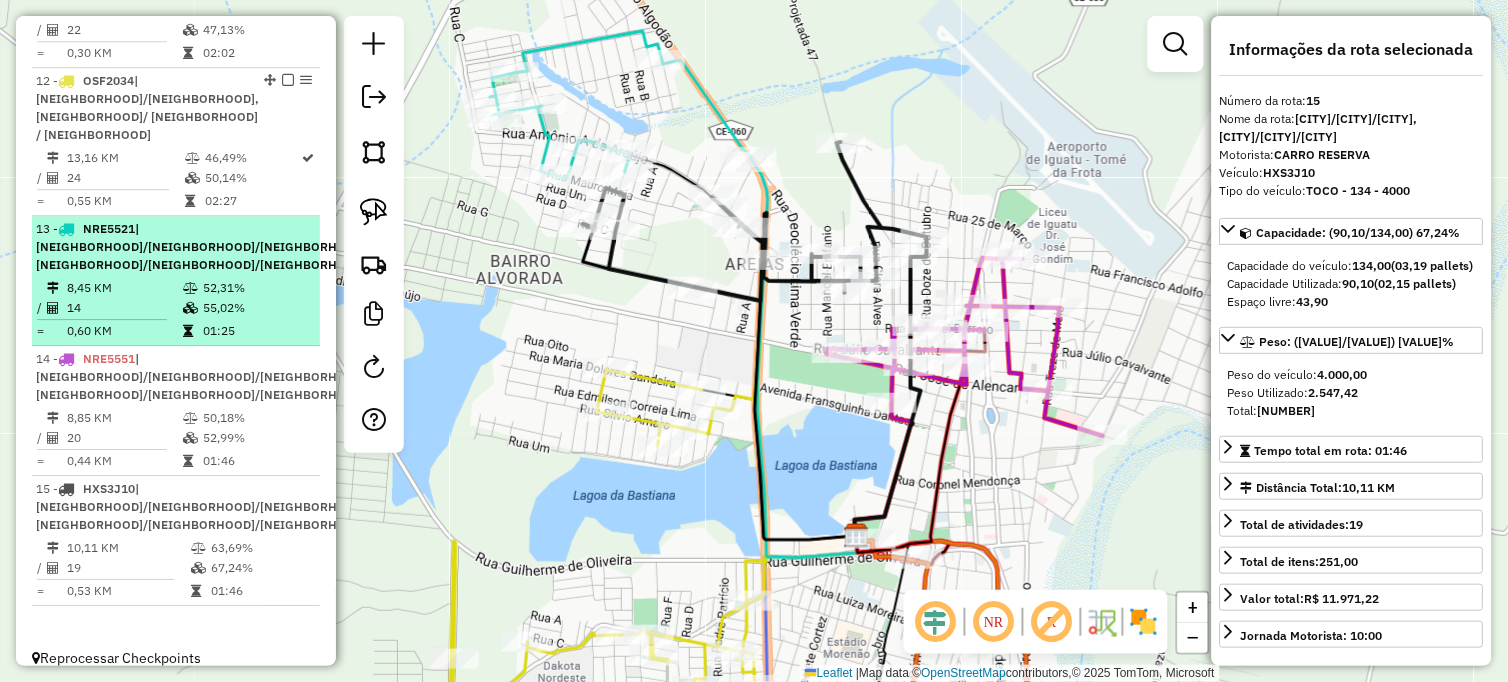 click on "13 -       NRE5521   | FLORES/CRUIRI/BUGI, JARDIM OASIS/ JPII /LAGOA SECA" at bounding box center [203, 247] 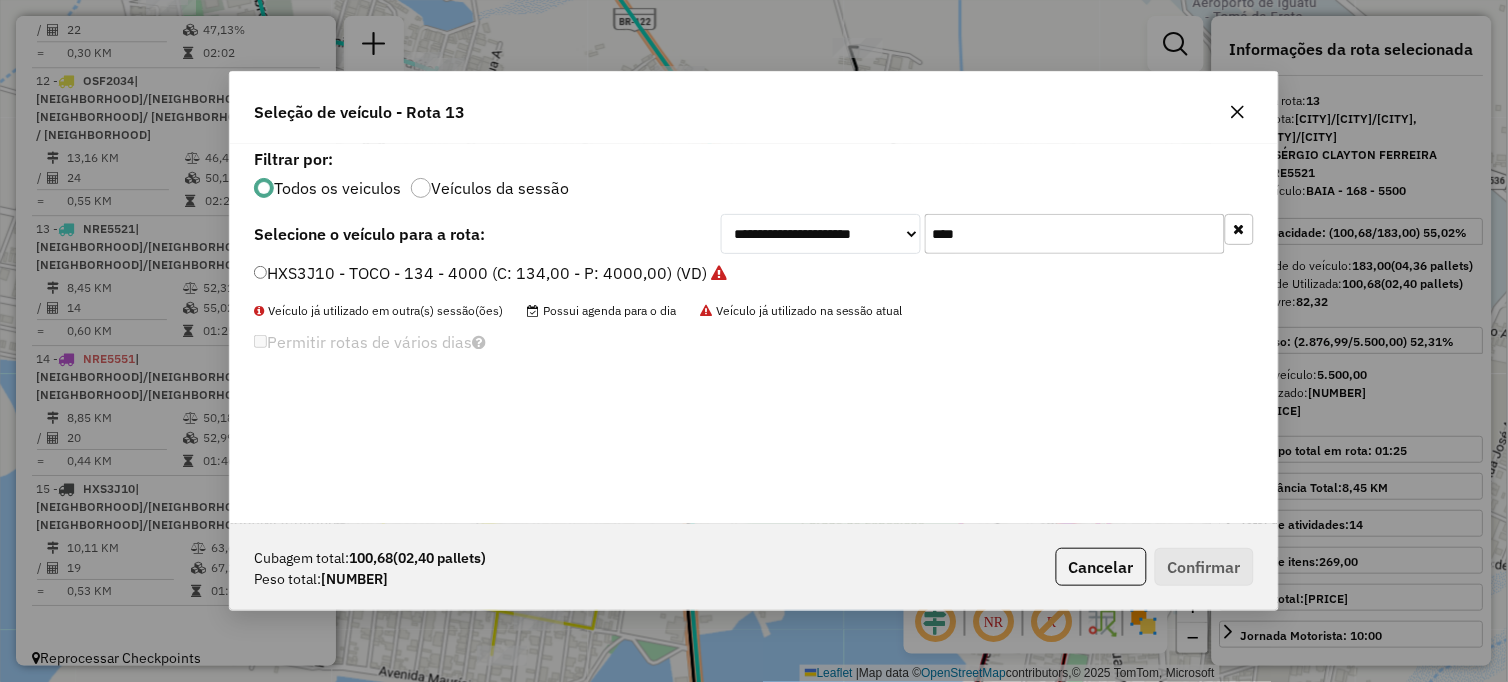 scroll, scrollTop: 11, scrollLeft: 5, axis: both 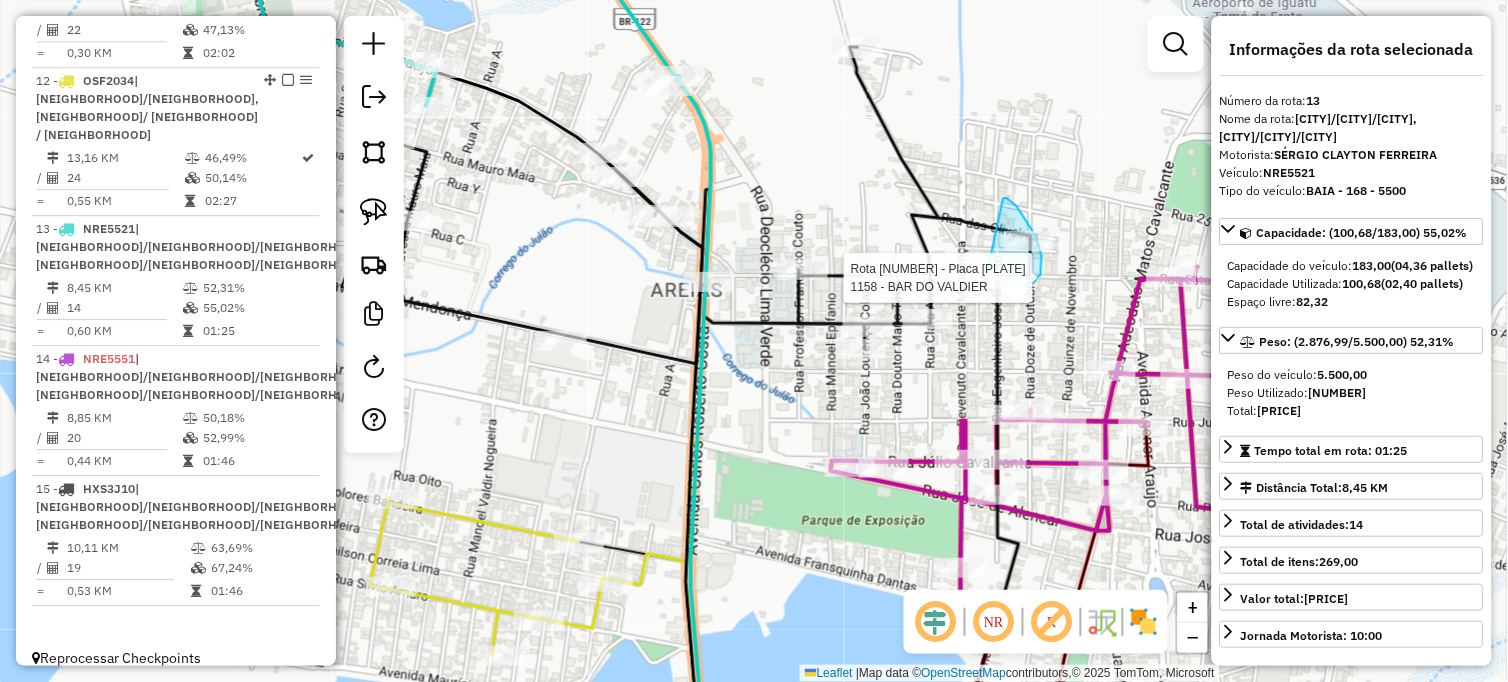 drag, startPoint x: 1003, startPoint y: 201, endPoint x: 984, endPoint y: 290, distance: 91.00549 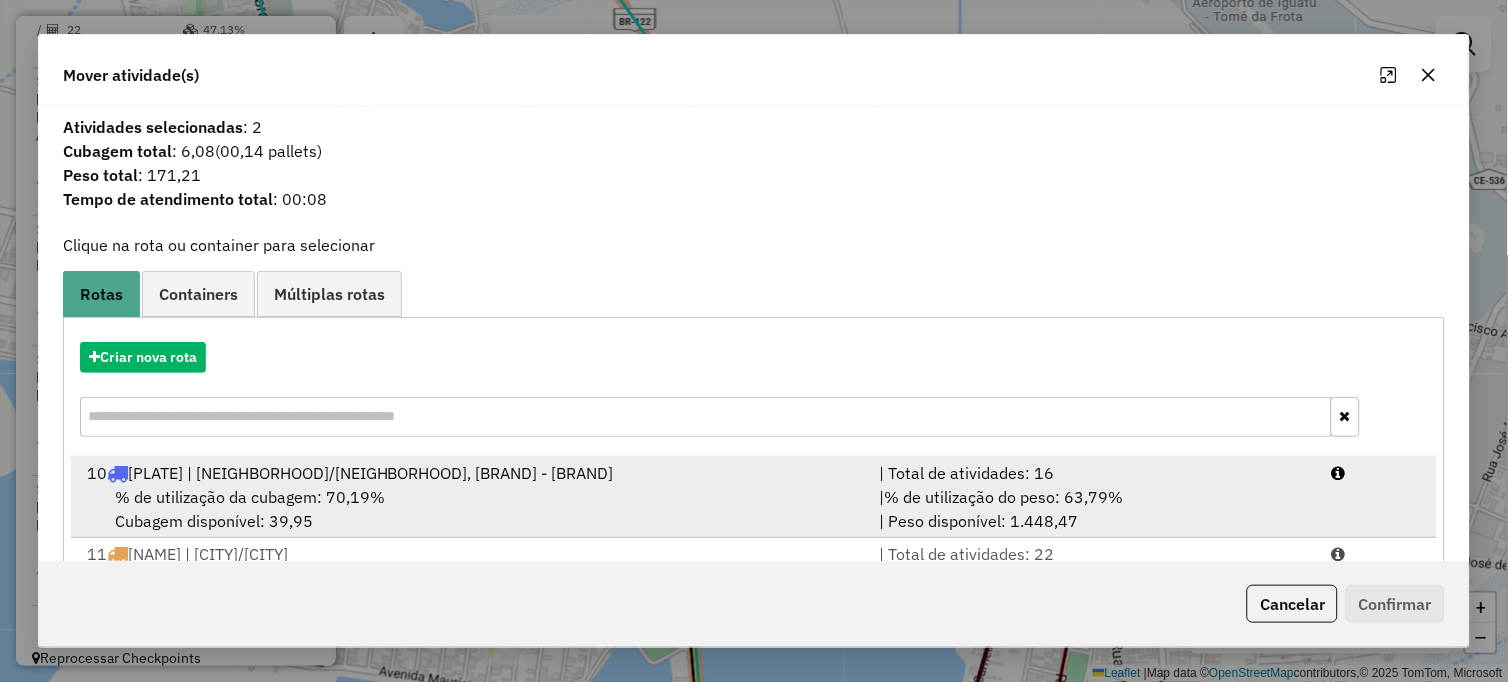 scroll, scrollTop: 5, scrollLeft: 0, axis: vertical 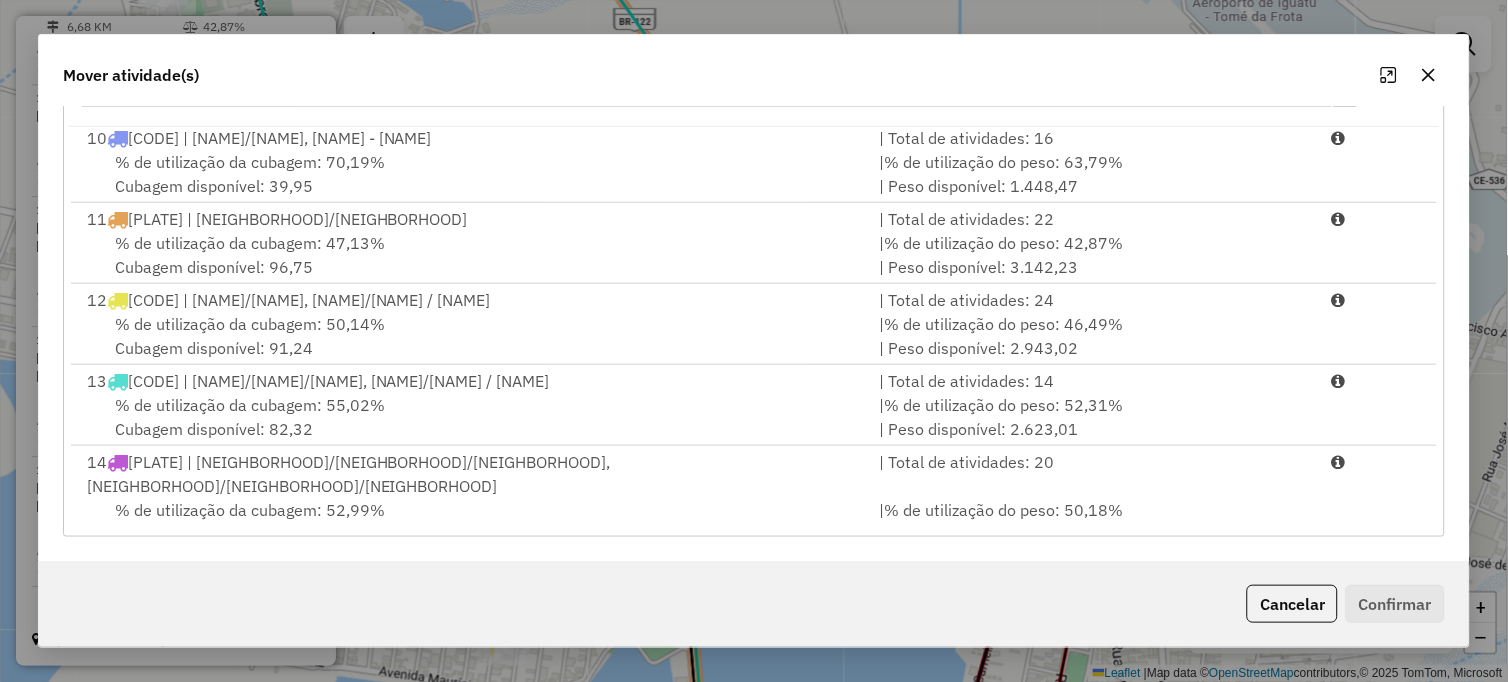click 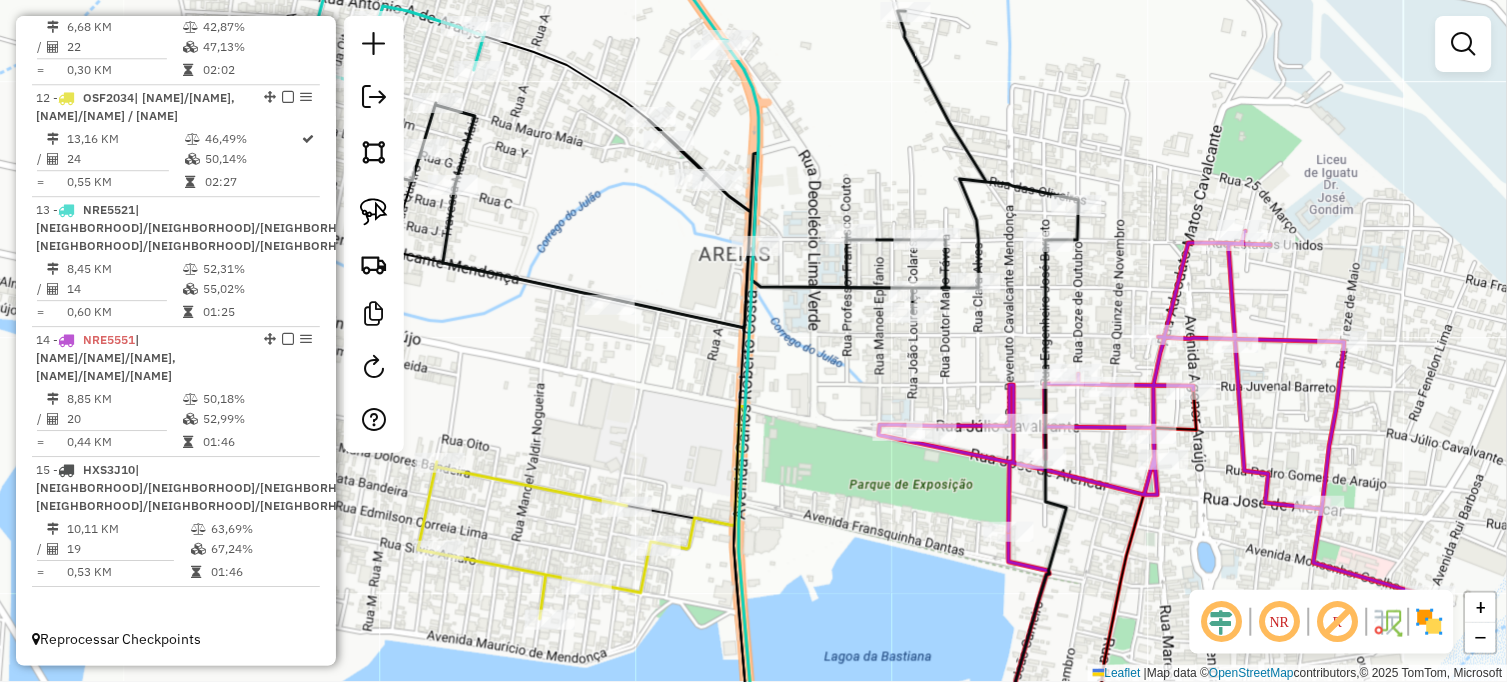 drag, startPoint x: 1158, startPoint y: 182, endPoint x: 1190, endPoint y: 194, distance: 34.176014 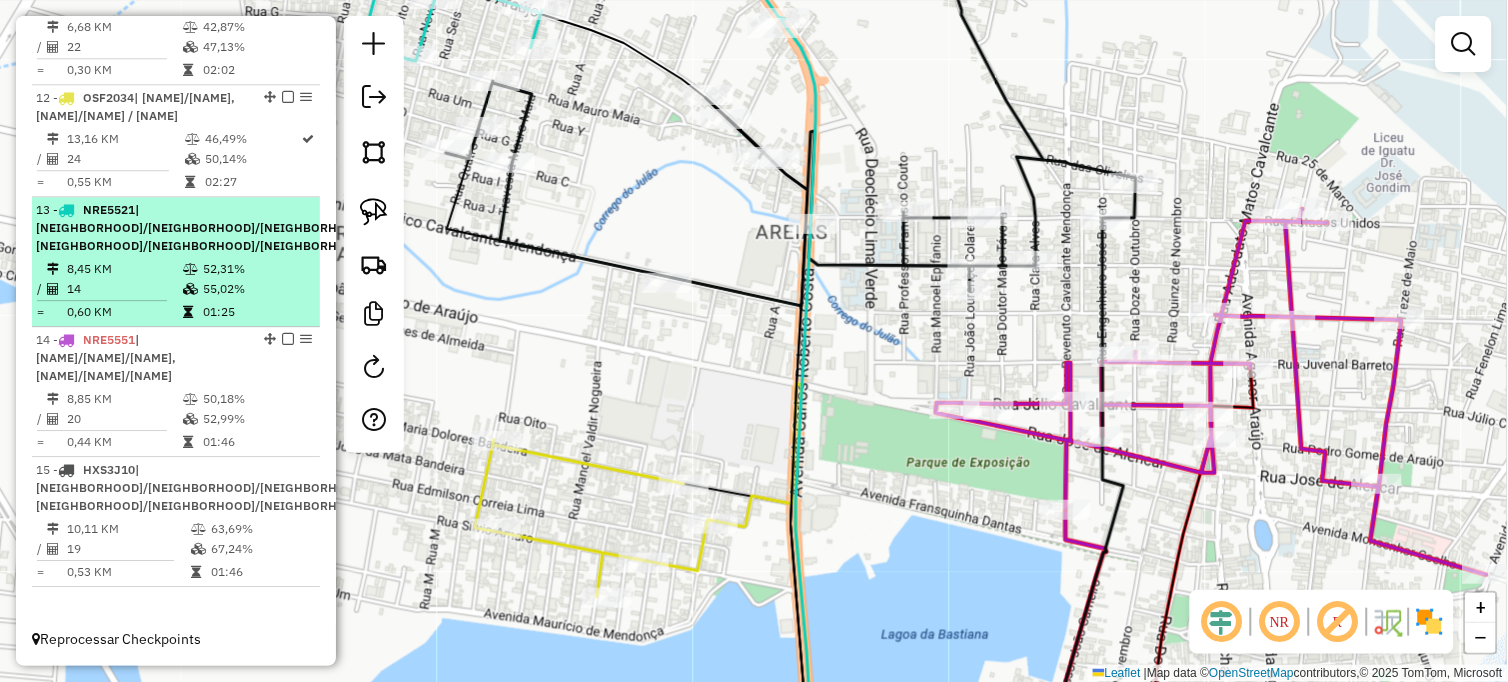 scroll, scrollTop: 1096, scrollLeft: 0, axis: vertical 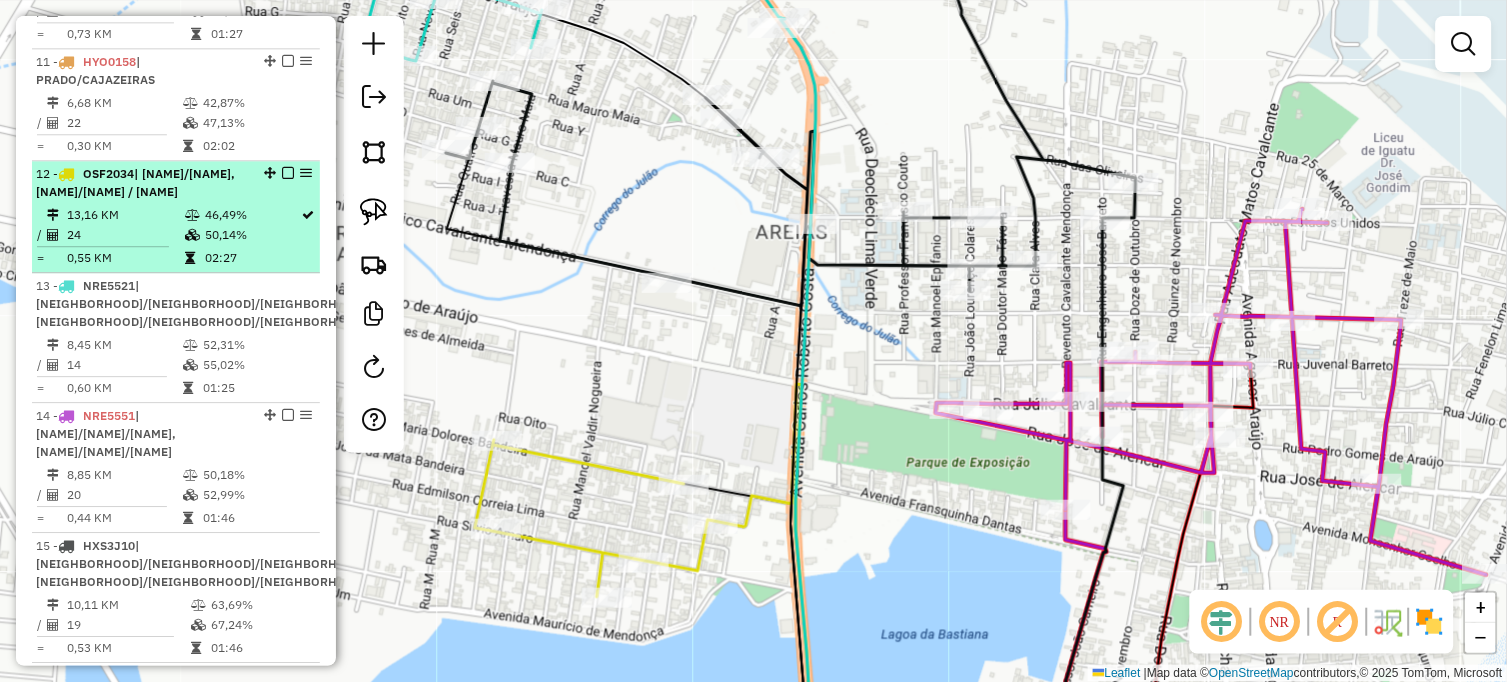 click on "| [NAME]/[NAME], [NAME]/[NAME] / [NAME]" at bounding box center (135, 182) 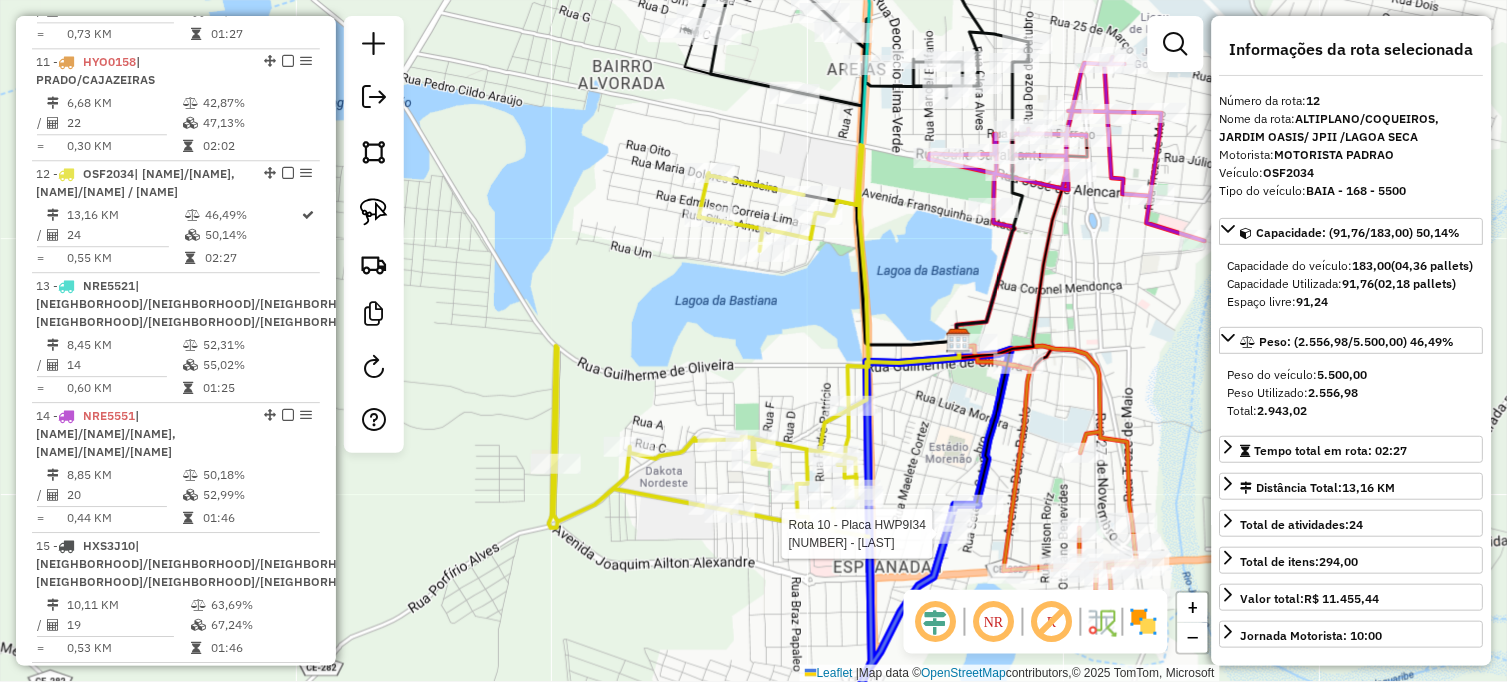 click 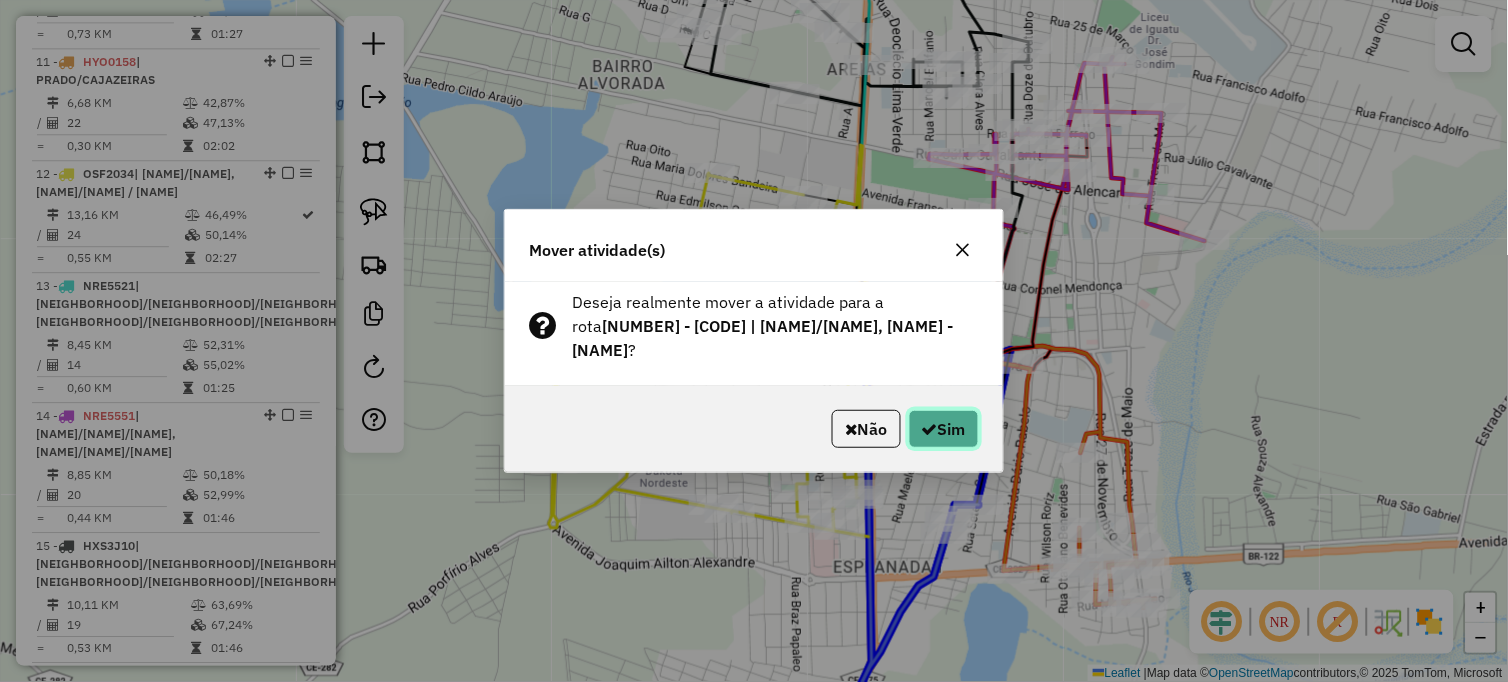 click on "Sim" 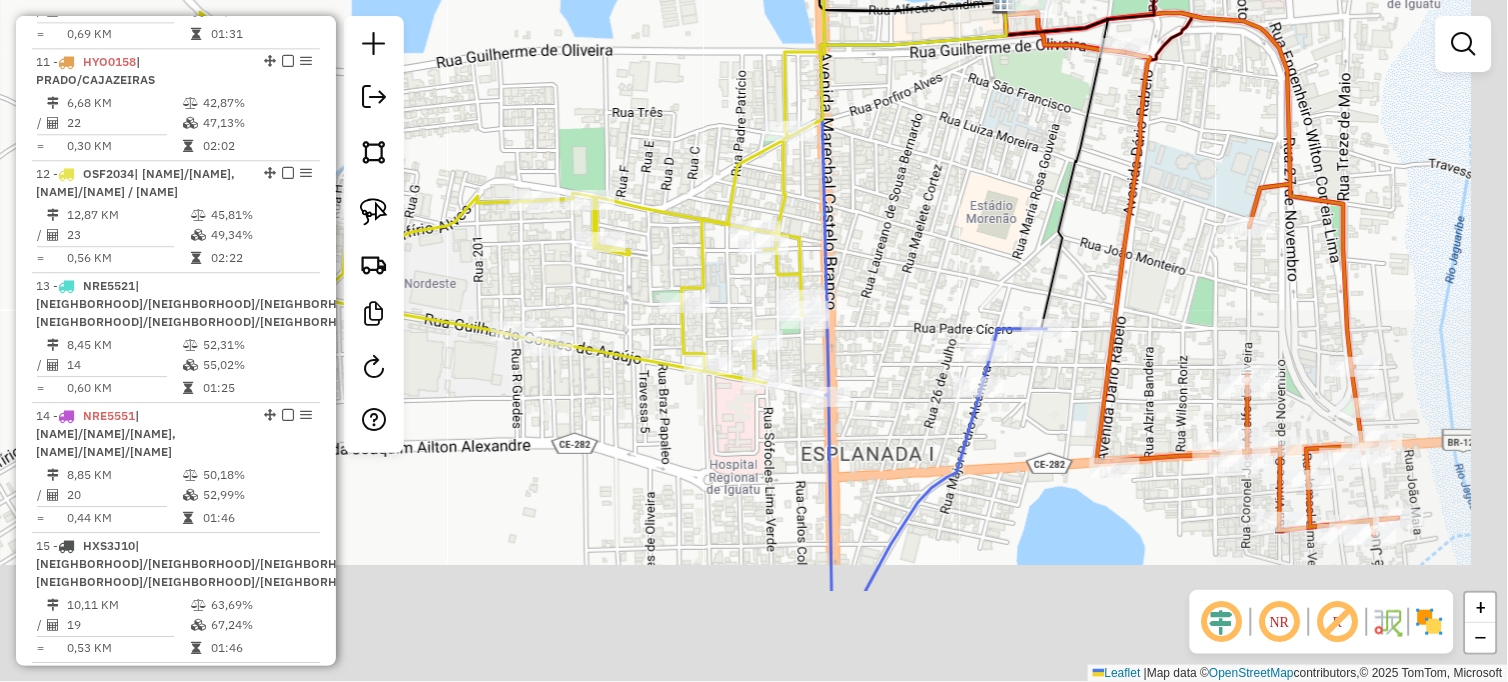 drag, startPoint x: 923, startPoint y: 374, endPoint x: 887, endPoint y: 340, distance: 49.517673 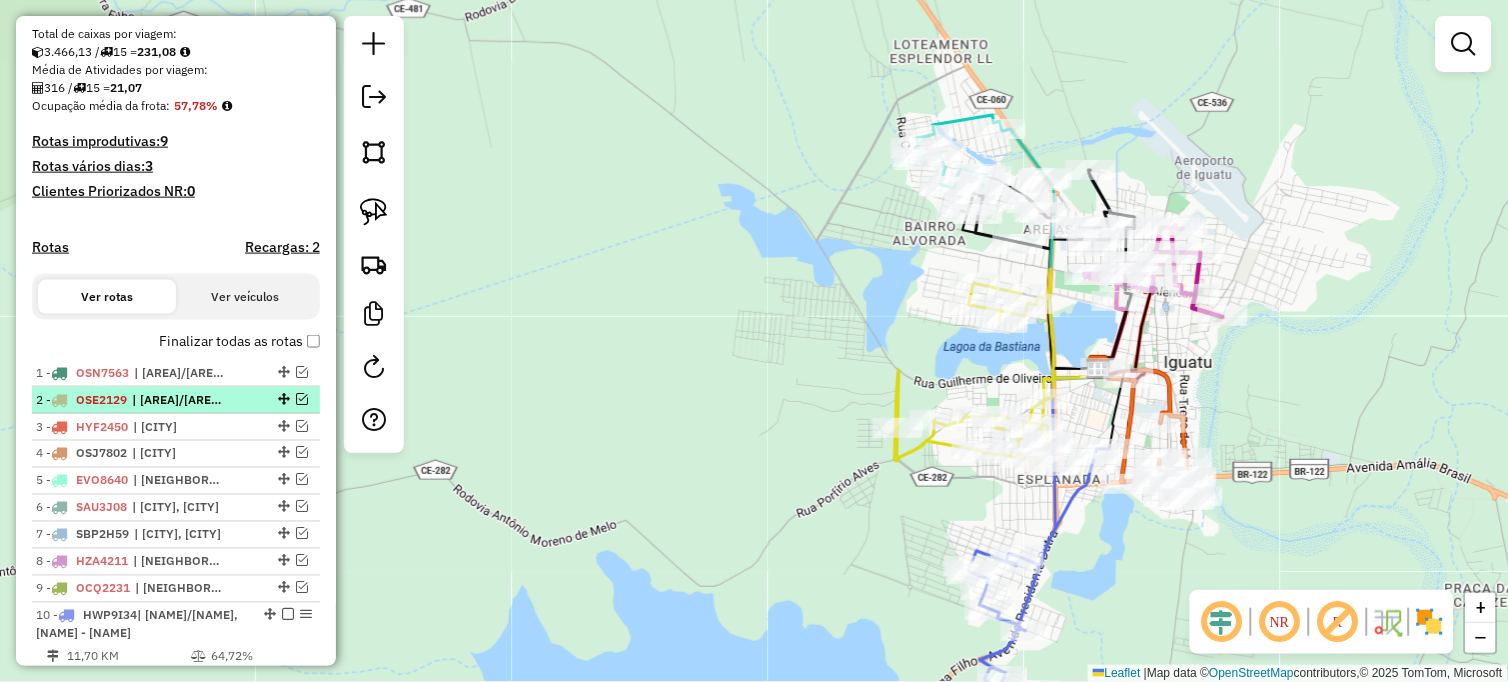 scroll, scrollTop: 318, scrollLeft: 0, axis: vertical 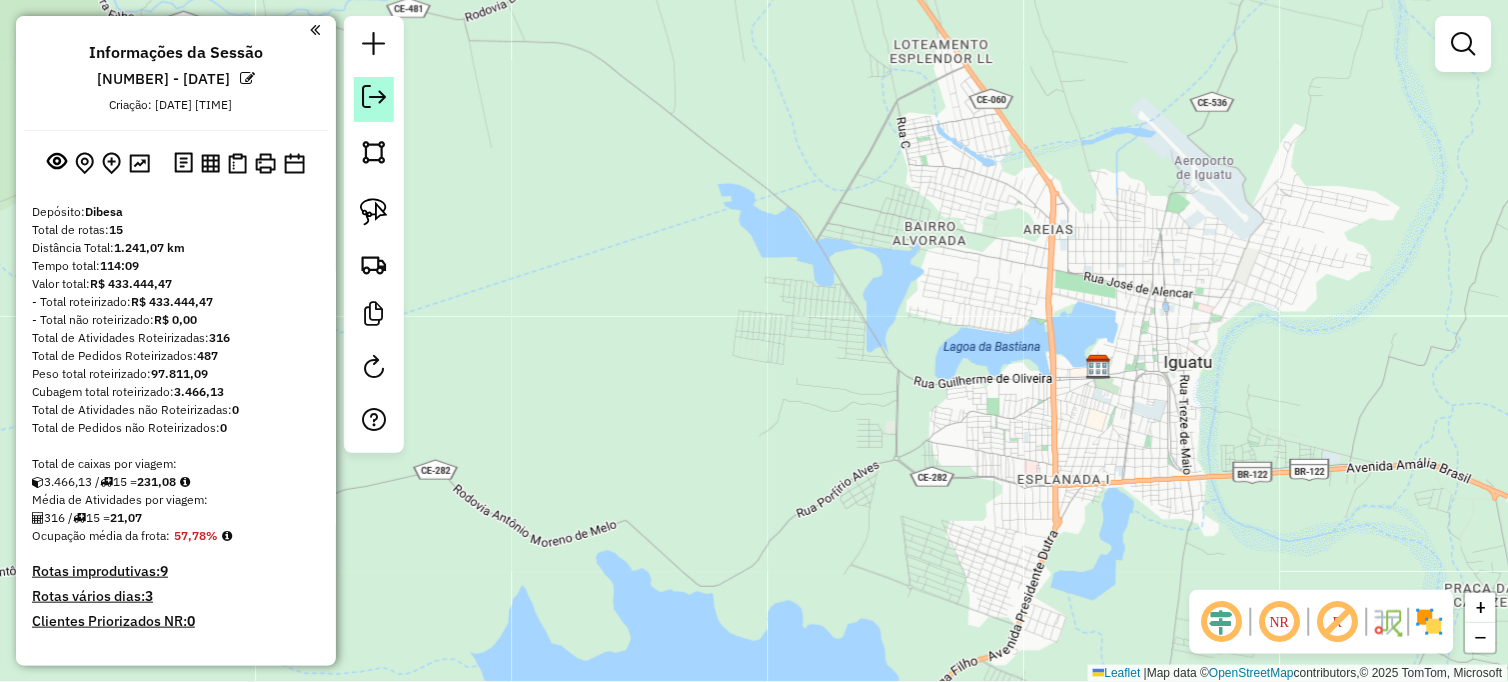 click 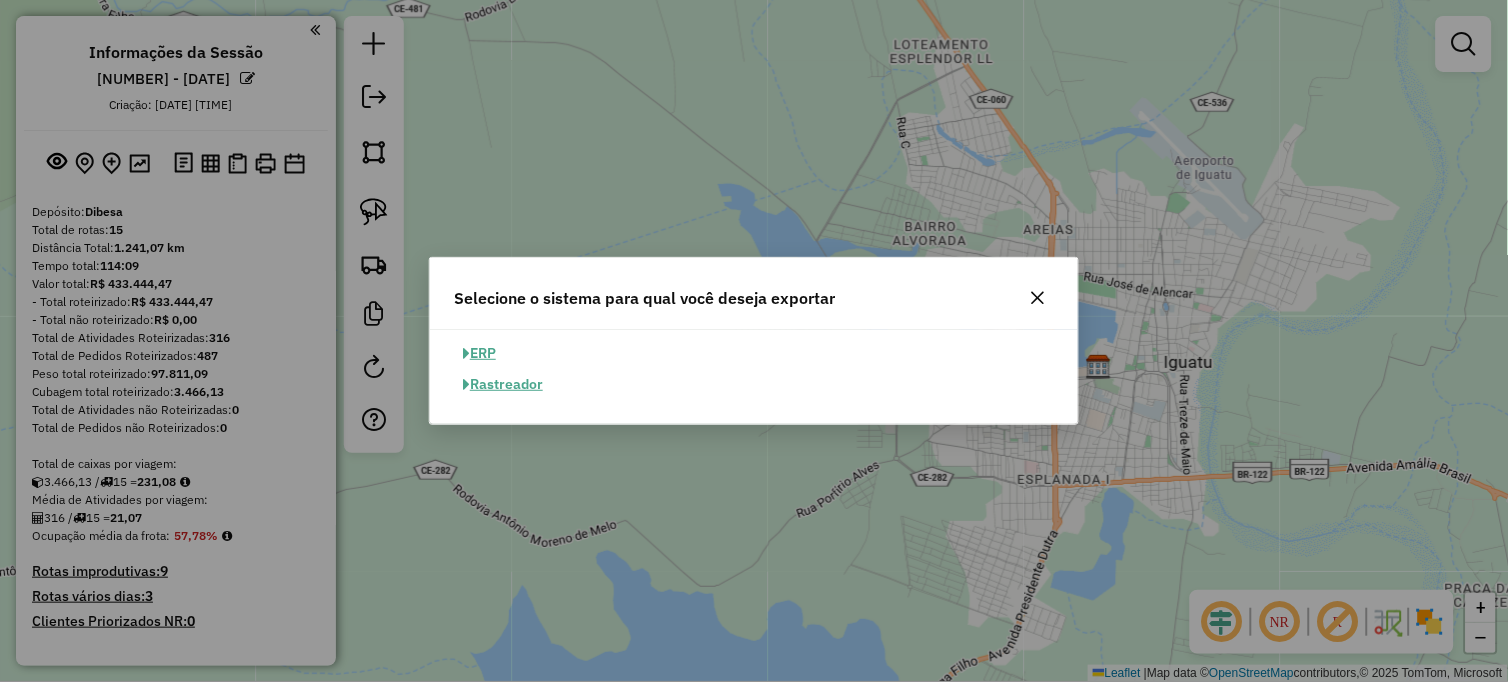 click on "ERP" 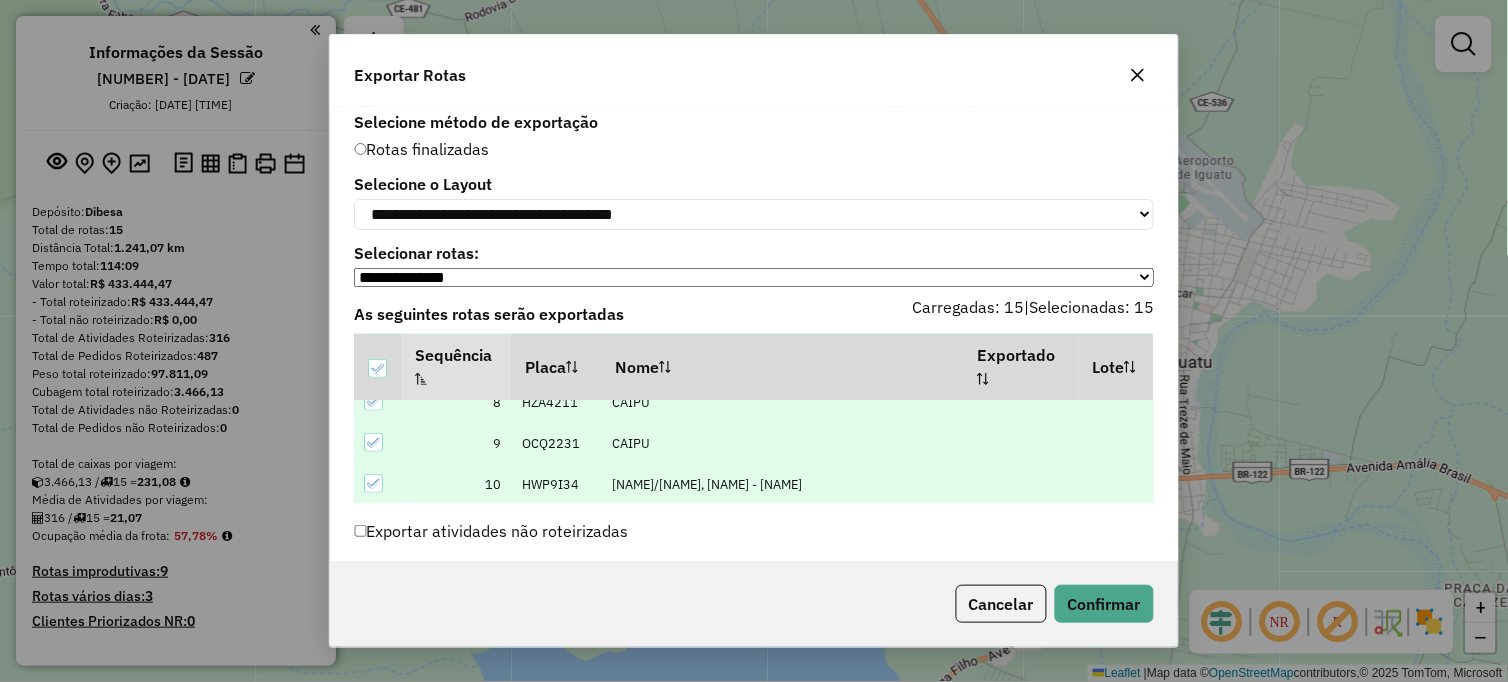 scroll, scrollTop: 333, scrollLeft: 0, axis: vertical 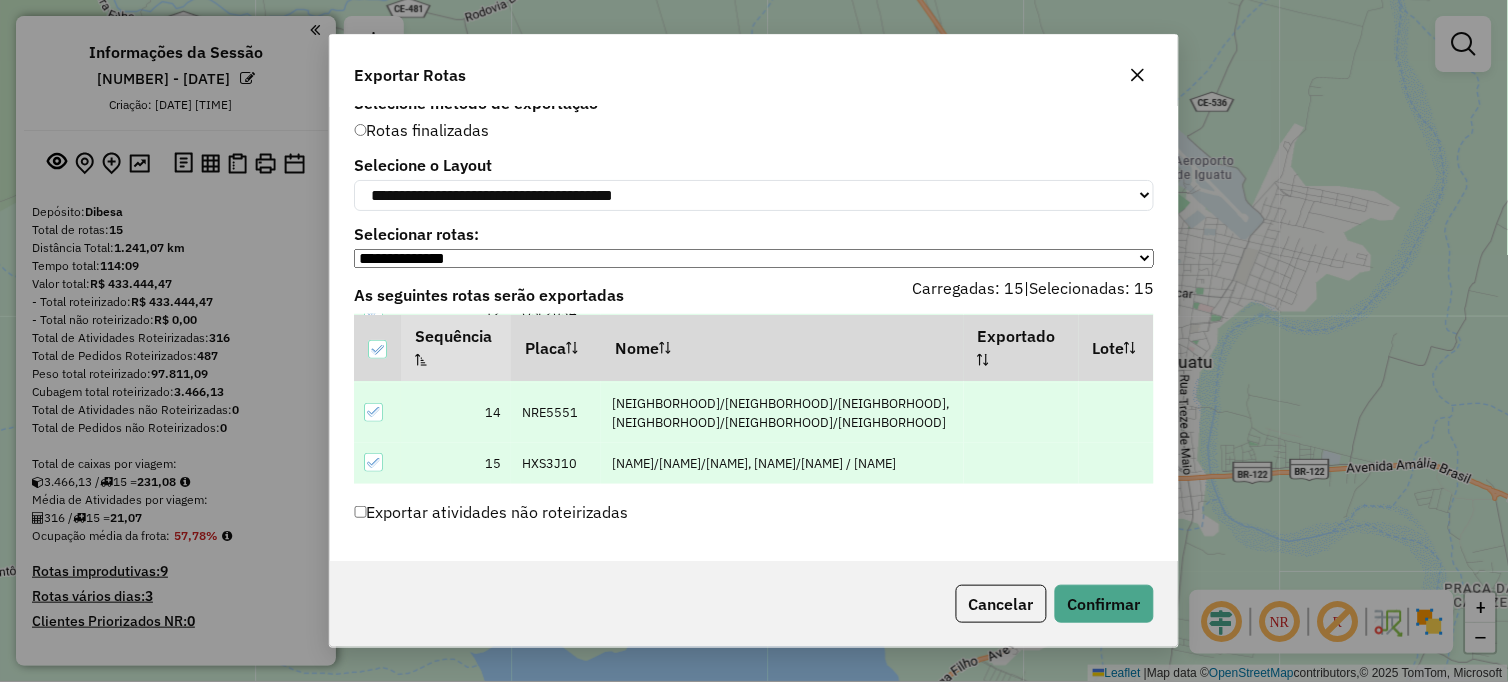 click on "Exportar atividades não roteirizadas" 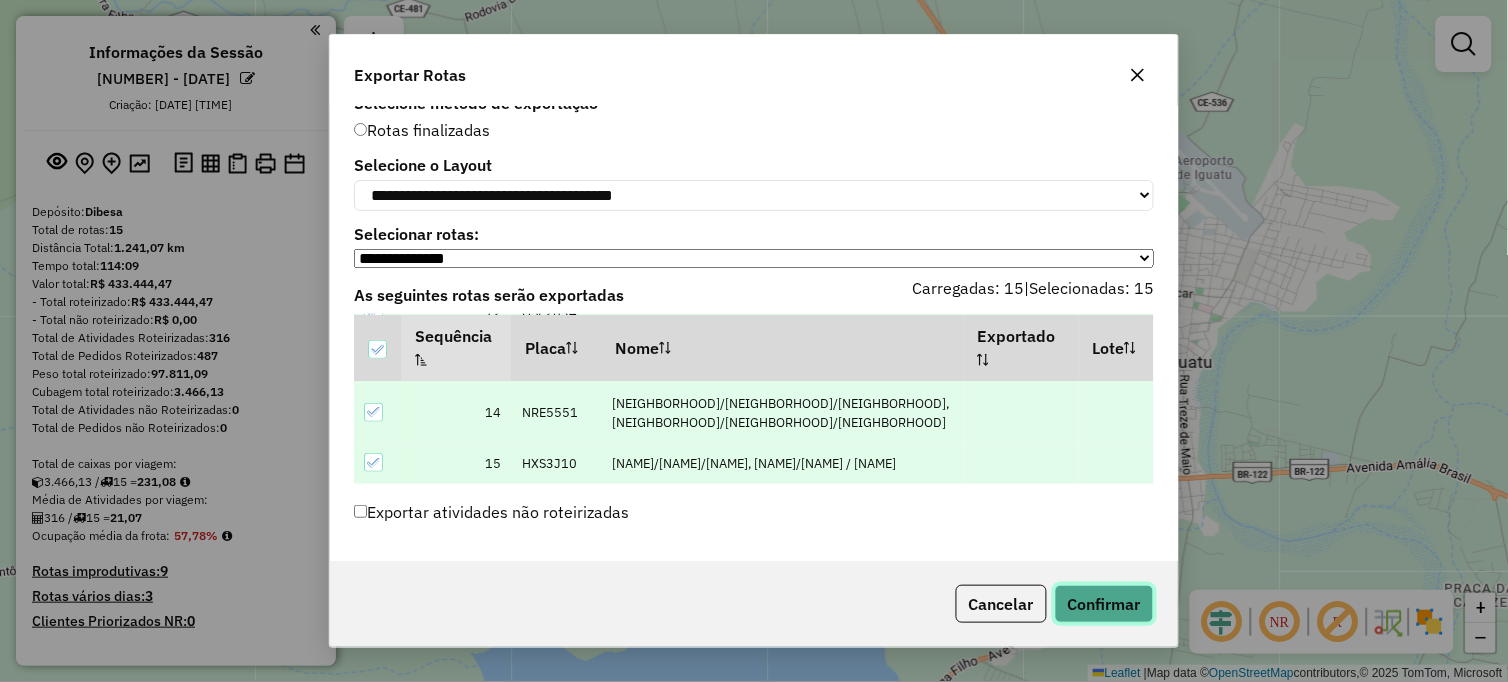 click on "Confirmar" 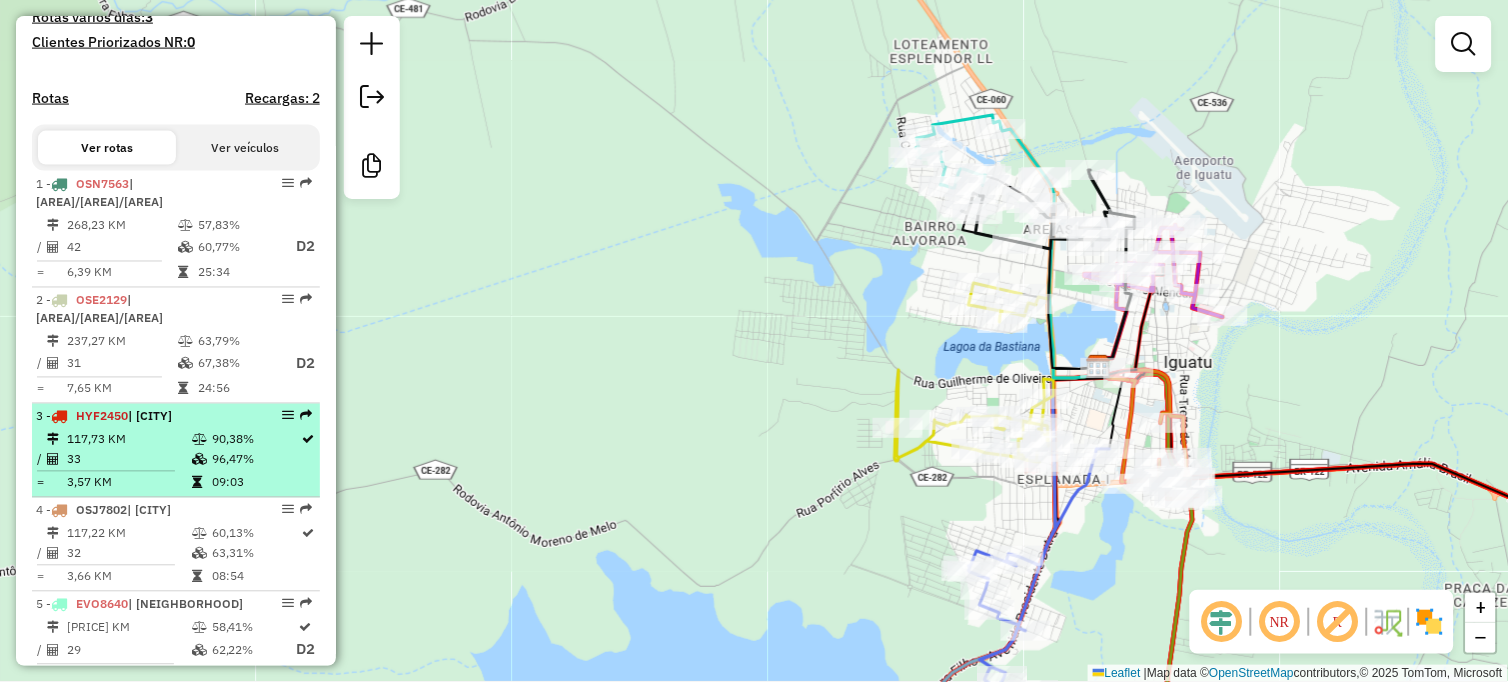 scroll, scrollTop: 666, scrollLeft: 0, axis: vertical 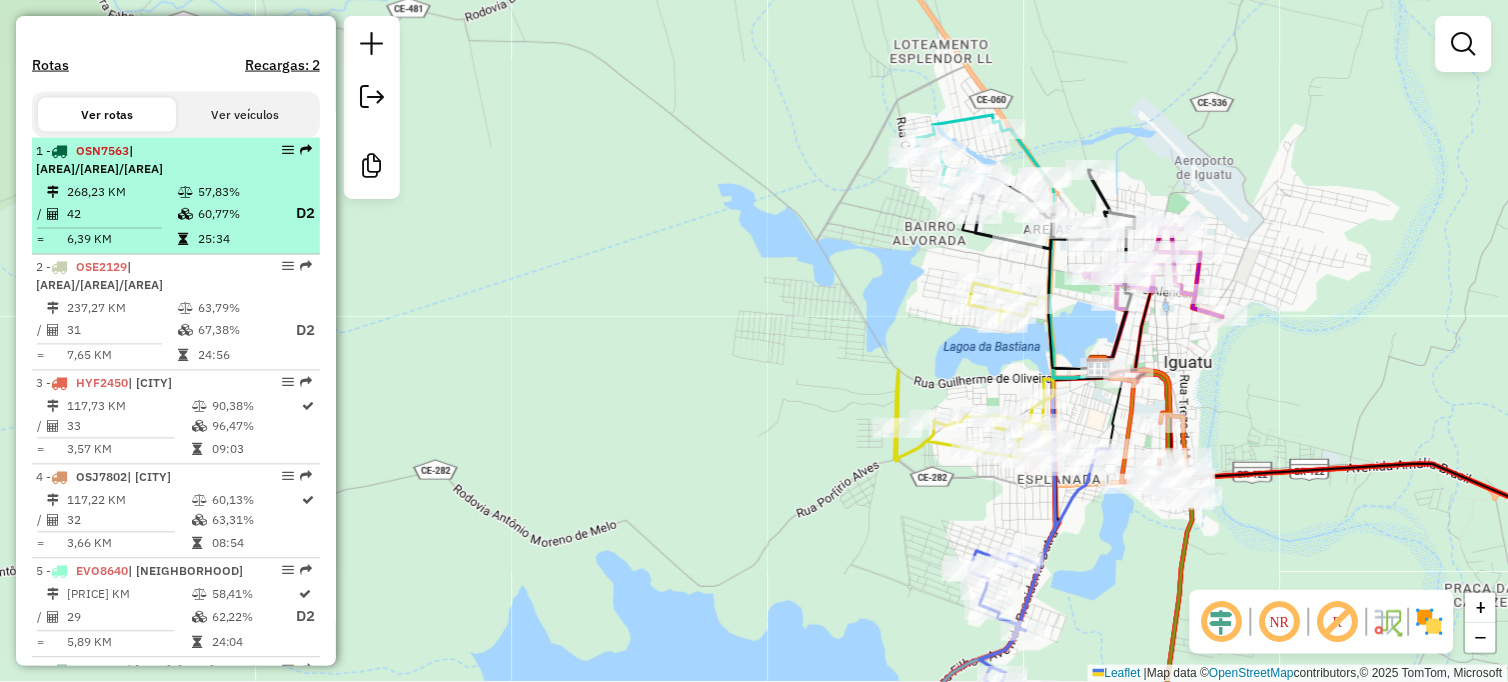 click on "268,23 KM" at bounding box center (121, 192) 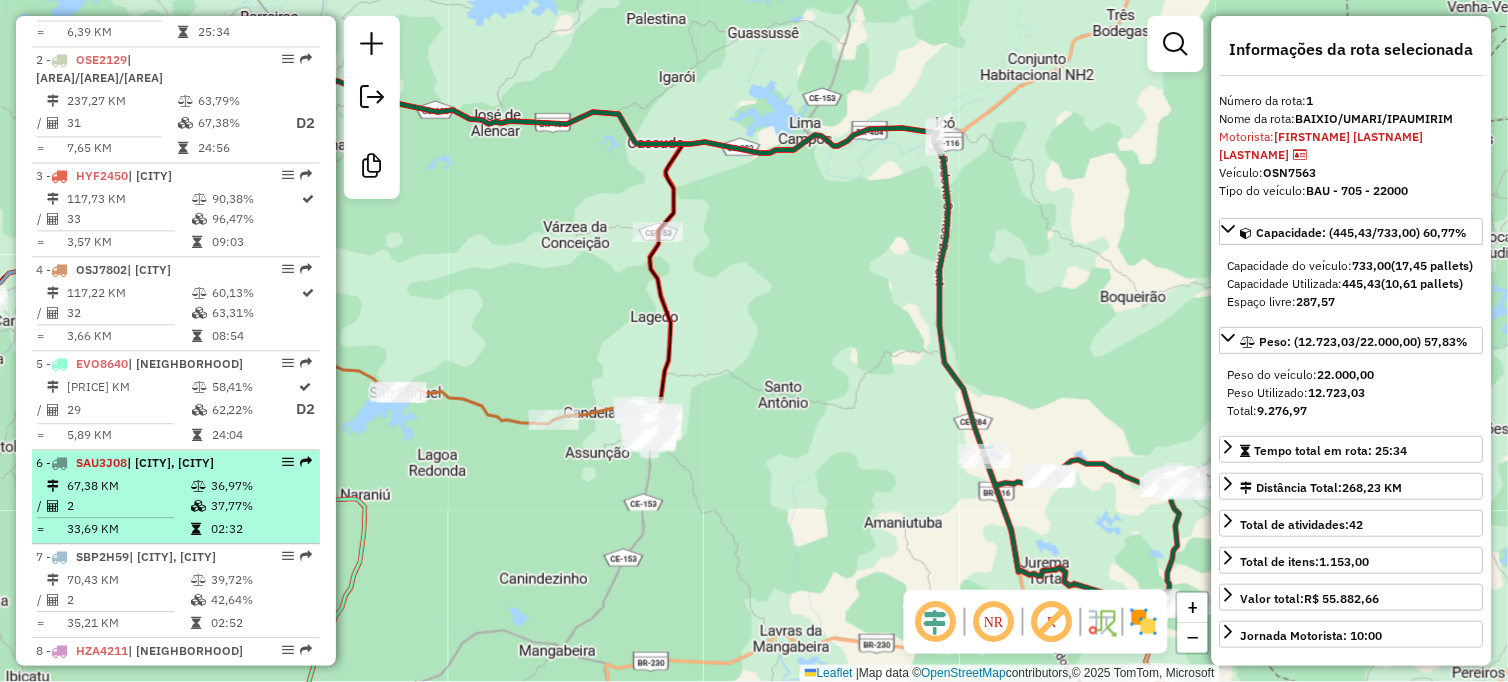 scroll, scrollTop: 888, scrollLeft: 0, axis: vertical 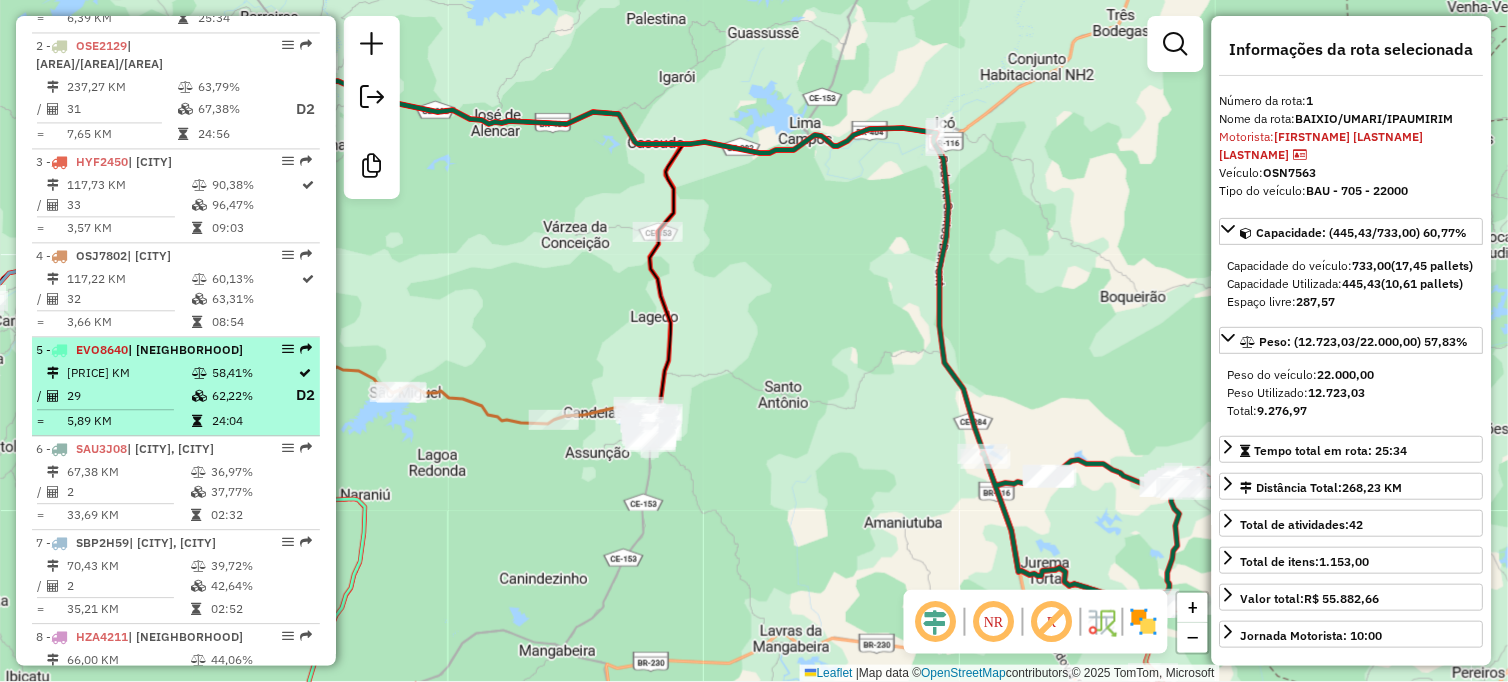 click on "62,22%" at bounding box center (253, 395) 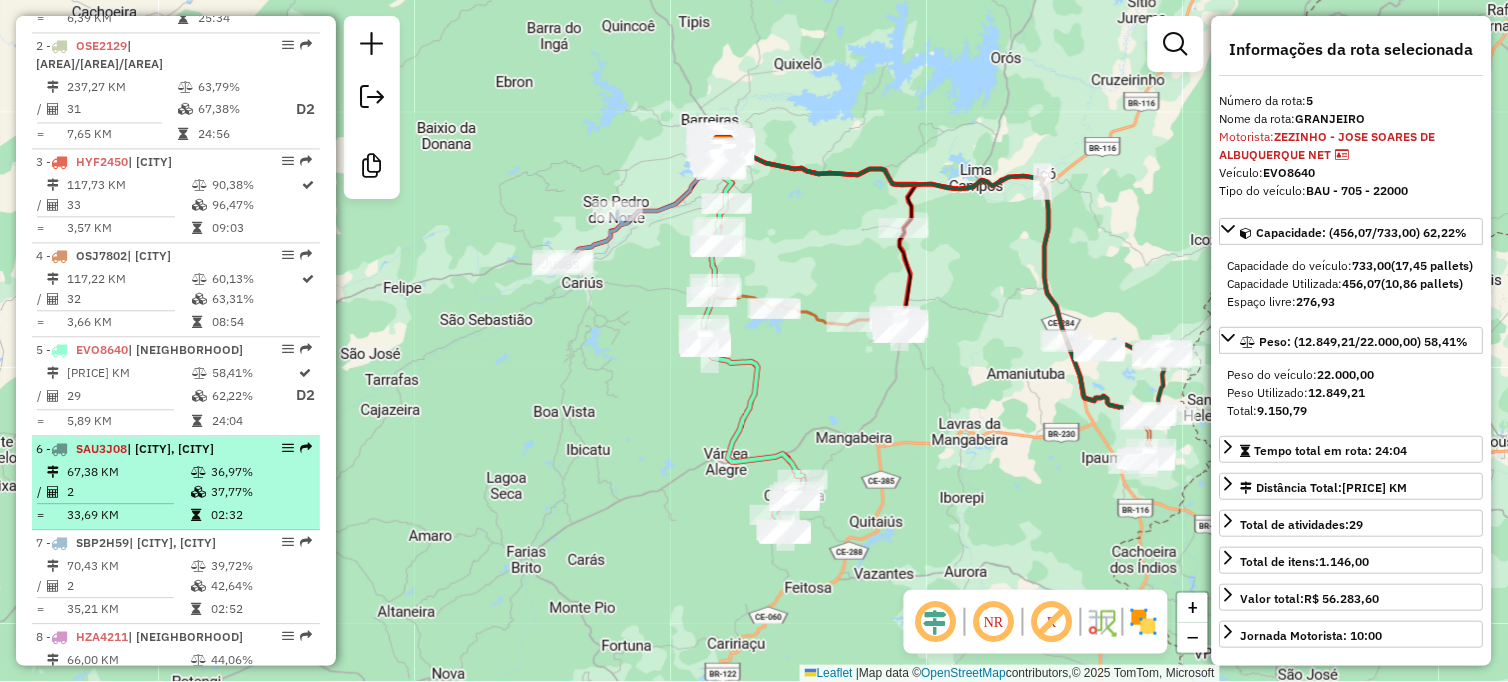 click on "6 -       SAU3J08   | JUCÁS, SÃO PEDRO DO NORTE" at bounding box center (142, 449) 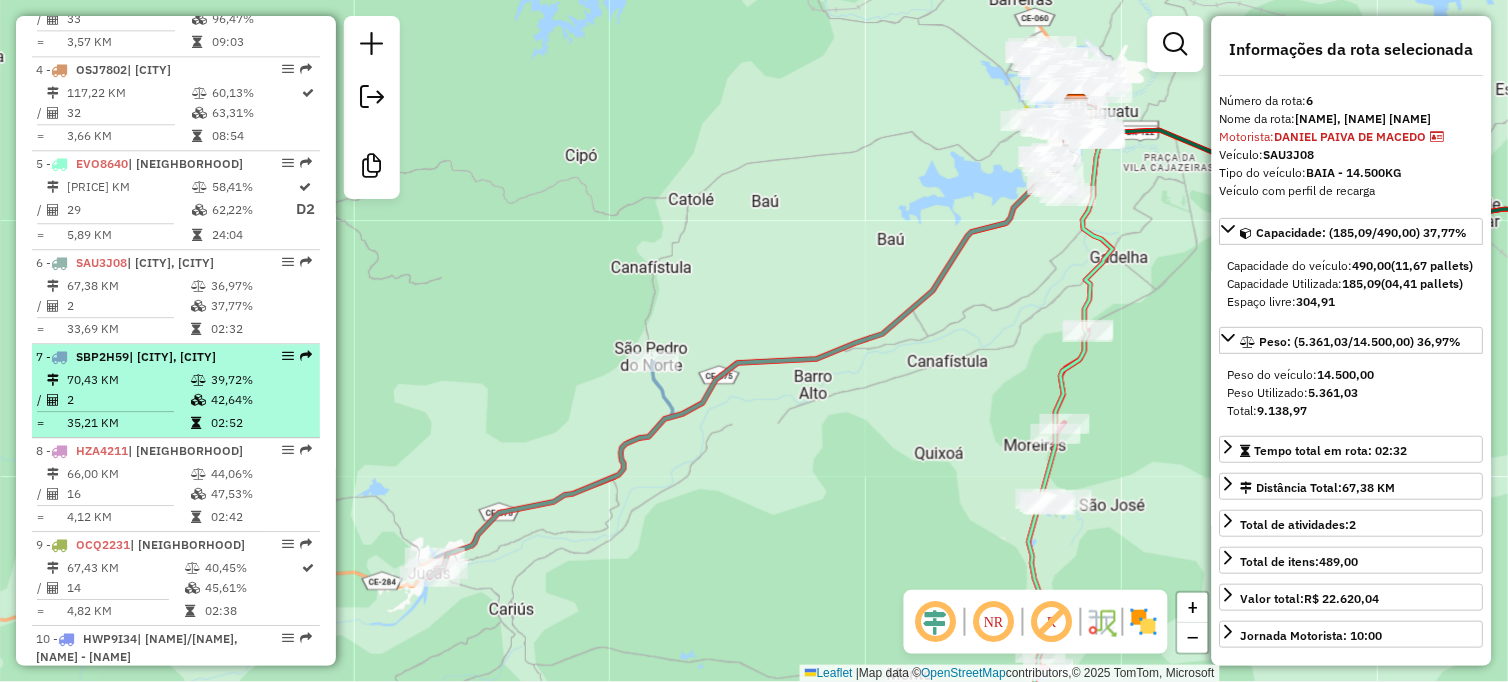 scroll, scrollTop: 1111, scrollLeft: 0, axis: vertical 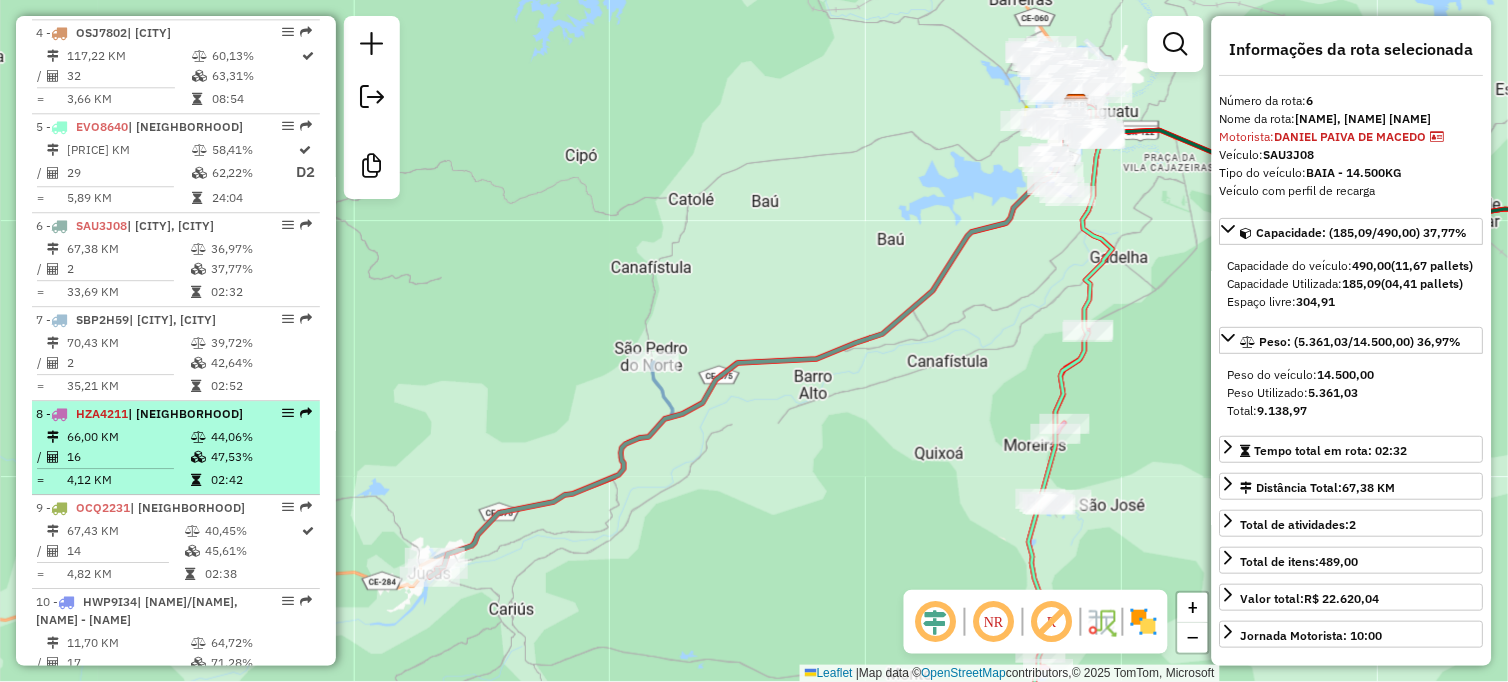 click on "16" at bounding box center [128, 457] 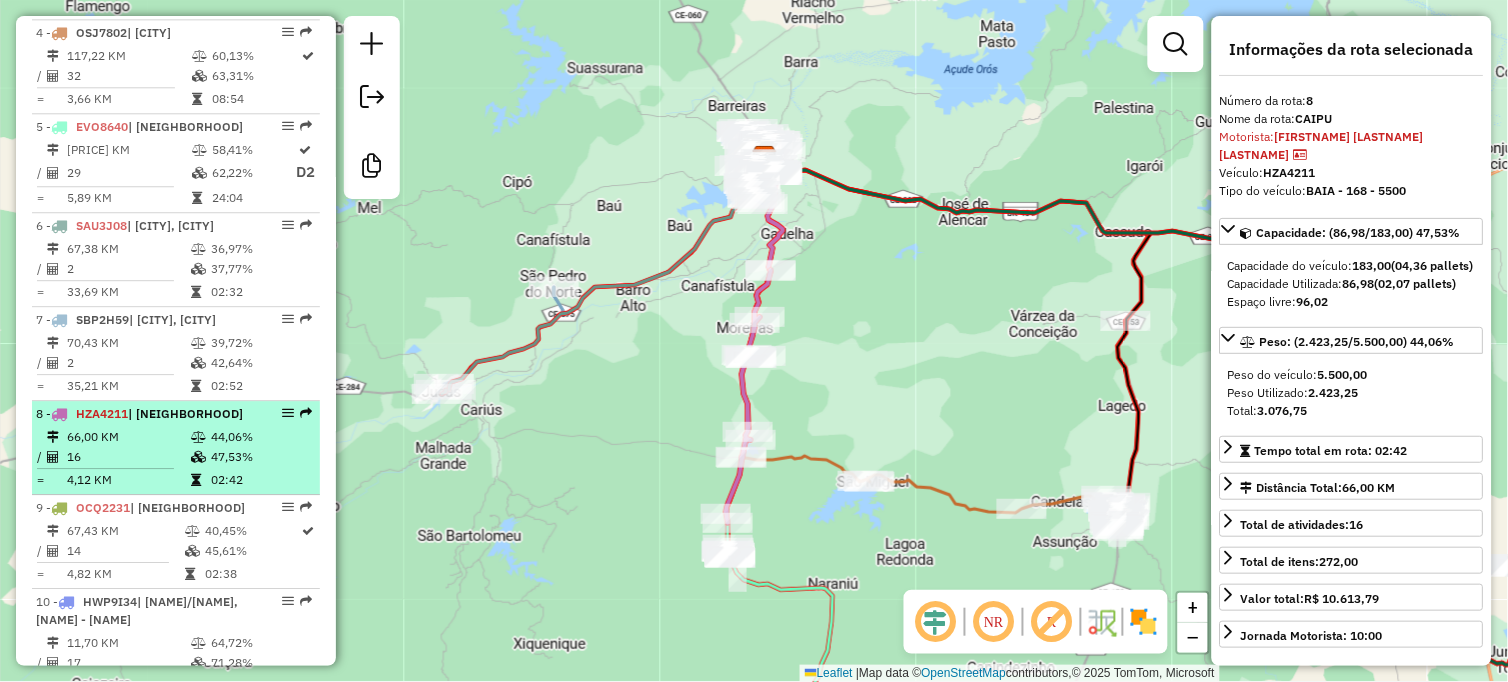 scroll, scrollTop: 1222, scrollLeft: 0, axis: vertical 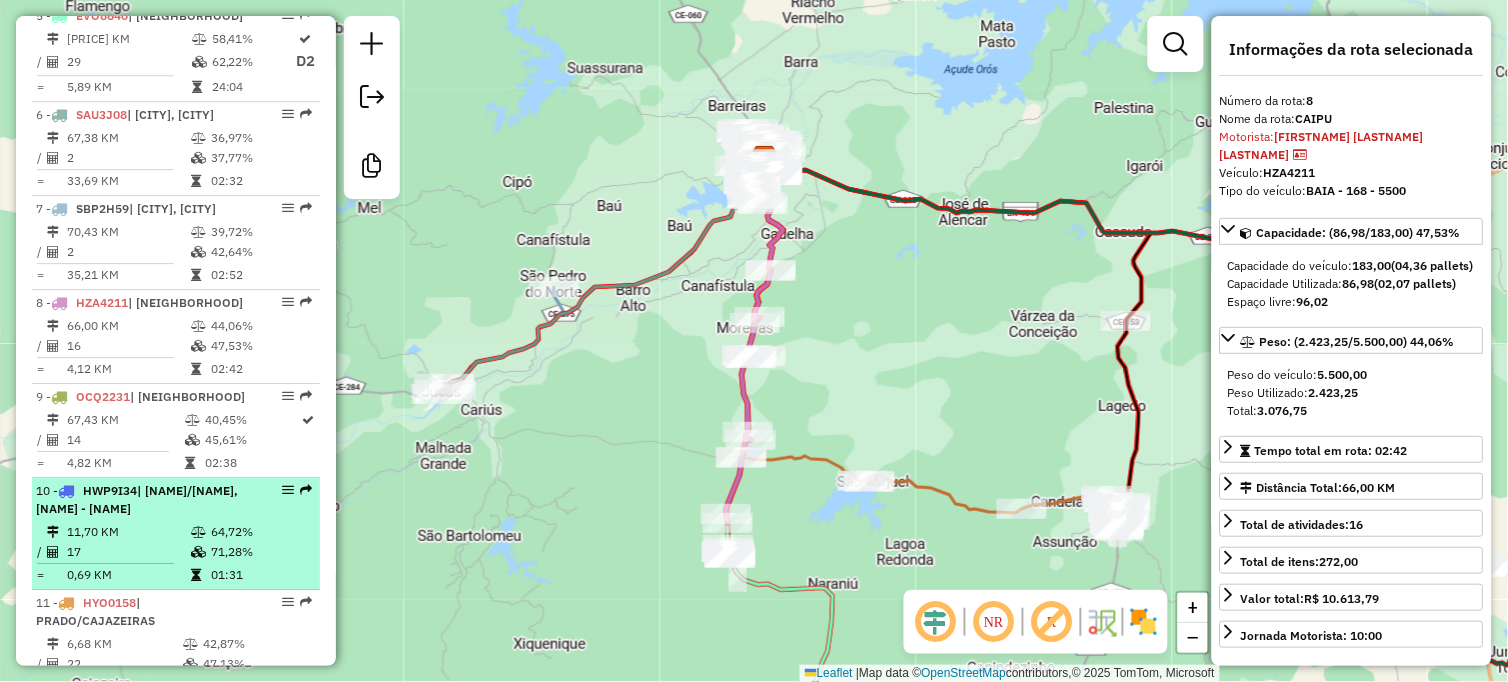 click on "| ALTIPLANO/COQUEIROS, FOMENTO - PENHA" at bounding box center (137, 499) 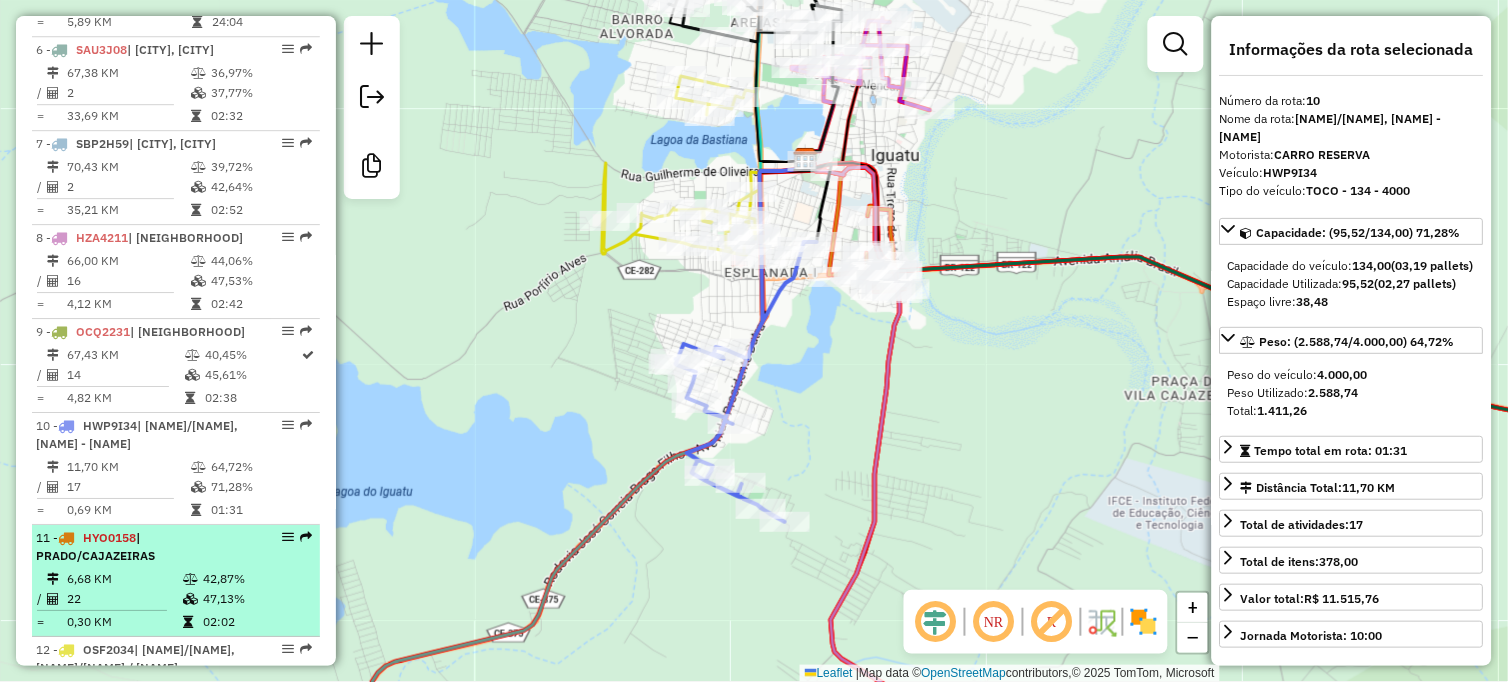 scroll, scrollTop: 1333, scrollLeft: 0, axis: vertical 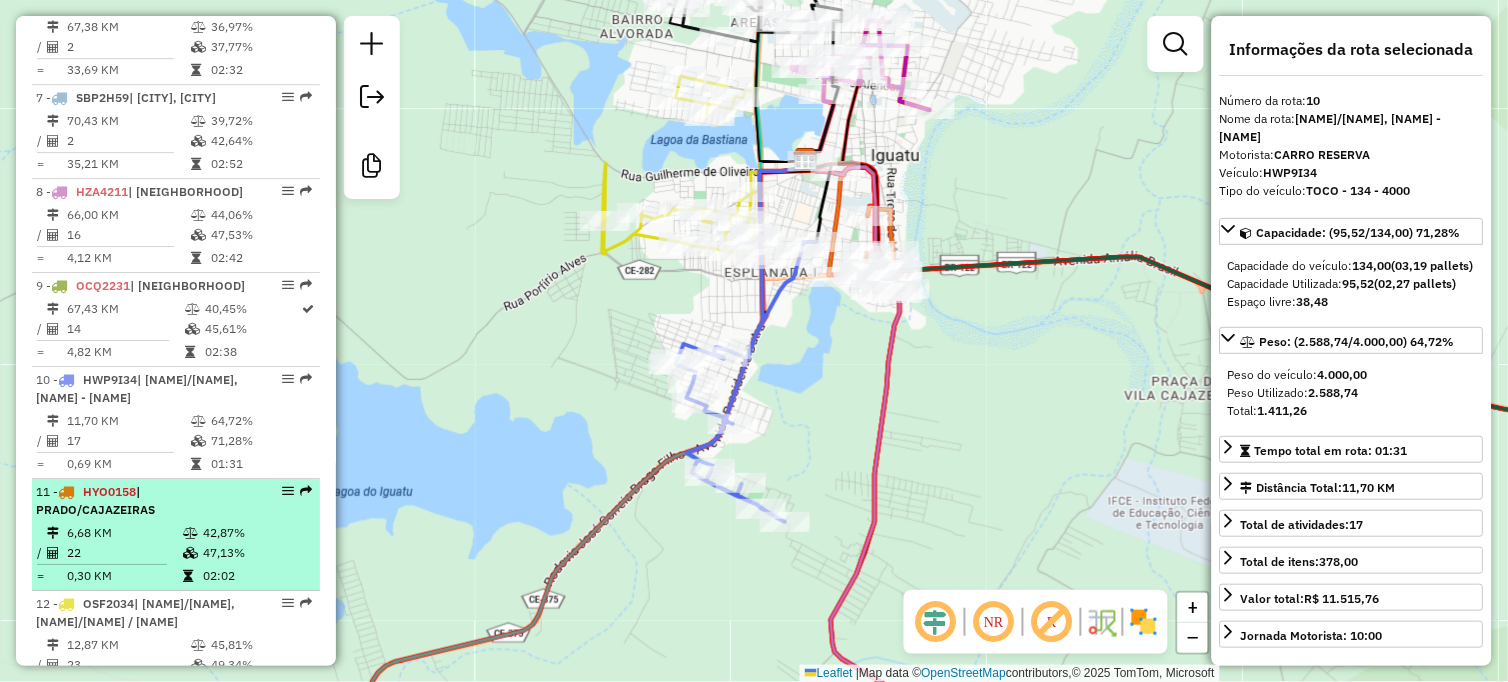click on "| PRADO/CAJAZEIRAS" at bounding box center (95, 500) 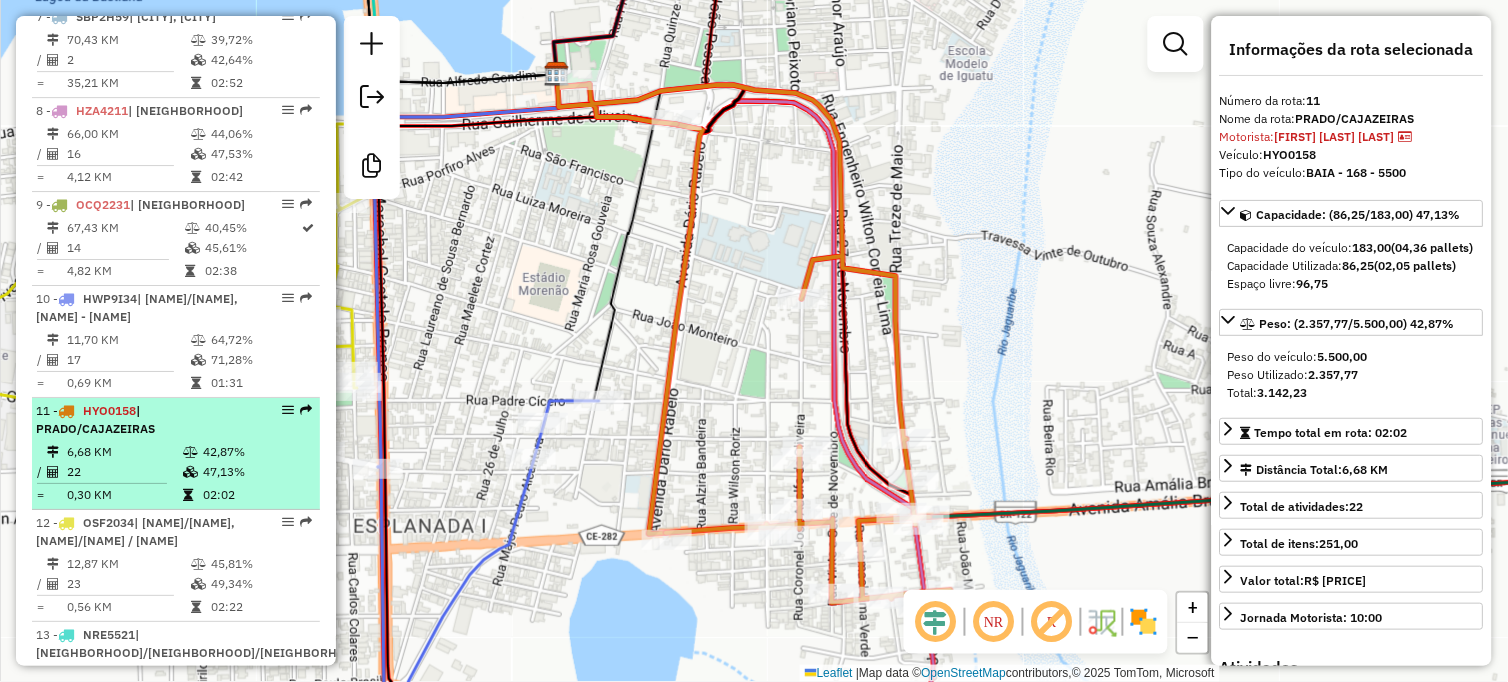 scroll, scrollTop: 1444, scrollLeft: 0, axis: vertical 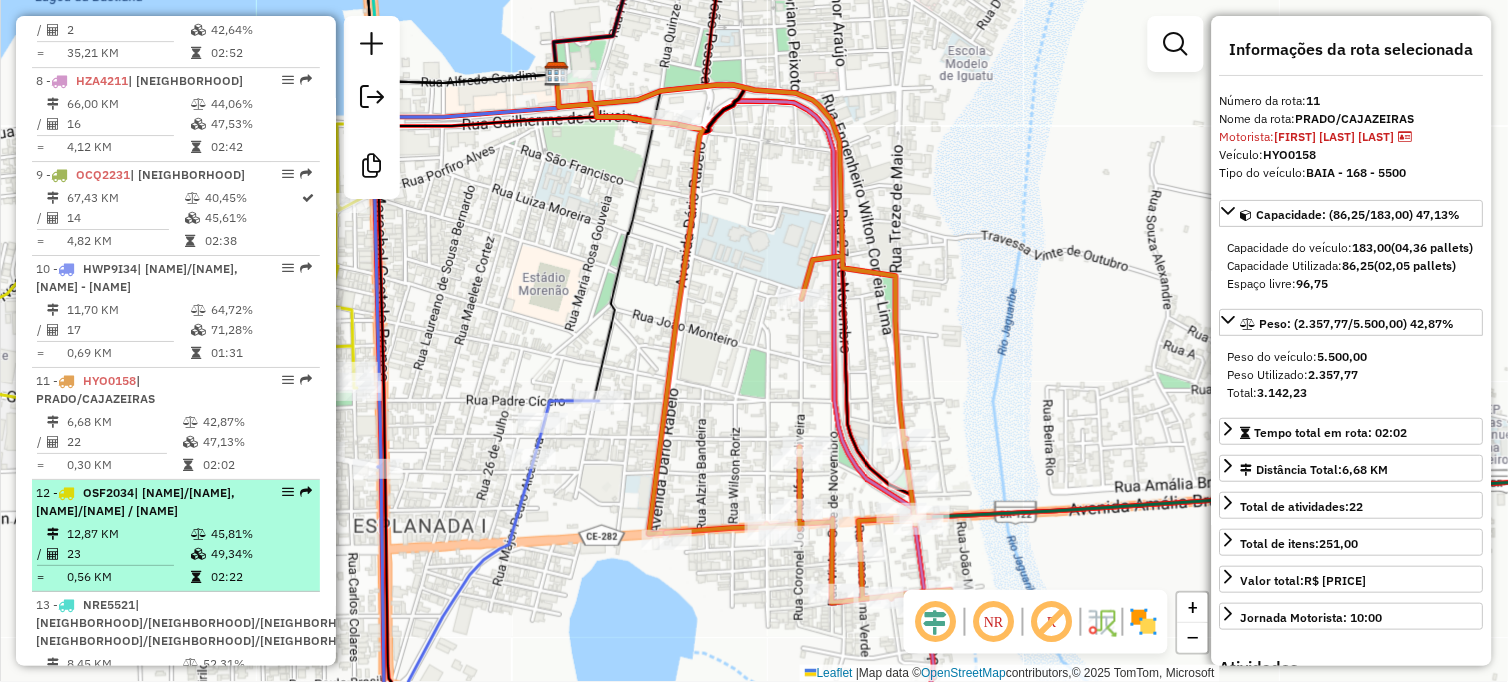 click on "12 -       OSF2034   | ALTIPLANO/COQUEIROS, JARDIM OASIS/ JPII /LAGOA SECA" at bounding box center (142, 502) 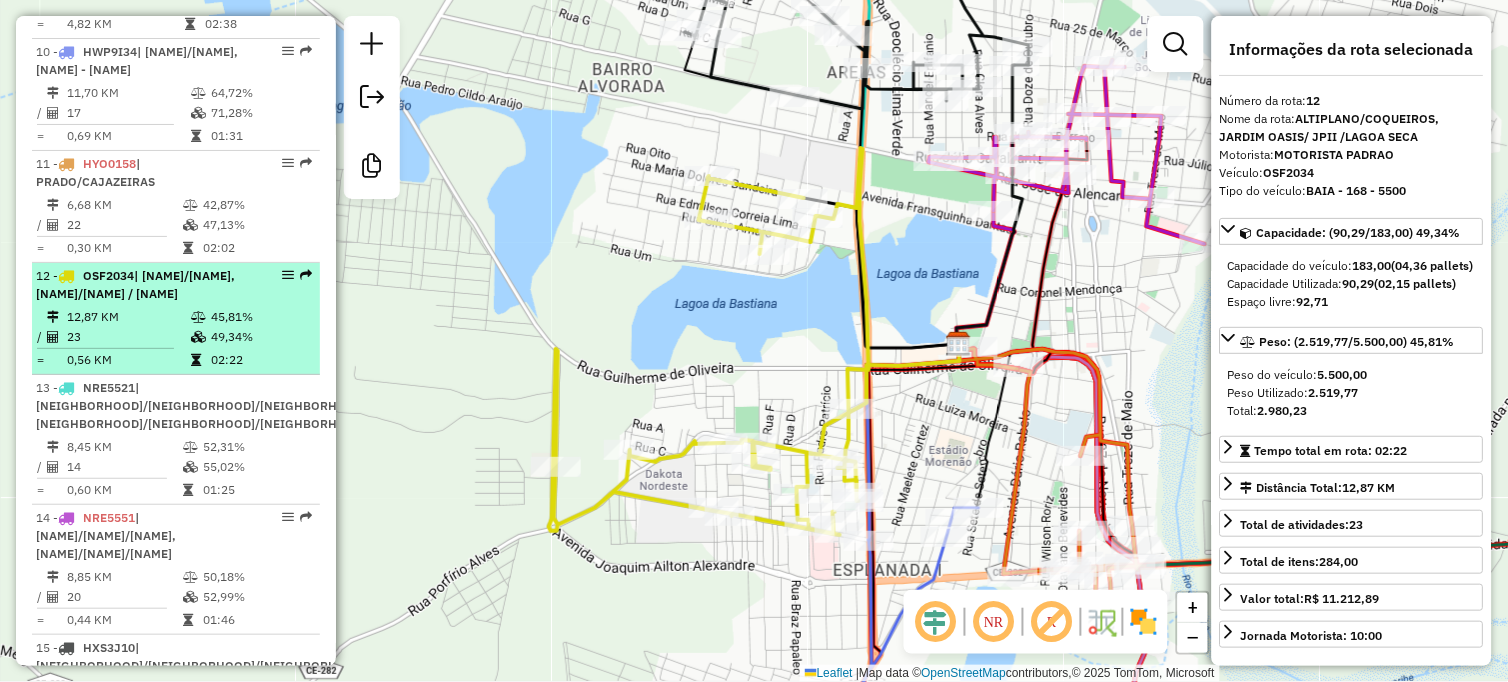 scroll, scrollTop: 1666, scrollLeft: 0, axis: vertical 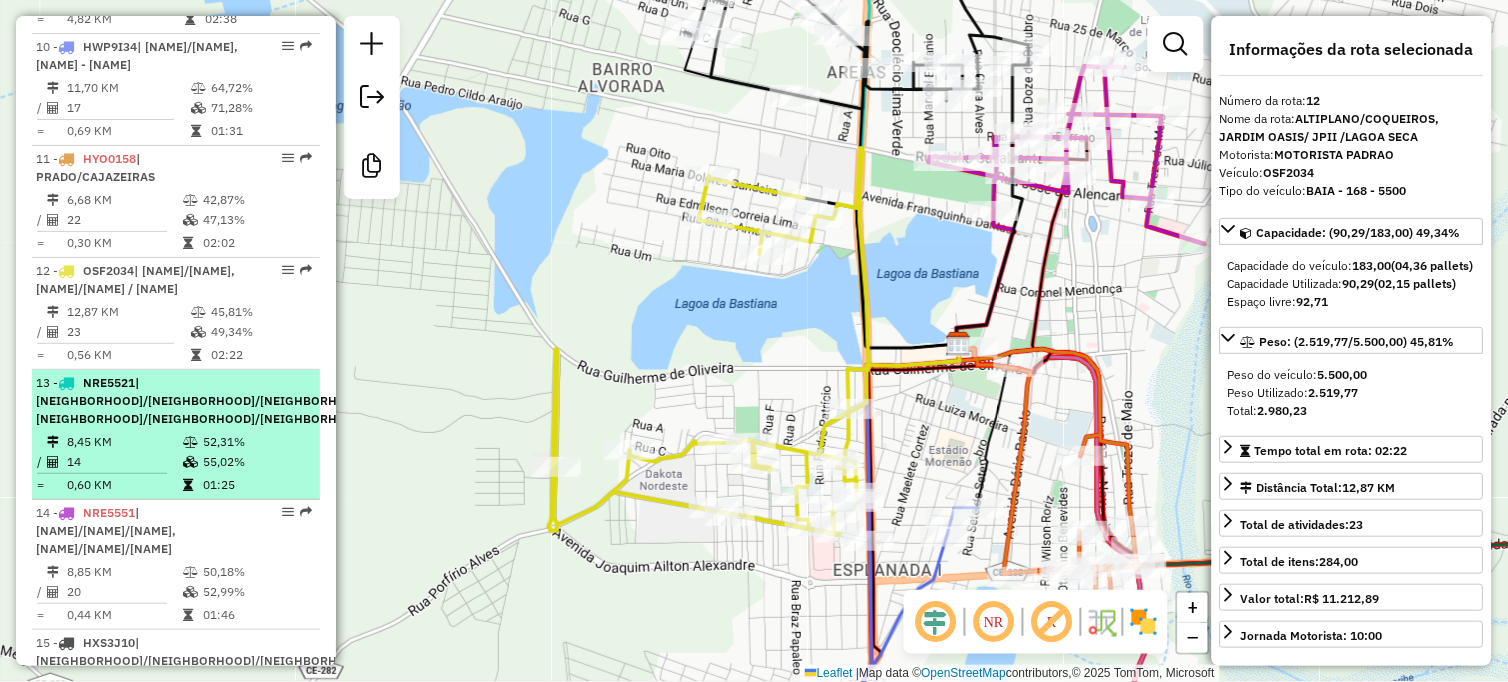 click on "8,45 KM" at bounding box center (124, 442) 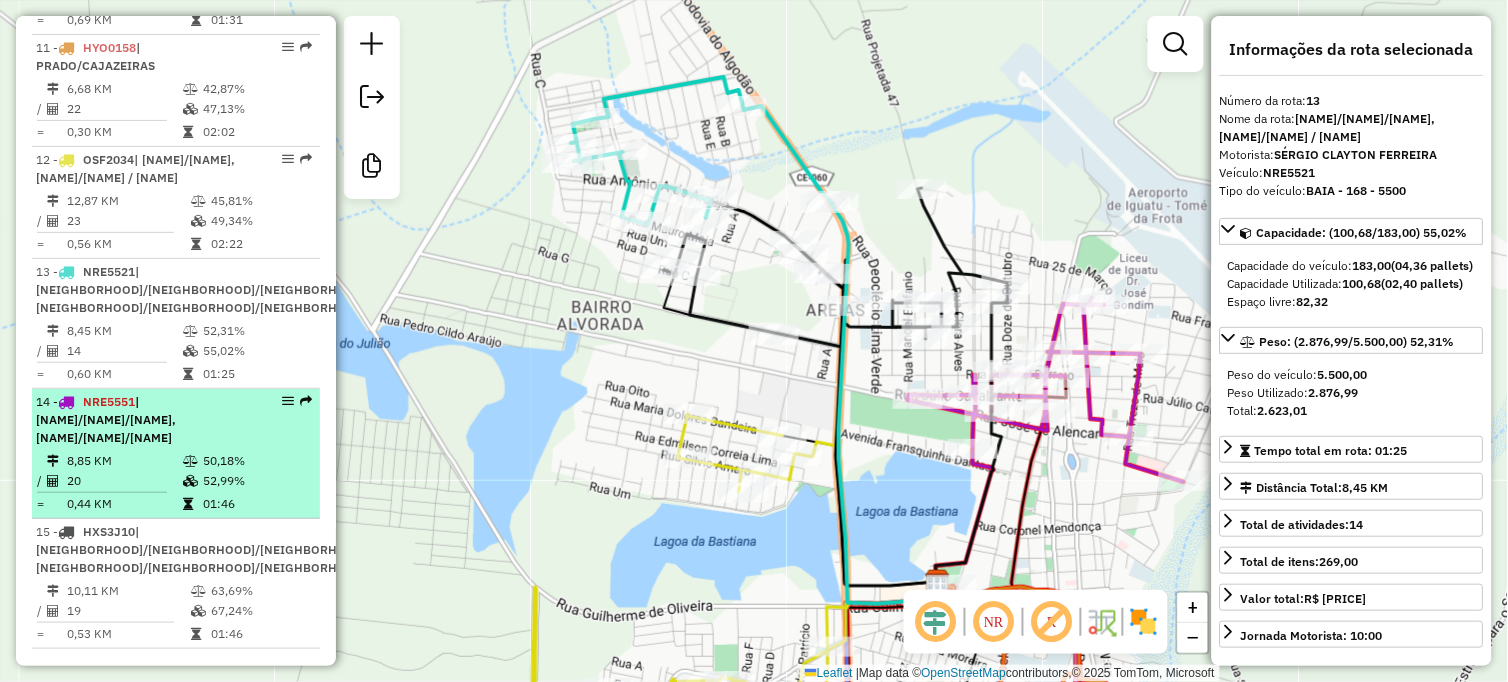 scroll, scrollTop: 1863, scrollLeft: 0, axis: vertical 